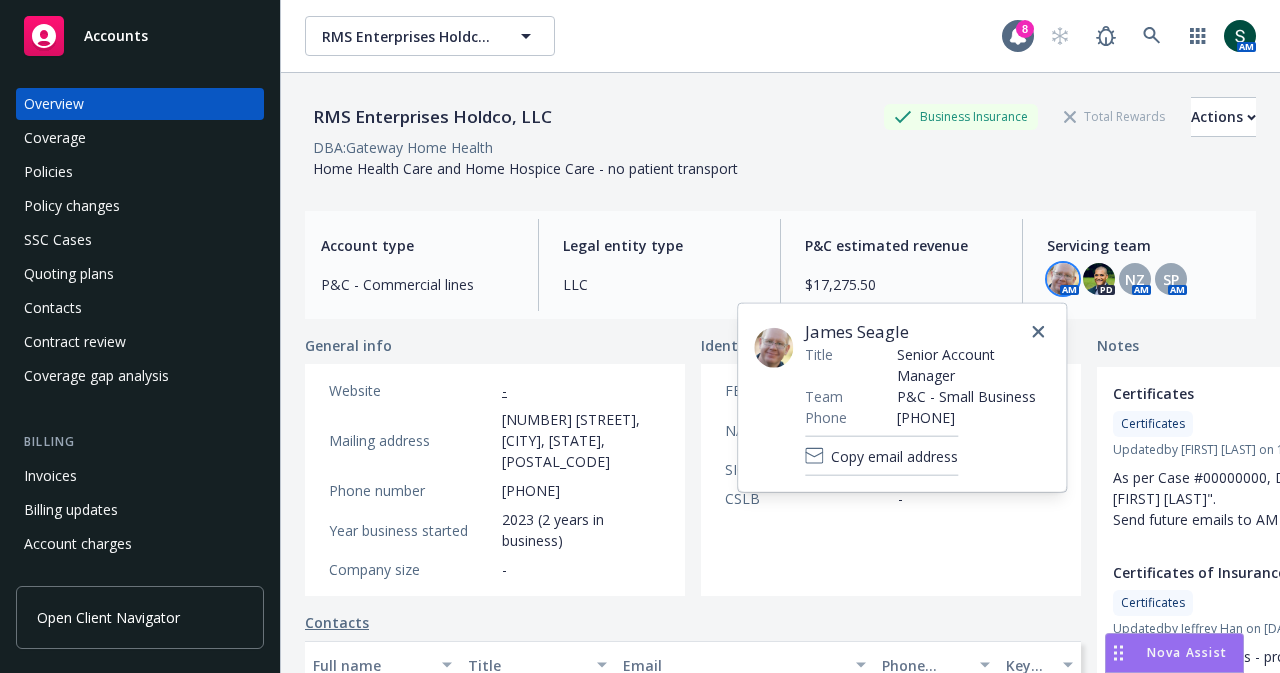 scroll, scrollTop: 0, scrollLeft: 0, axis: both 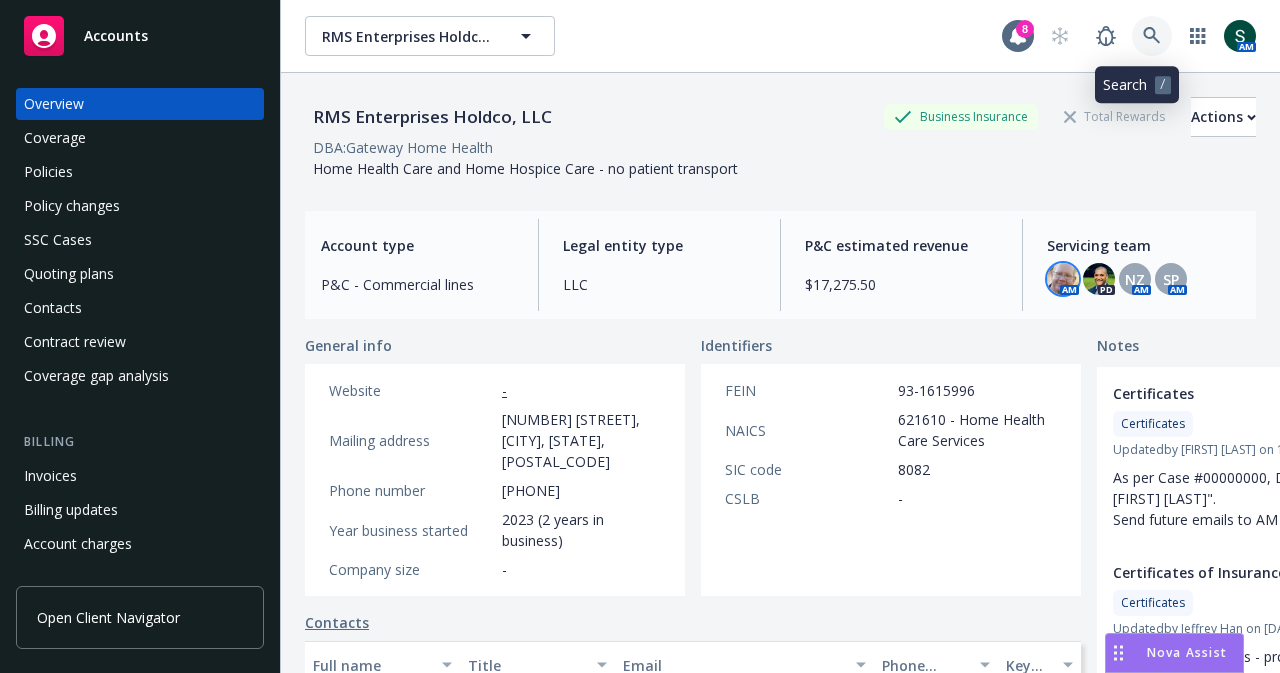 click 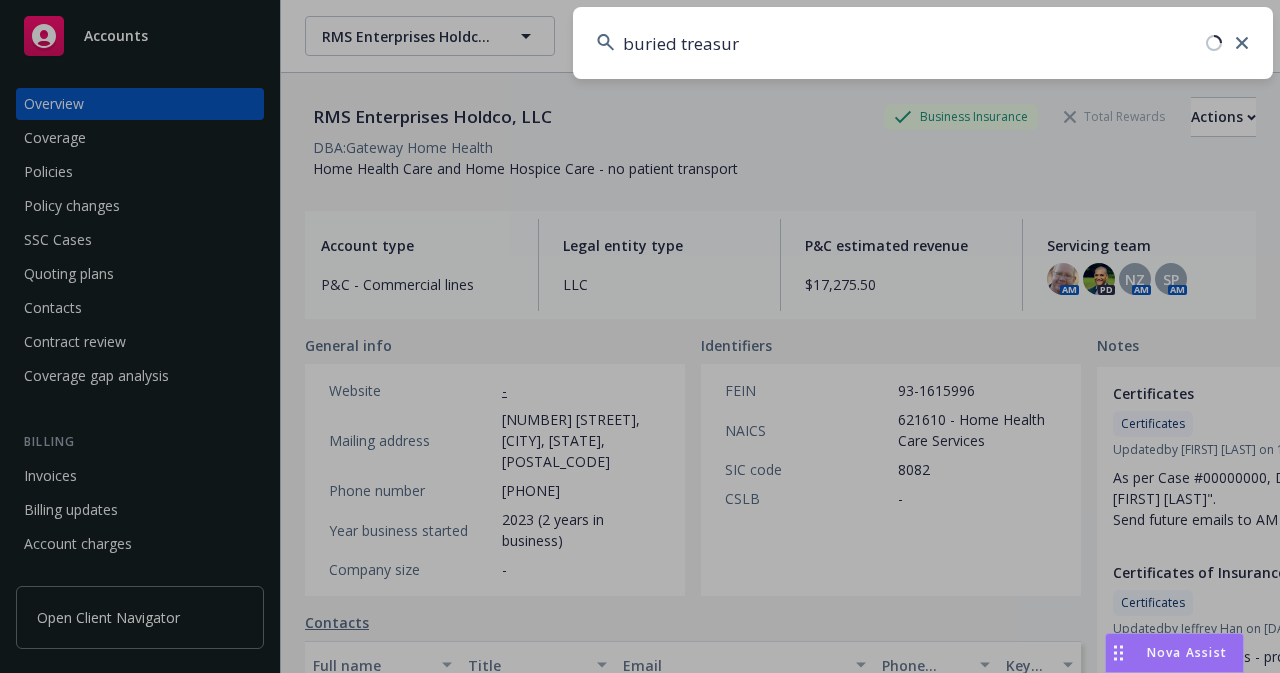 type on "buried treasure" 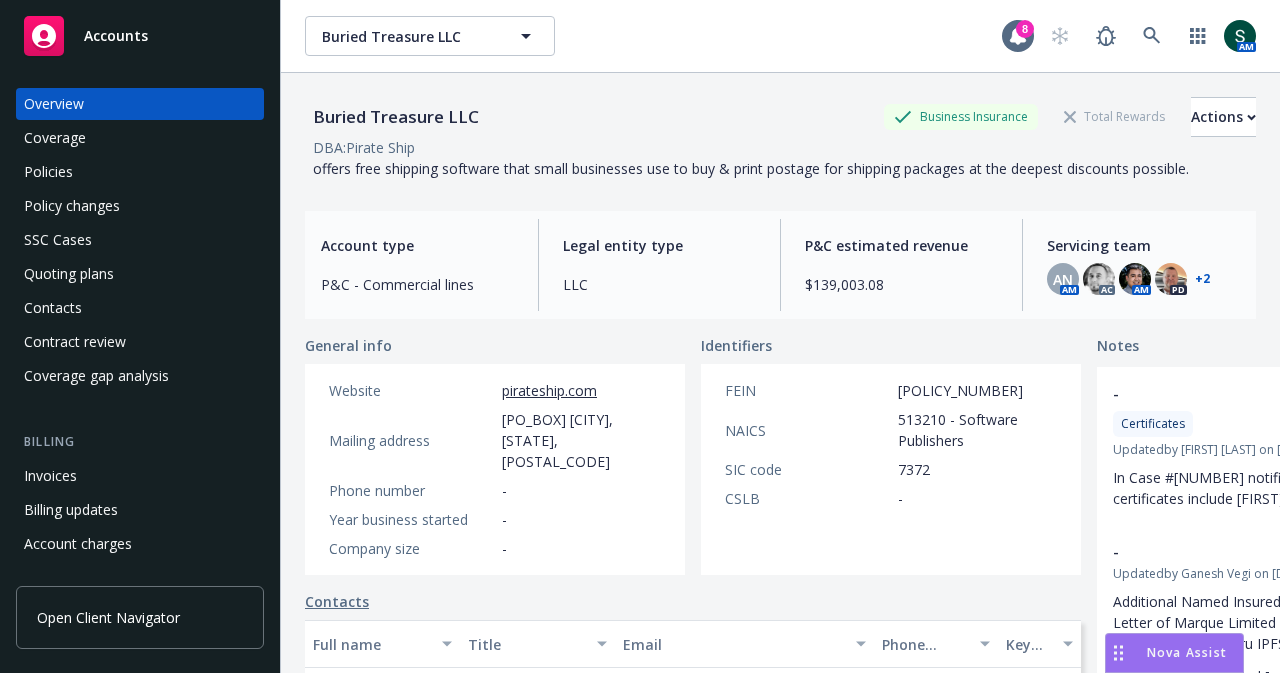click on "Policies" at bounding box center (140, 172) 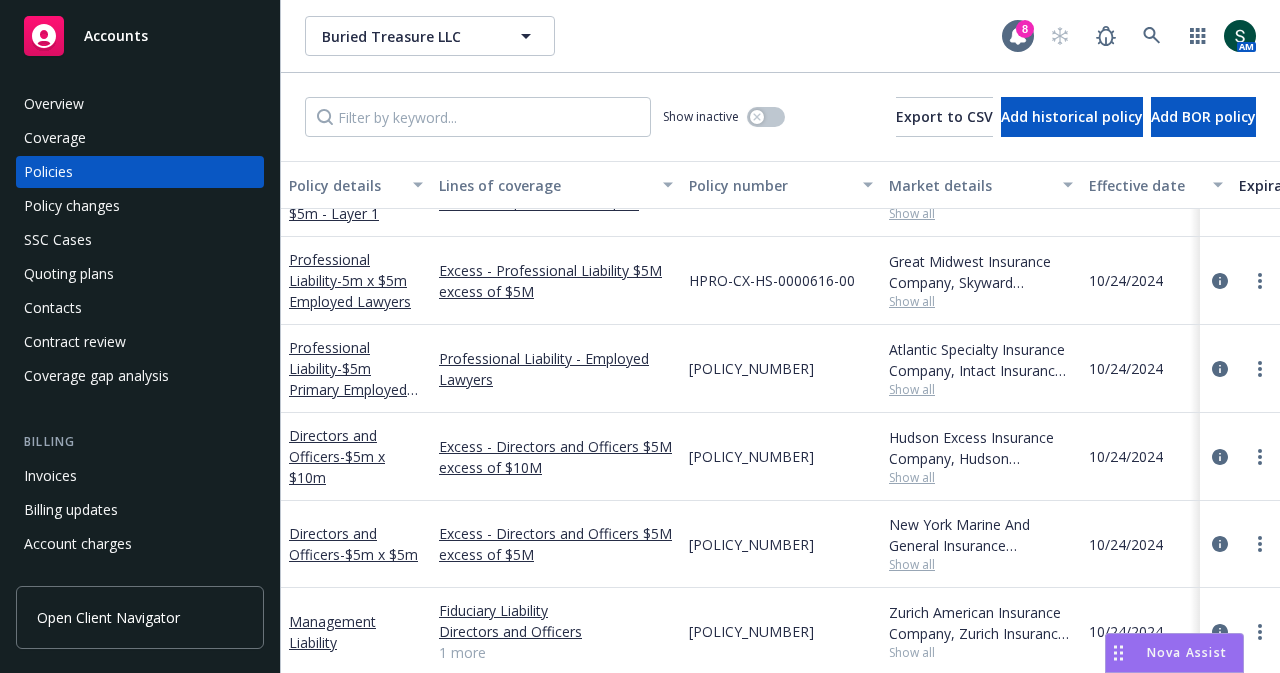 scroll, scrollTop: 400, scrollLeft: 0, axis: vertical 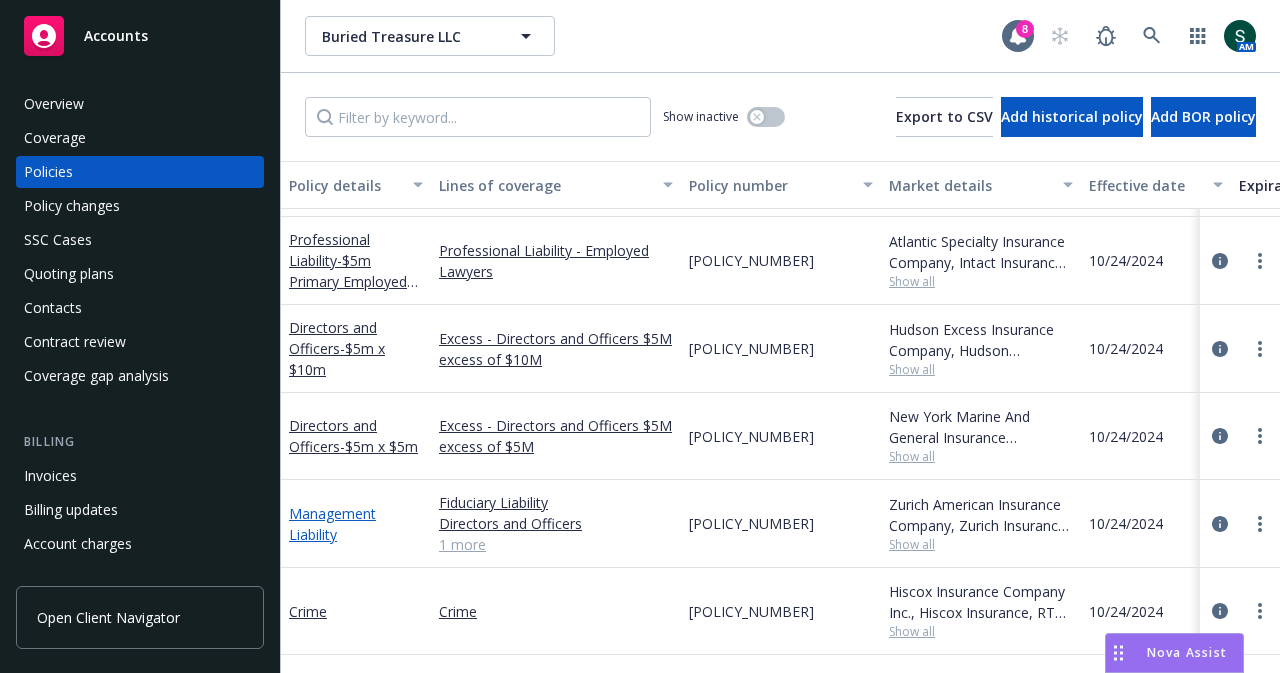 click on "Management Liability" at bounding box center [332, 524] 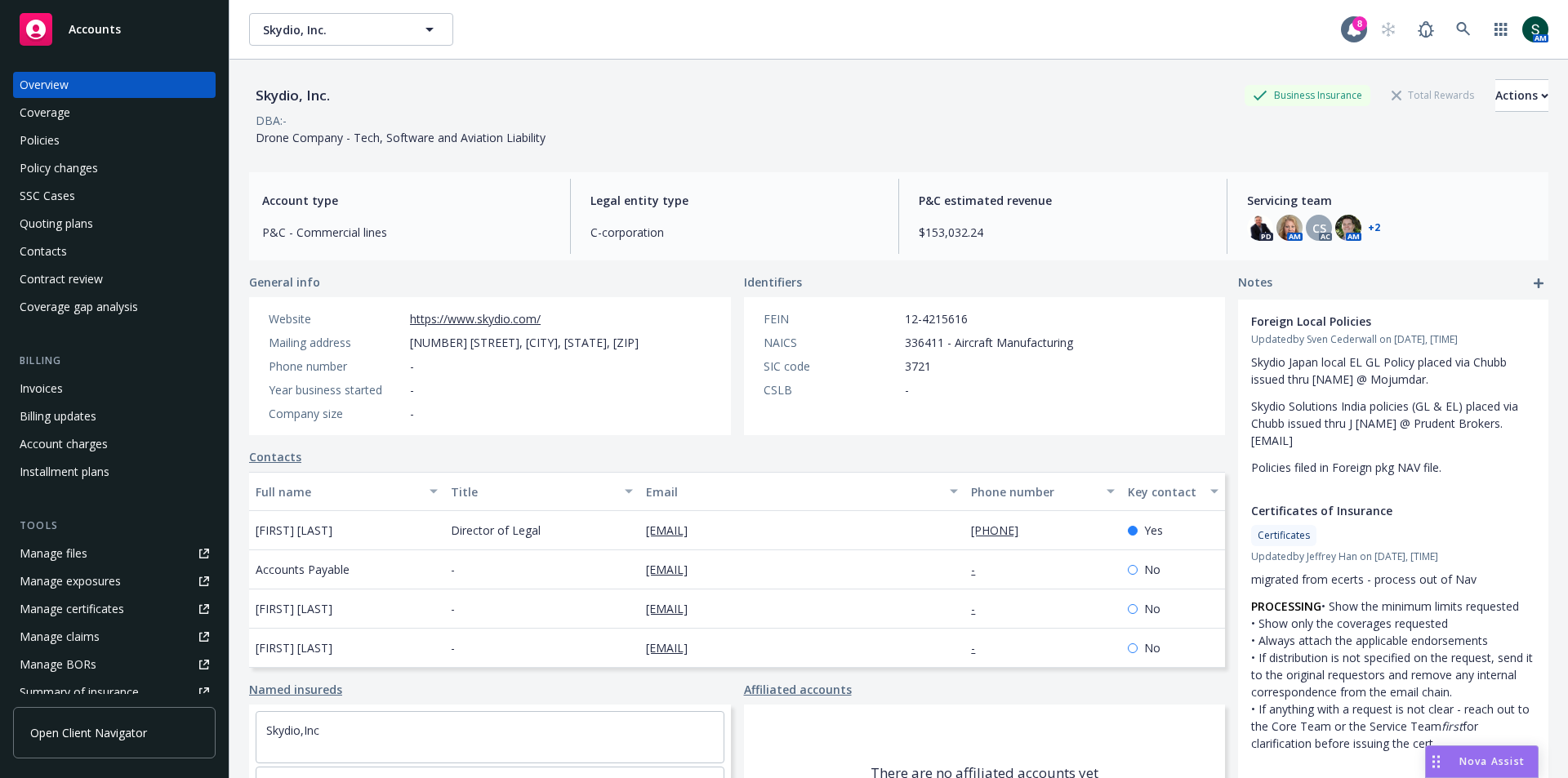 scroll, scrollTop: 0, scrollLeft: 0, axis: both 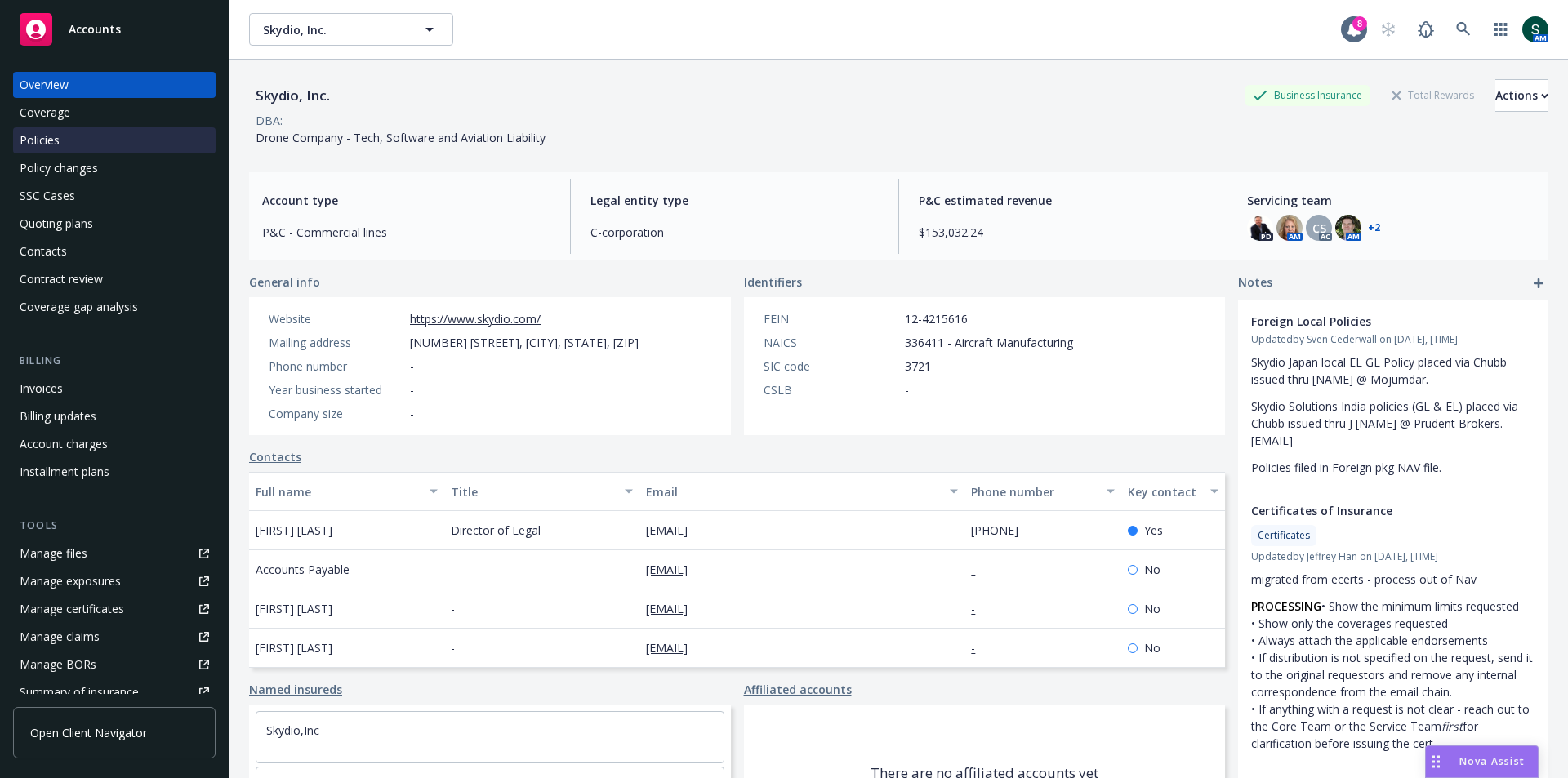 click on "Policies" at bounding box center [39, 140] 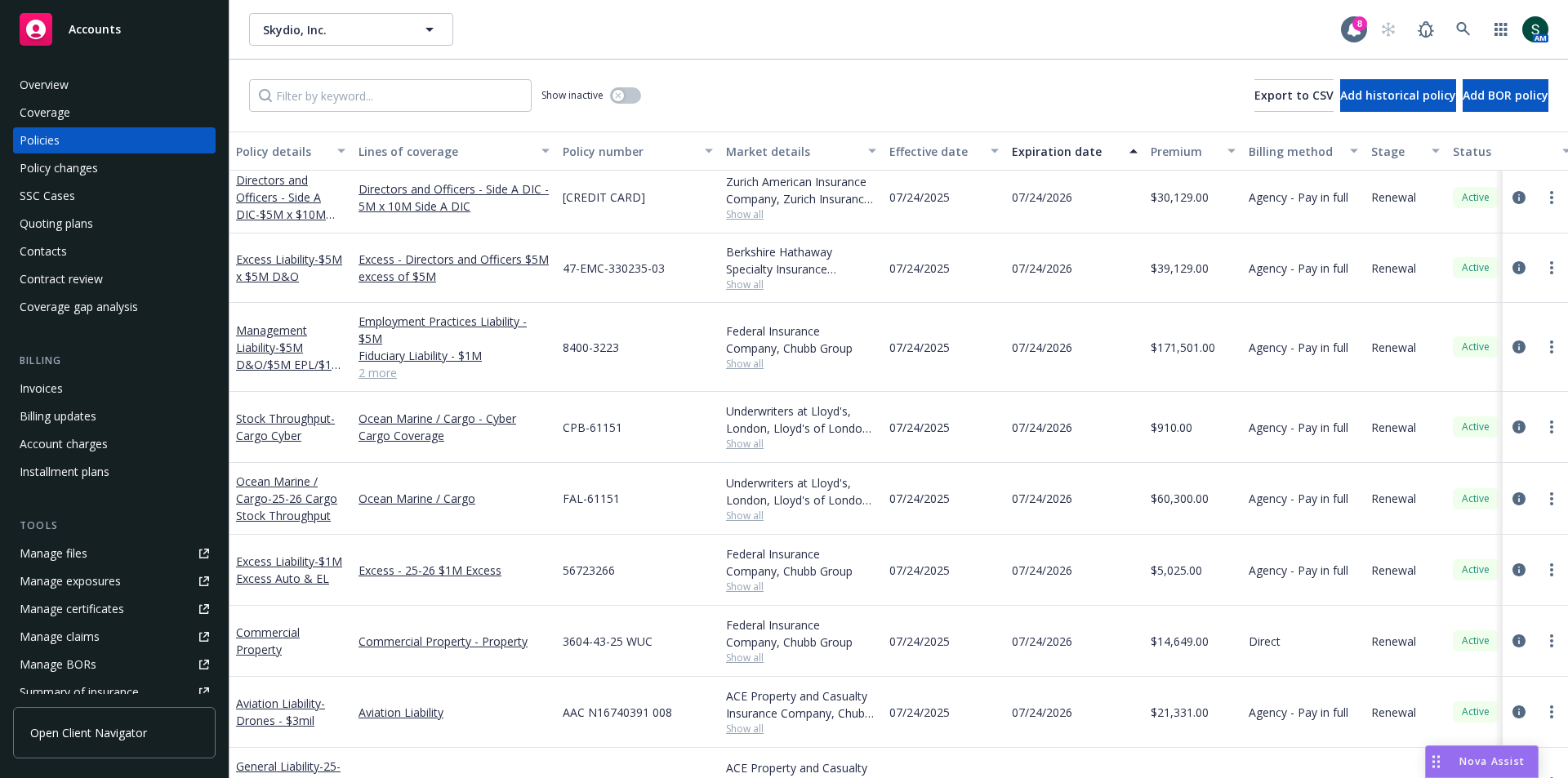 scroll, scrollTop: 82, scrollLeft: 0, axis: vertical 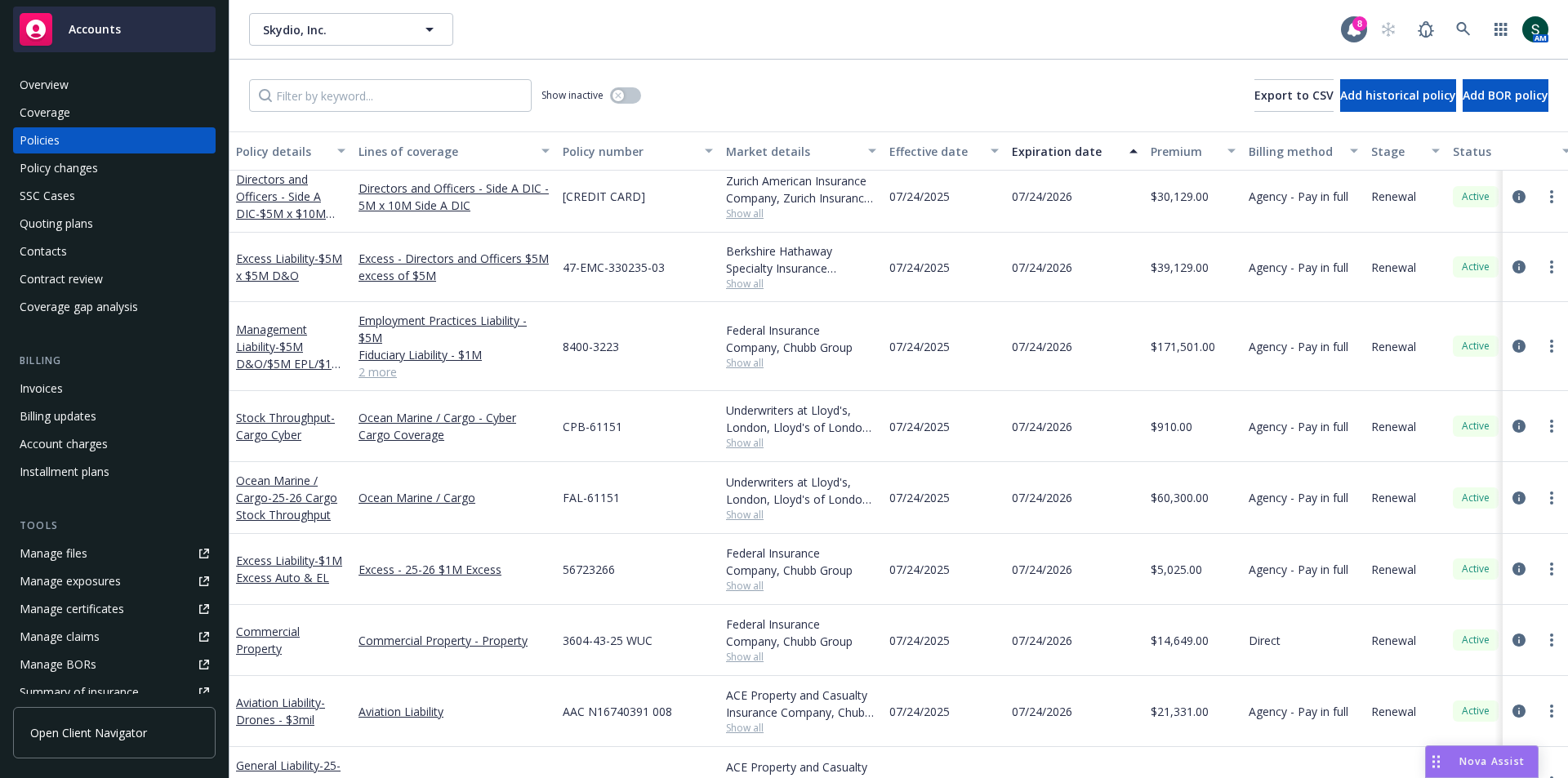 click on "Accounts" at bounding box center (95, 29) 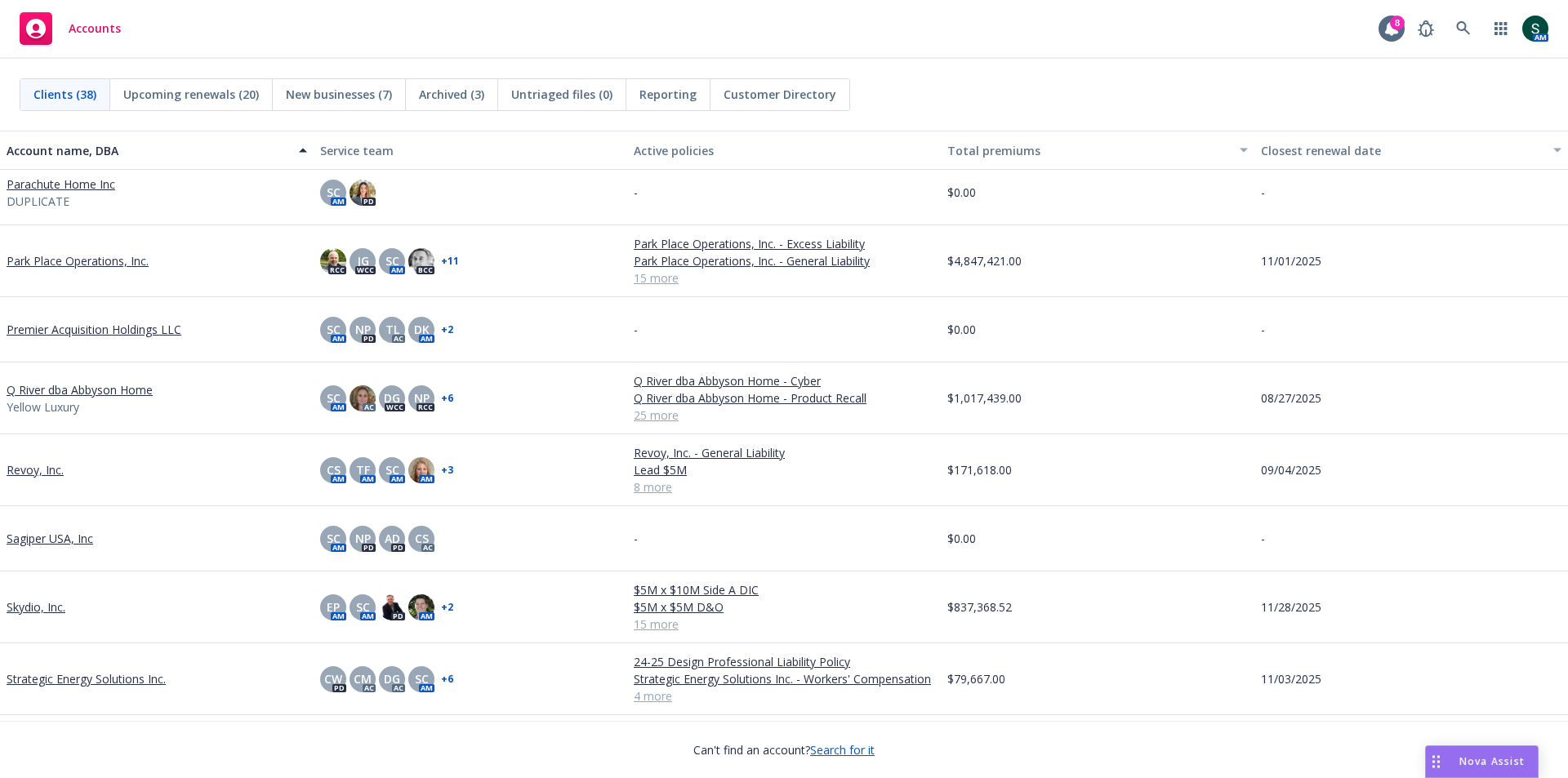 scroll, scrollTop: 1633, scrollLeft: 0, axis: vertical 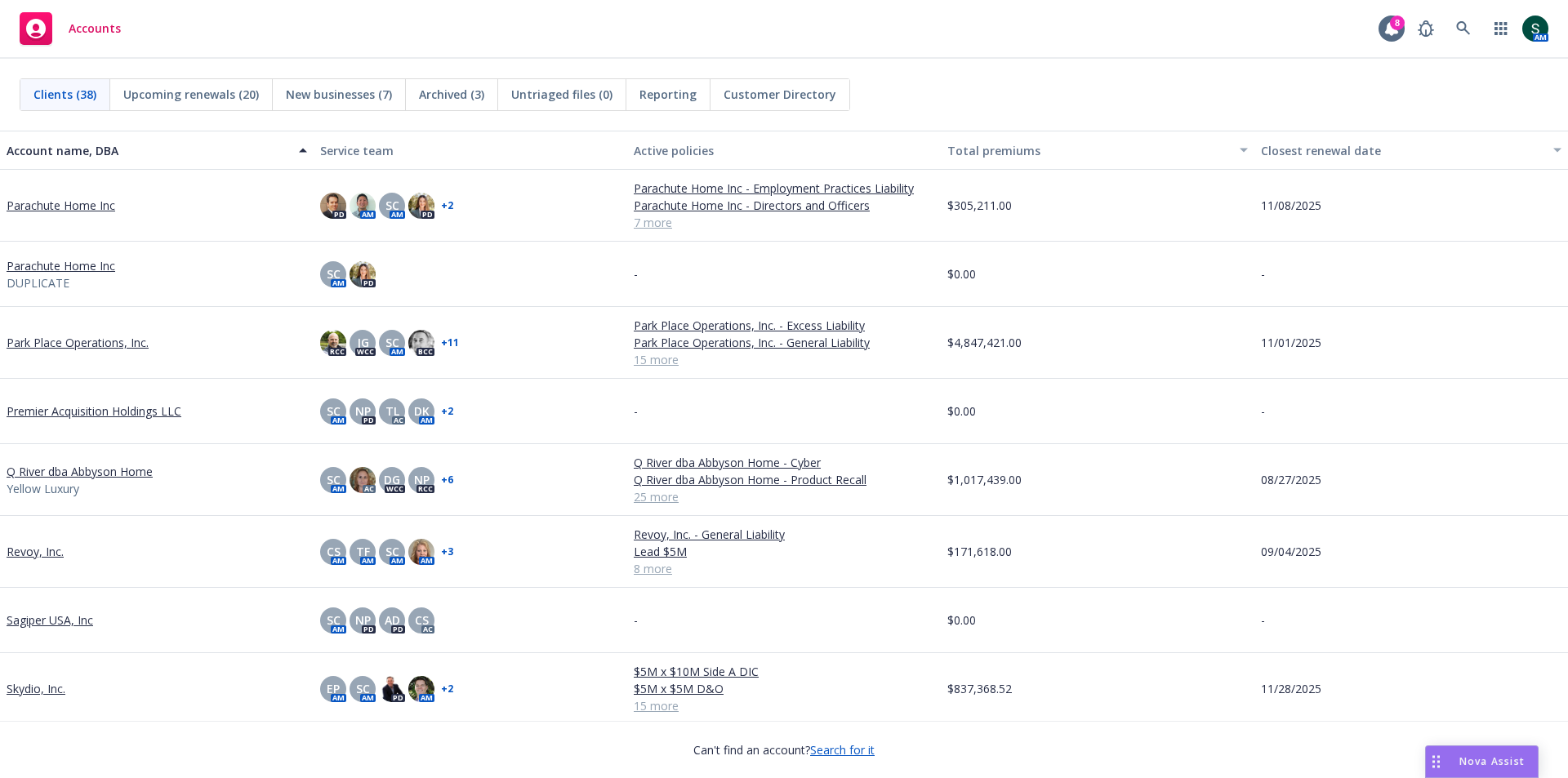 click on "Parachute Home Inc" at bounding box center [60, 205] 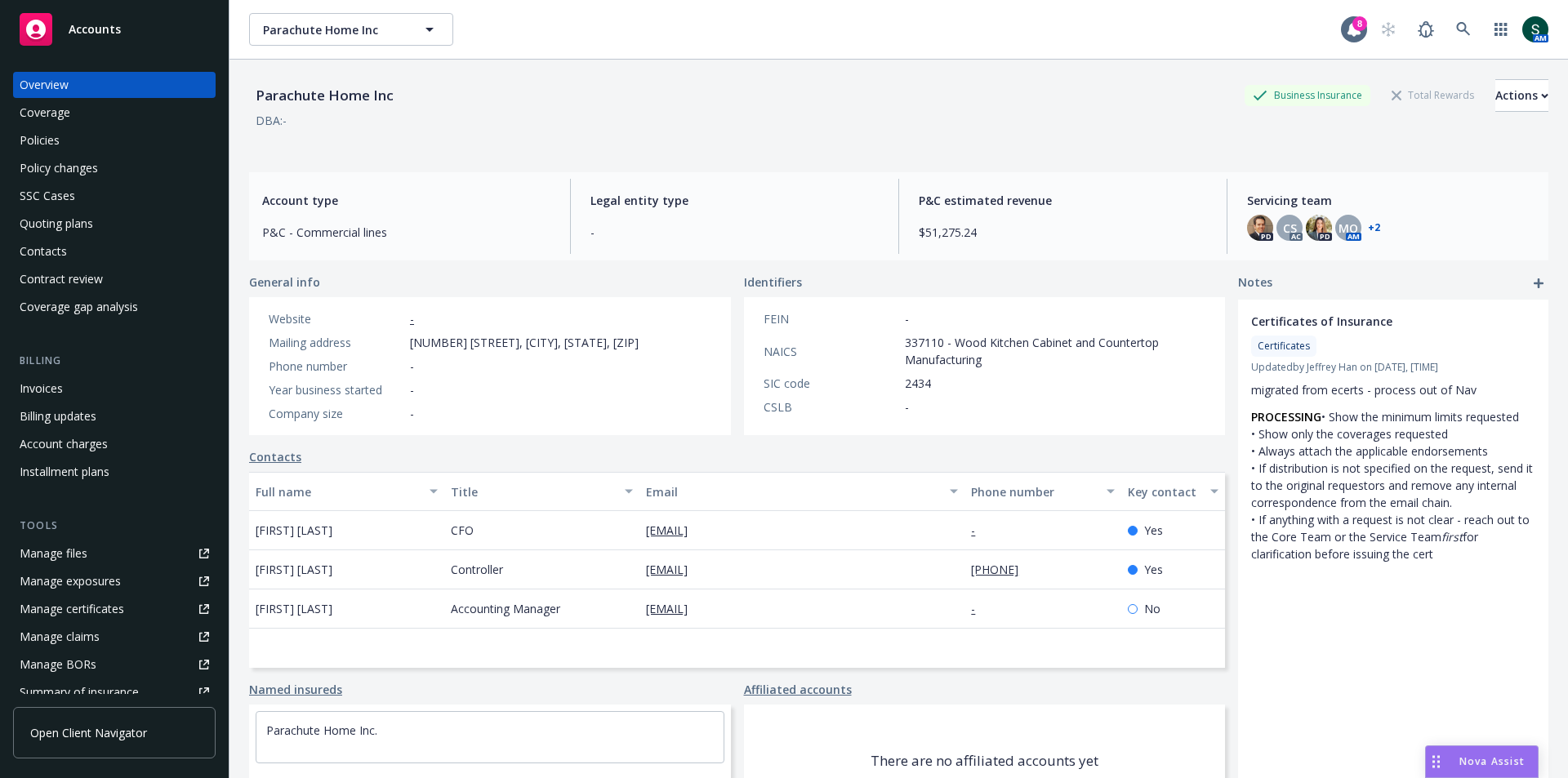 click on "Overview Coverage Policies Policy changes SSC Cases Quoting plans Contacts Contract review Coverage gap analysis" at bounding box center (114, 196) 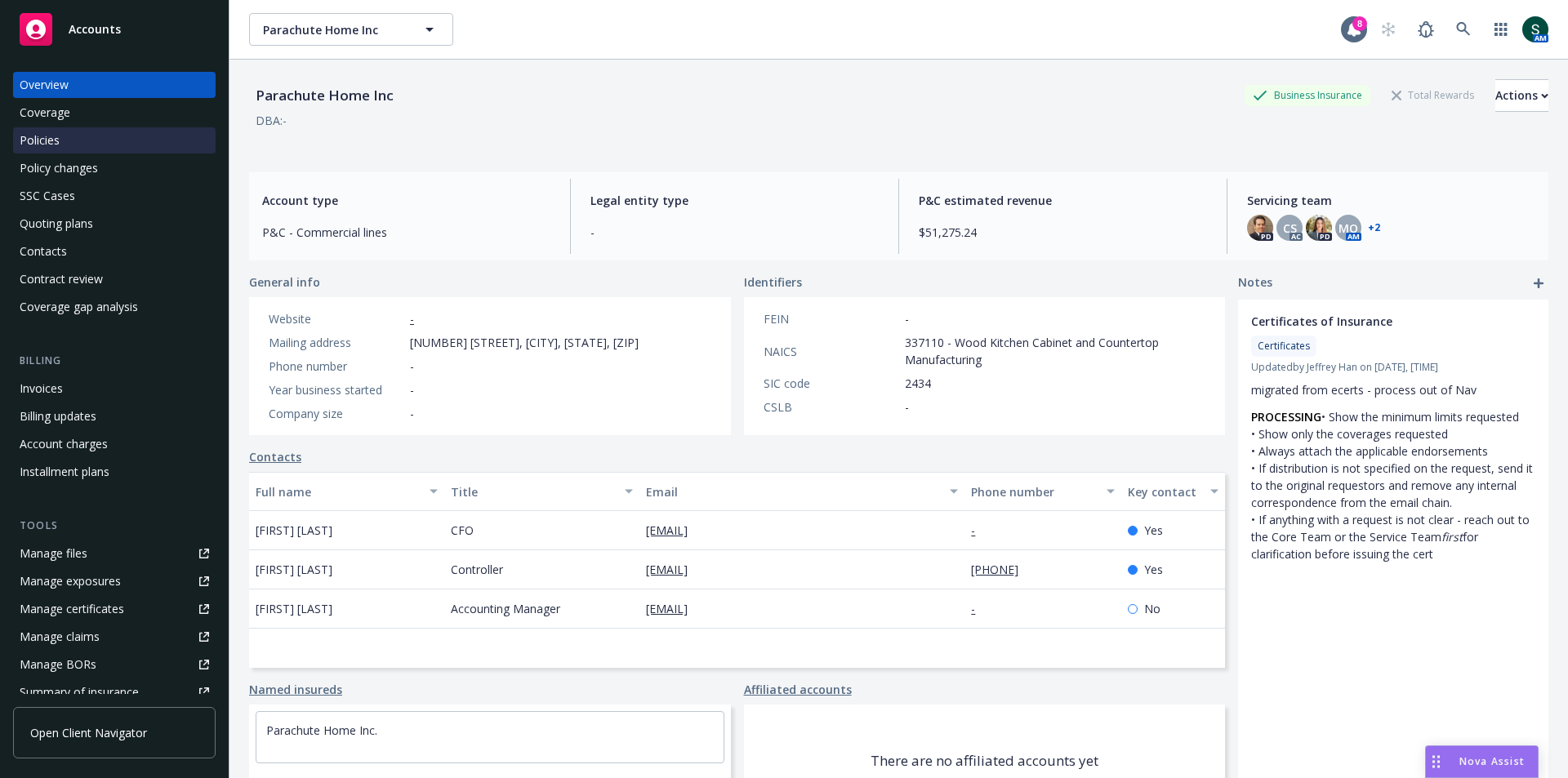 click on "Policies" at bounding box center [39, 140] 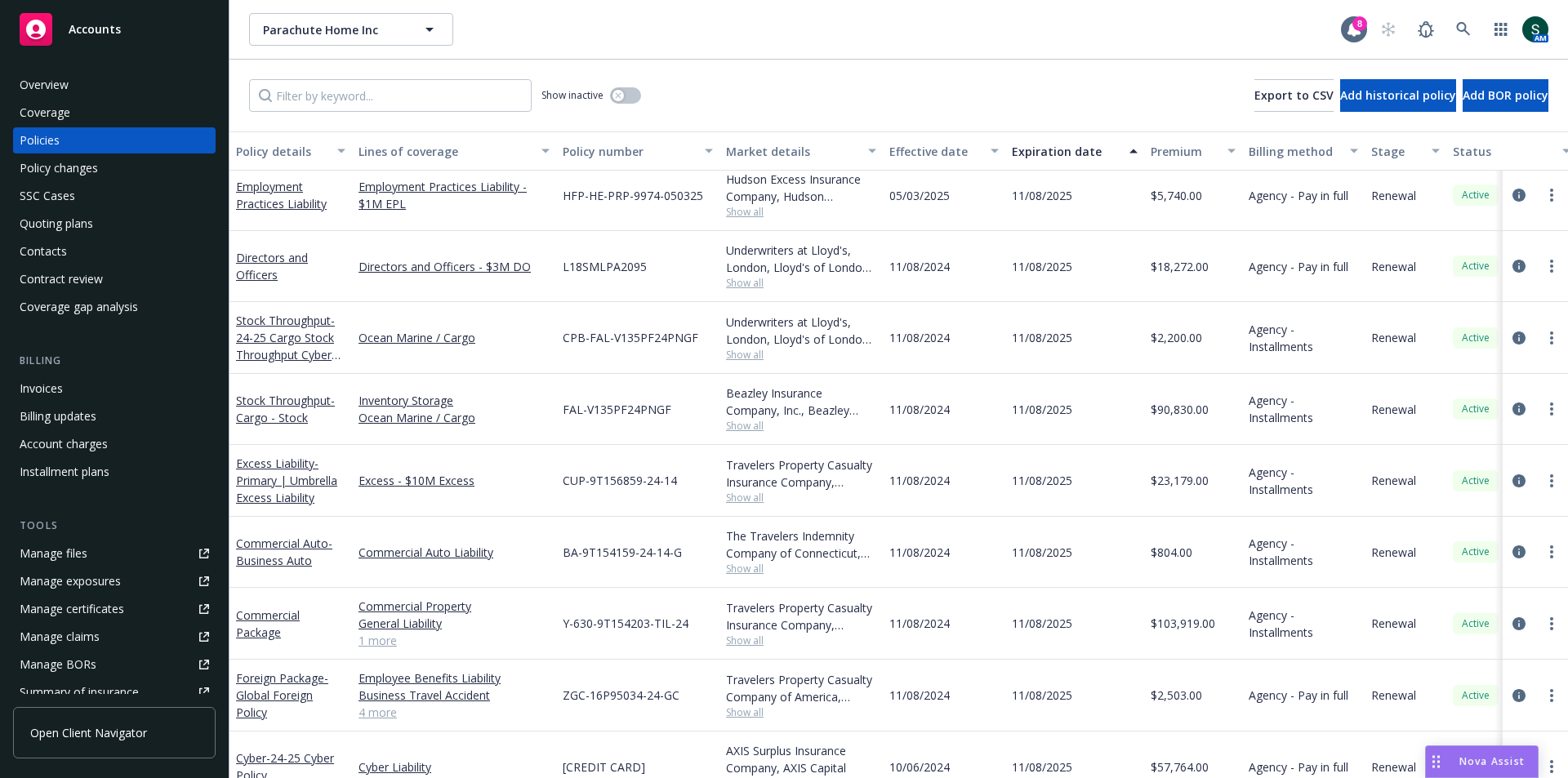 scroll, scrollTop: 0, scrollLeft: 0, axis: both 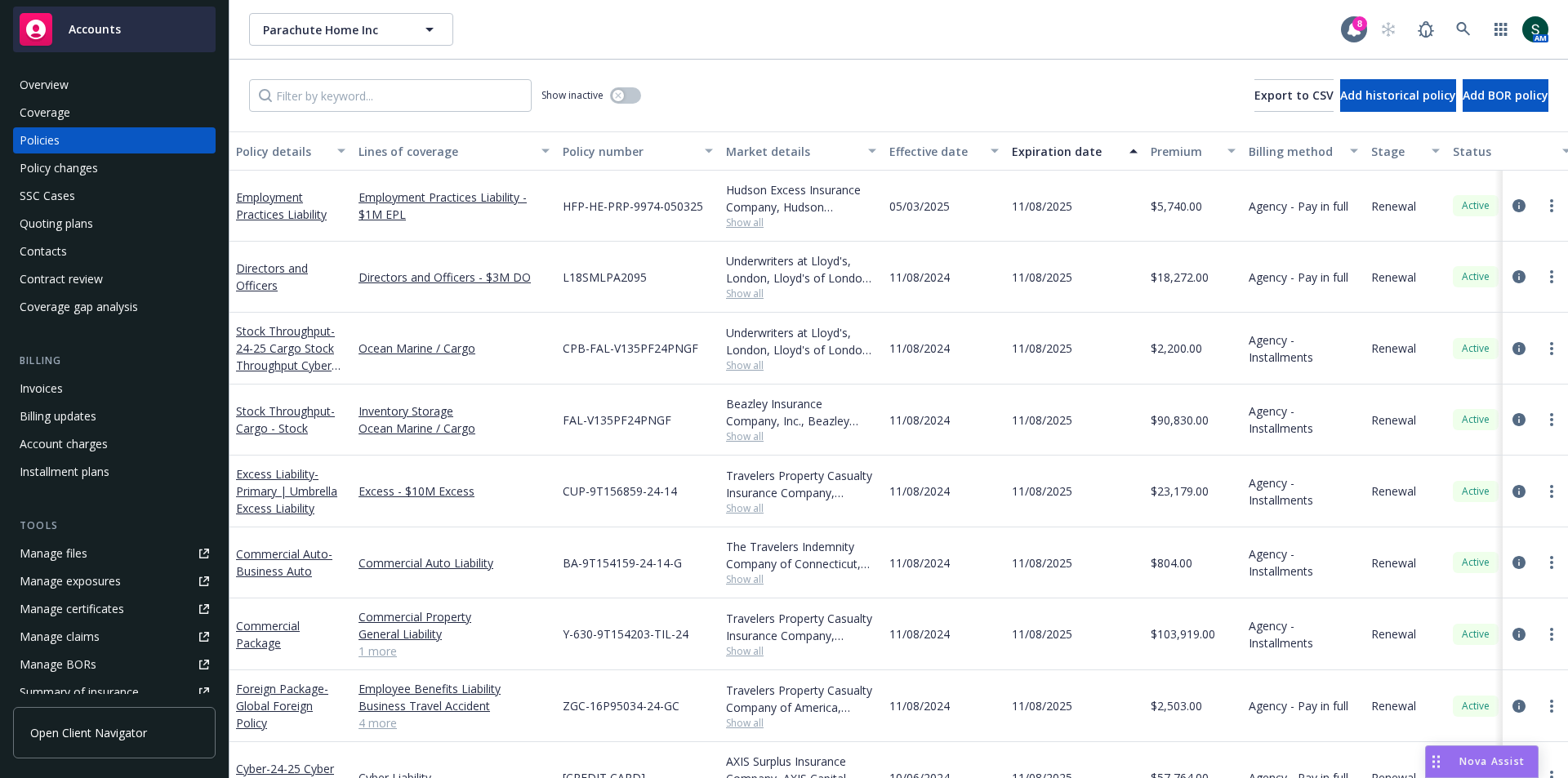 click on "Accounts" at bounding box center (95, 29) 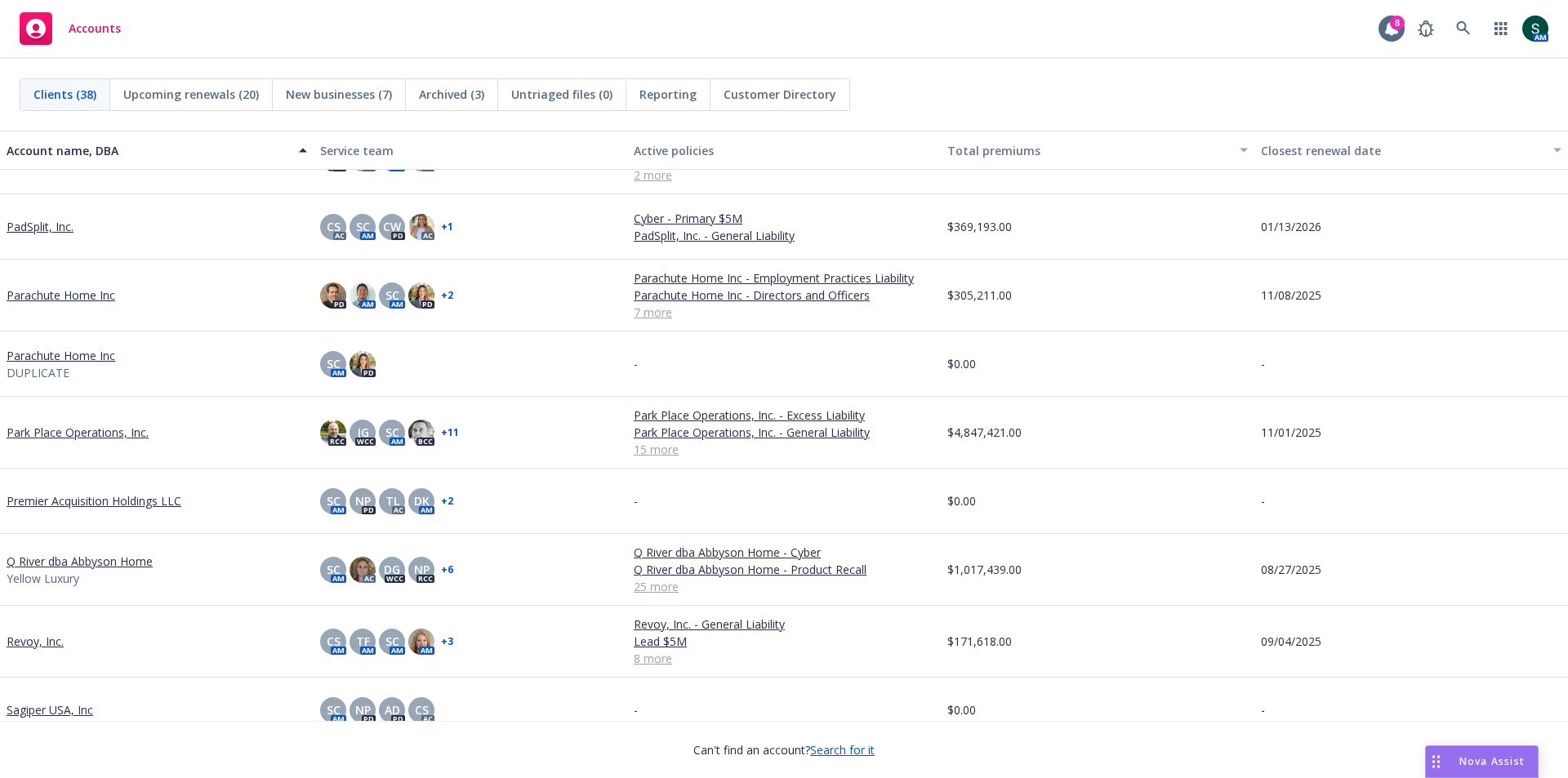 scroll, scrollTop: 1551, scrollLeft: 0, axis: vertical 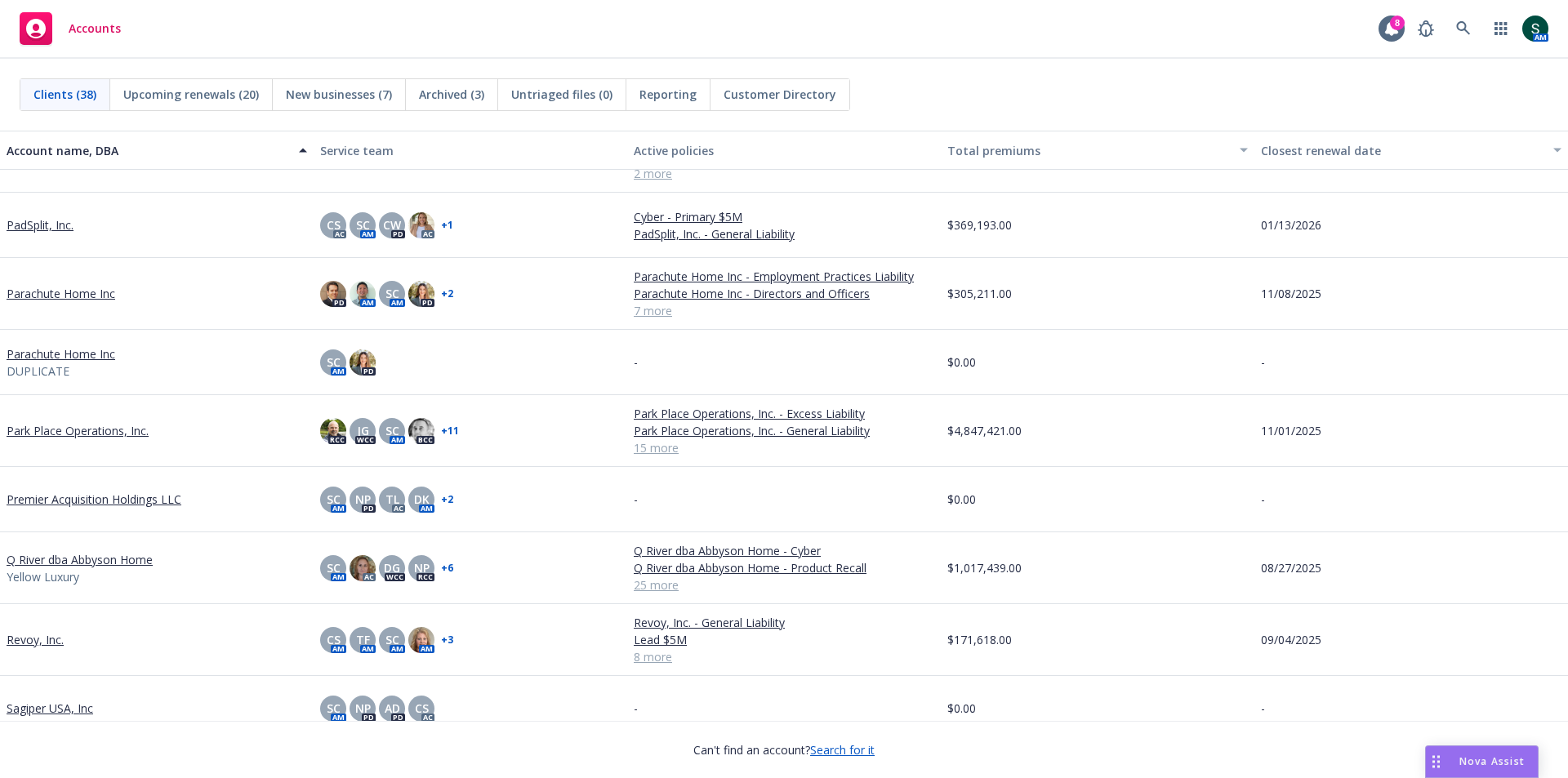 click on "Q River dba Abbyson Home" at bounding box center [79, 559] 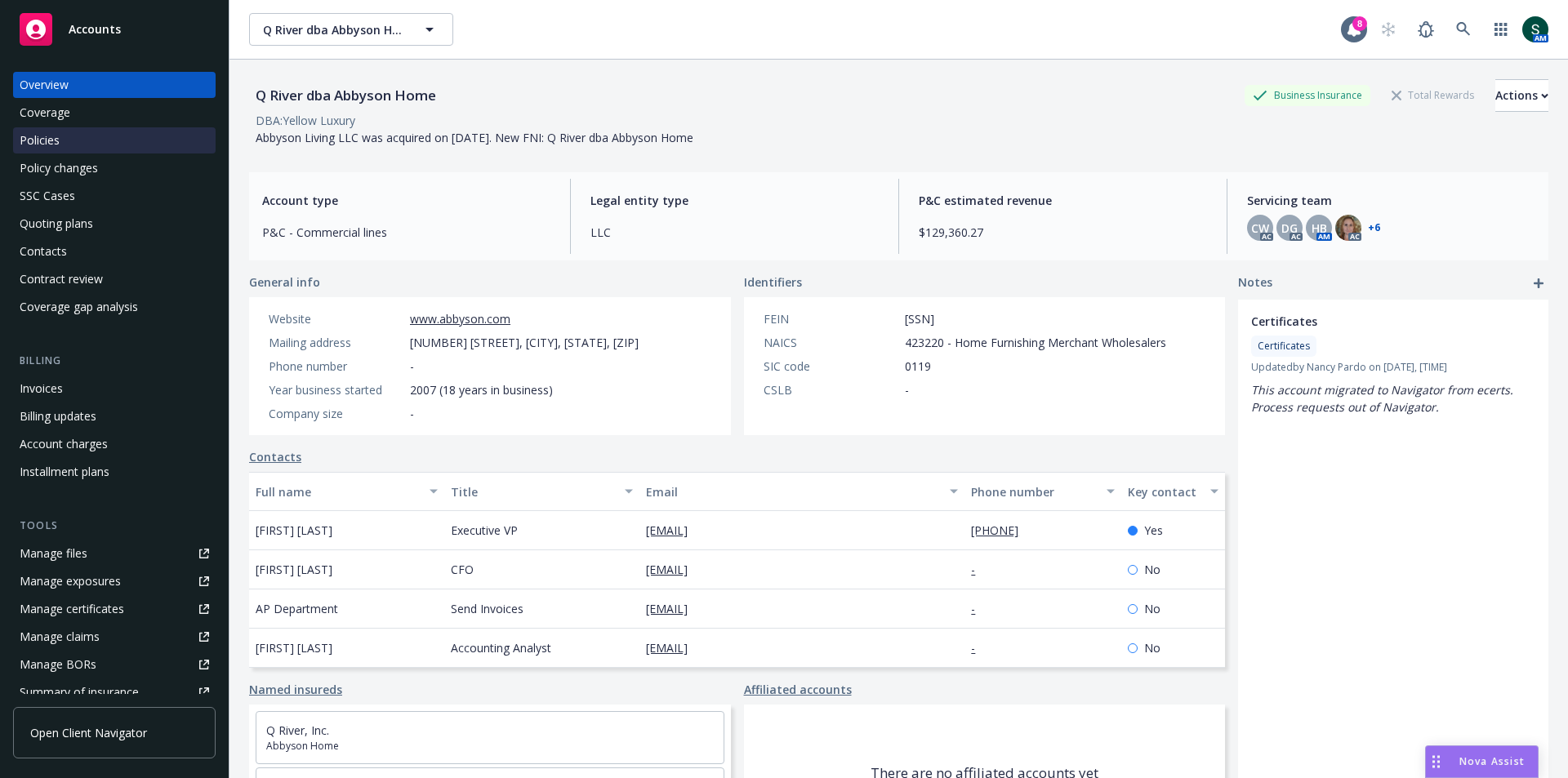 click on "Policies" at bounding box center [39, 140] 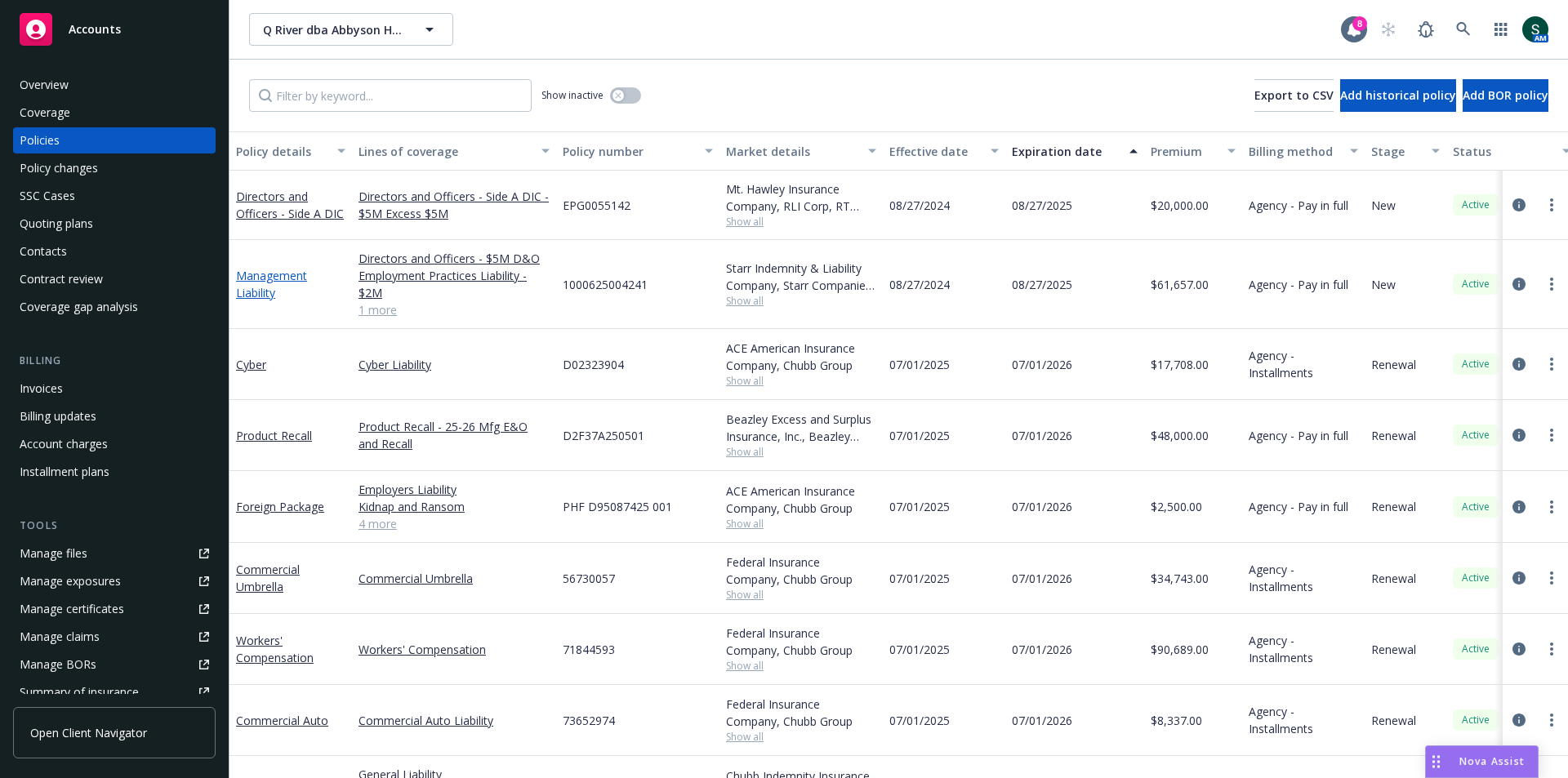 click on "Management Liability" at bounding box center [271, 284] 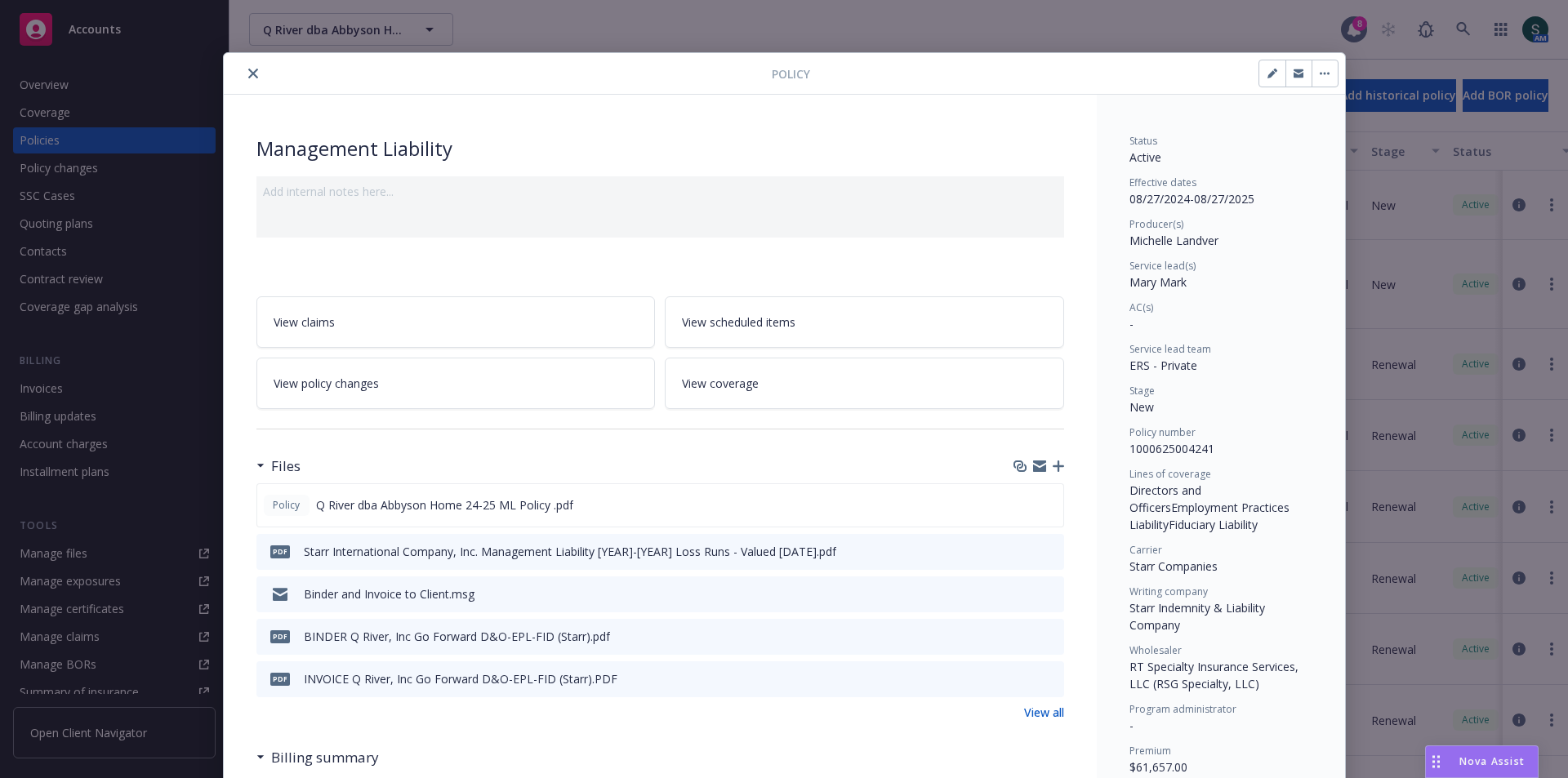 click at bounding box center [501, 73] 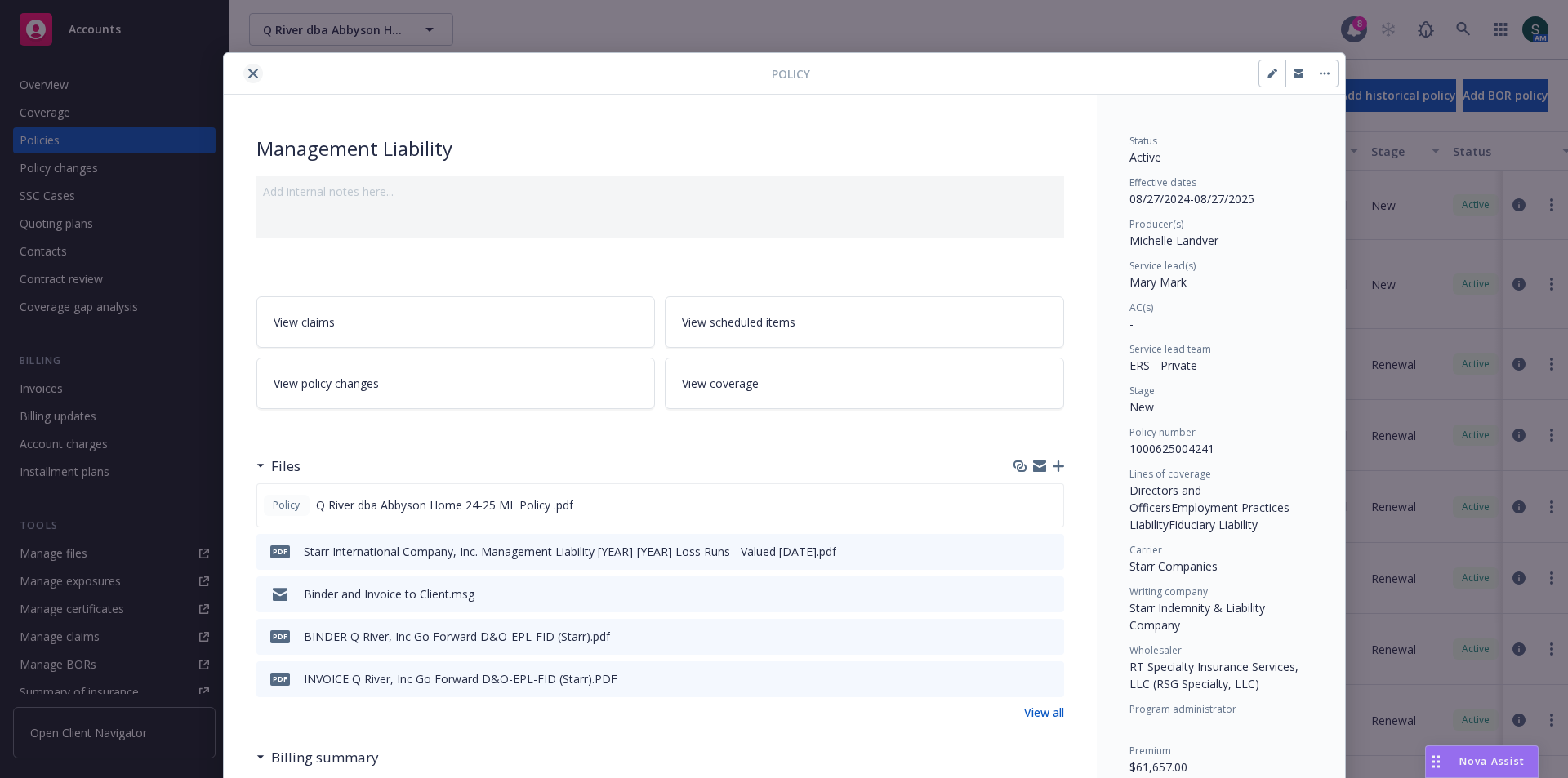 click at bounding box center (253, 73) 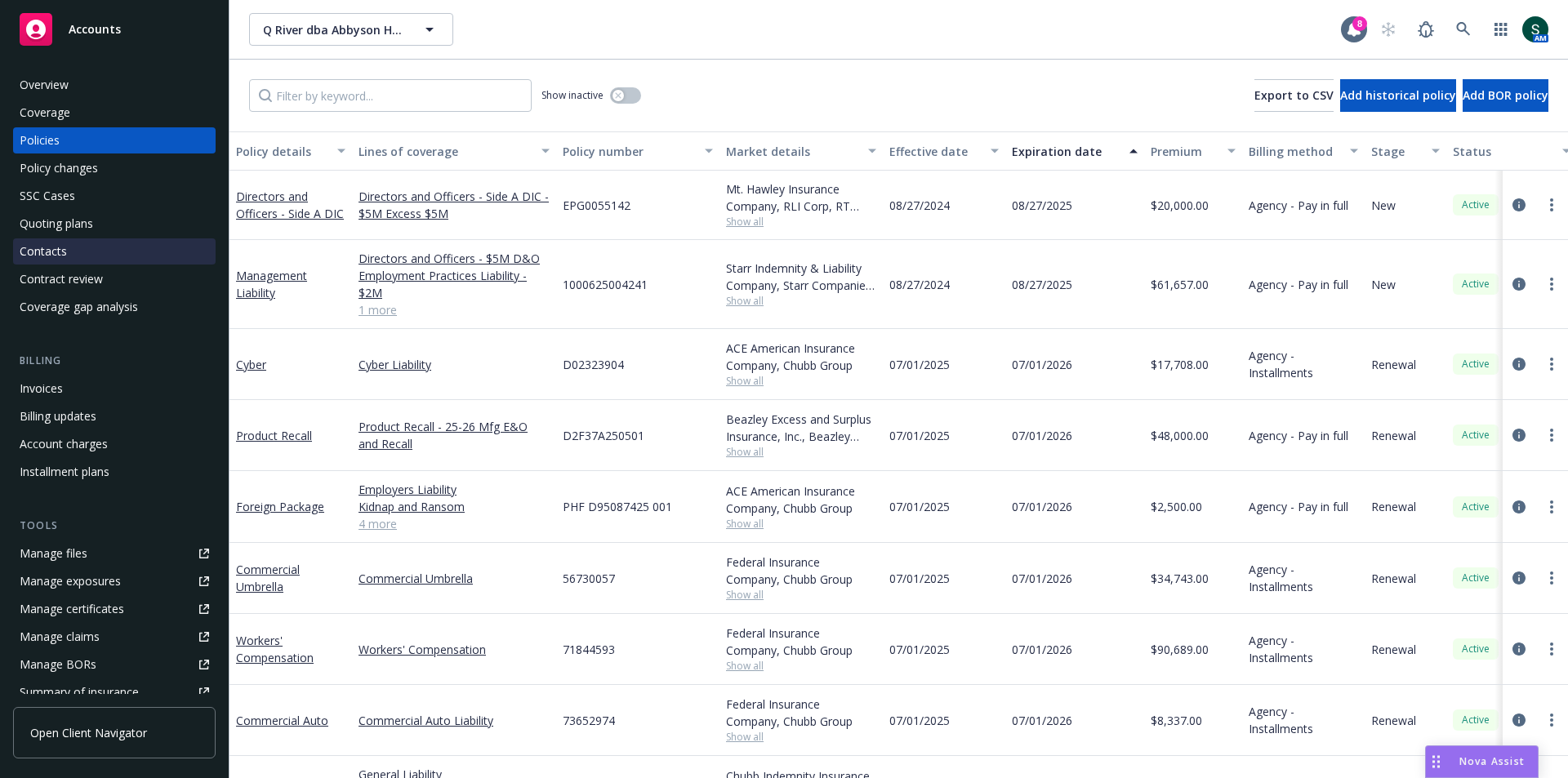 click on "Contacts" at bounding box center [114, 251] 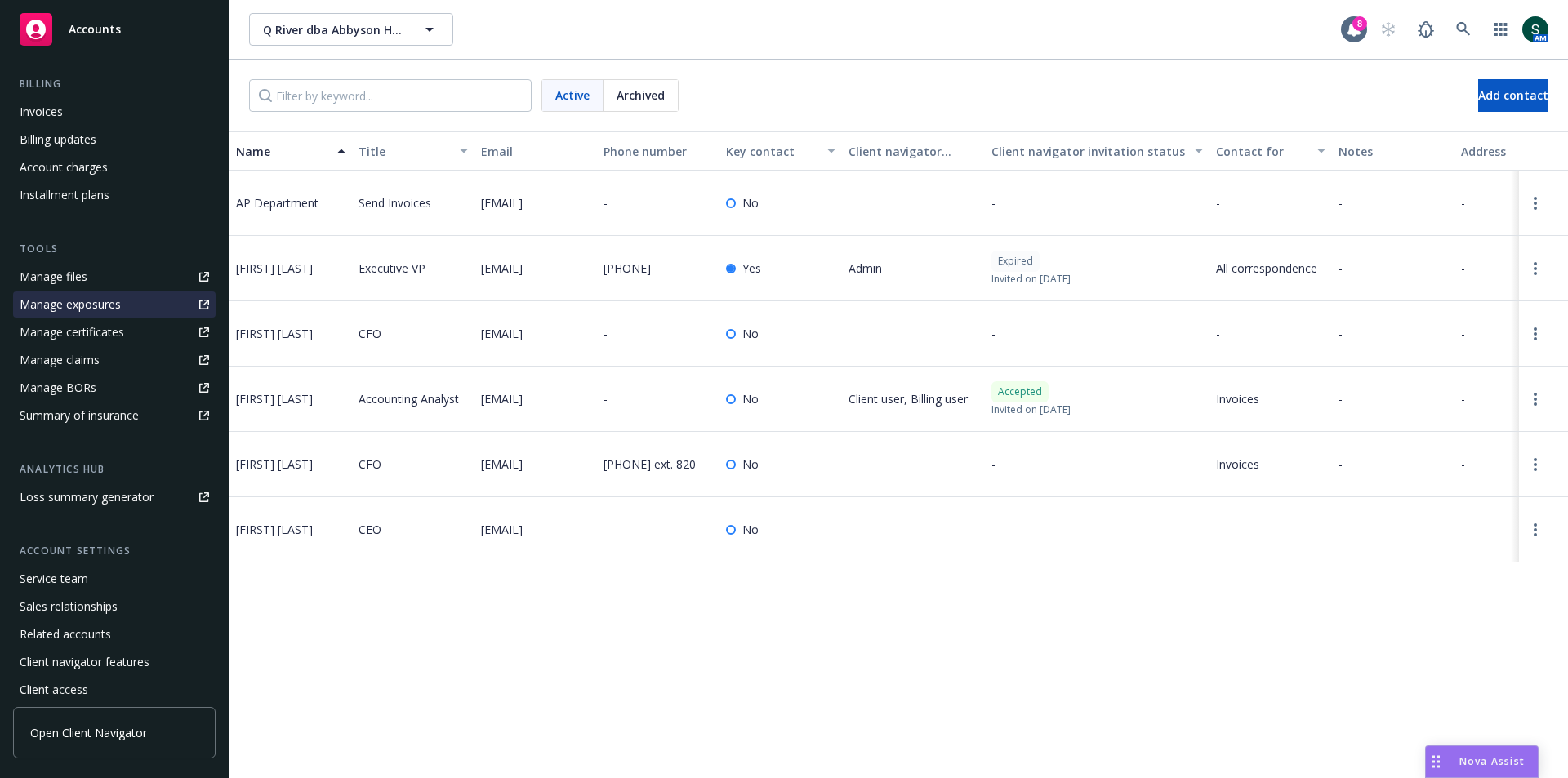 scroll, scrollTop: 286, scrollLeft: 0, axis: vertical 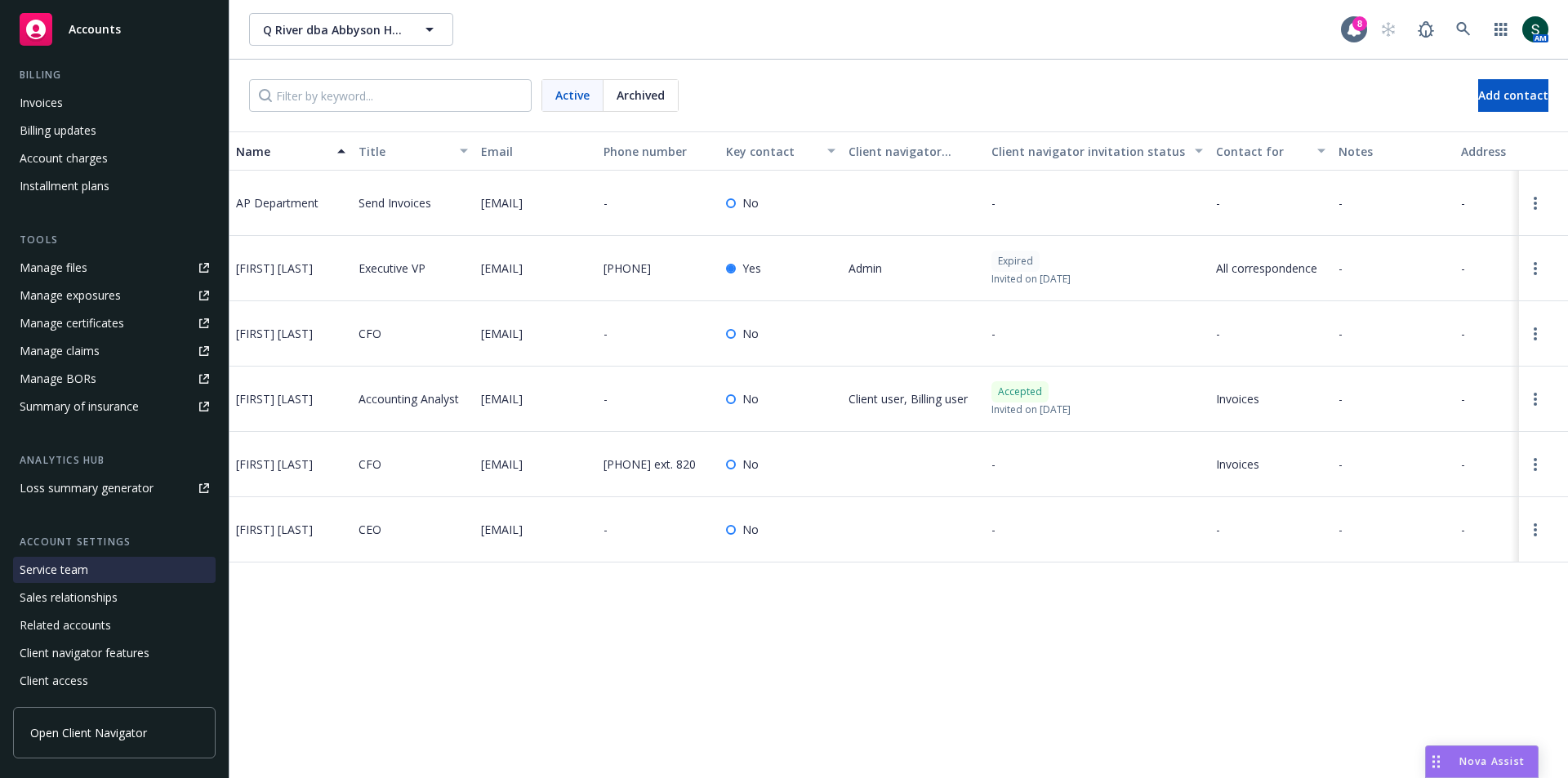 click on "Service team" at bounding box center [54, 570] 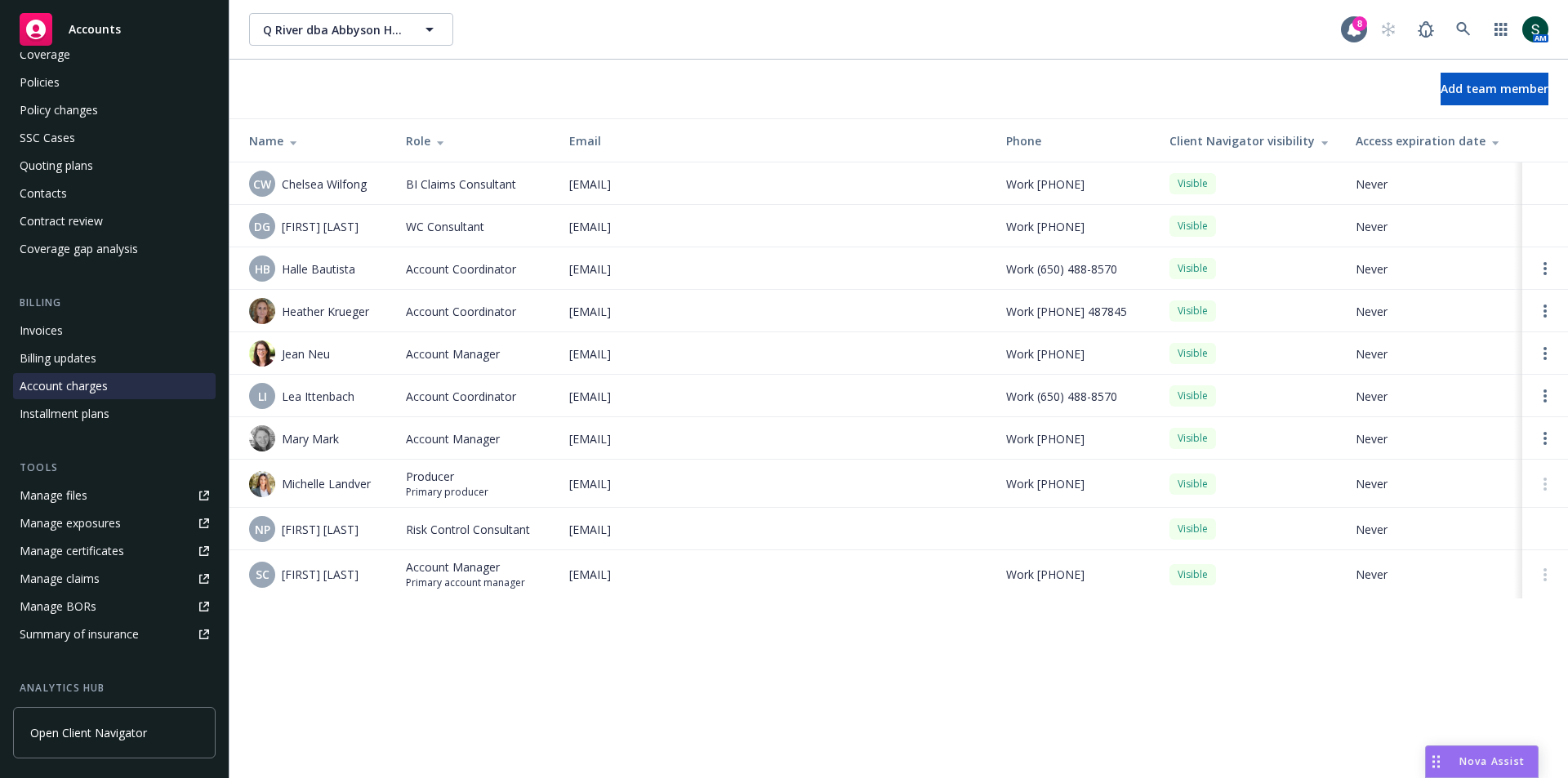 scroll, scrollTop: 0, scrollLeft: 0, axis: both 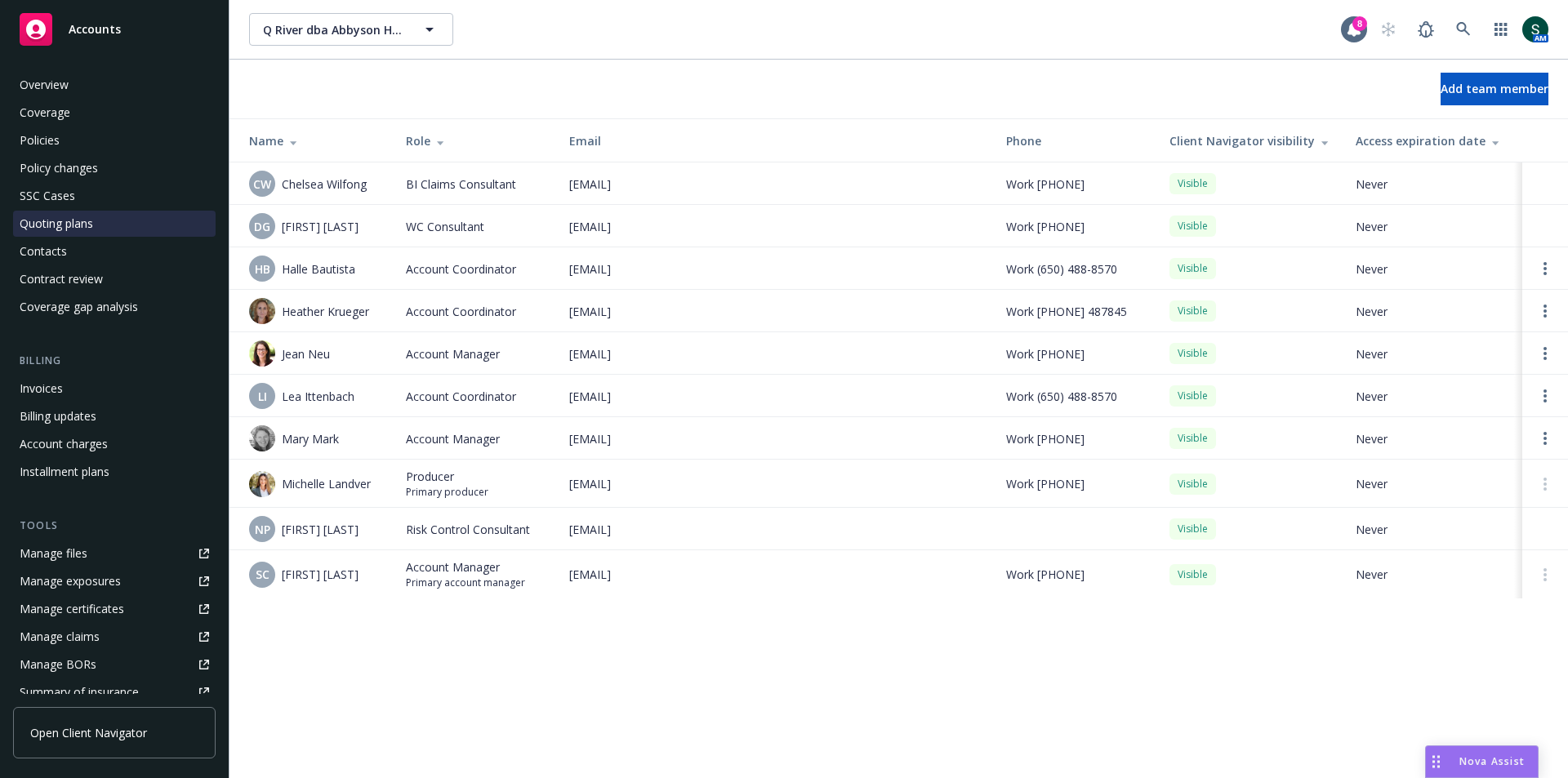 click on "Quoting plans" at bounding box center [56, 224] 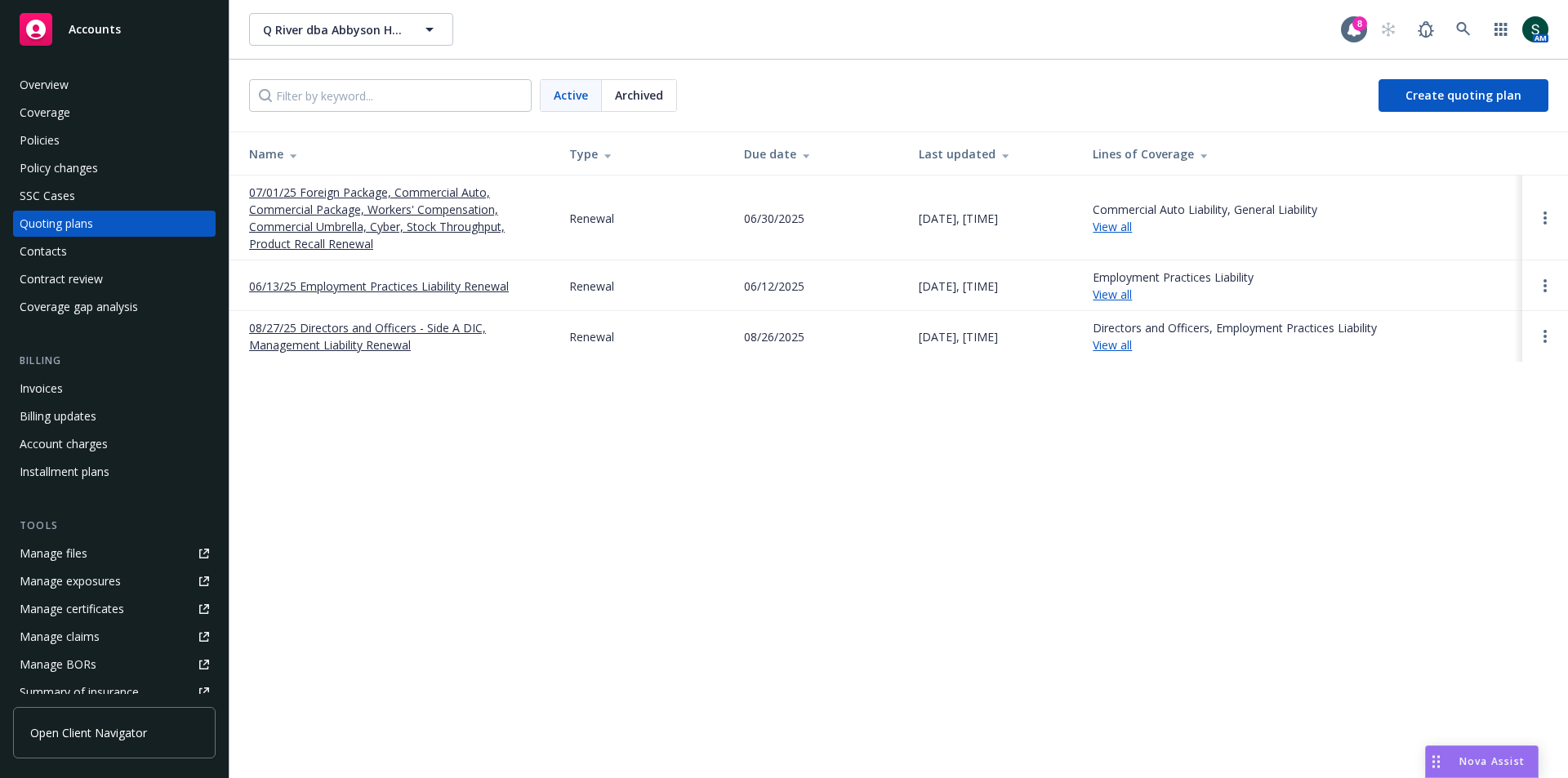 click on "08/27/25 Directors and Officers - Side A DIC, Management Liability Renewal" at bounding box center [396, 336] 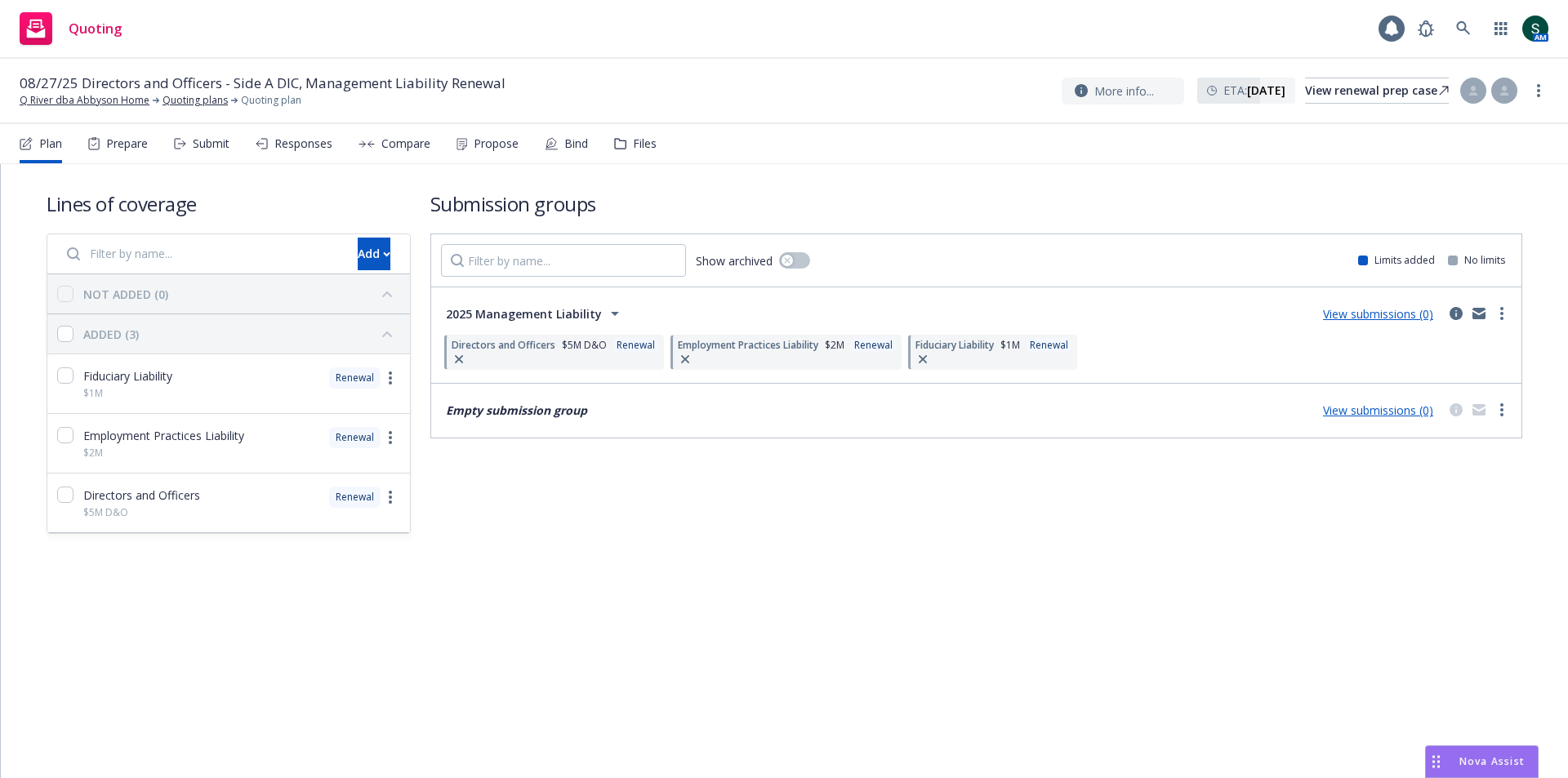 scroll, scrollTop: 0, scrollLeft: 0, axis: both 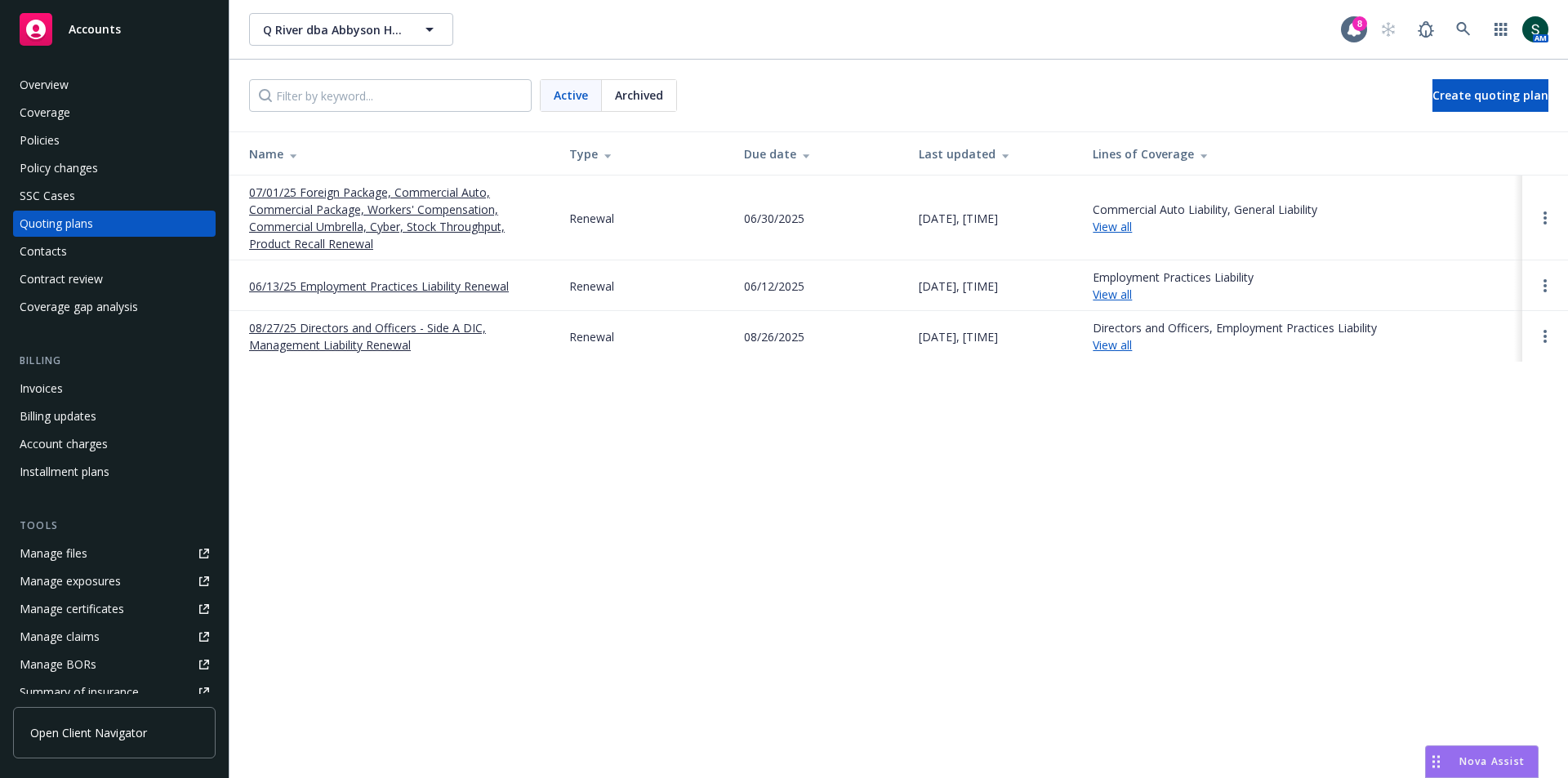 click on "08/27/25 Directors and Officers - Side A DIC, Management Liability Renewal" at bounding box center [396, 336] 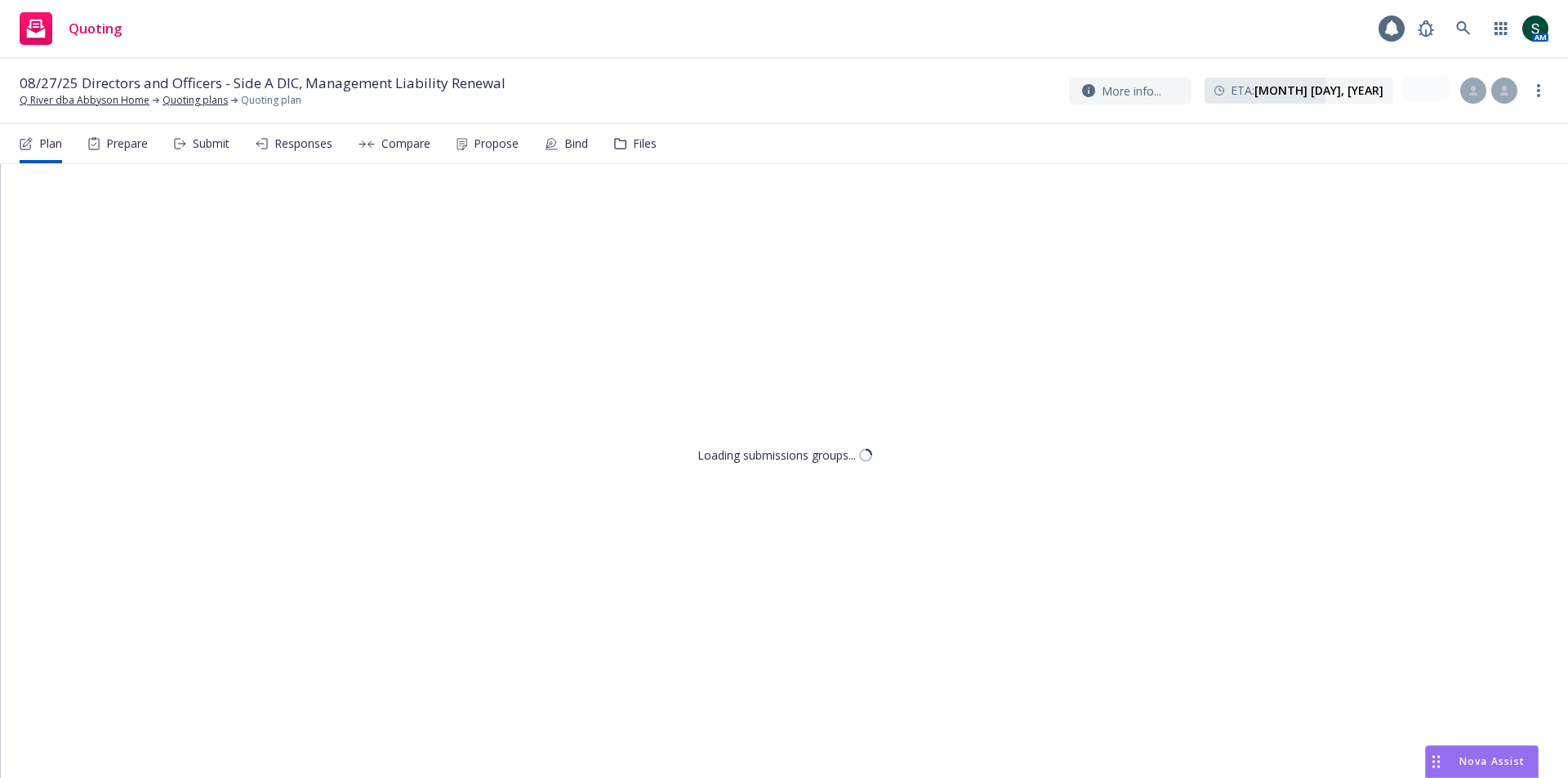 scroll, scrollTop: 0, scrollLeft: 0, axis: both 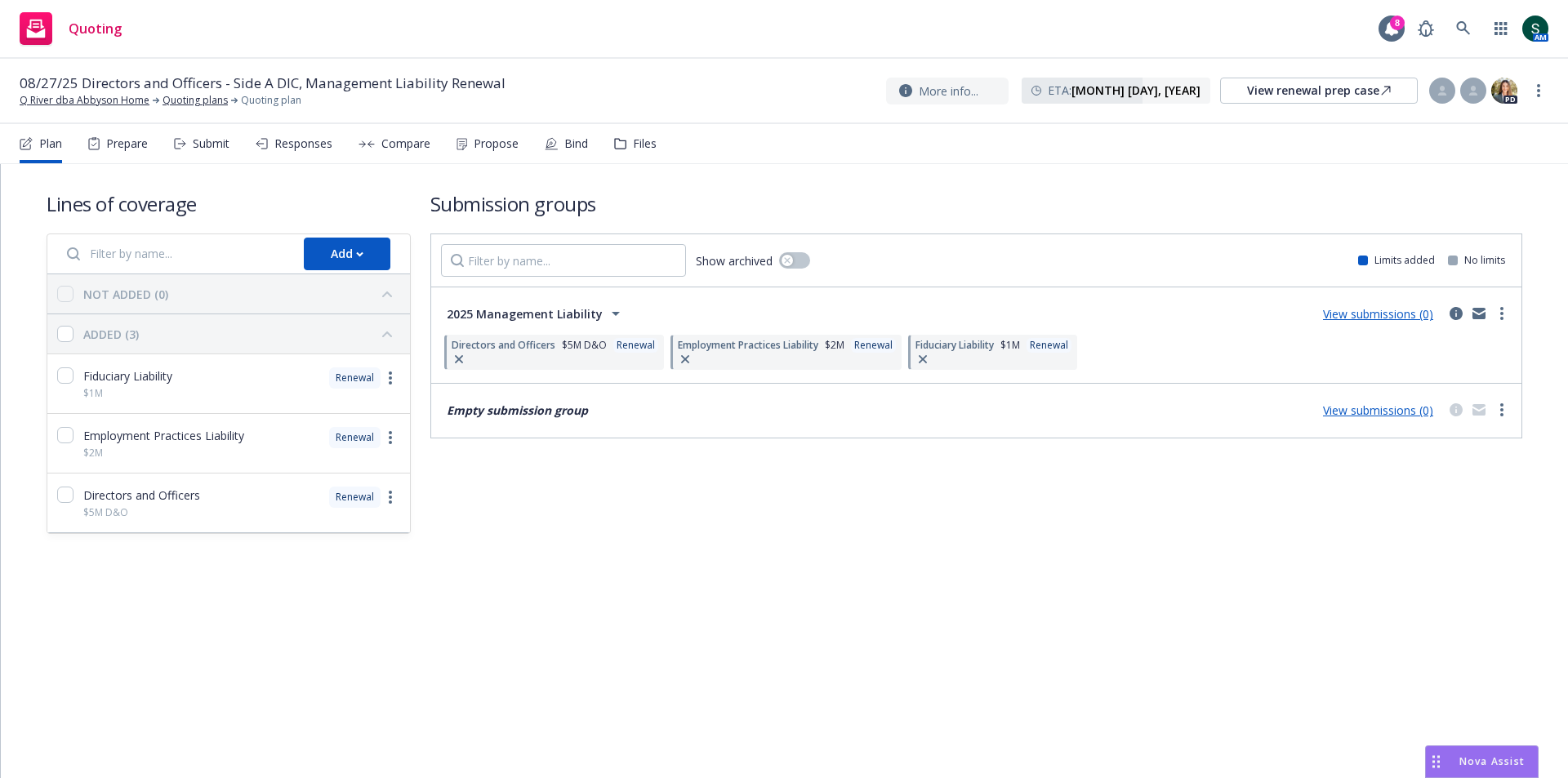 click on "Files" at bounding box center (644, 144) 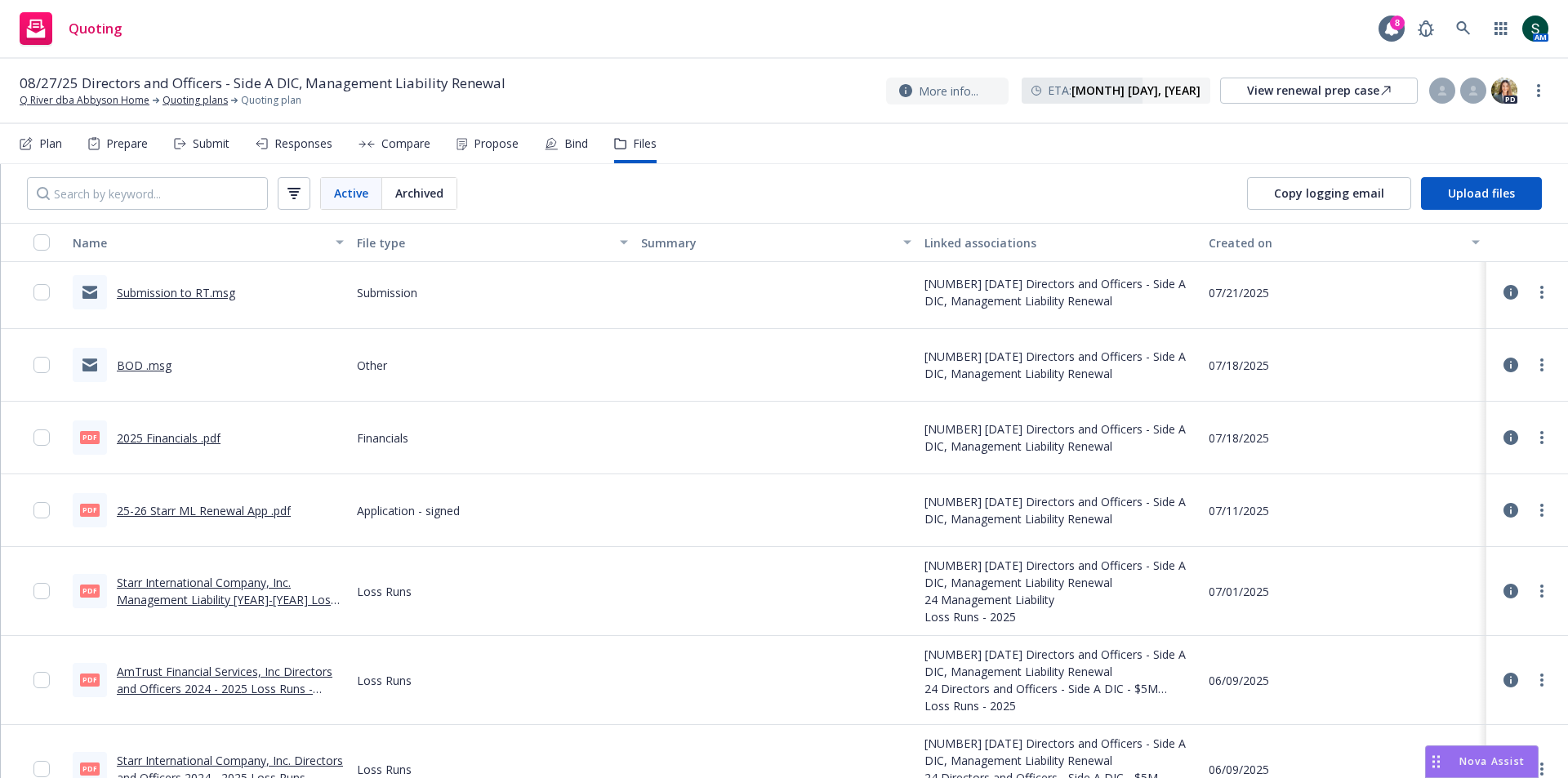 scroll, scrollTop: 0, scrollLeft: 0, axis: both 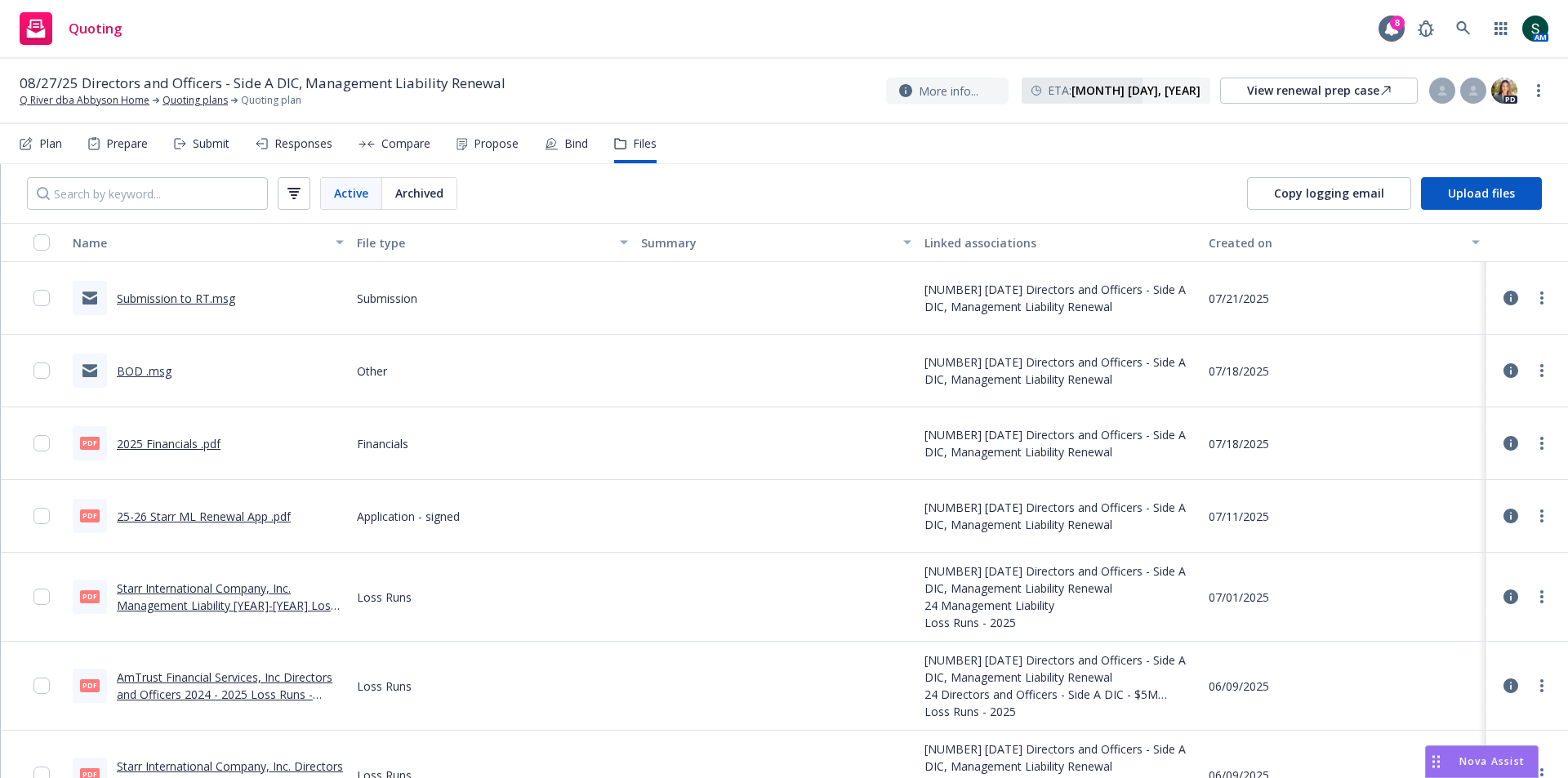 click on "Submission to RT.msg" at bounding box center [176, 298] 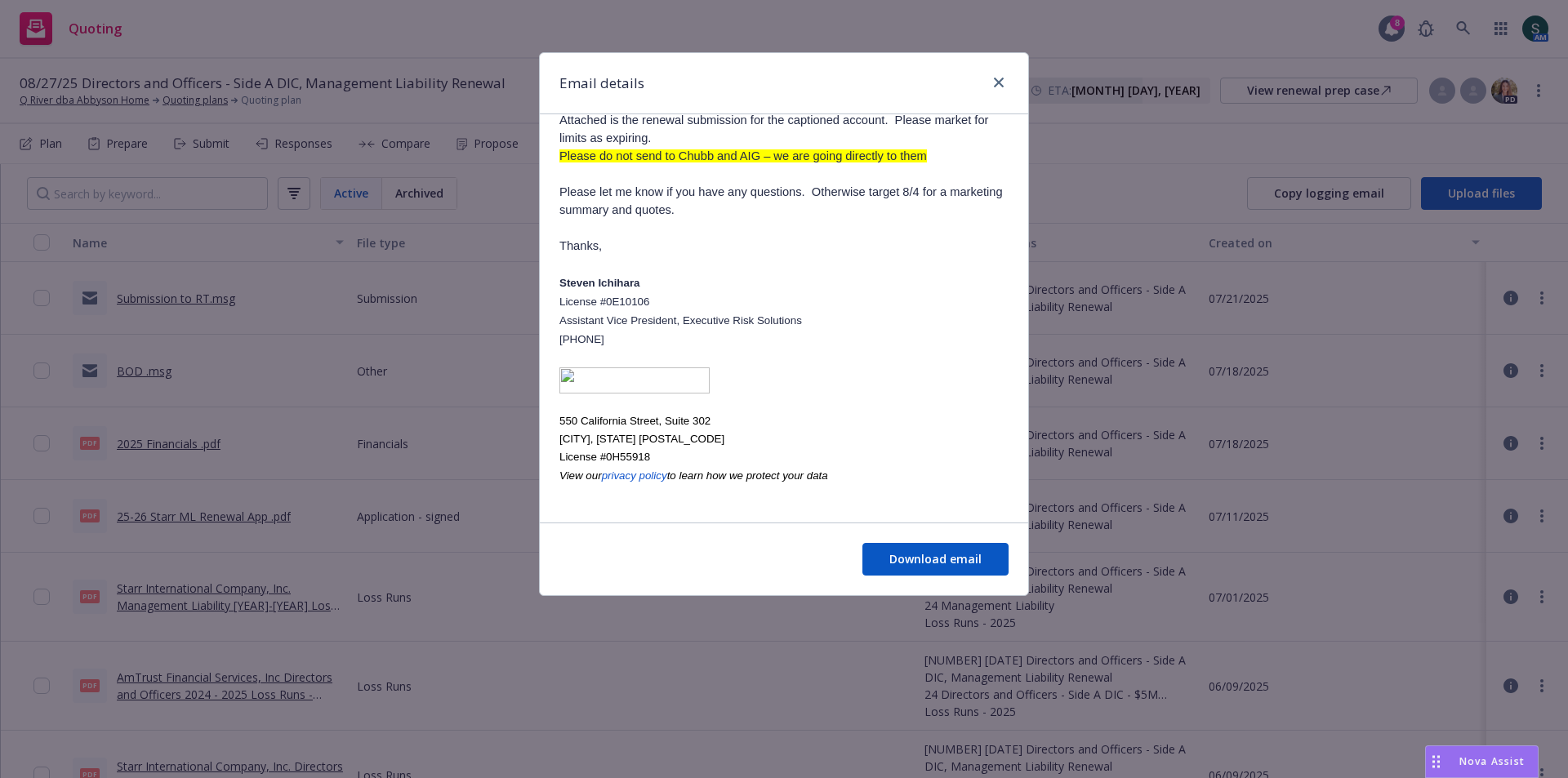 scroll, scrollTop: 0, scrollLeft: 0, axis: both 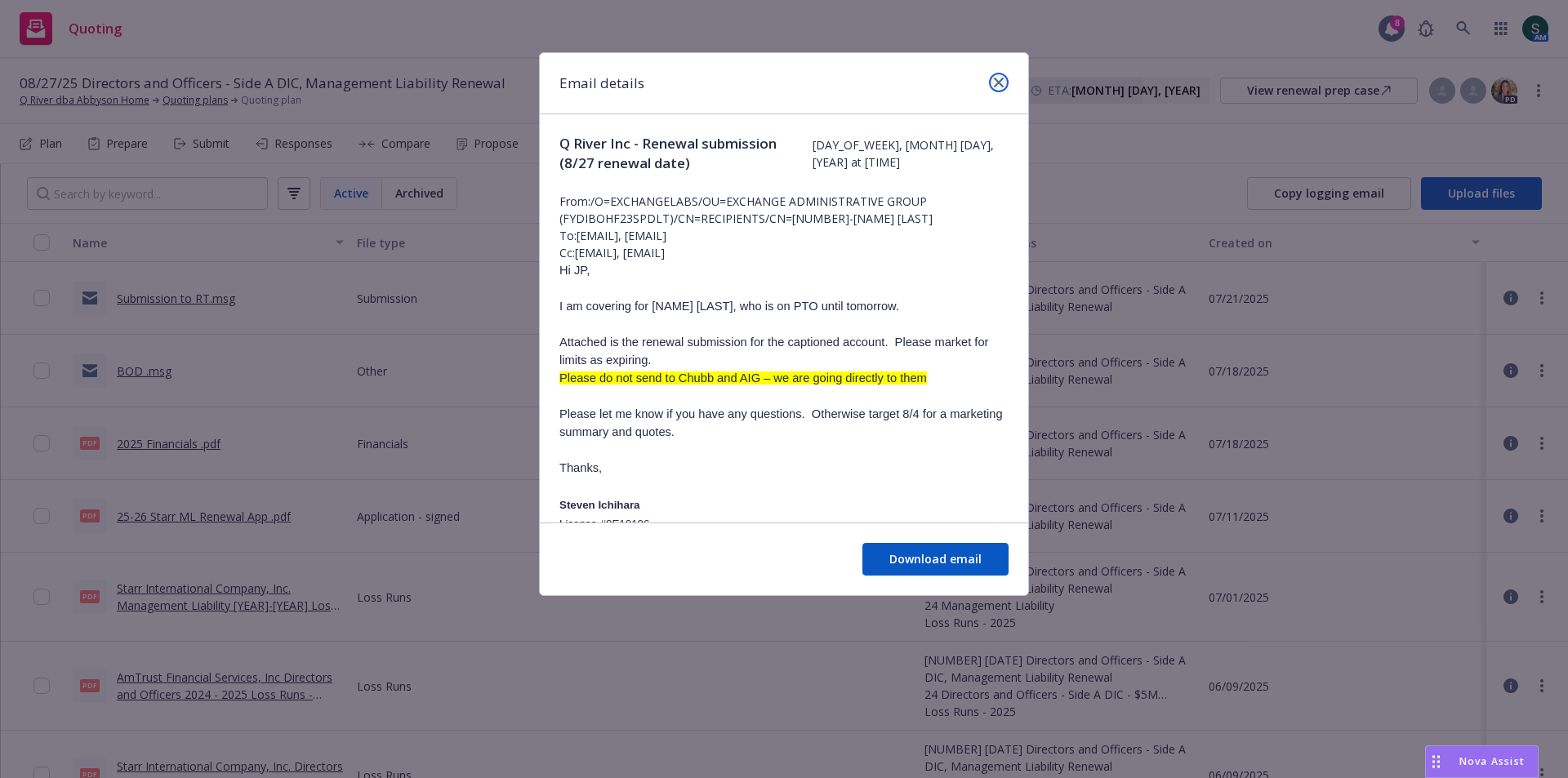 click at bounding box center [999, 82] 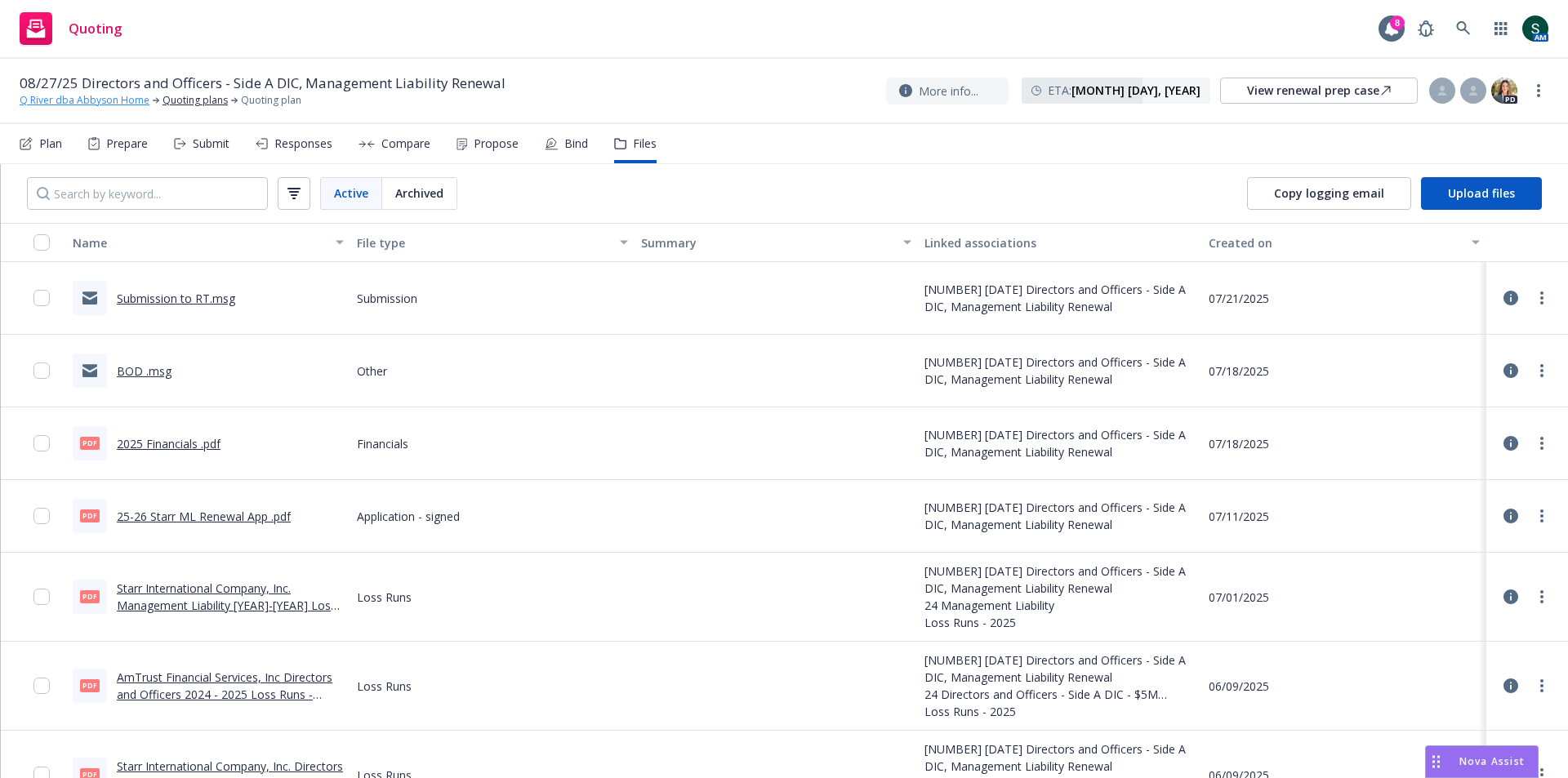click on "Q River dba Abbyson Home" at bounding box center (84, 100) 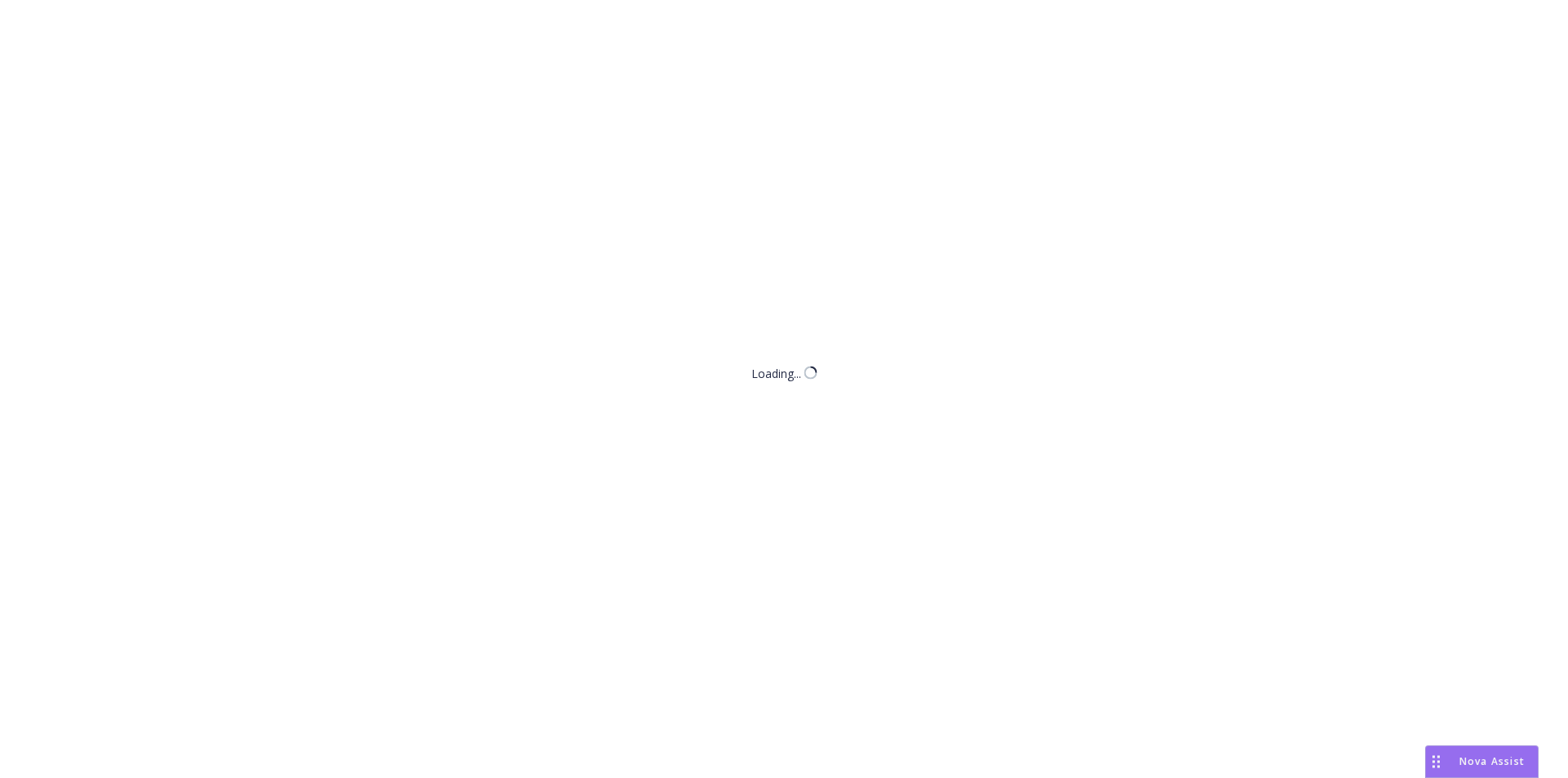 scroll, scrollTop: 0, scrollLeft: 0, axis: both 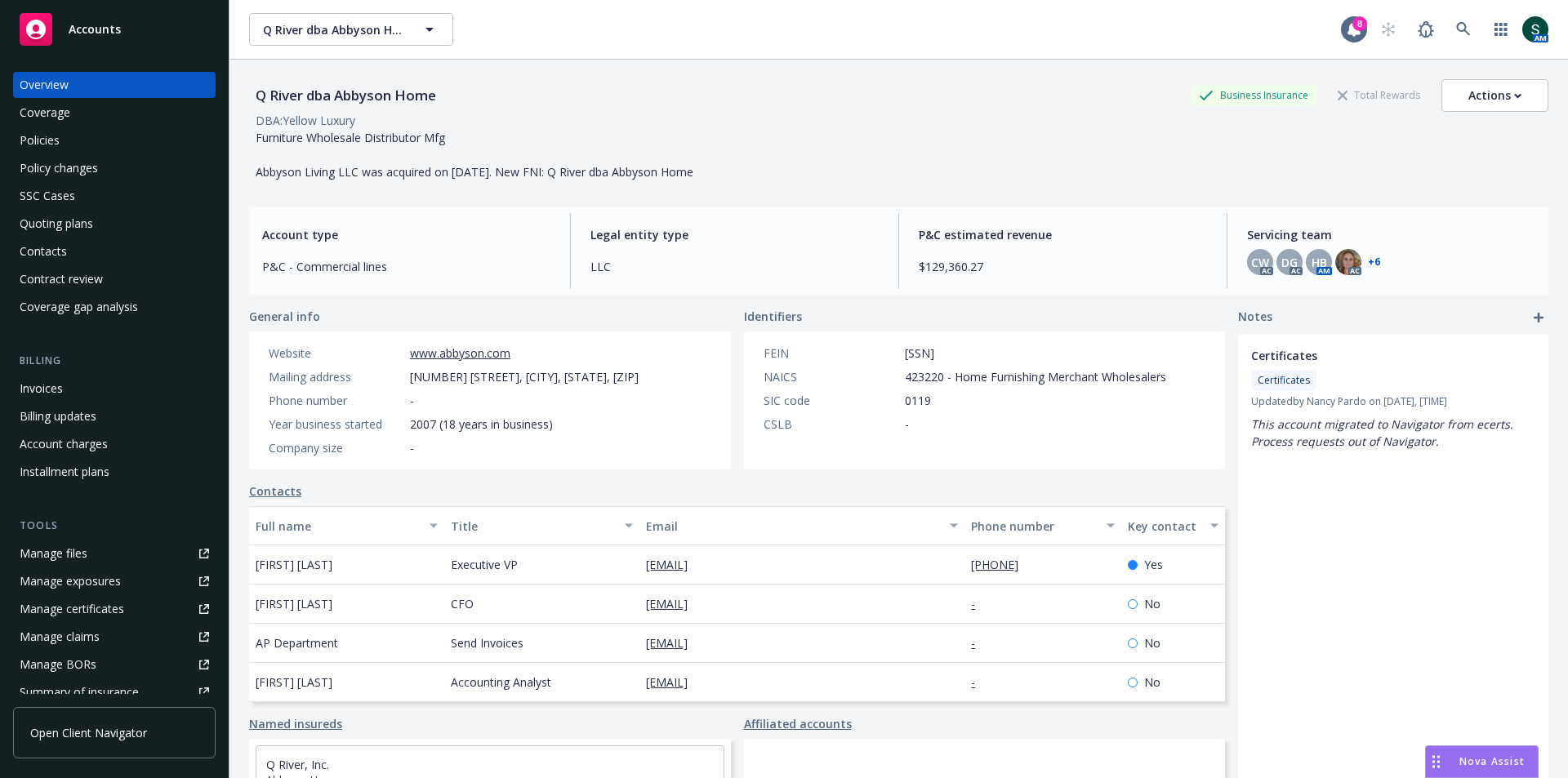 click on "+ 6" at bounding box center [1374, 262] 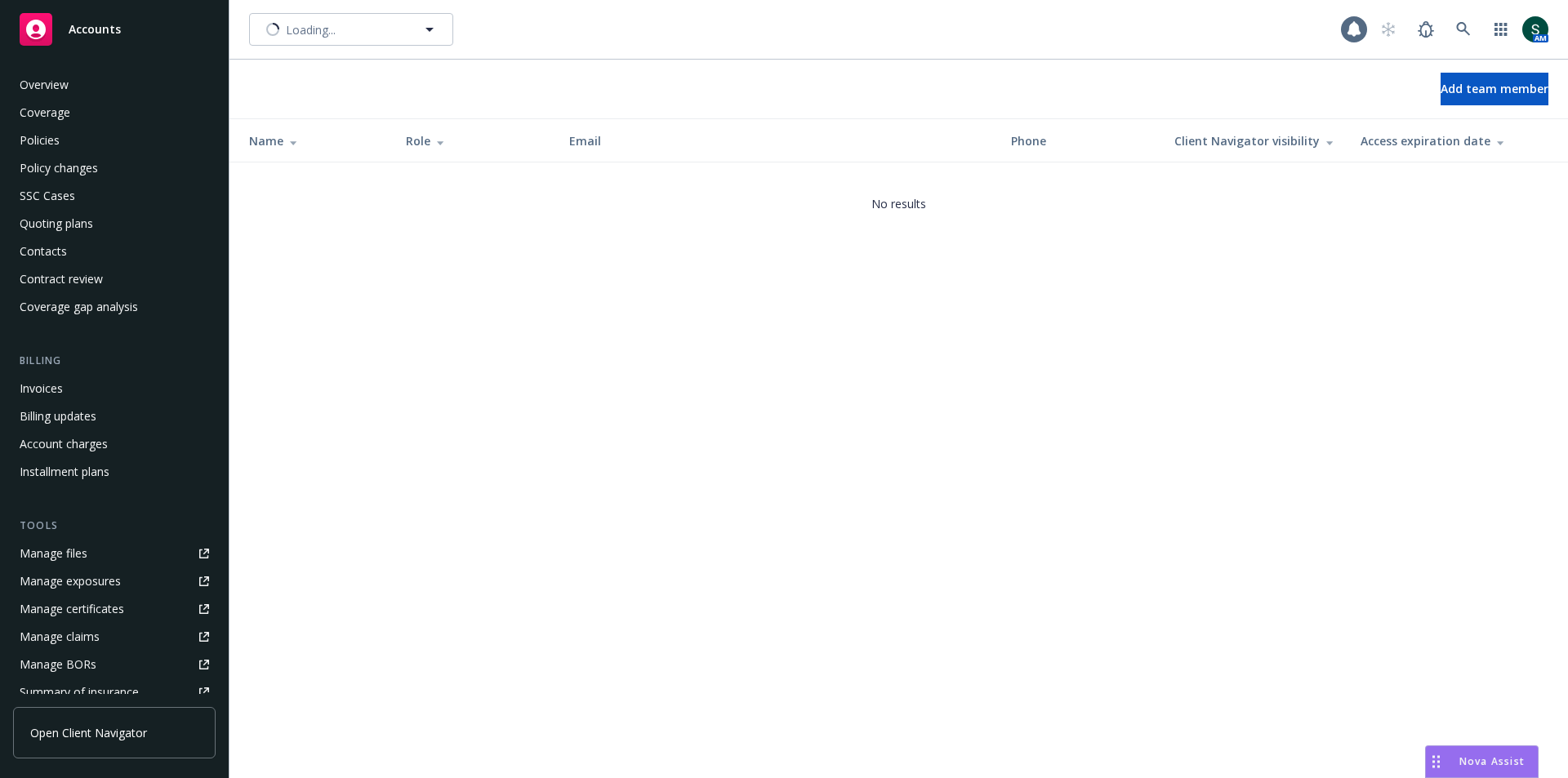 scroll, scrollTop: 0, scrollLeft: 0, axis: both 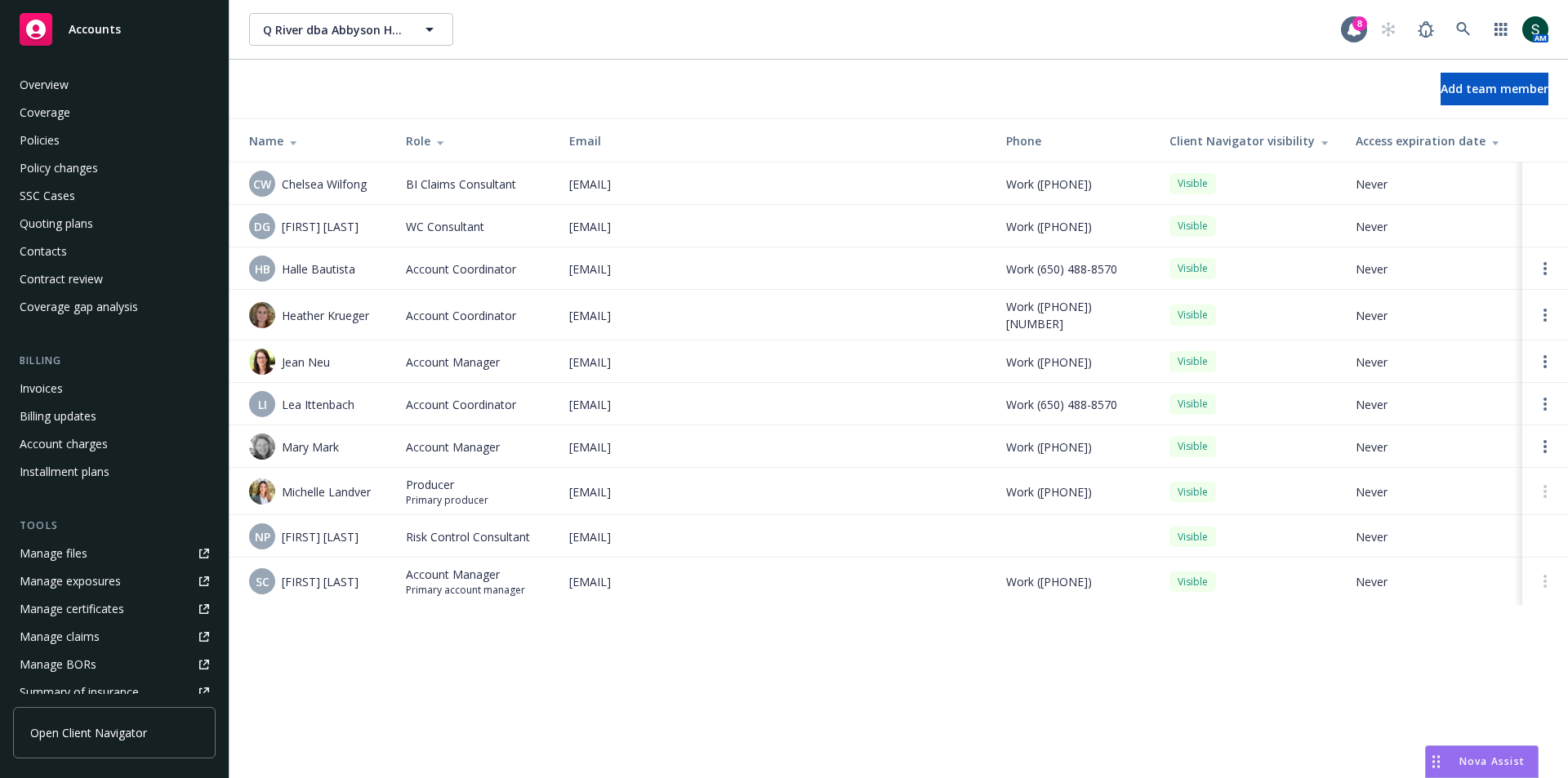 click on "Accounts" at bounding box center [95, 29] 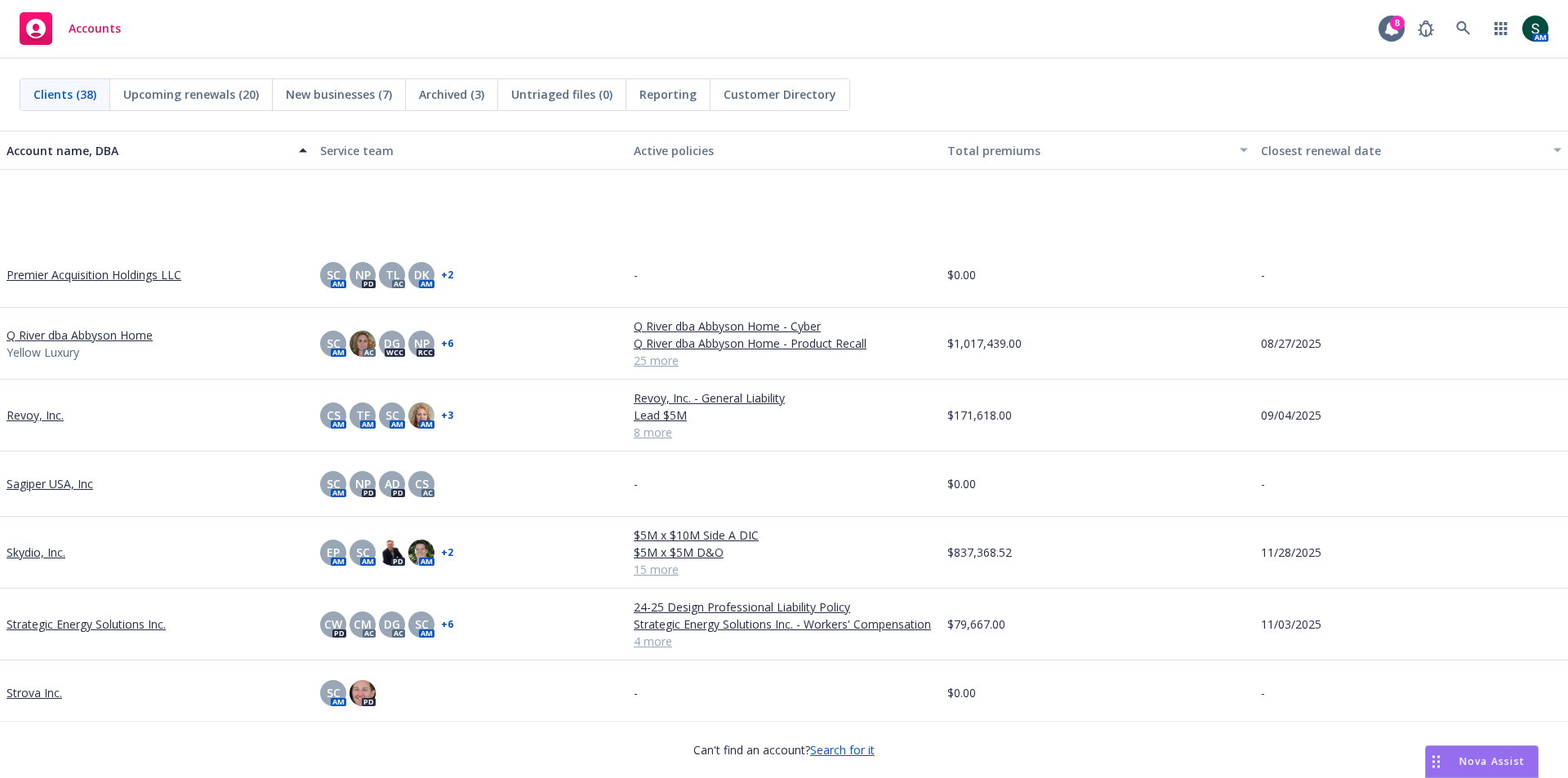 scroll, scrollTop: 1931, scrollLeft: 0, axis: vertical 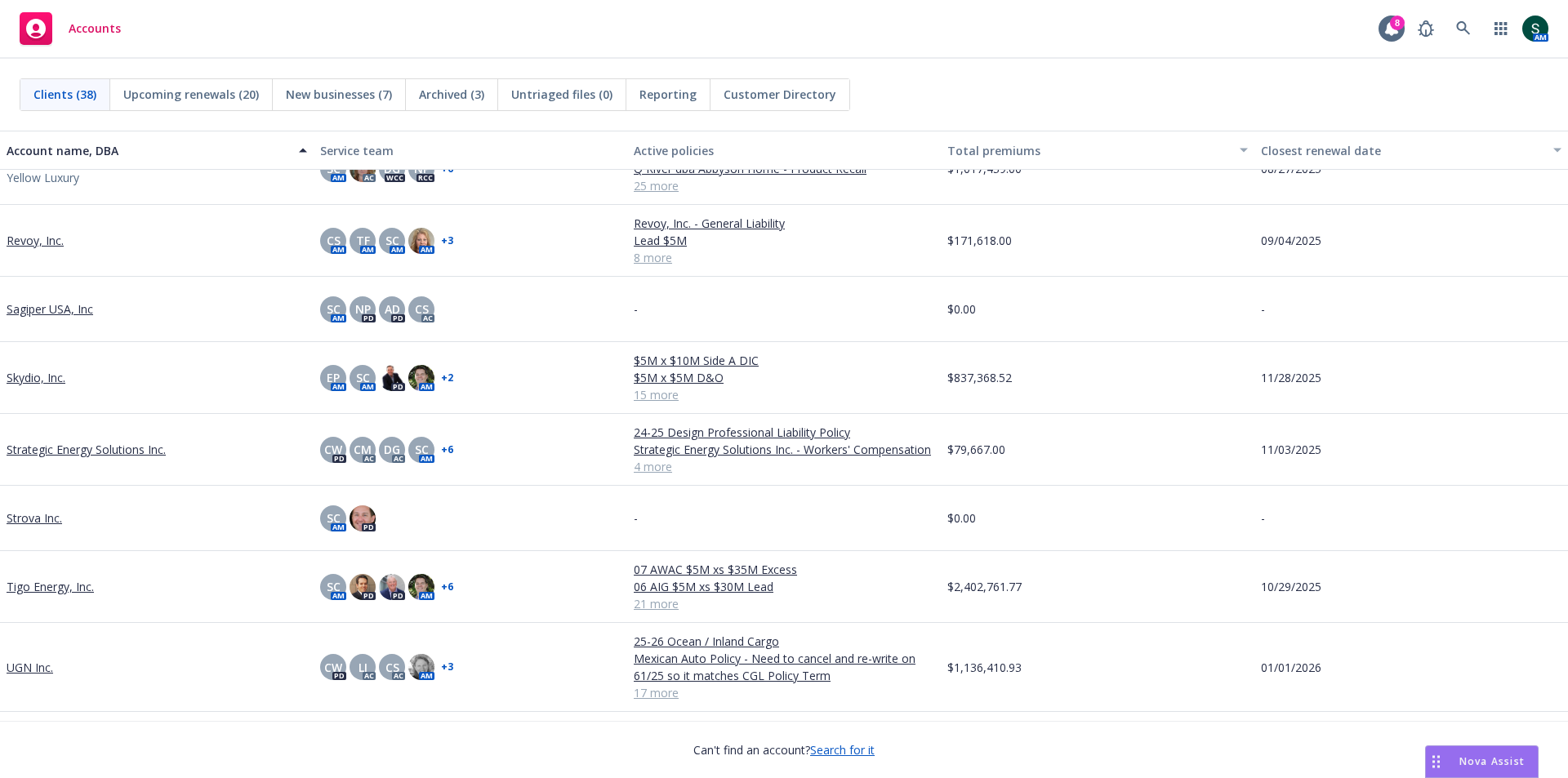 click on "Skydio, Inc." at bounding box center (36, 377) 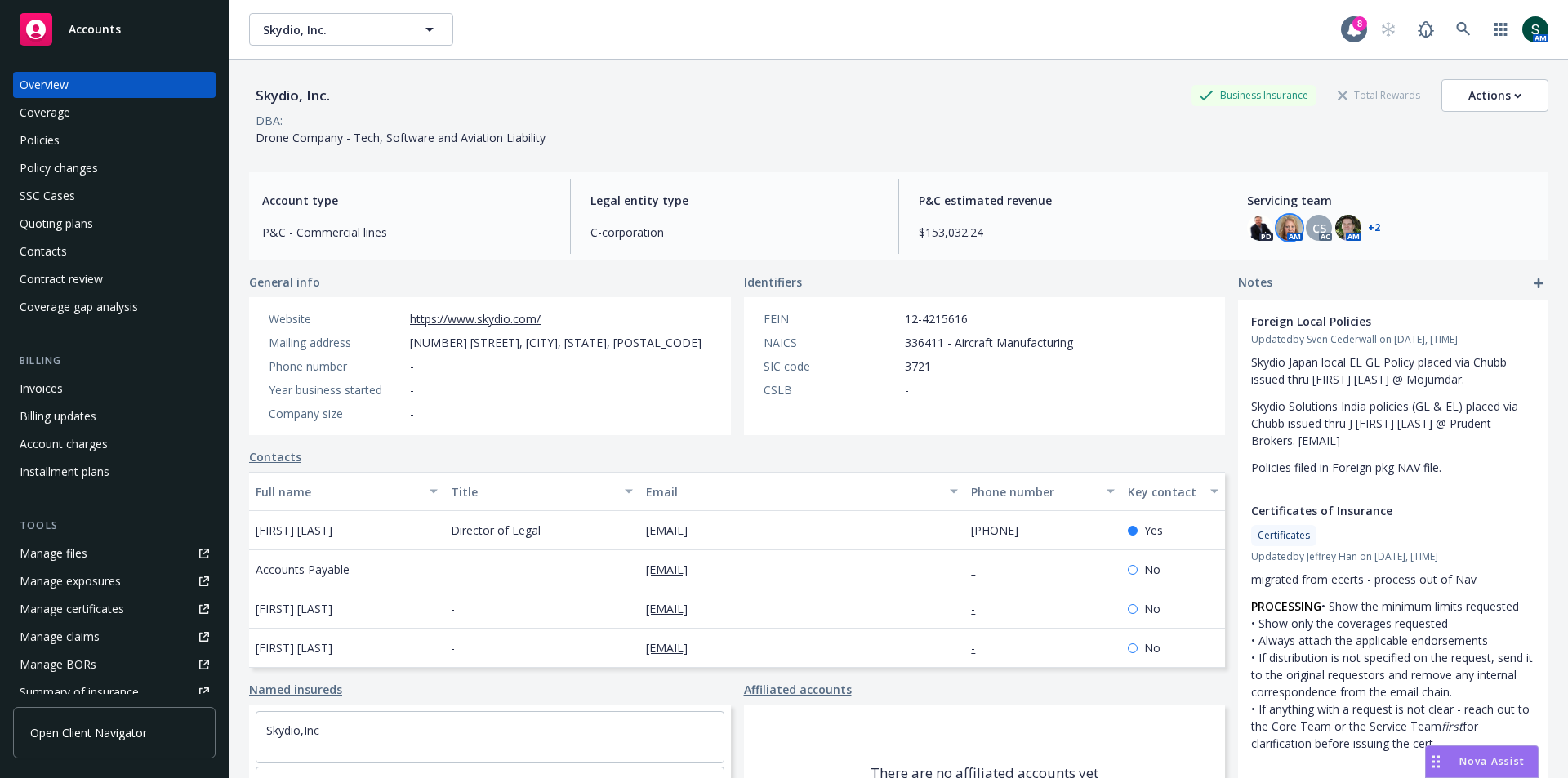click at bounding box center [1290, 228] 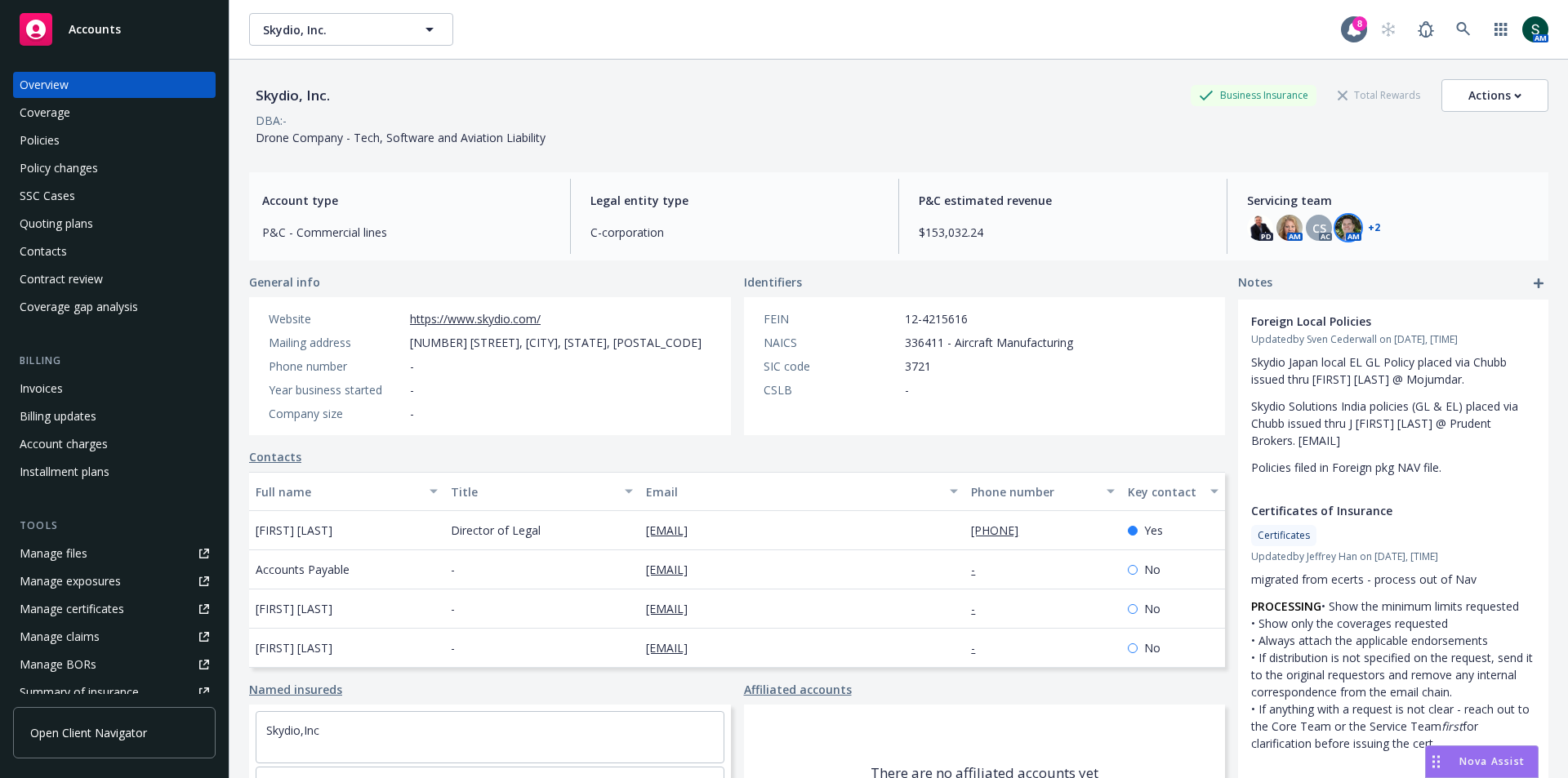 click at bounding box center [1348, 228] 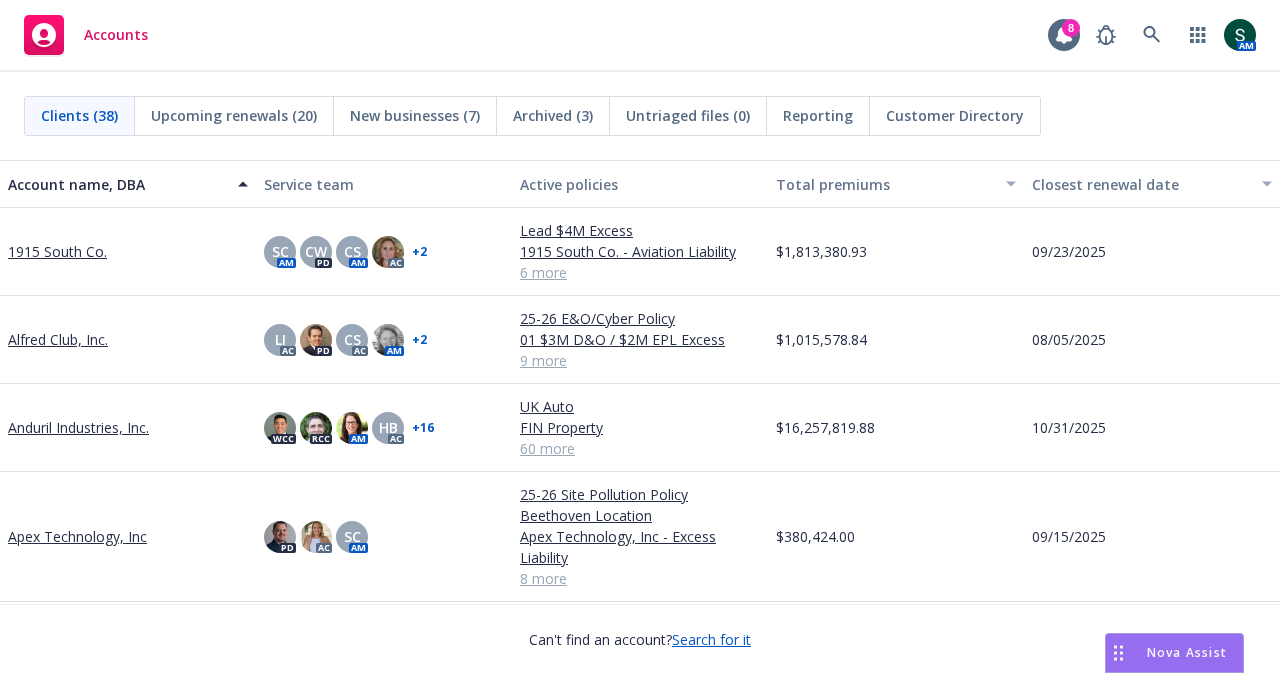 scroll, scrollTop: 0, scrollLeft: 0, axis: both 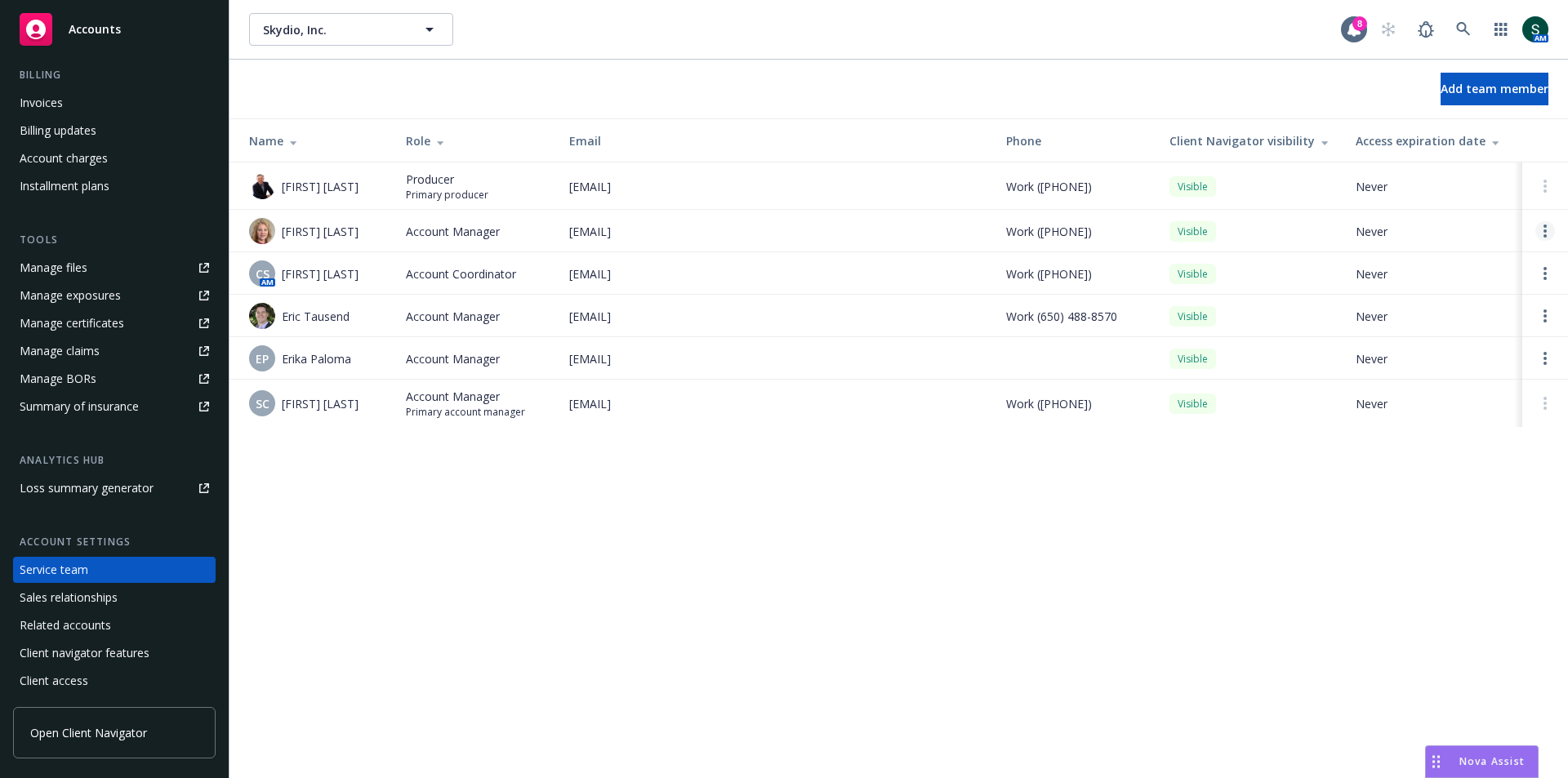 click at bounding box center (1545, 231) 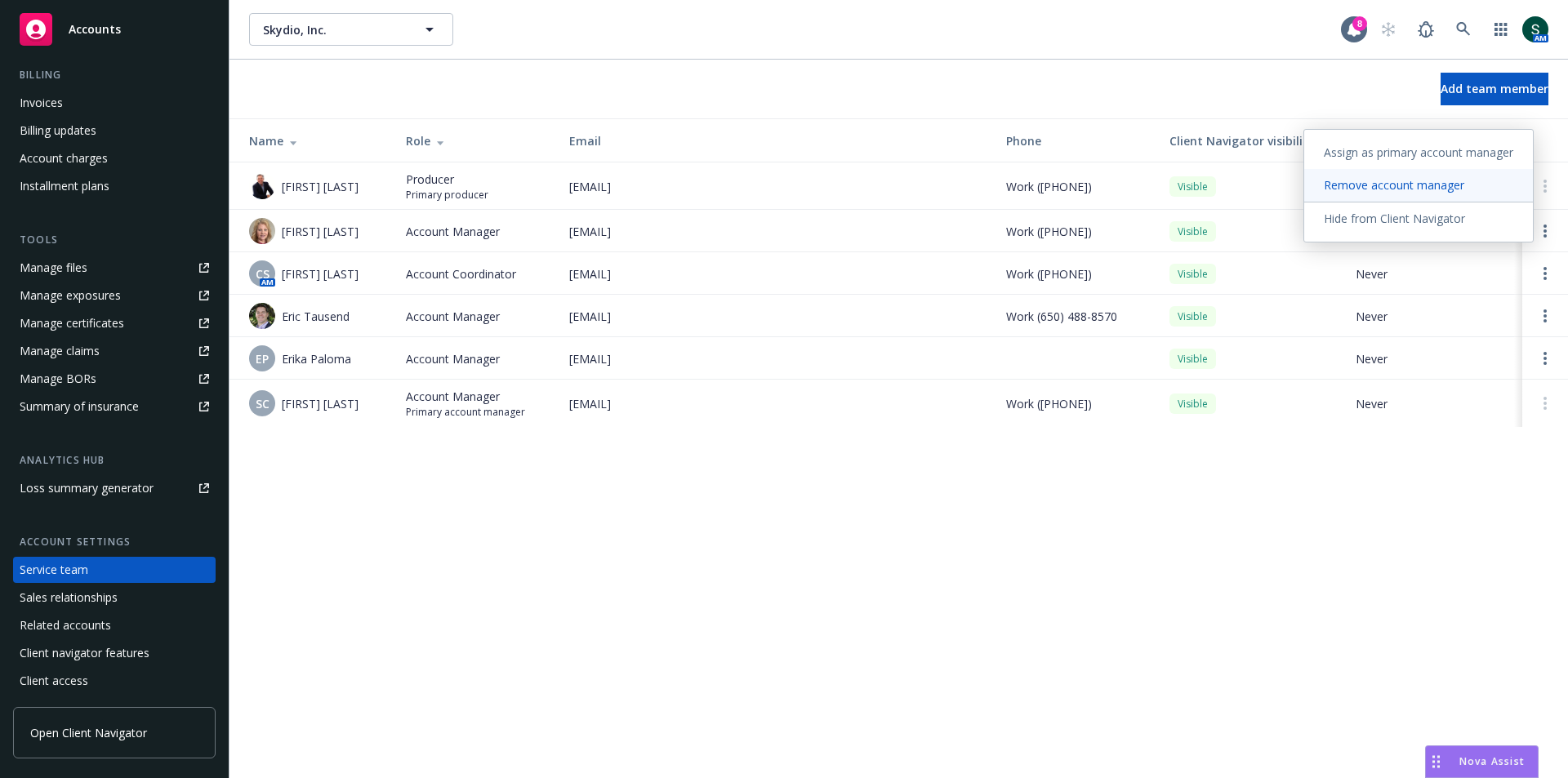 click on "Remove account manager" at bounding box center (1394, 184) 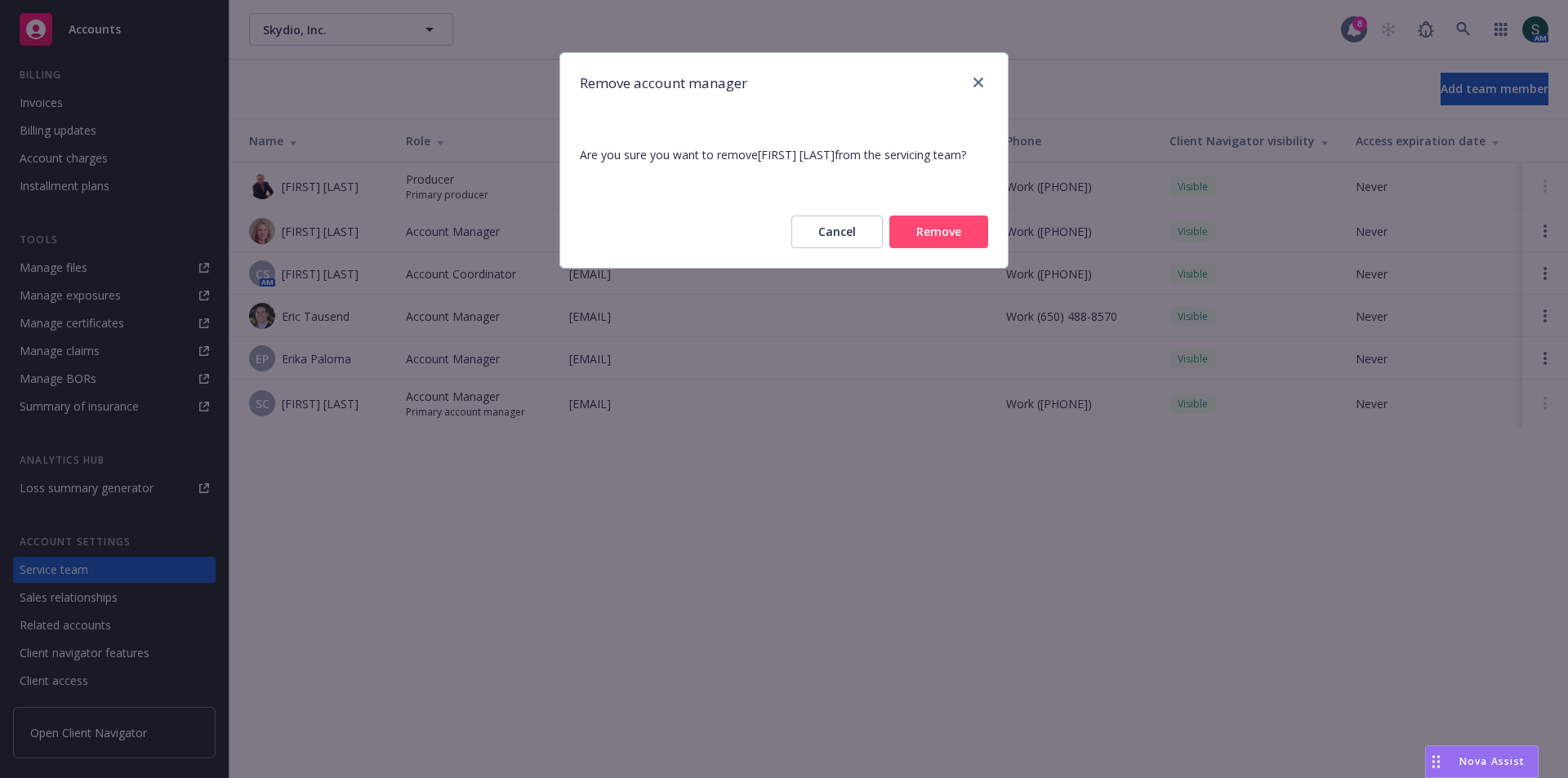click on "Remove" at bounding box center (938, 232) 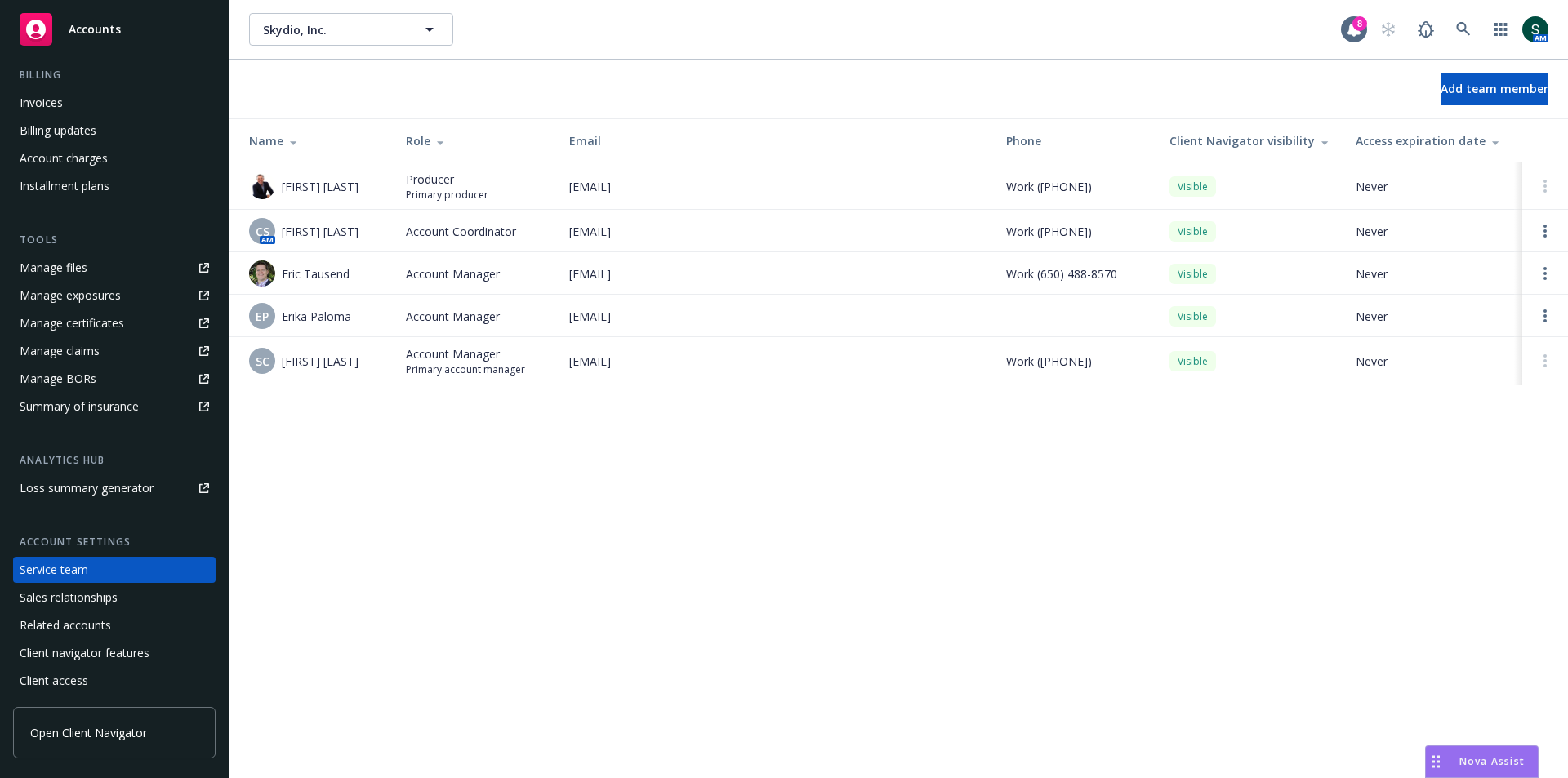 click on "Accounts" at bounding box center [95, 29] 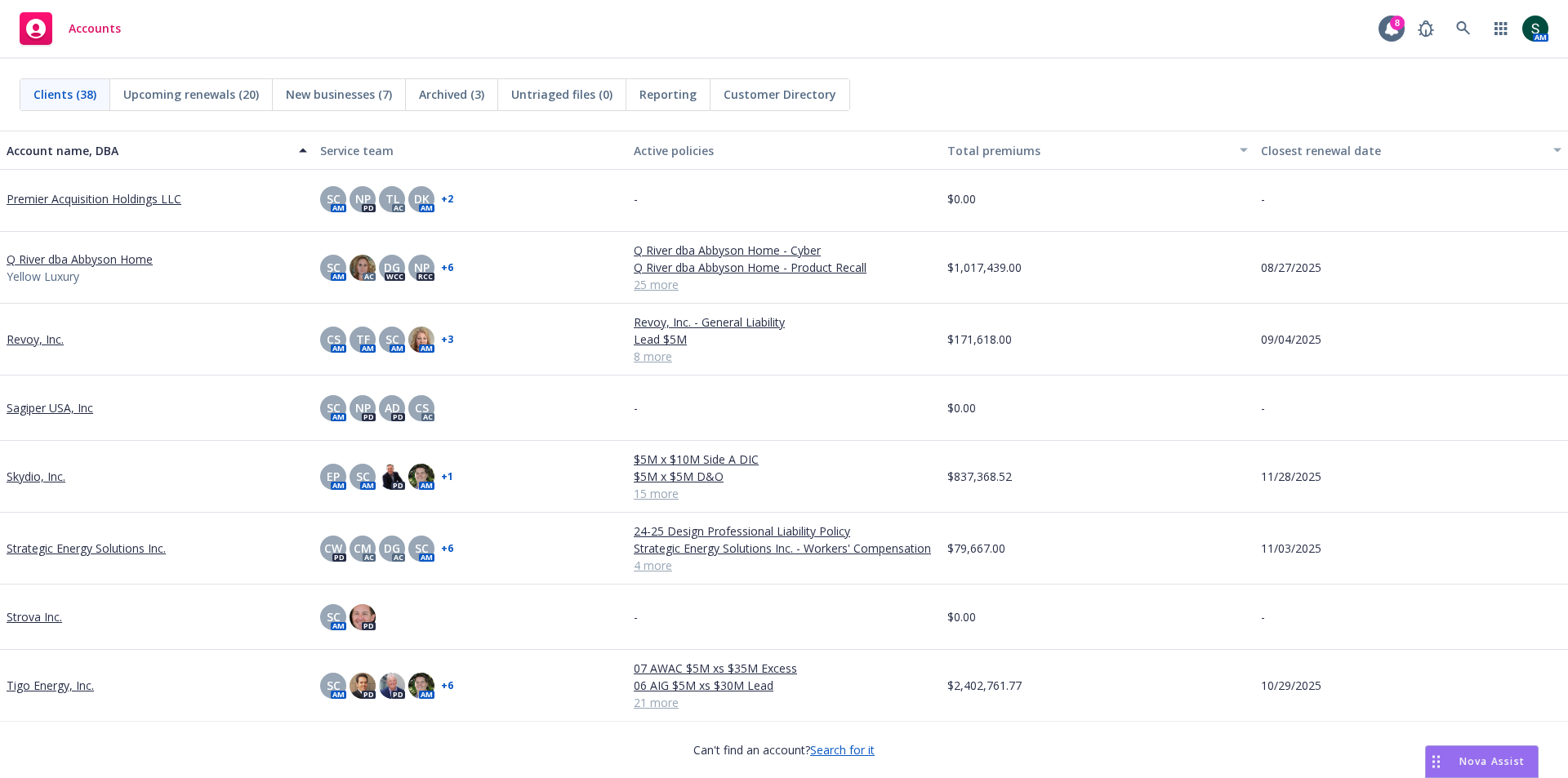 scroll, scrollTop: 1878, scrollLeft: 0, axis: vertical 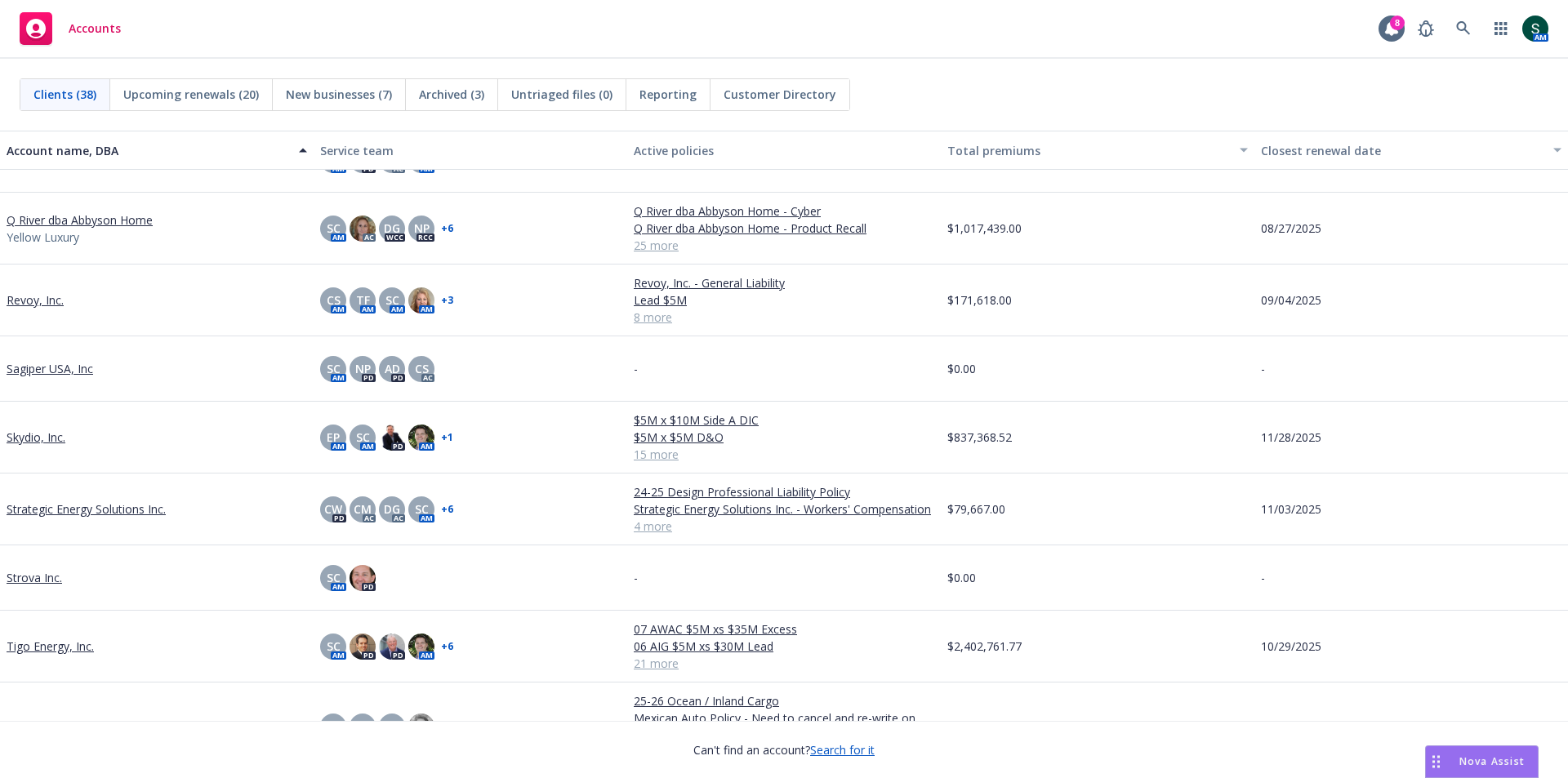 click on "Skydio, Inc." at bounding box center [36, 437] 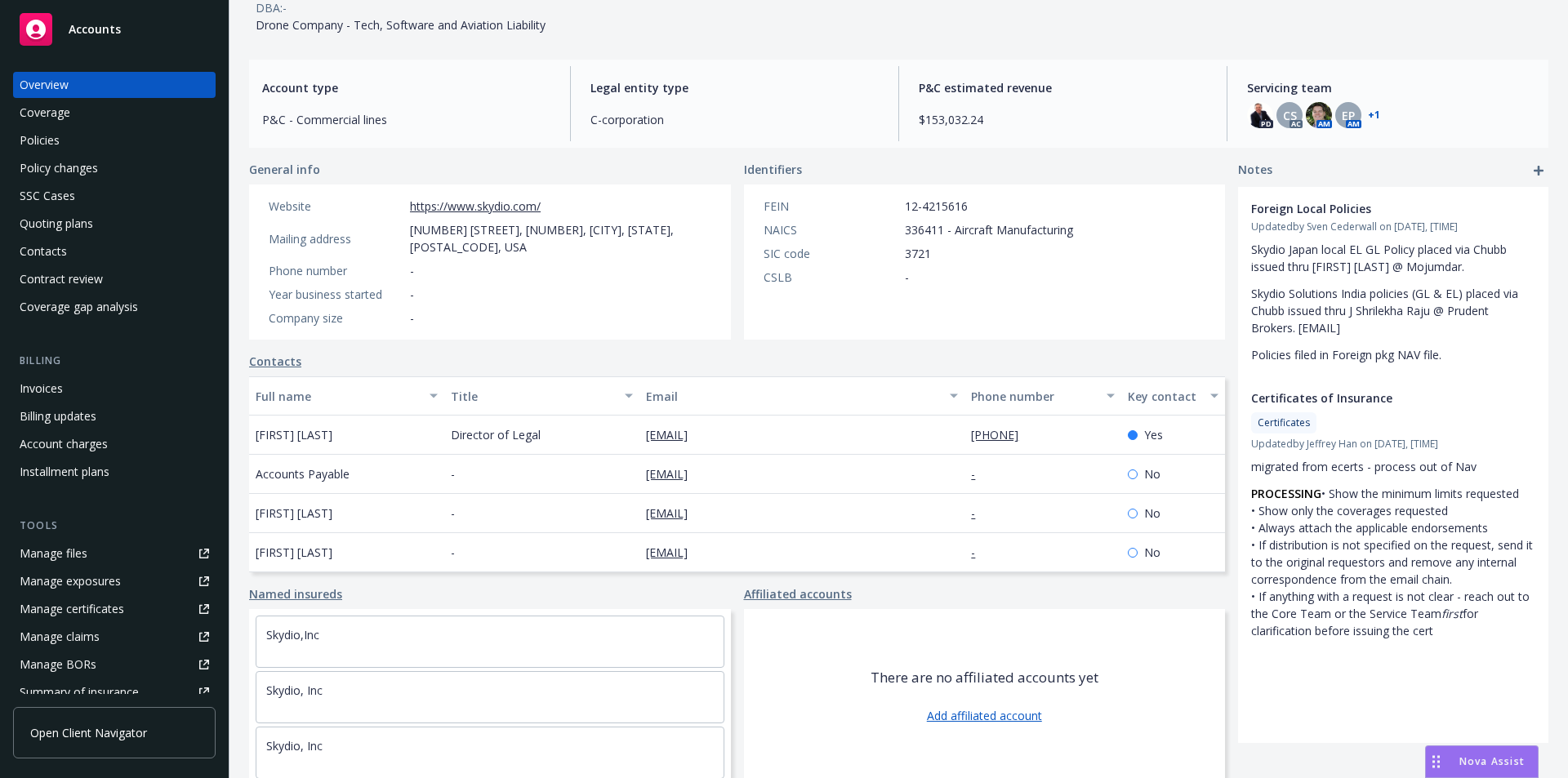 scroll, scrollTop: 117, scrollLeft: 0, axis: vertical 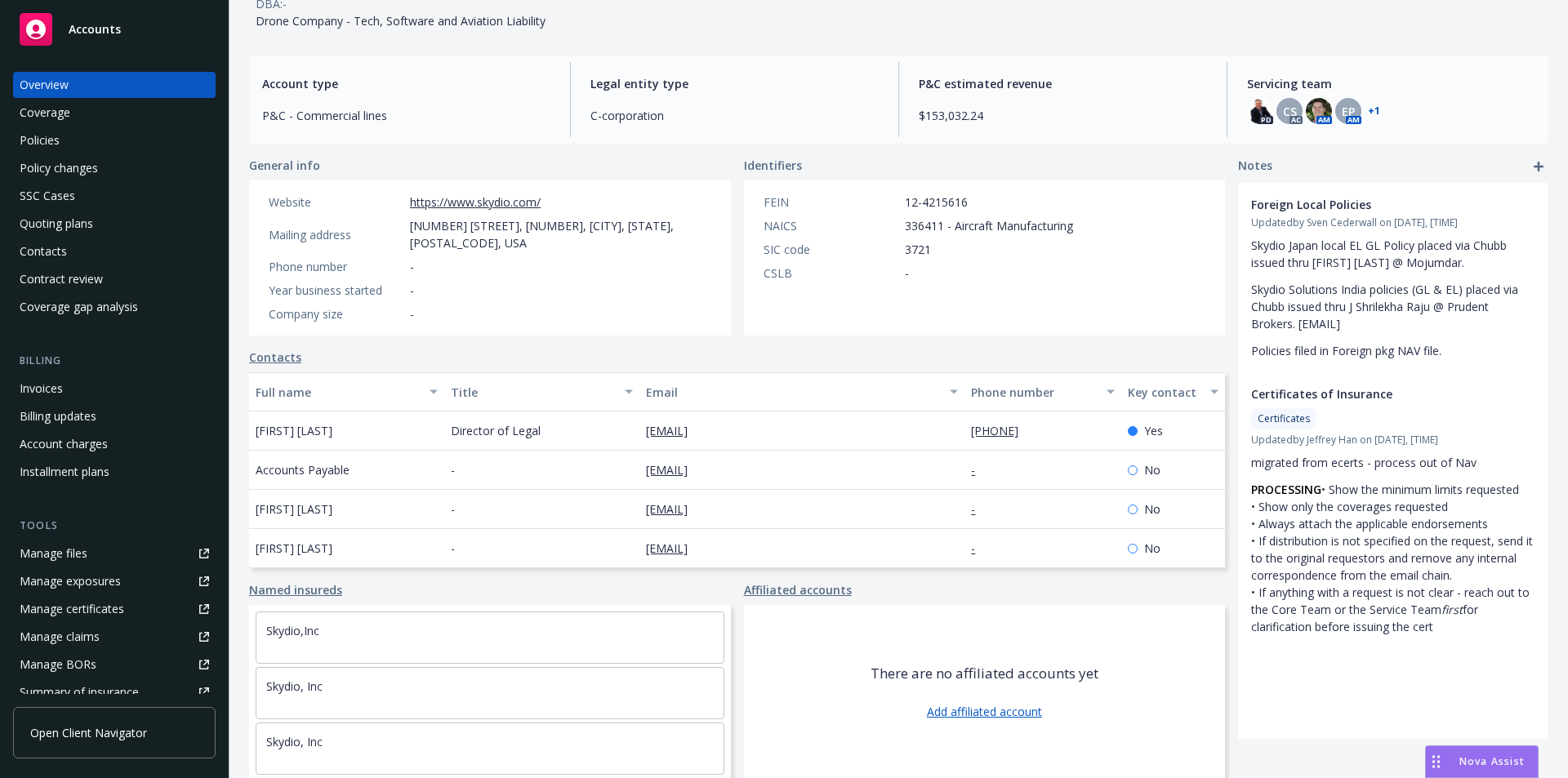 click on "Policies" at bounding box center (114, 140) 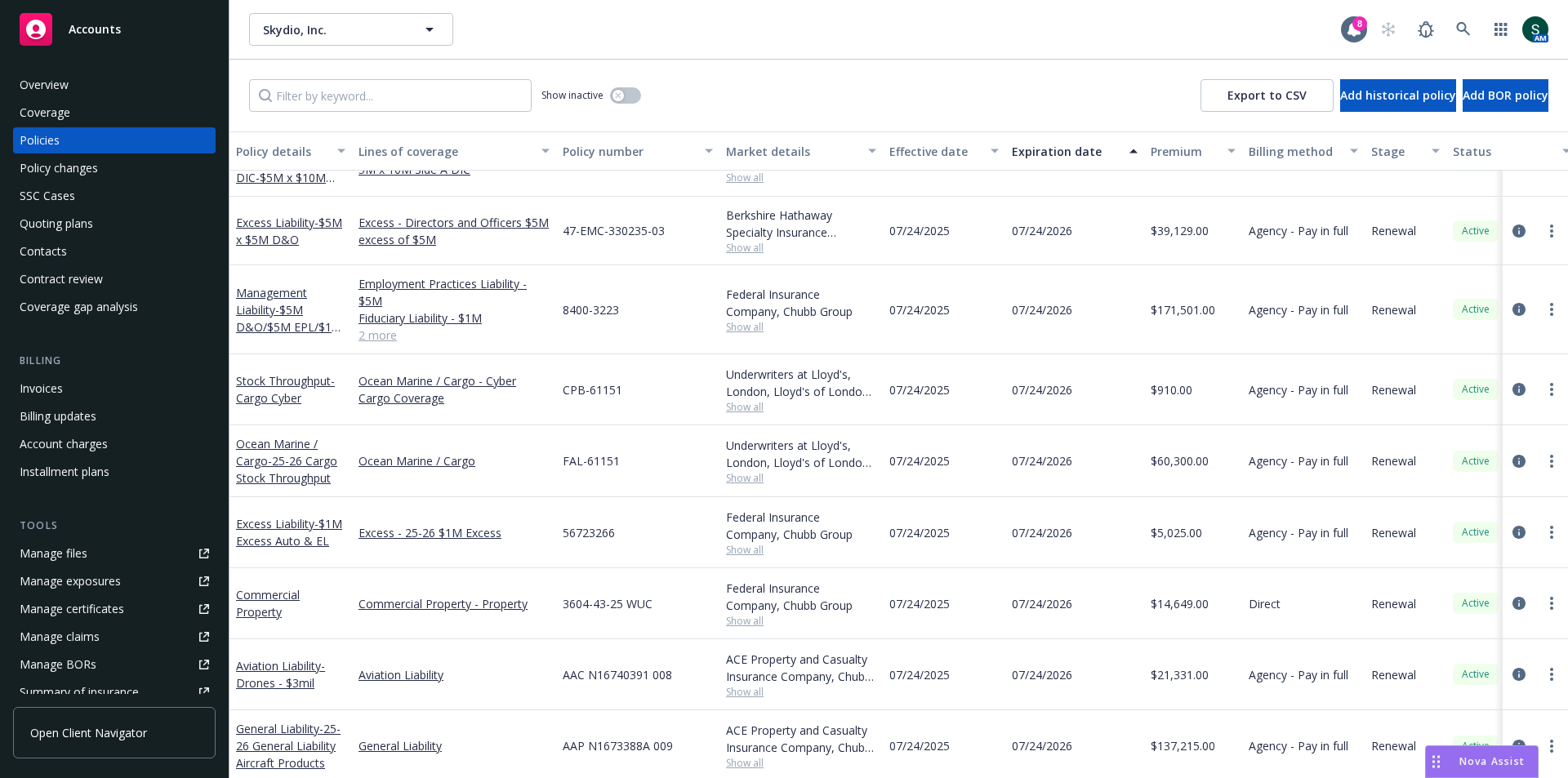 scroll, scrollTop: 163, scrollLeft: 0, axis: vertical 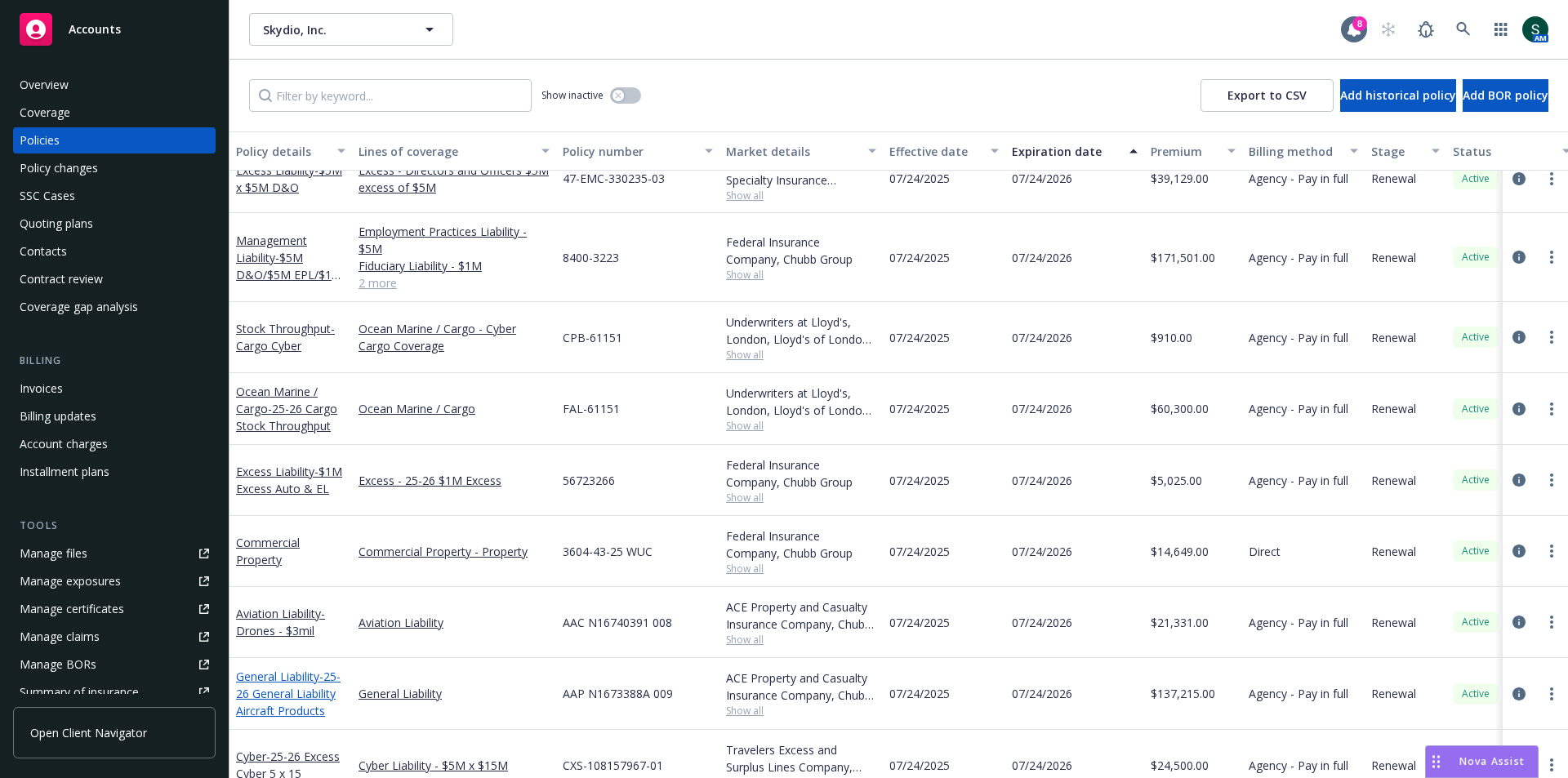 click on "-  25-26 General Liability Aircraft Products" at bounding box center (288, 693) 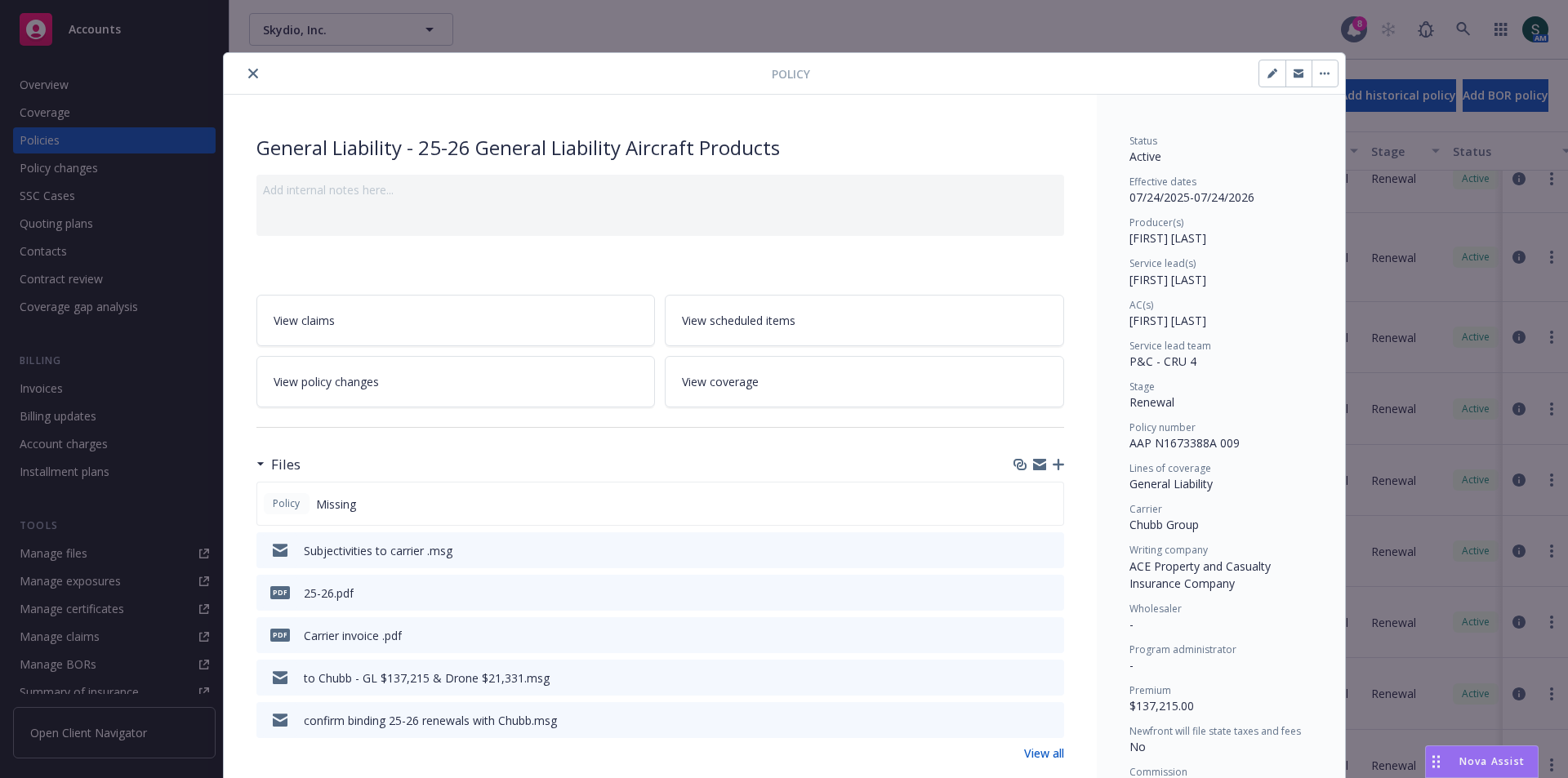 click at bounding box center [253, 73] 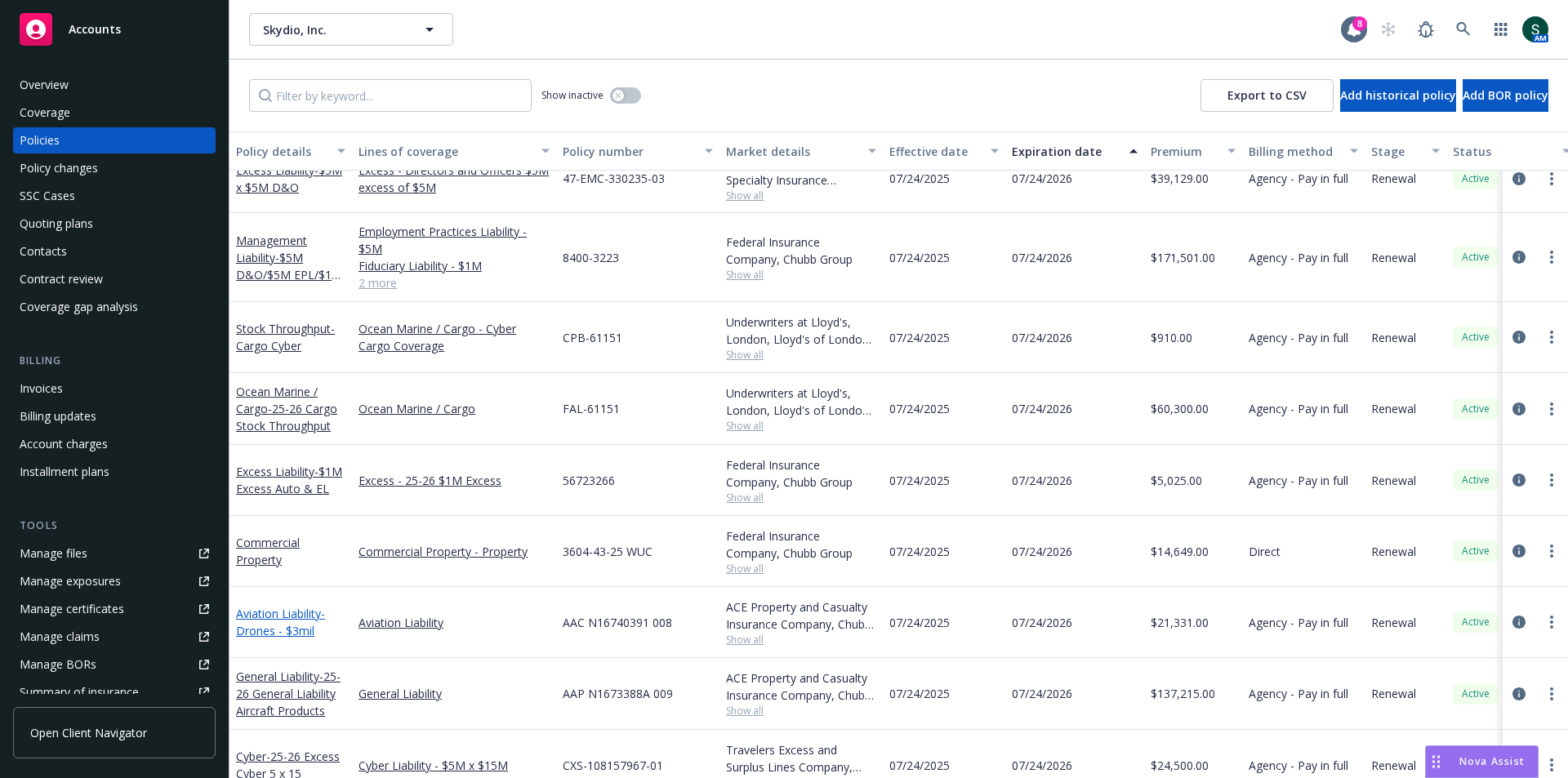 click on "- Drones - $3mil" at bounding box center (280, 622) 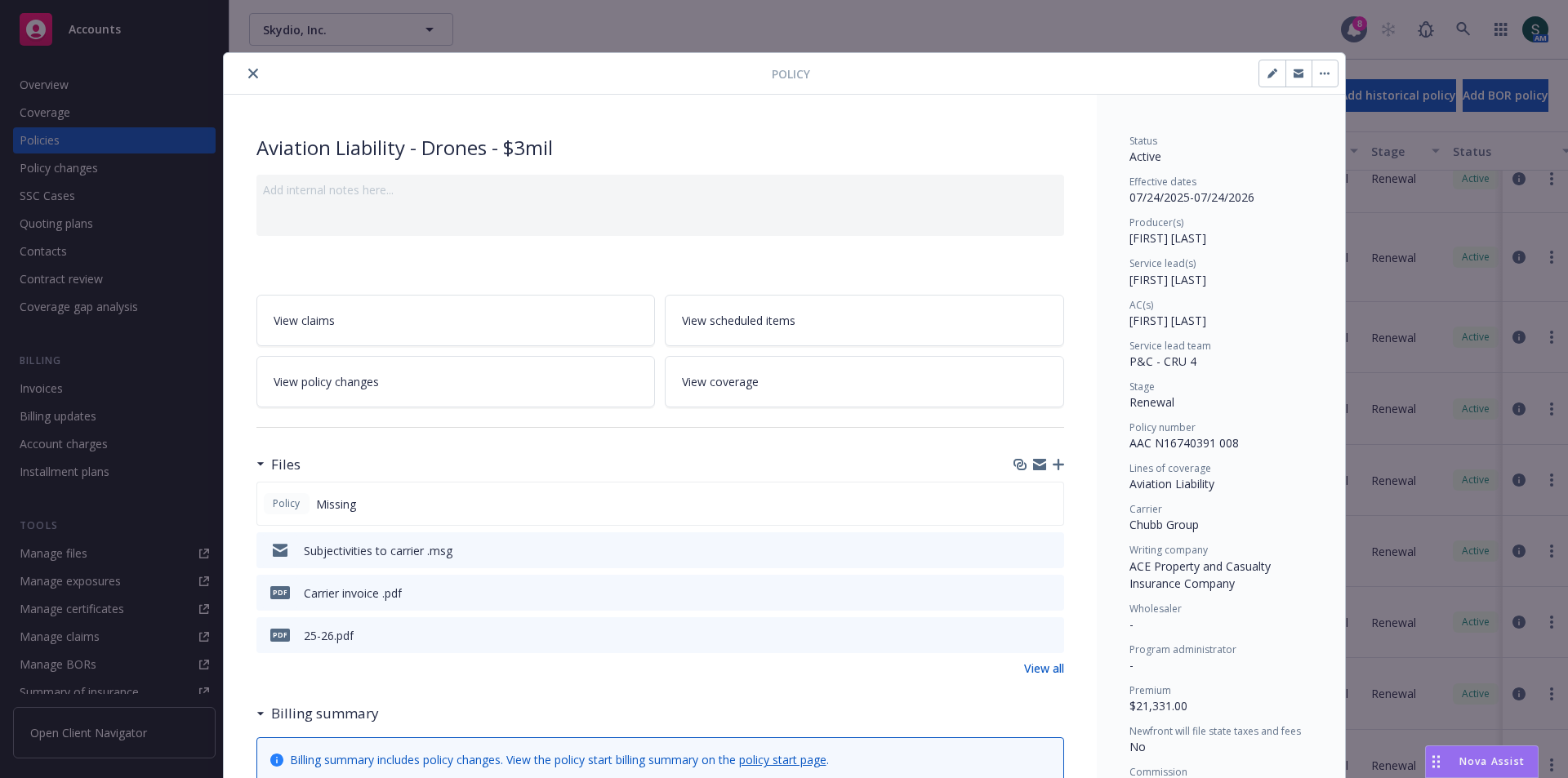 click 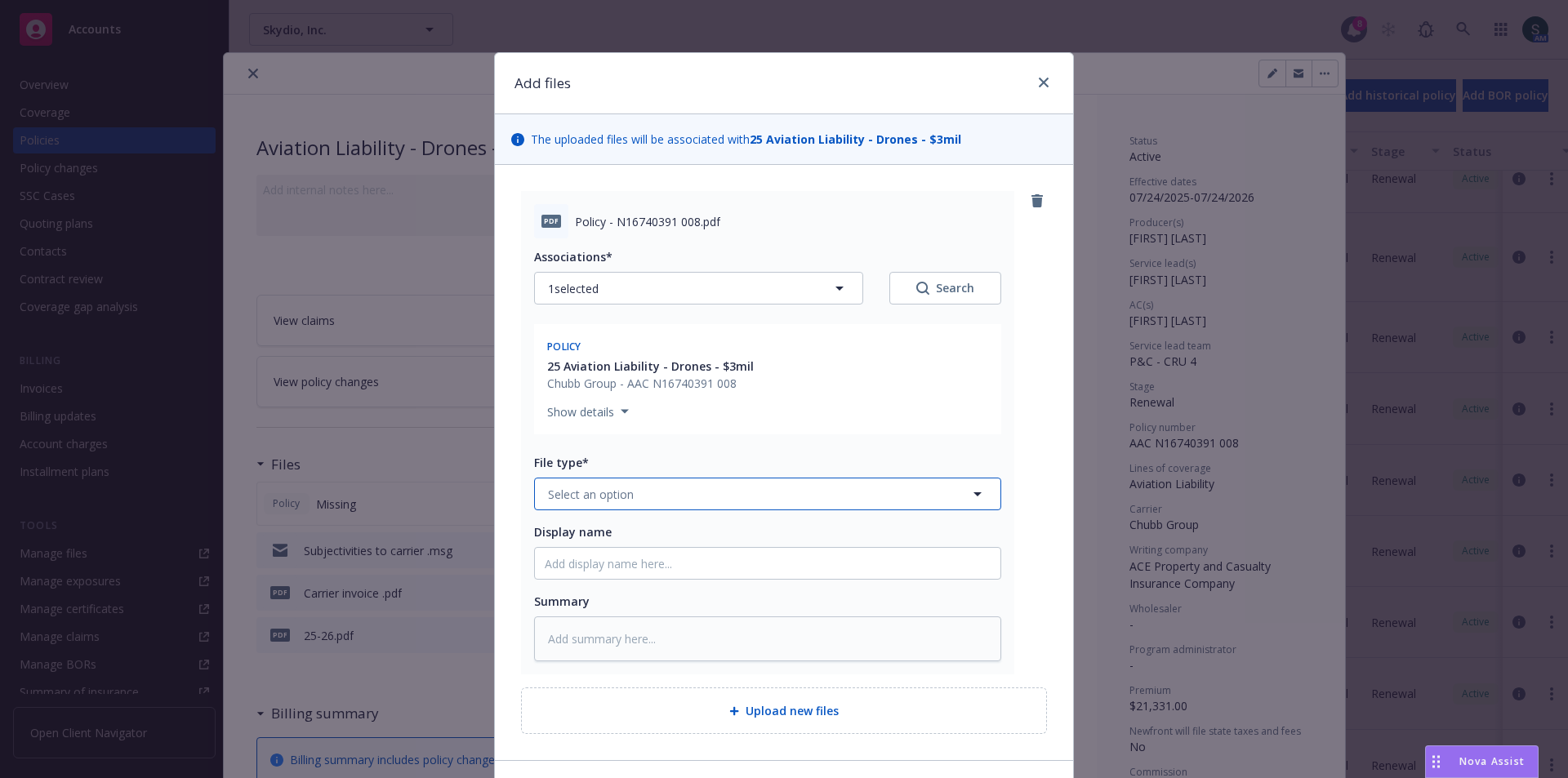 click on "Select an option" at bounding box center [590, 494] 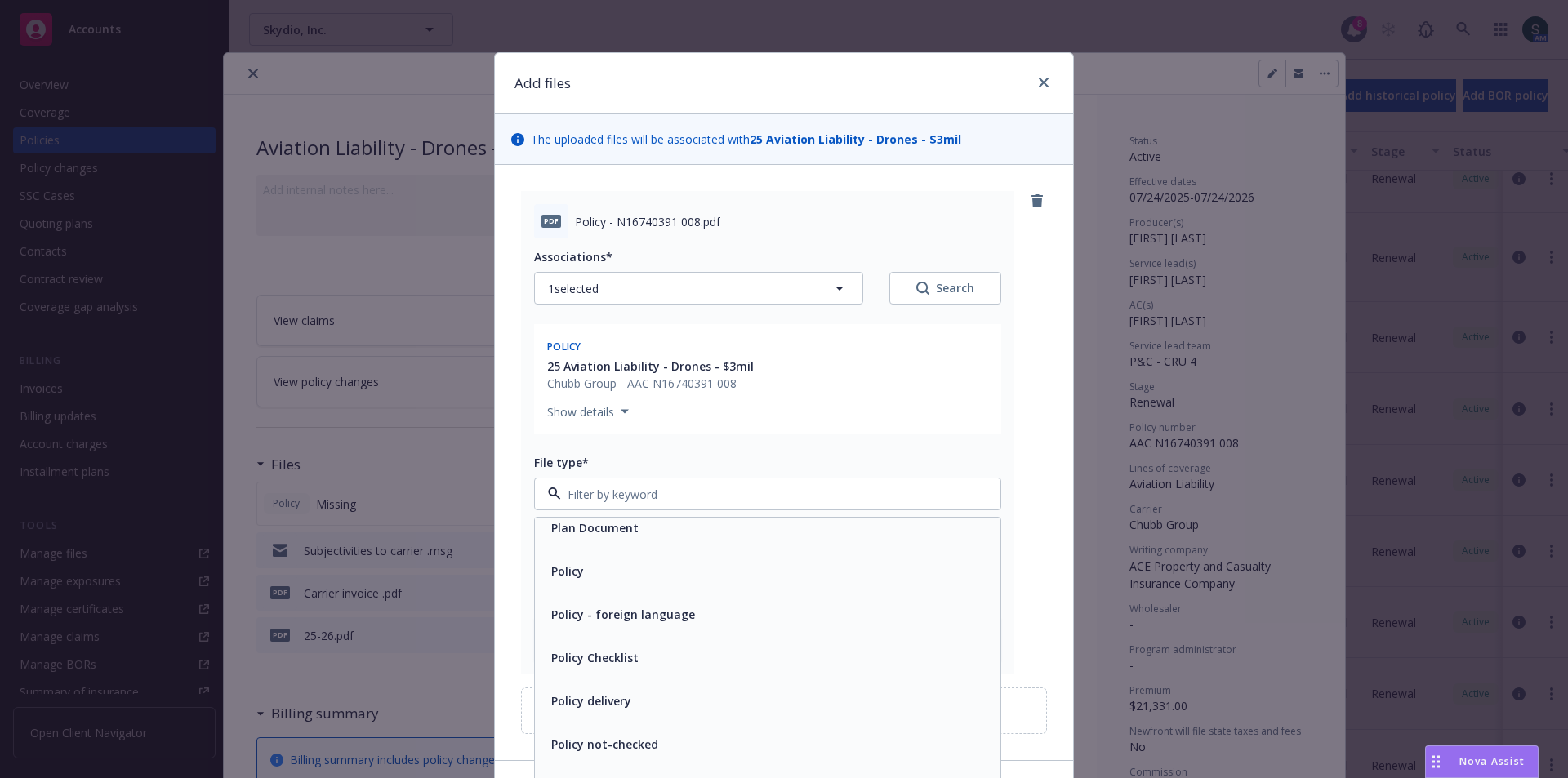scroll, scrollTop: 5388, scrollLeft: 0, axis: vertical 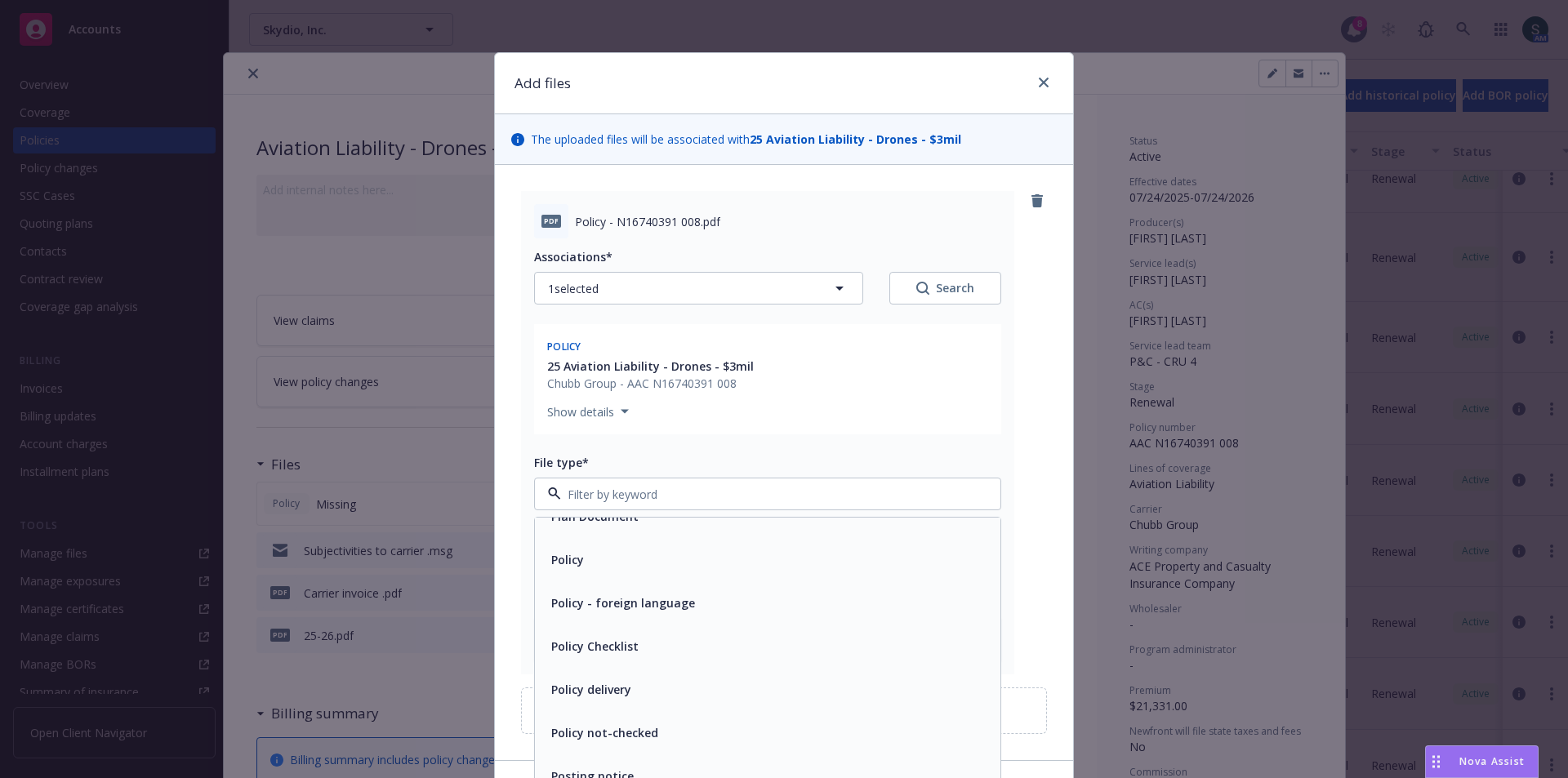 click on "Policy" at bounding box center (768, 559) 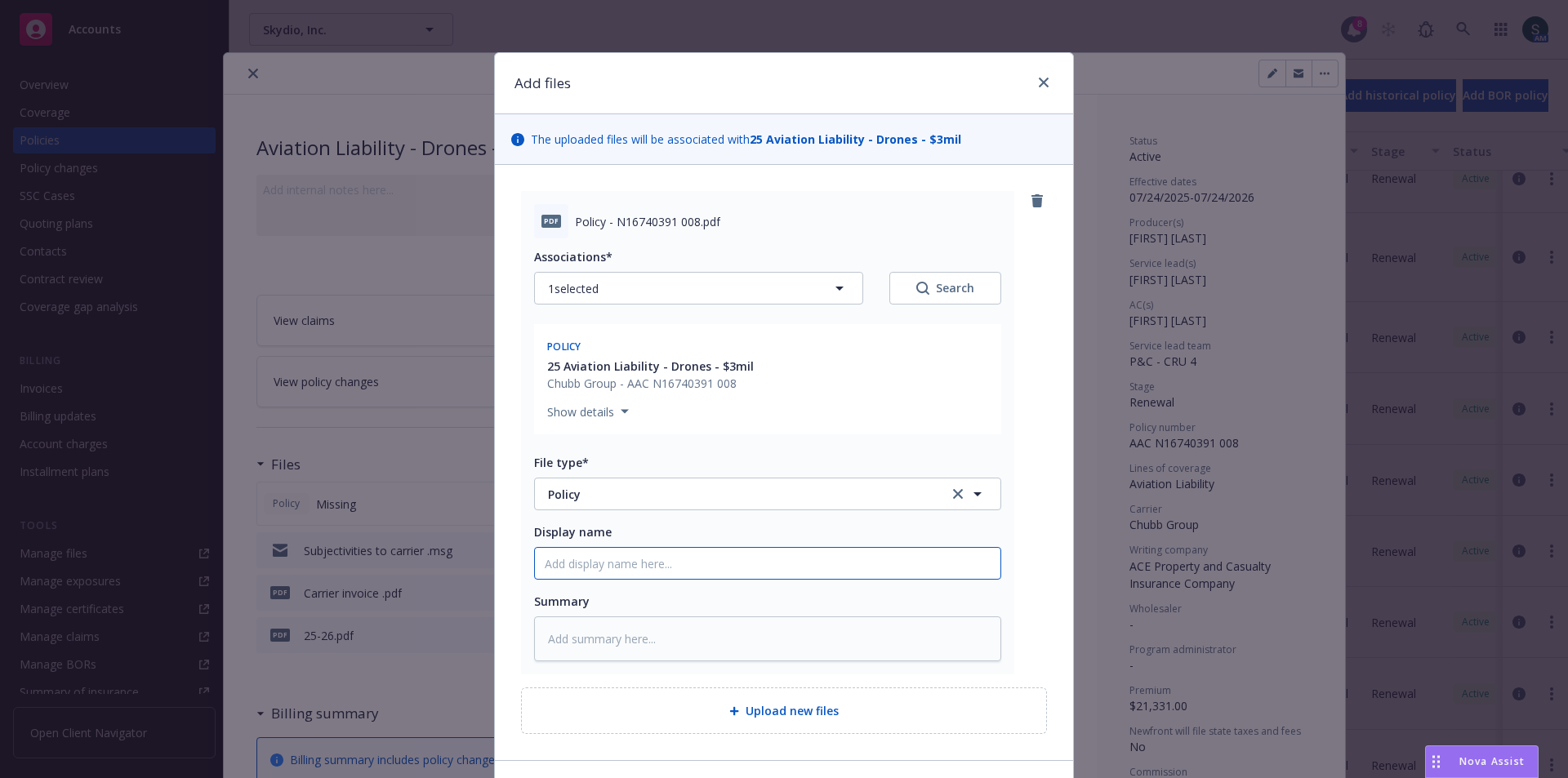 click on "Display name" at bounding box center (768, 563) 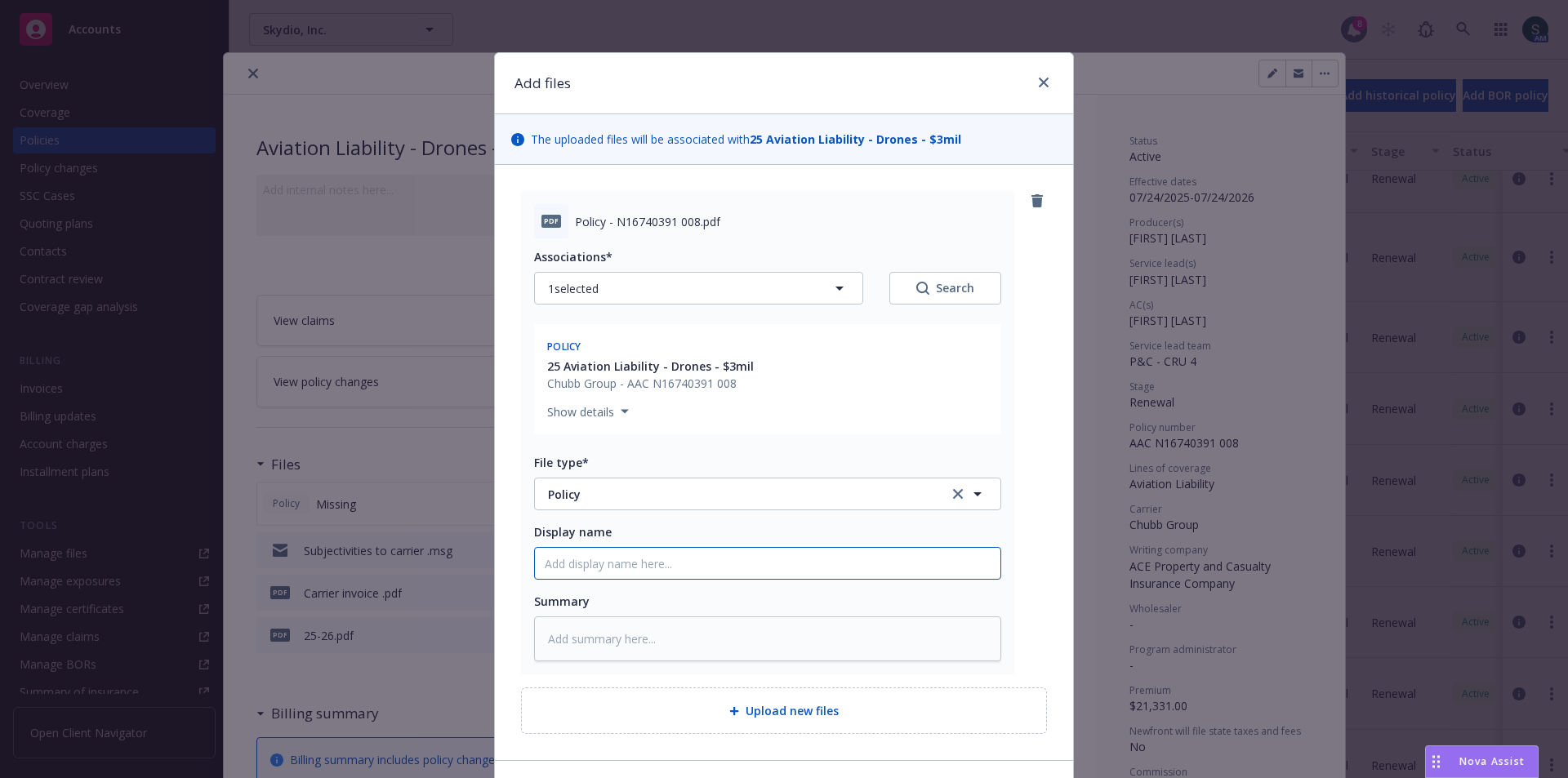 type on "x" 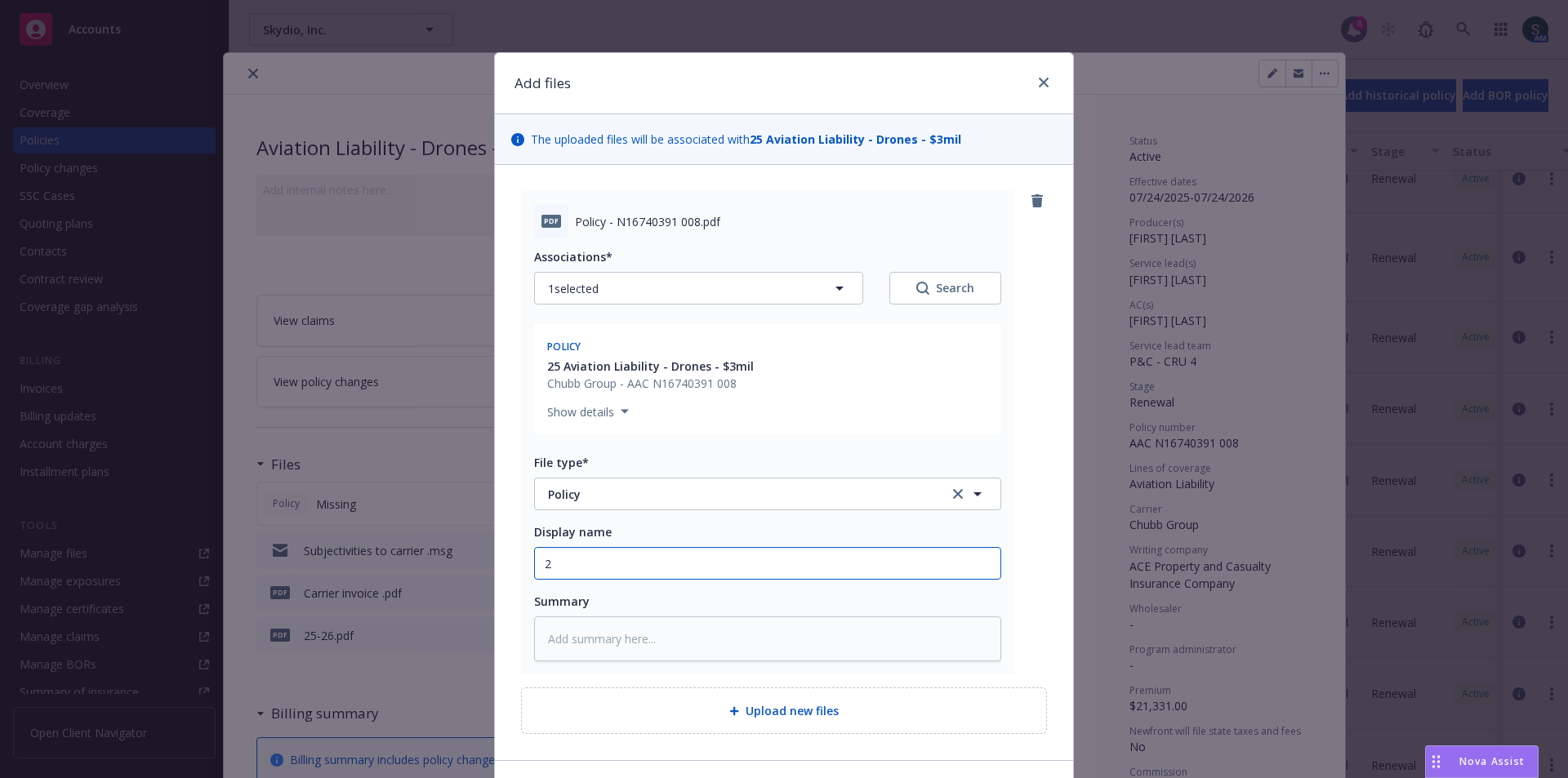 type on "x" 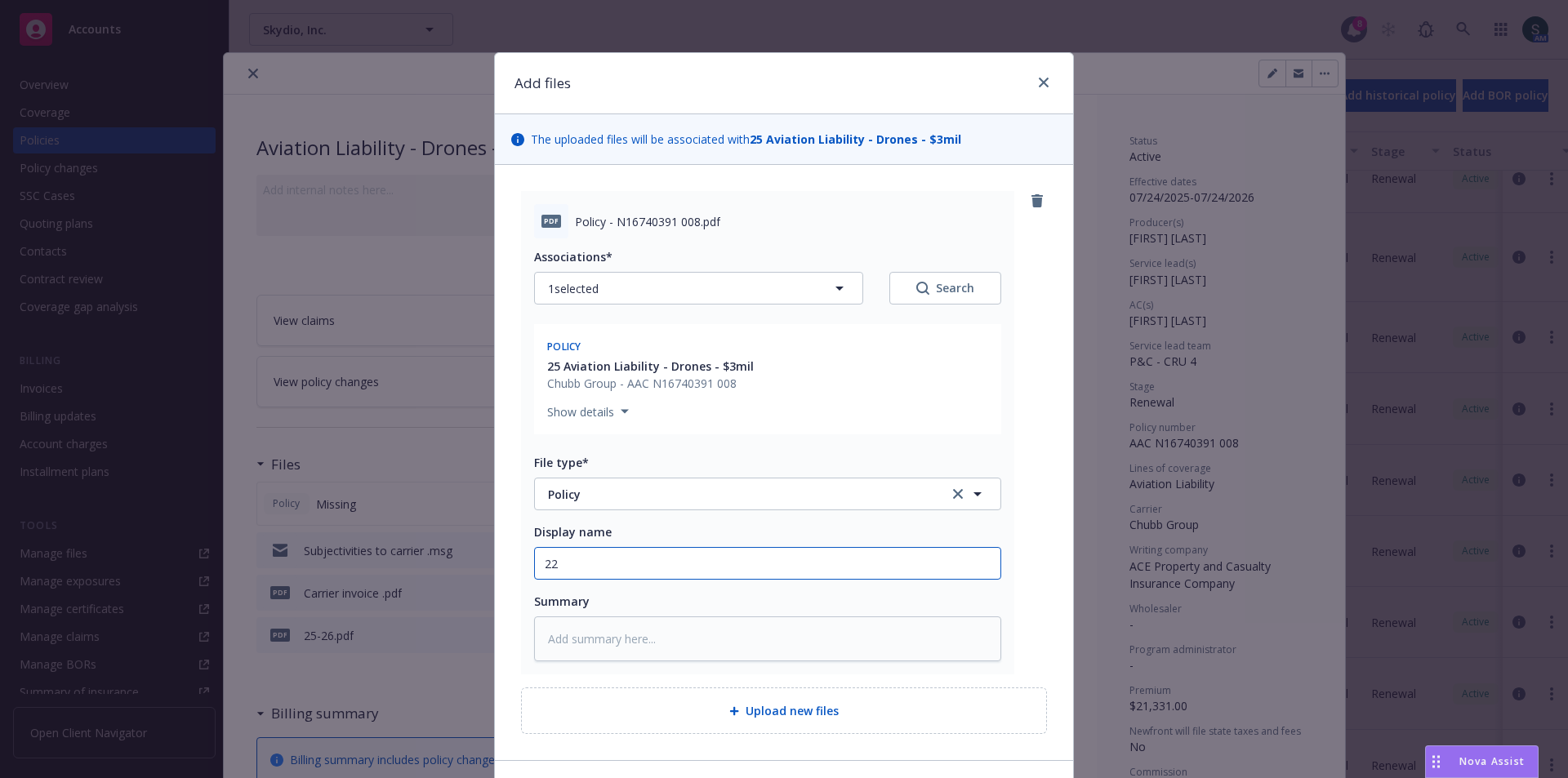 type on "x" 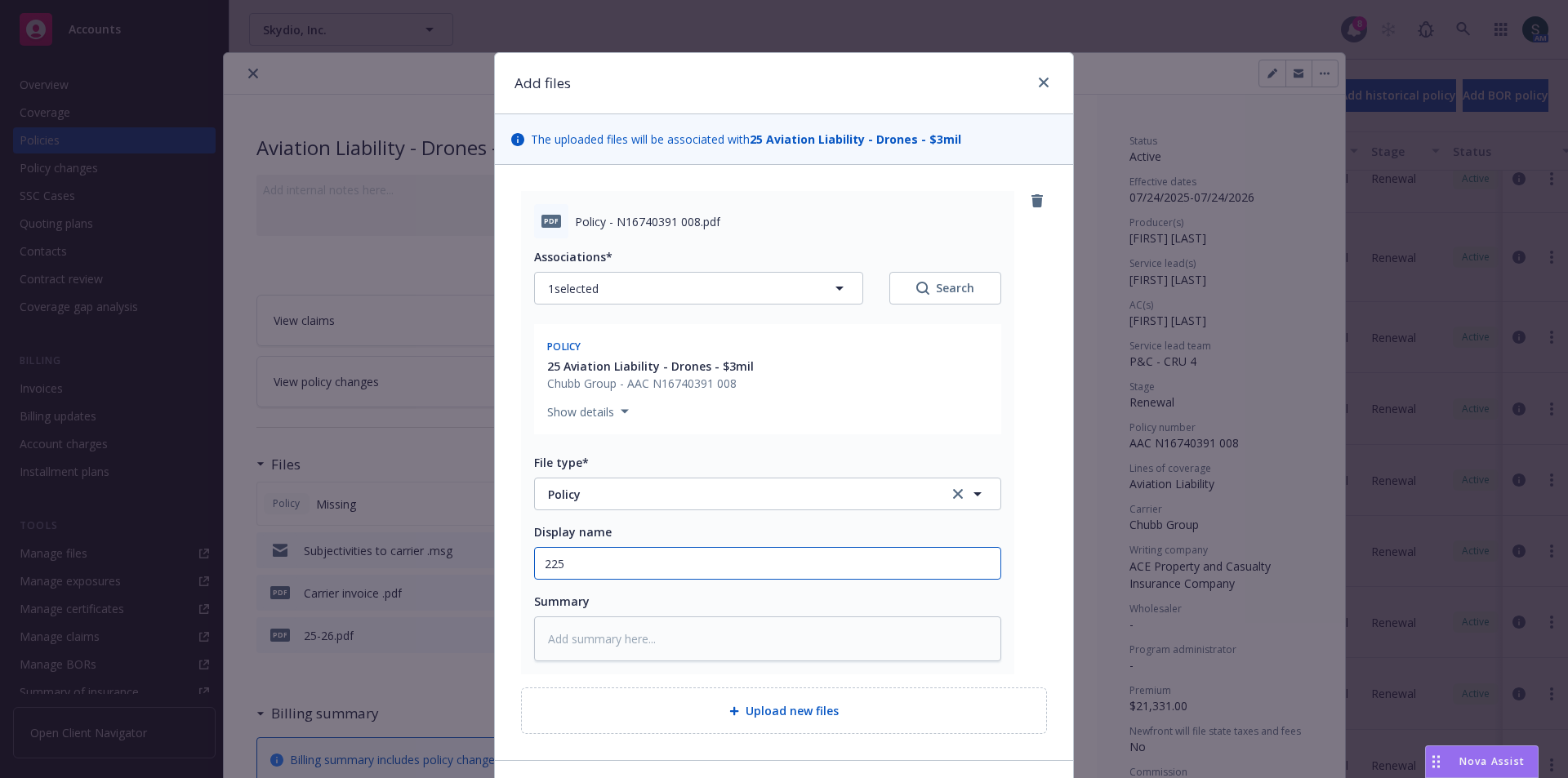type on "x" 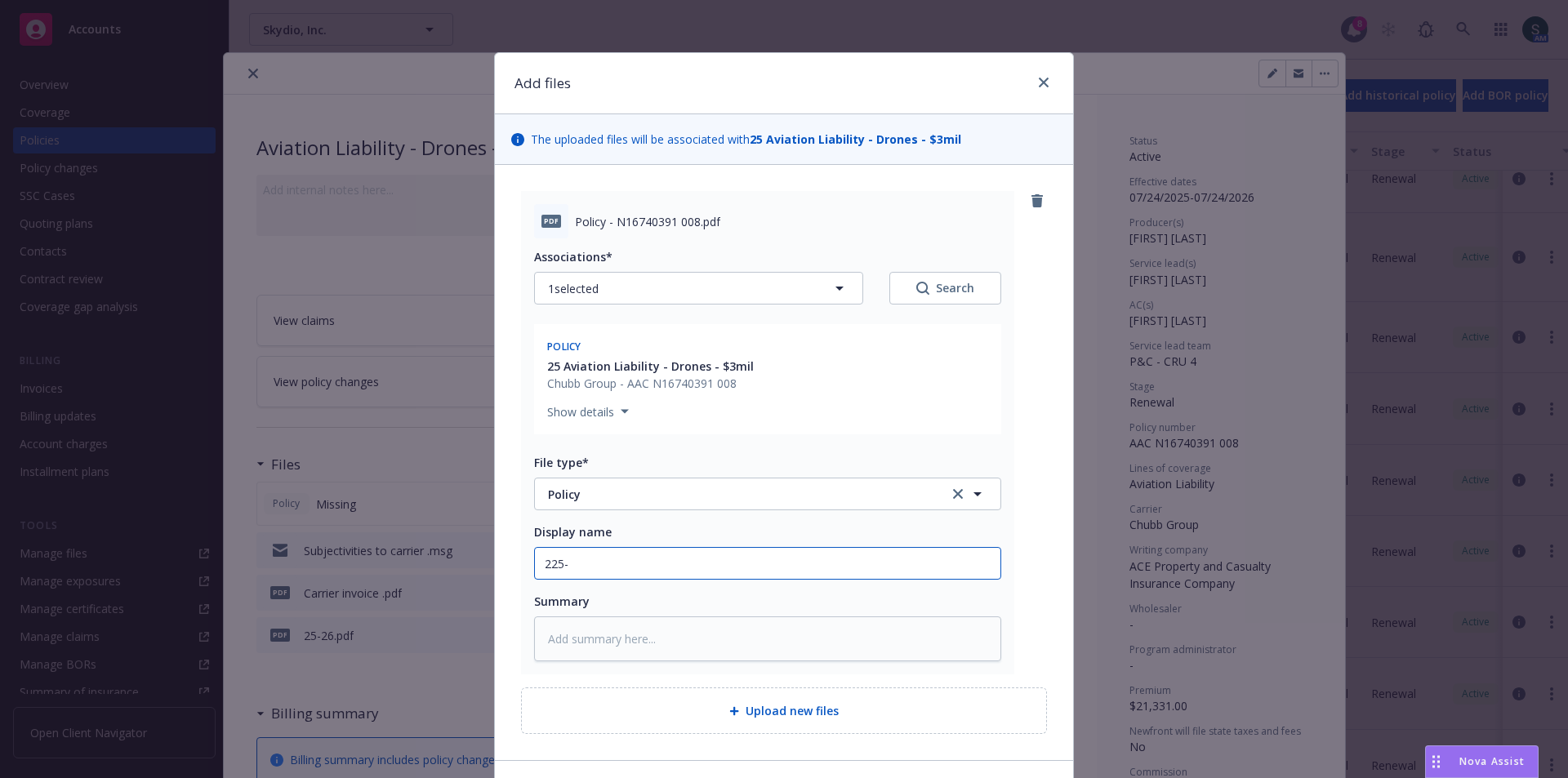 type on "x" 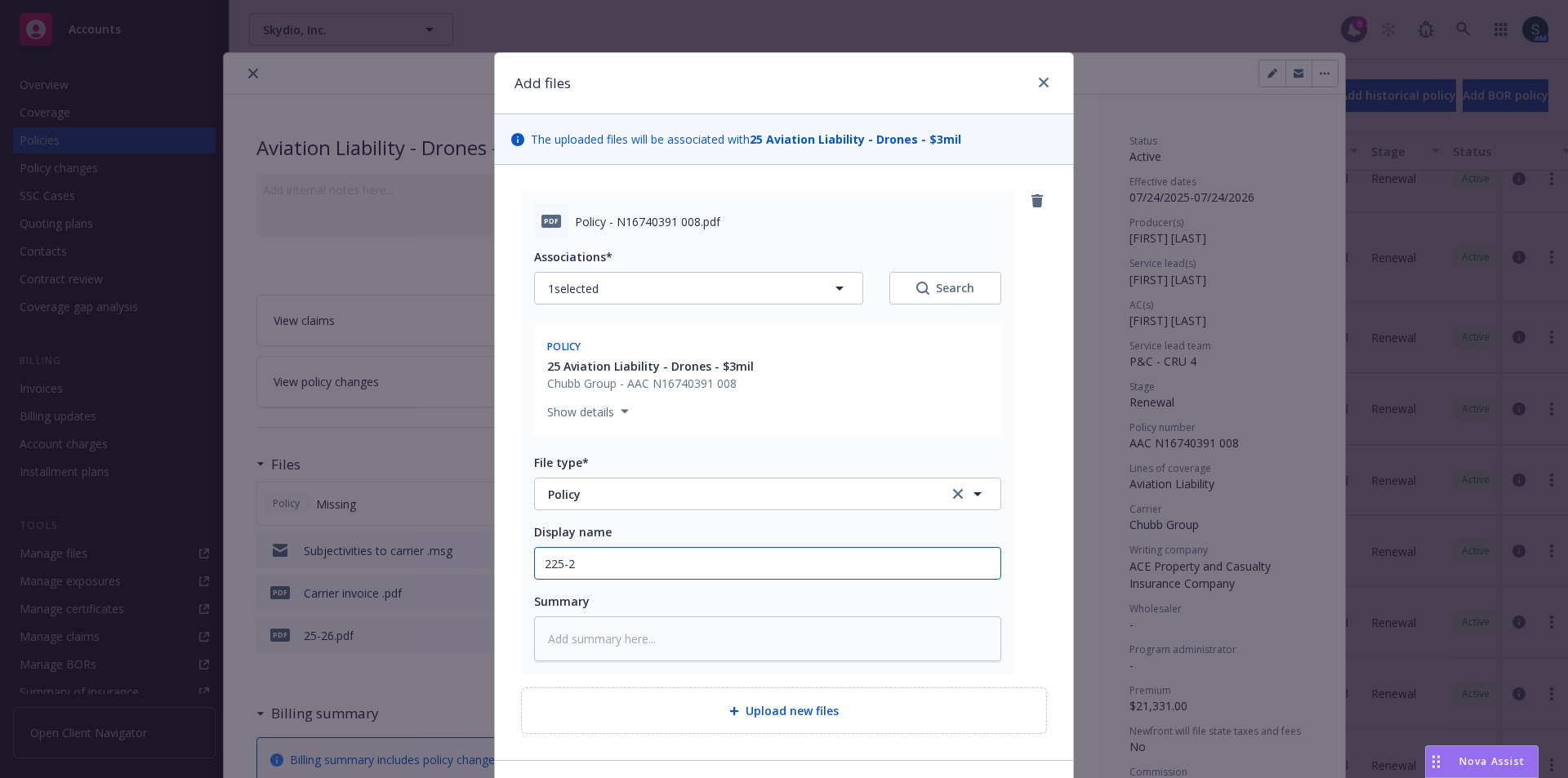 type on "x" 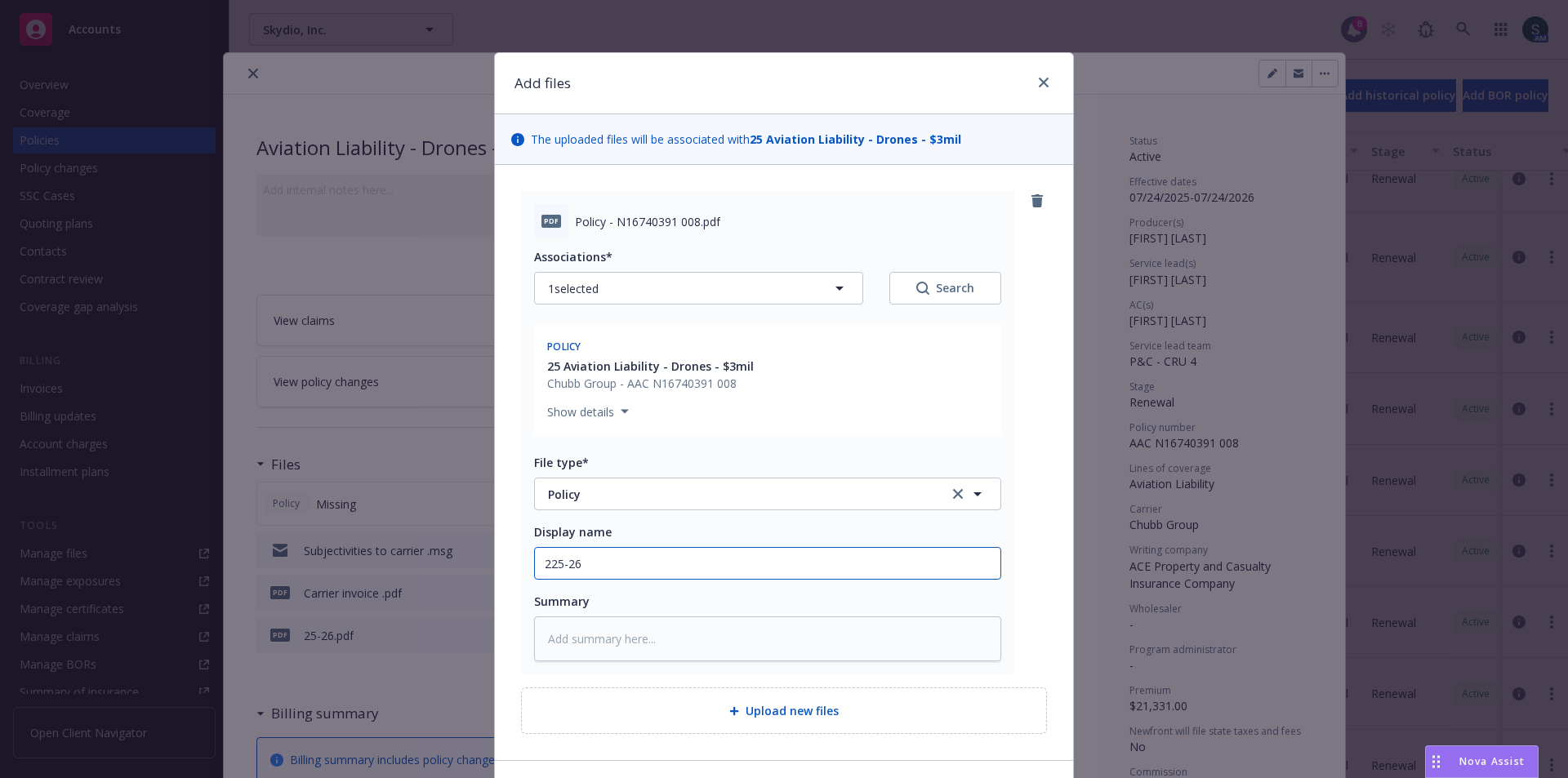 type on "x" 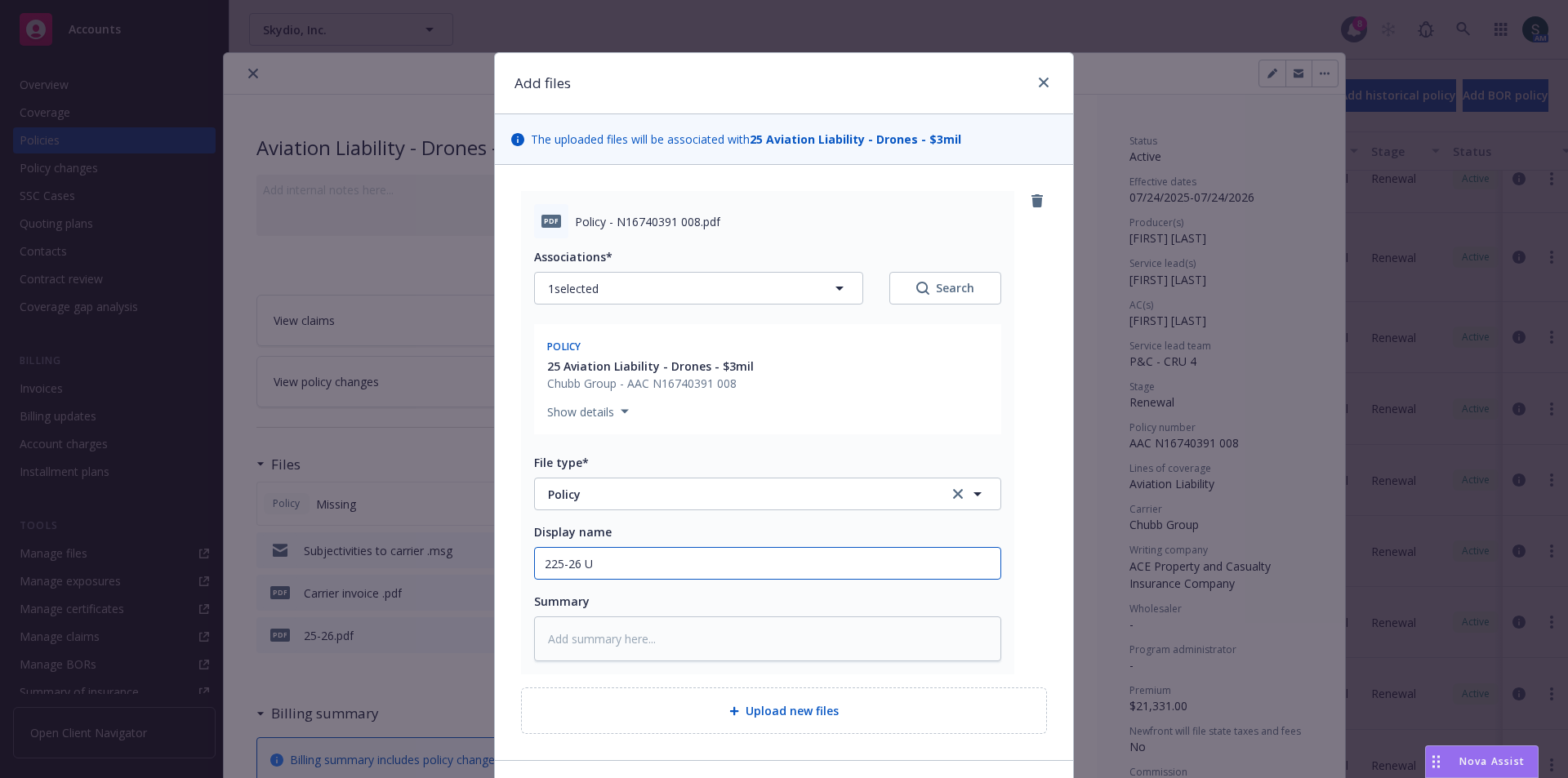type on "x" 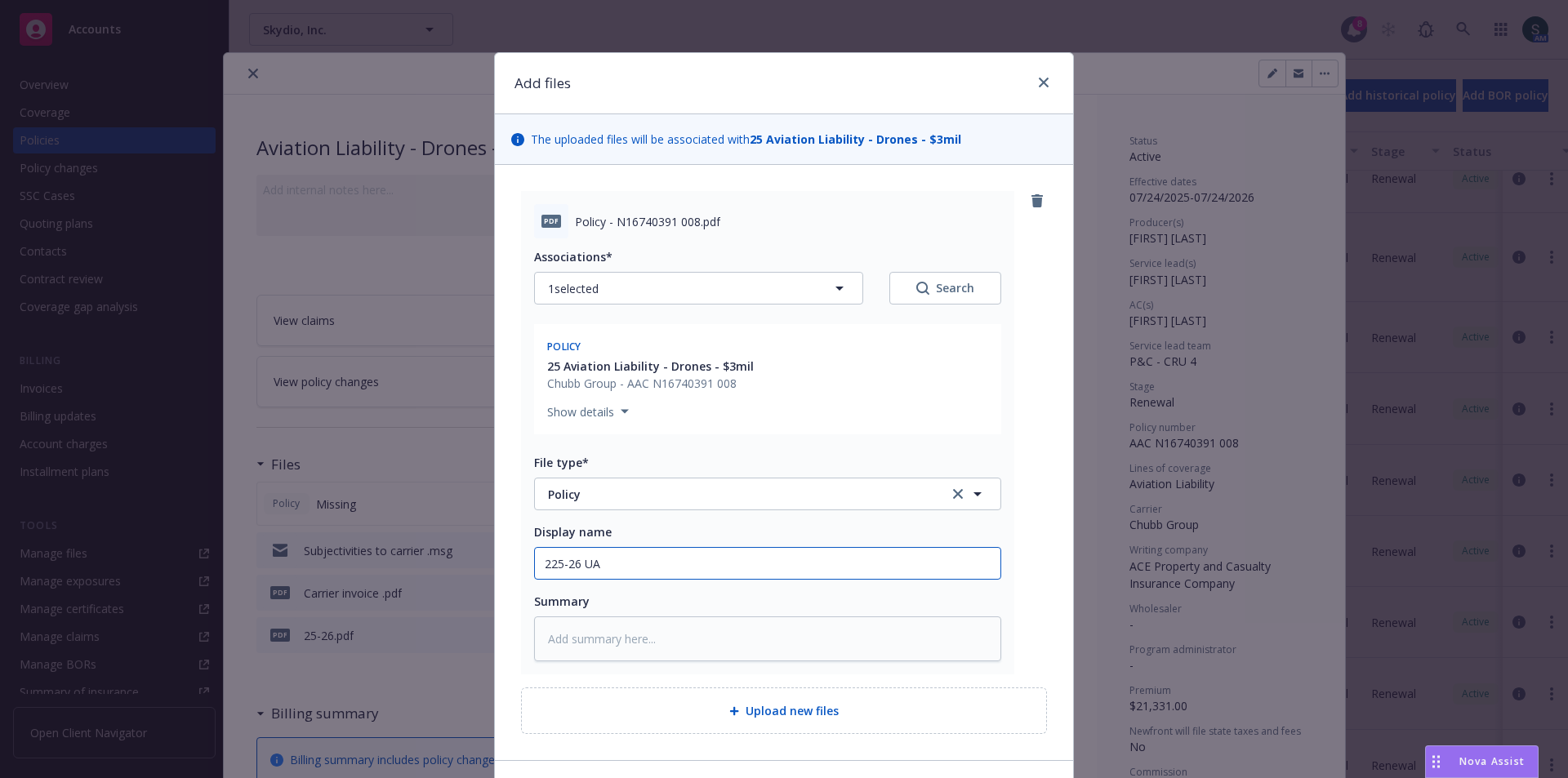 type on "x" 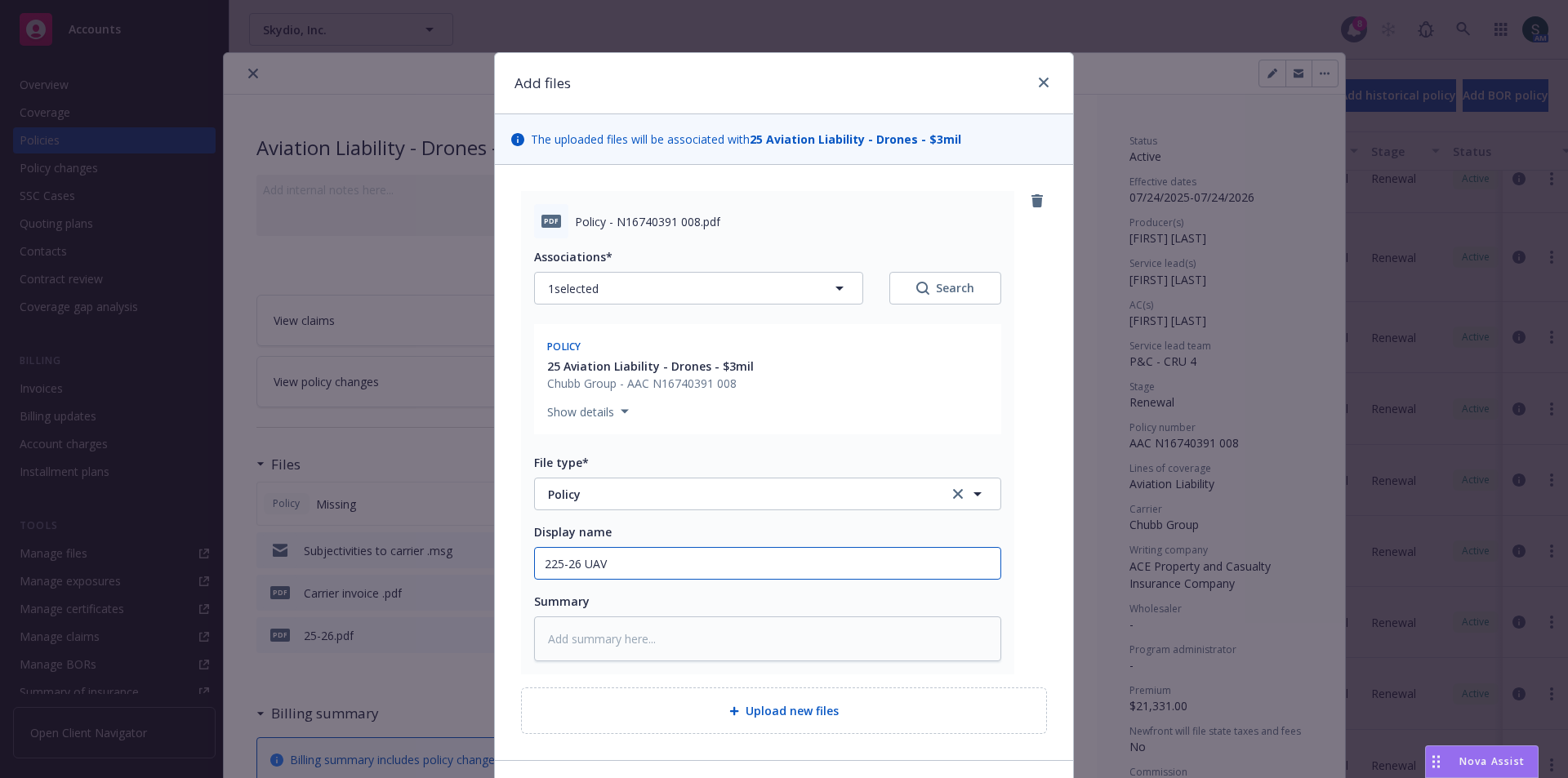 type on "x" 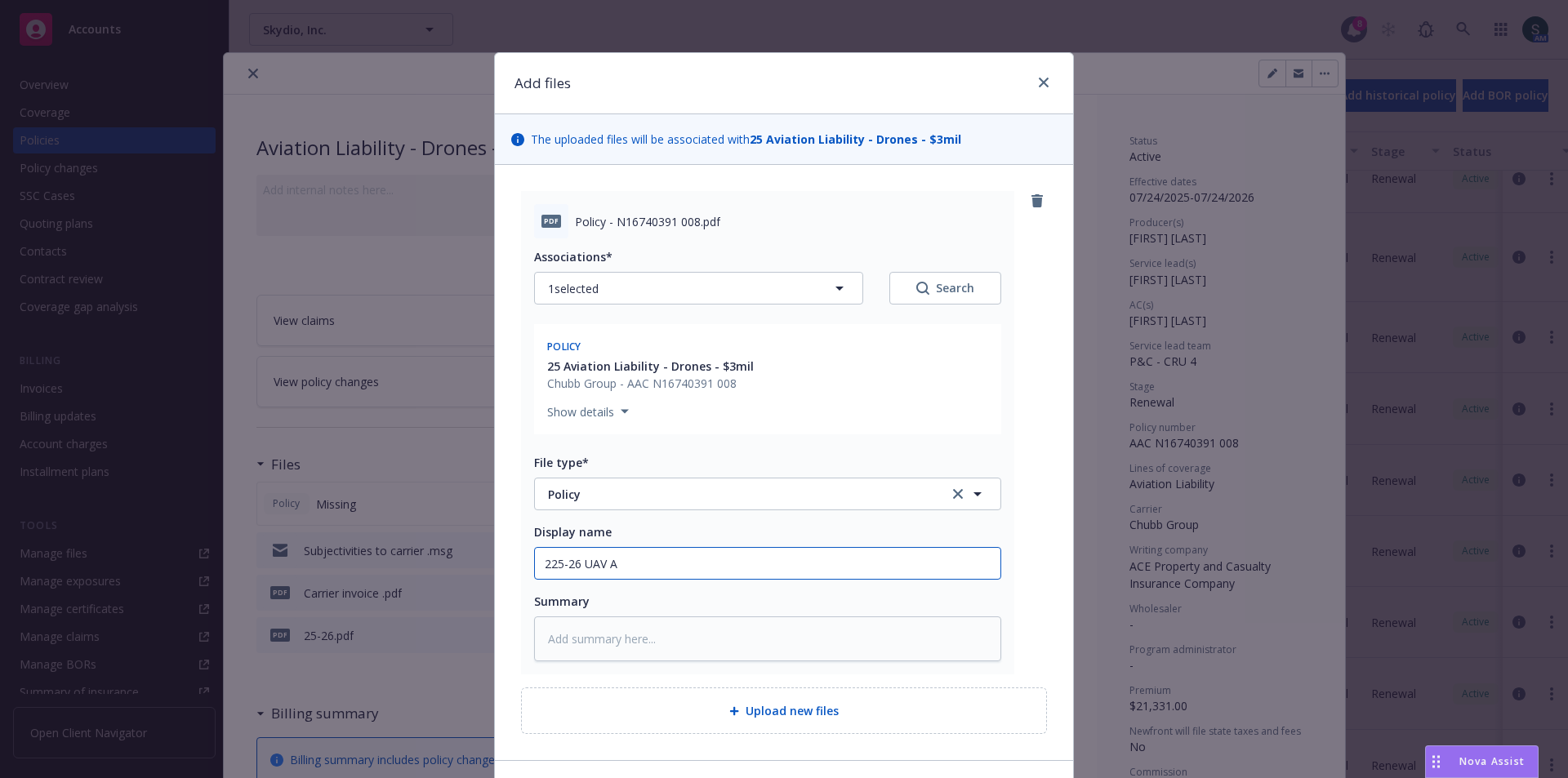 type on "x" 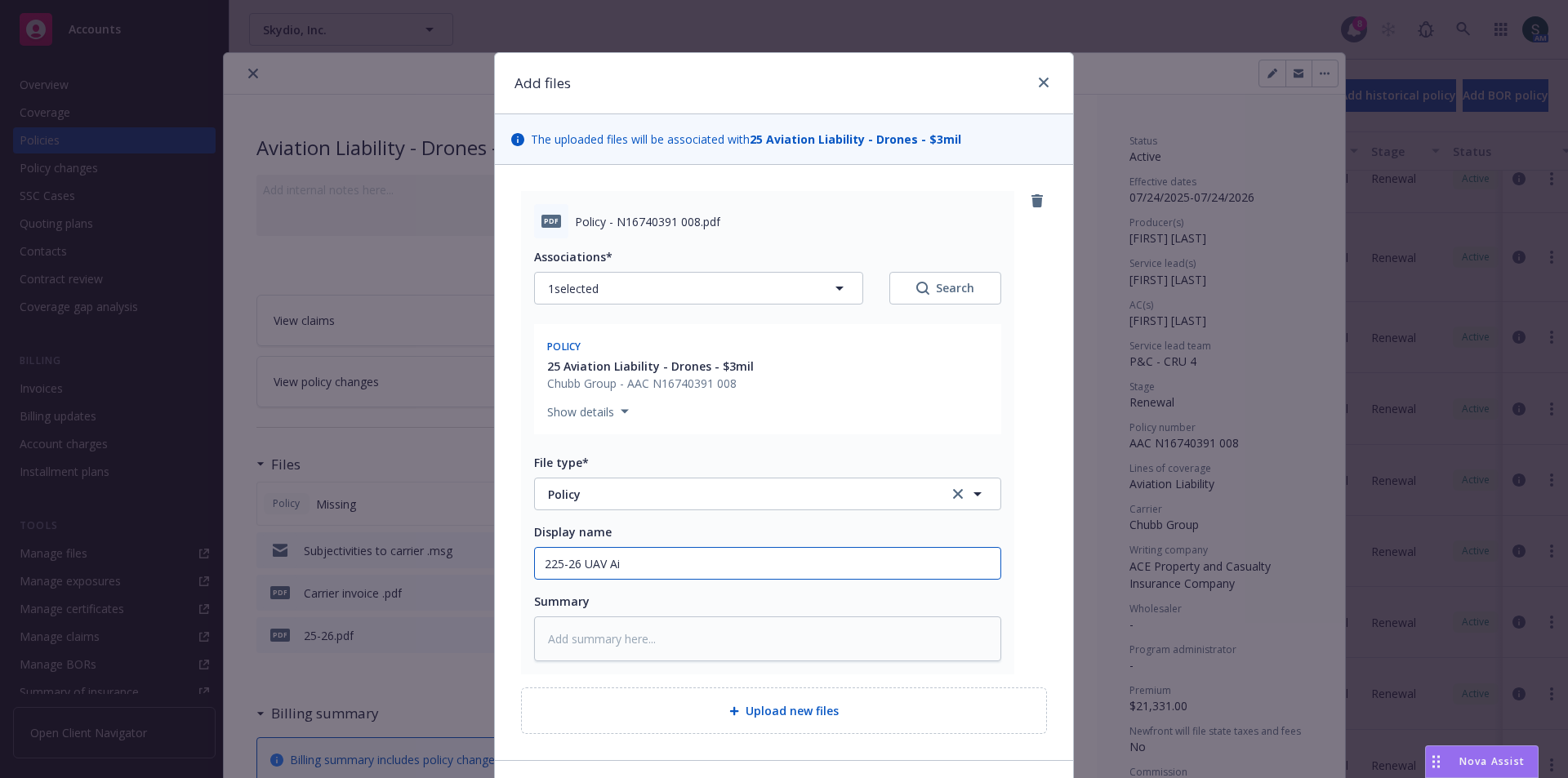 type on "x" 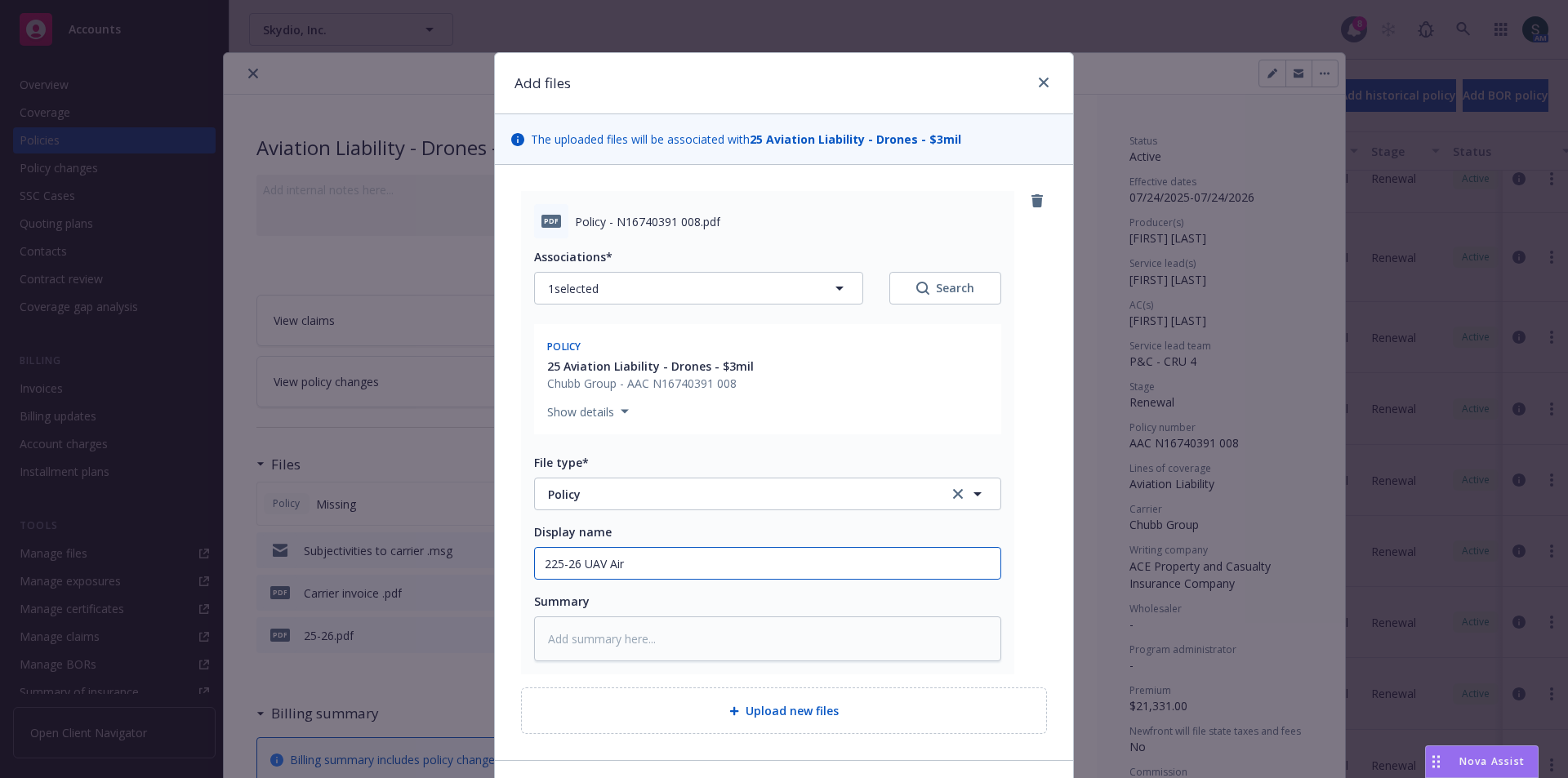 type on "x" 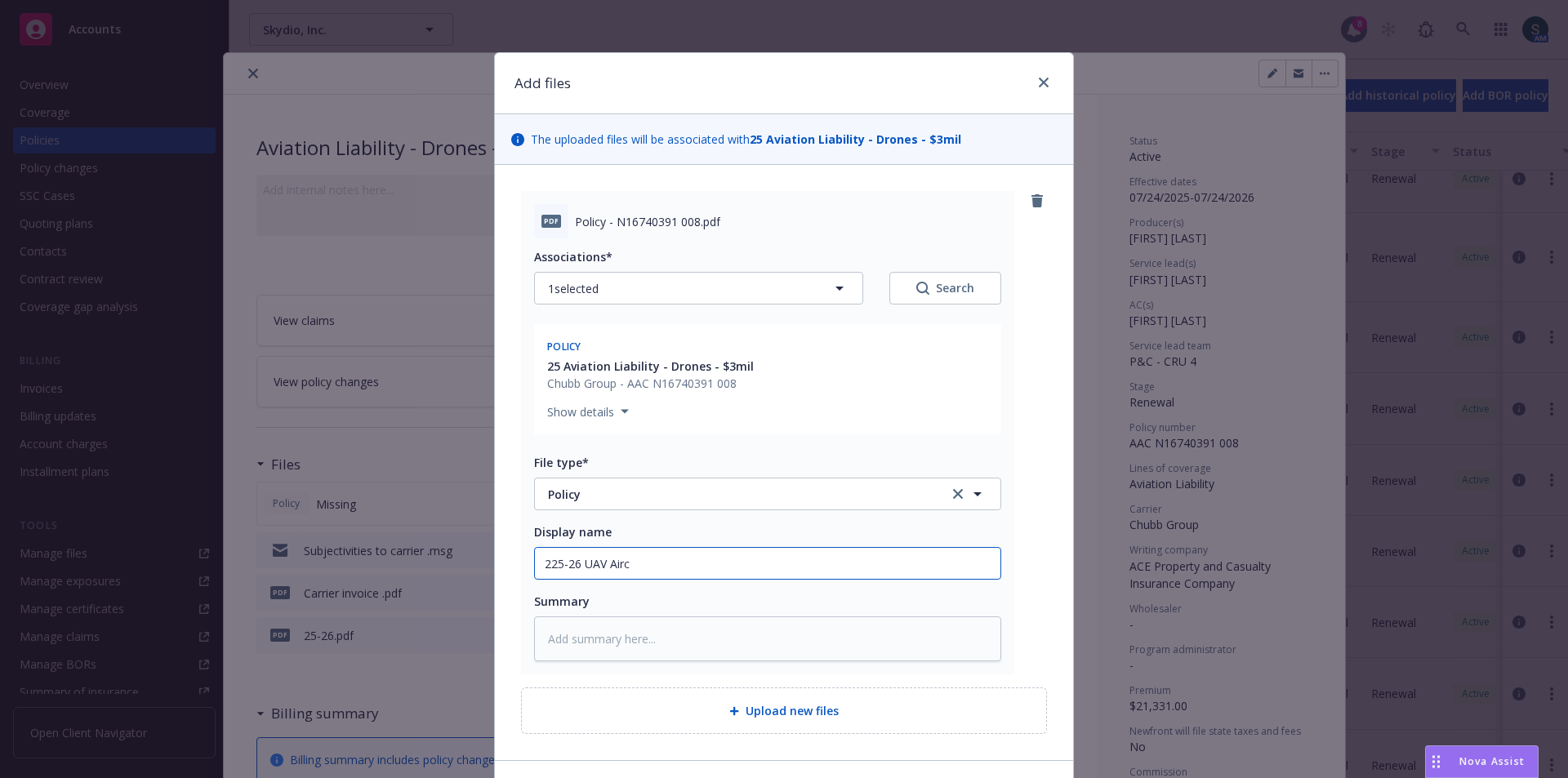 type on "x" 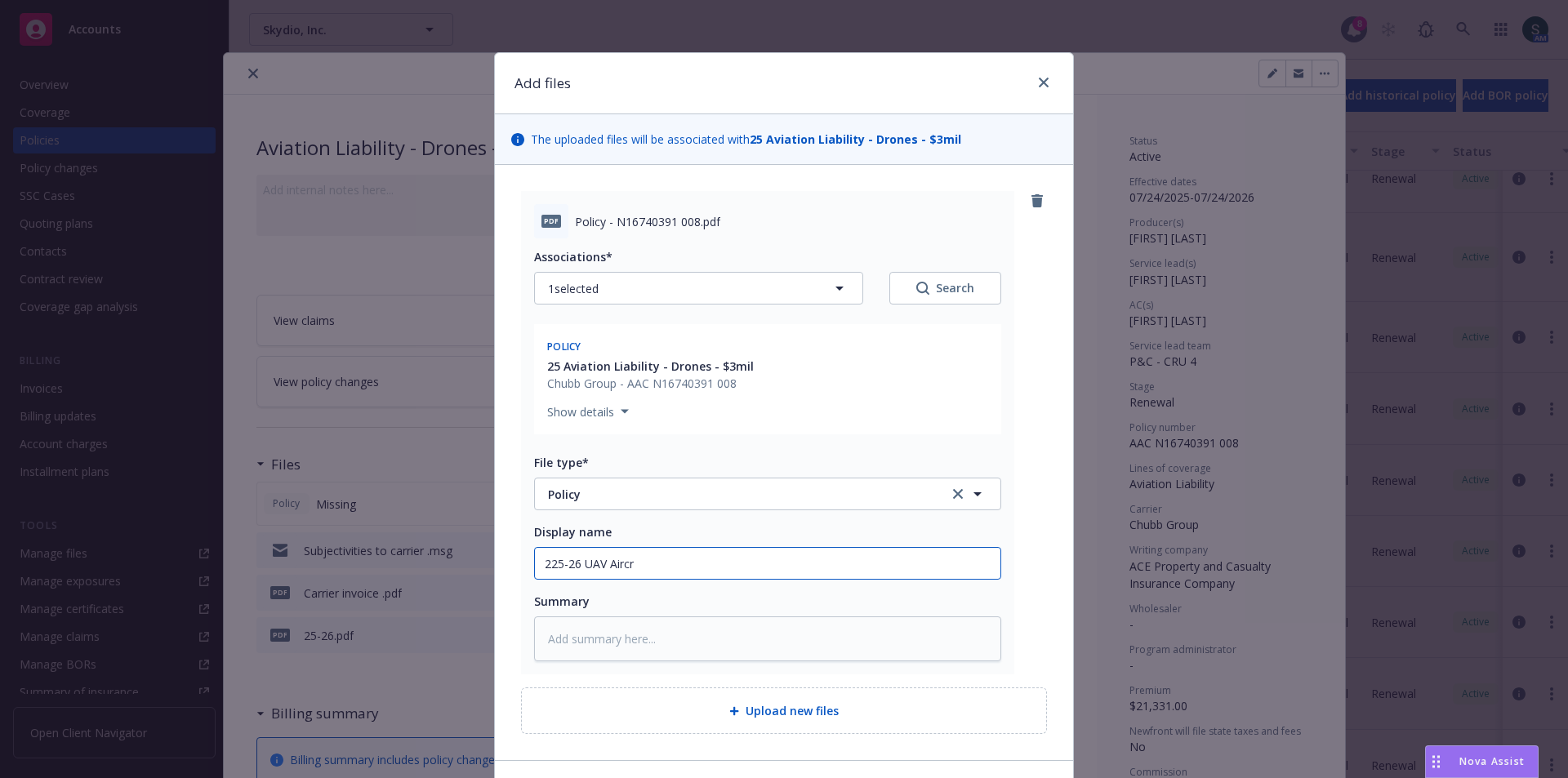 type on "x" 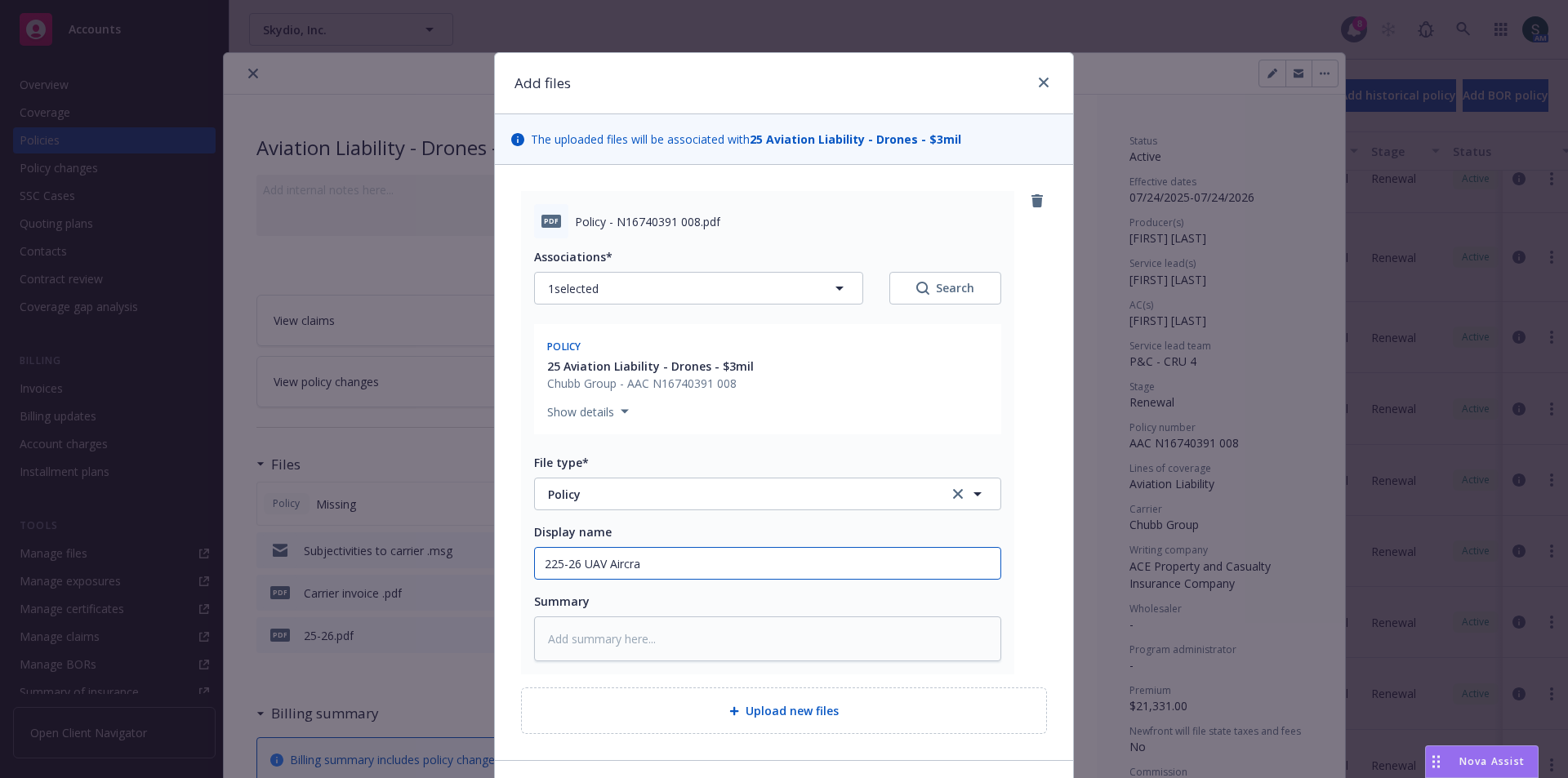 type on "x" 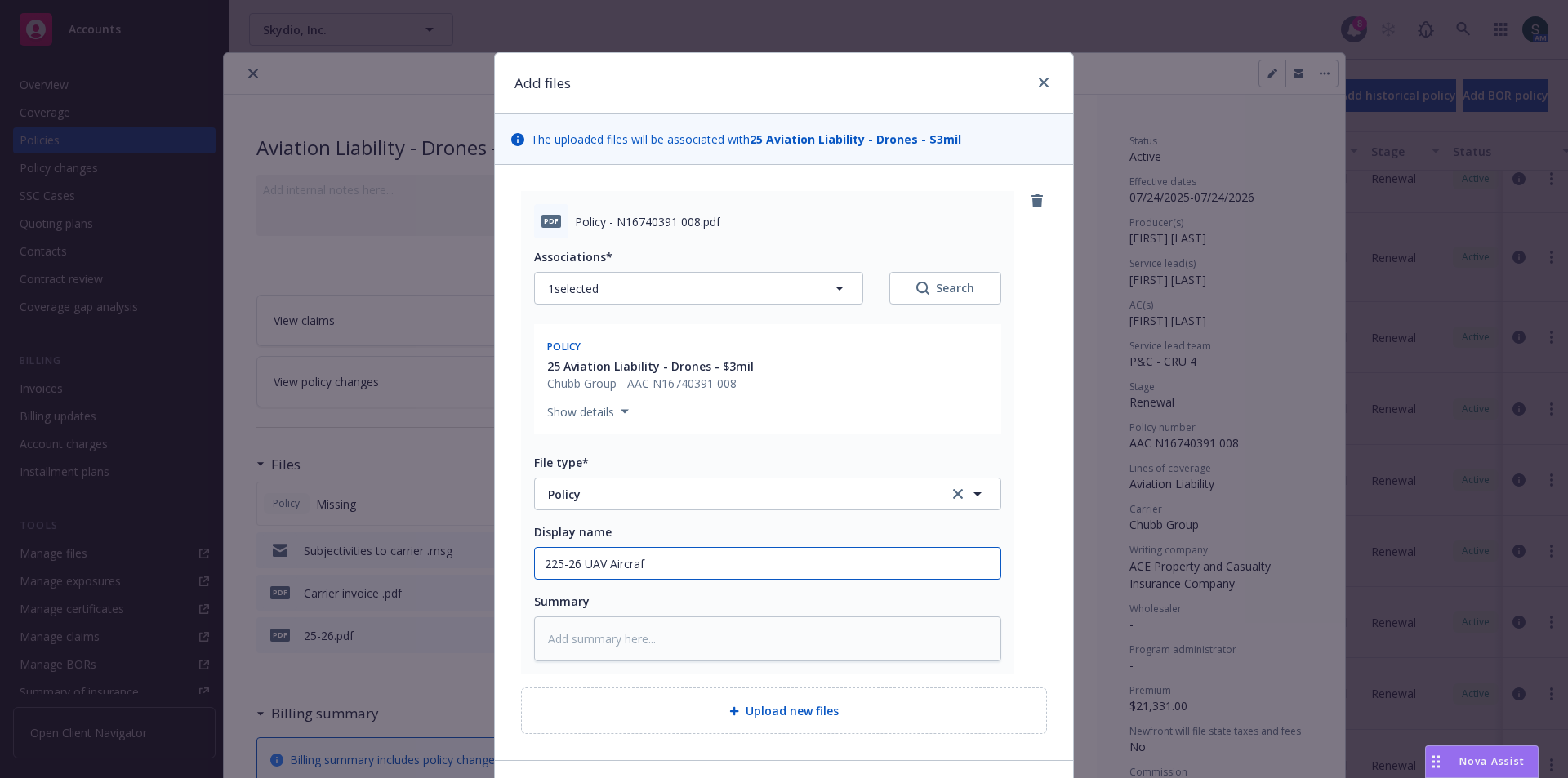 type on "x" 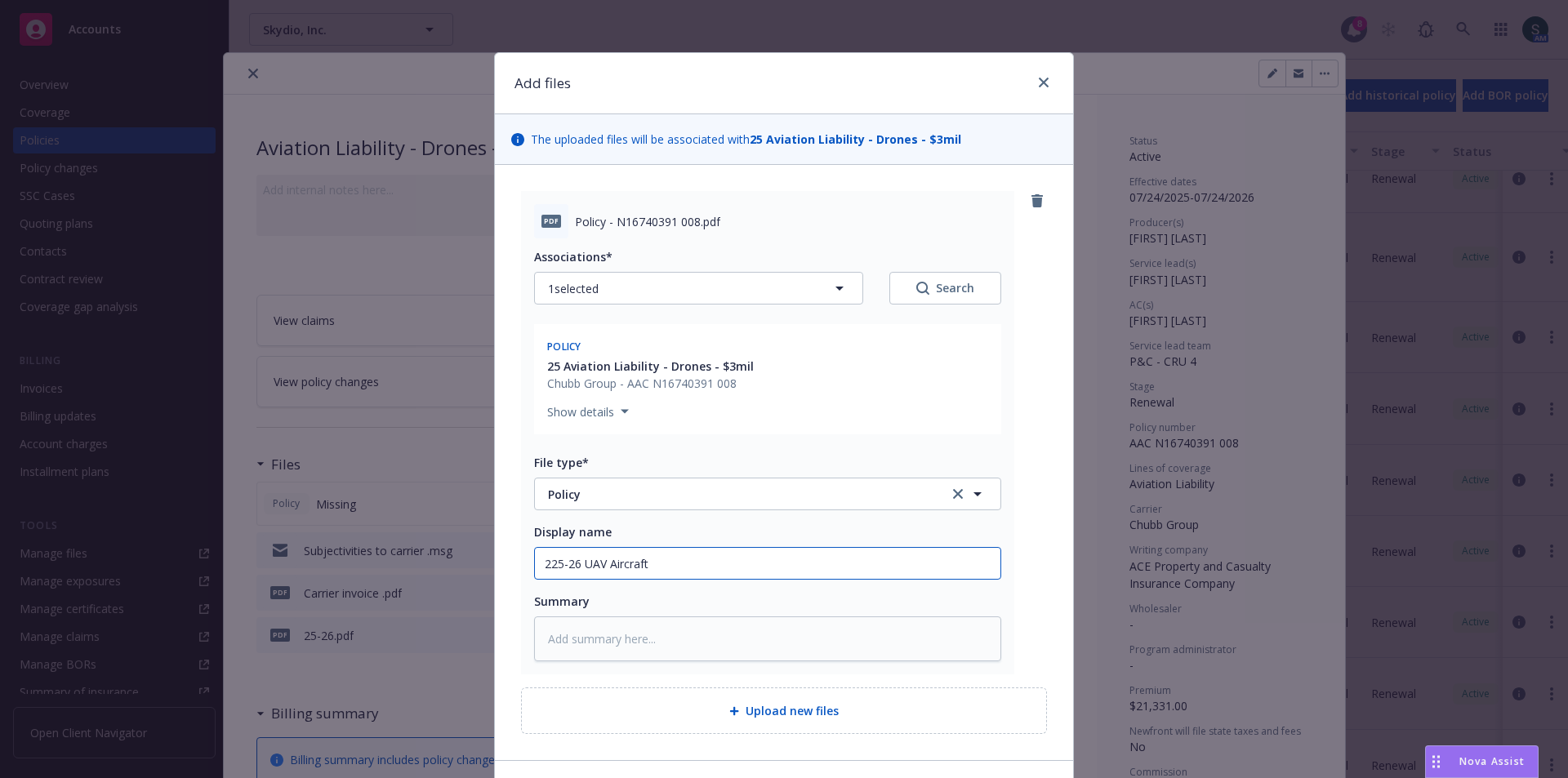 type on "x" 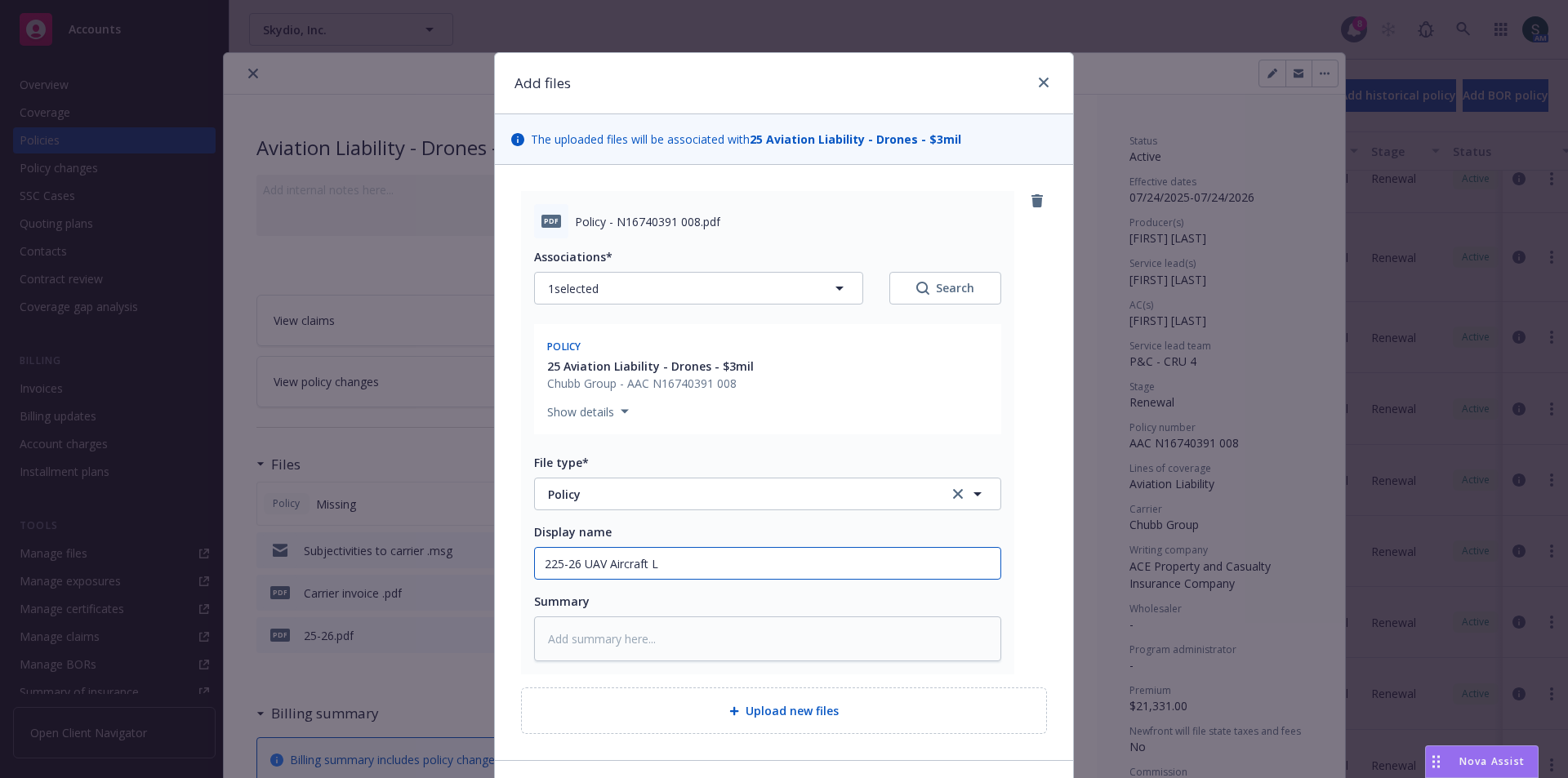 type on "x" 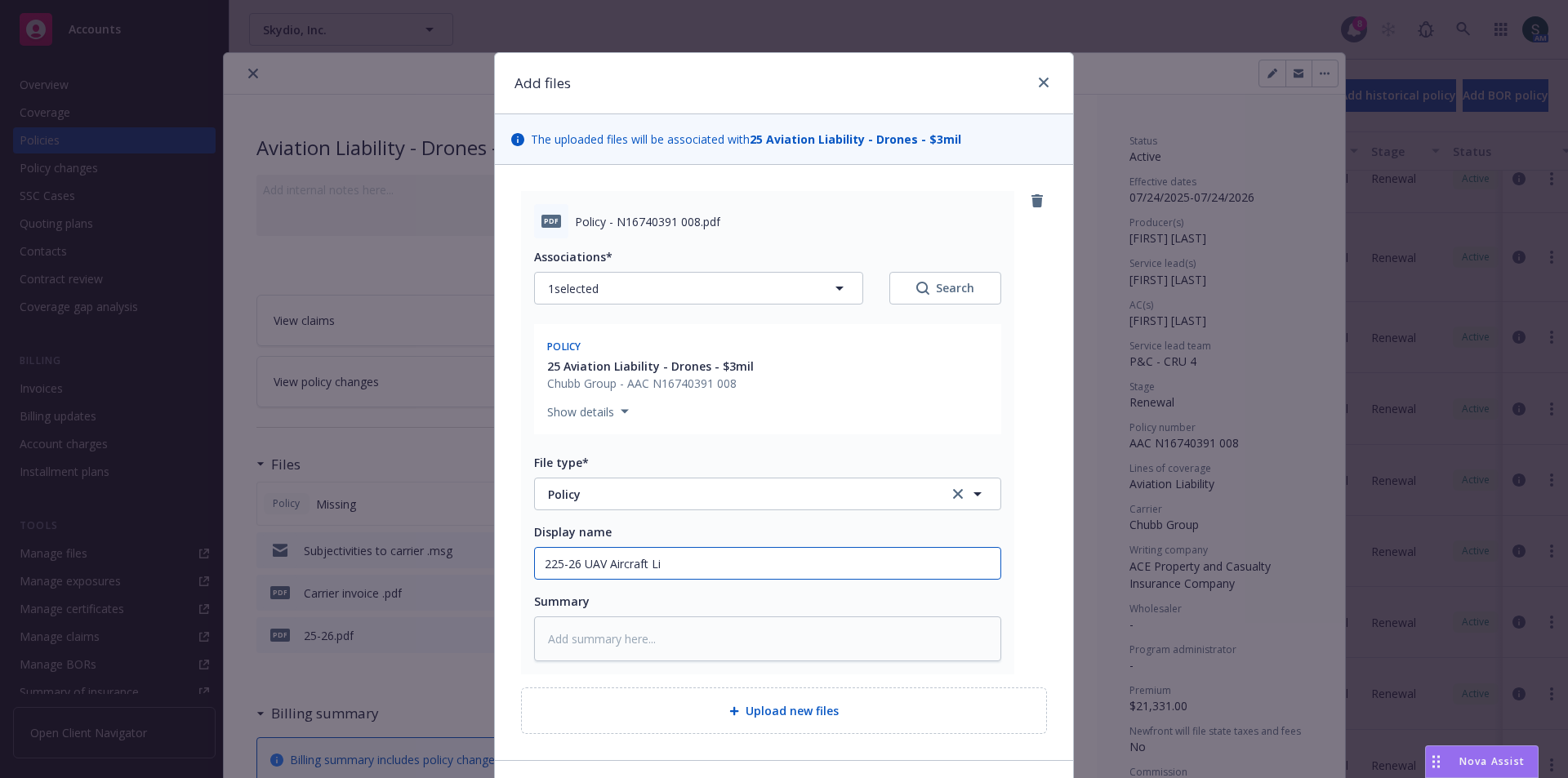 type on "x" 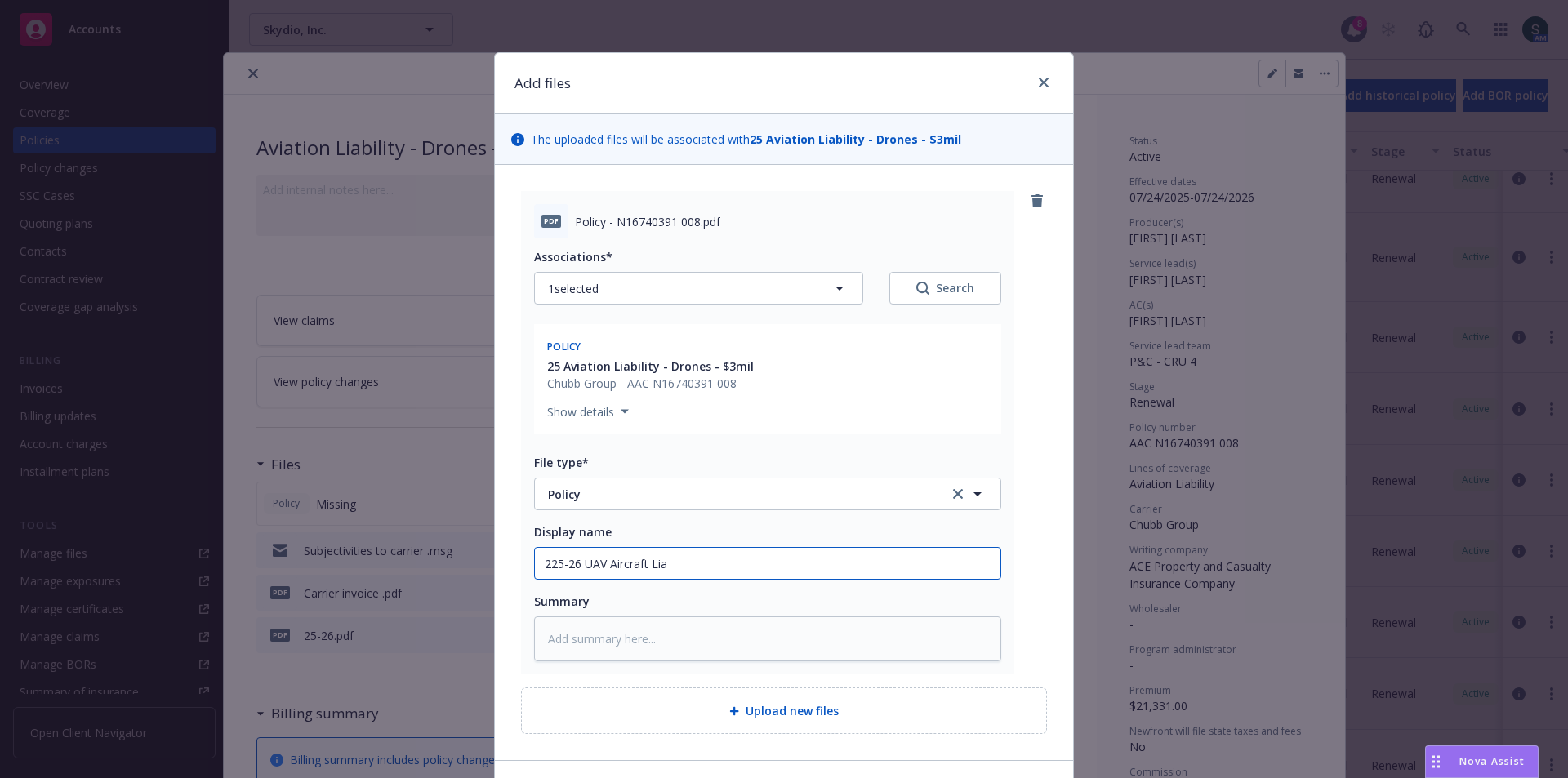 type on "x" 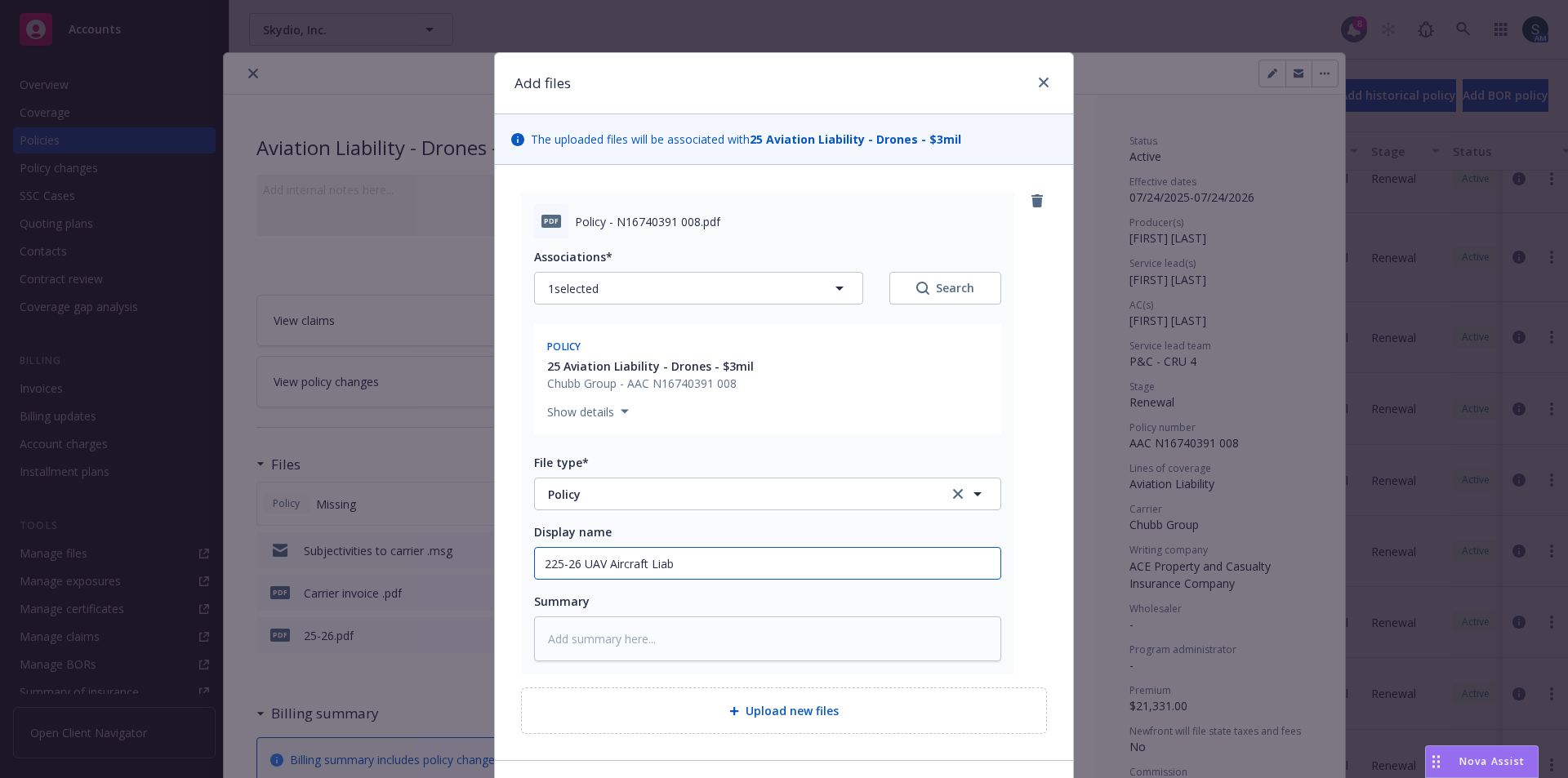type on "x" 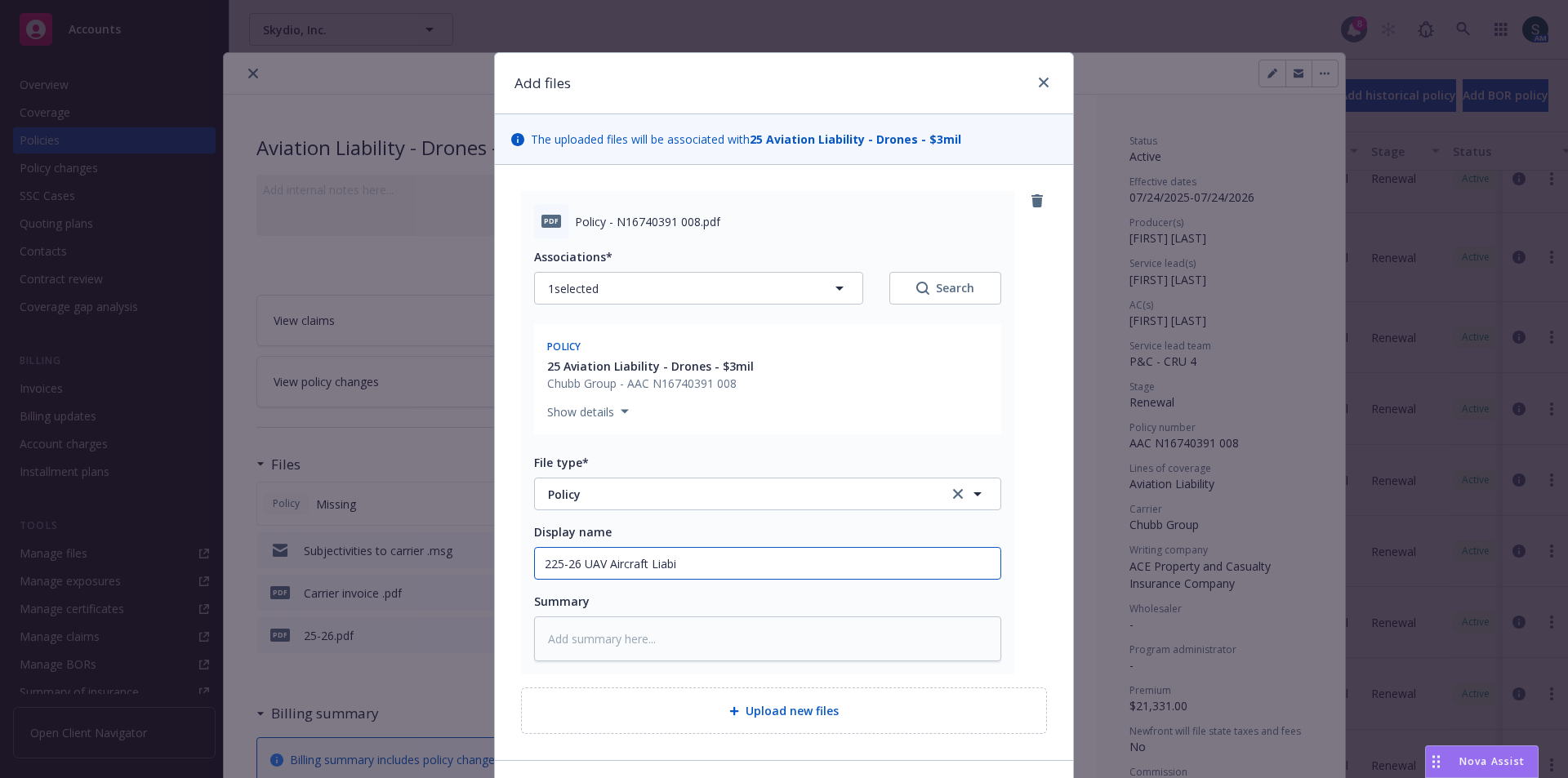 type on "x" 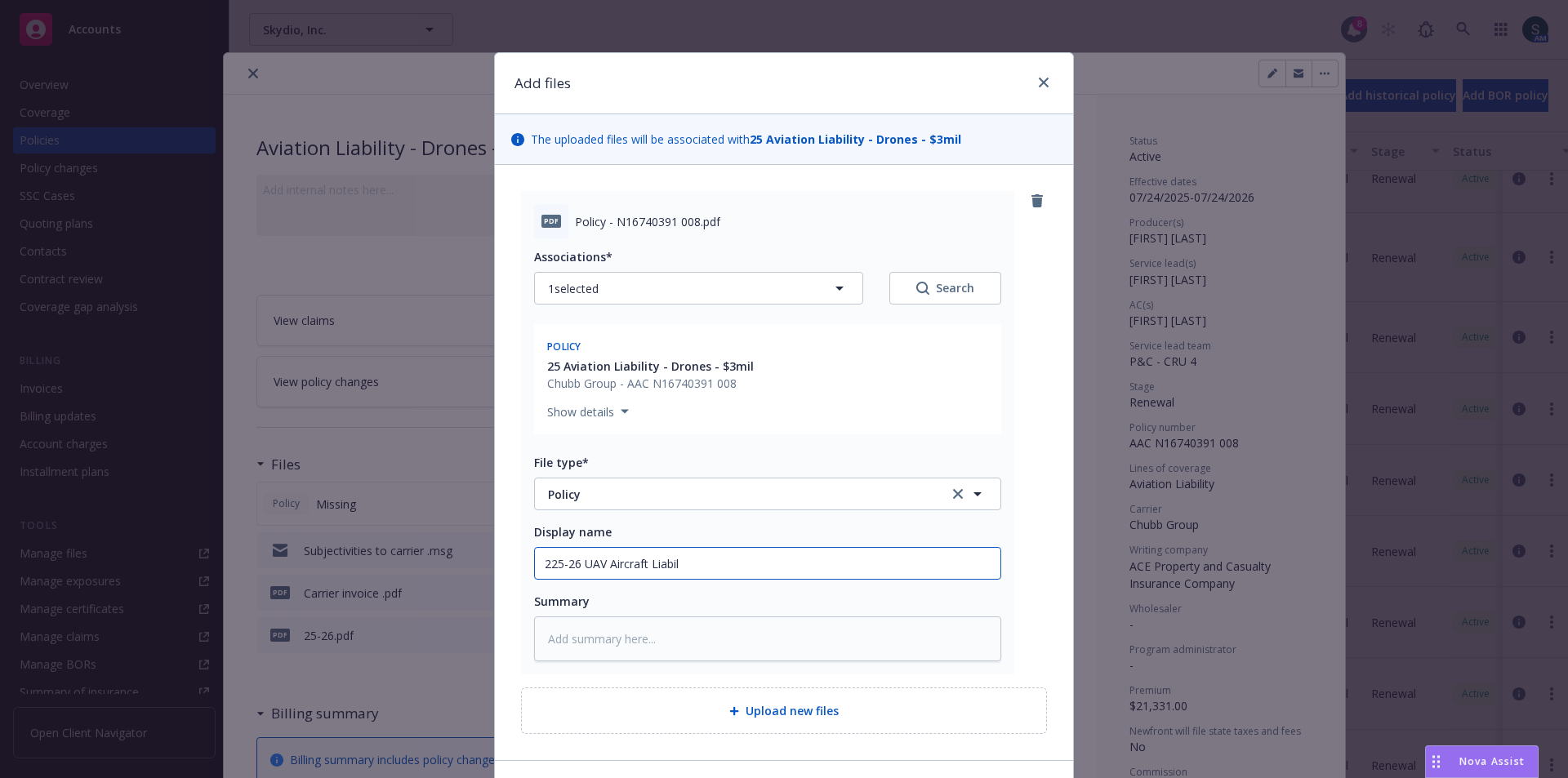type on "x" 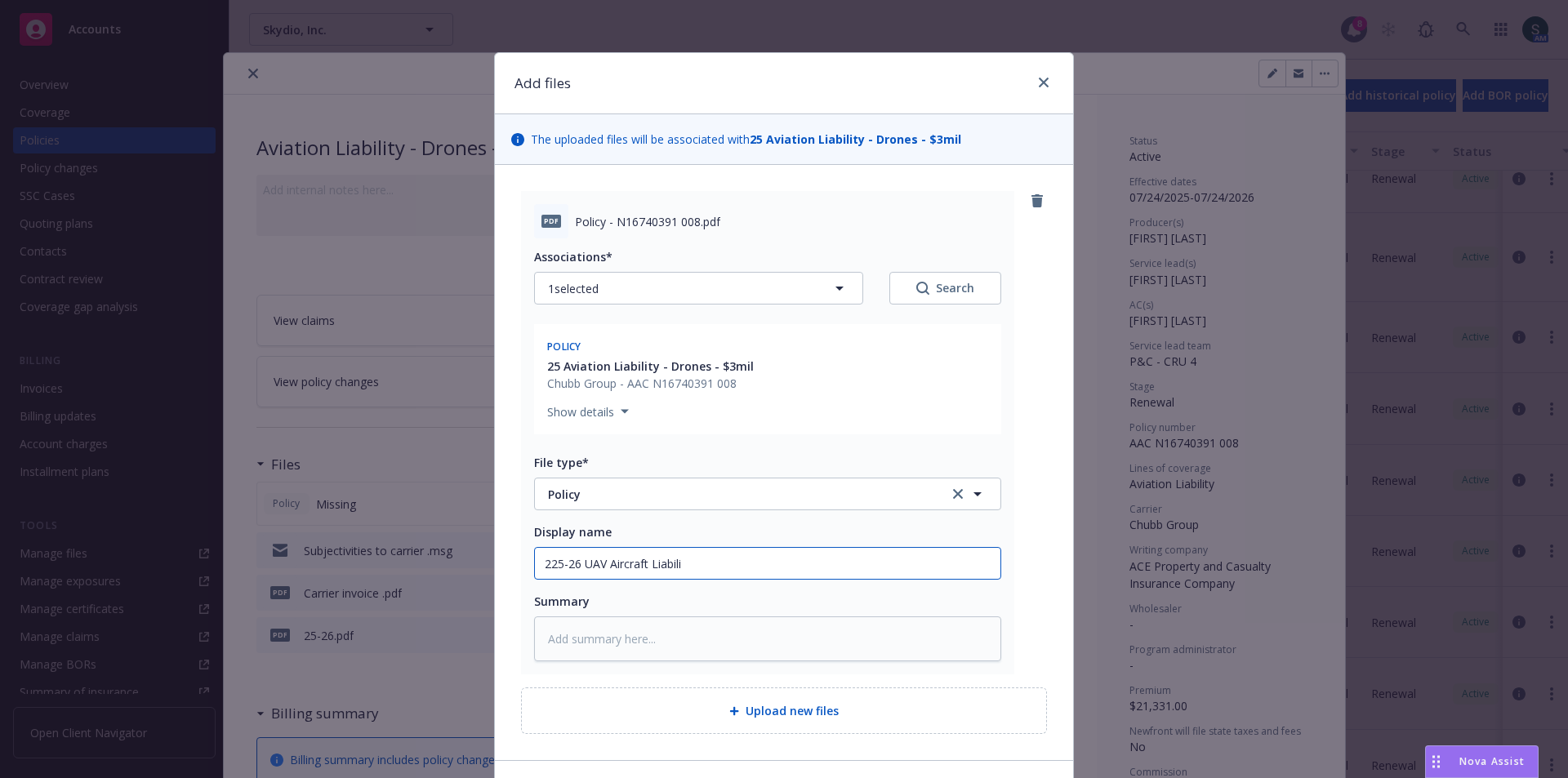 type on "x" 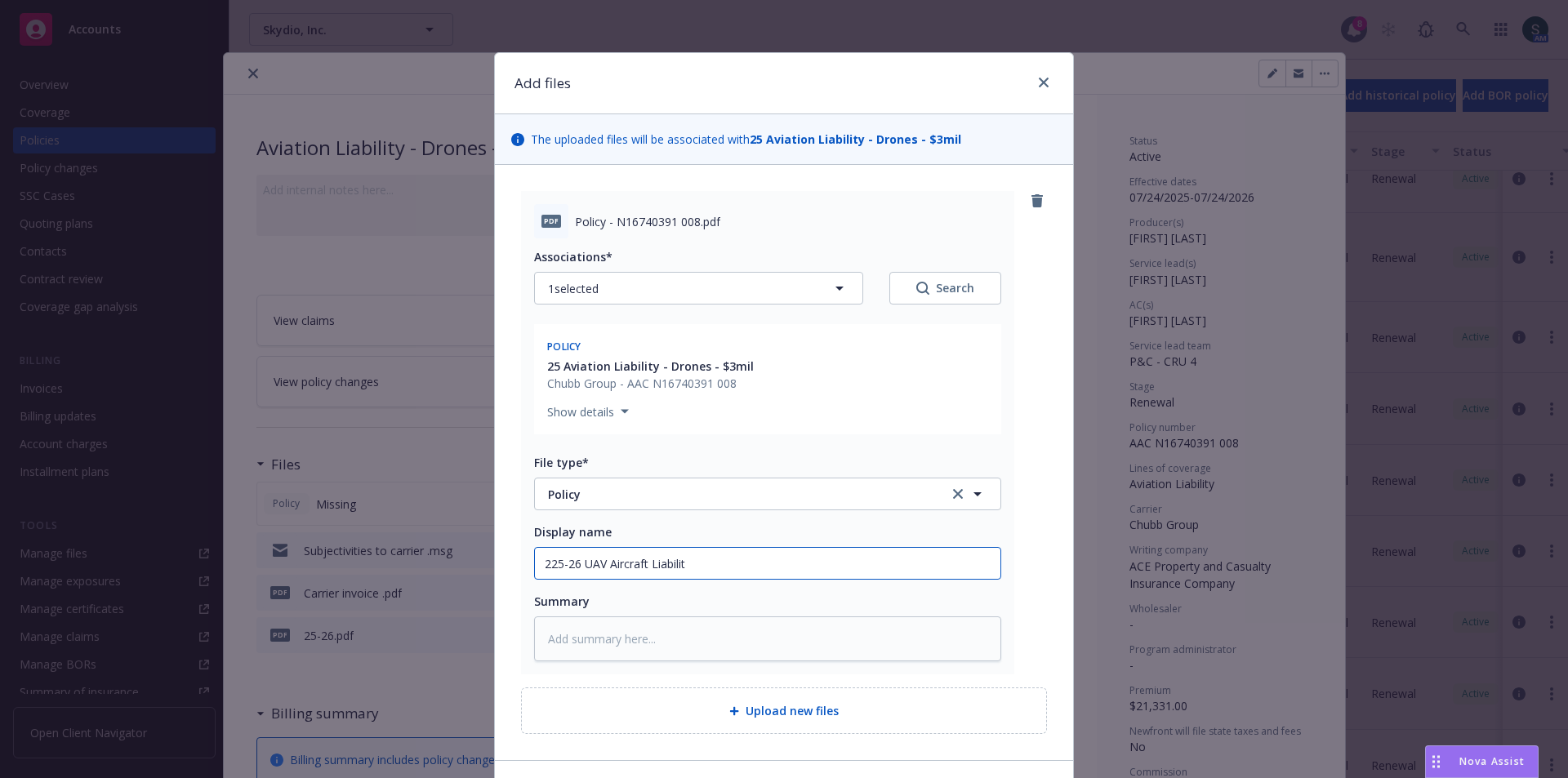 type on "x" 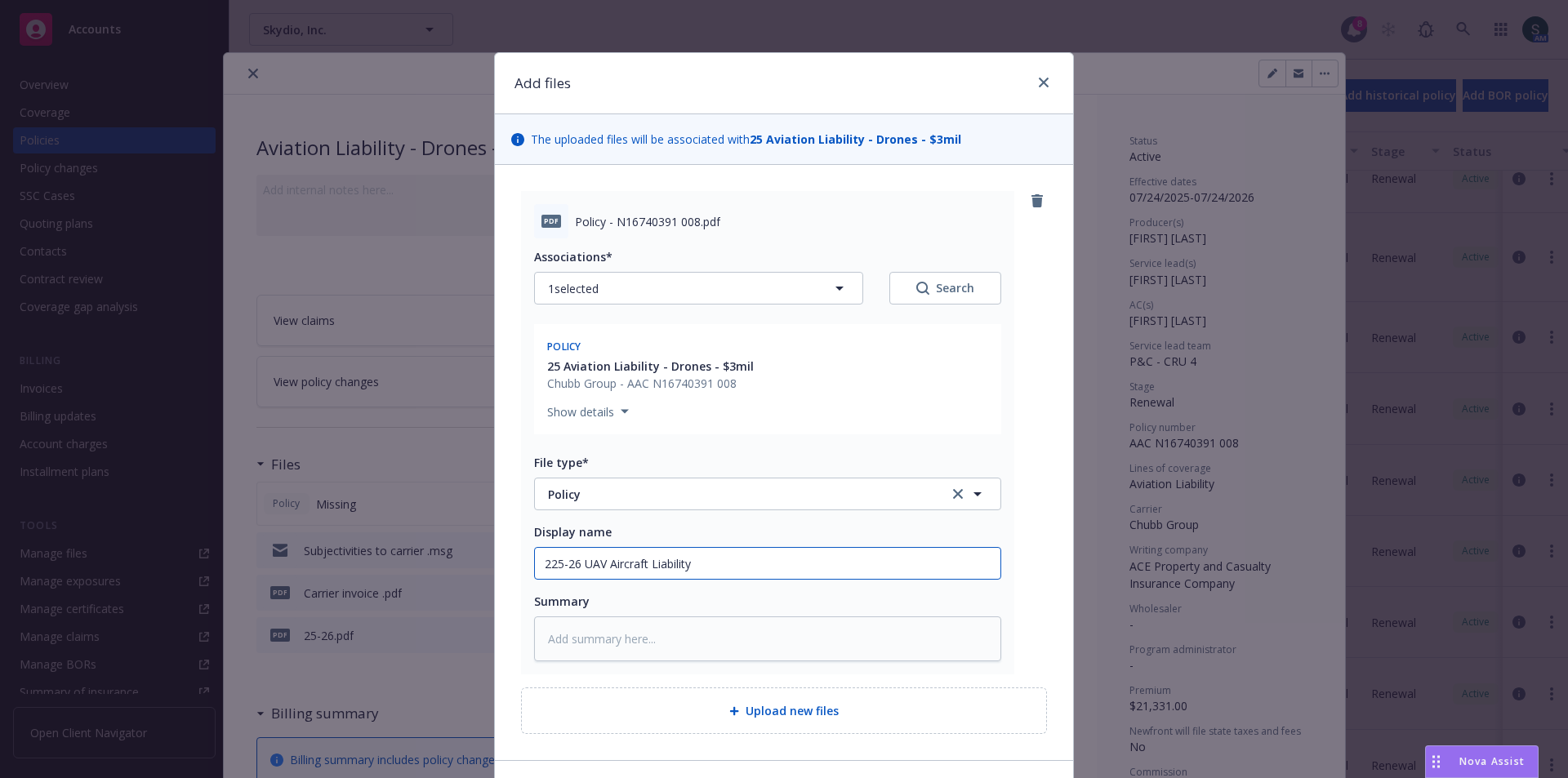 type on "x" 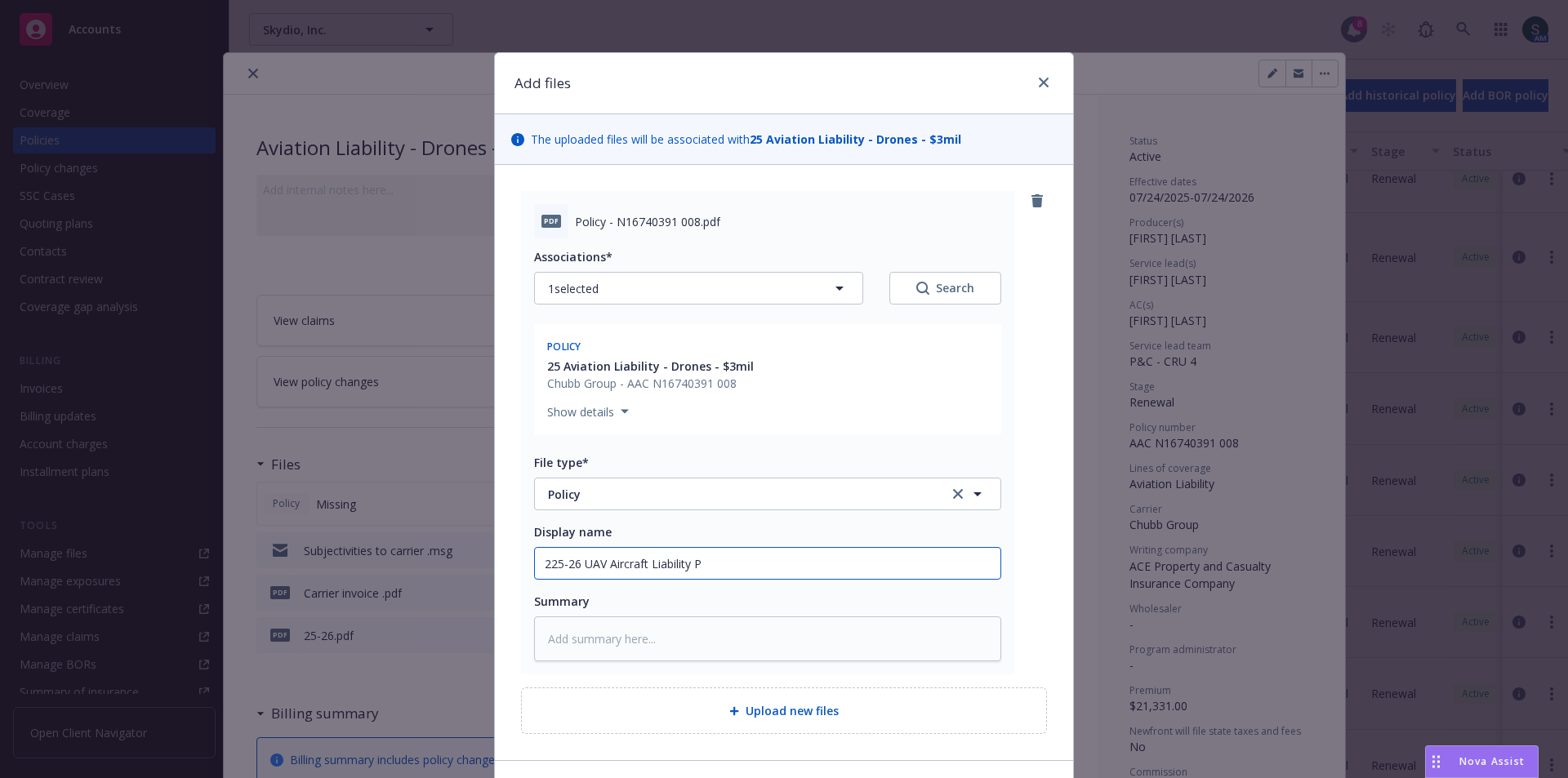 type on "x" 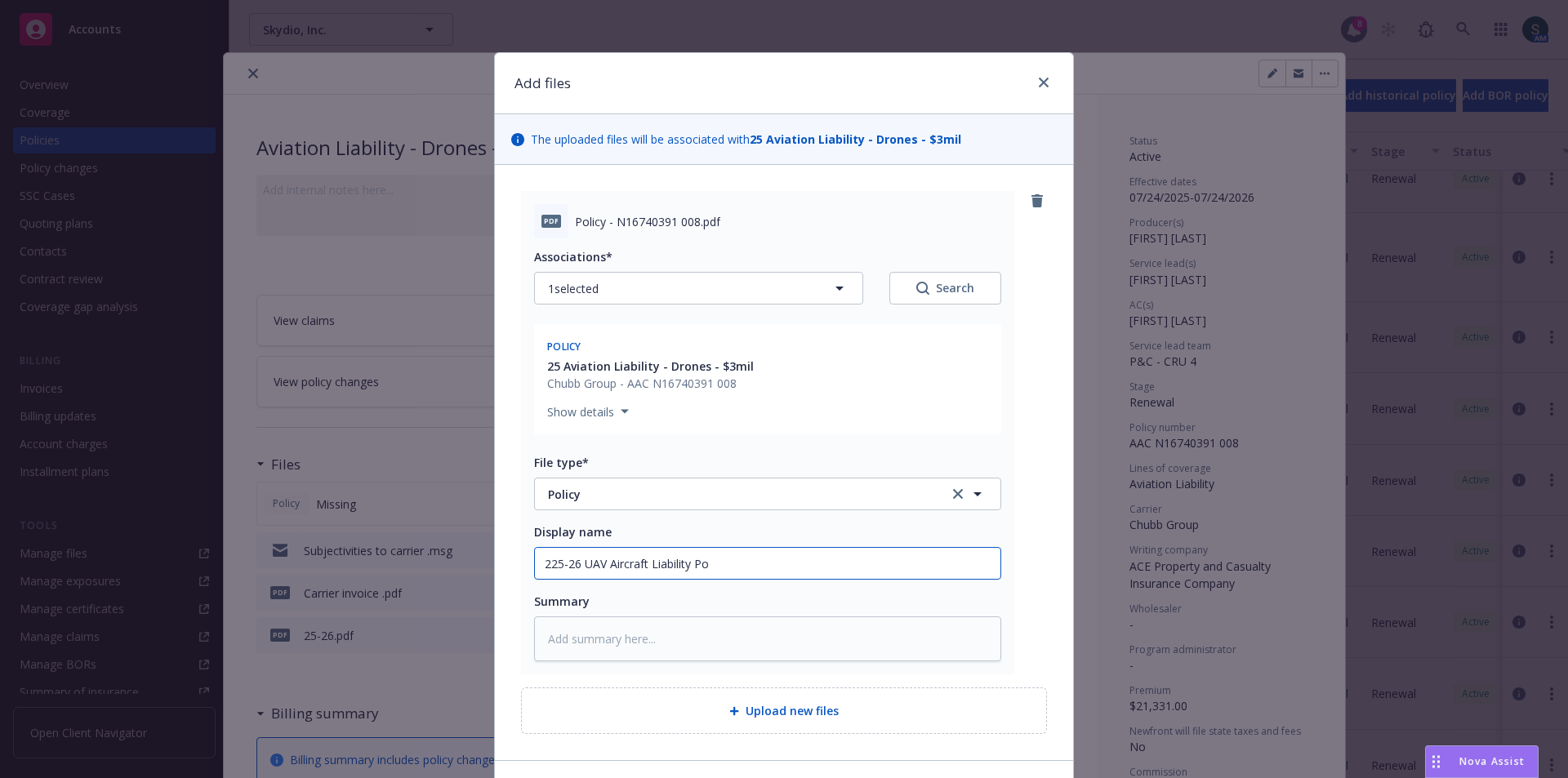 type on "x" 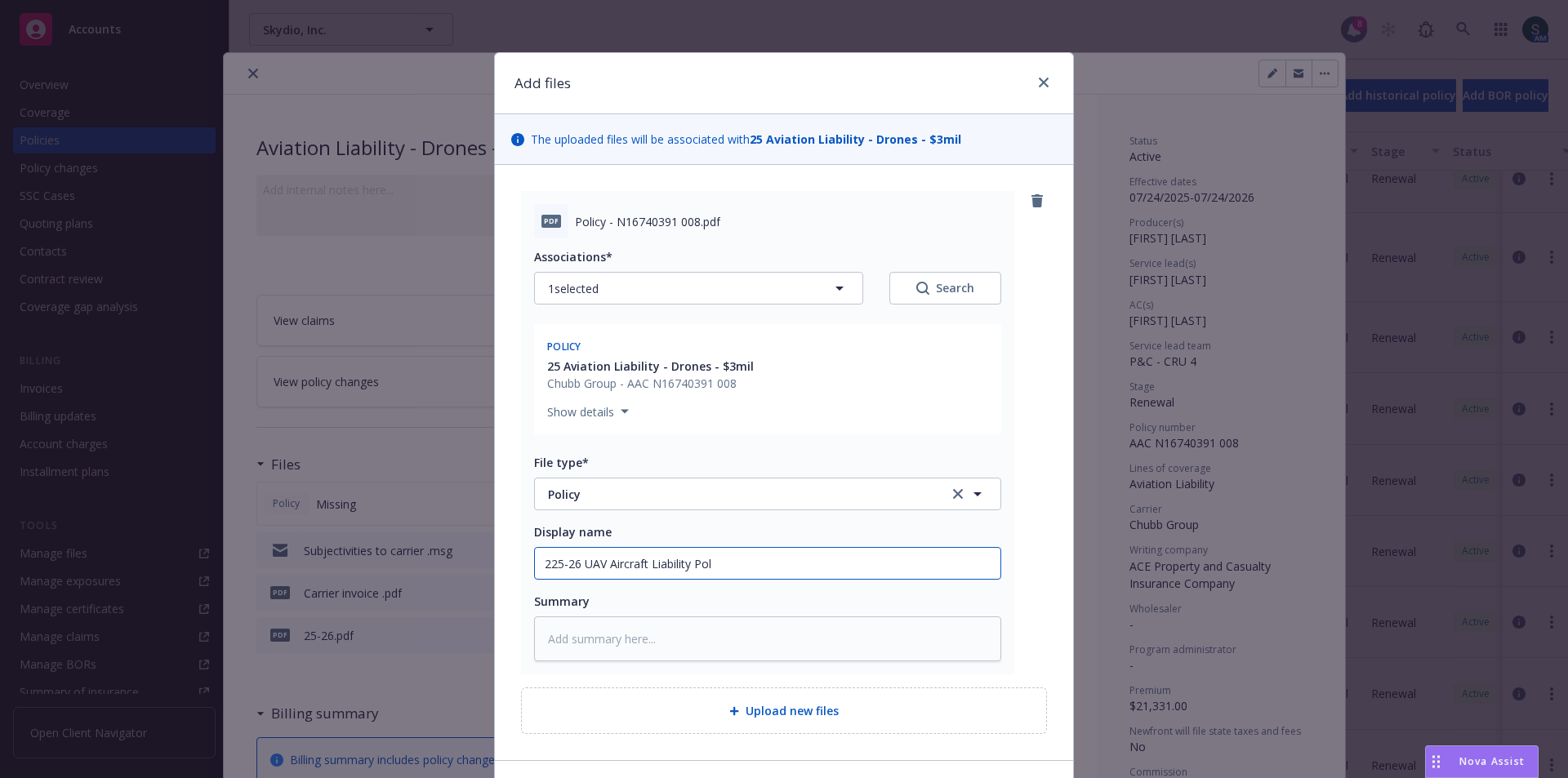 type on "x" 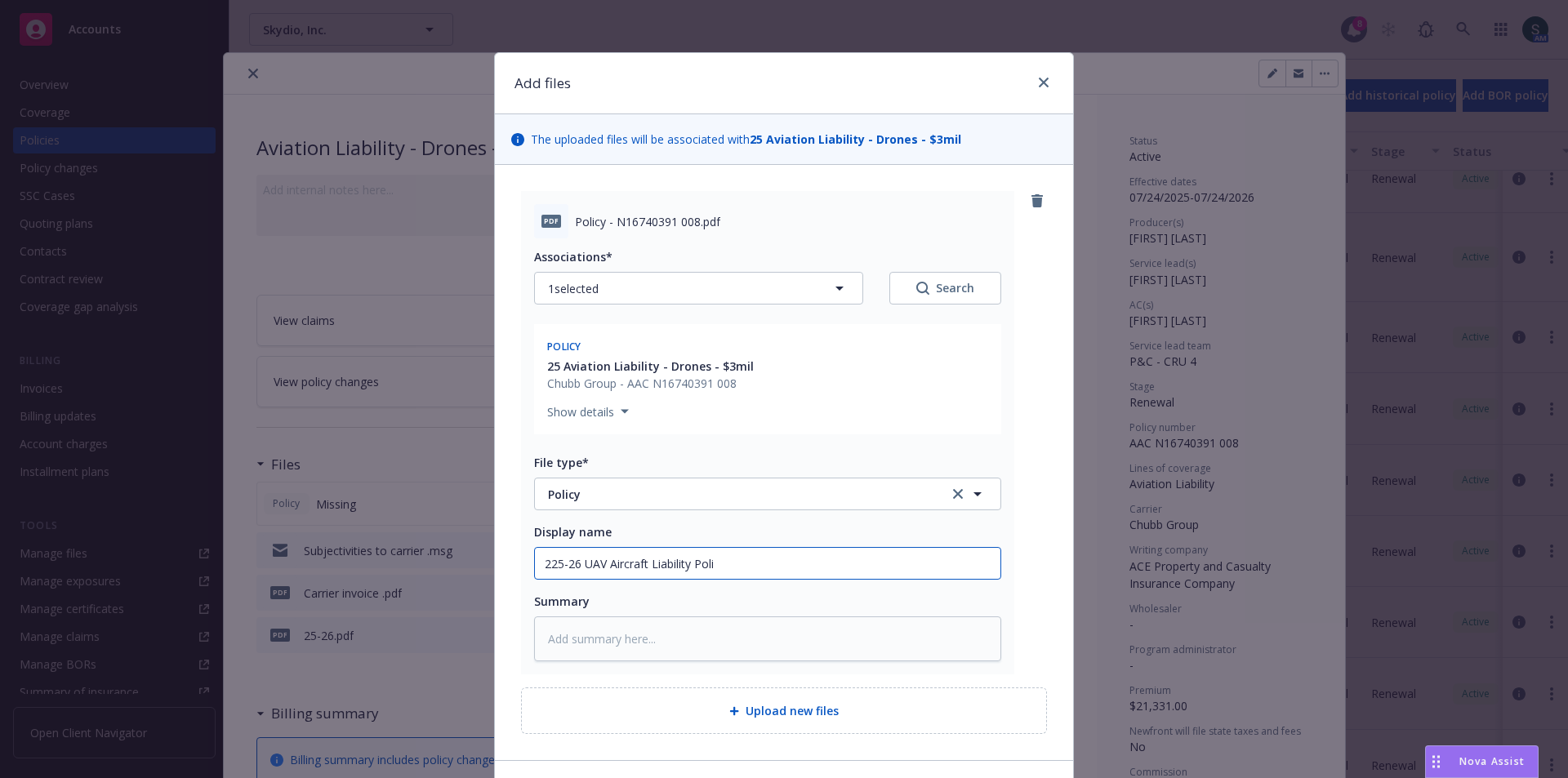 type on "x" 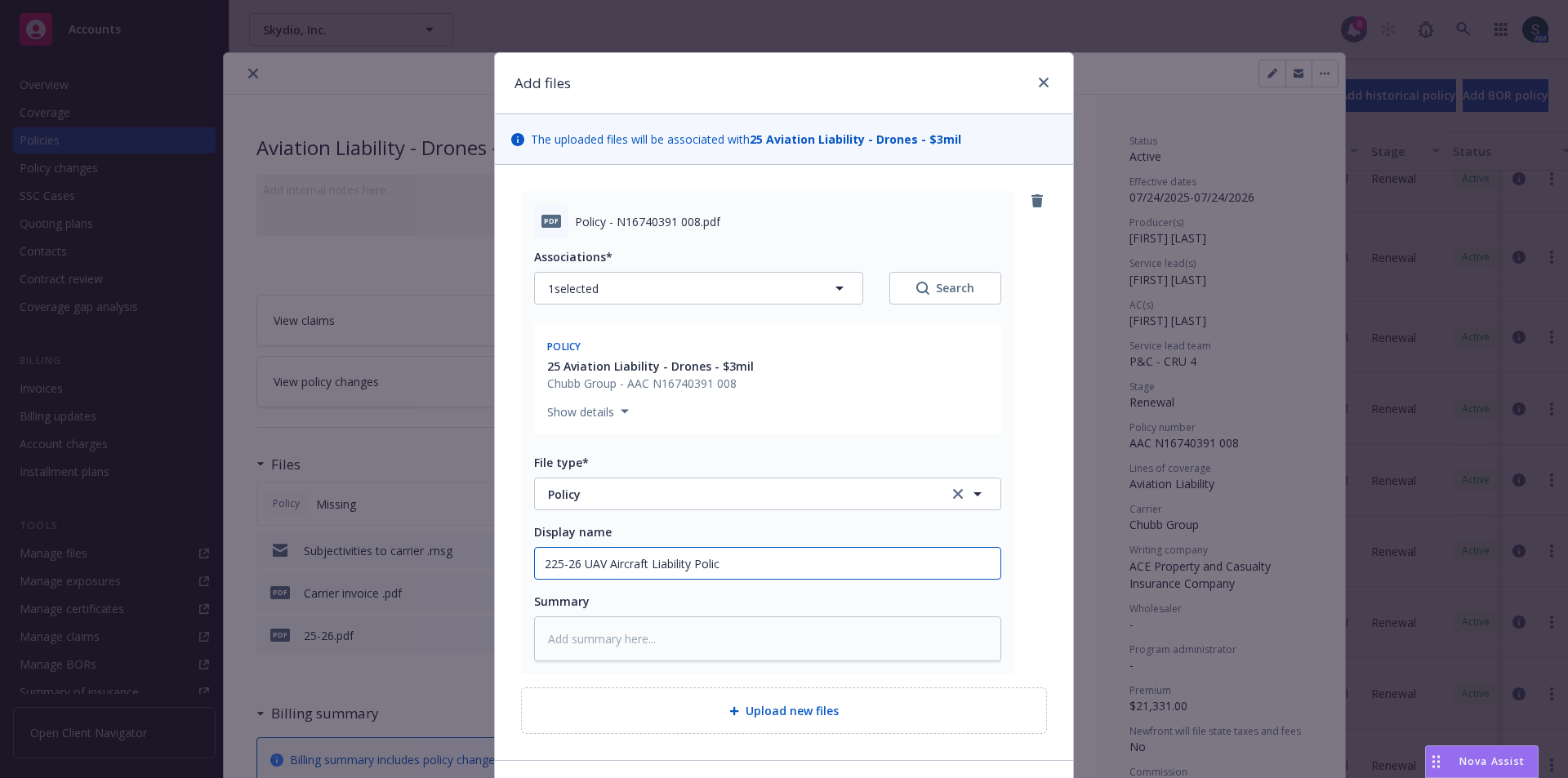 type on "x" 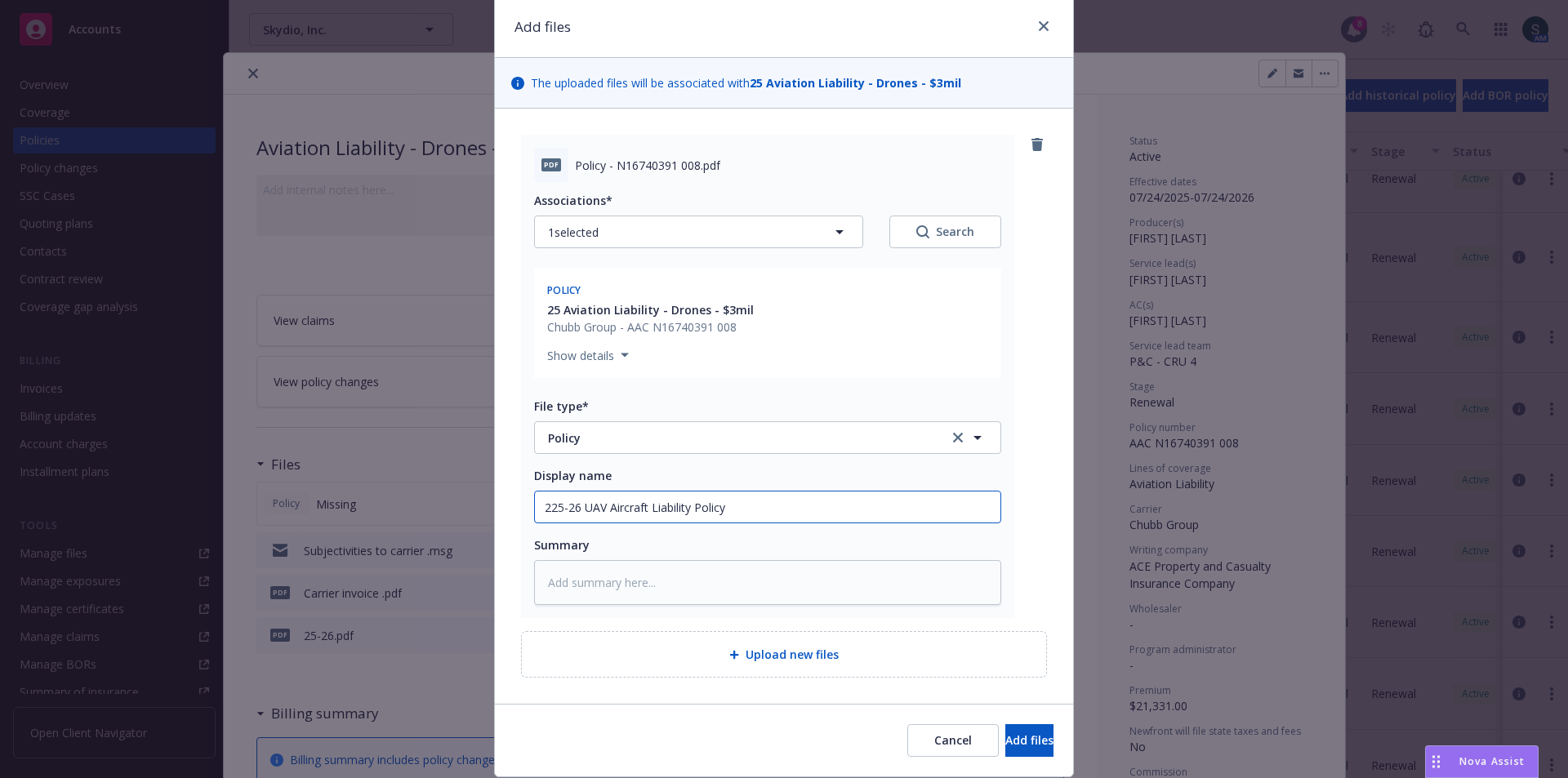 scroll, scrollTop: 108, scrollLeft: 0, axis: vertical 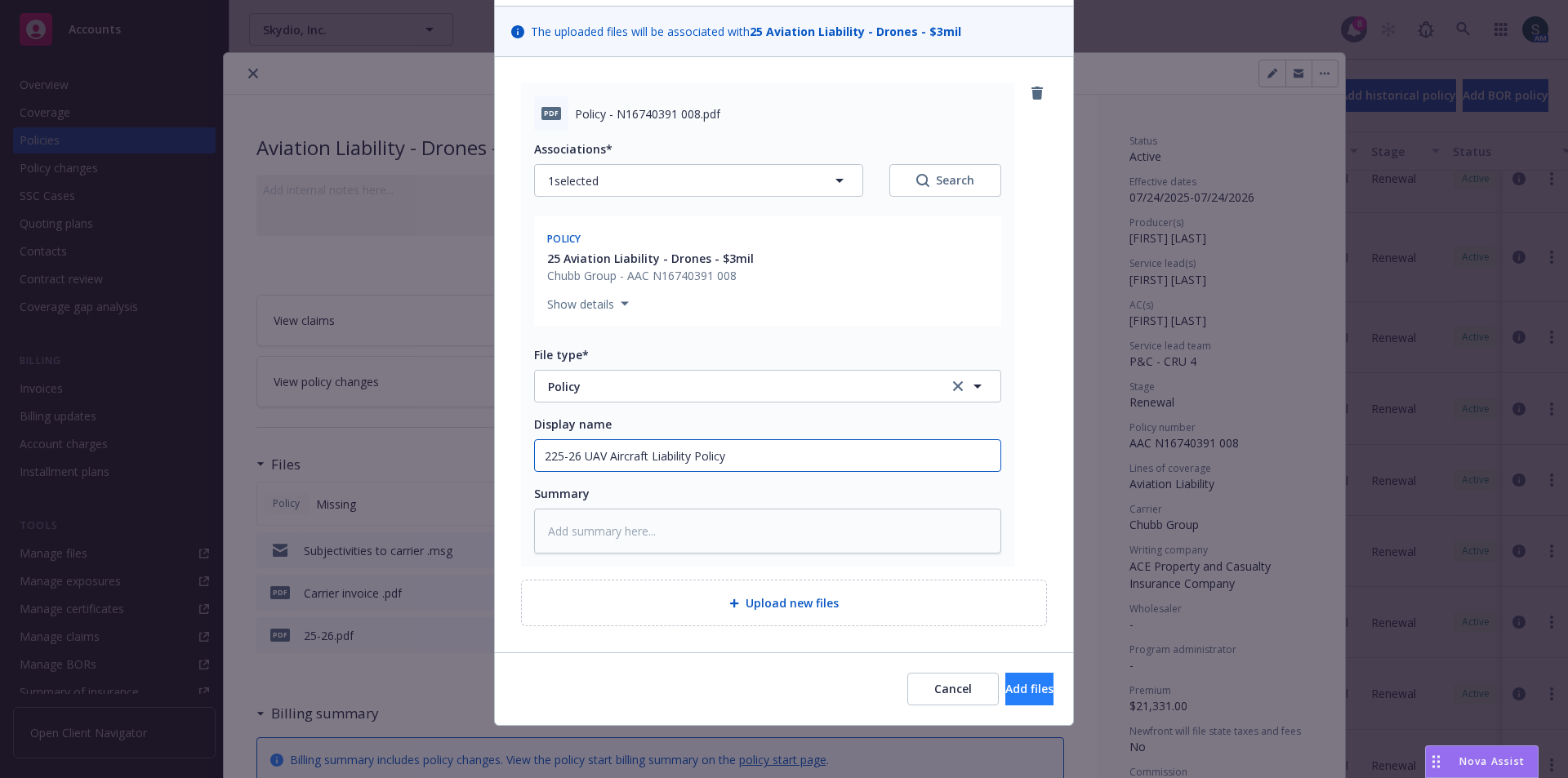 type on "225-26 UAV Aircraft Liability Policy" 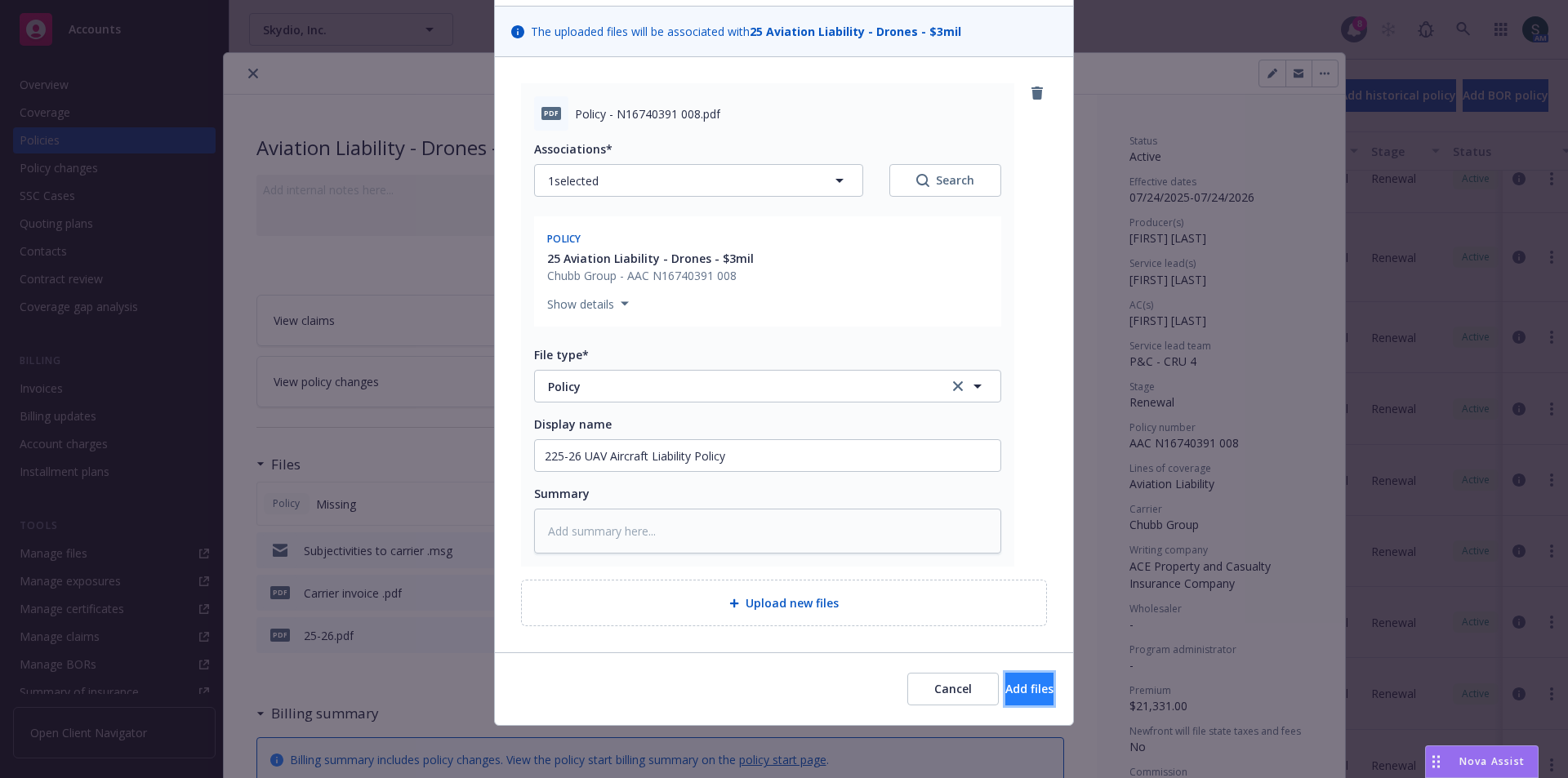 click on "Add files" at bounding box center [1029, 688] 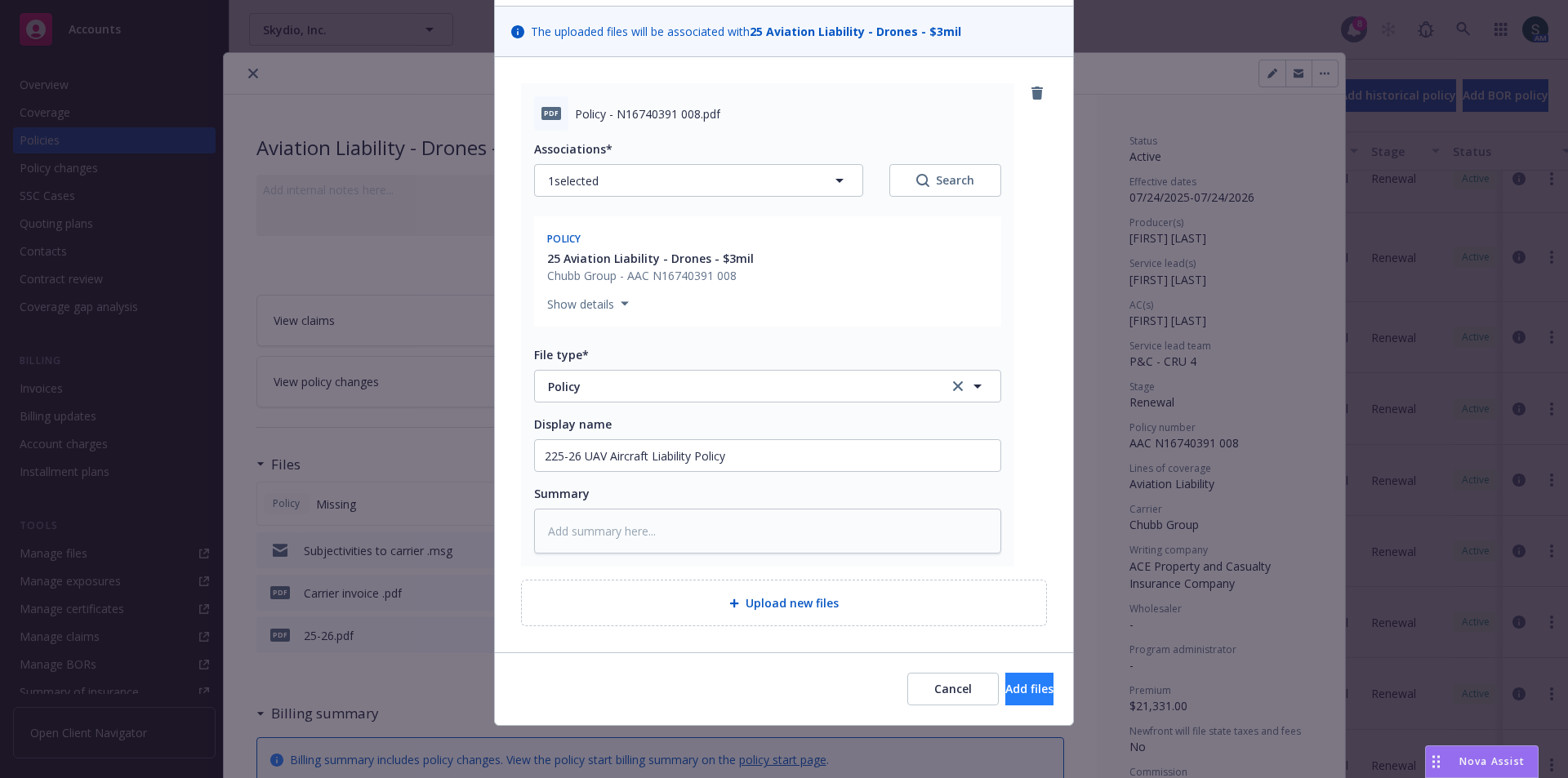 scroll, scrollTop: 48, scrollLeft: 0, axis: vertical 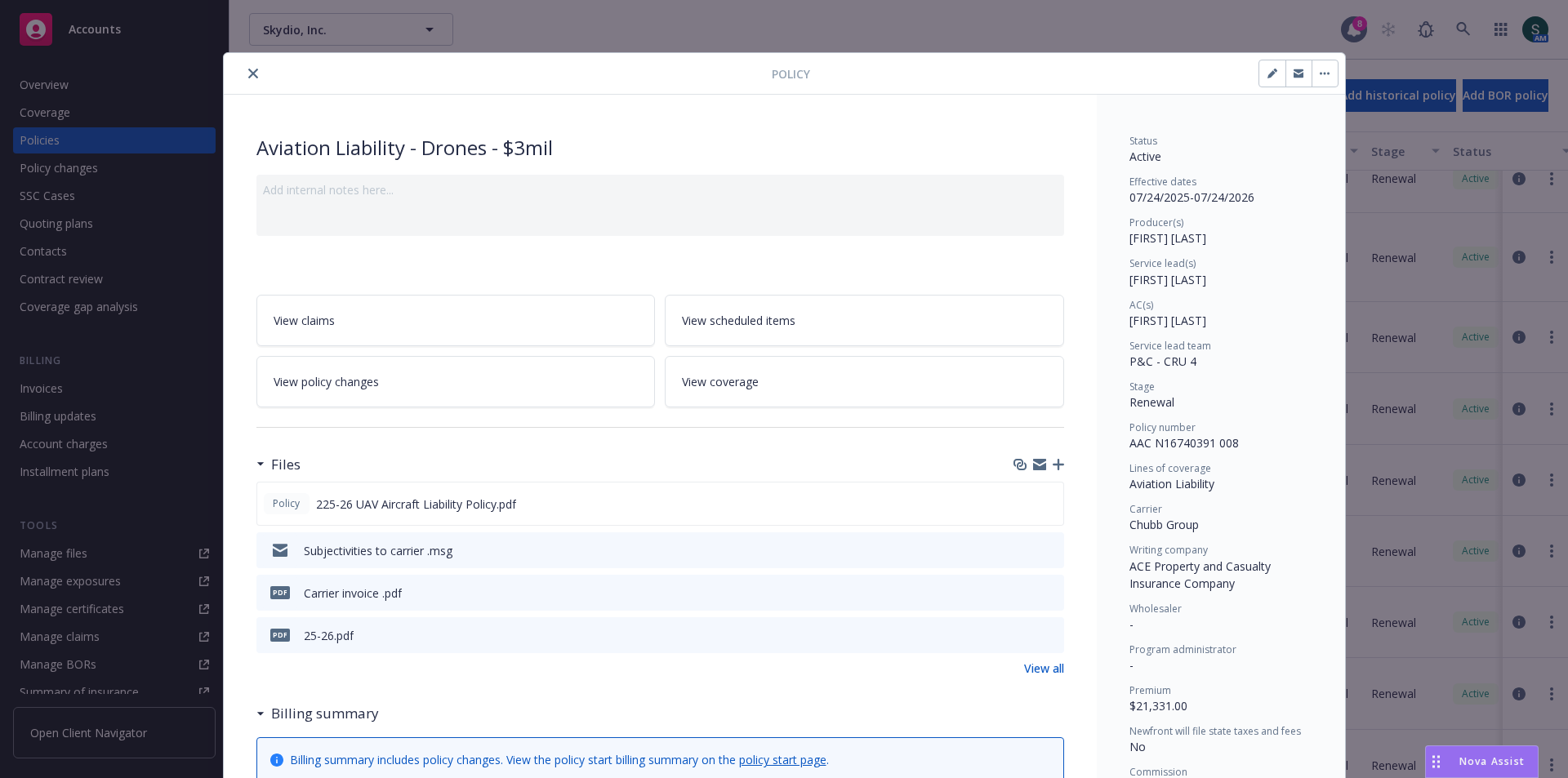 click 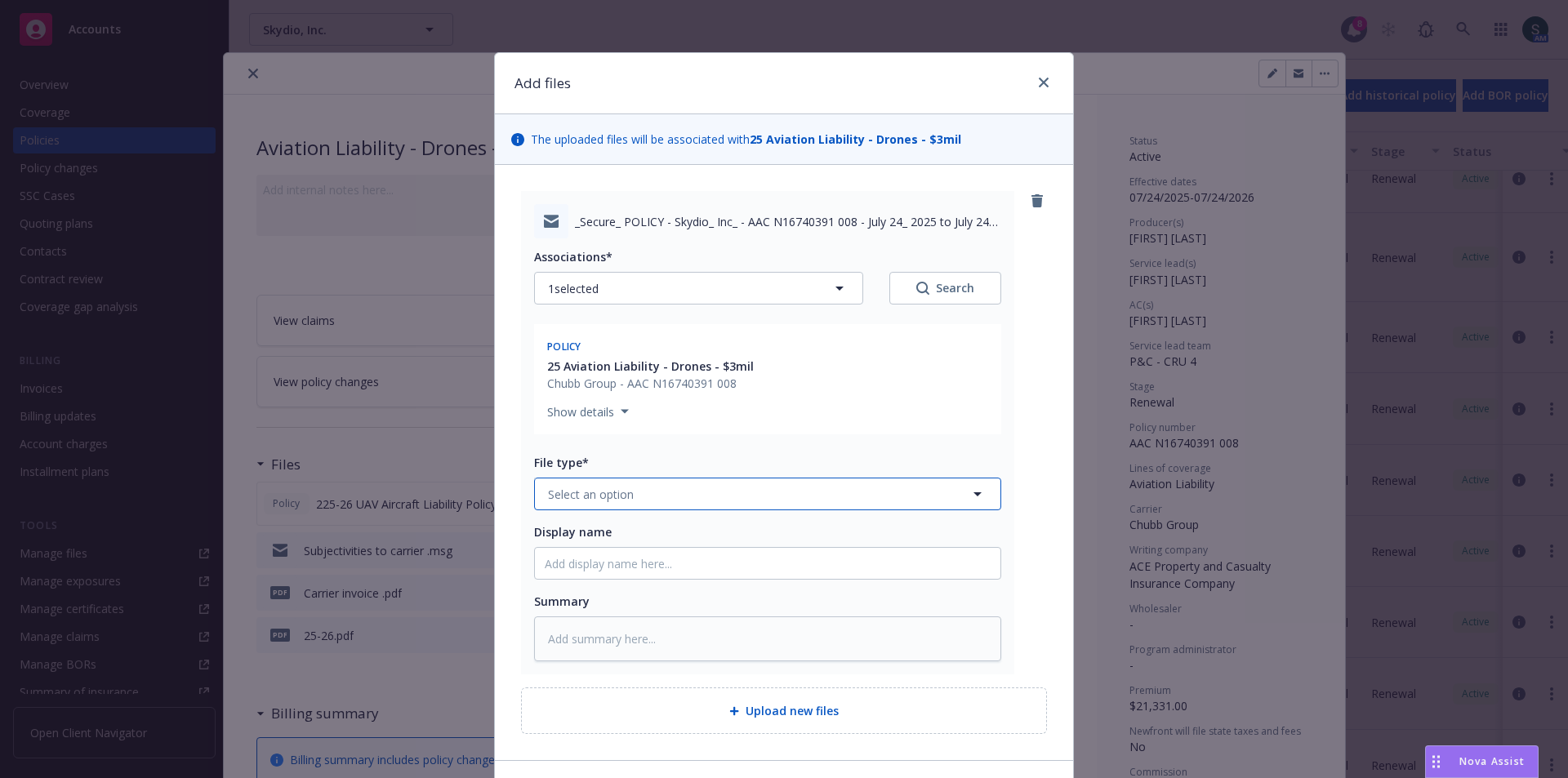 click on "Select an option" at bounding box center (590, 494) 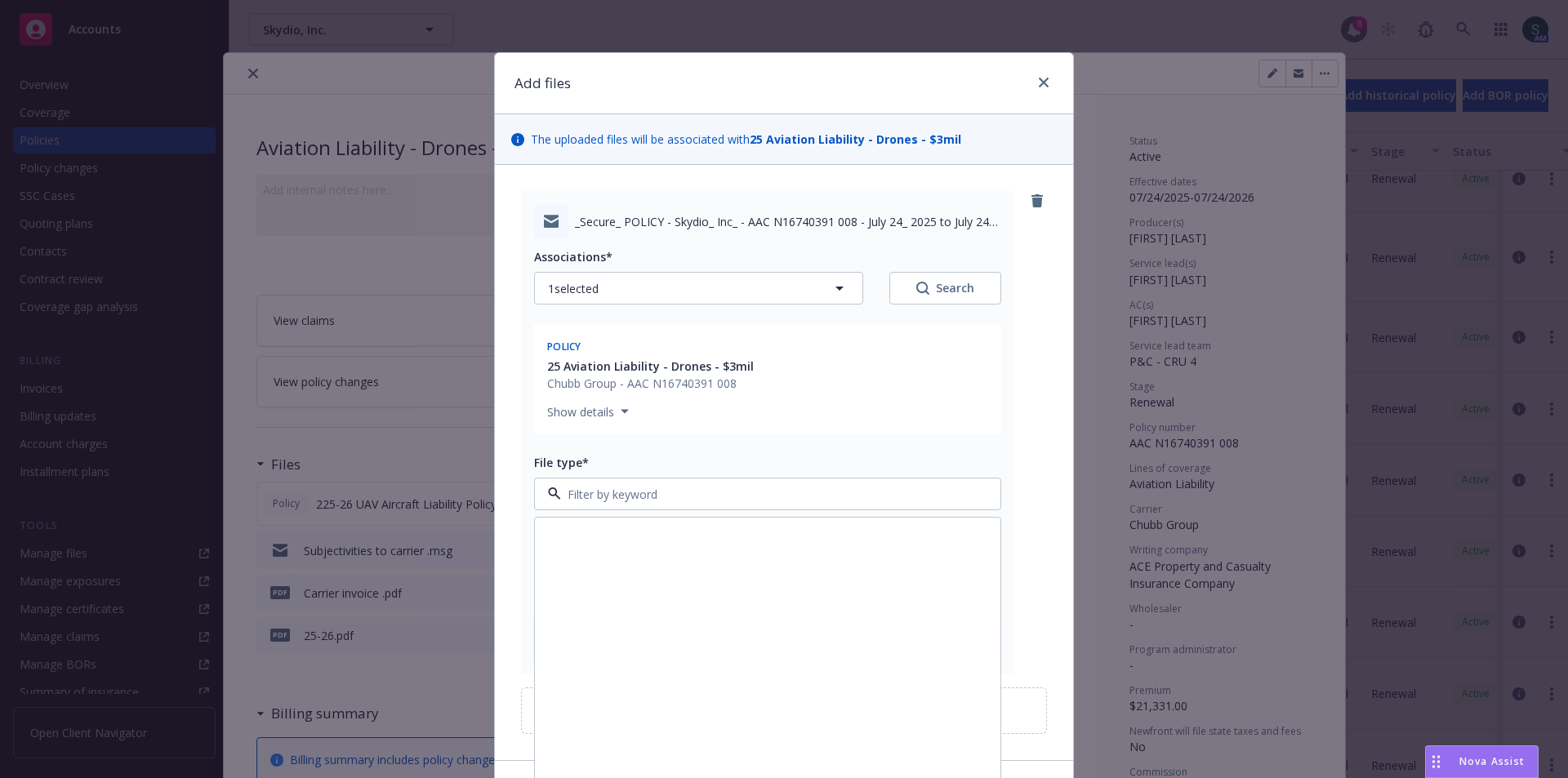 scroll, scrollTop: 5470, scrollLeft: 0, axis: vertical 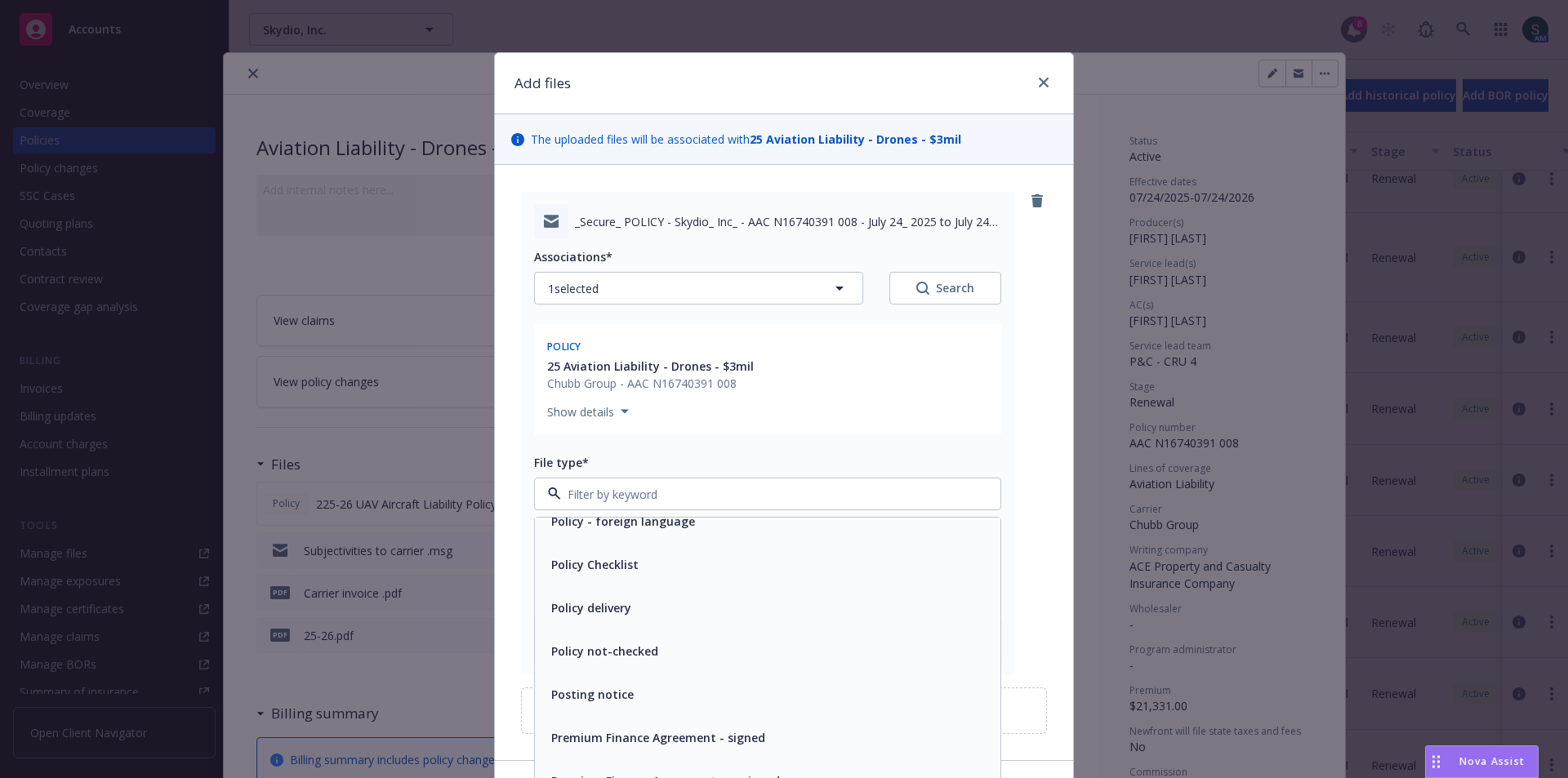 click on "Policy delivery" at bounding box center (768, 607) 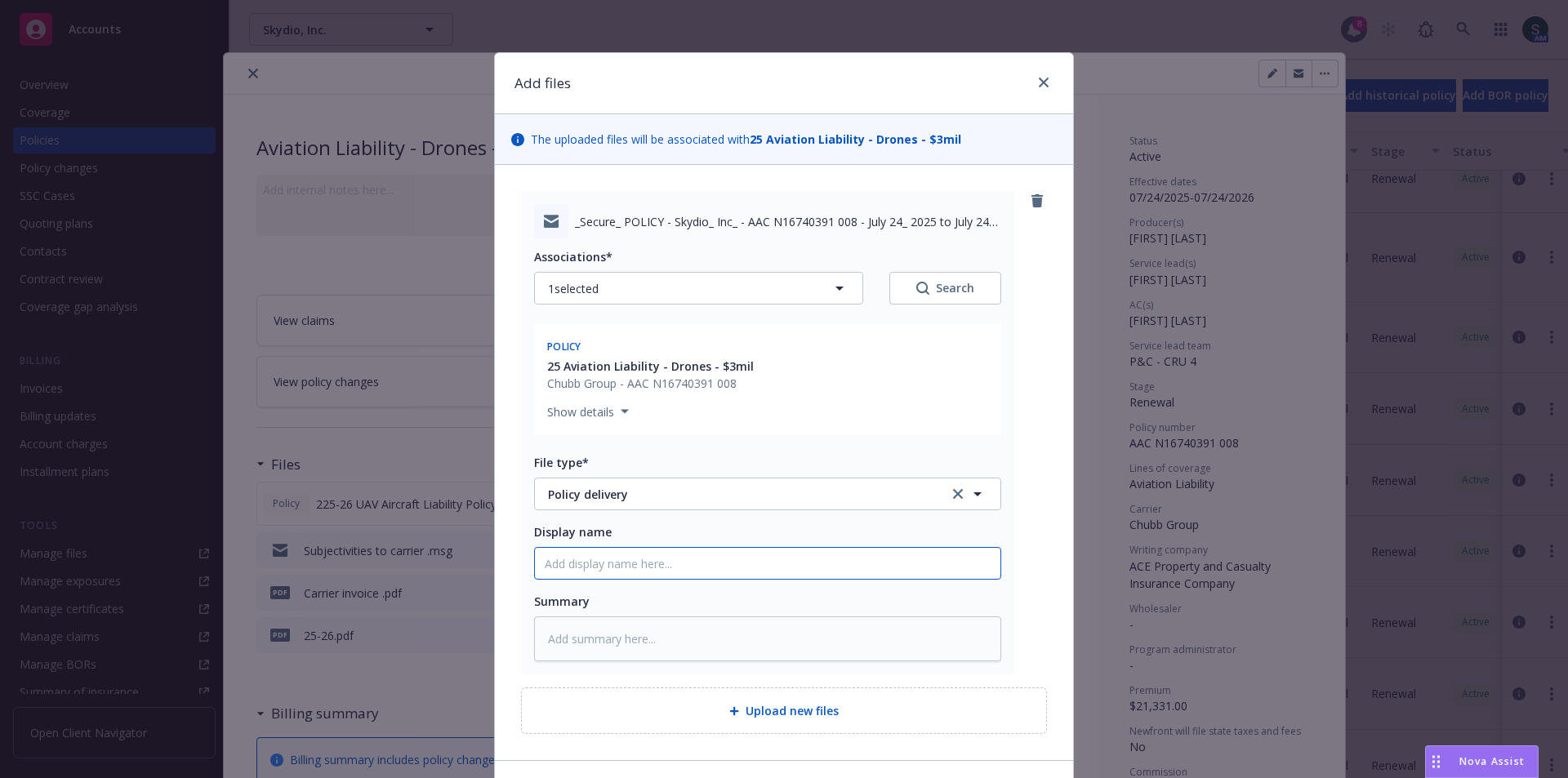 click on "Display name" at bounding box center (768, 563) 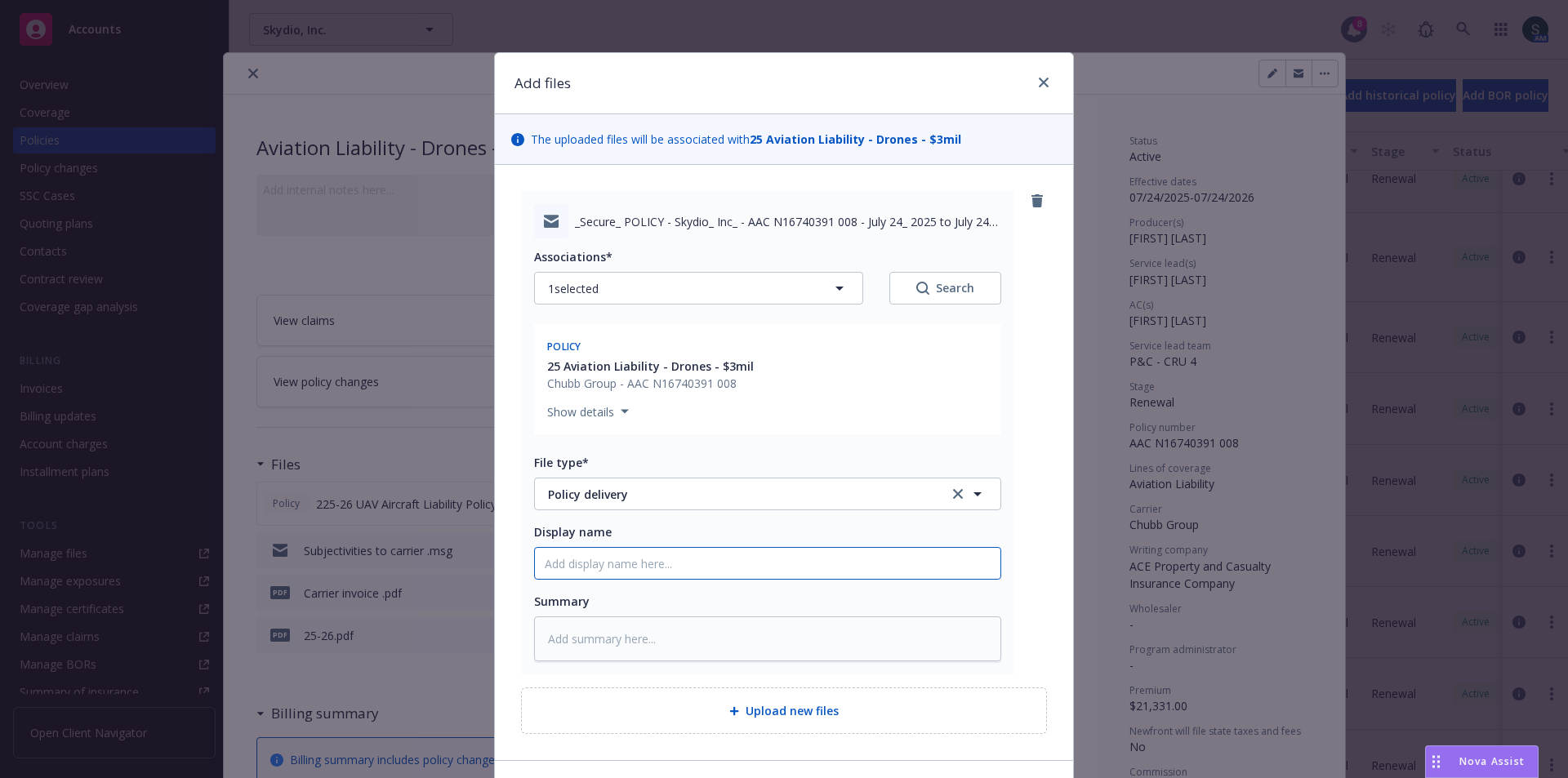 type on "x" 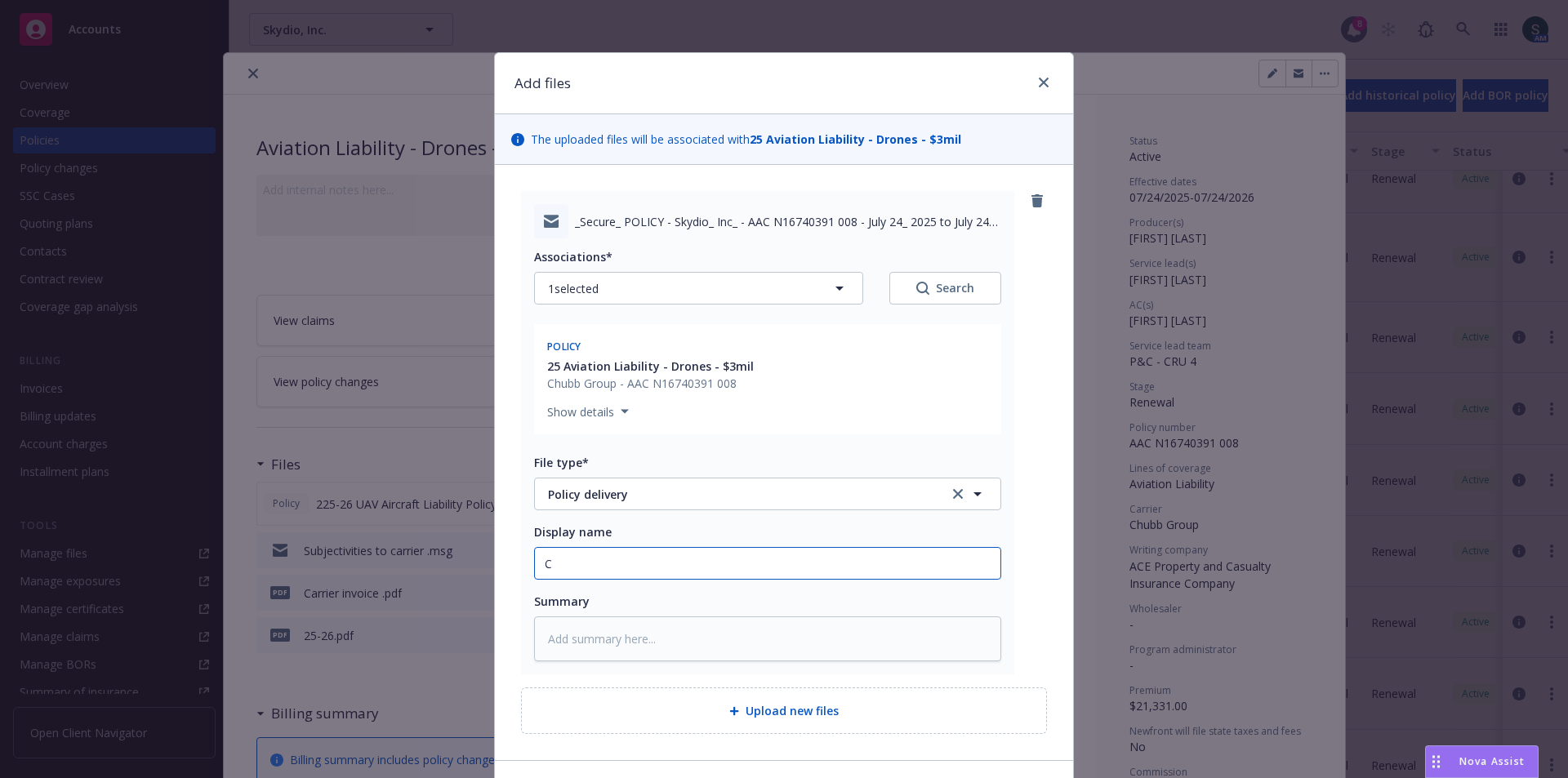 type on "x" 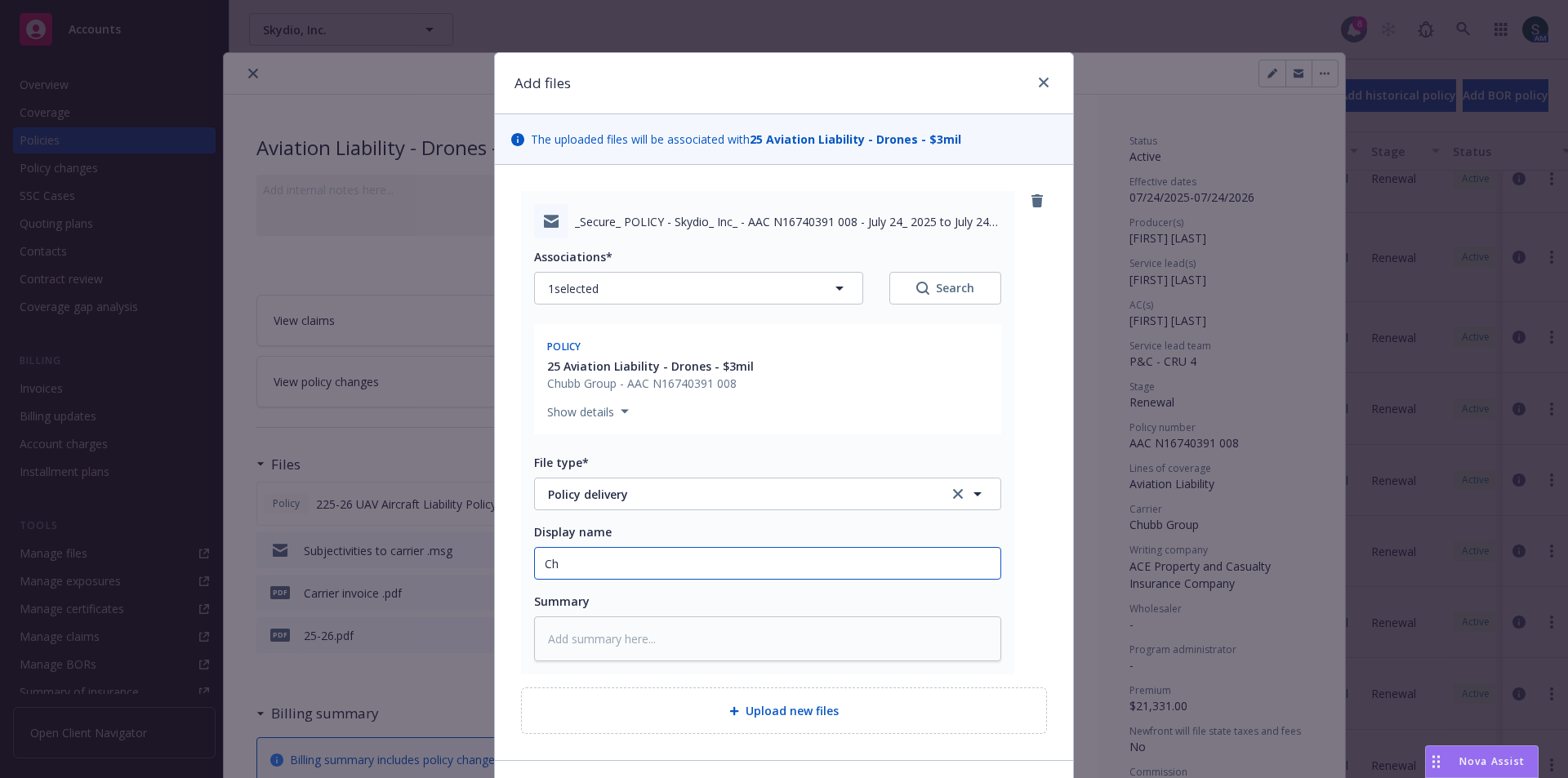 type on "x" 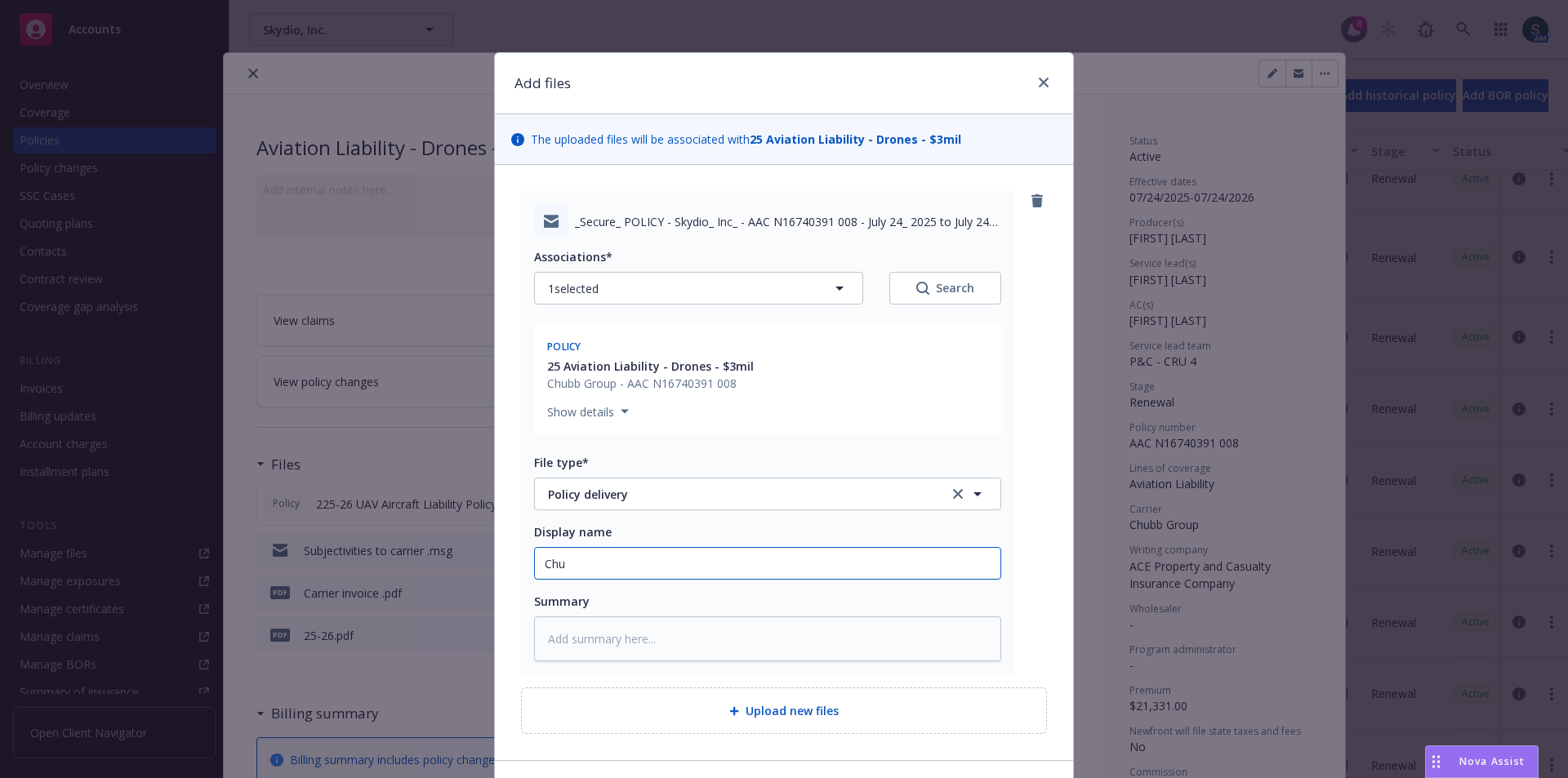 type on "x" 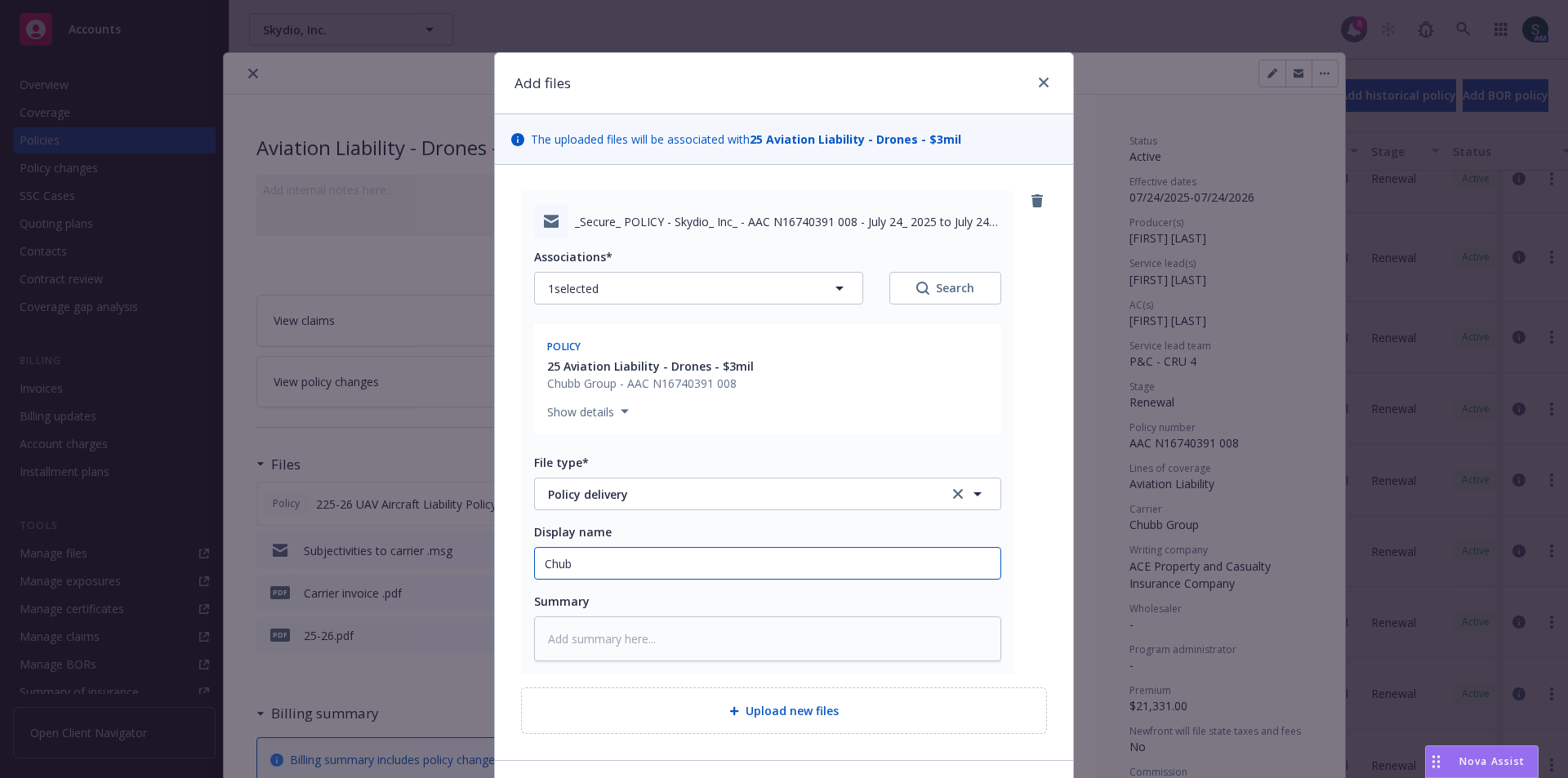type on "x" 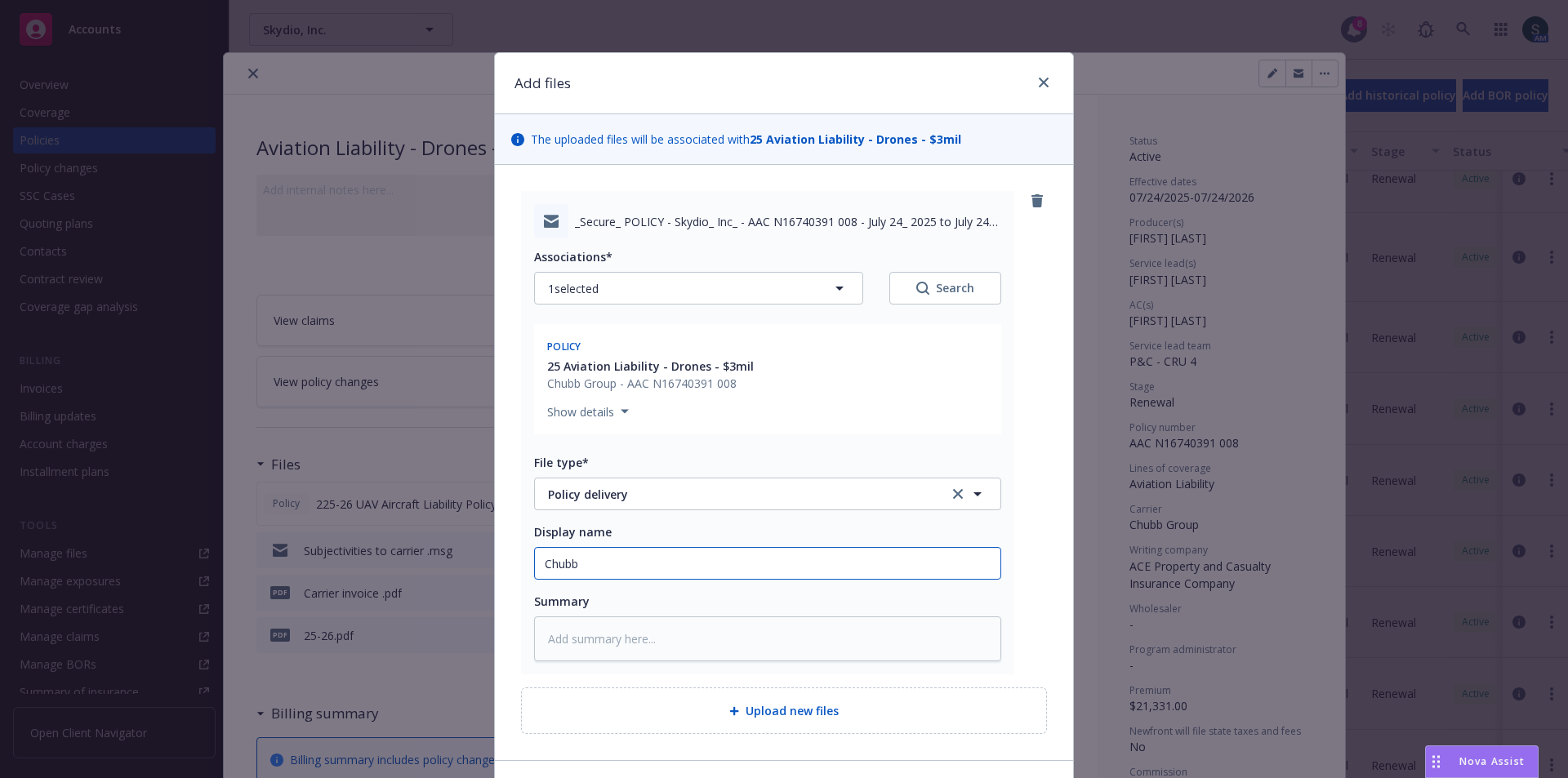 type on "x" 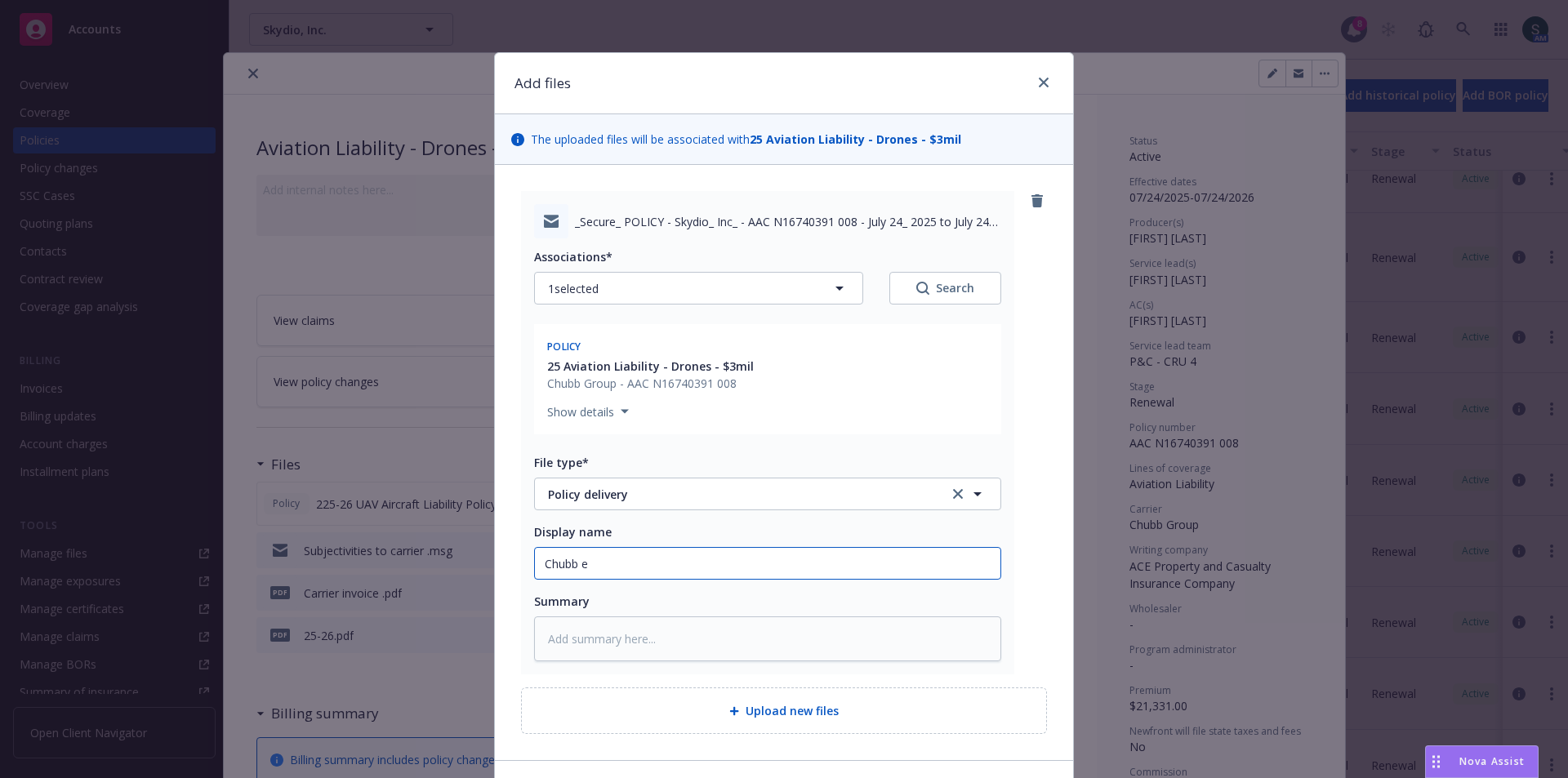 type on "x" 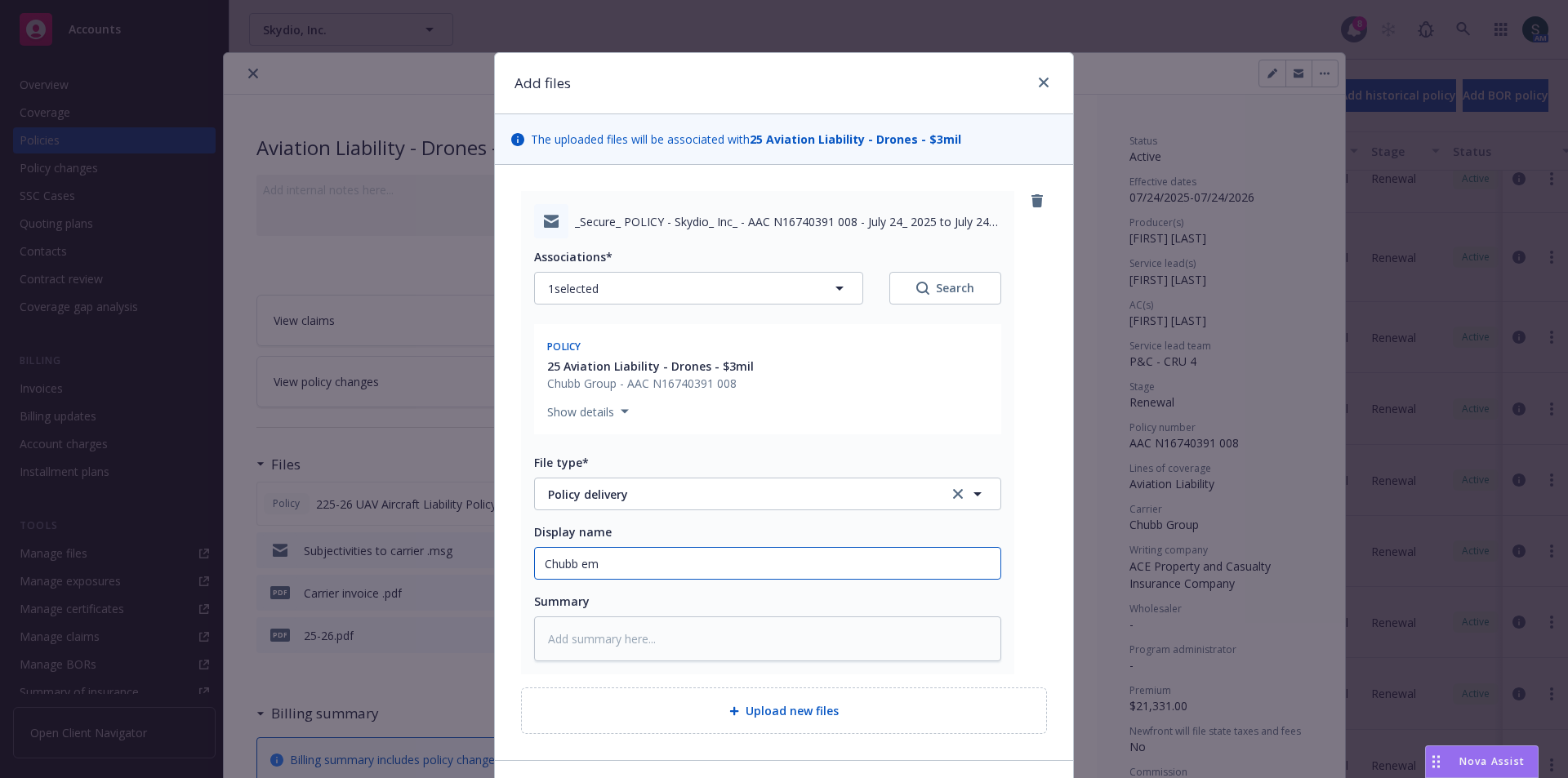 type on "x" 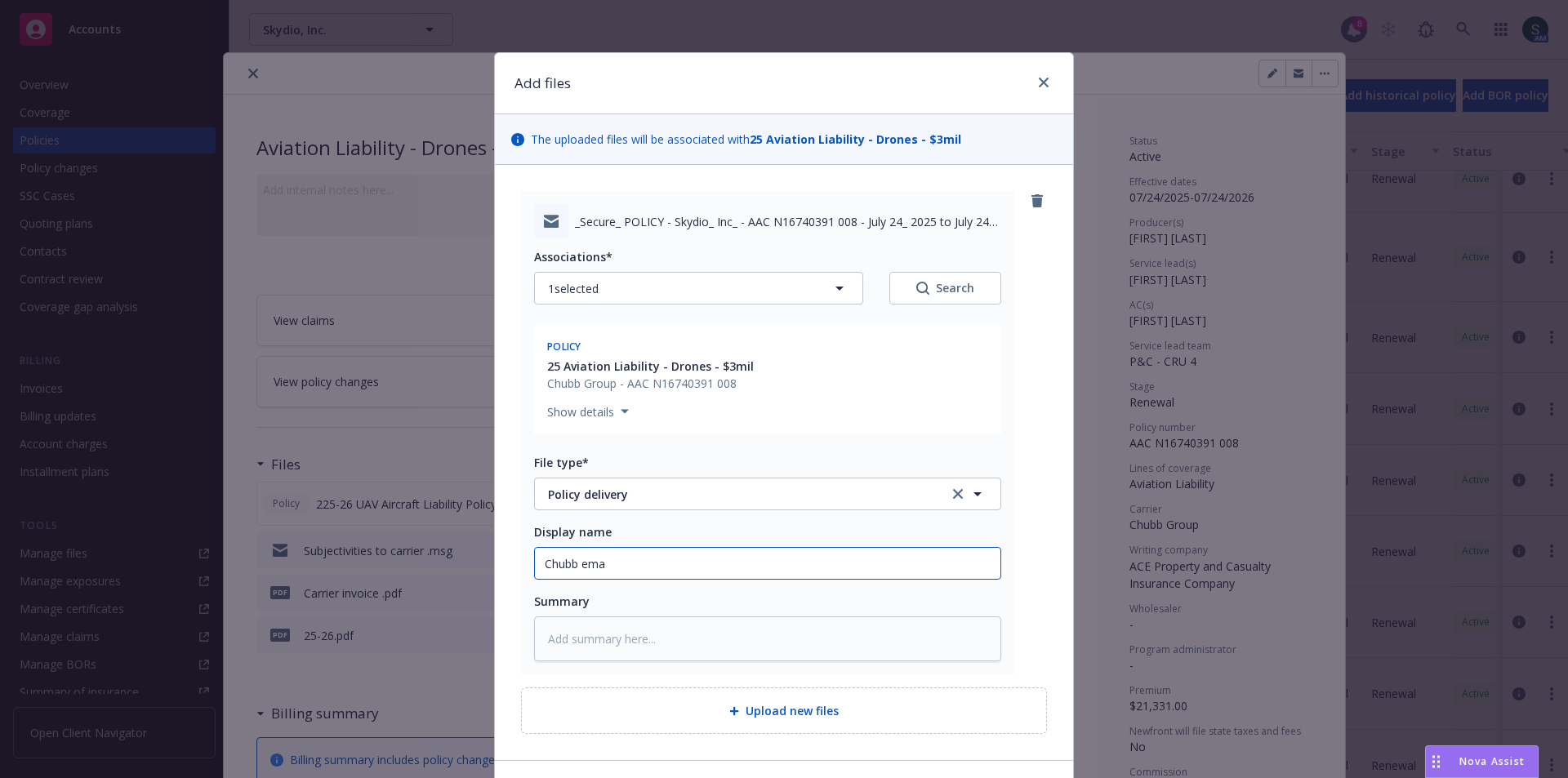 type on "x" 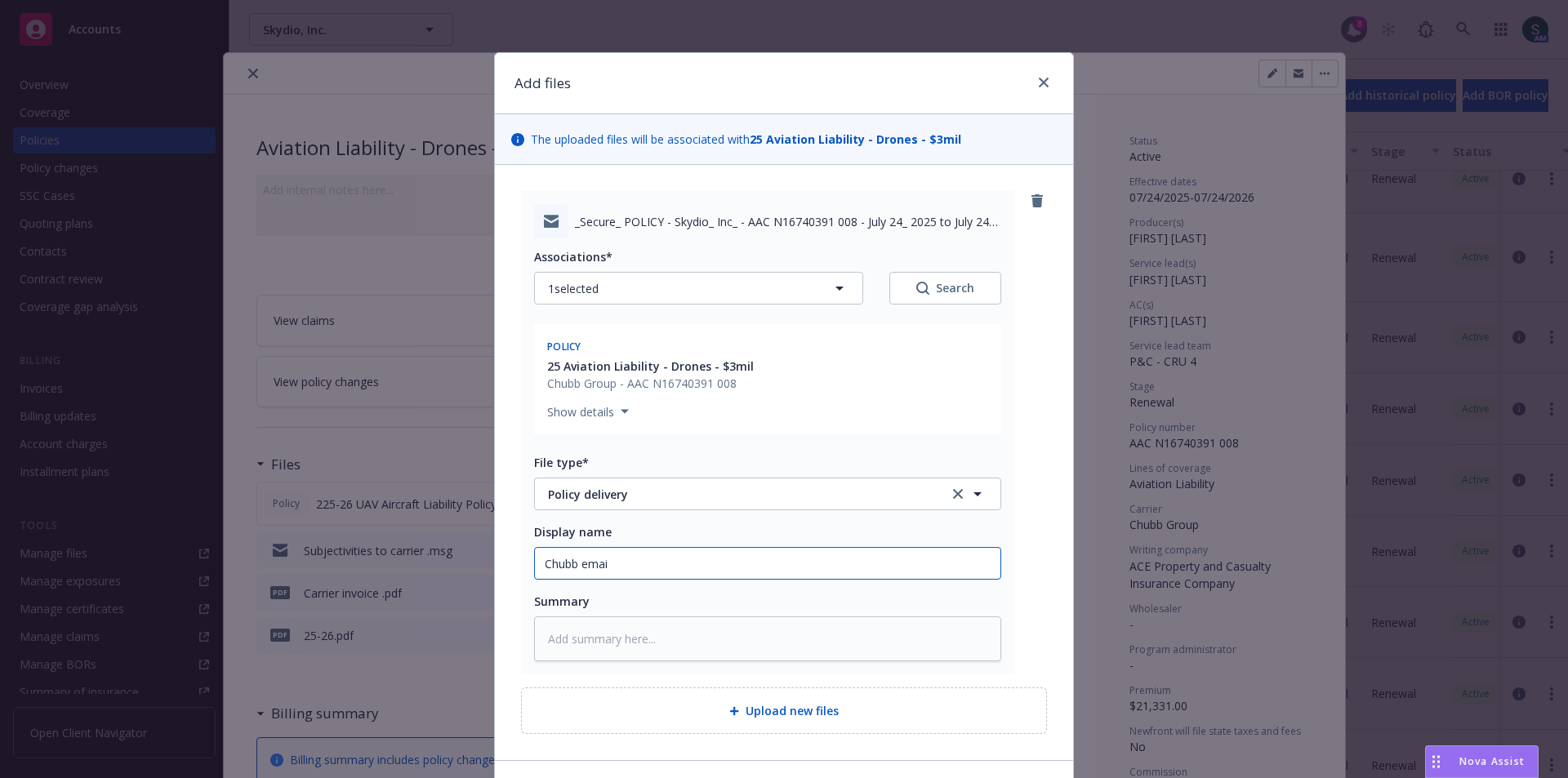 type on "x" 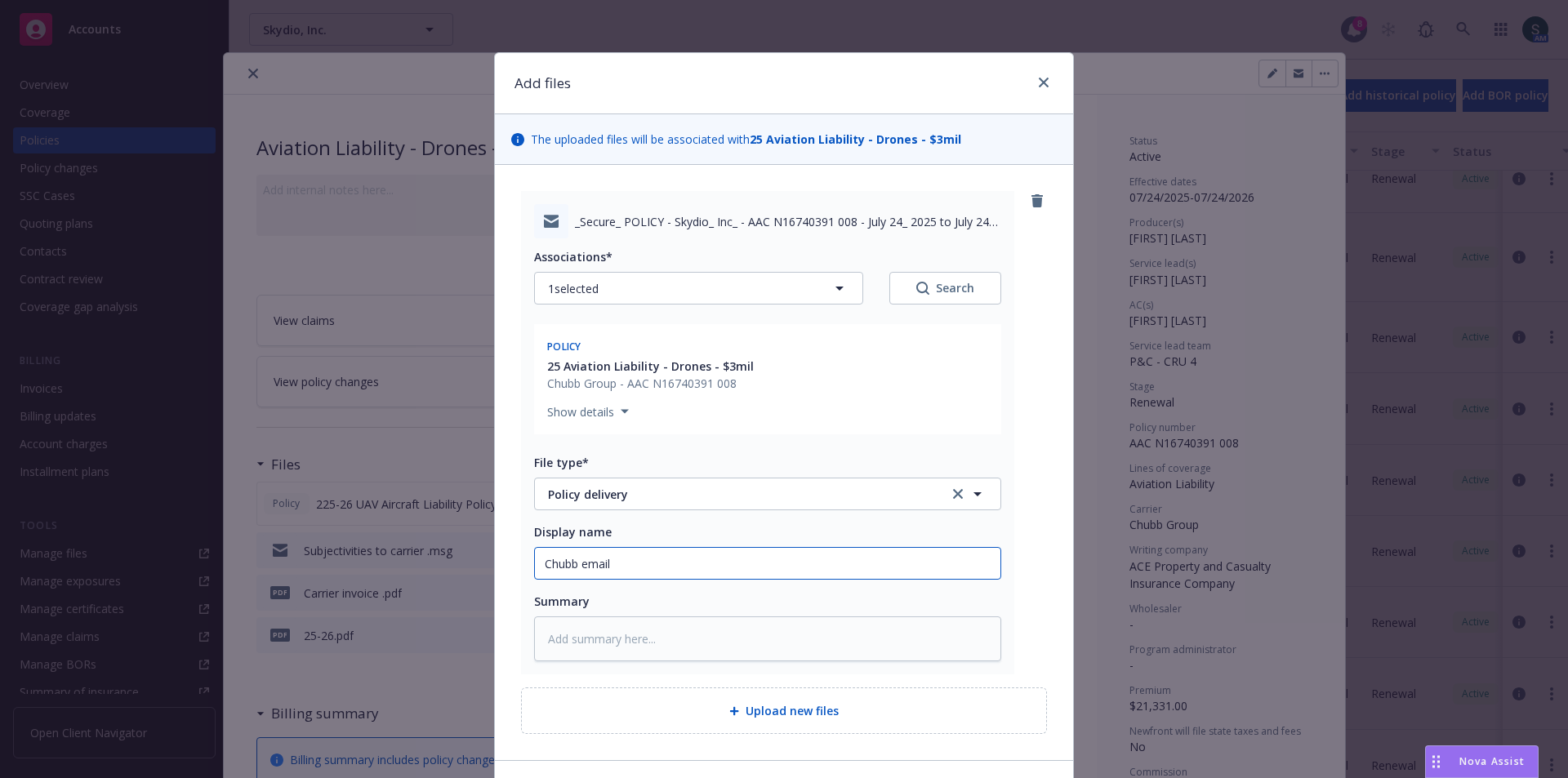 type on "x" 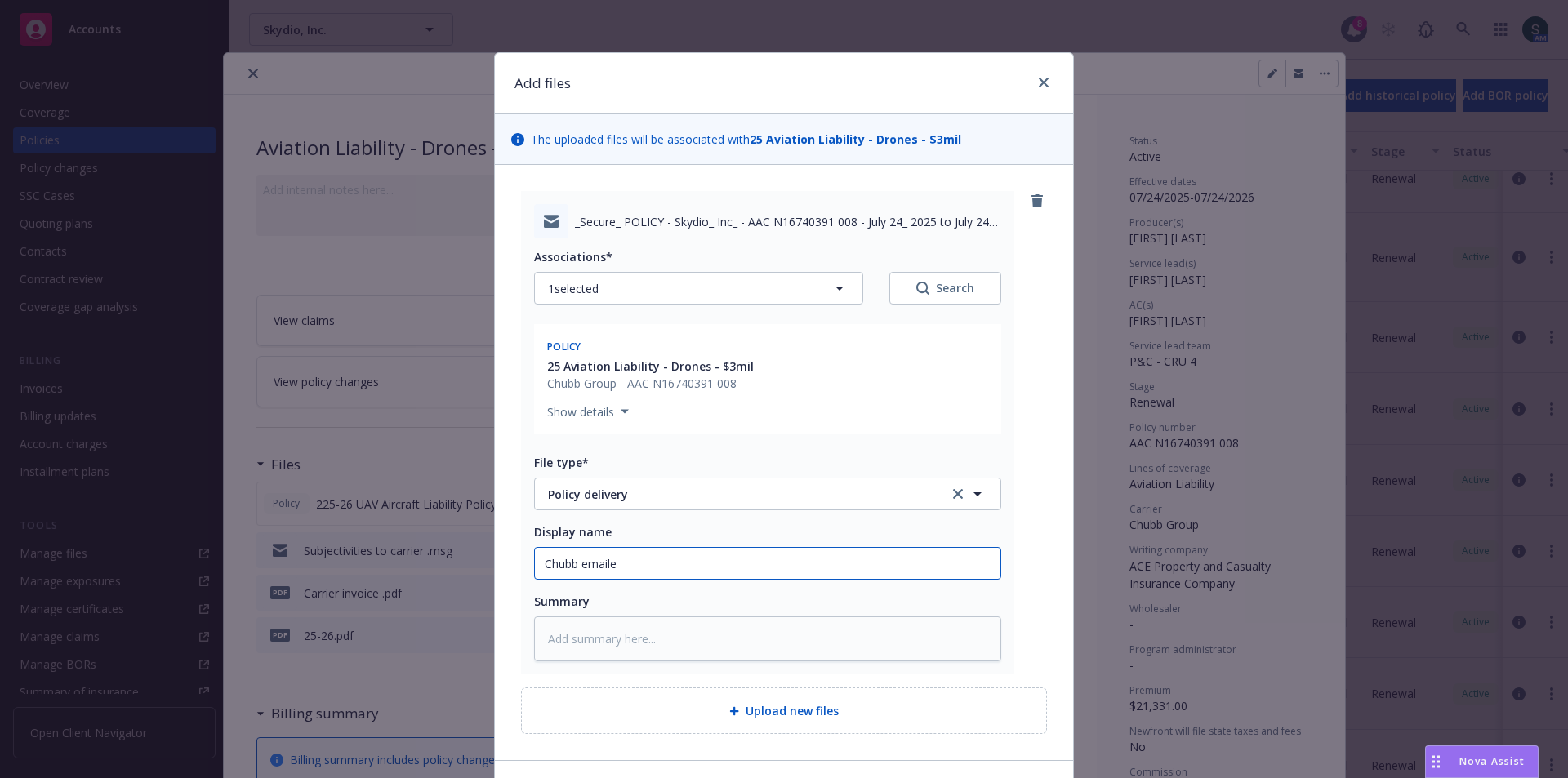 type on "x" 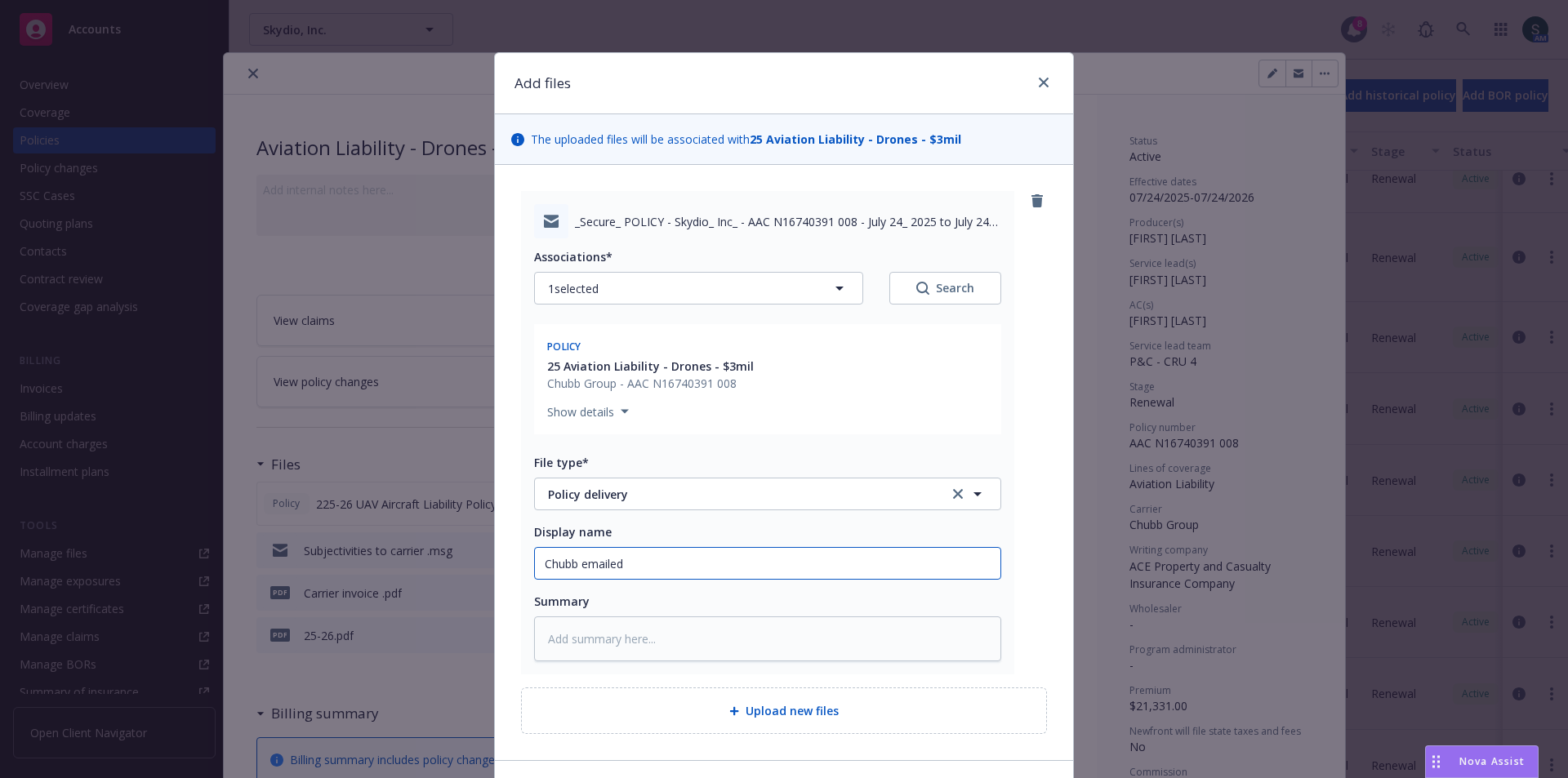 type on "x" 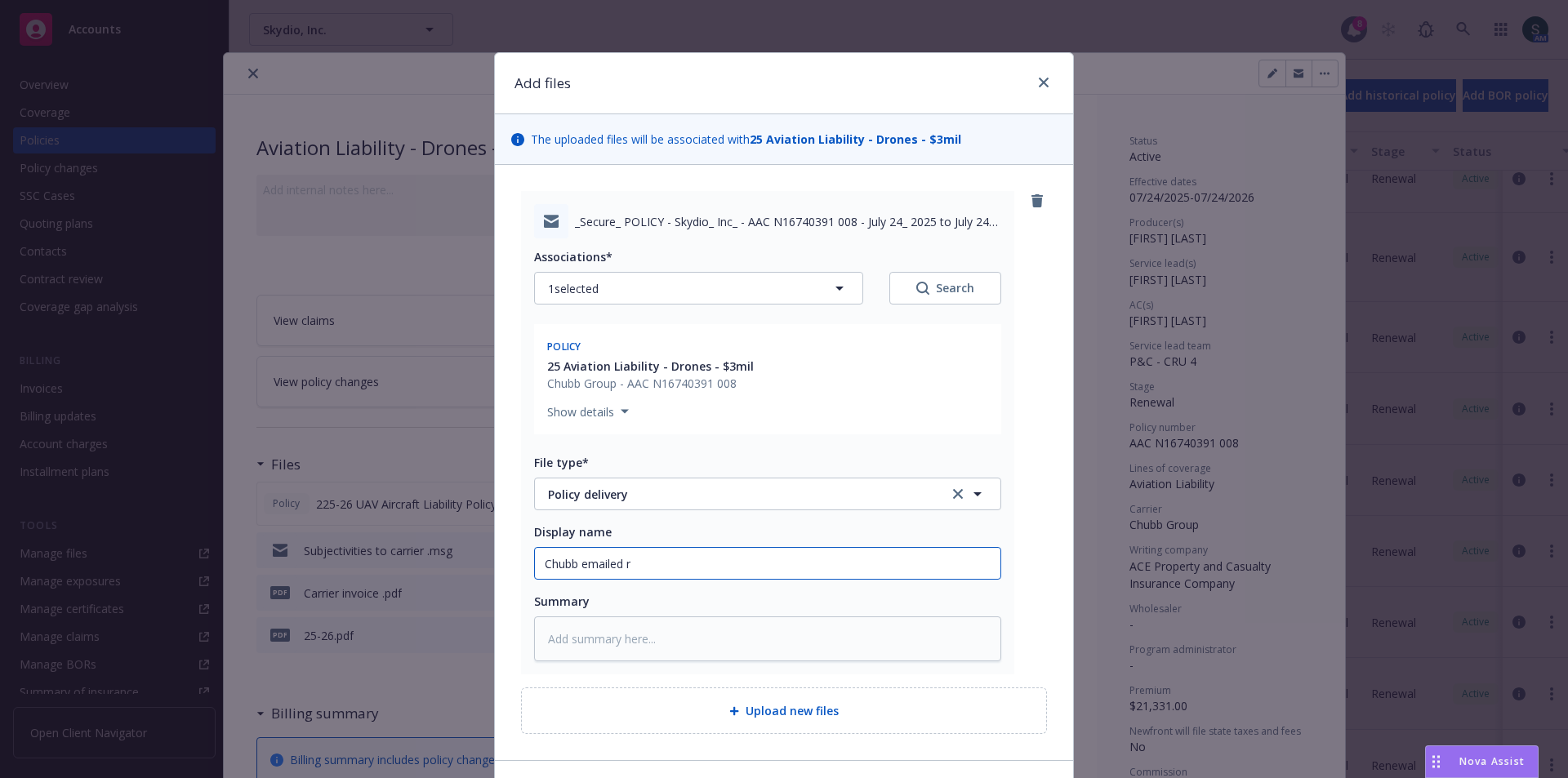 type on "x" 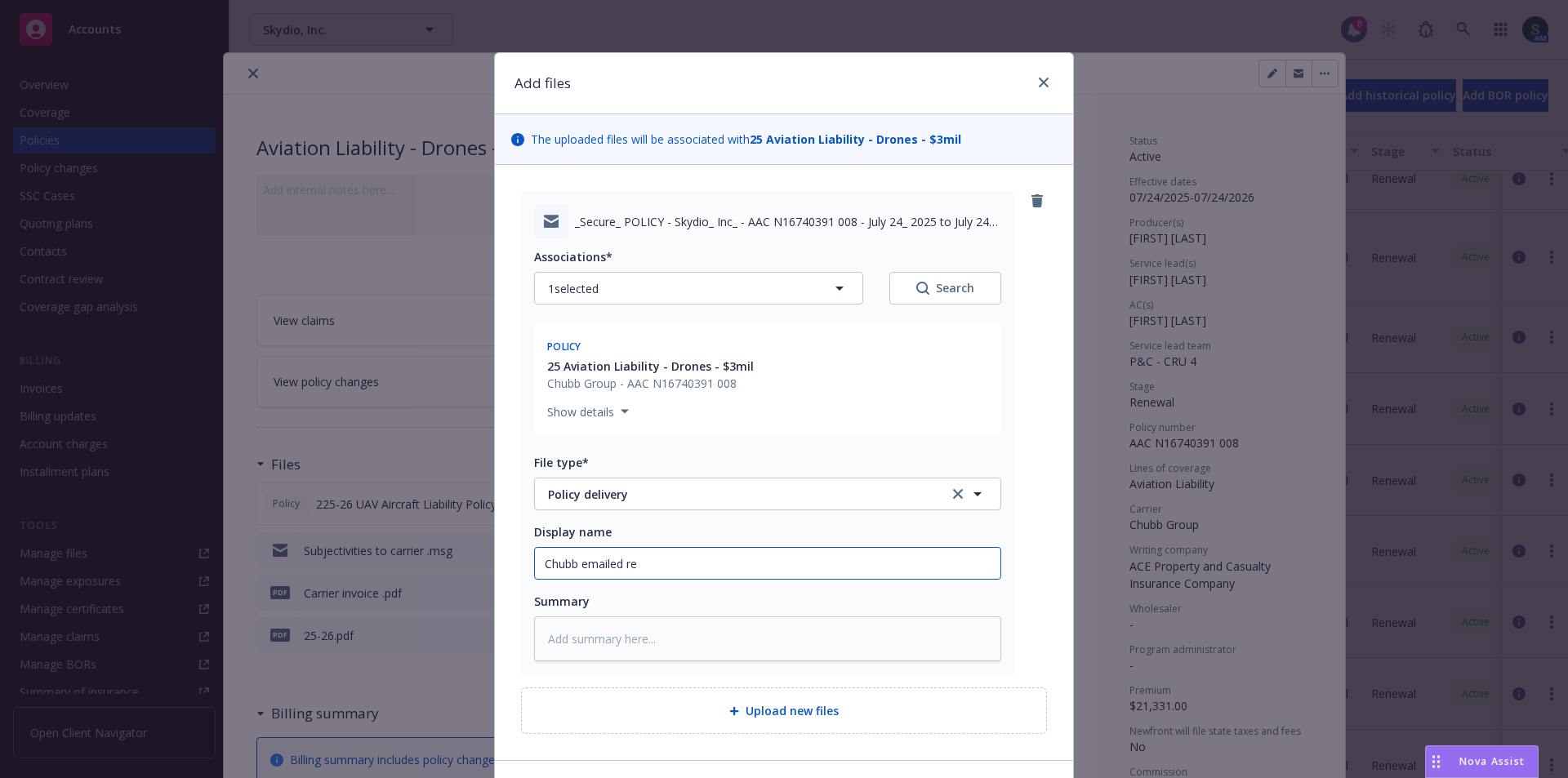 type on "x" 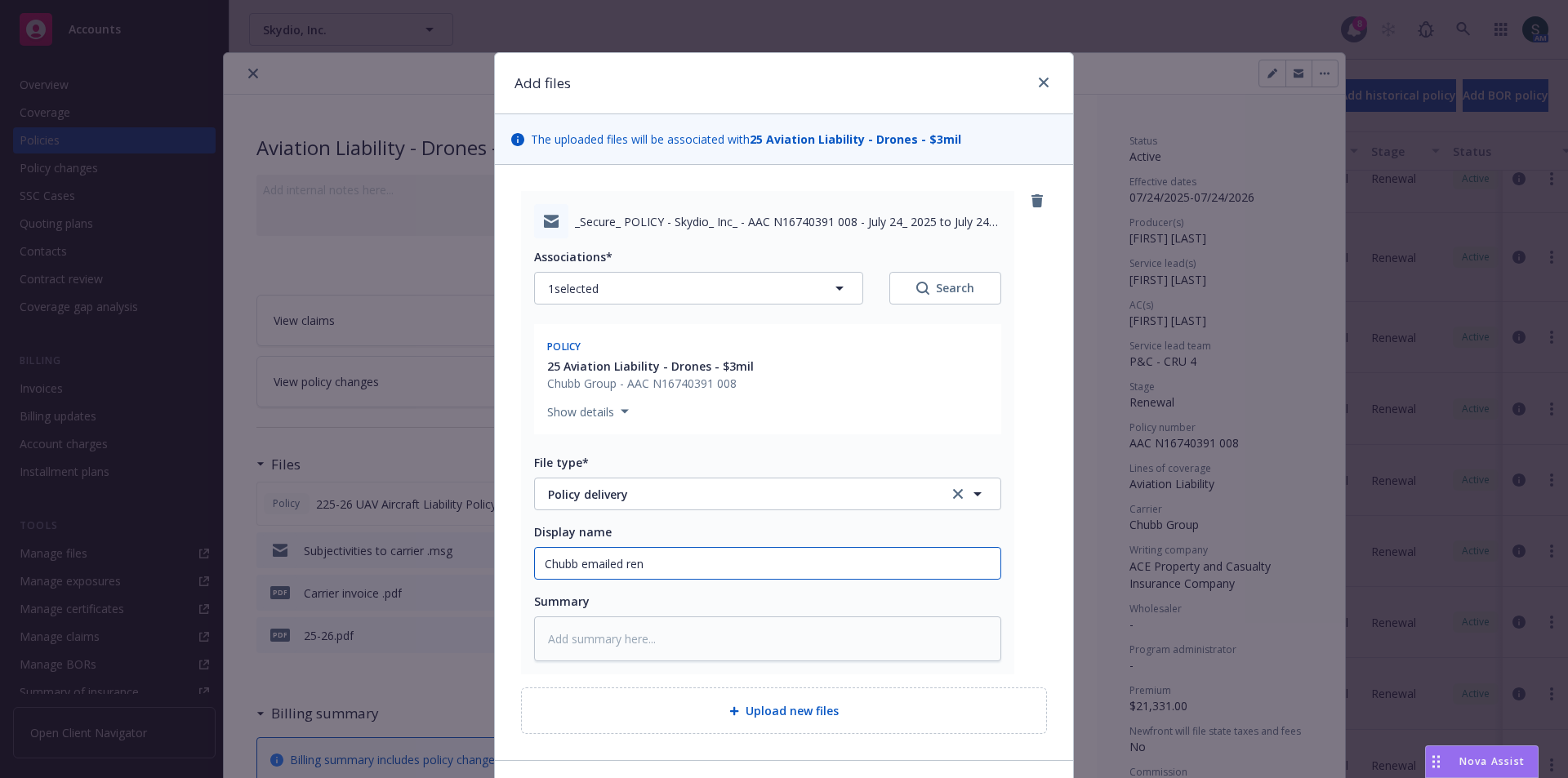 type on "x" 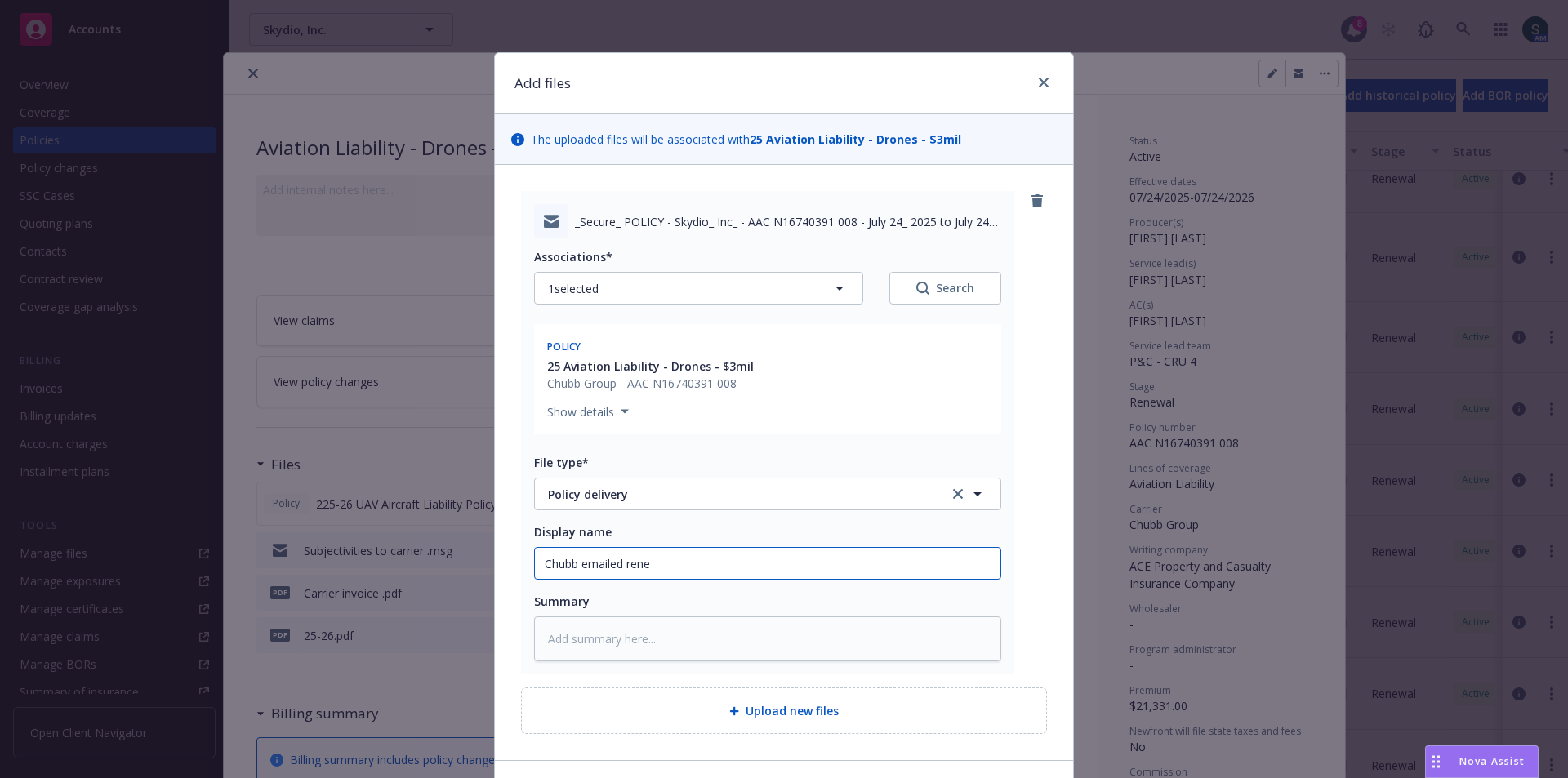 type on "x" 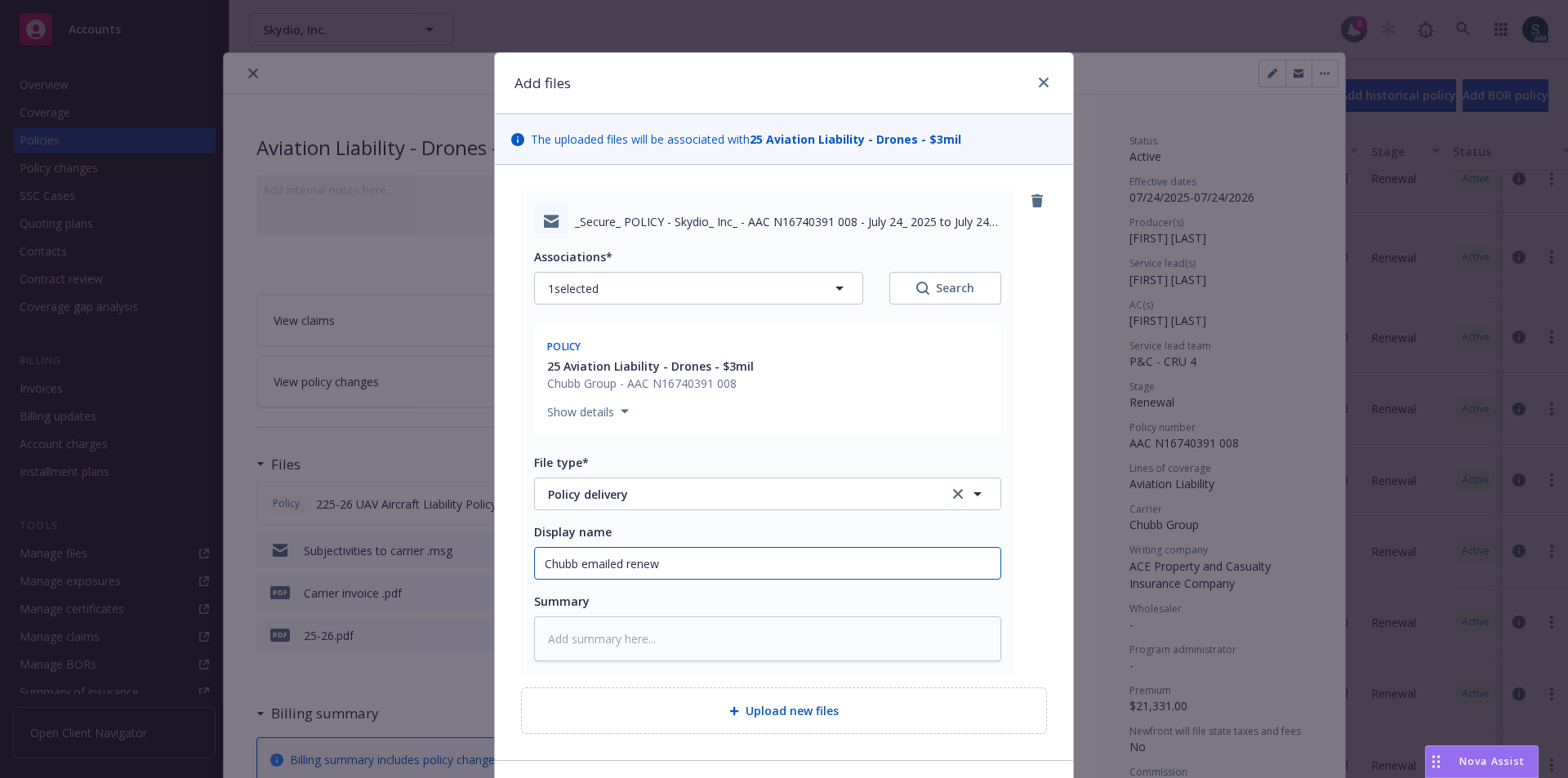 type on "x" 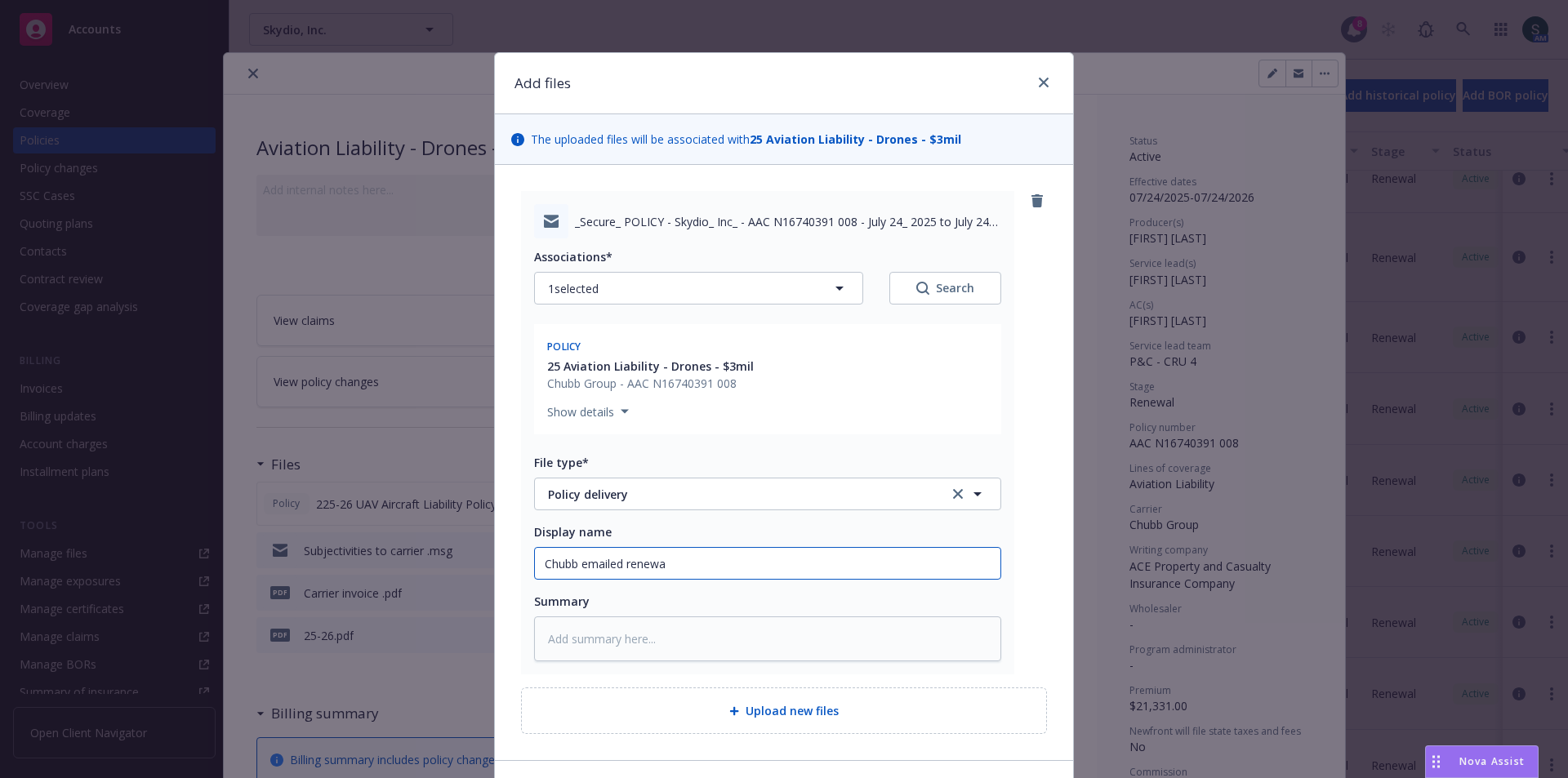 type on "x" 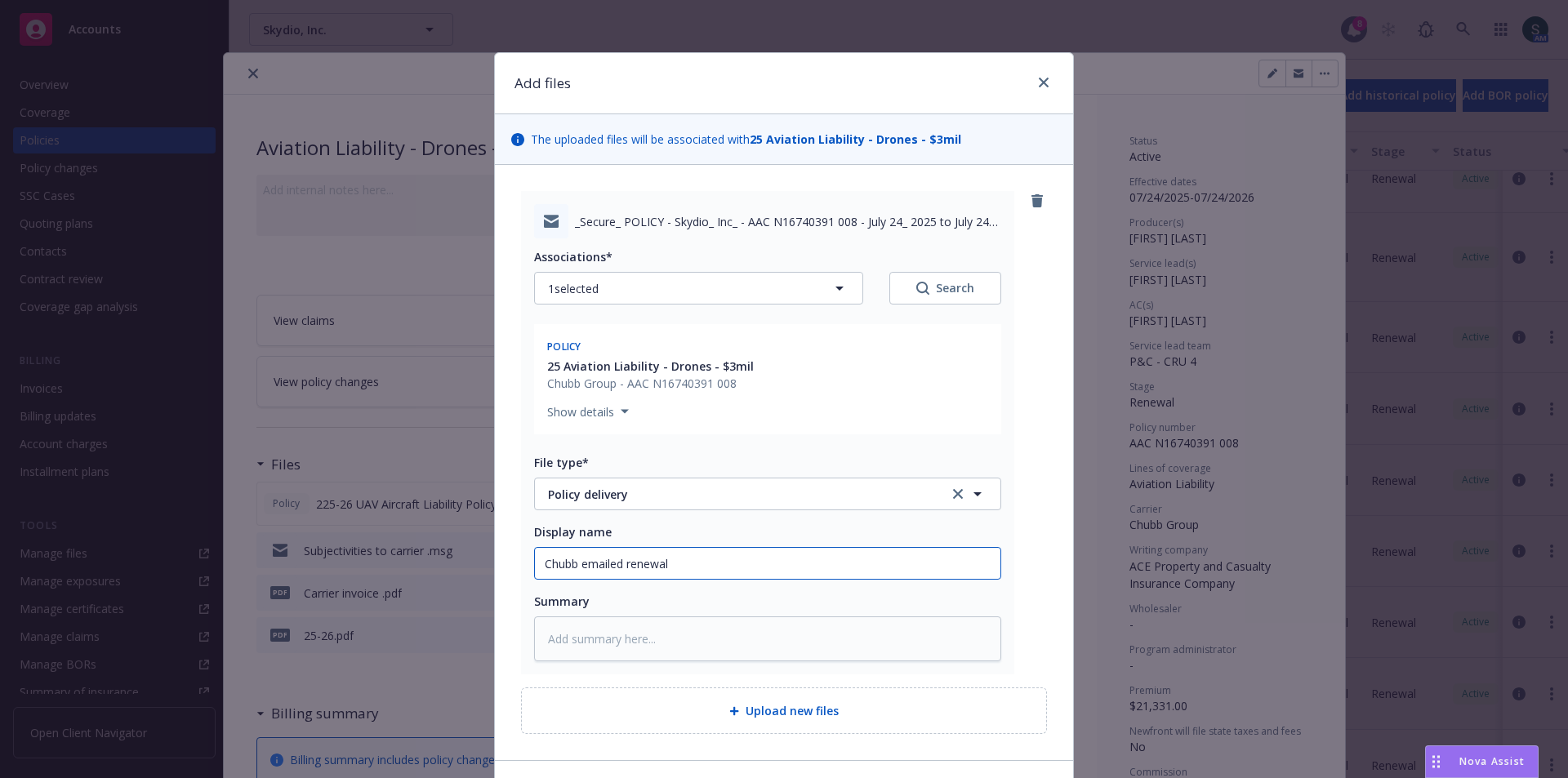 type on "x" 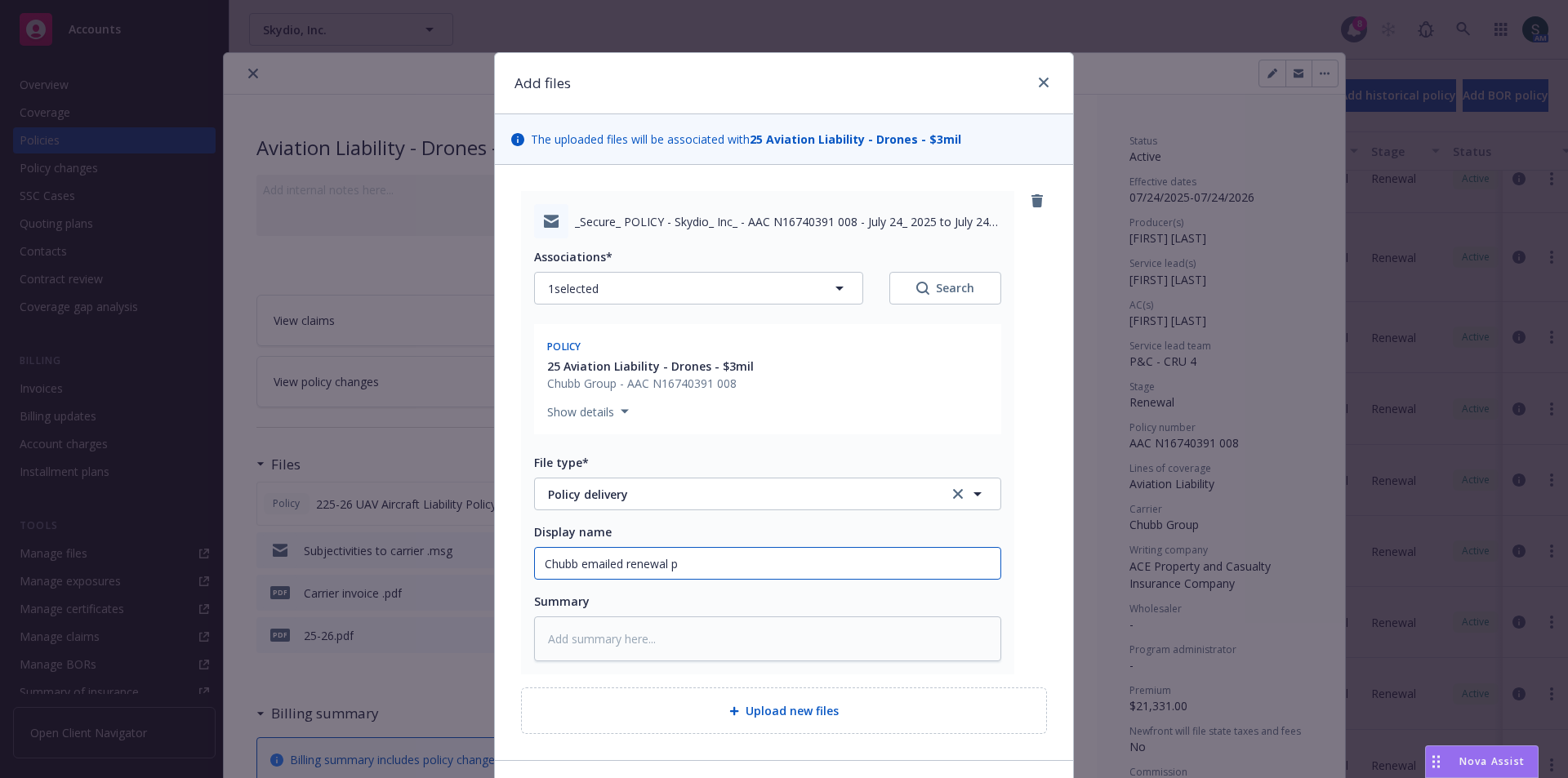 type on "x" 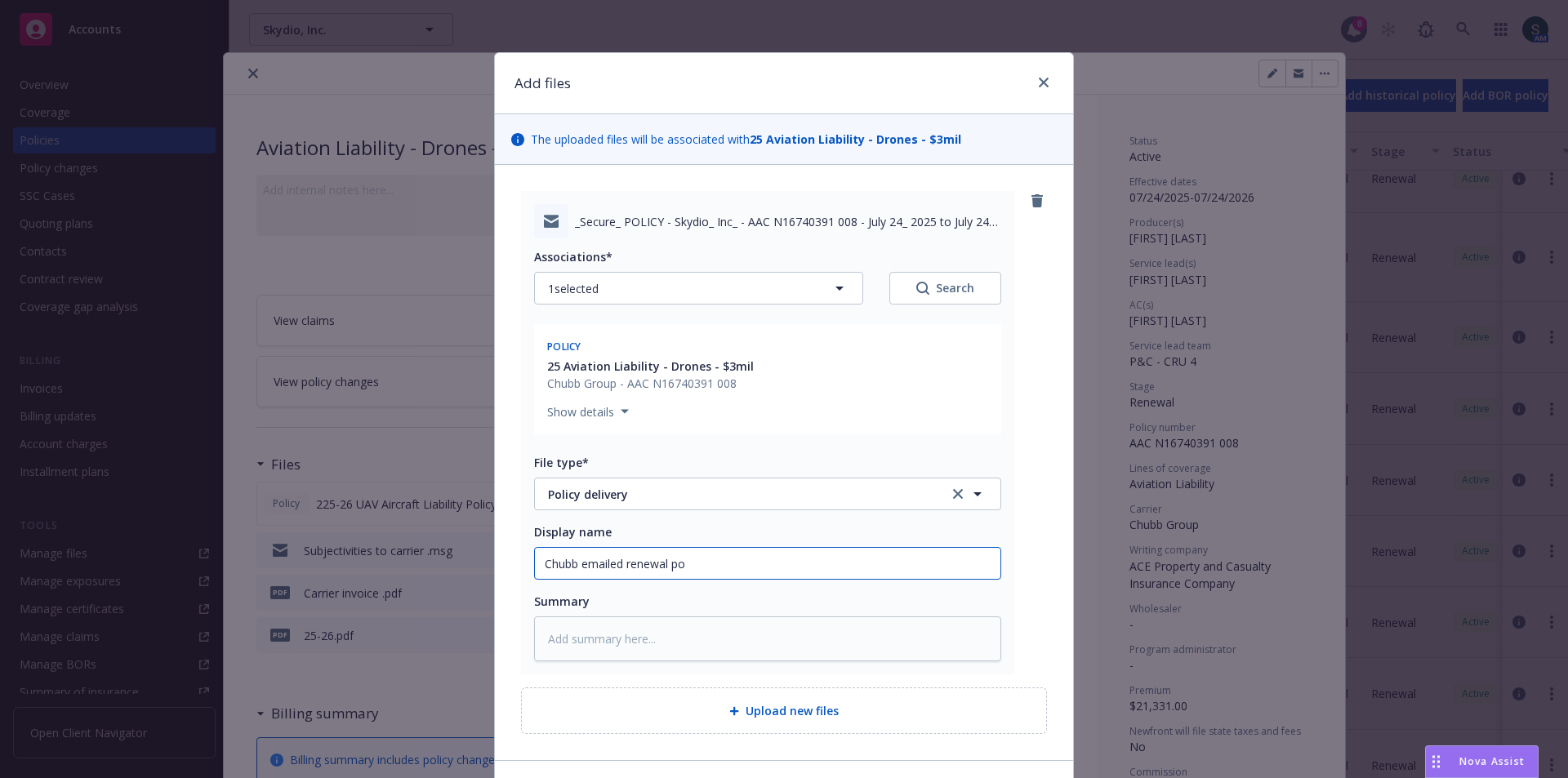 type on "x" 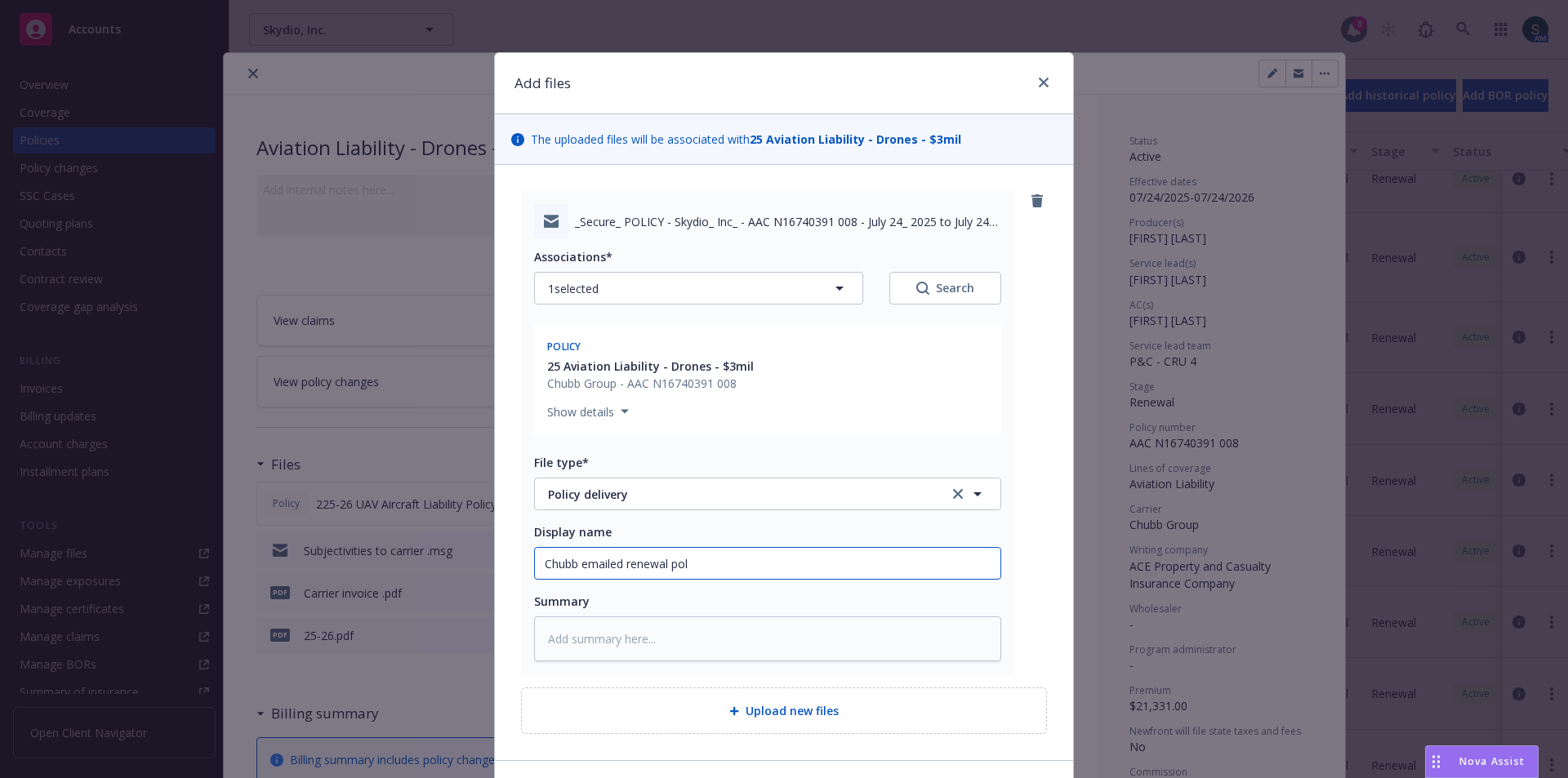 type on "x" 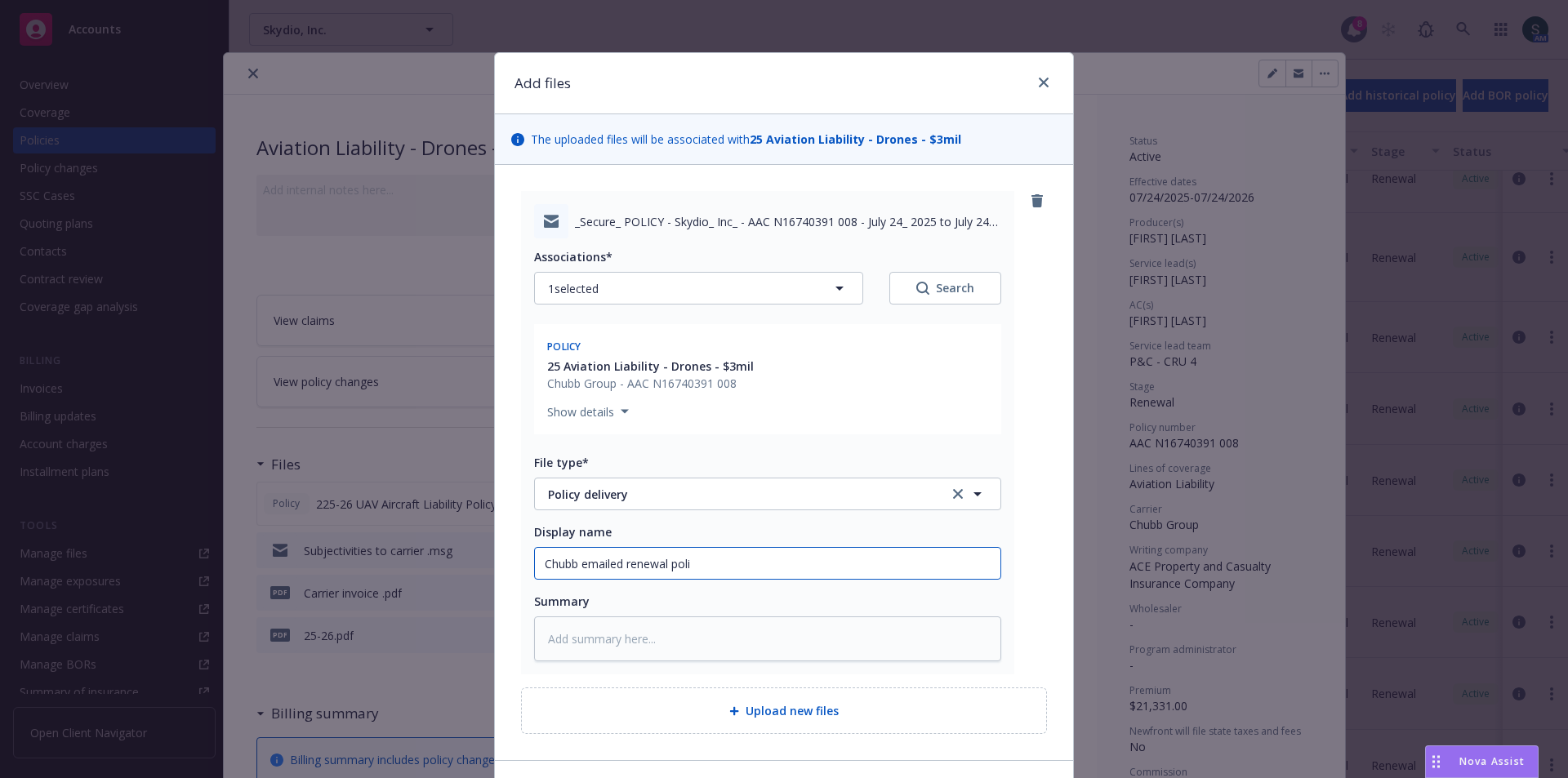 type on "x" 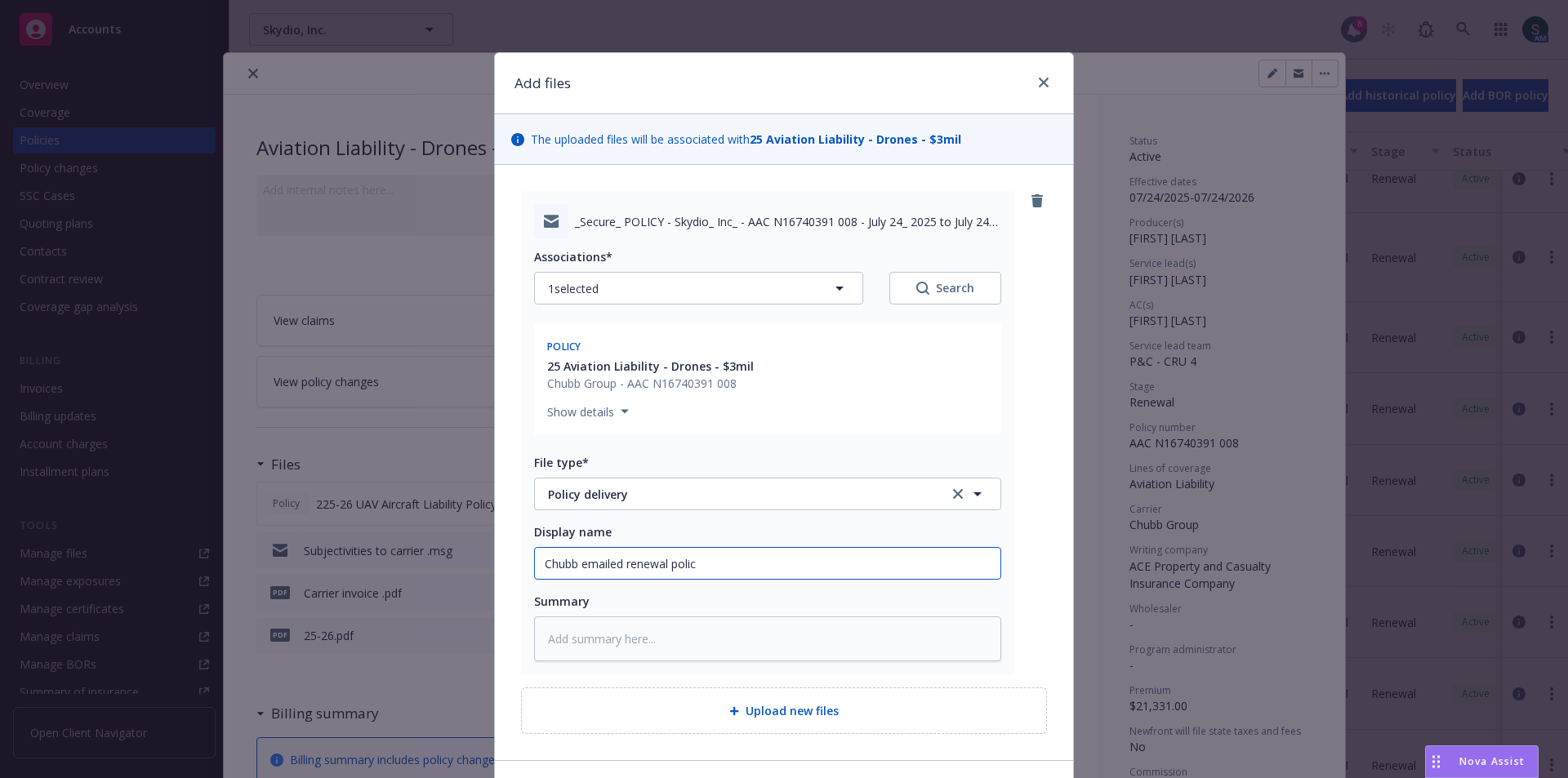 type on "x" 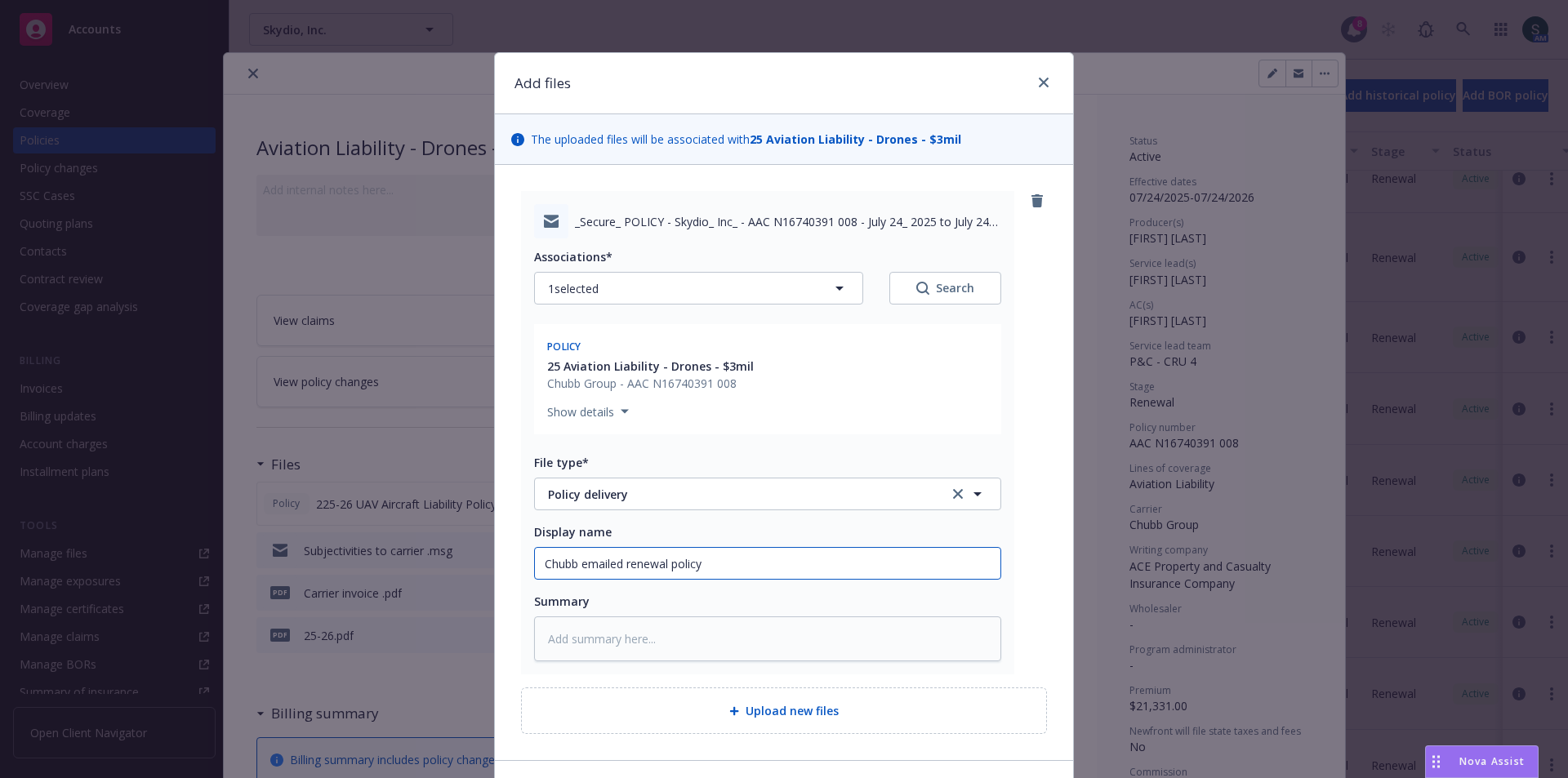 scroll, scrollTop: 108, scrollLeft: 0, axis: vertical 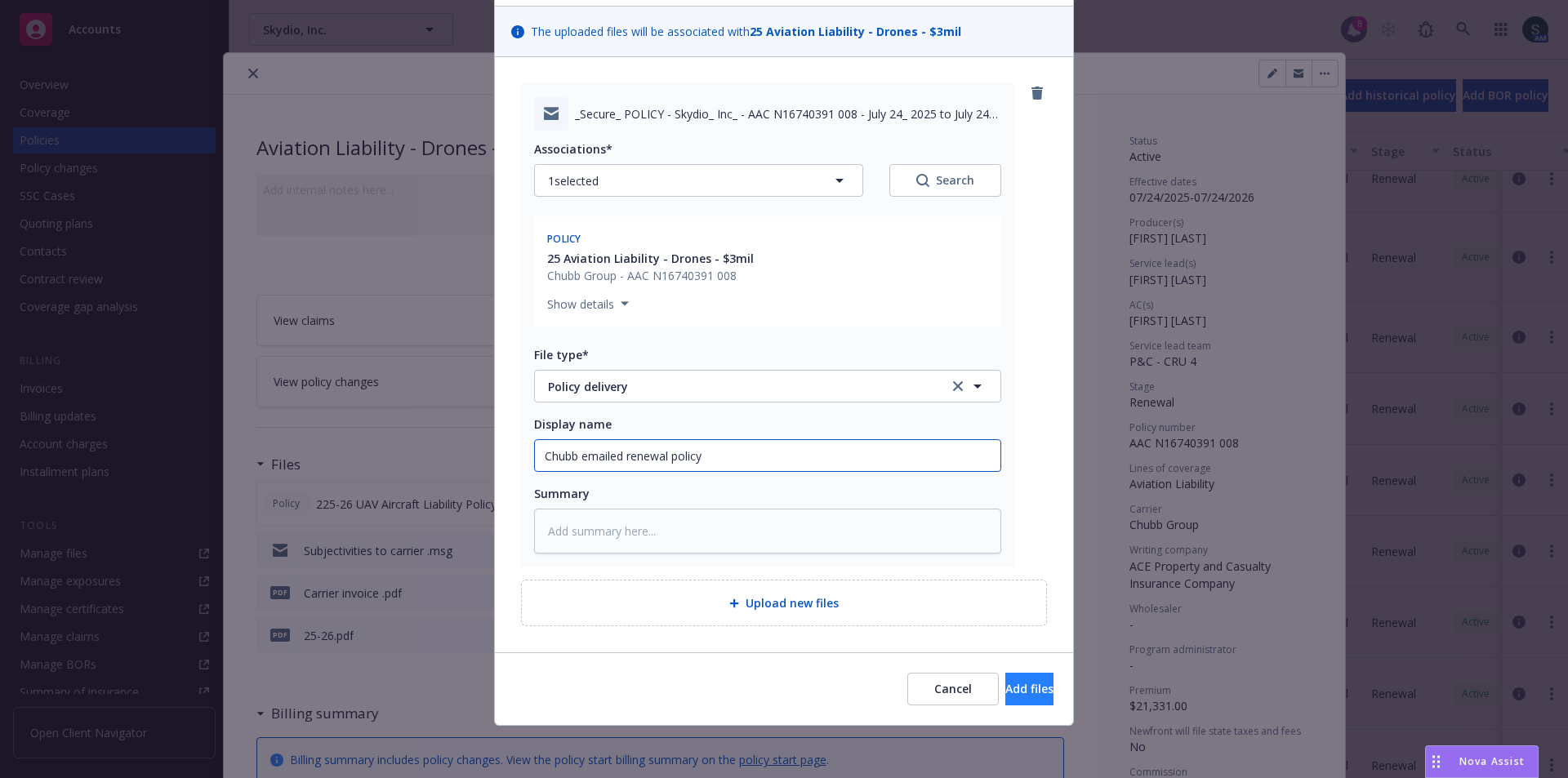 type on "Chubb emailed renewal policy" 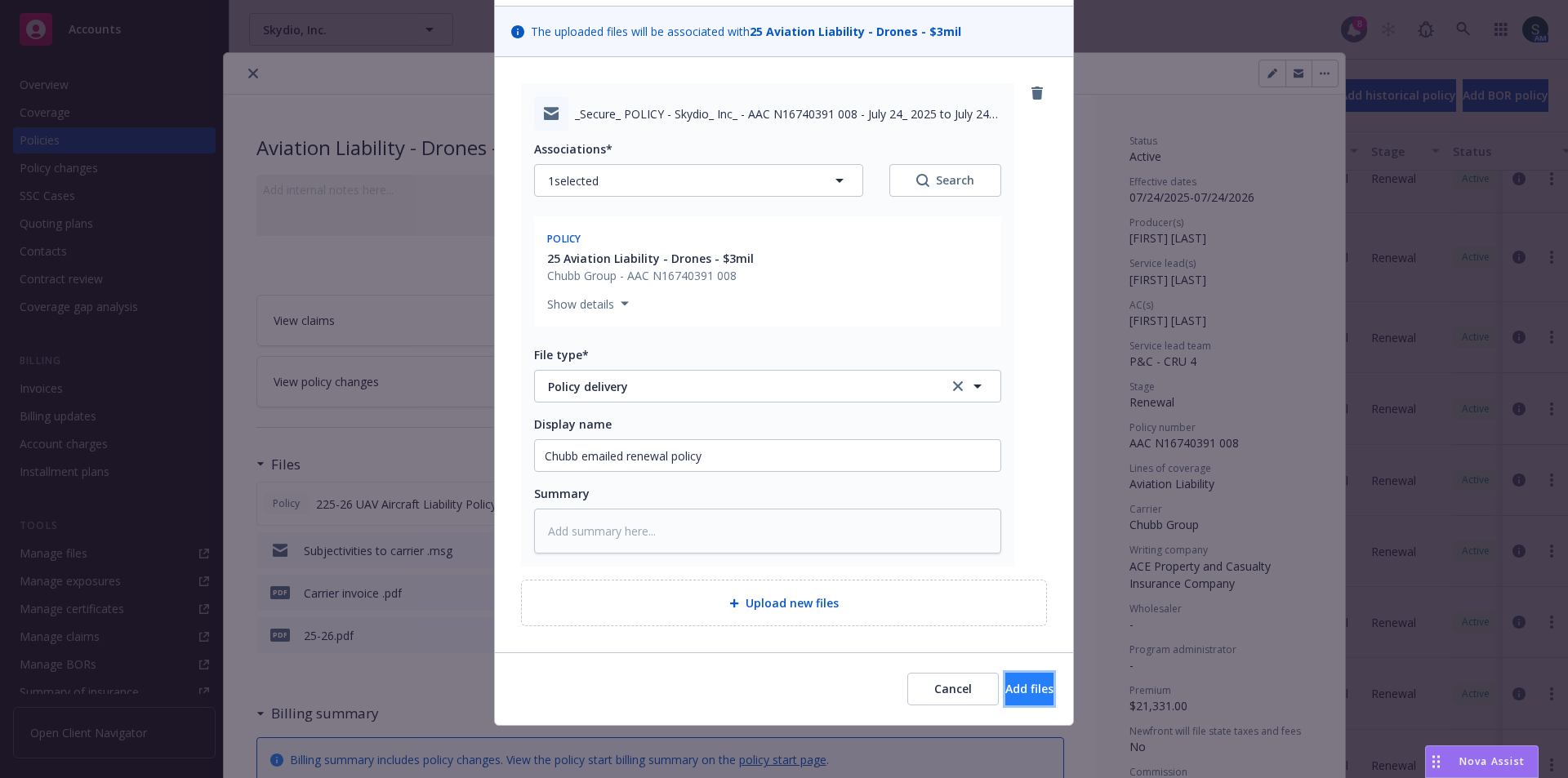 click on "Add files" at bounding box center (1029, 689) 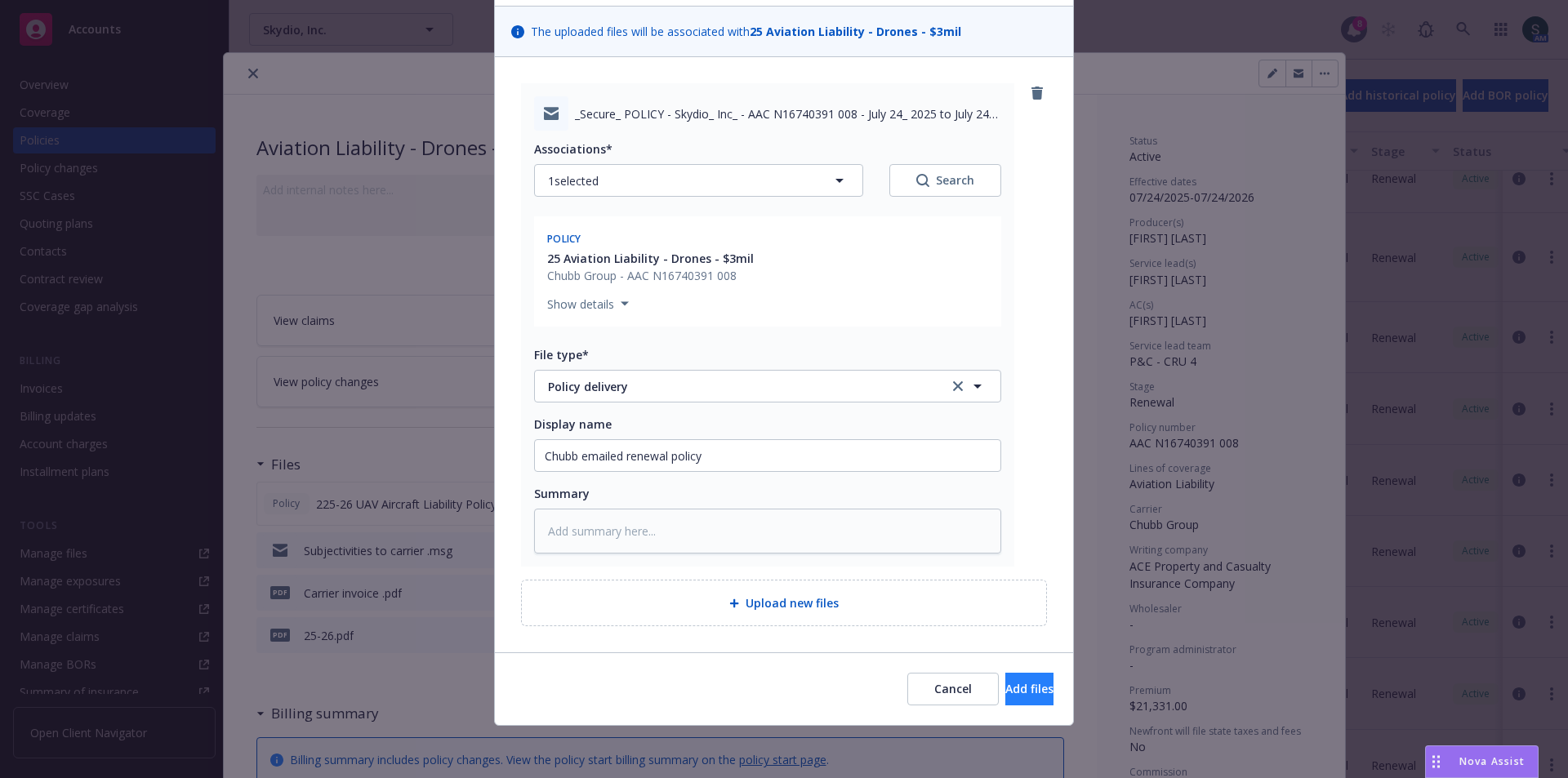 scroll, scrollTop: 48, scrollLeft: 0, axis: vertical 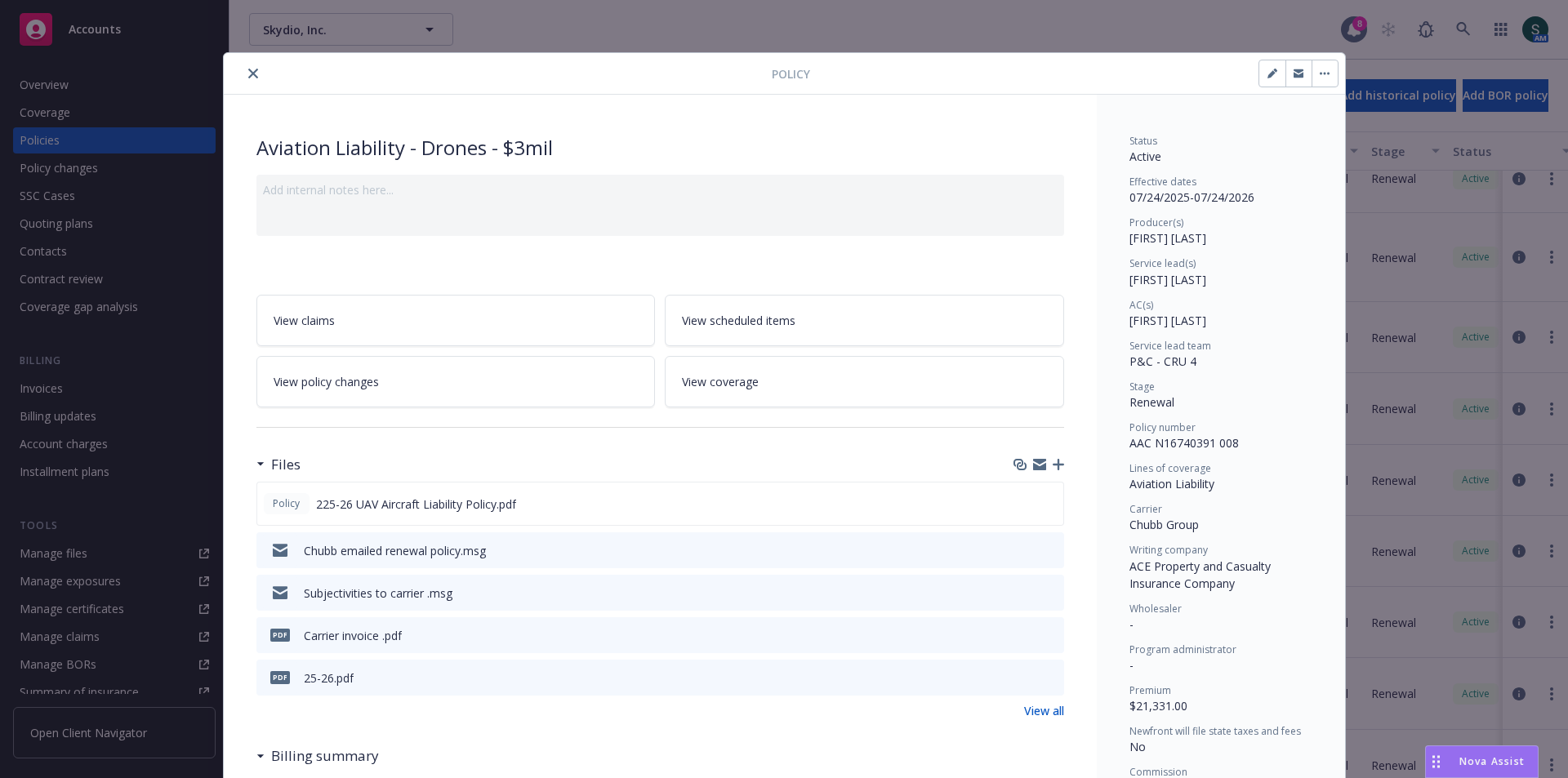 click on "View coverage" at bounding box center [864, 381] 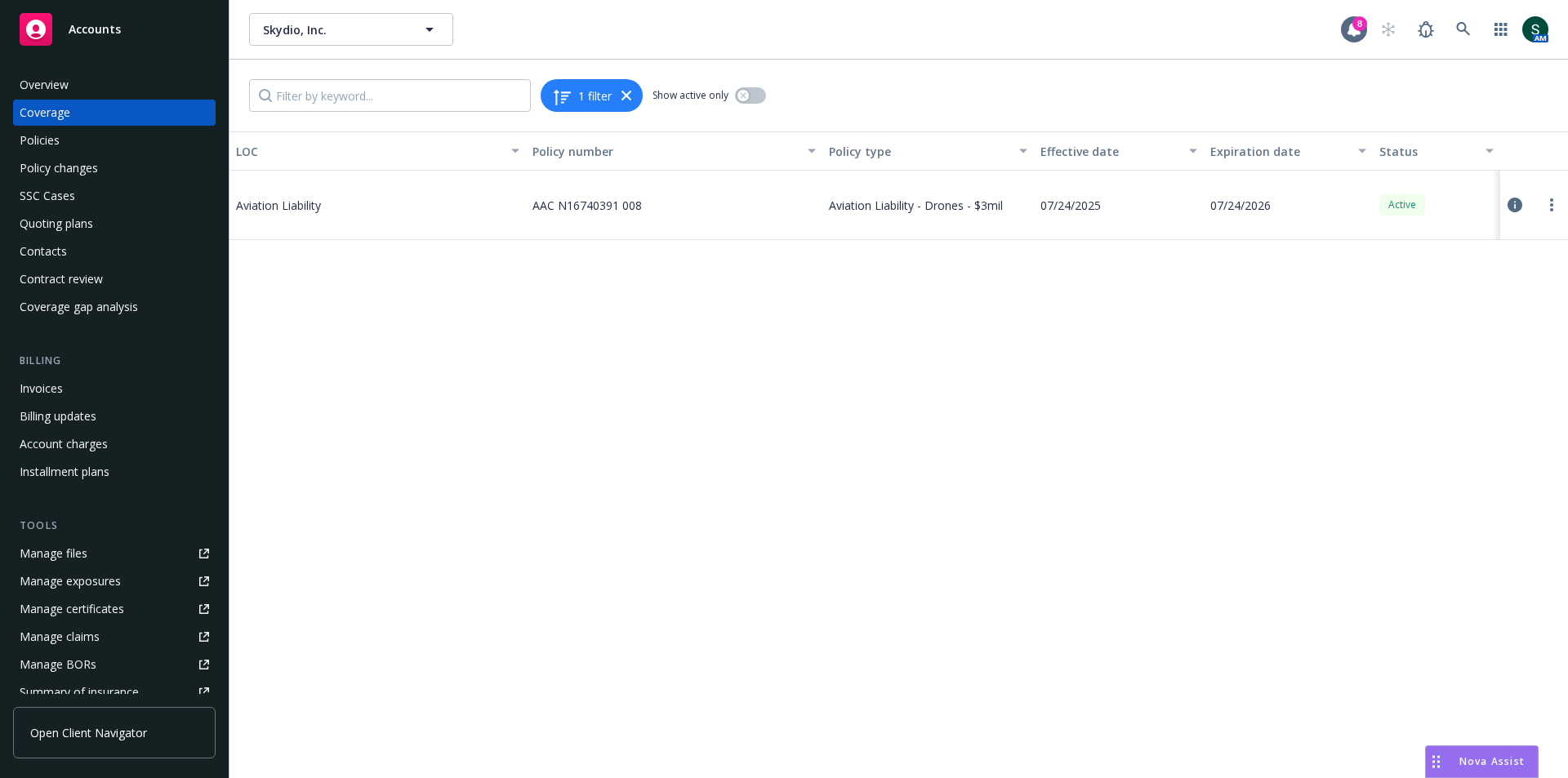 click on "Aviation Liability" at bounding box center [359, 205] 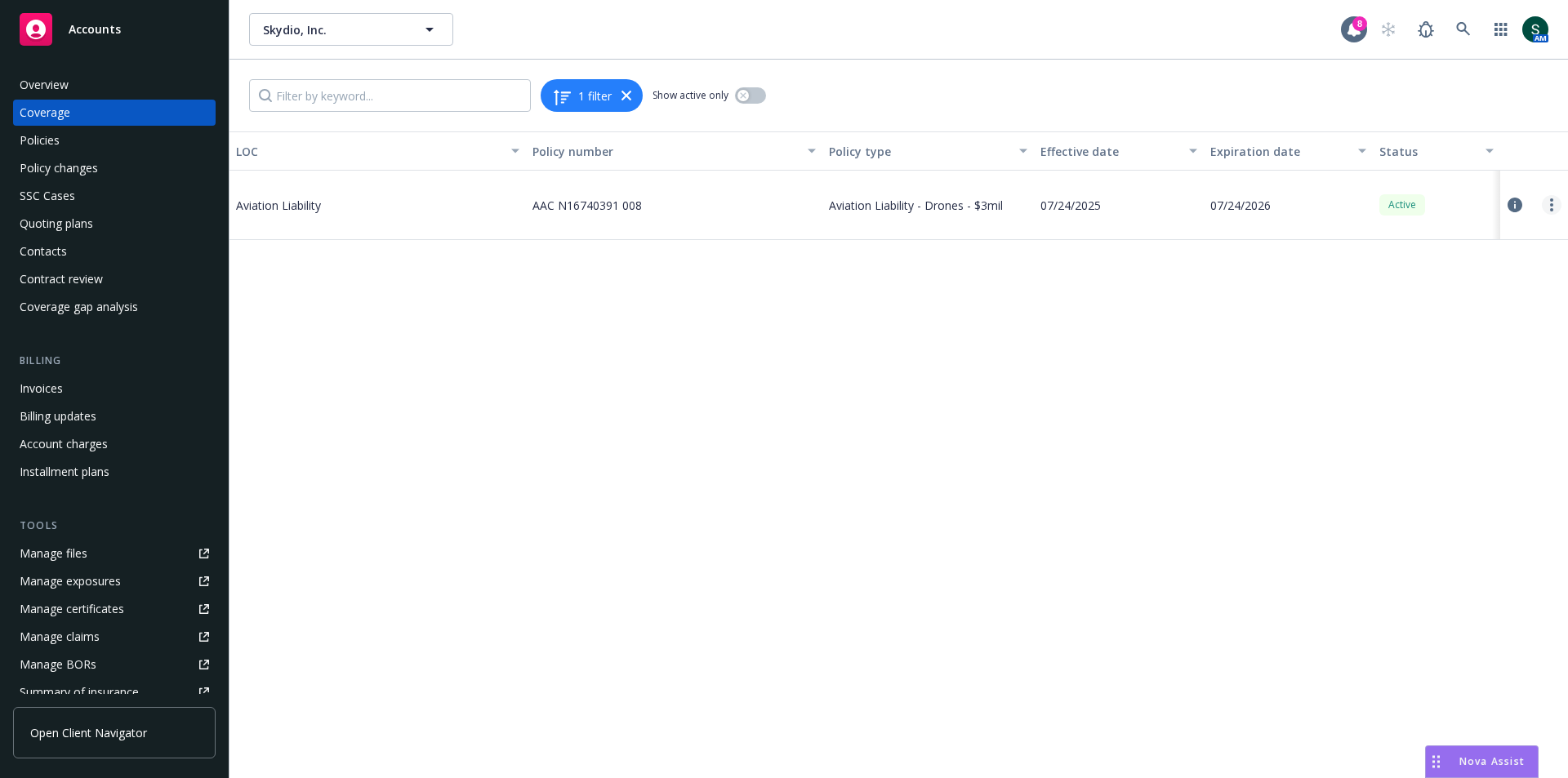 click 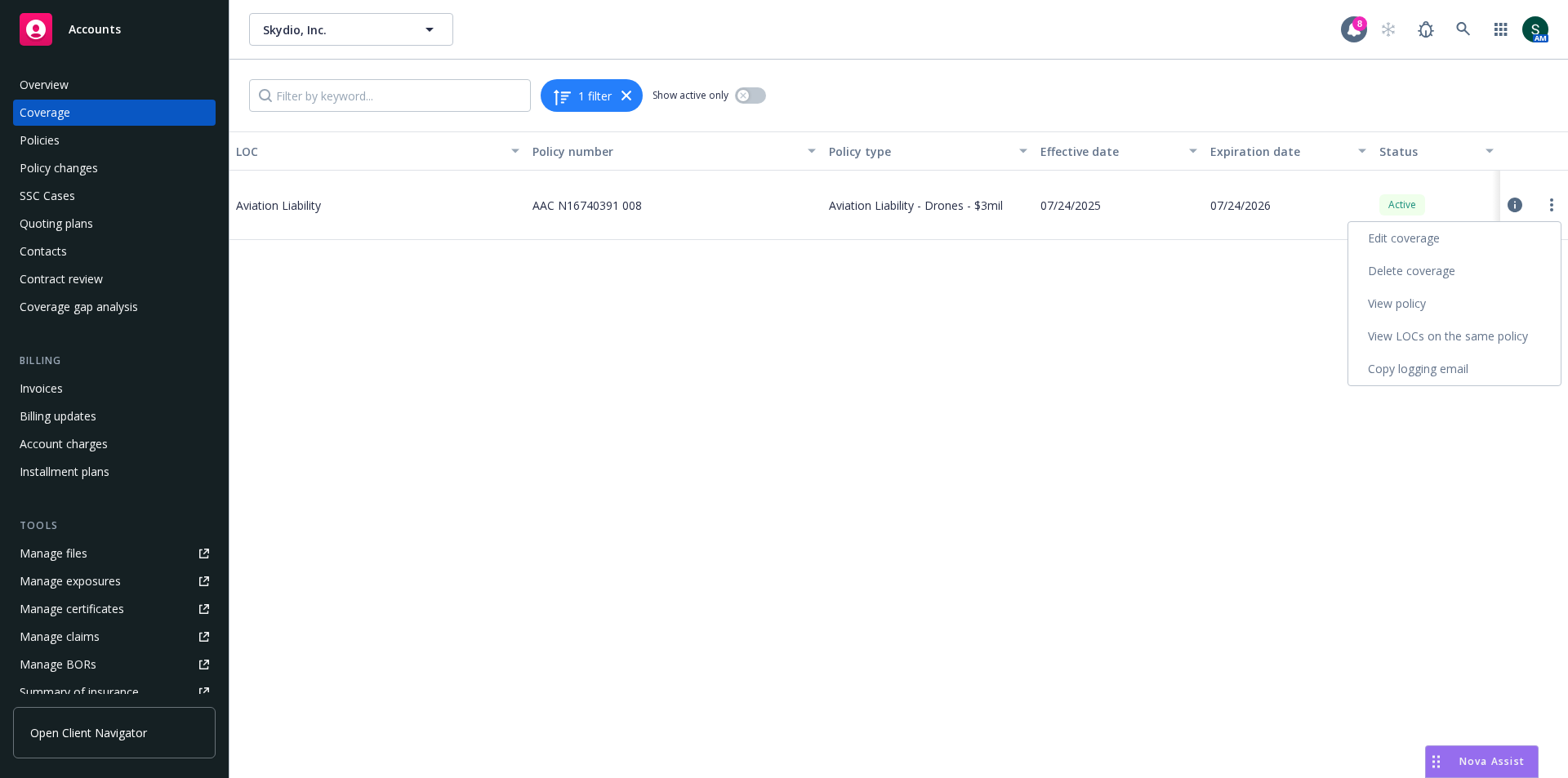 click on "Edit coverage" at bounding box center (1454, 238) 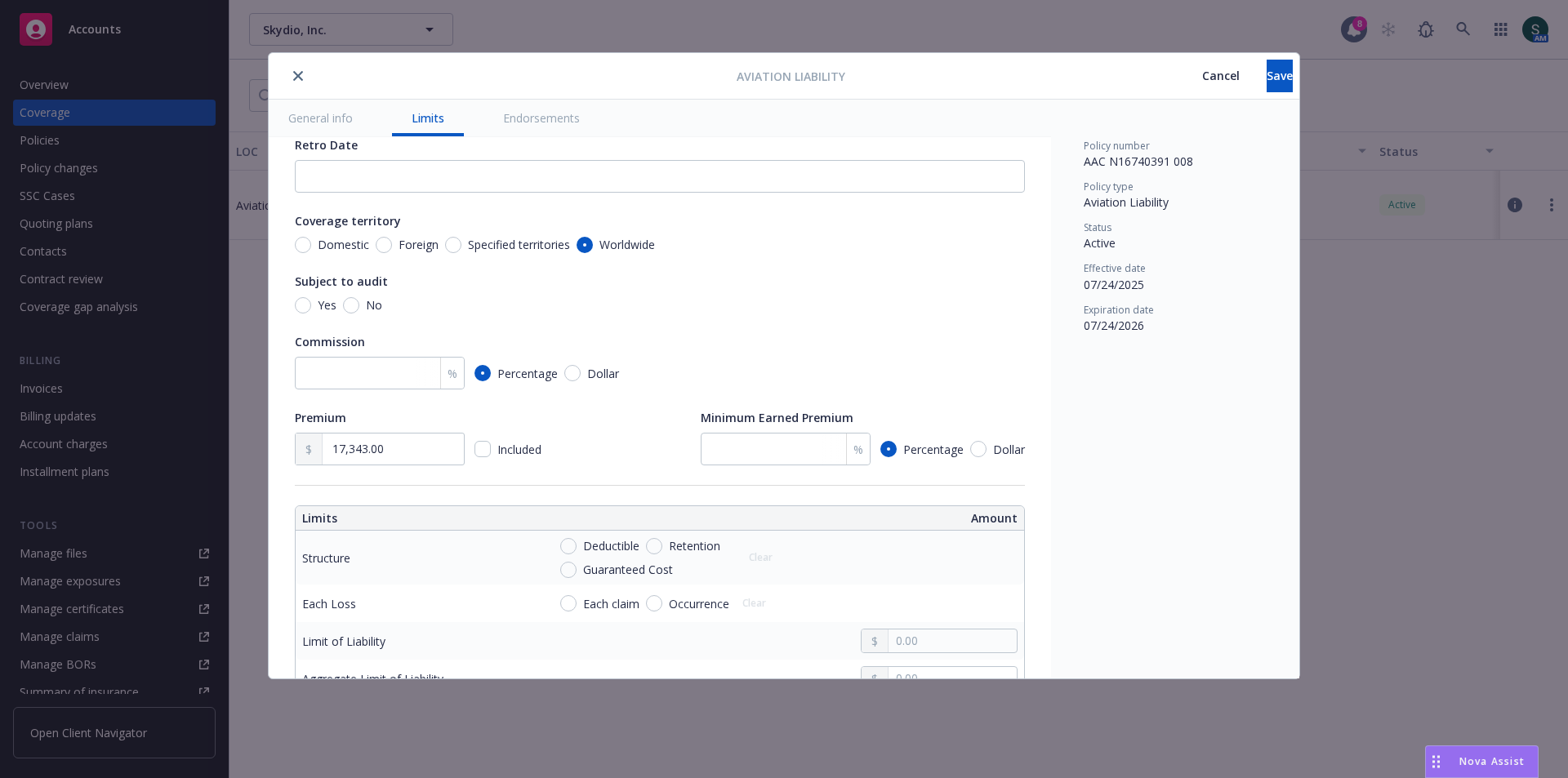 scroll, scrollTop: 71, scrollLeft: 0, axis: vertical 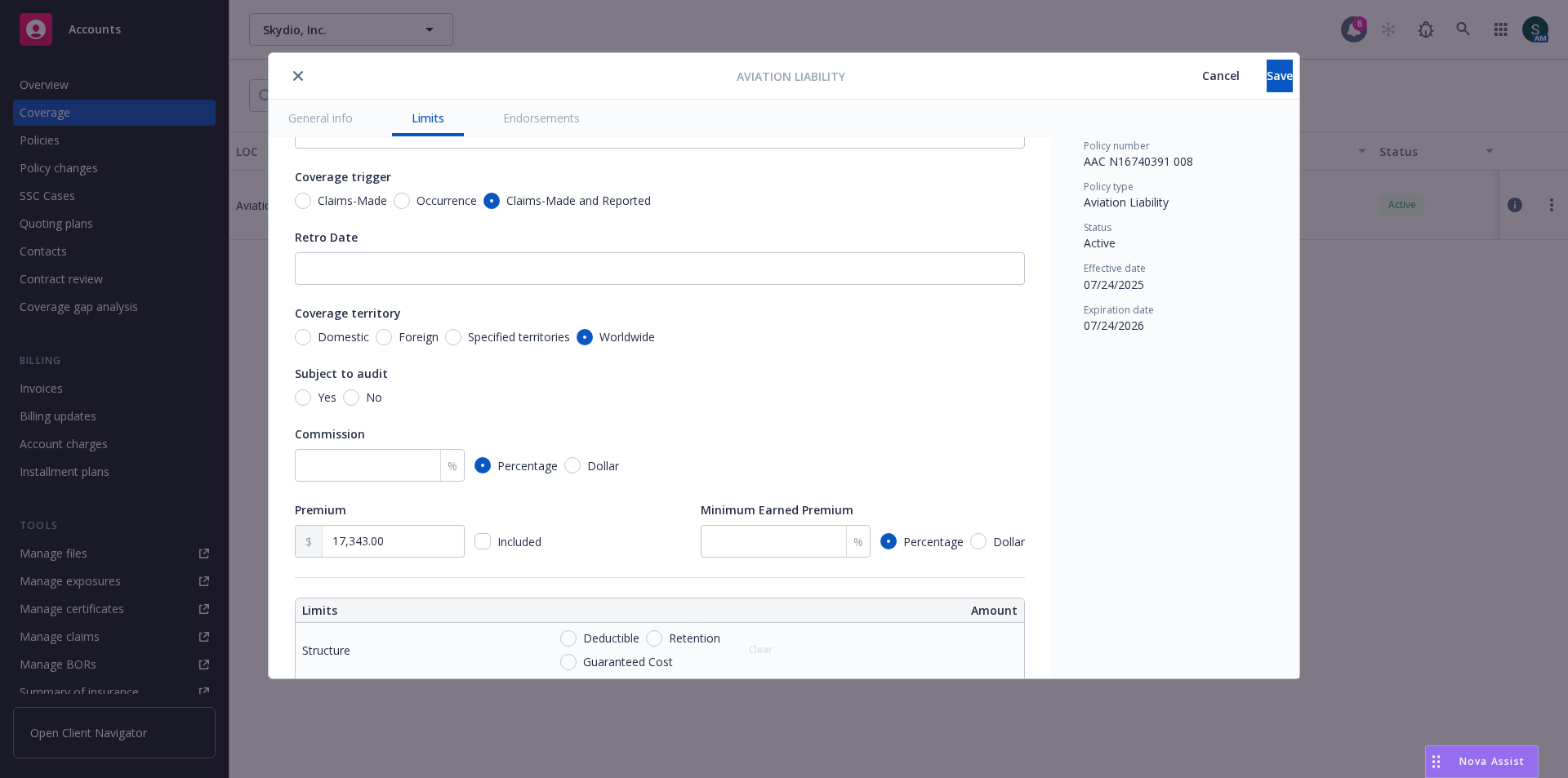 type on "x" 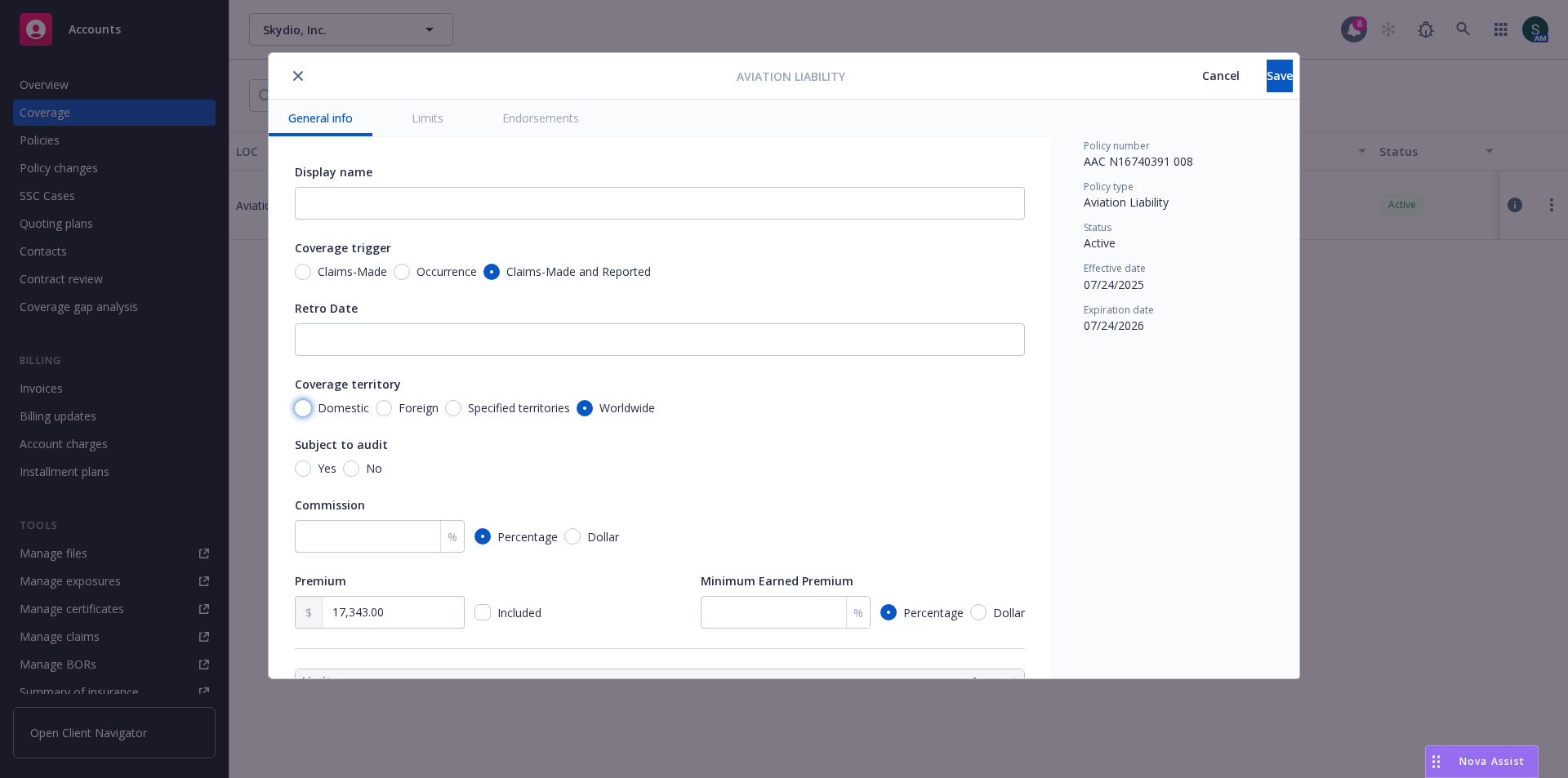 click on "Domestic" at bounding box center (303, 408) 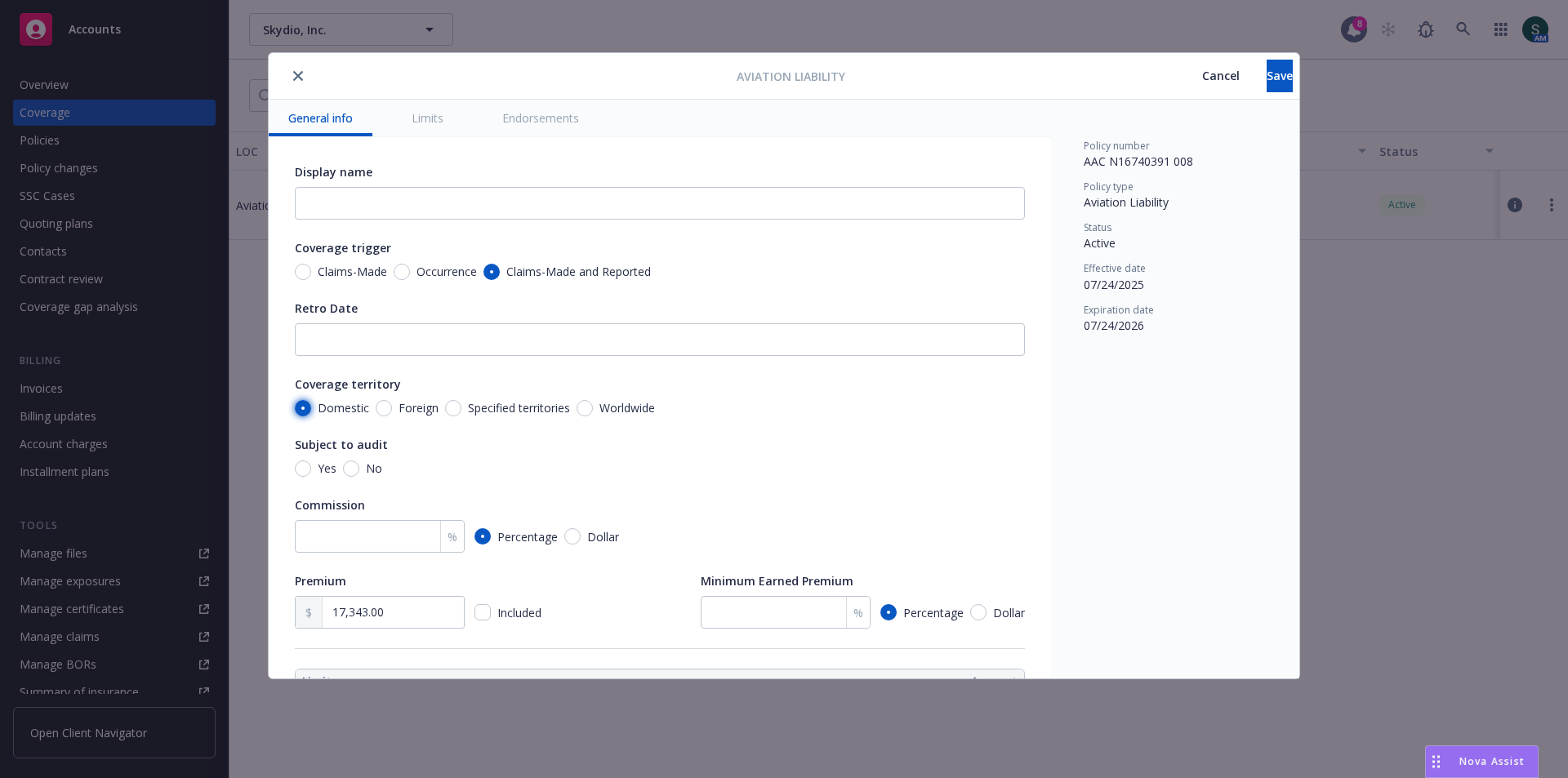 type on "x" 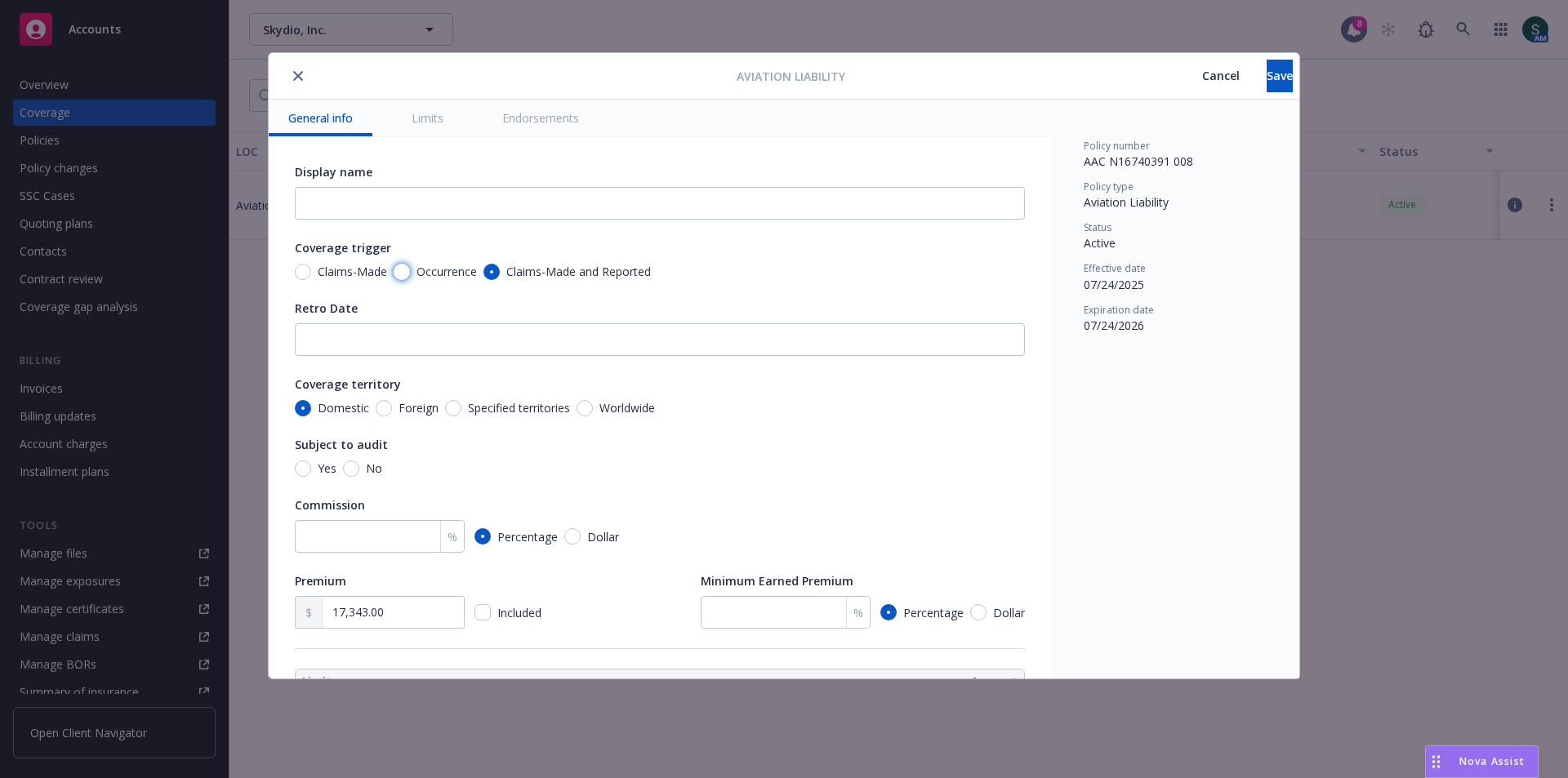 click on "Occurrence" at bounding box center [402, 272] 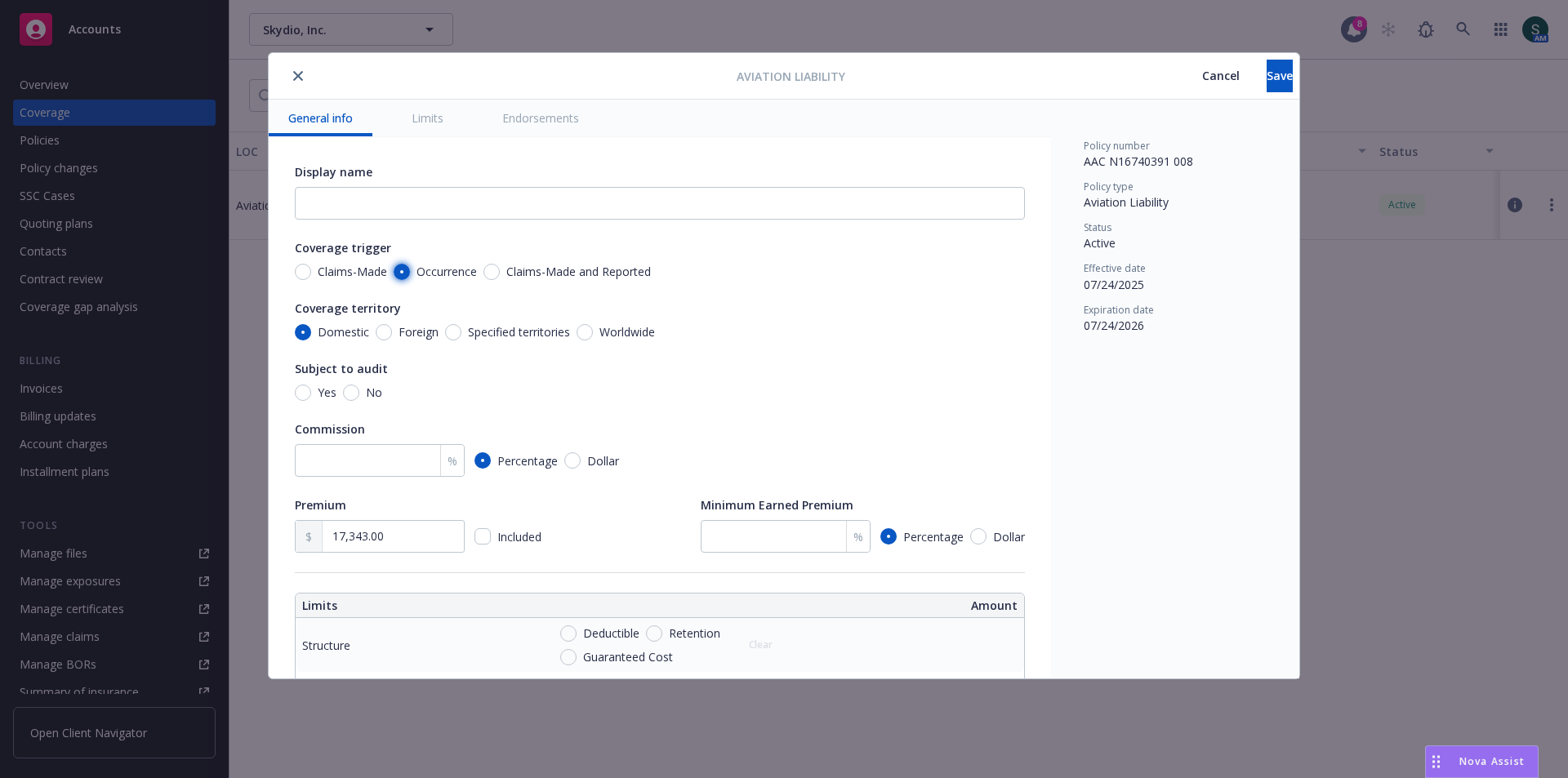 type on "x" 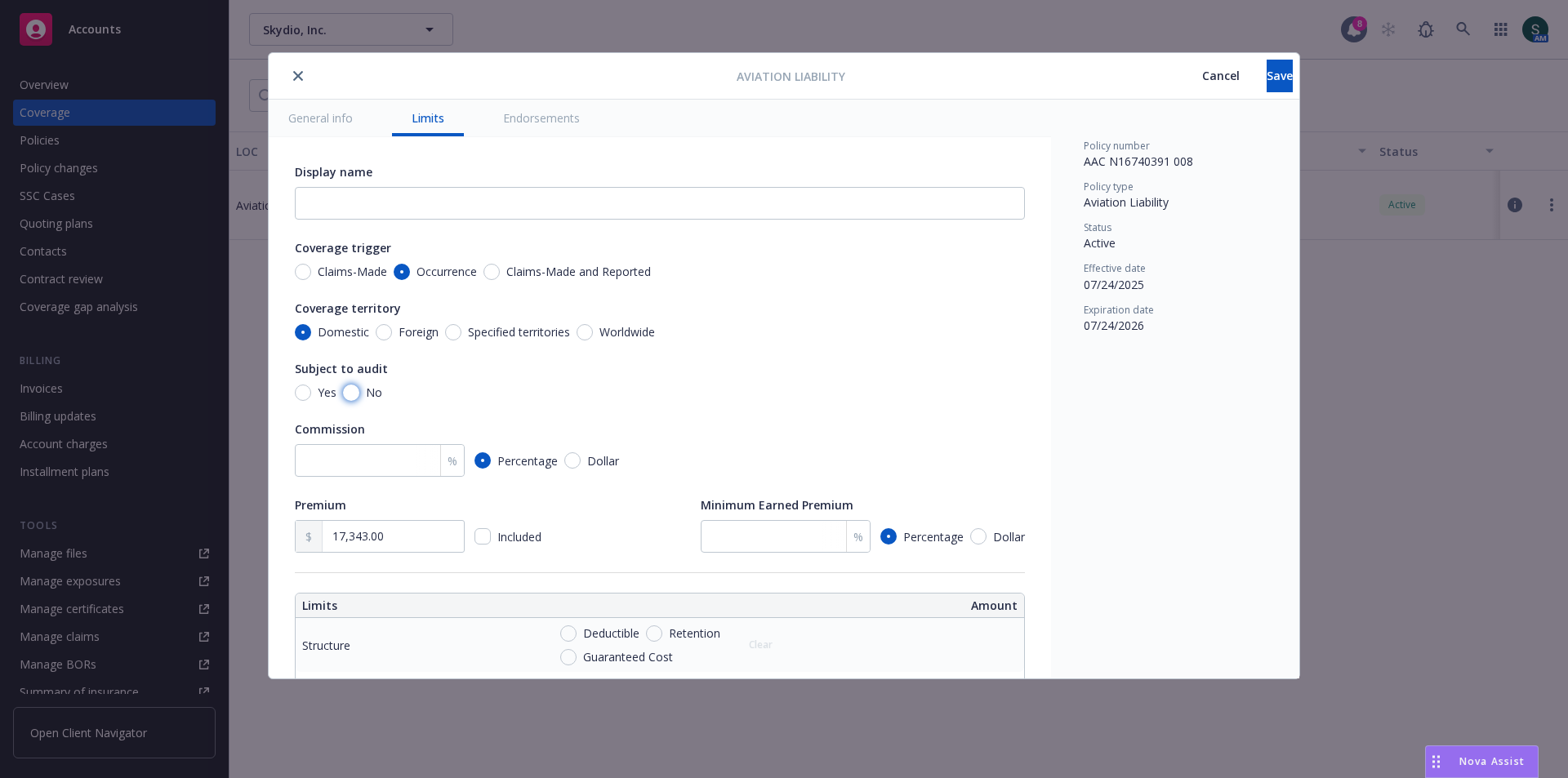 click on "No" at bounding box center (351, 393) 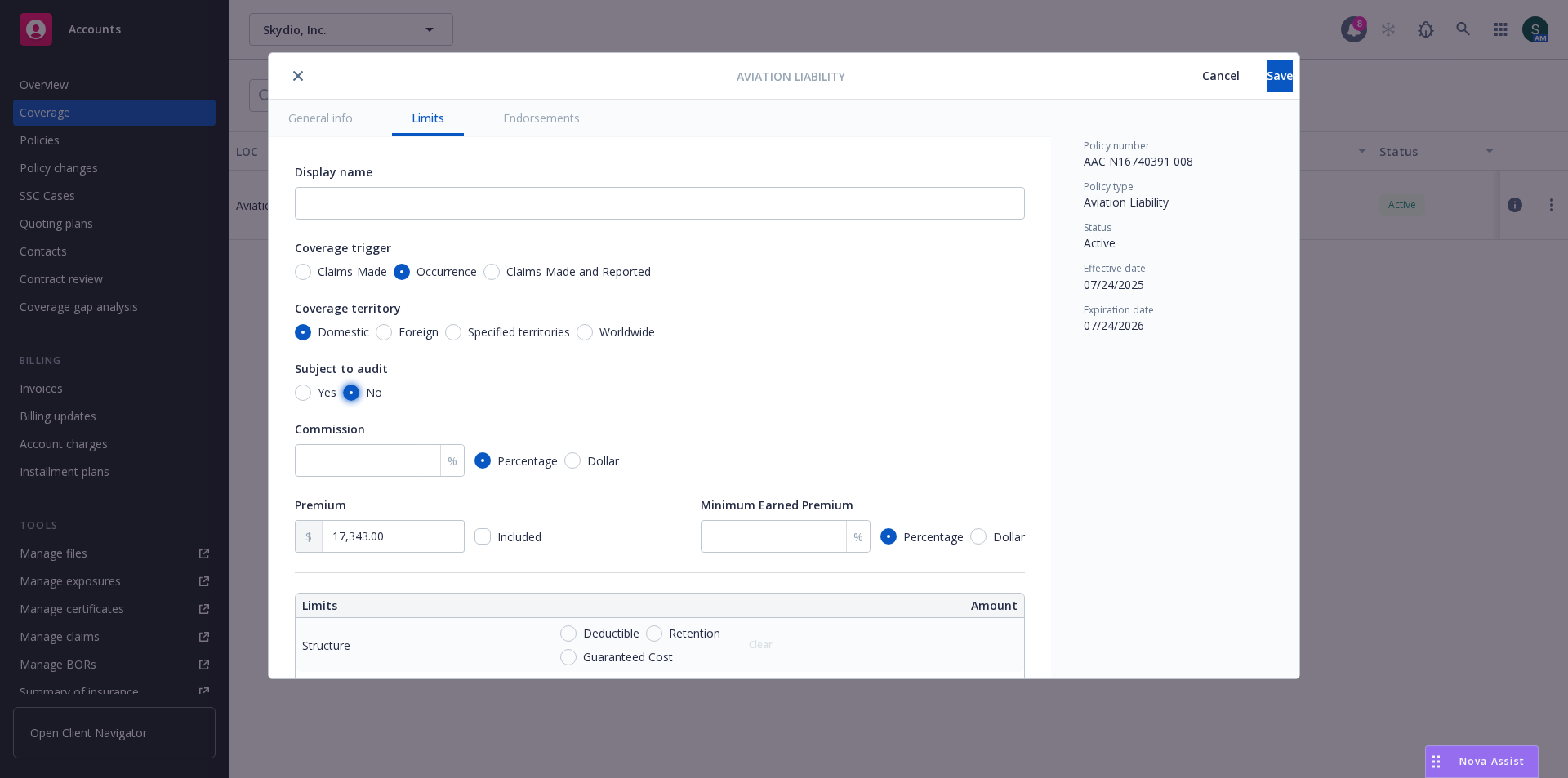 radio on "true" 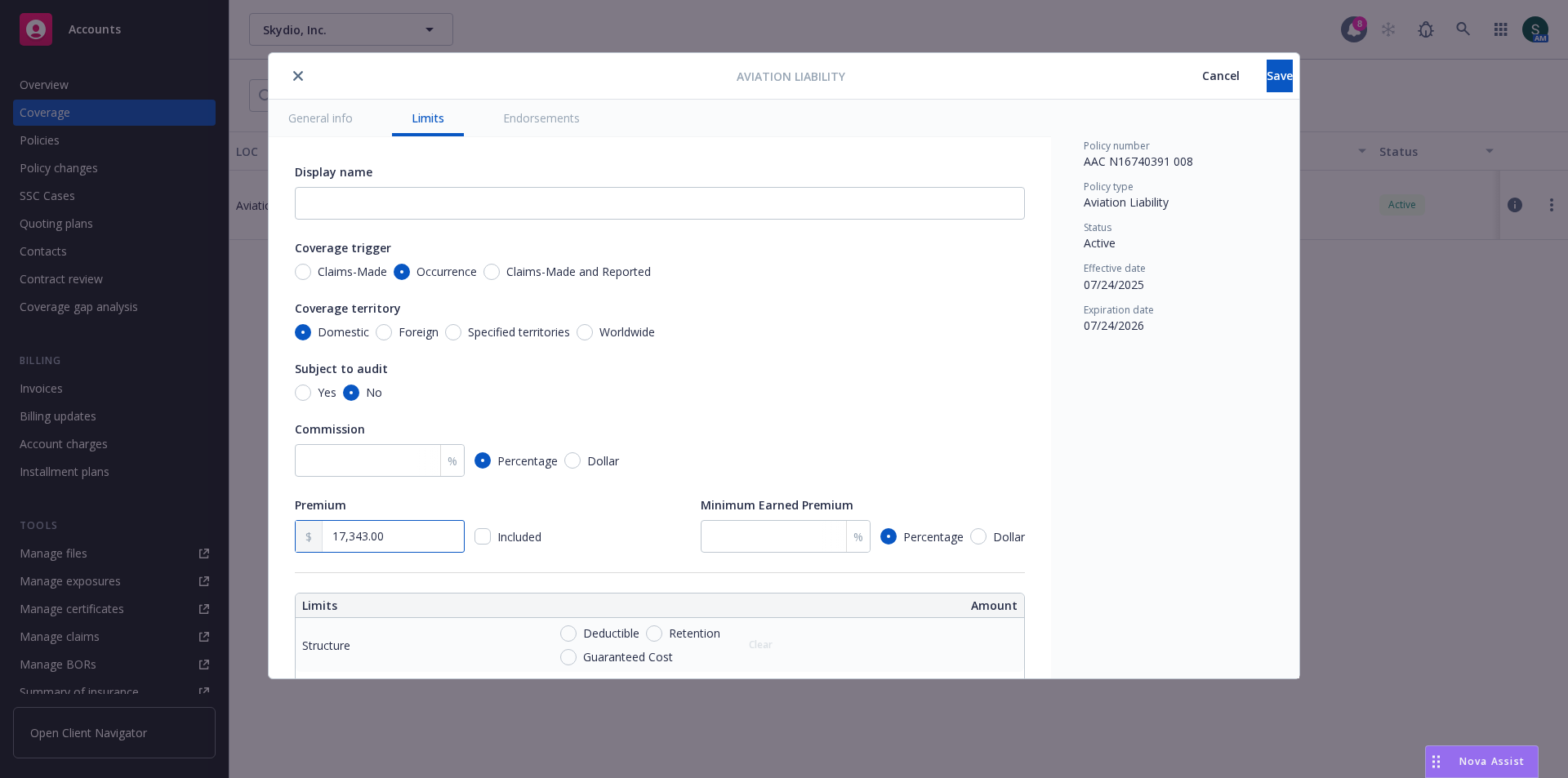 drag, startPoint x: 381, startPoint y: 538, endPoint x: 304, endPoint y: 536, distance: 77.02597 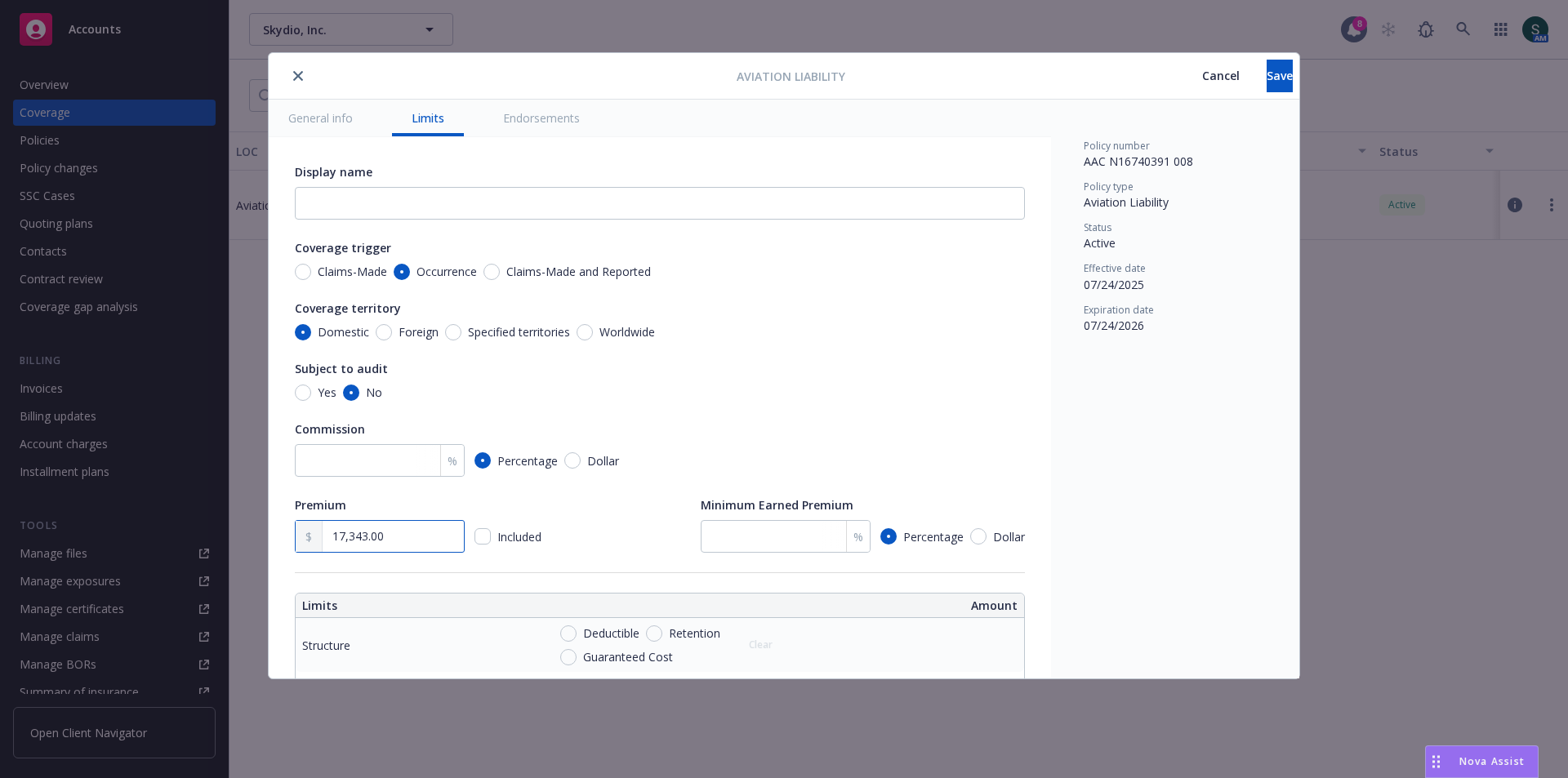 type on "x" 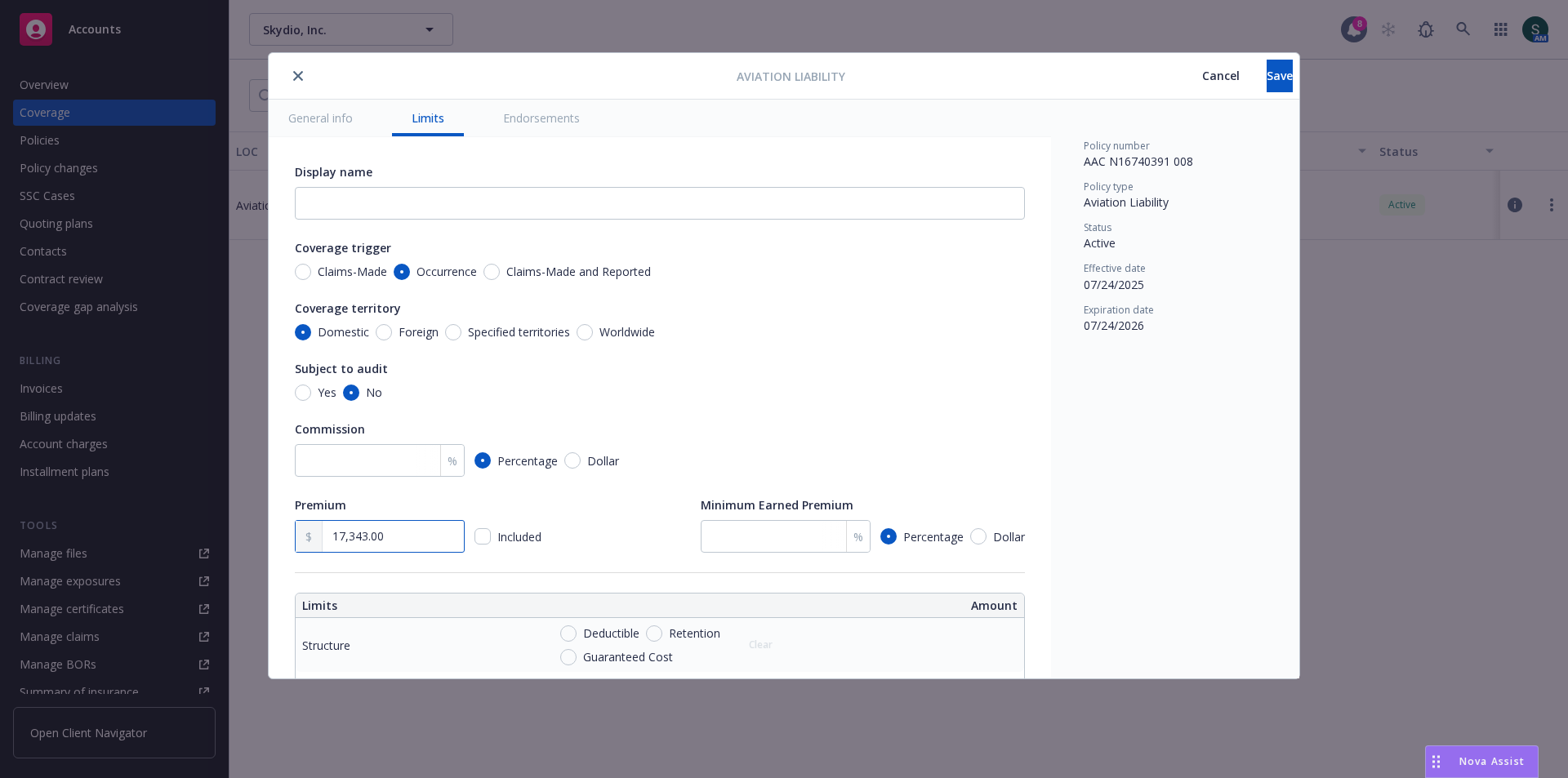 type on "2.00" 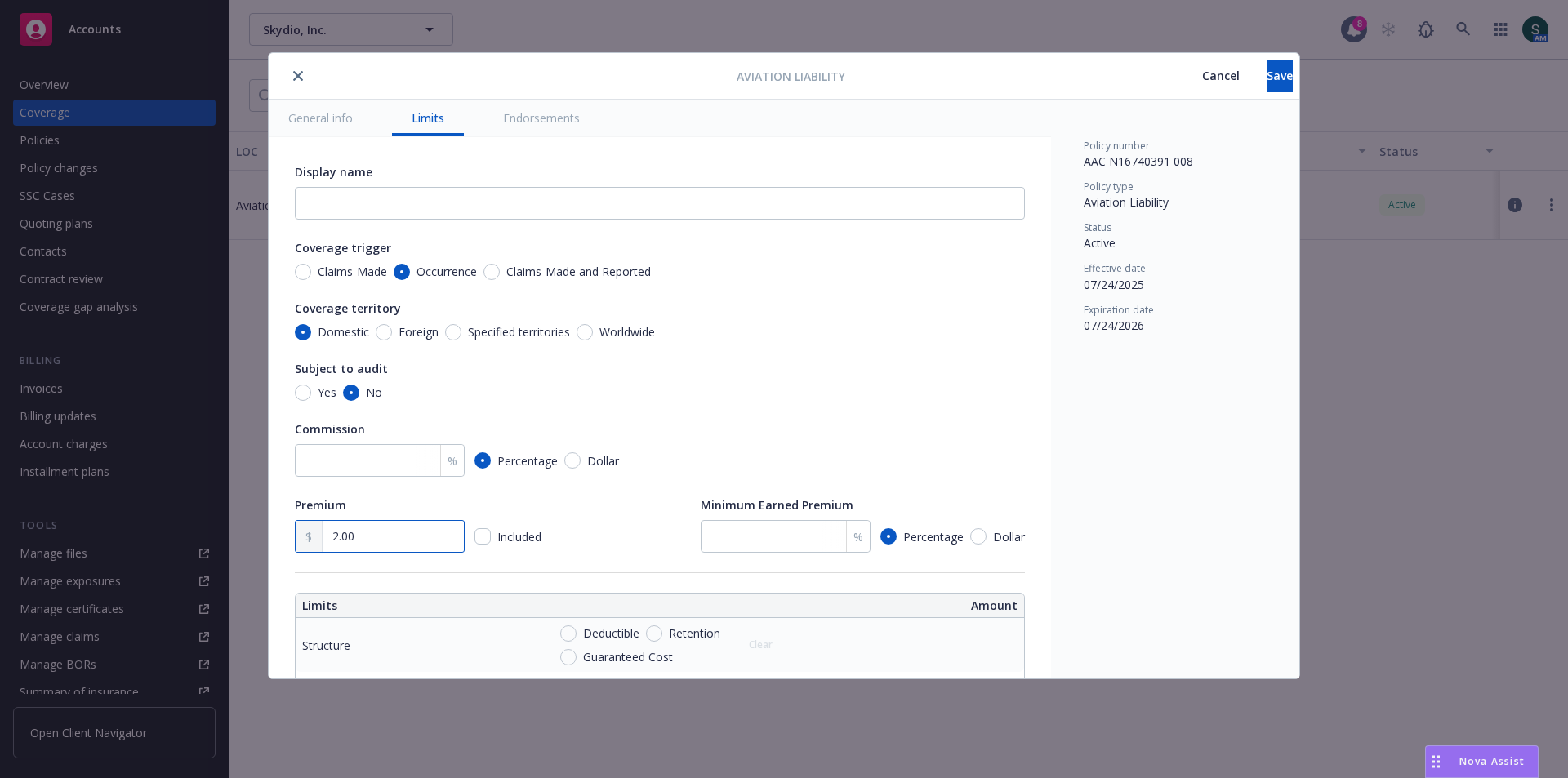 type on "x" 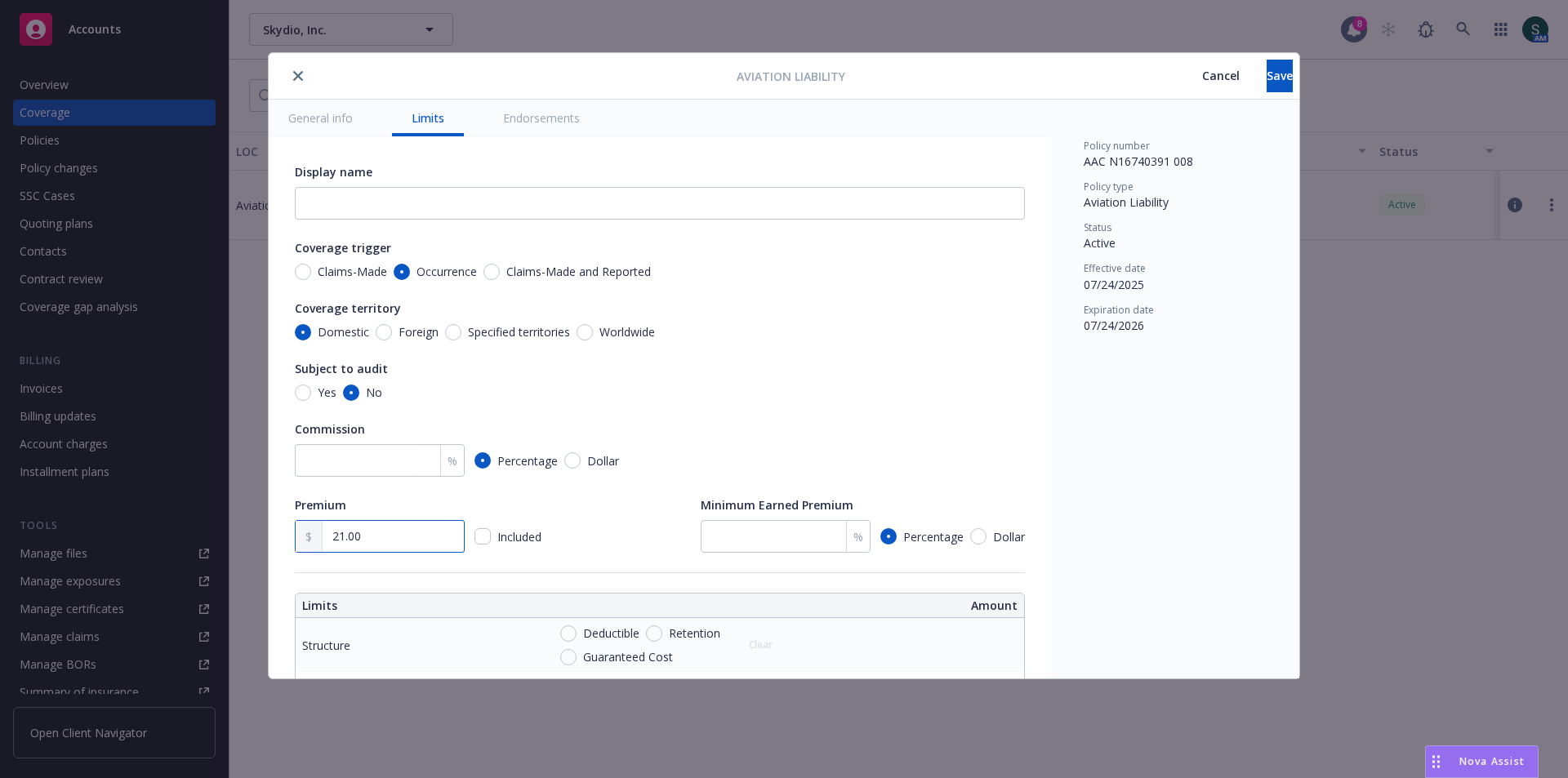 type on "x" 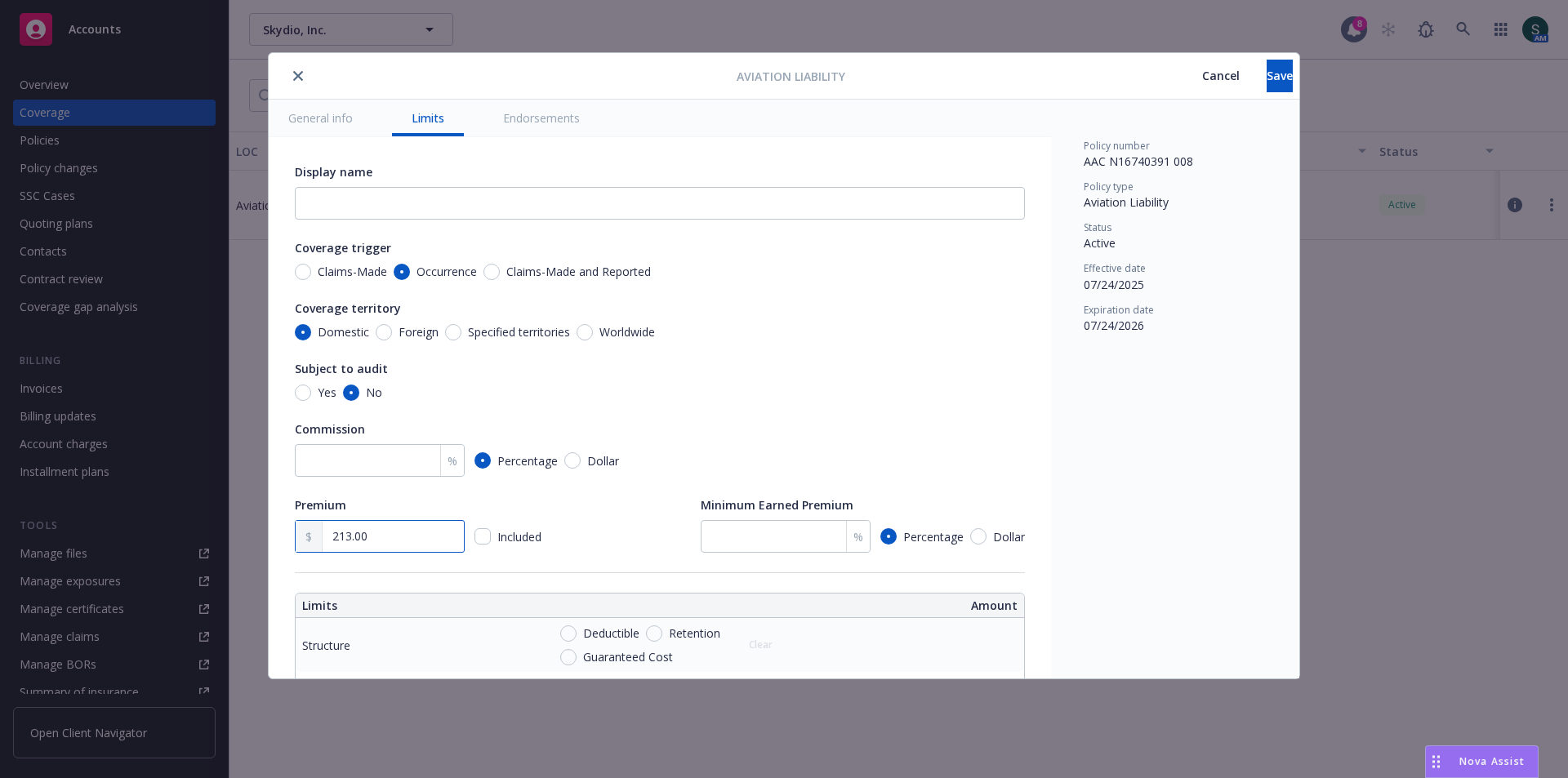 type on "x" 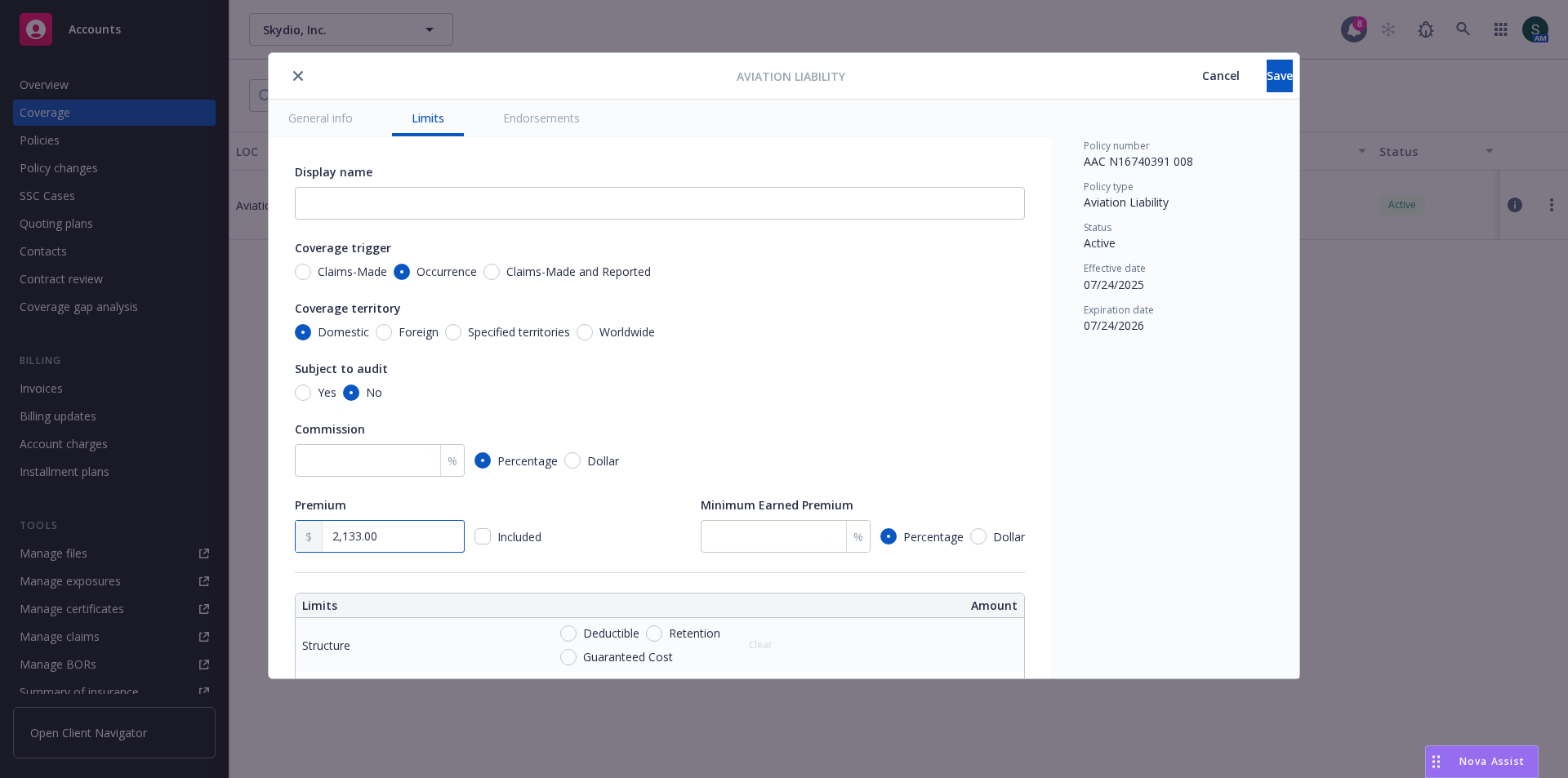 type on "x" 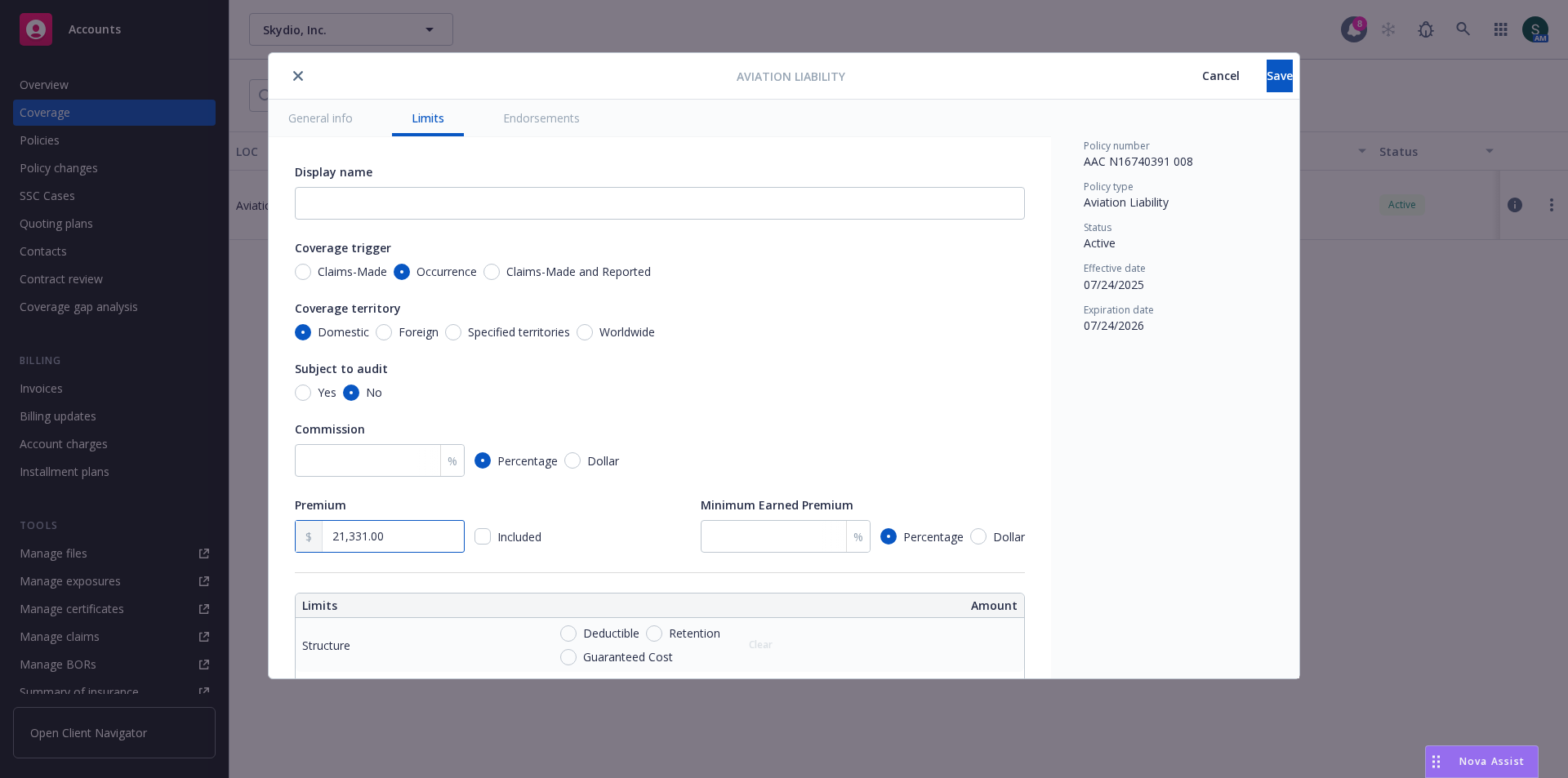 type on "21,331.00" 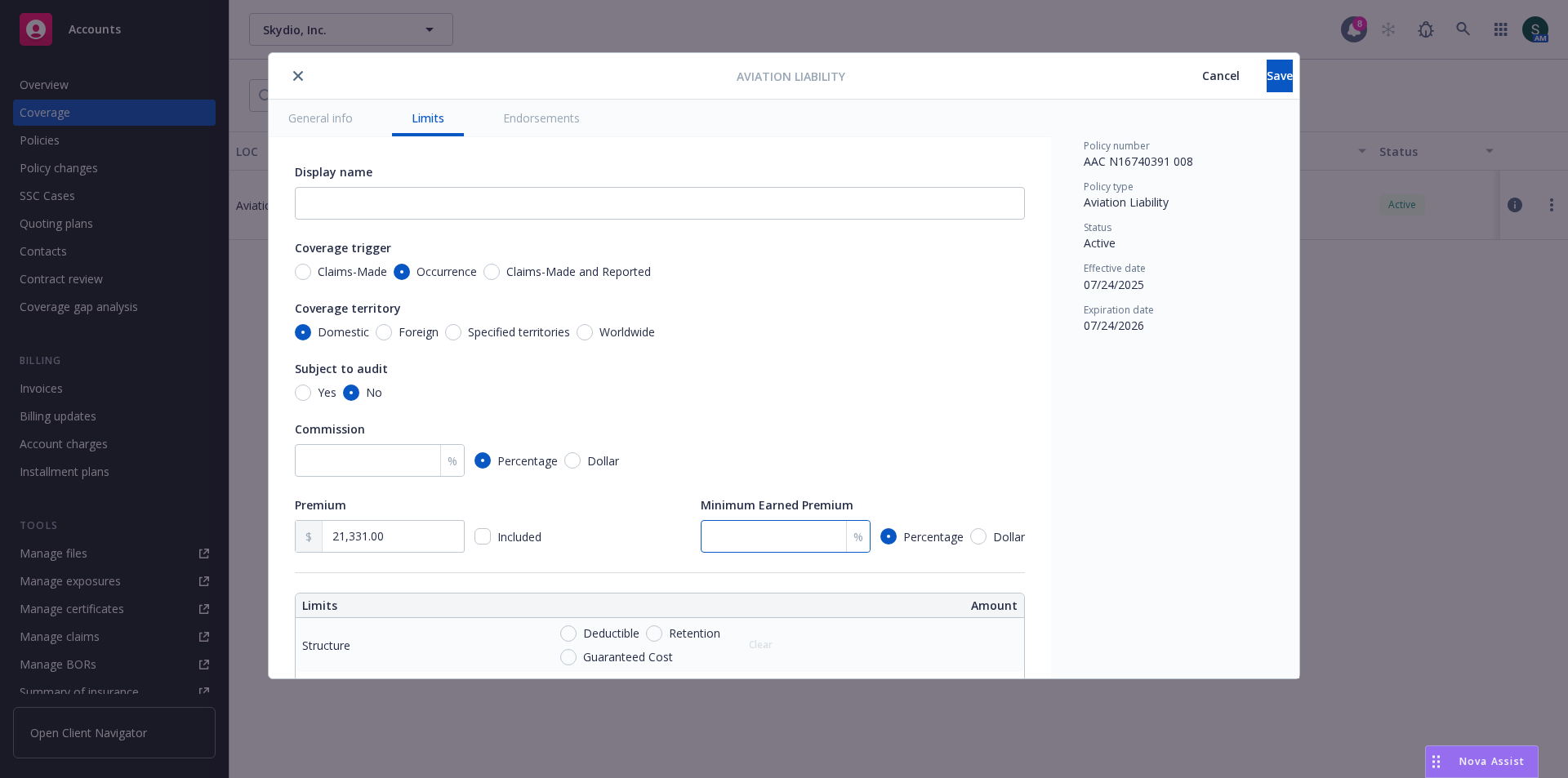 click at bounding box center [786, 536] 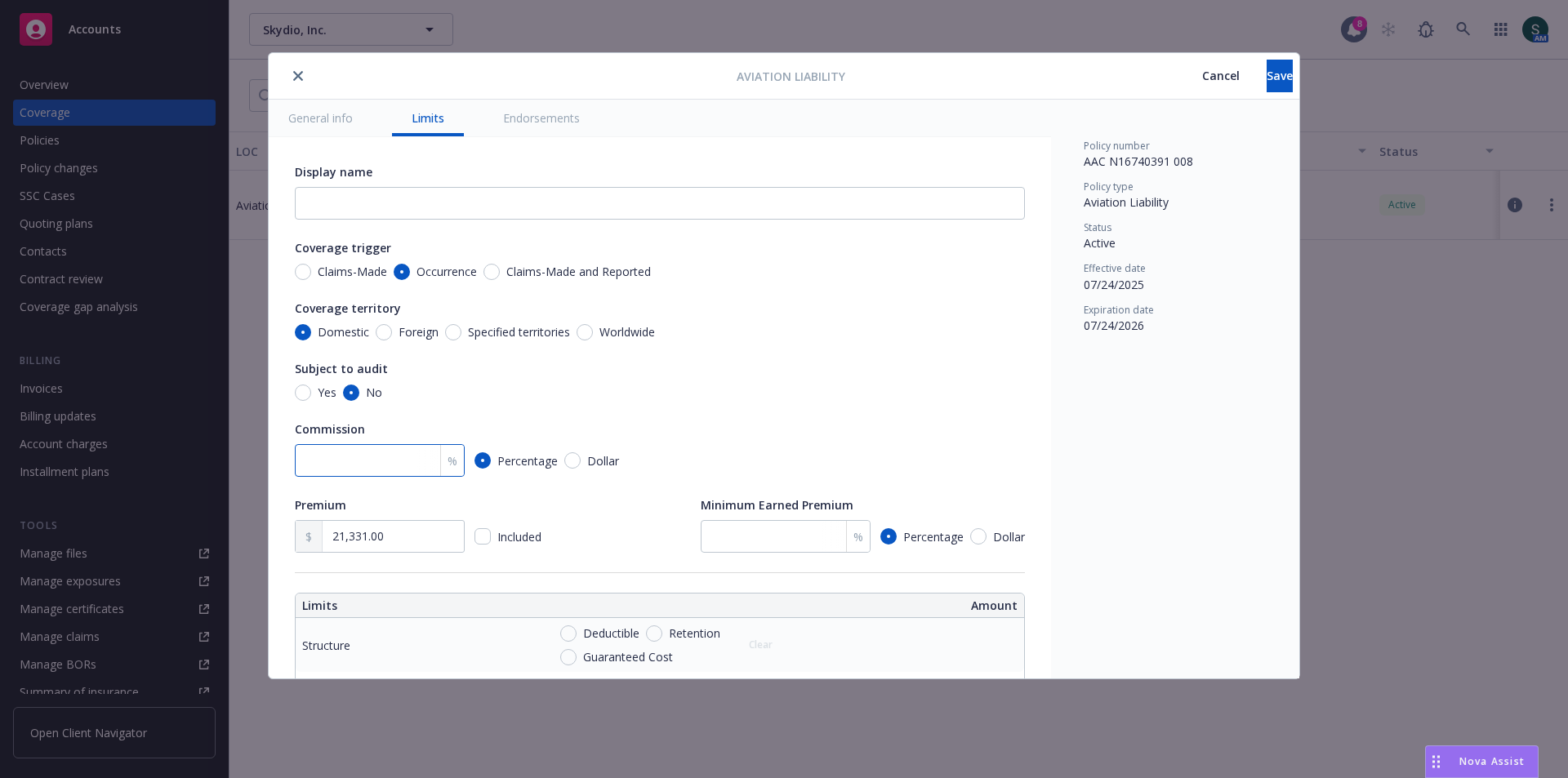 click at bounding box center [380, 460] 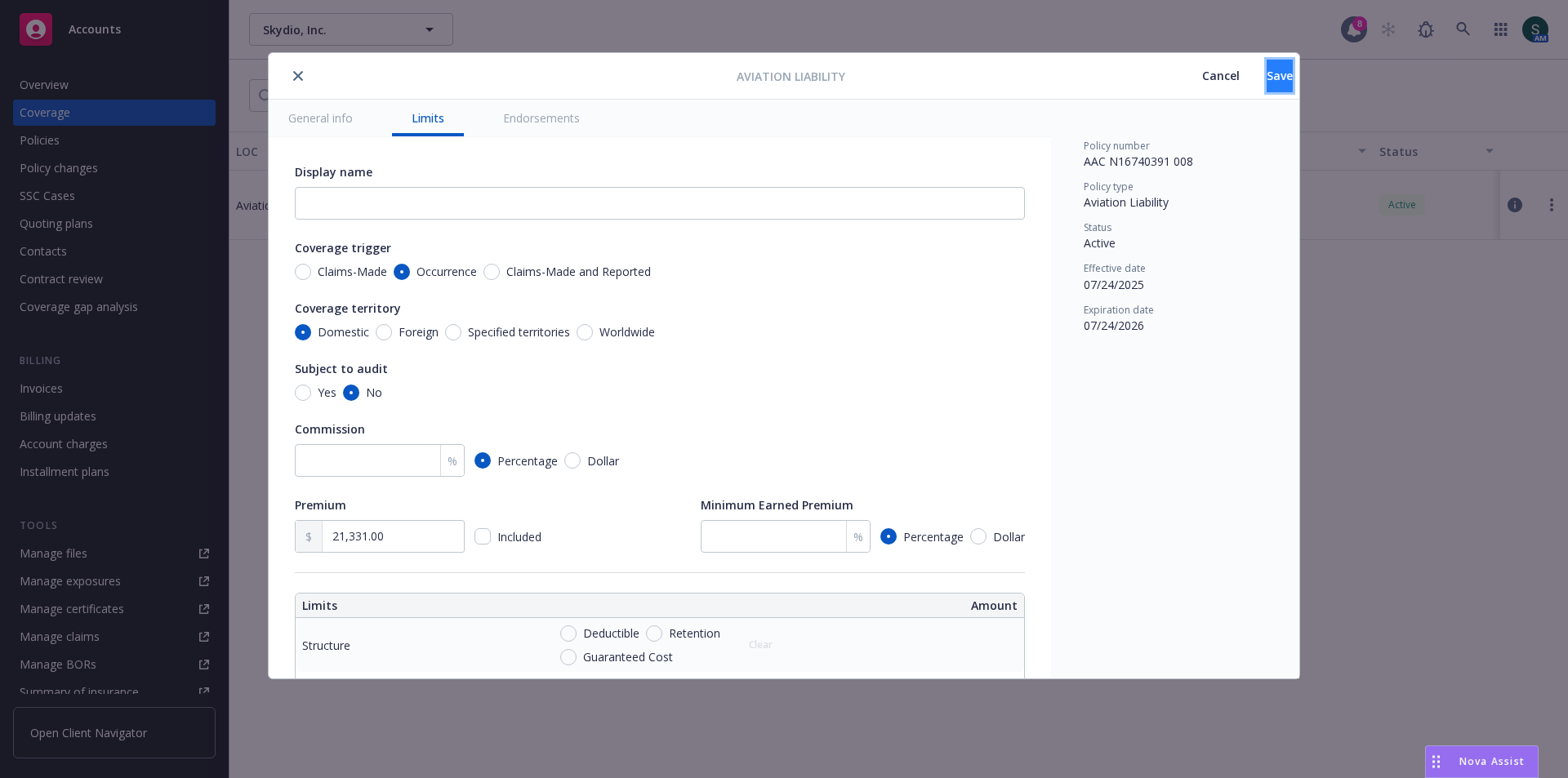 click on "Save" at bounding box center [1280, 76] 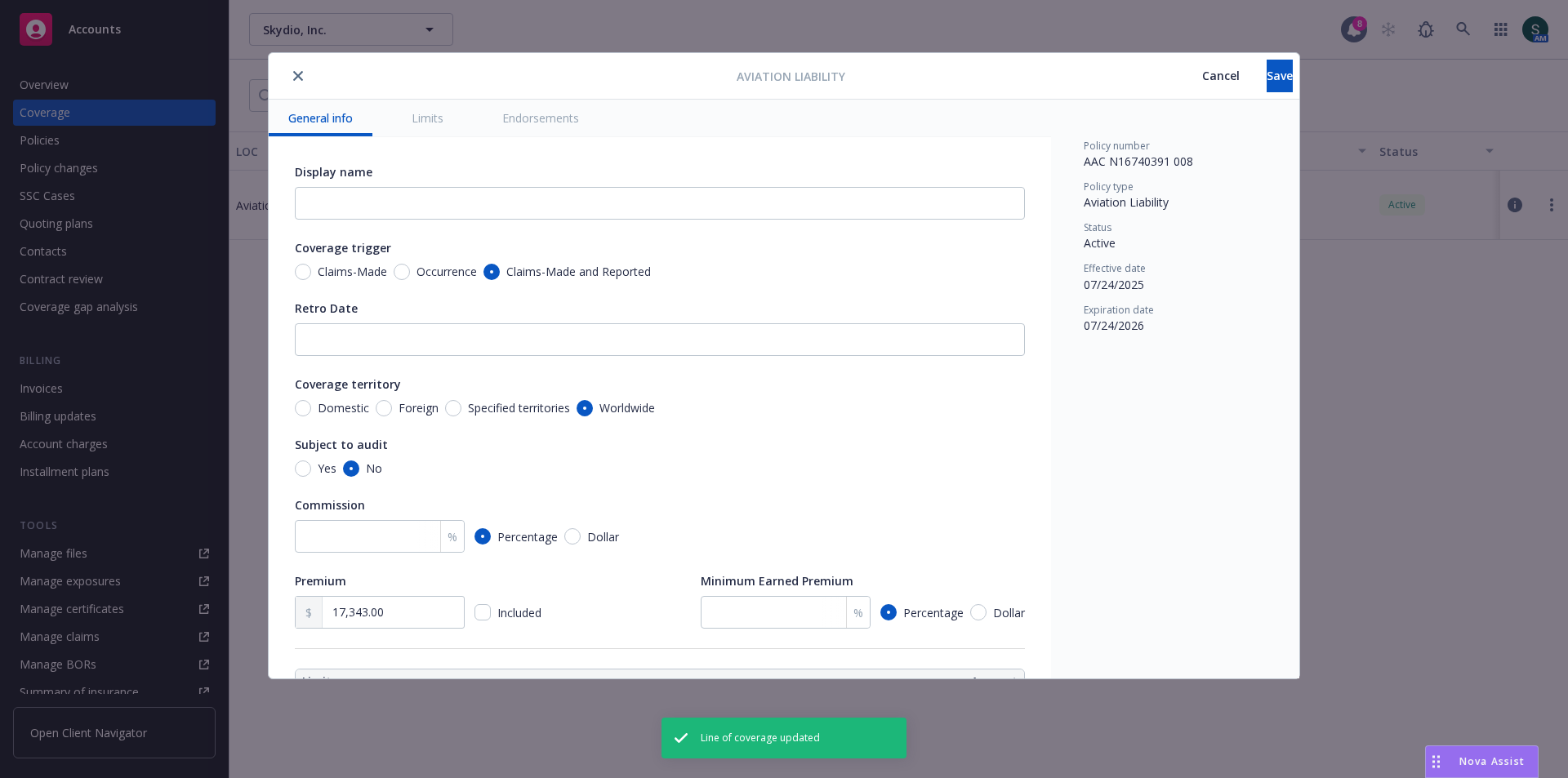 type on "x" 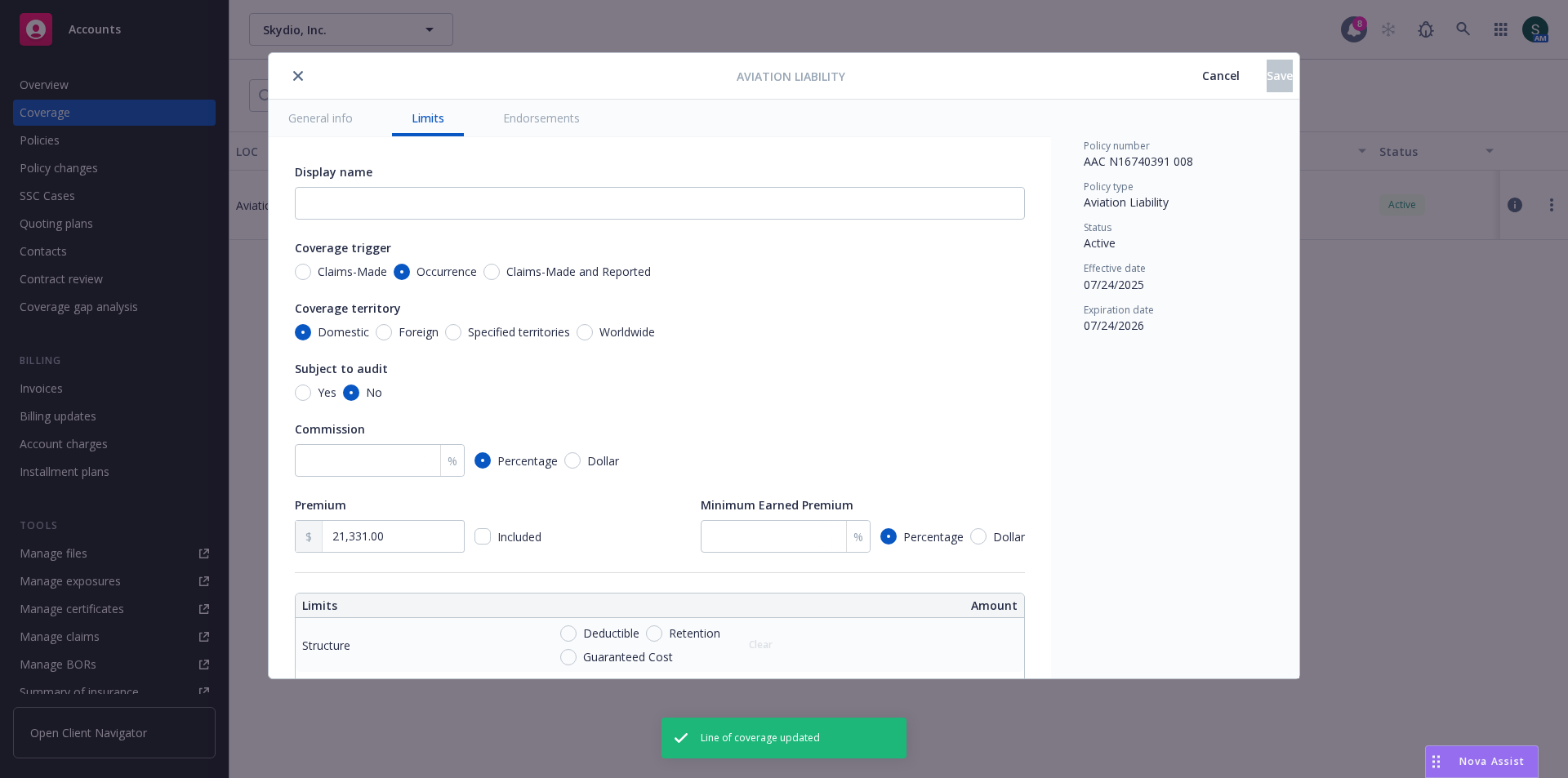 click on "Cancel" at bounding box center [1221, 75] 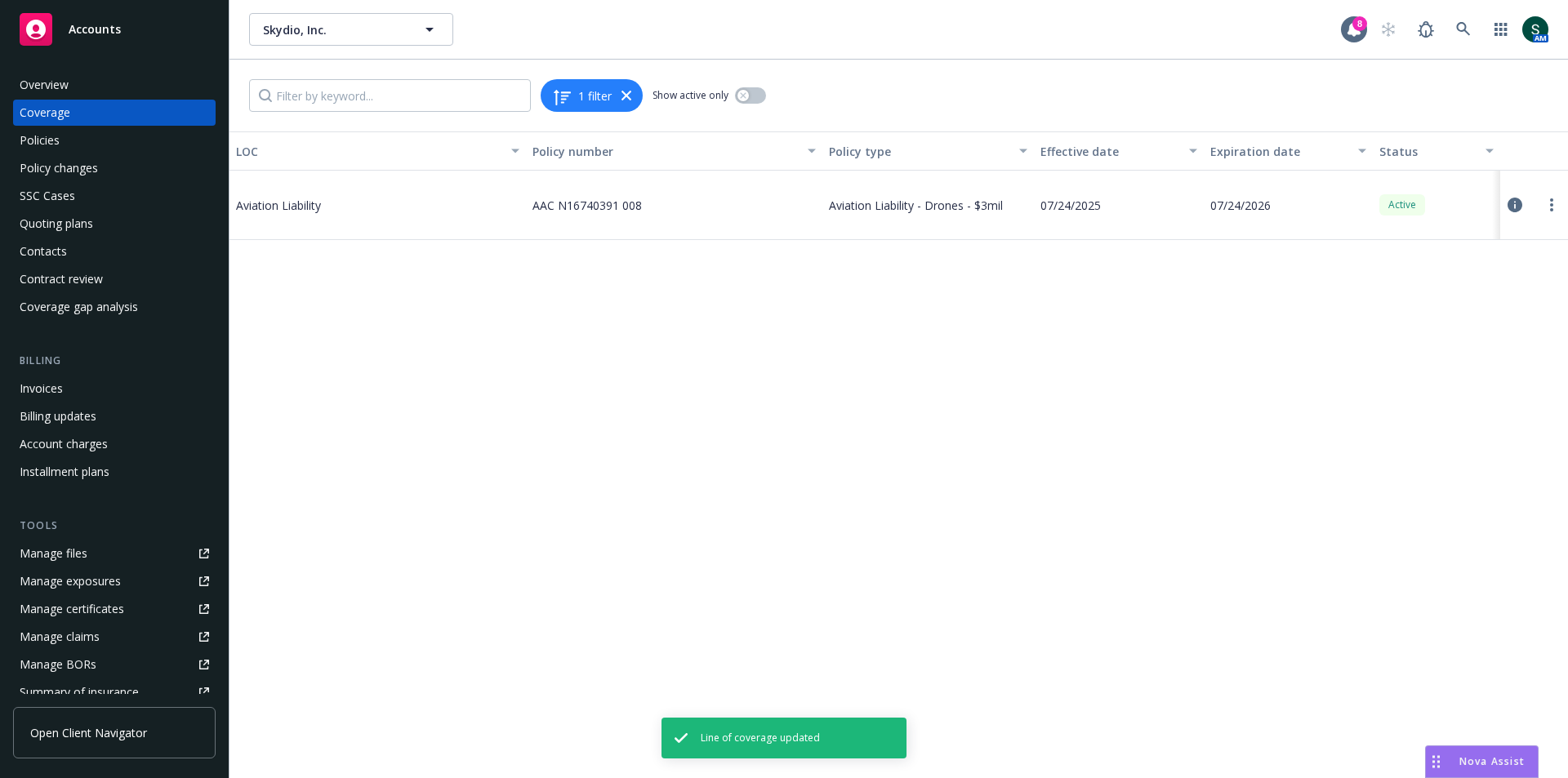 click on "Policies" at bounding box center (39, 140) 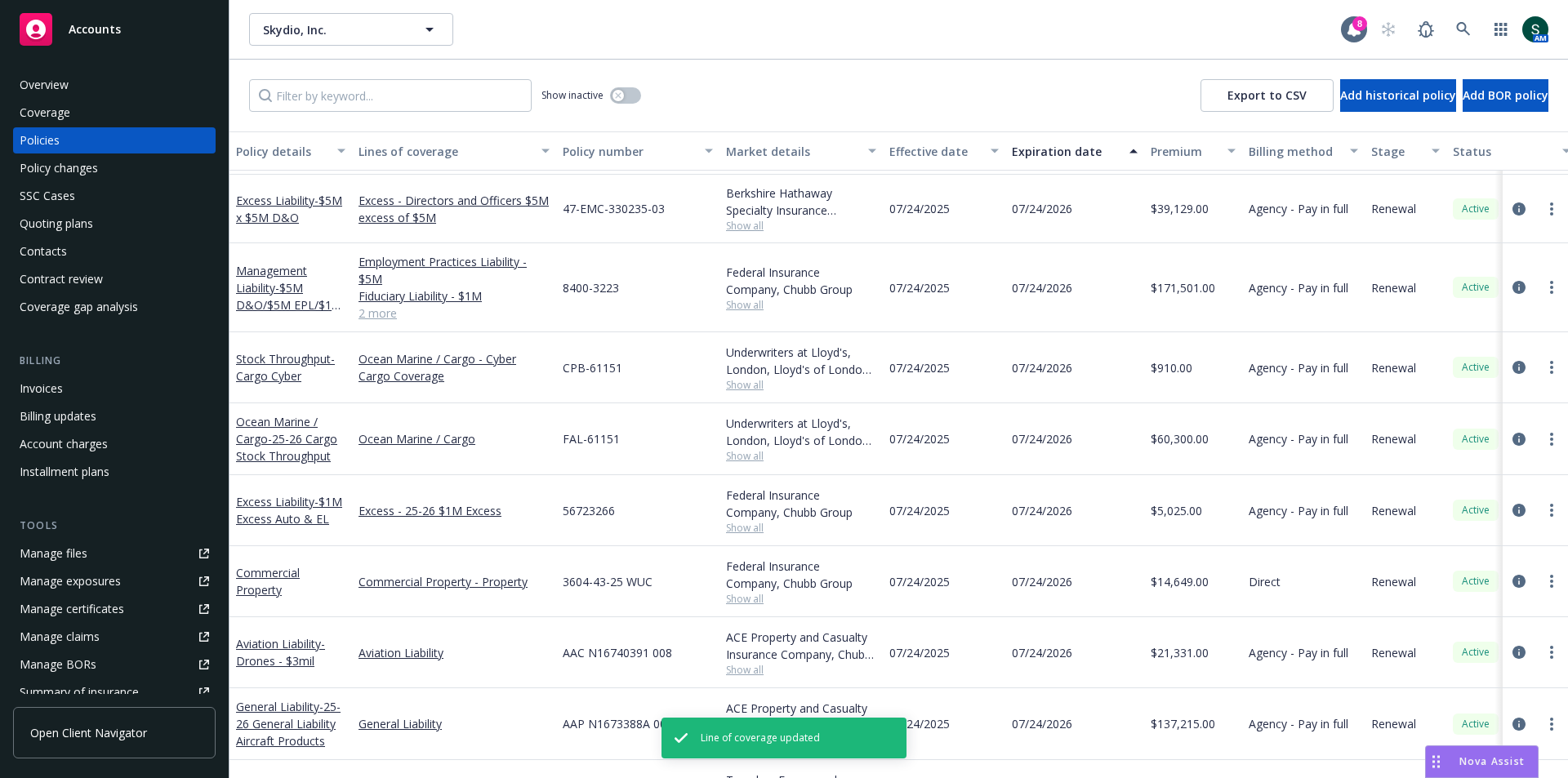 scroll, scrollTop: 245, scrollLeft: 0, axis: vertical 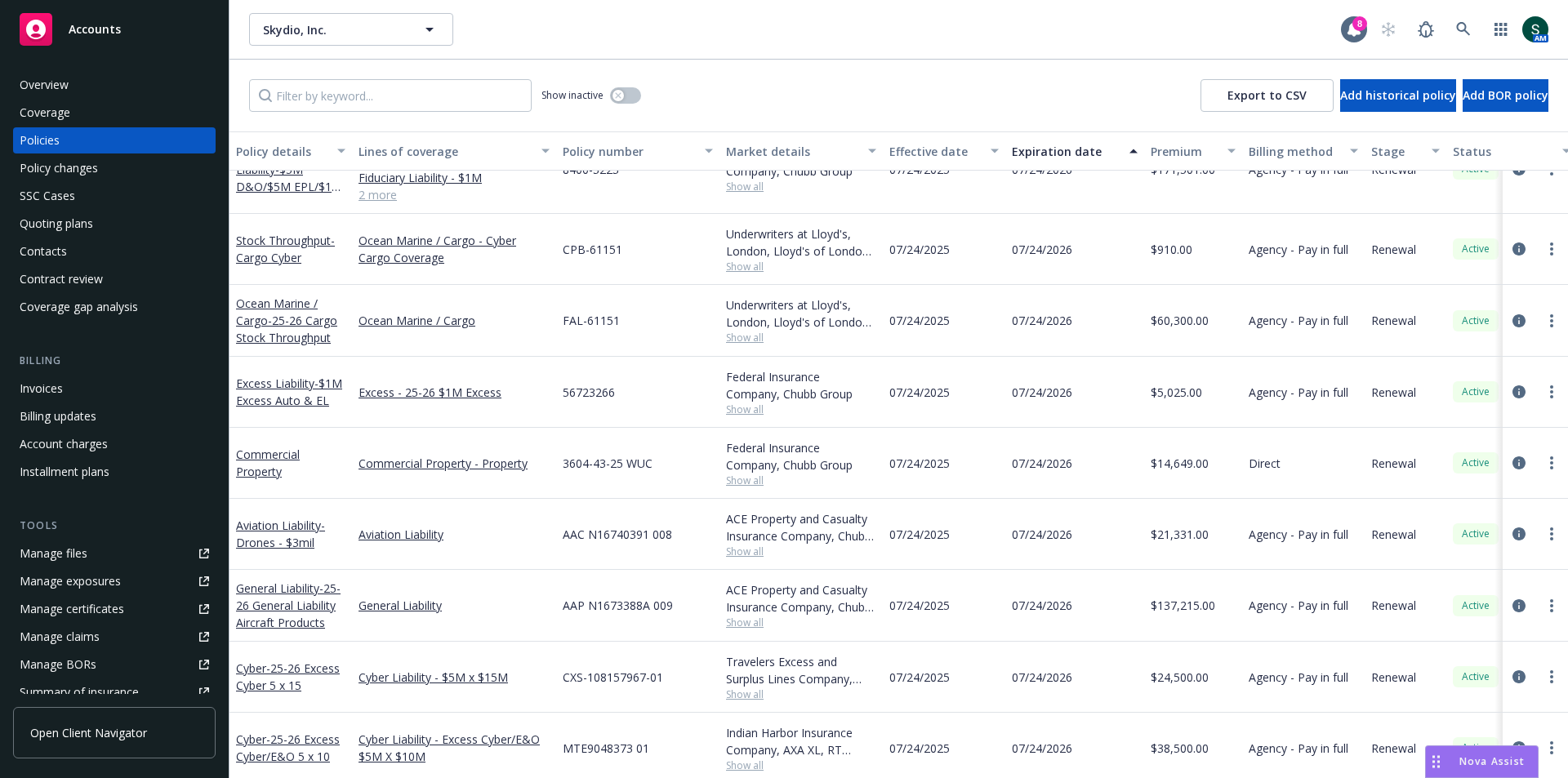 click on "Aviation Liability  -  Drones - $3mil" at bounding box center [291, 534] 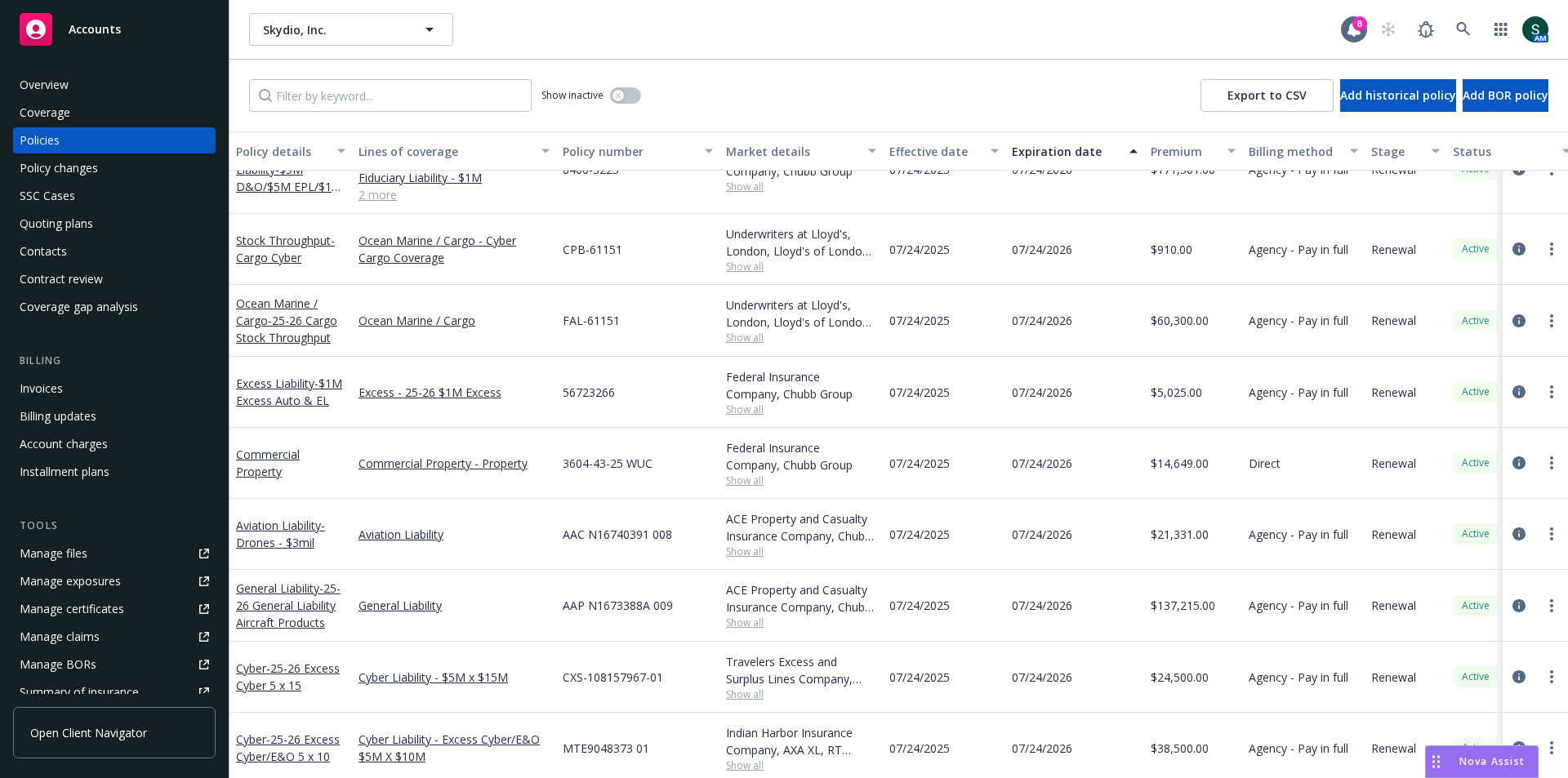 click on "Aviation Liability  -  Drones - $3mil" at bounding box center [291, 534] 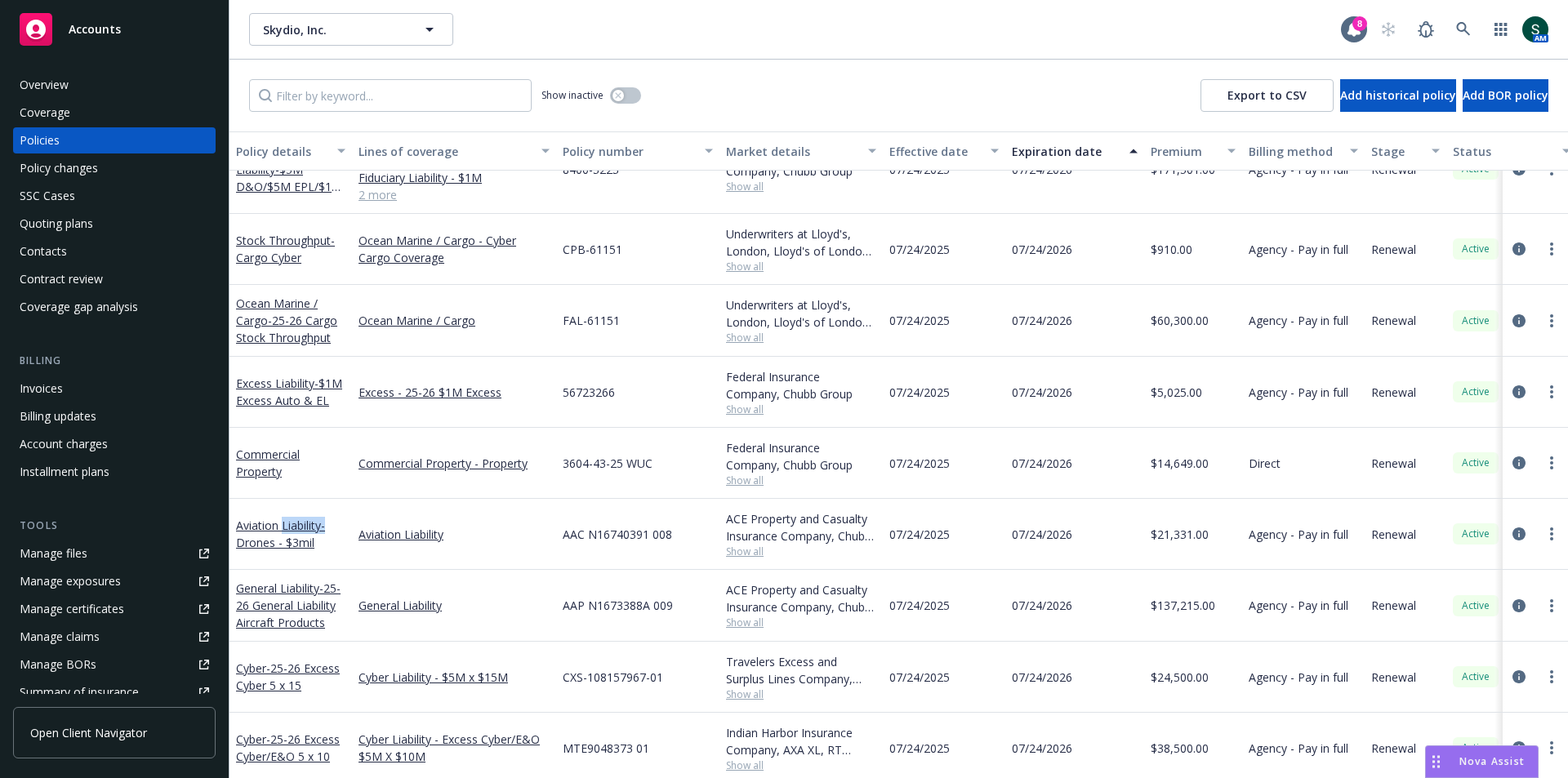 click on "Aviation Liability  -  Drones - $3mil" at bounding box center [291, 534] 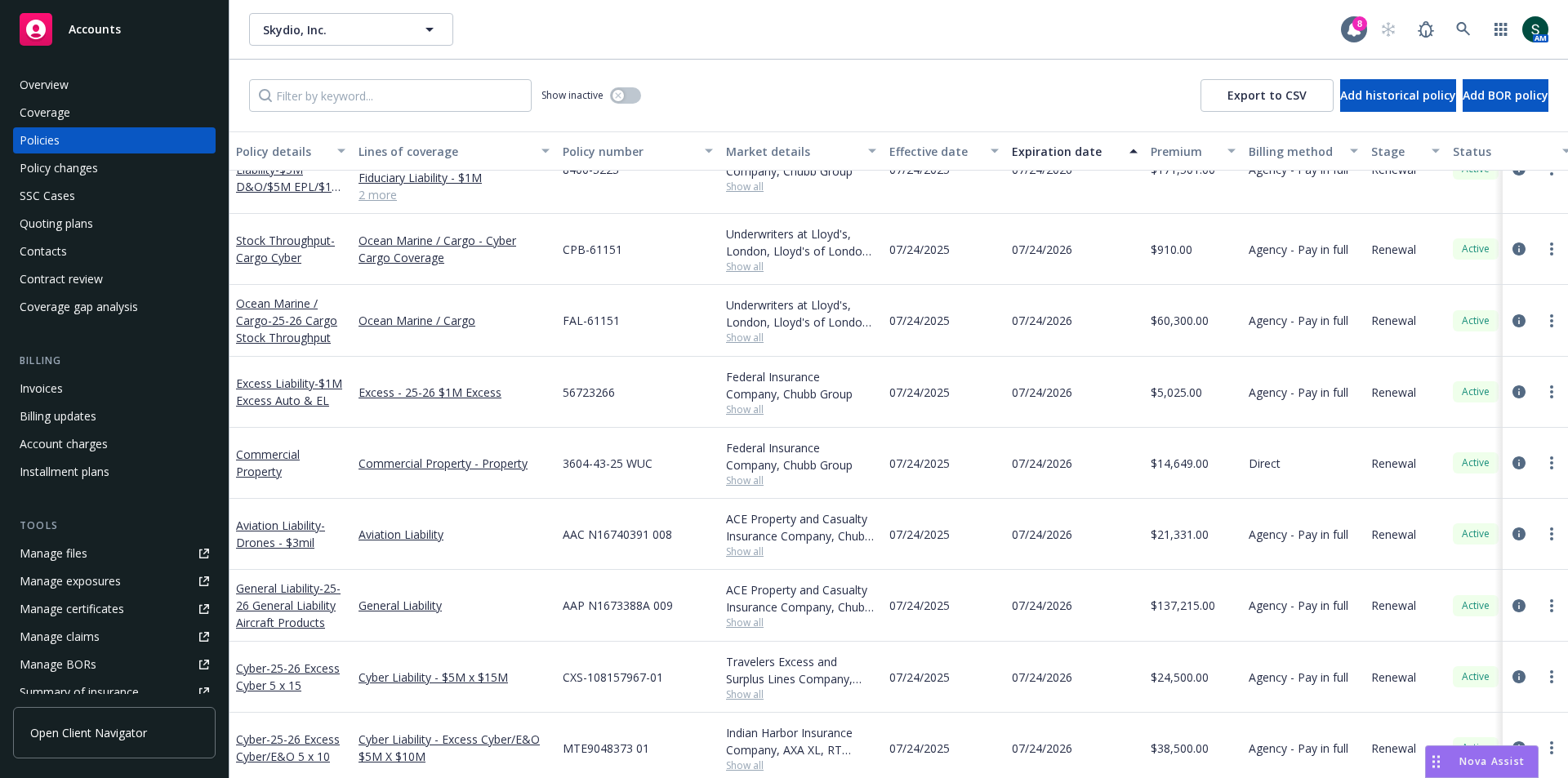 click on "Aviation Liability  -  Drones - $3mil" at bounding box center (291, 534) 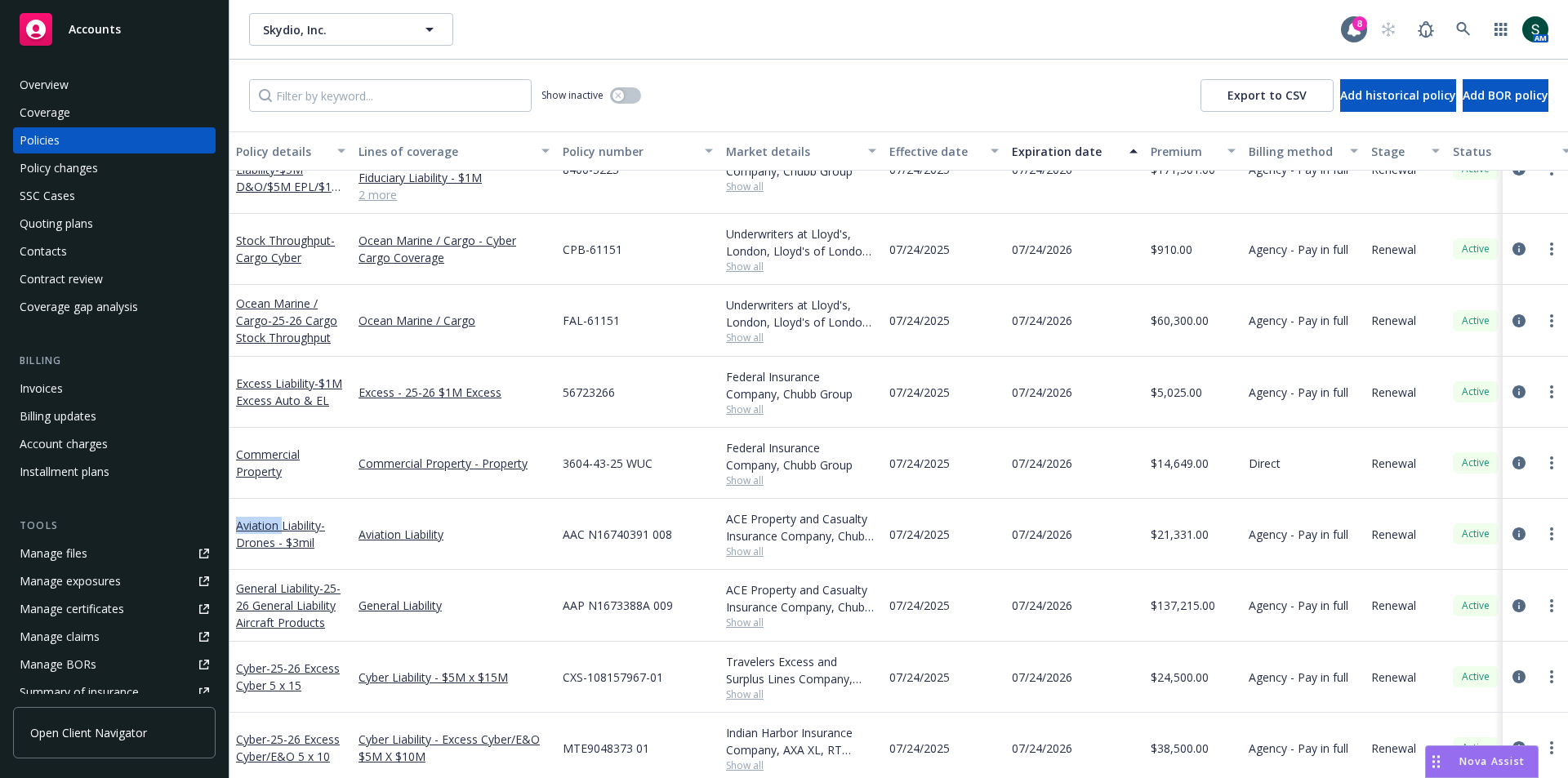 click on "Aviation Liability  -  Drones - $3mil" at bounding box center [291, 534] 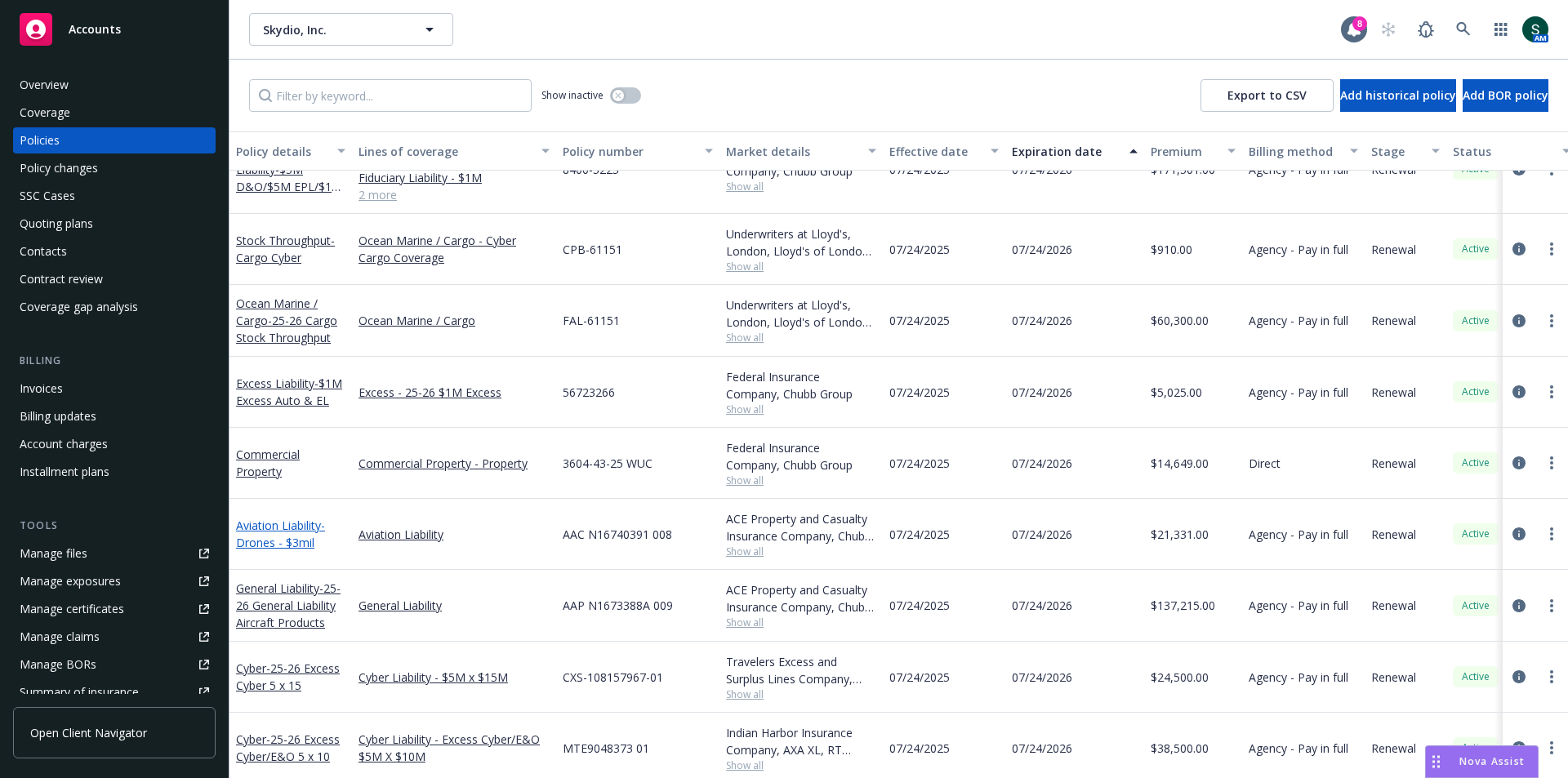 click on "- Drones - $3mil" at bounding box center (280, 534) 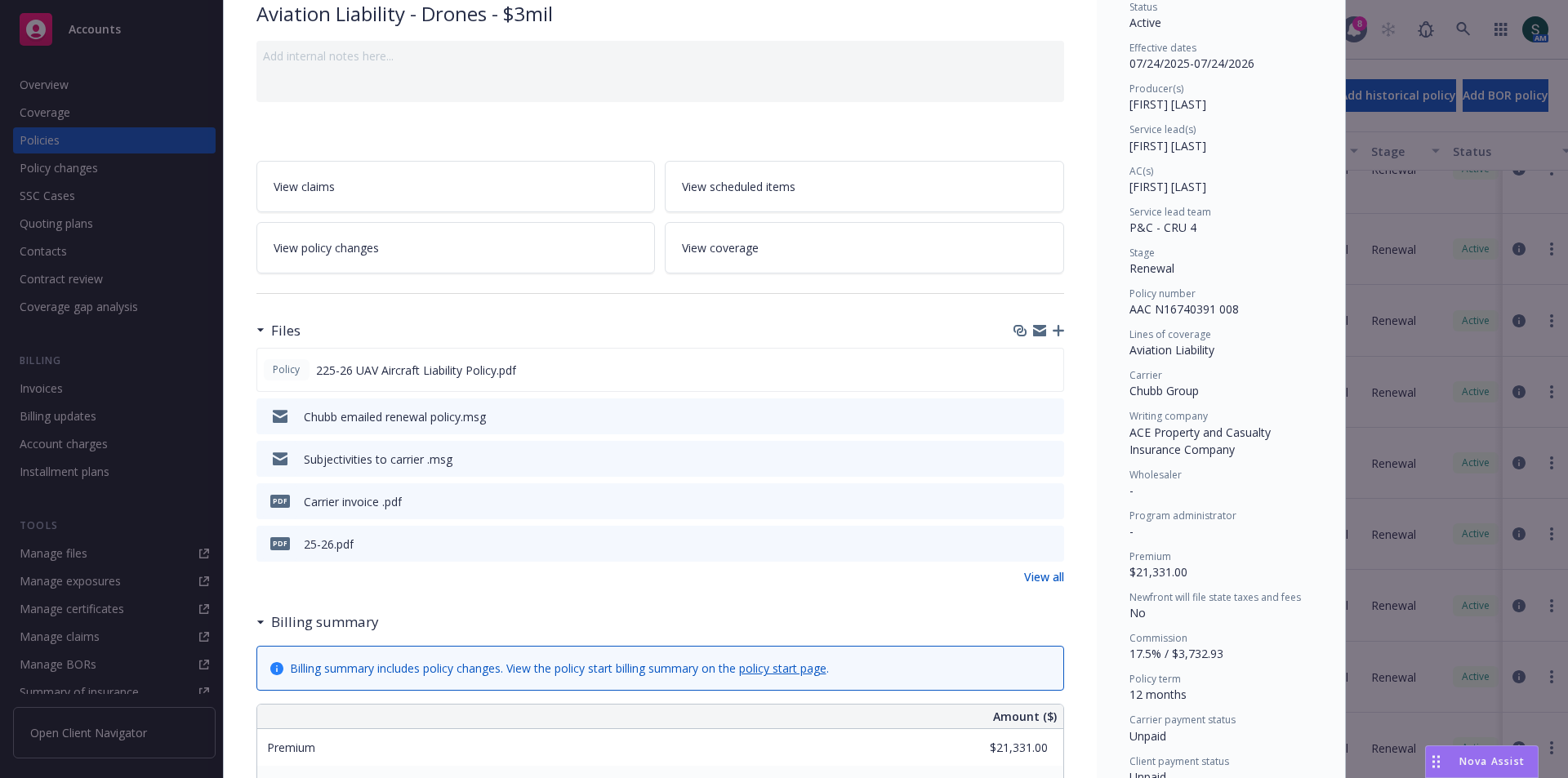 scroll, scrollTop: 130, scrollLeft: 0, axis: vertical 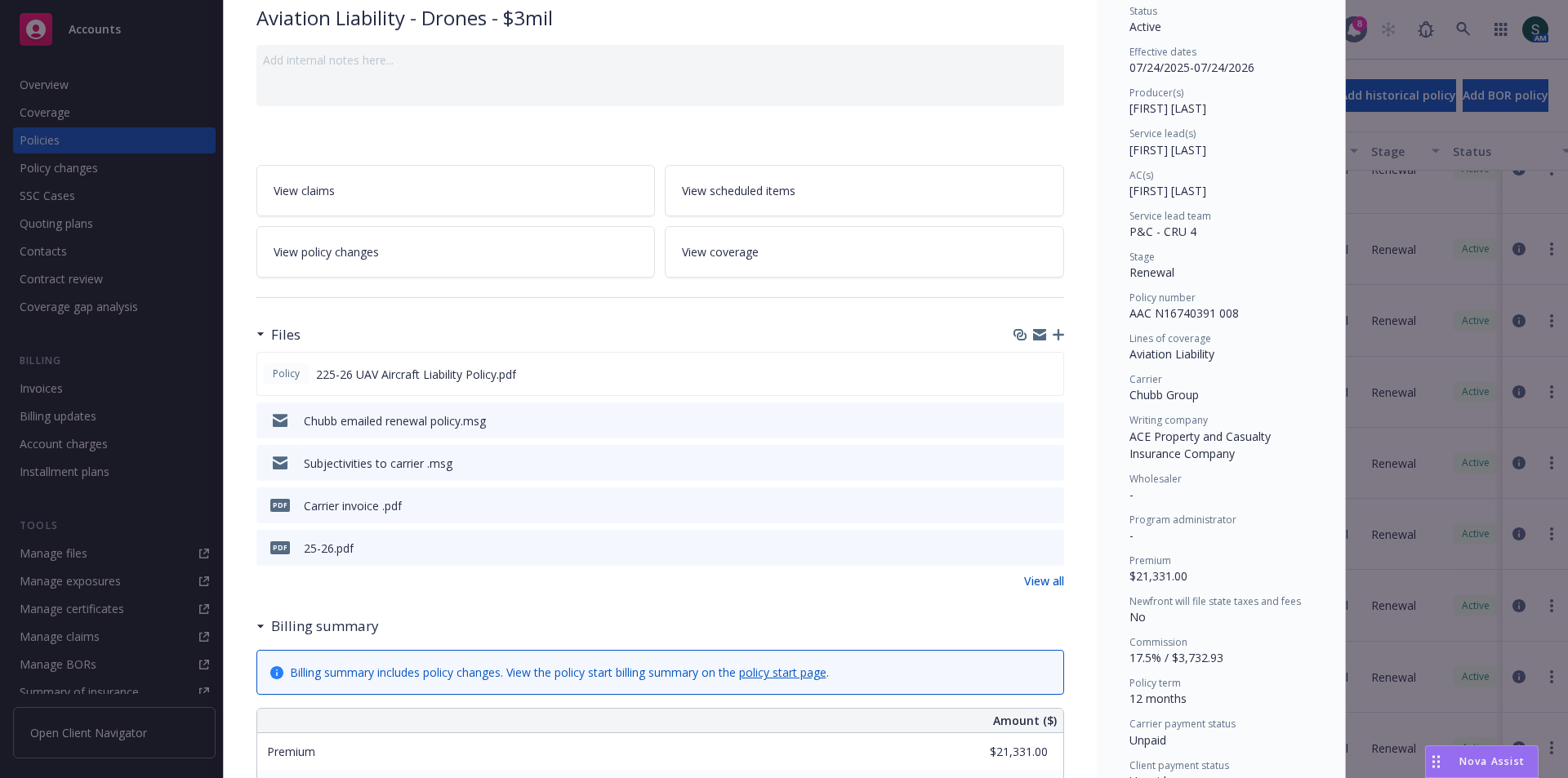 click on "View coverage" at bounding box center [864, 251] 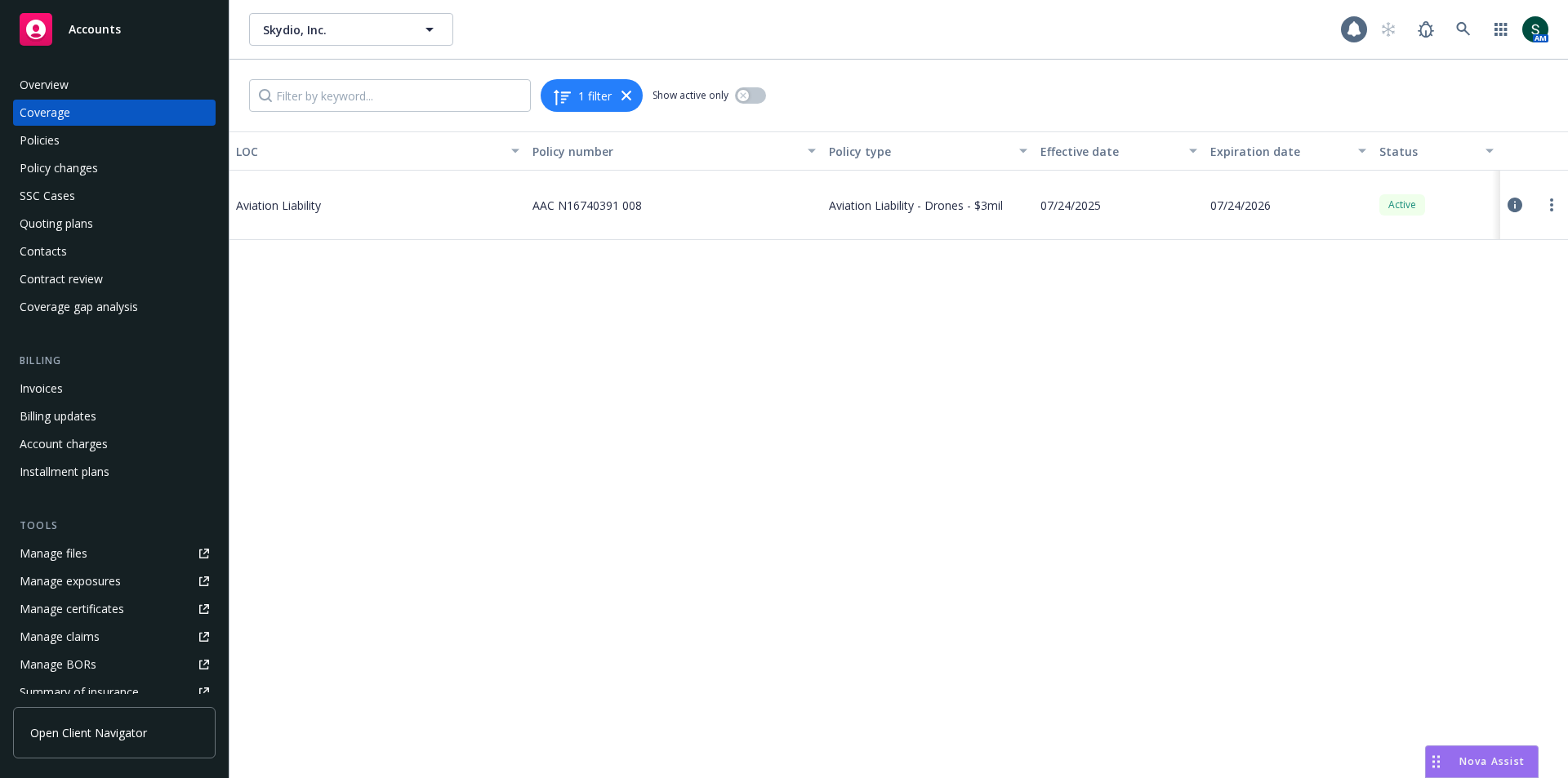 click on "Aviation Liability" at bounding box center (359, 205) 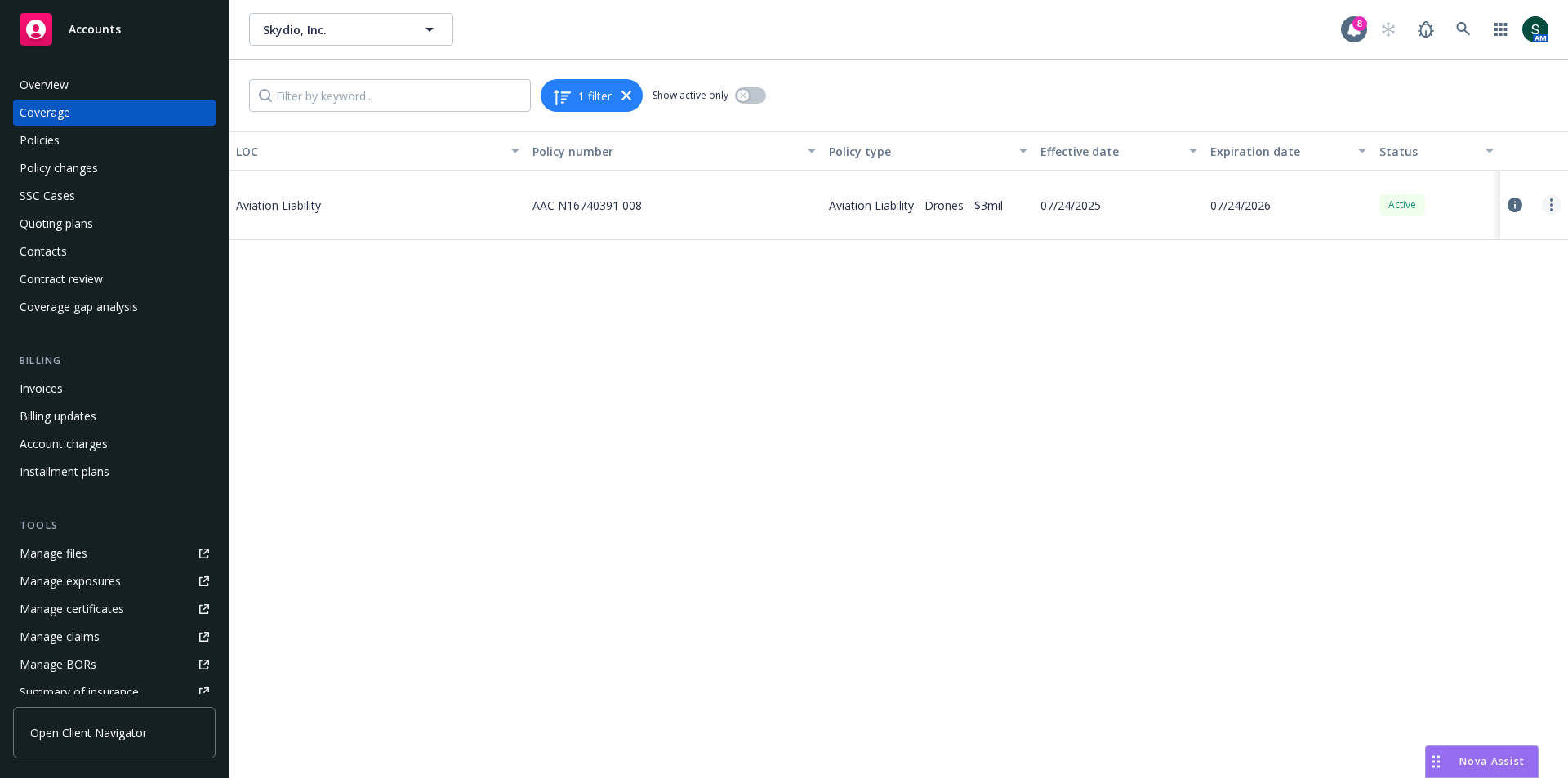 click at bounding box center [1552, 205] 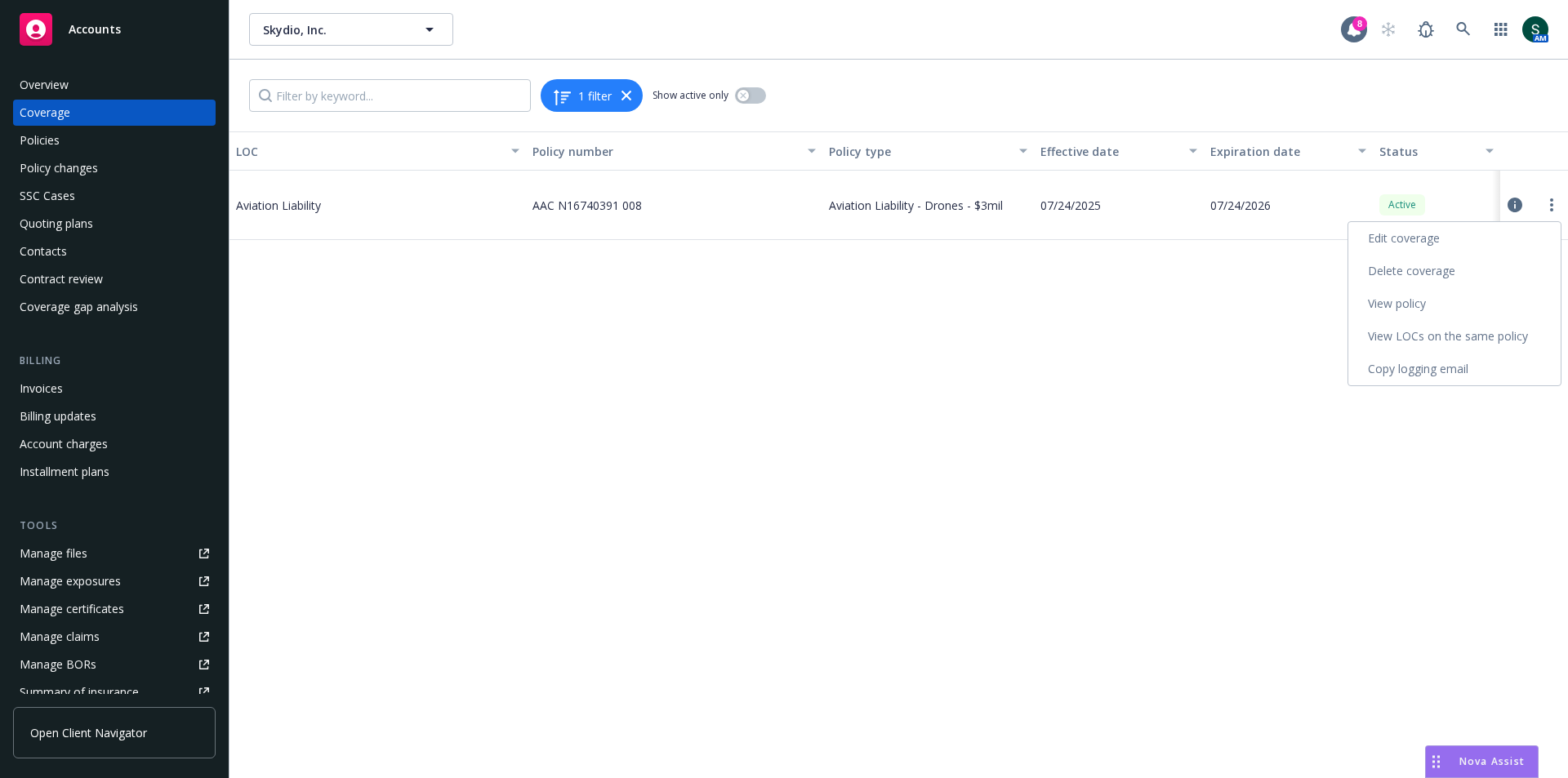 click on "Edit coverage" at bounding box center [1454, 238] 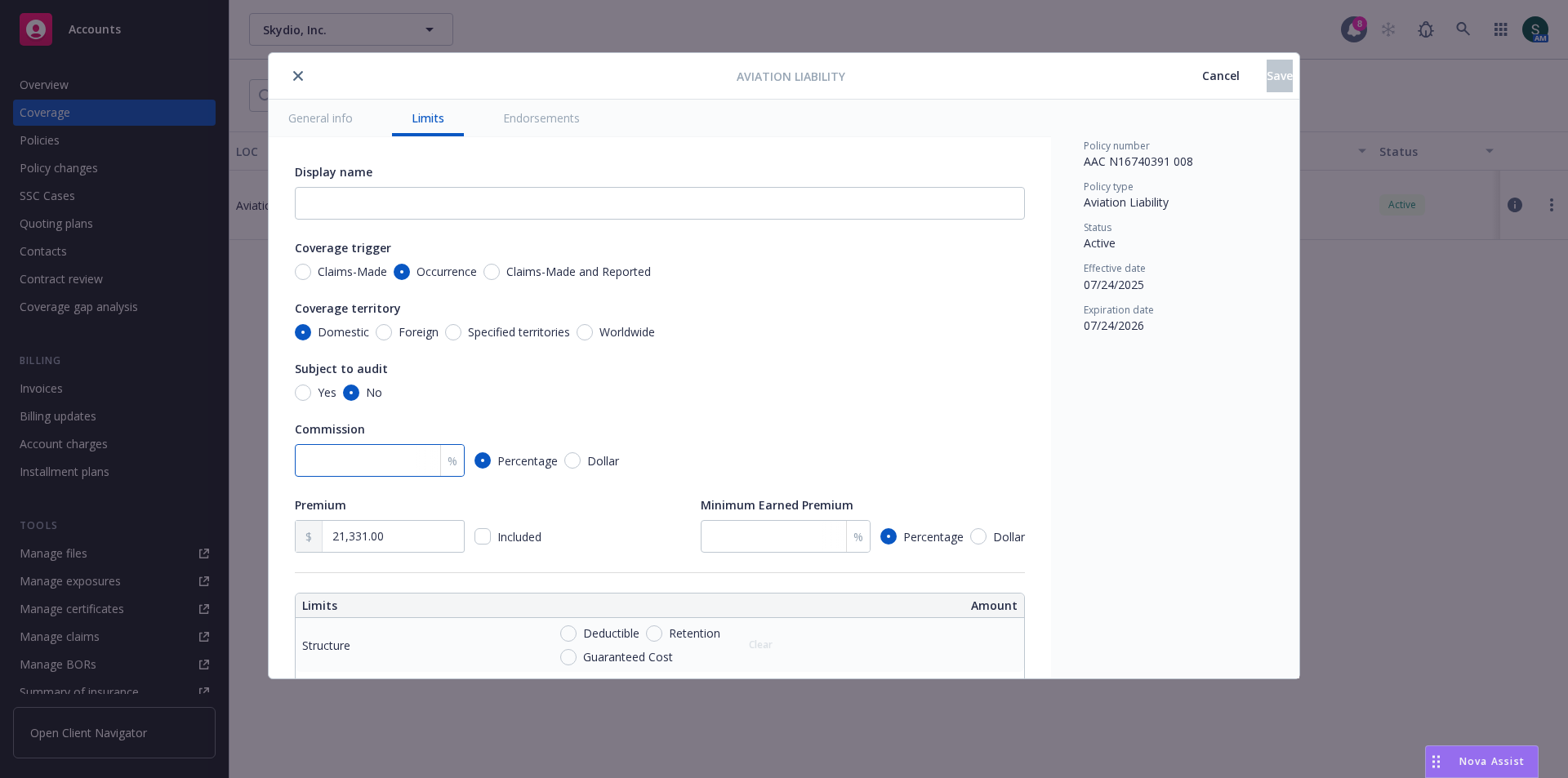 click at bounding box center (380, 460) 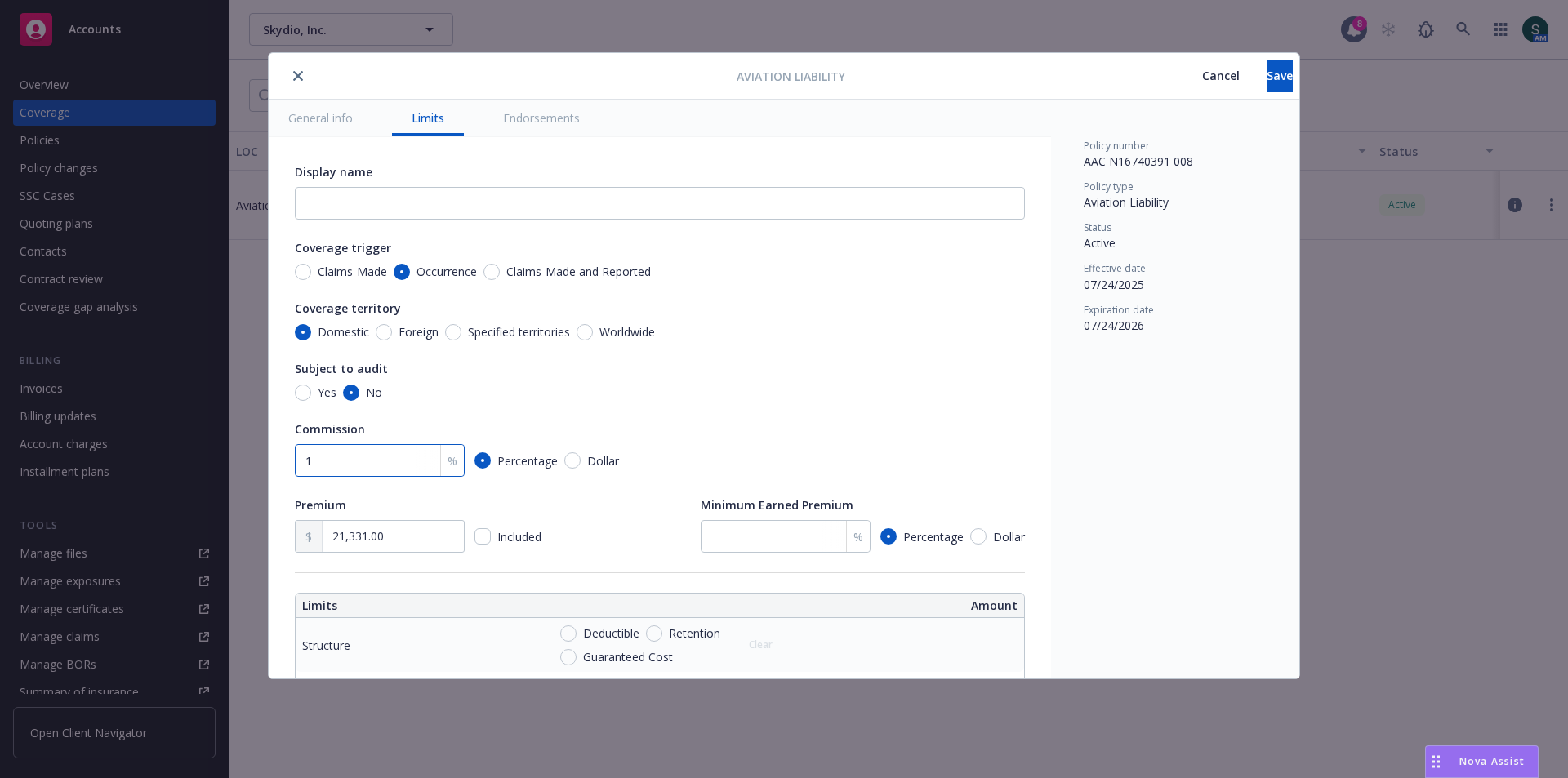 type on "x" 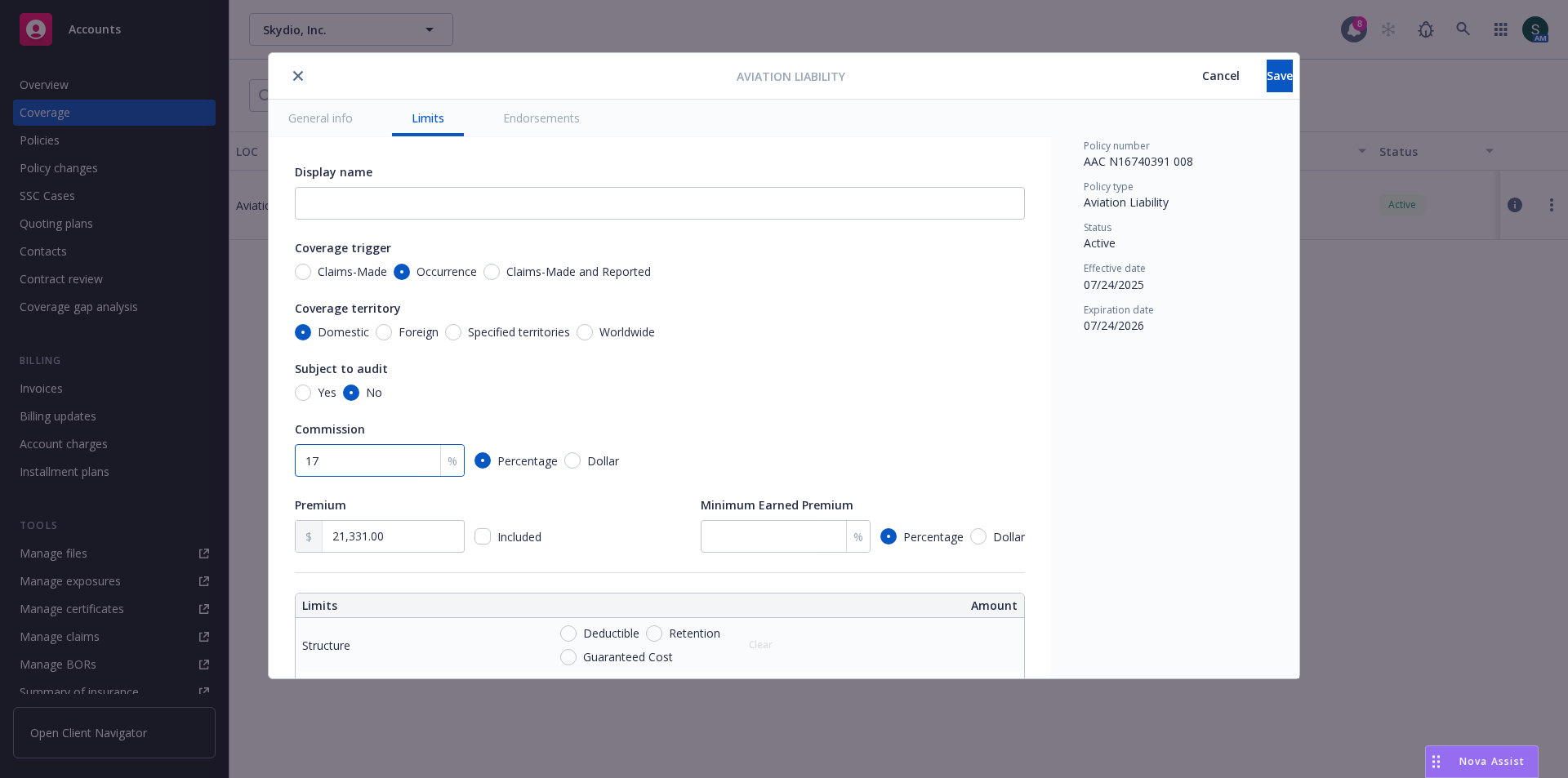 type on "x" 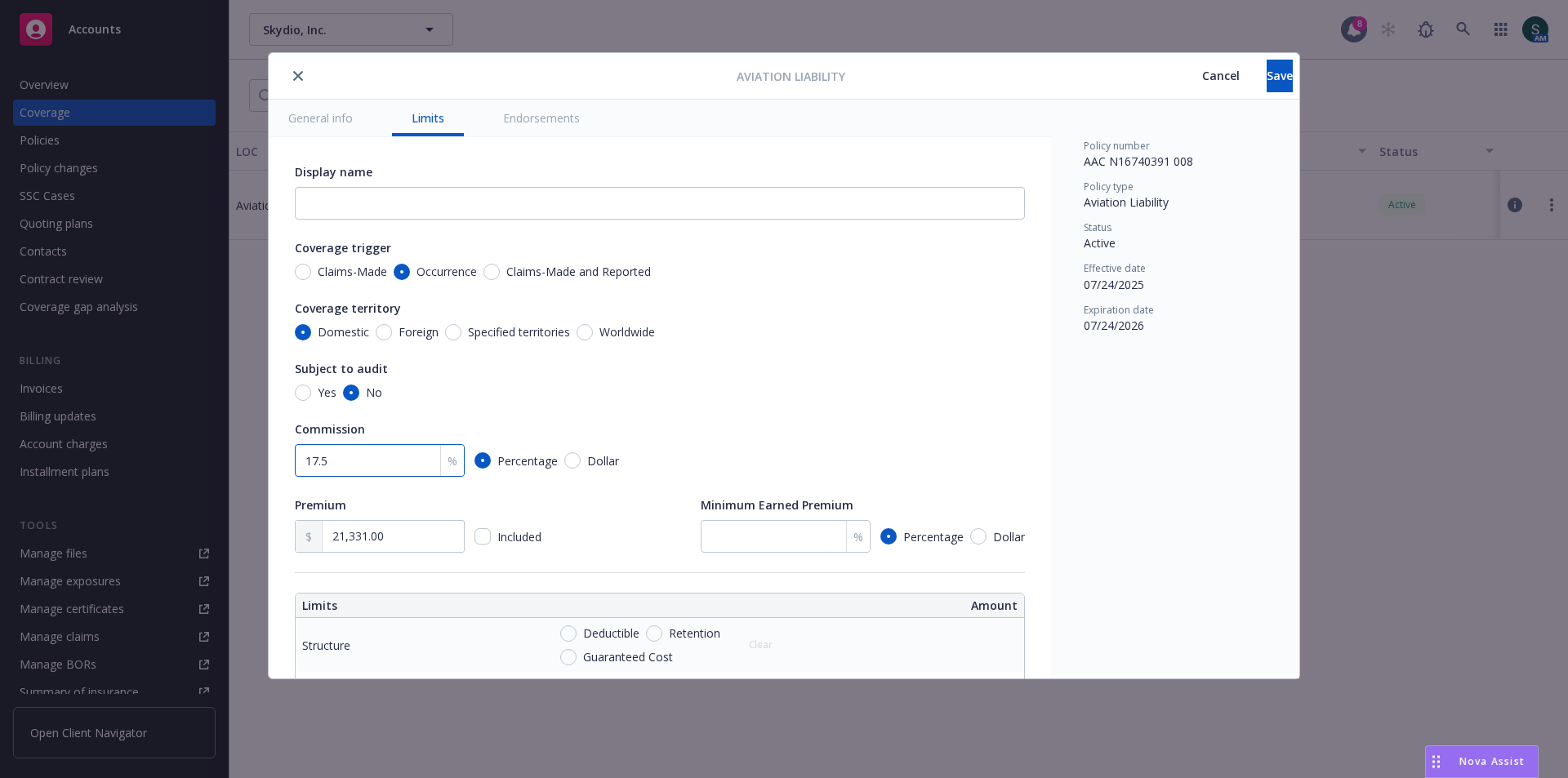 type on "17.5" 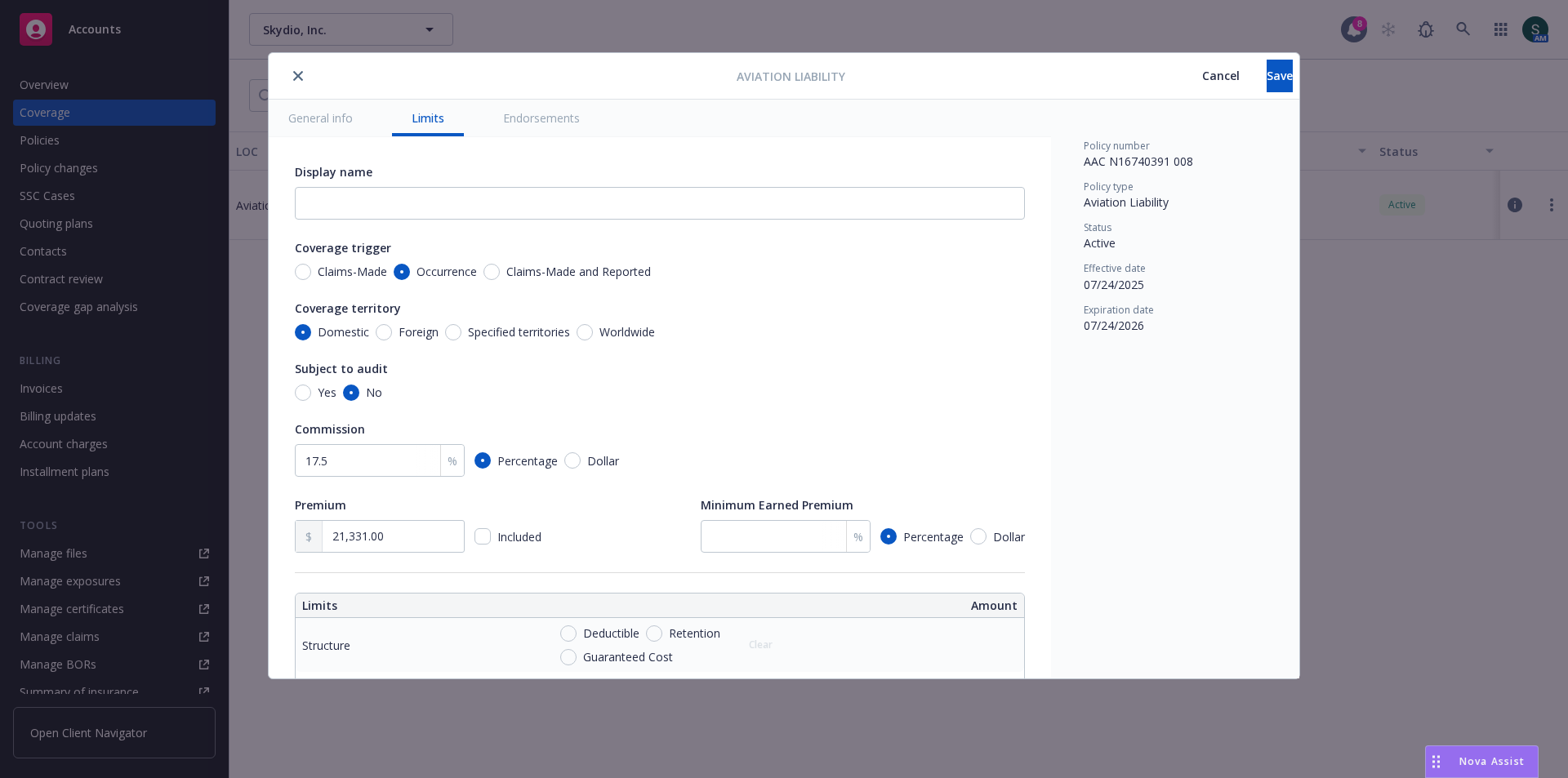 click on "Display name Coverage trigger Claims-Made Occurrence Claims-Made and Reported Coverage territory Domestic Foreign Specified territories Worldwide Subject to audit Yes No Commission 17.5 % Percentage Dollar Premium 21,331.00 Included Minimum Earned Premium % Percentage Dollar" at bounding box center (660, 358) 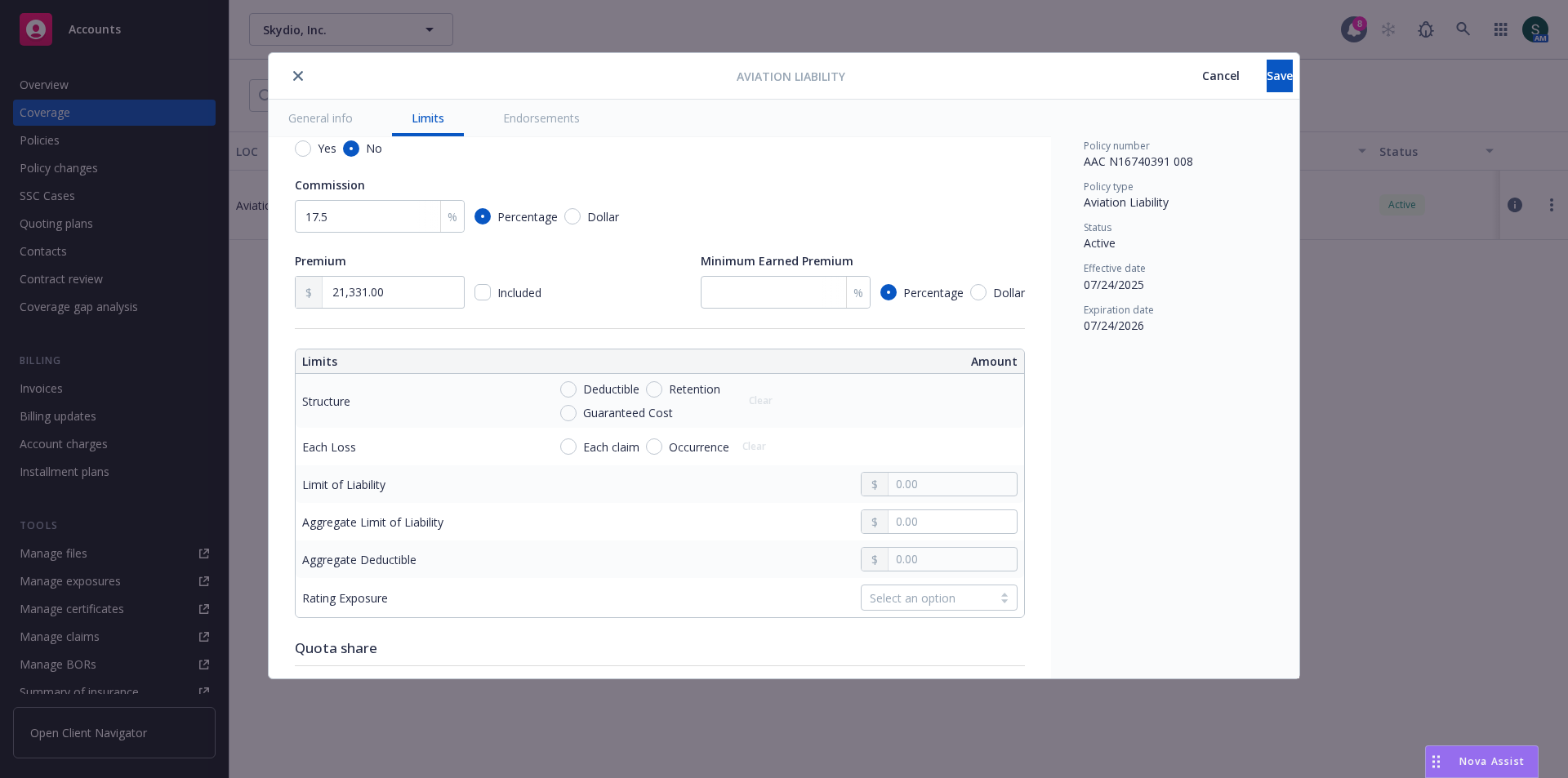 scroll, scrollTop: 245, scrollLeft: 0, axis: vertical 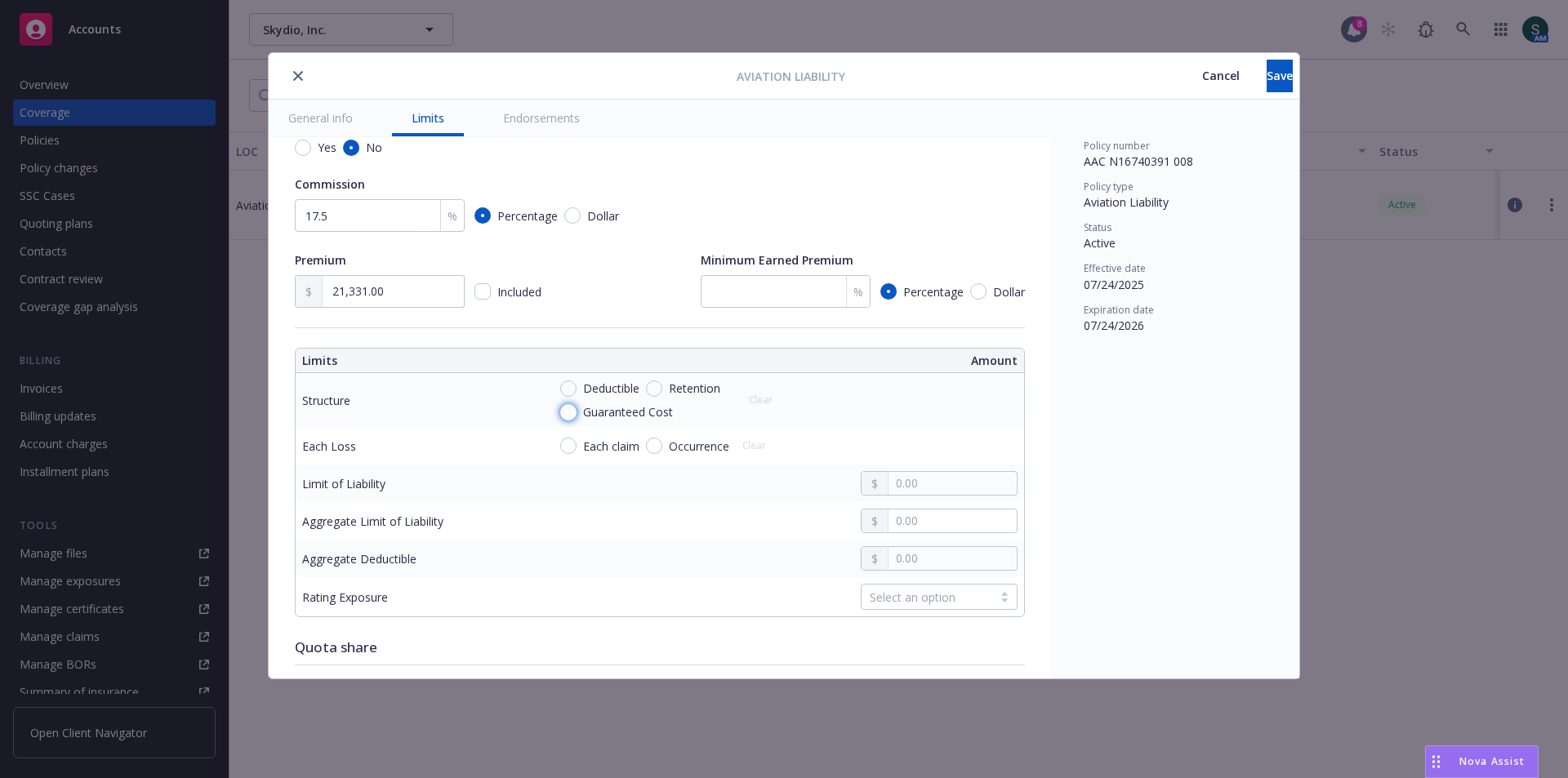 click on "Guaranteed Cost" at bounding box center [568, 412] 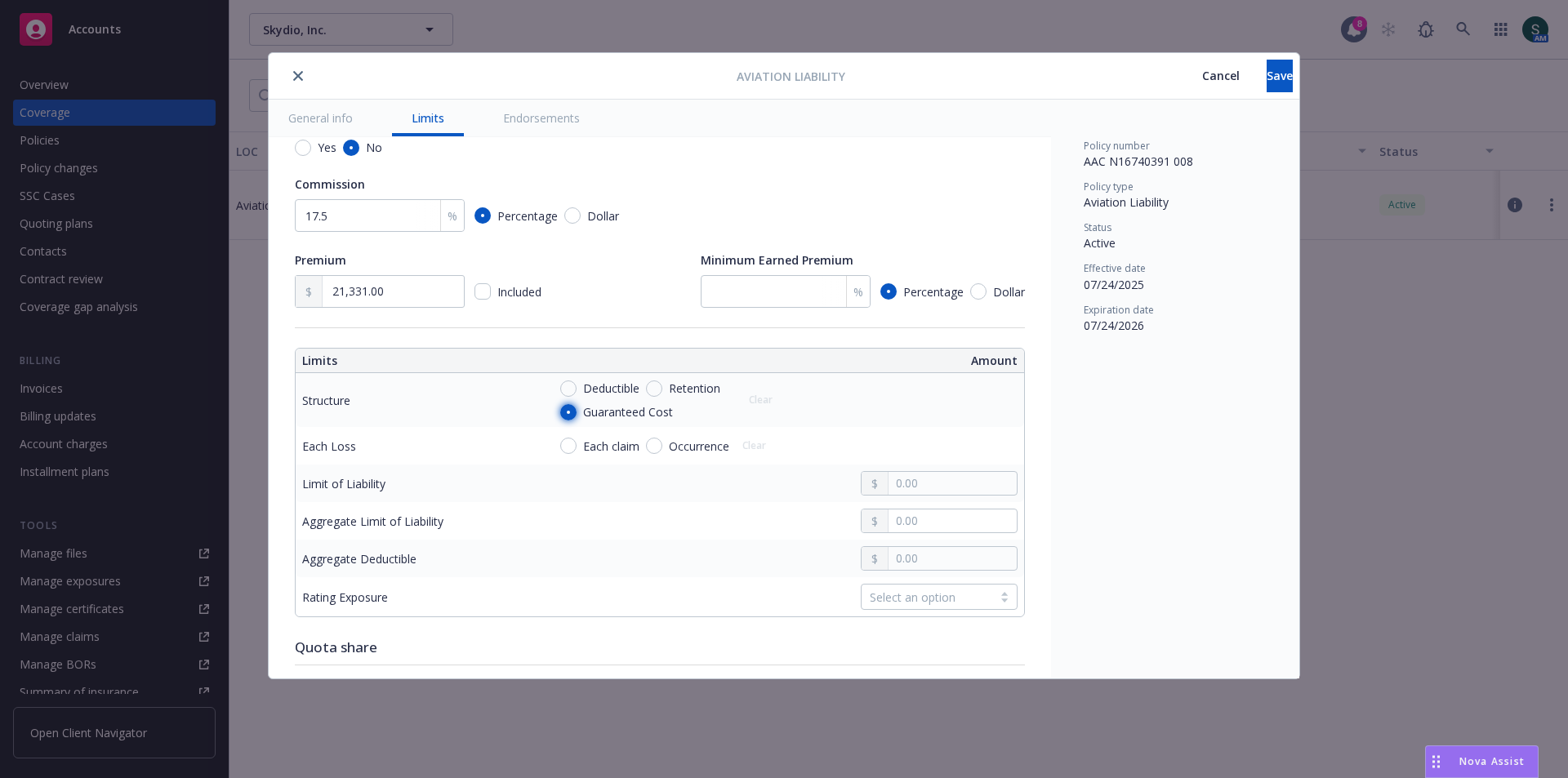 radio on "true" 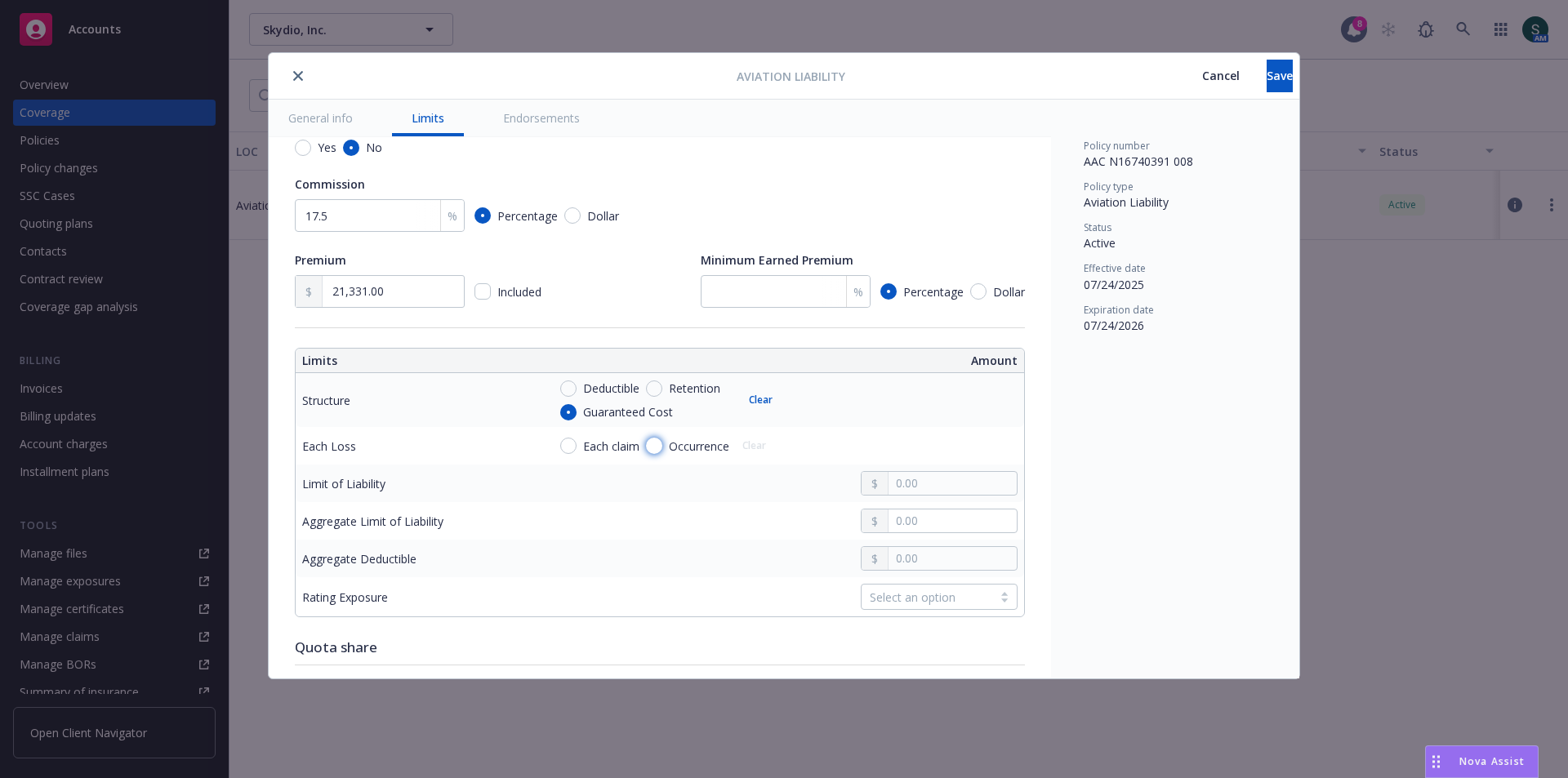 click on "Occurrence" at bounding box center [654, 446] 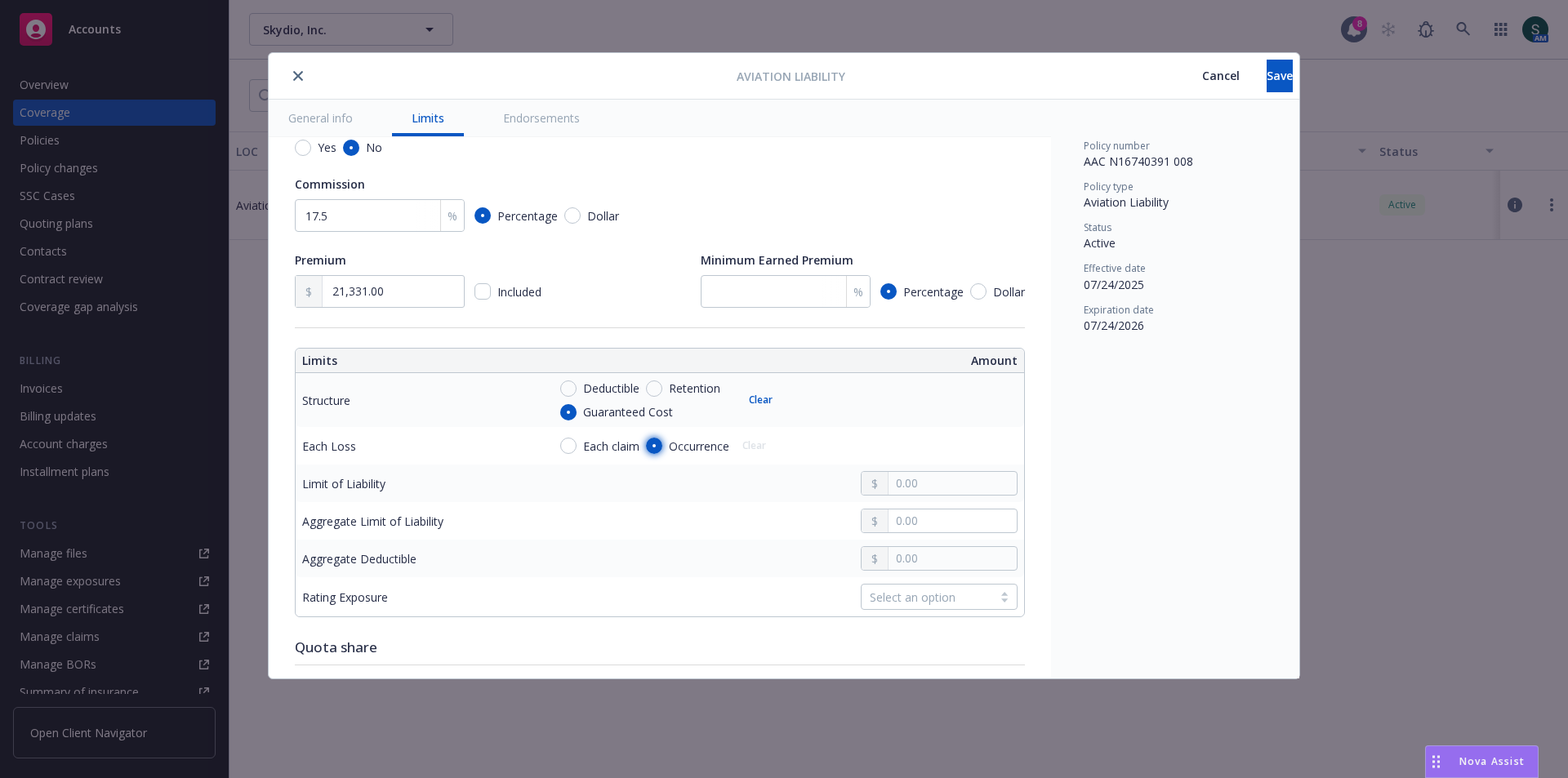 radio on "true" 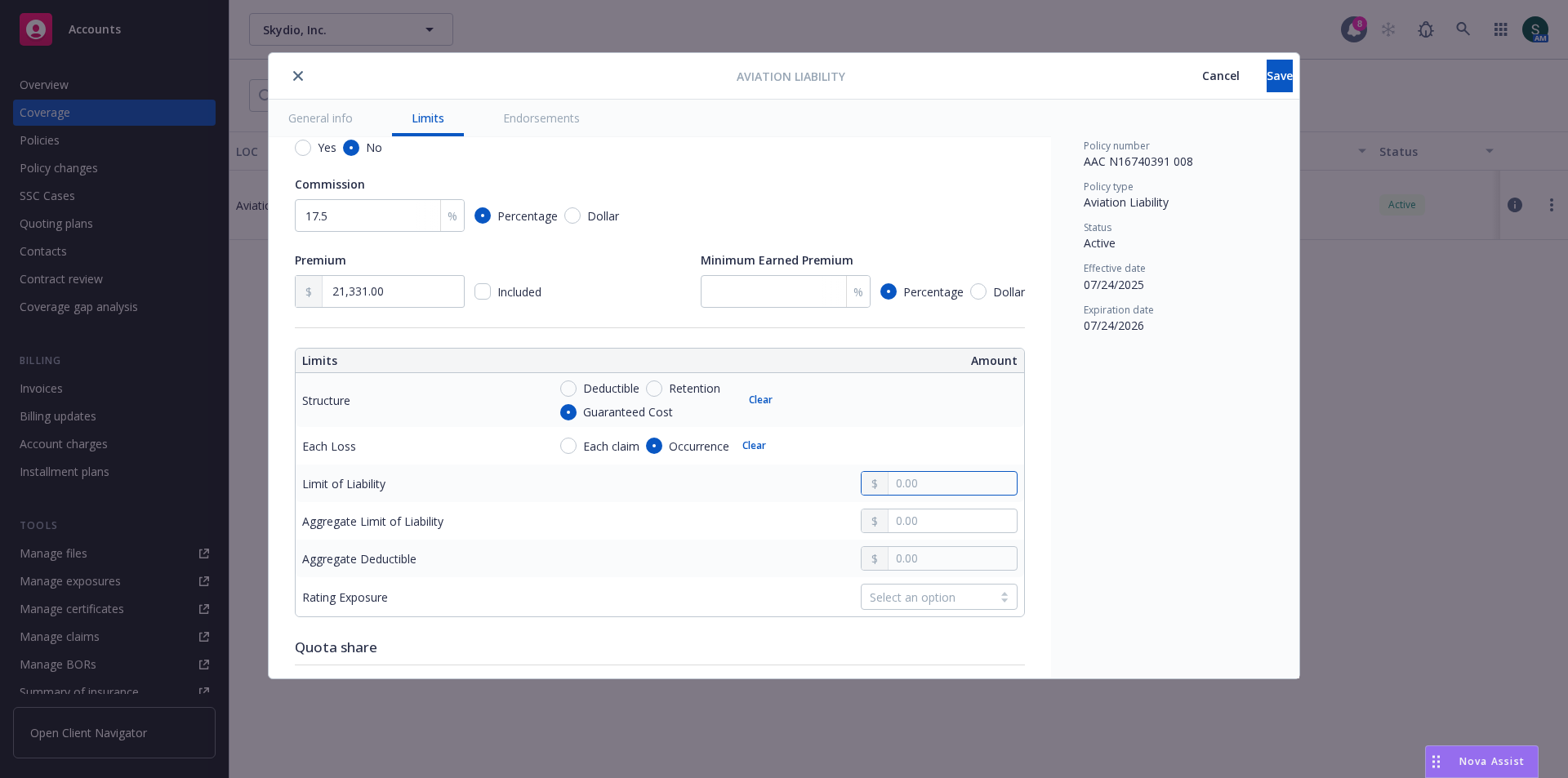 click at bounding box center [952, 483] 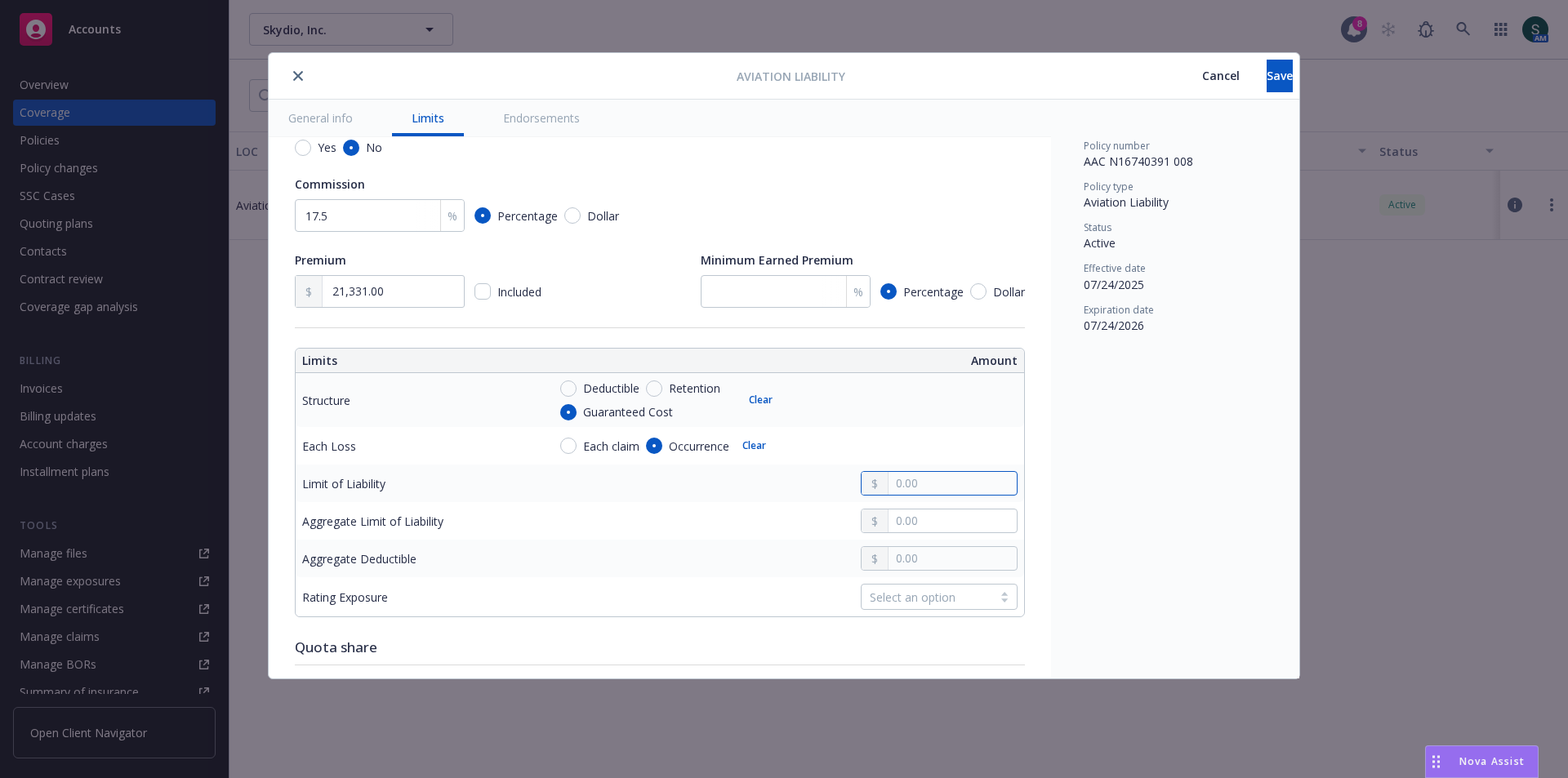 type on "x" 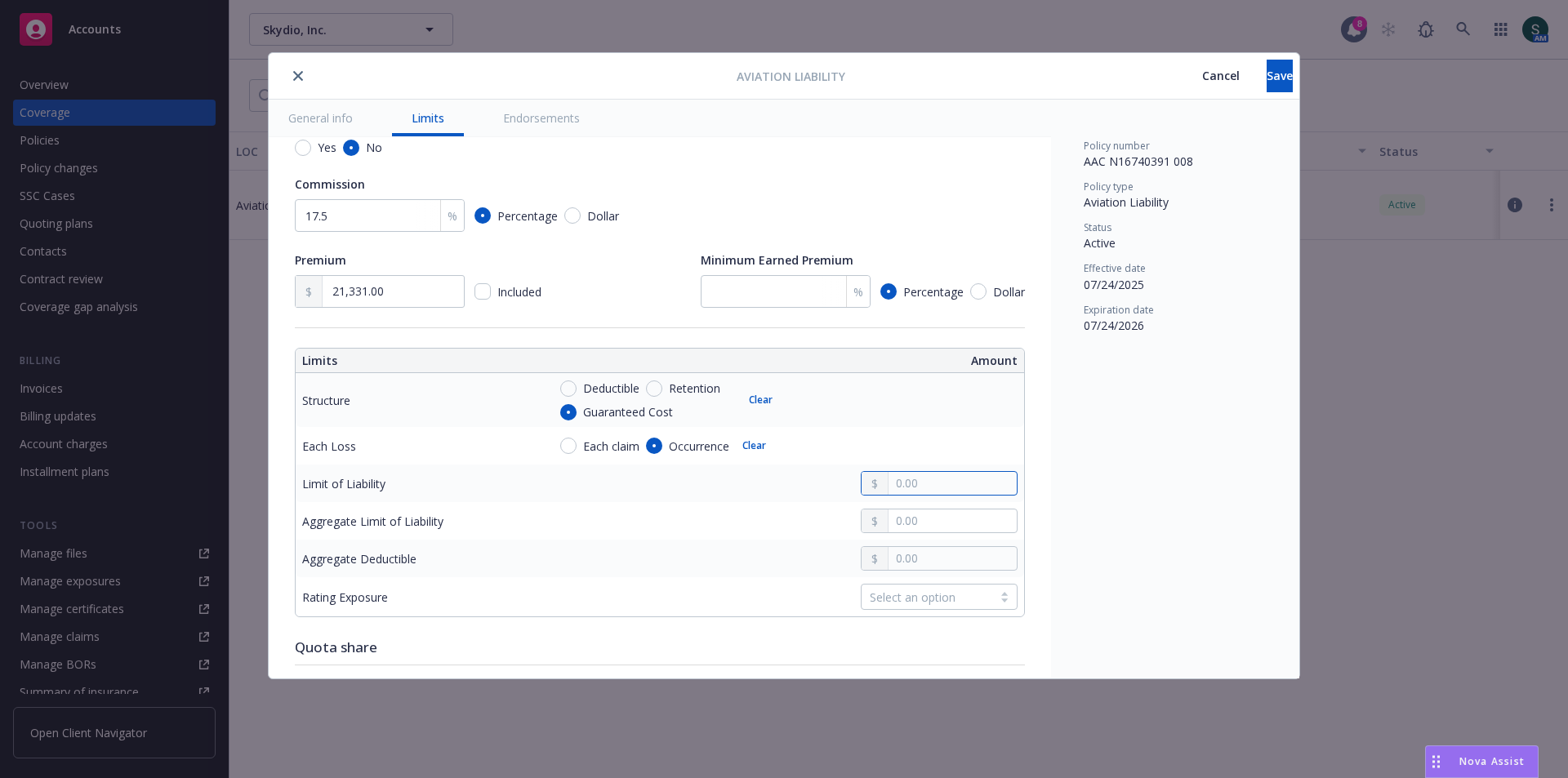 type on "3.00" 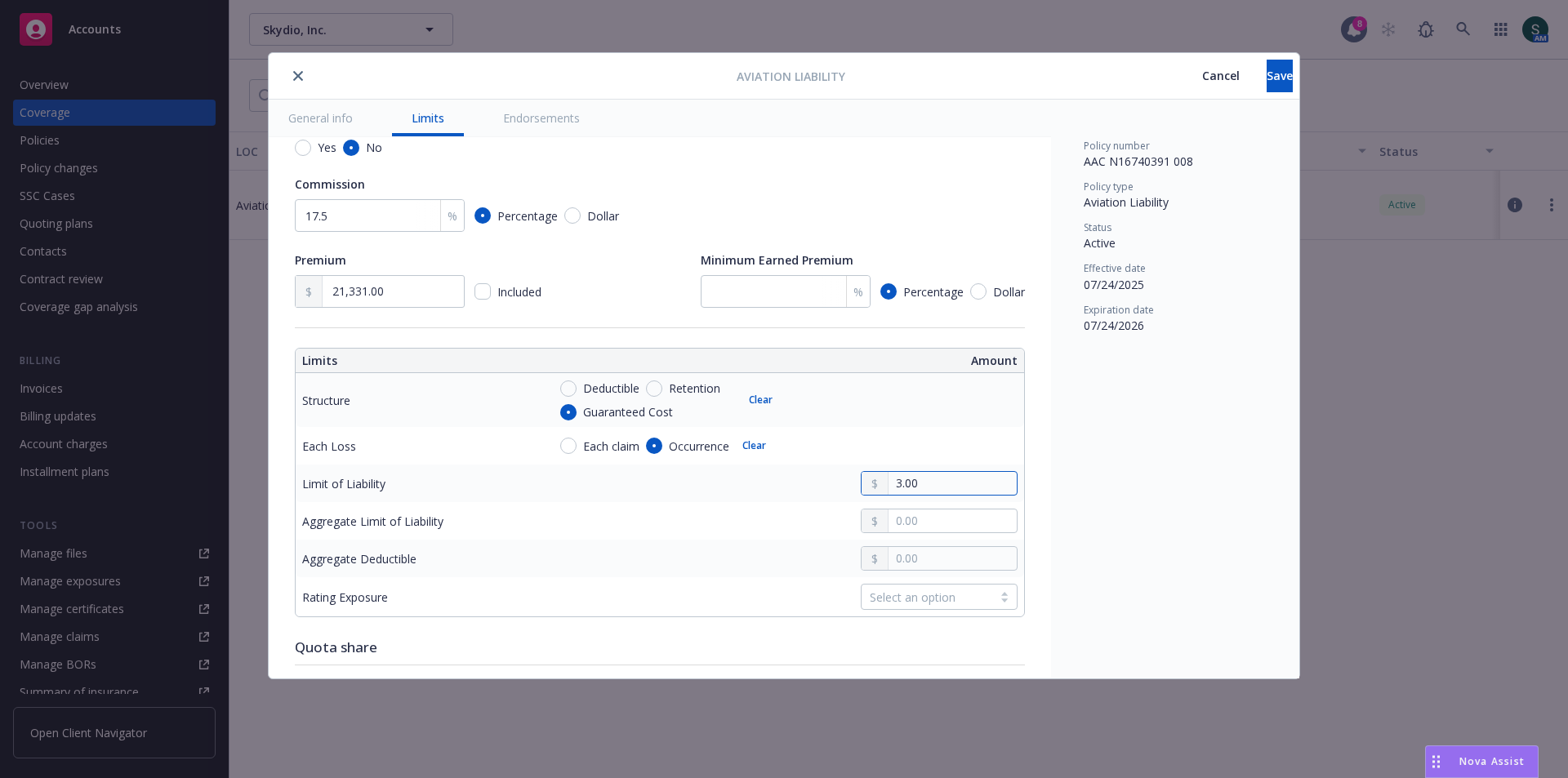 type on "x" 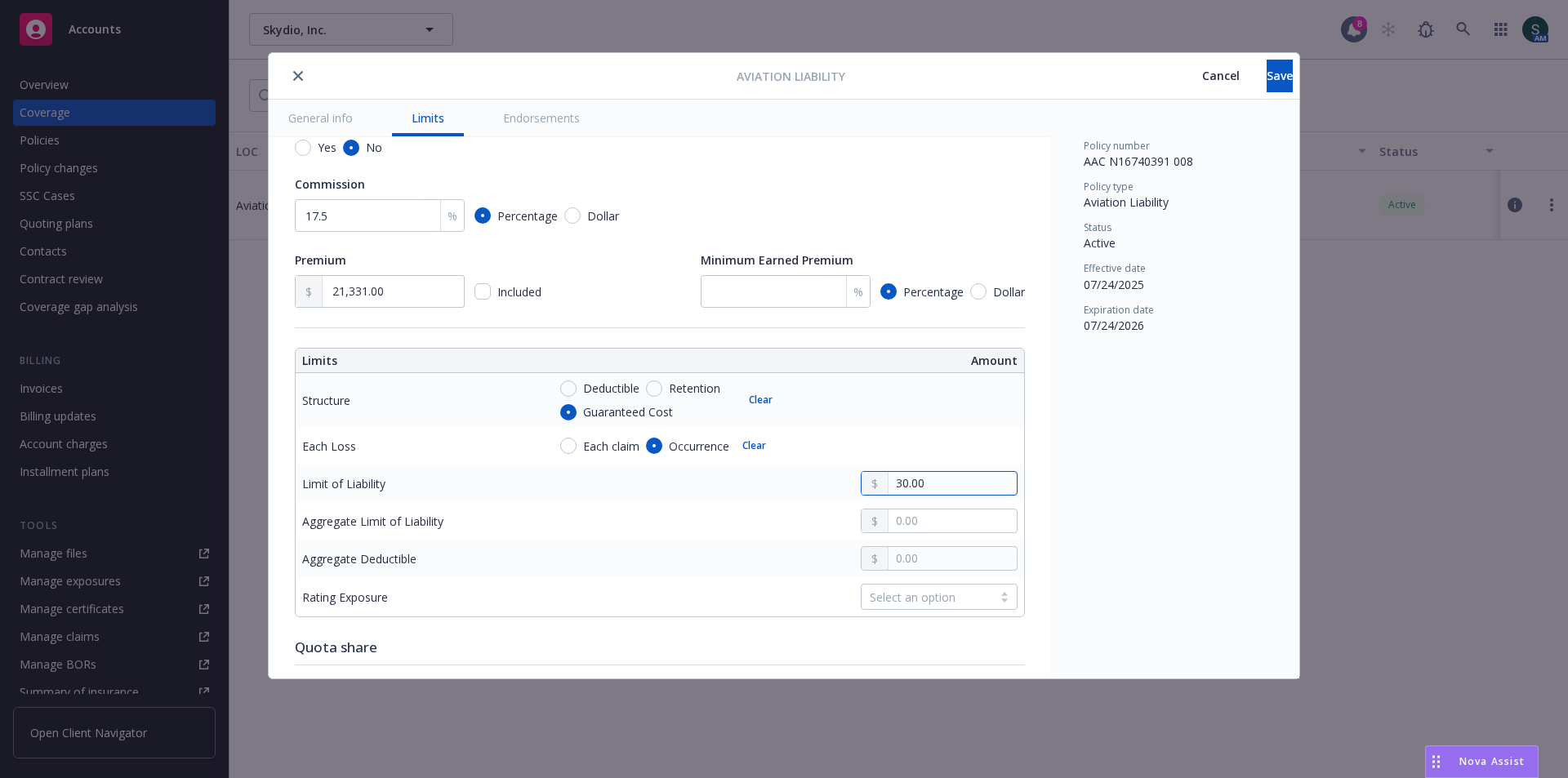 type on "x" 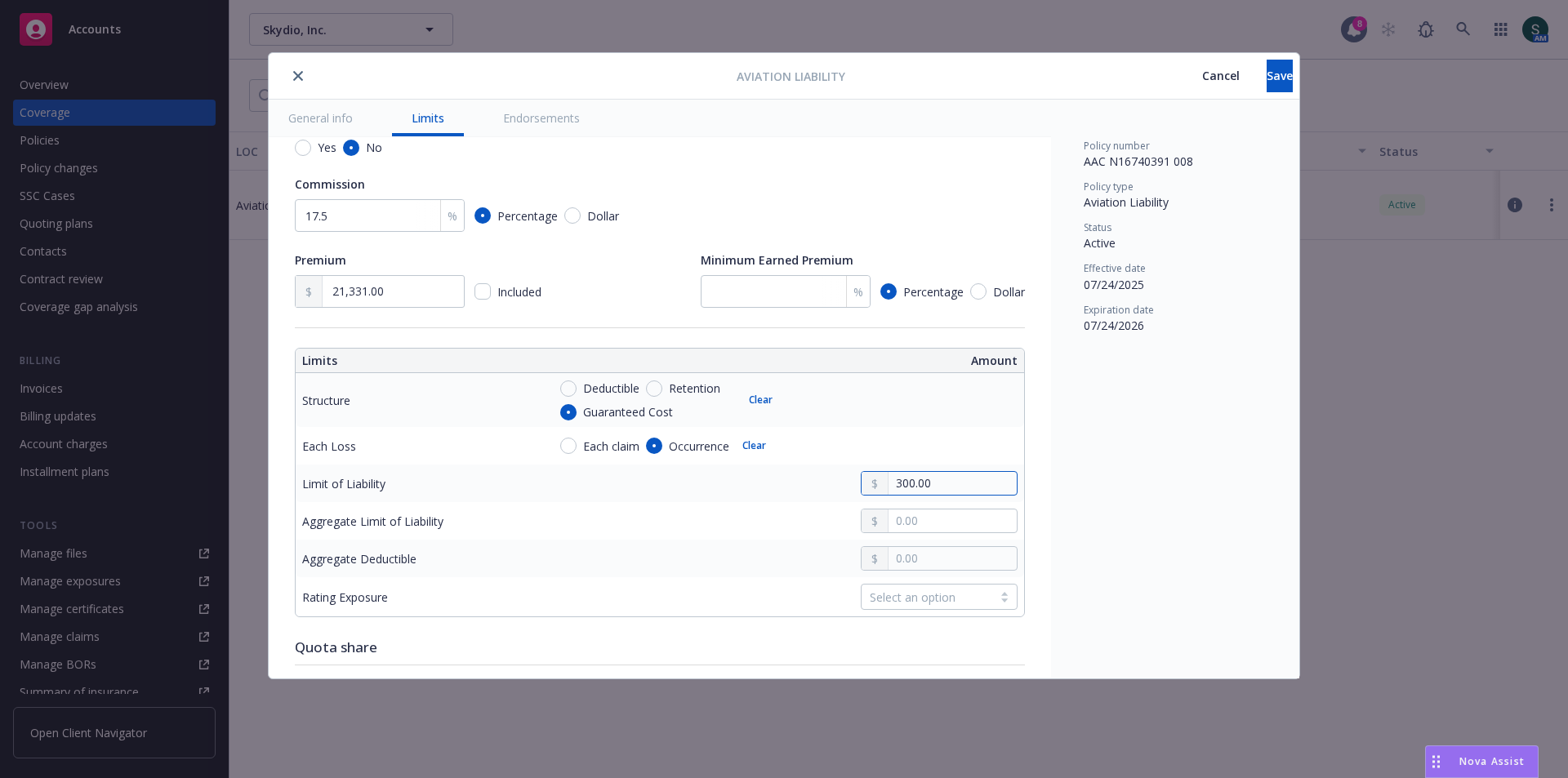 type on "x" 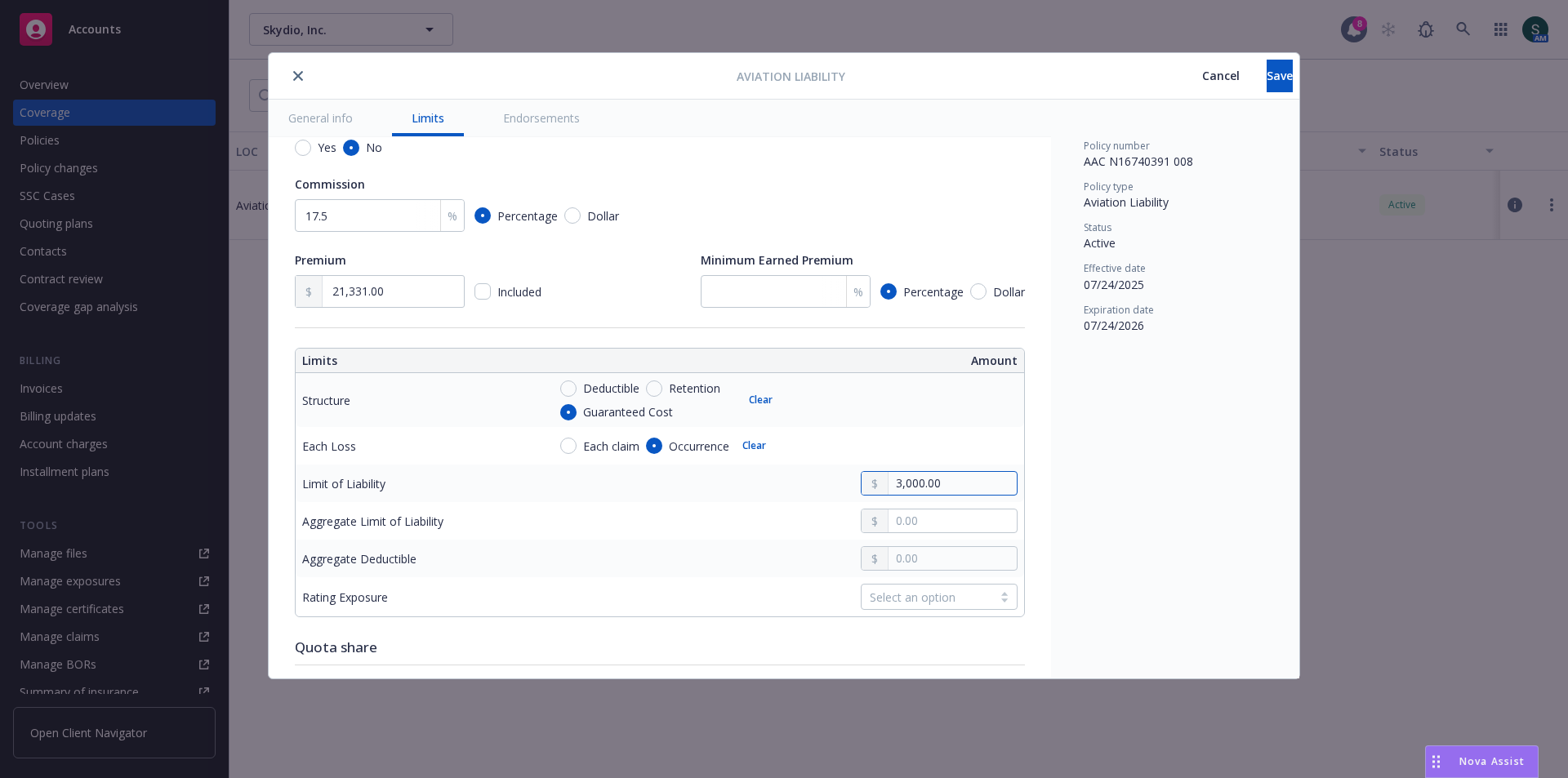 type on "x" 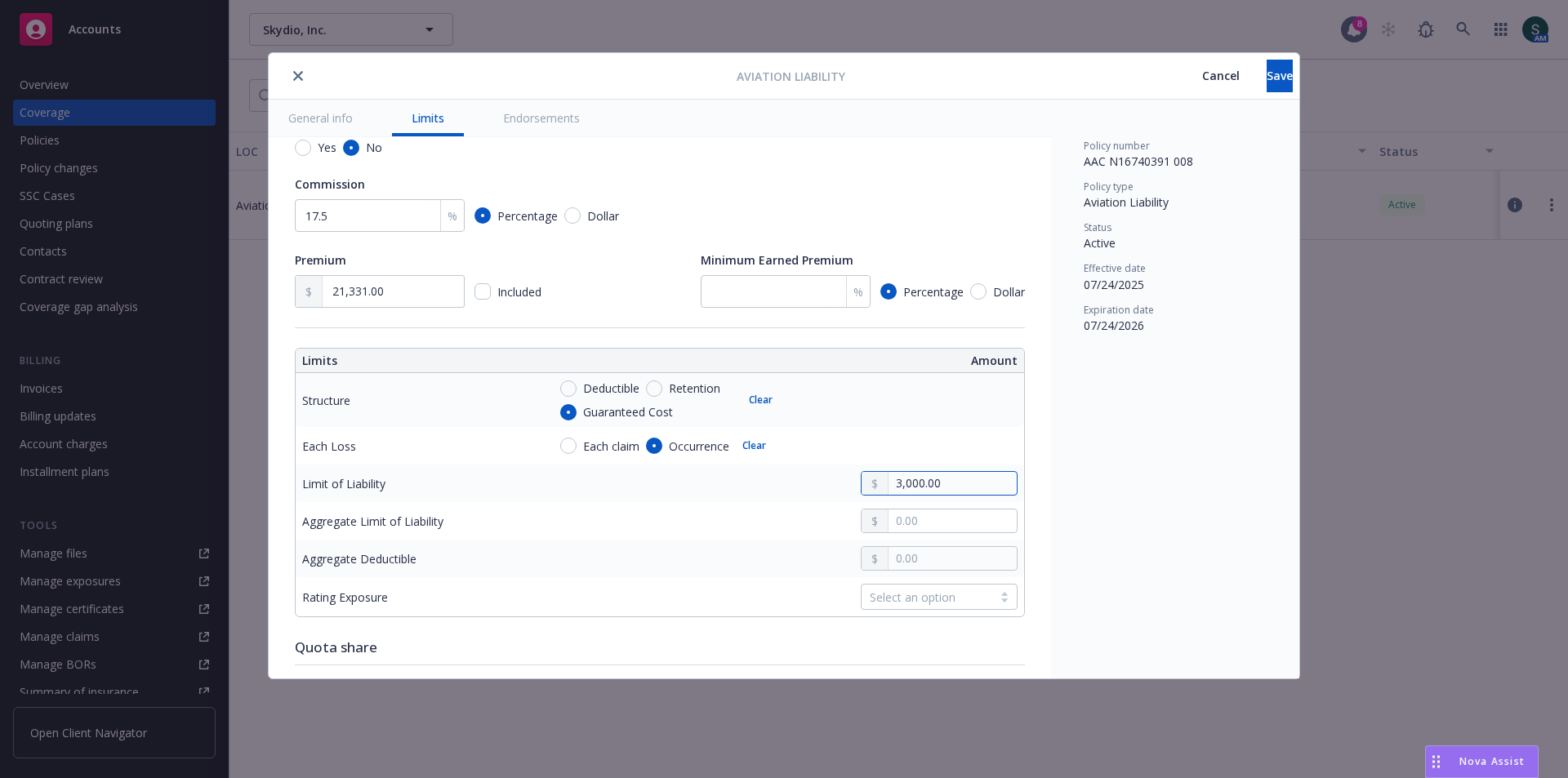 type on "30,000.00" 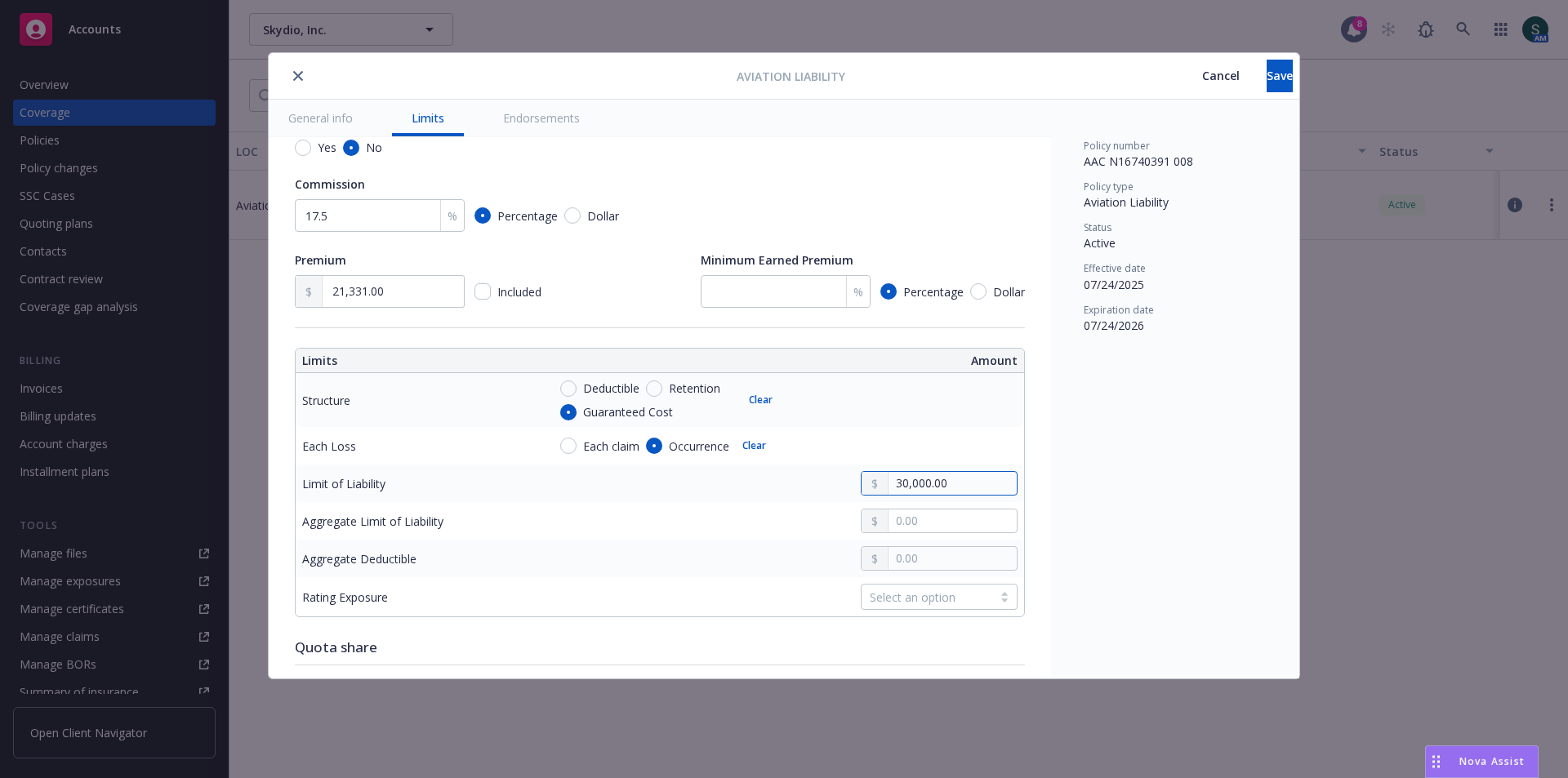 type on "x" 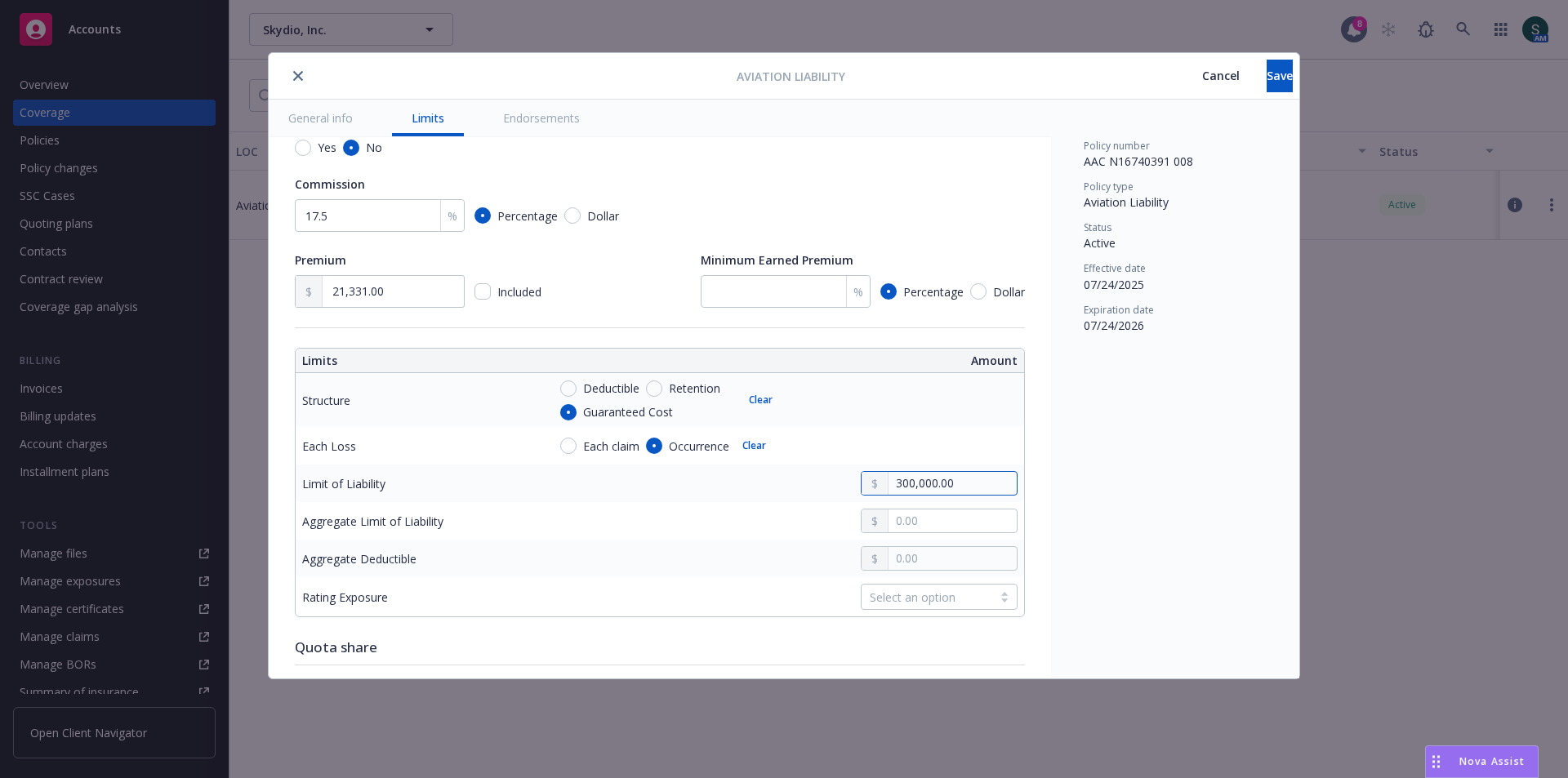 type on "x" 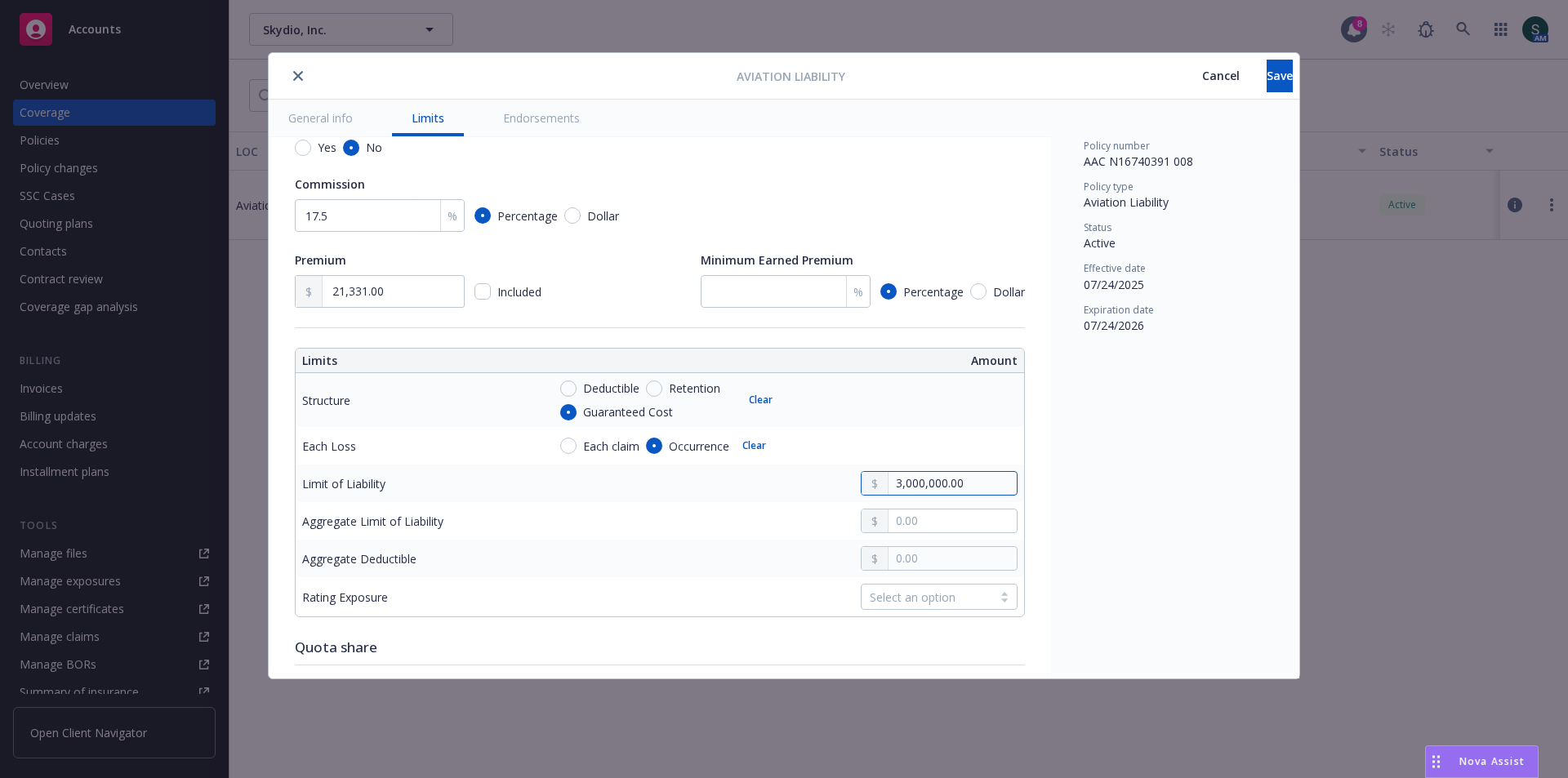 type on "3,000,000.00" 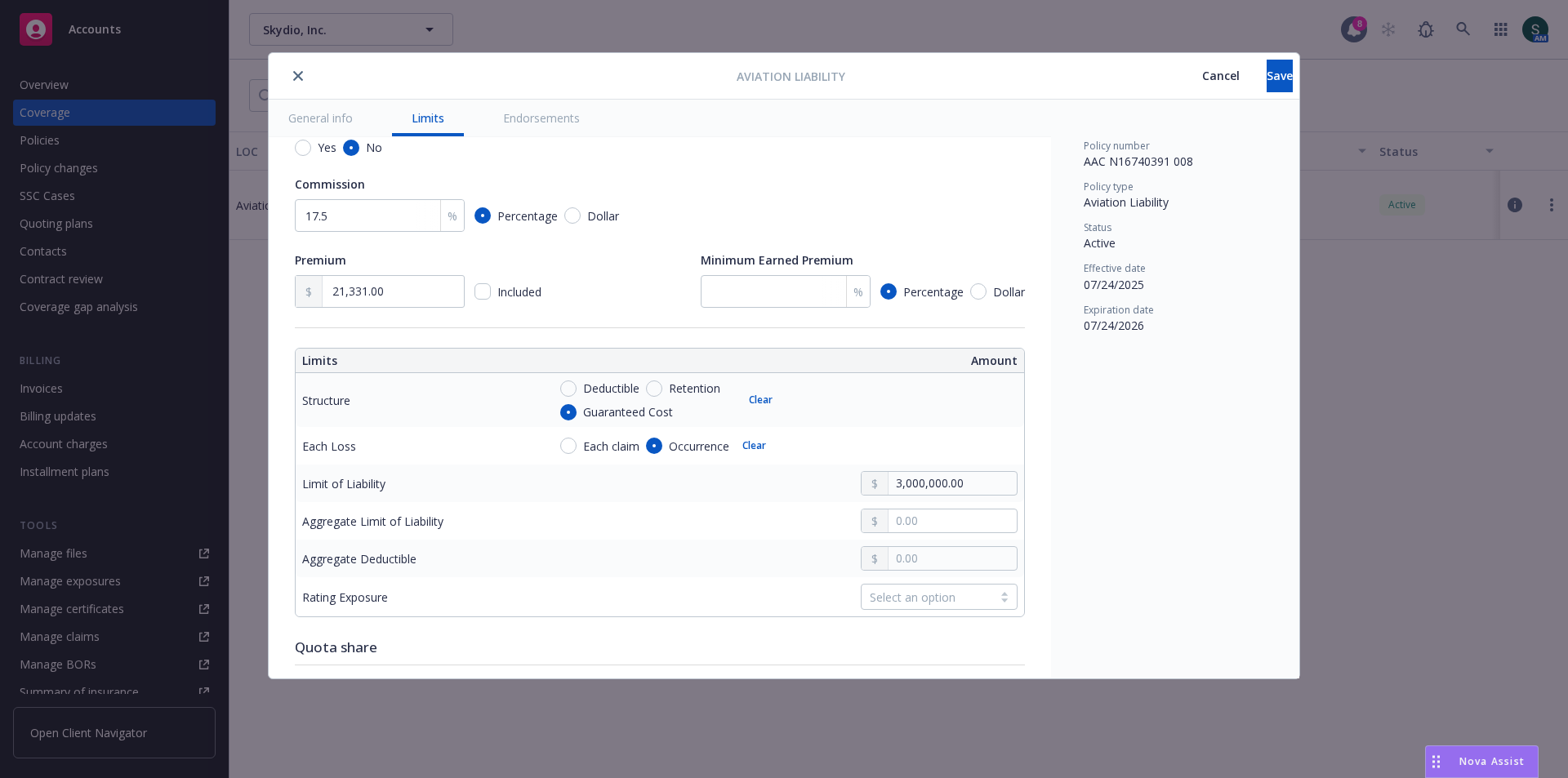 click on "Policy number AAC N16740391 008 Policy type Aviation Liability Status Active Effective date [DATE] Expiration date [DATE]" at bounding box center (1175, 389) 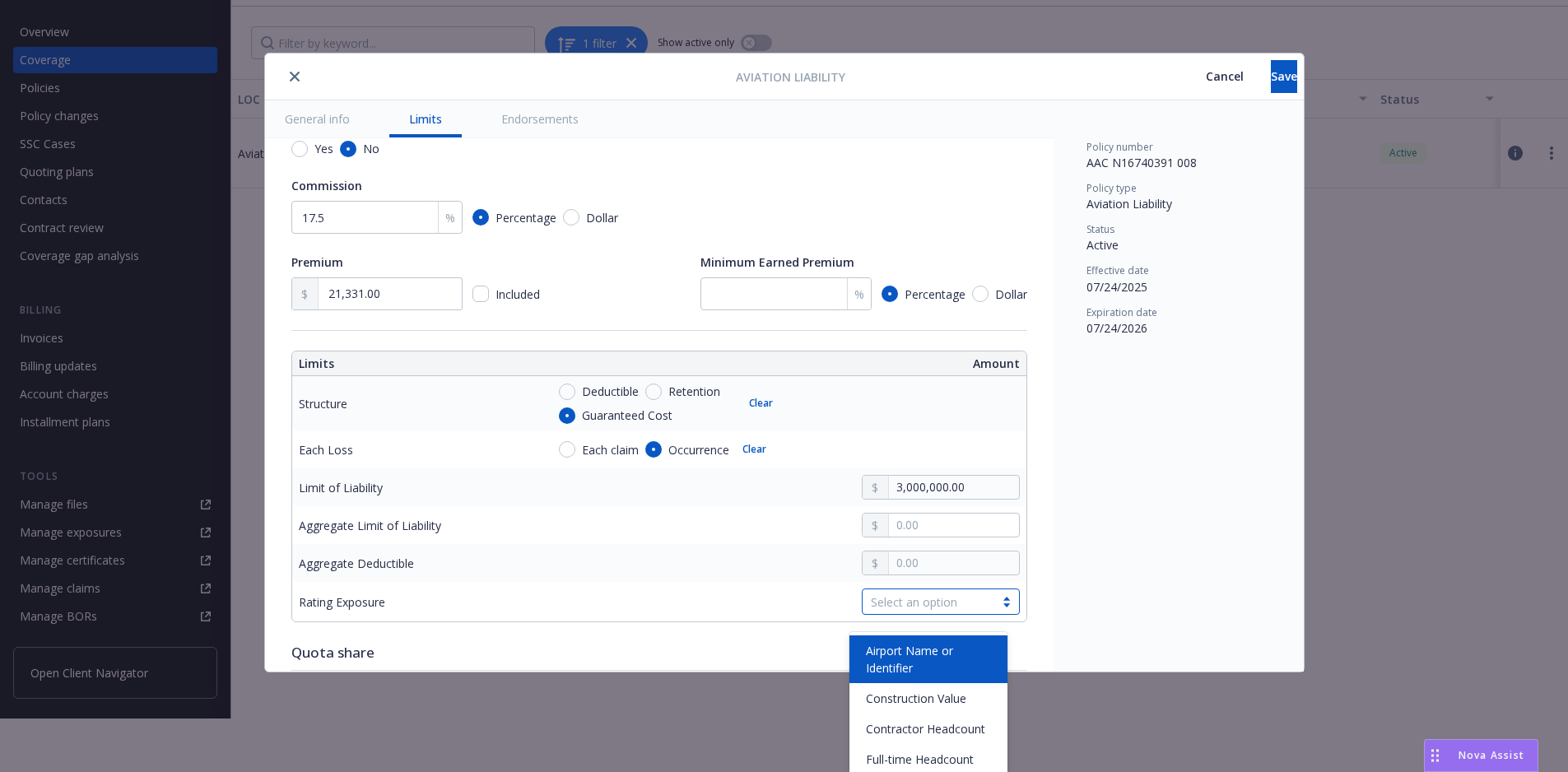 click on "Select an option" at bounding box center [928, 602] 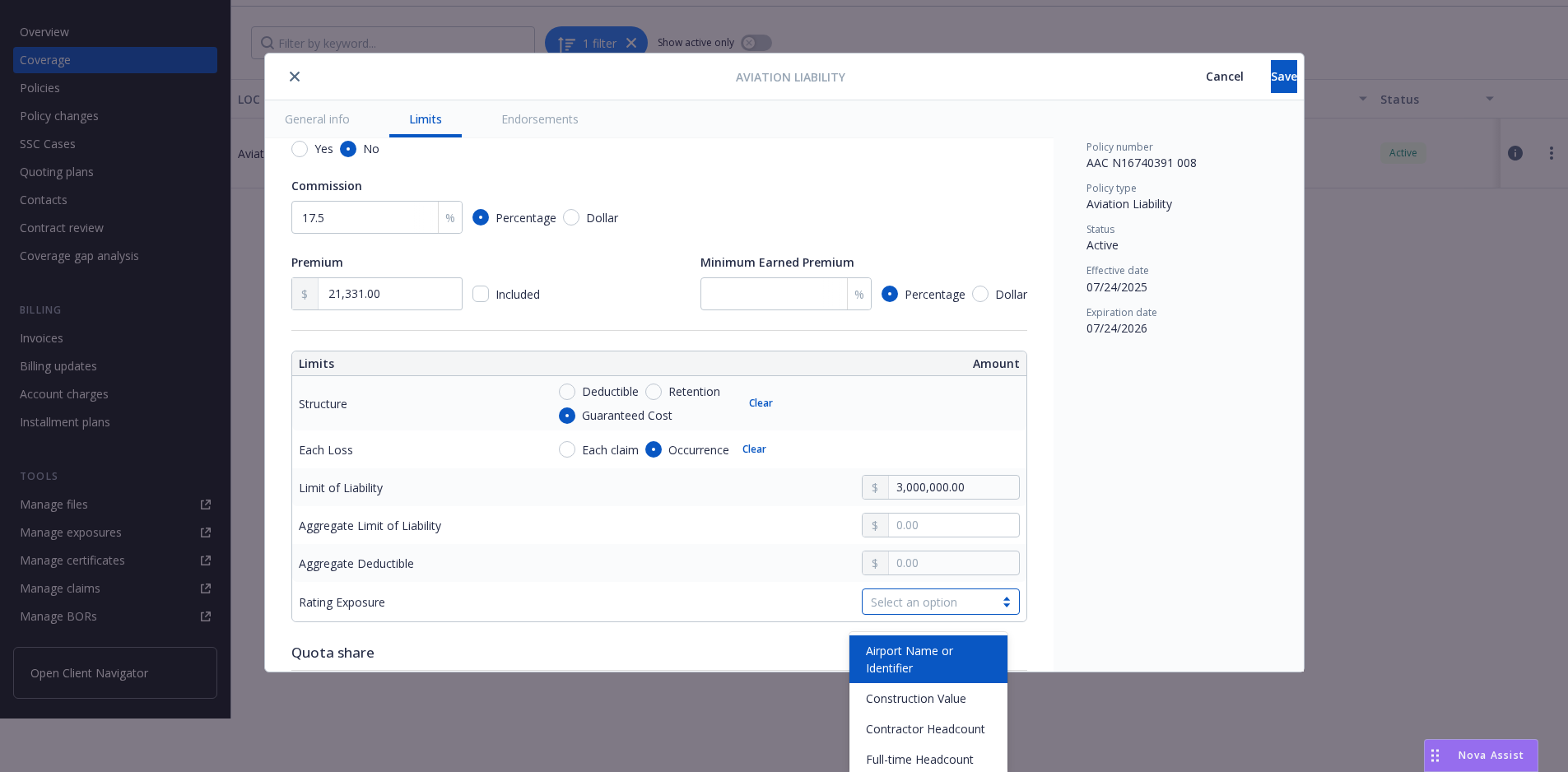 scroll, scrollTop: 100, scrollLeft: 0, axis: vertical 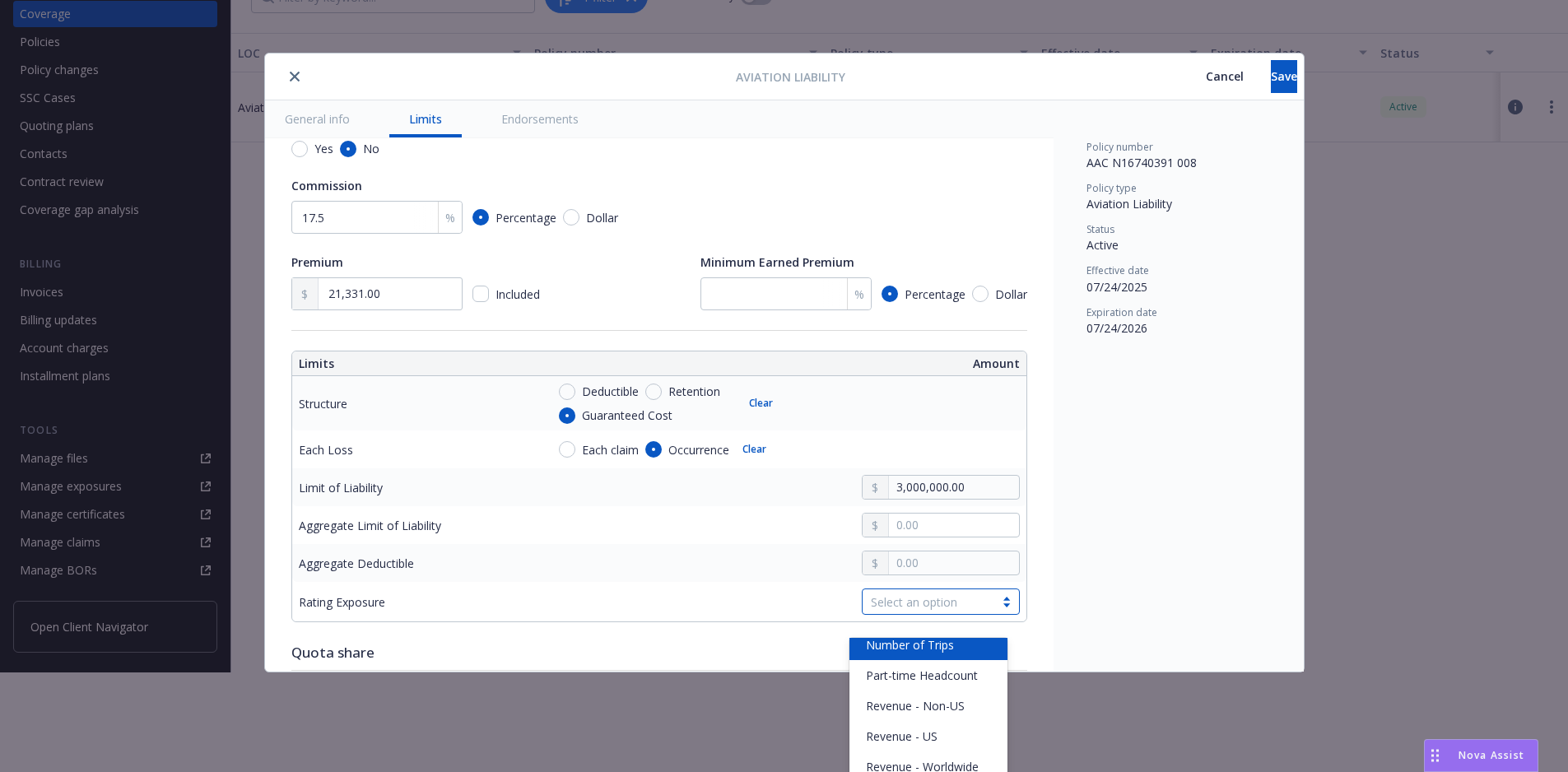 click on "Number of Trips" at bounding box center (928, 644) 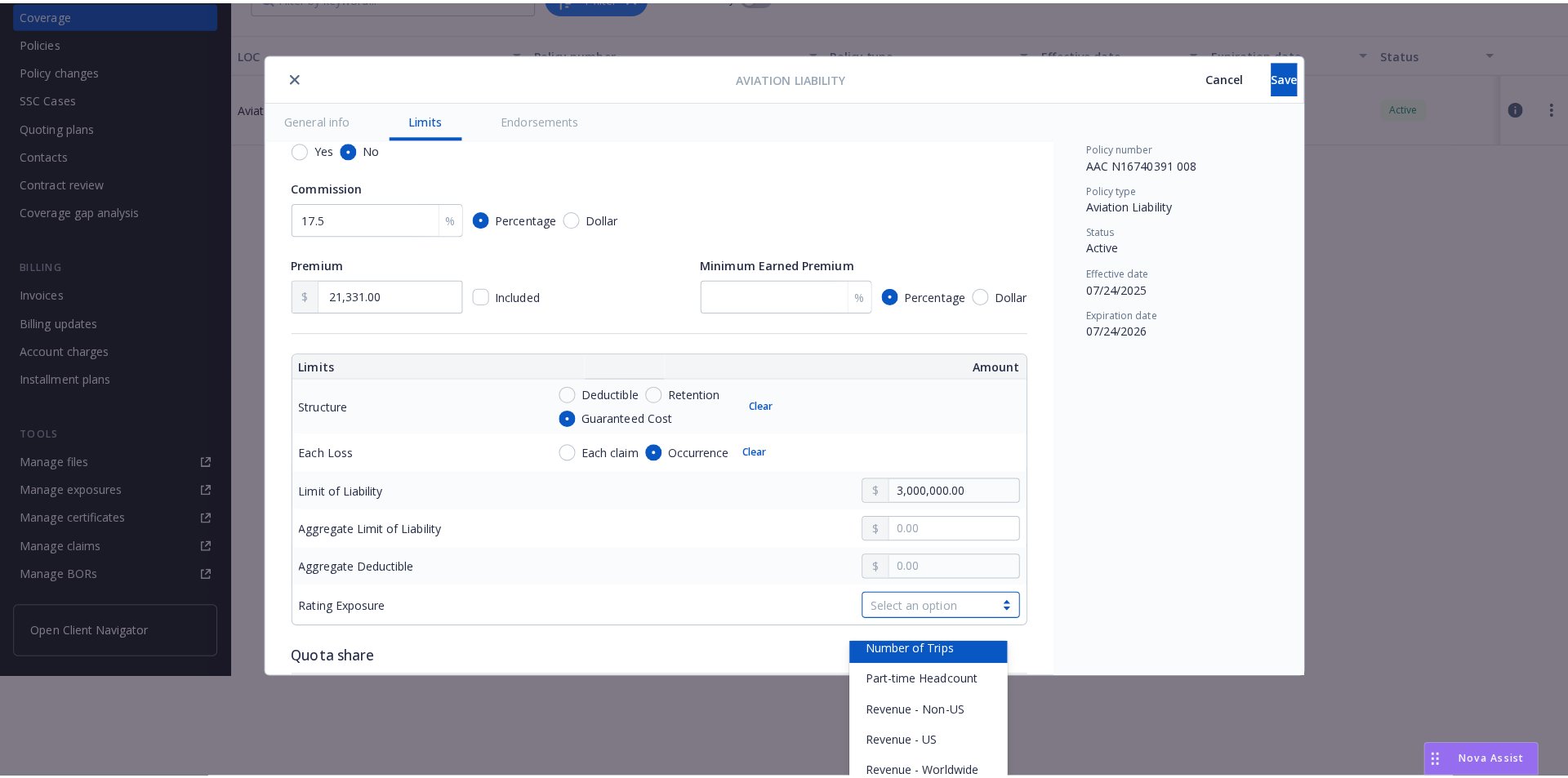 scroll, scrollTop: 0, scrollLeft: 0, axis: both 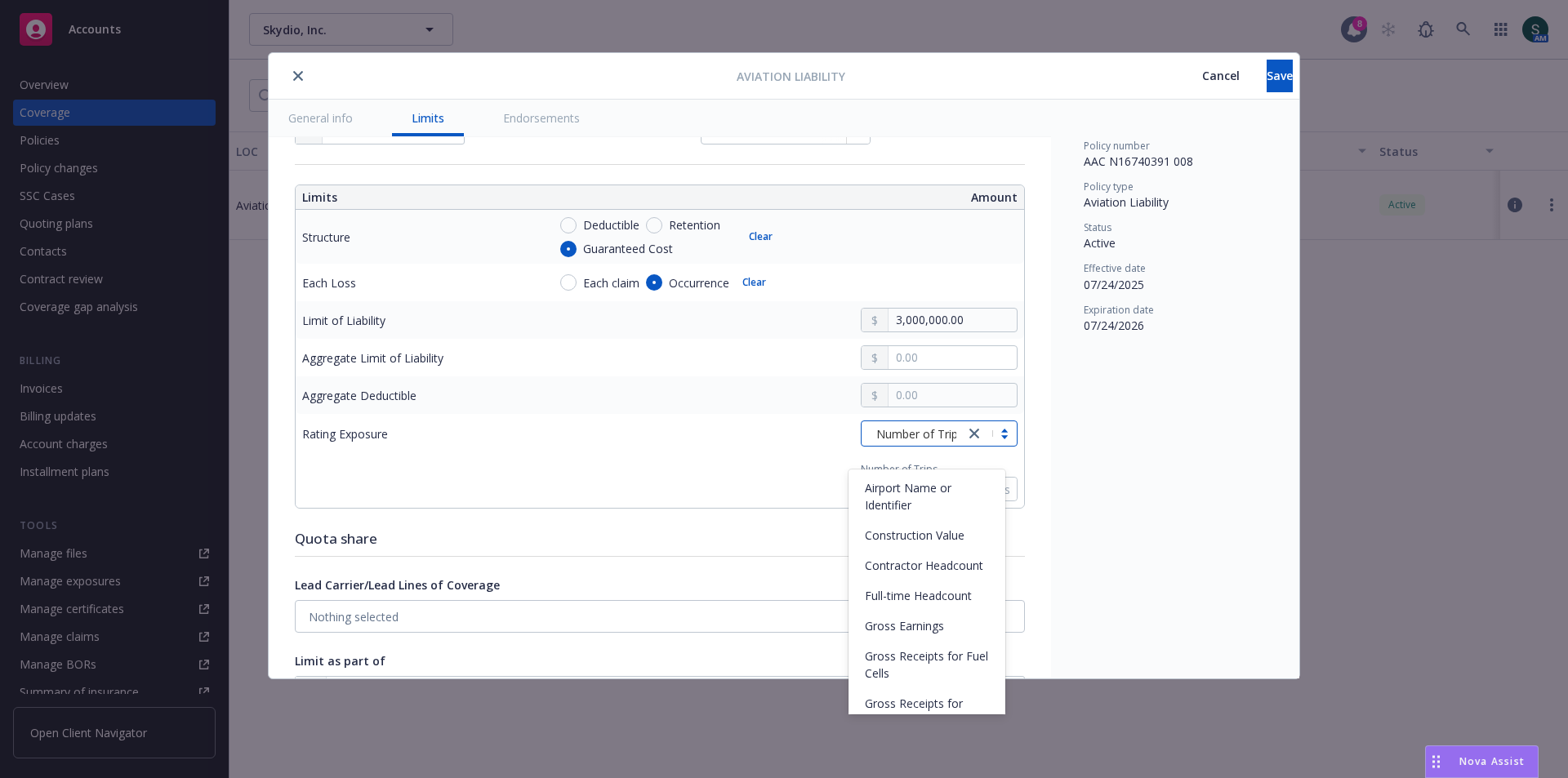 click at bounding box center [991, 433] 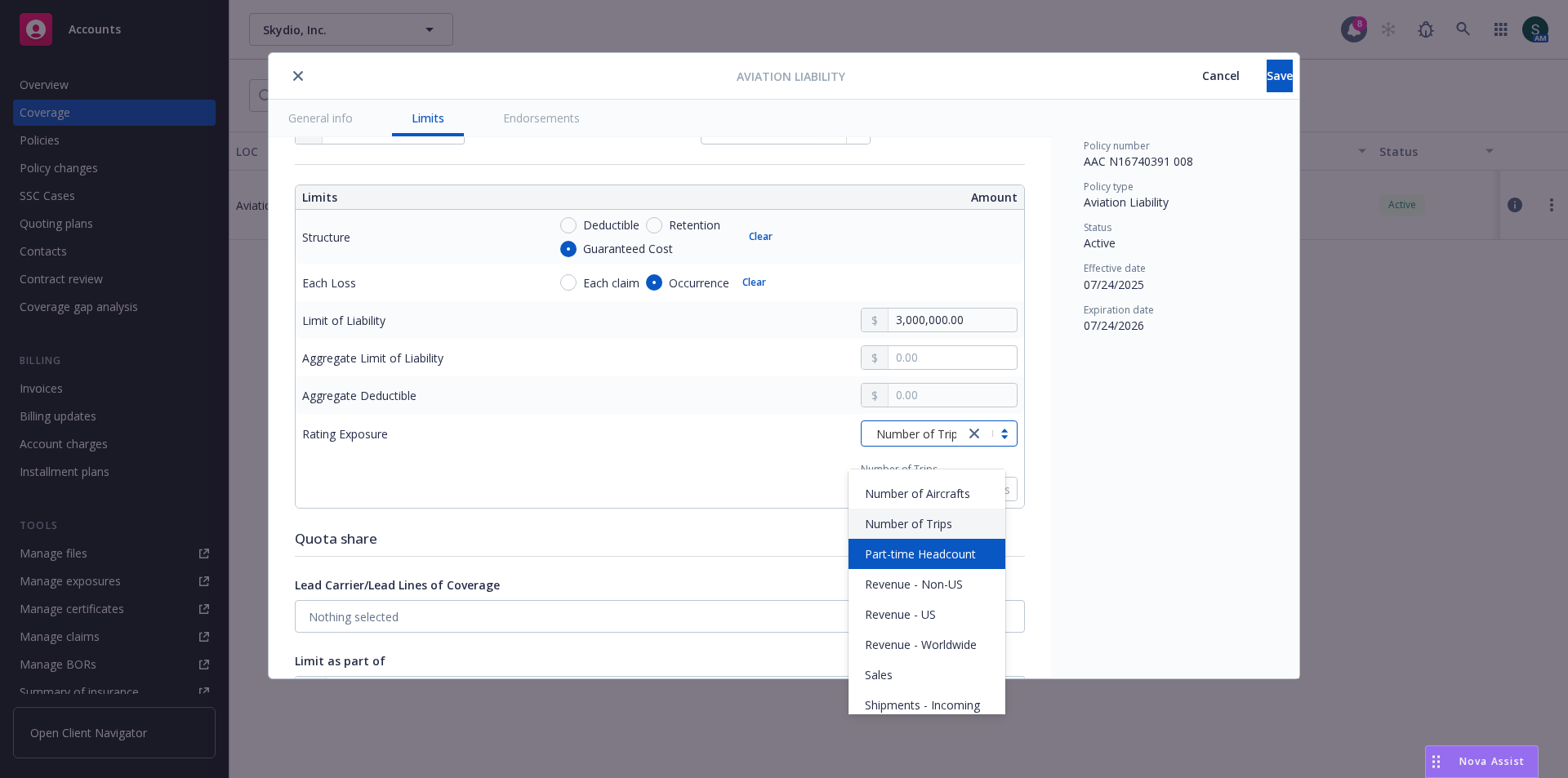 scroll, scrollTop: 571, scrollLeft: 0, axis: vertical 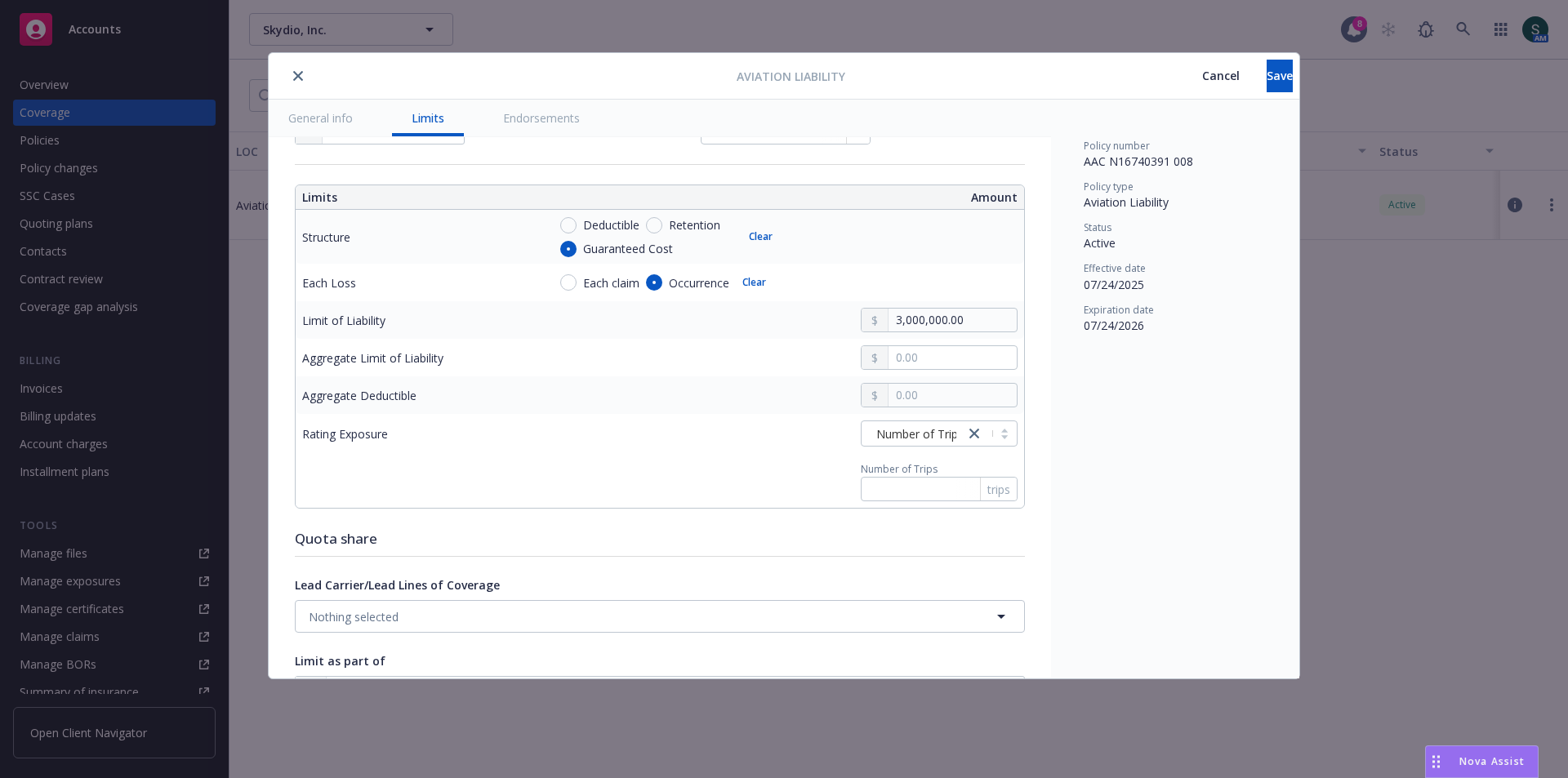 type on "x" 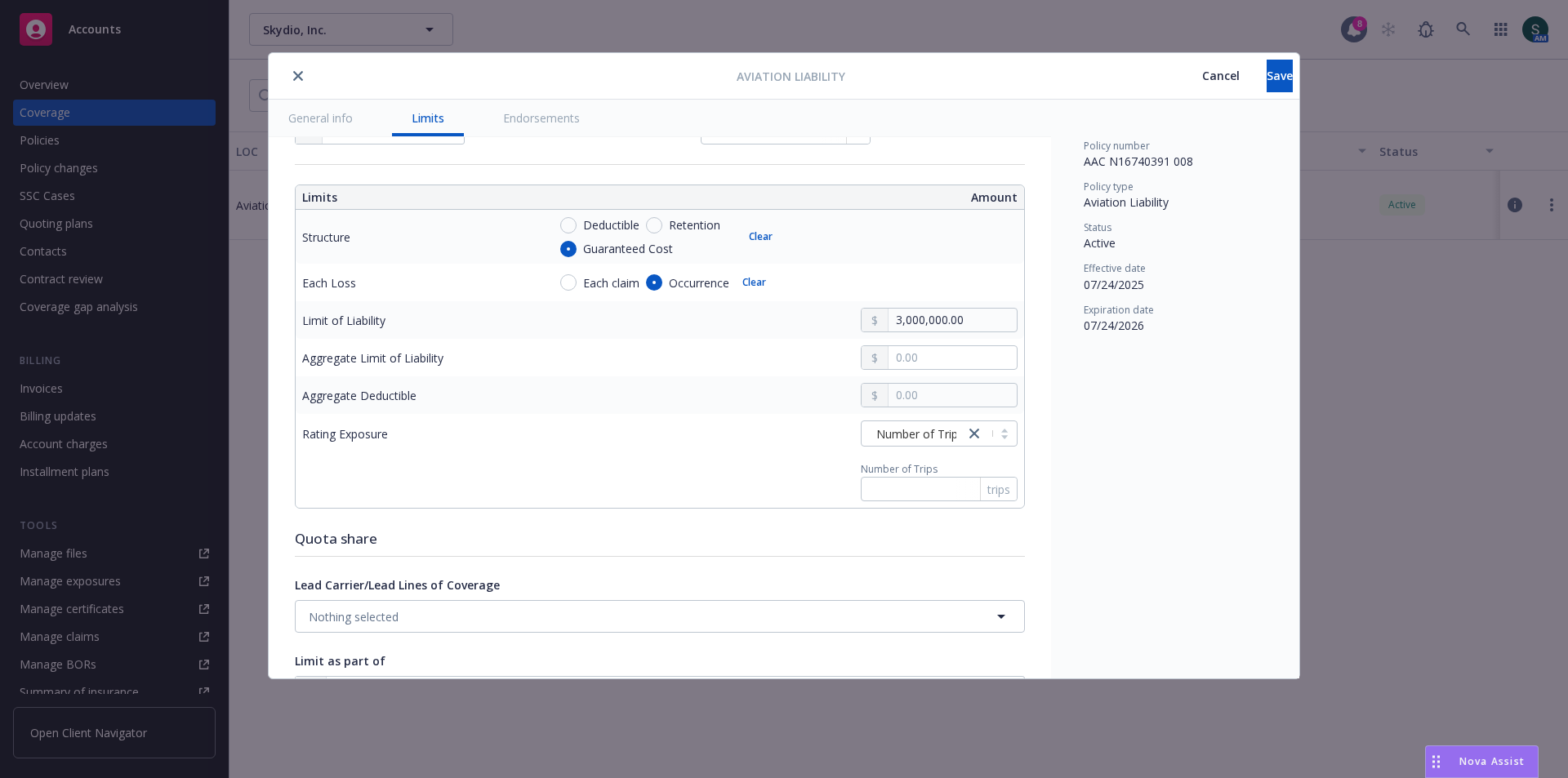 scroll, scrollTop: 0, scrollLeft: 0, axis: both 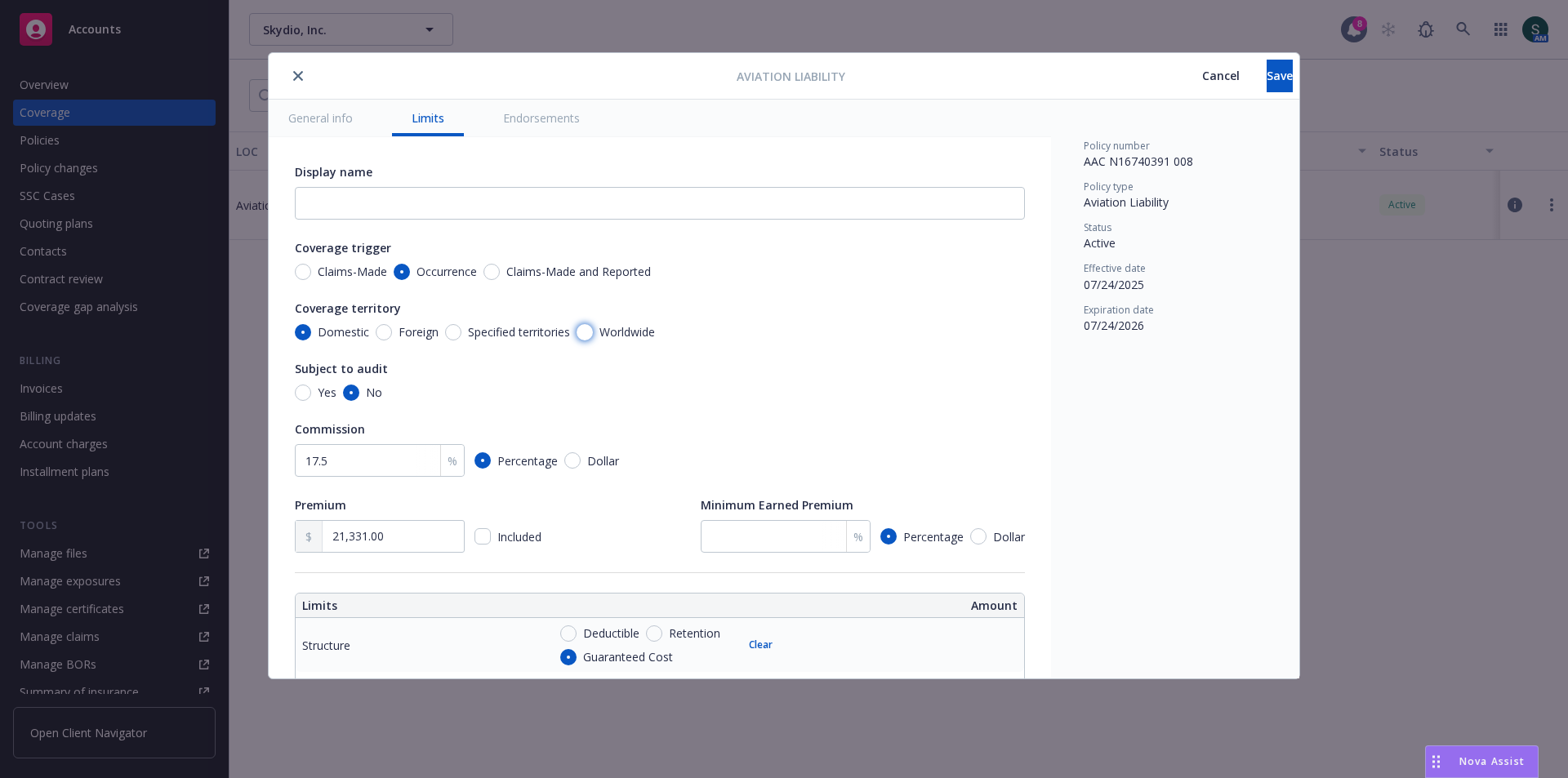 click on "Worldwide" at bounding box center [585, 332] 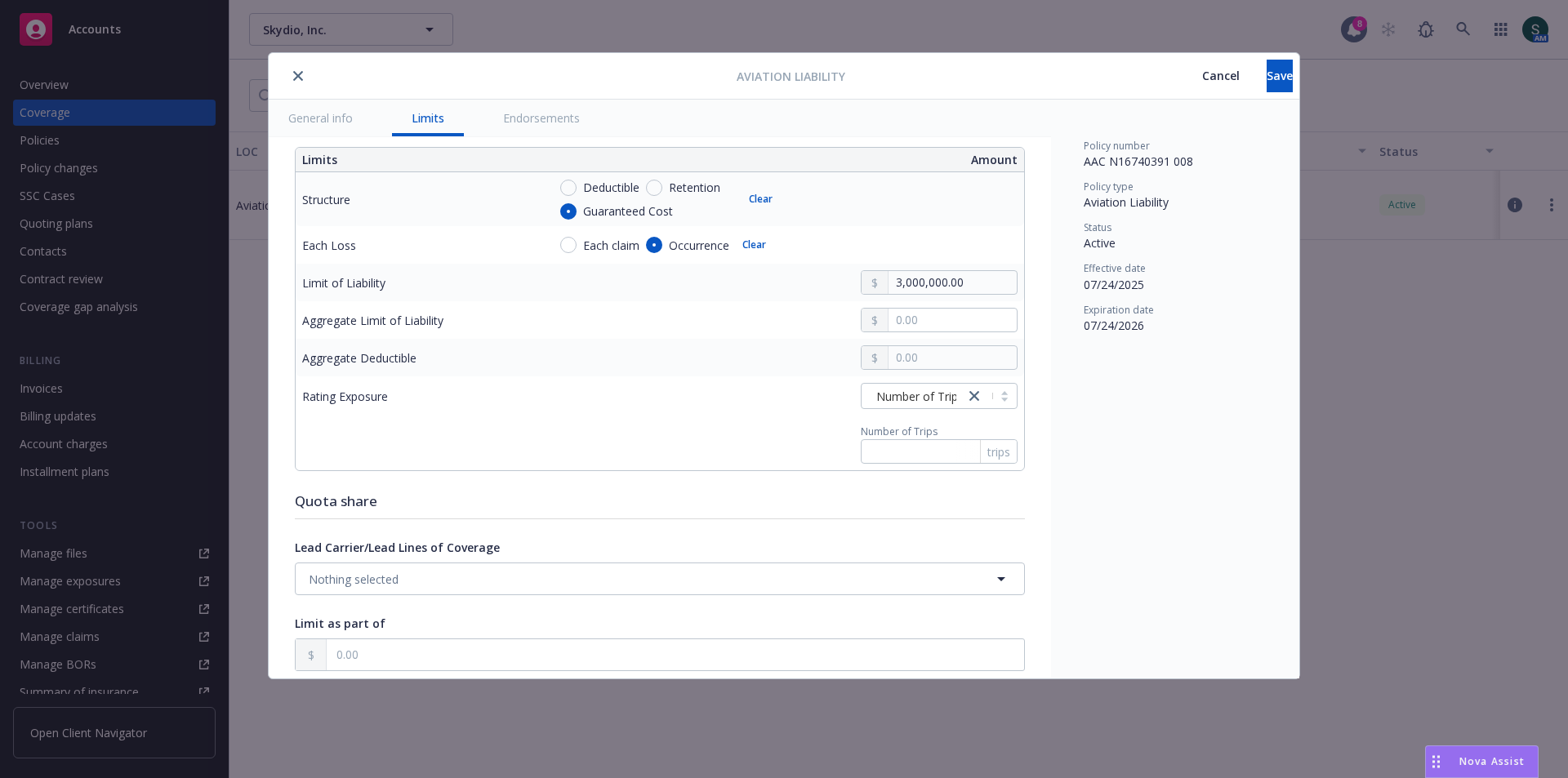 scroll, scrollTop: 490, scrollLeft: 0, axis: vertical 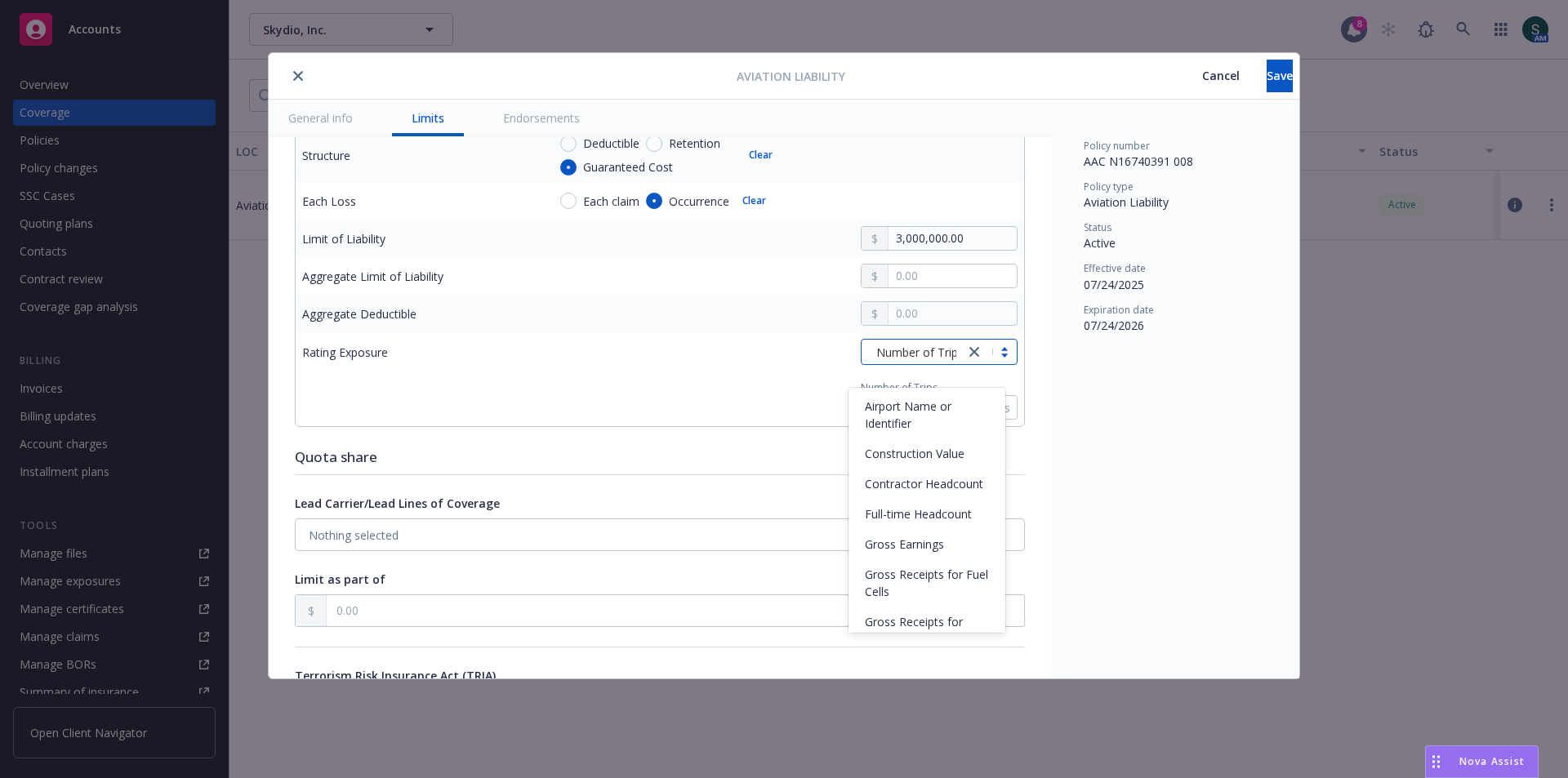 click at bounding box center (991, 352) 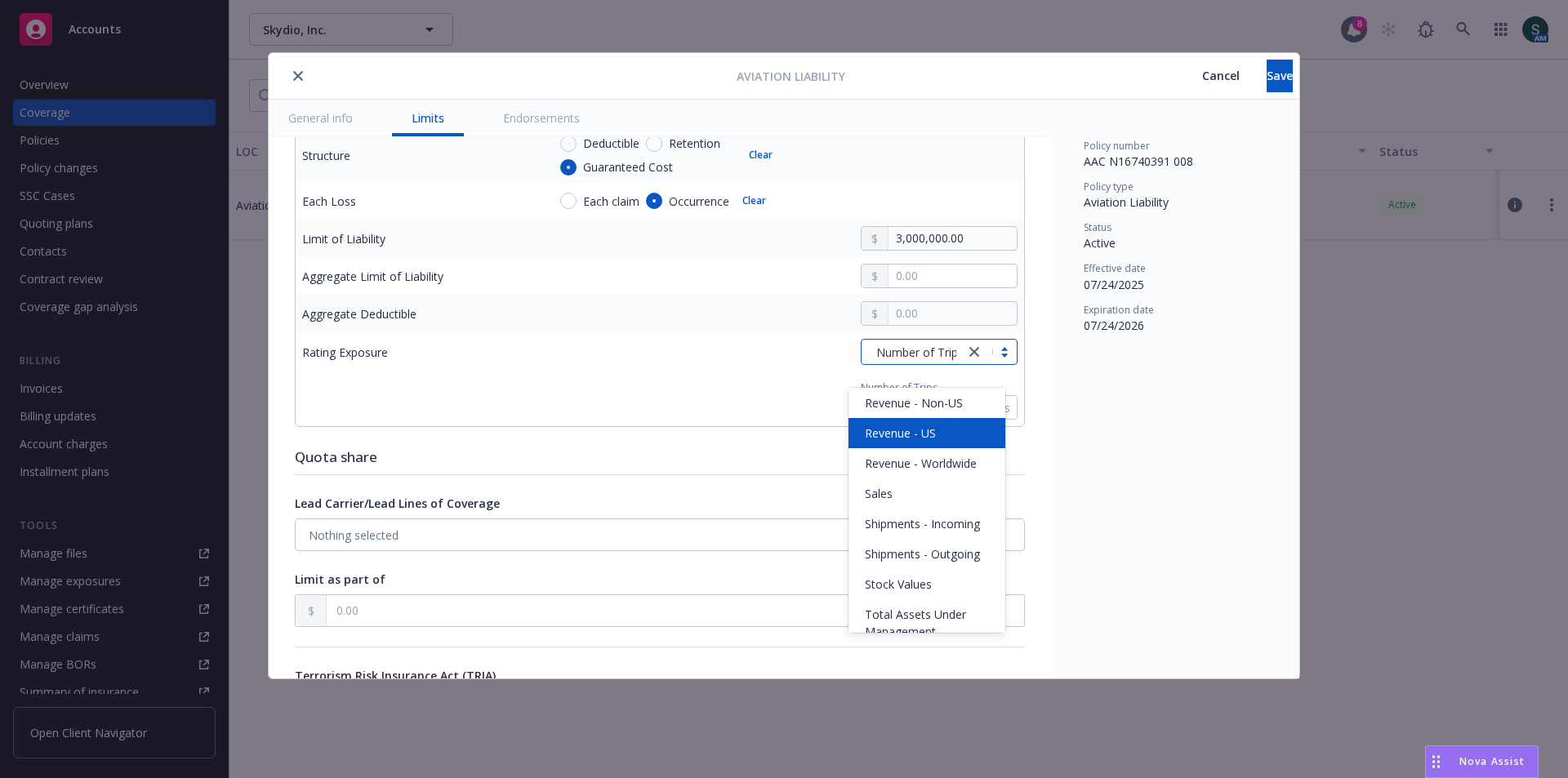 scroll, scrollTop: 651, scrollLeft: 0, axis: vertical 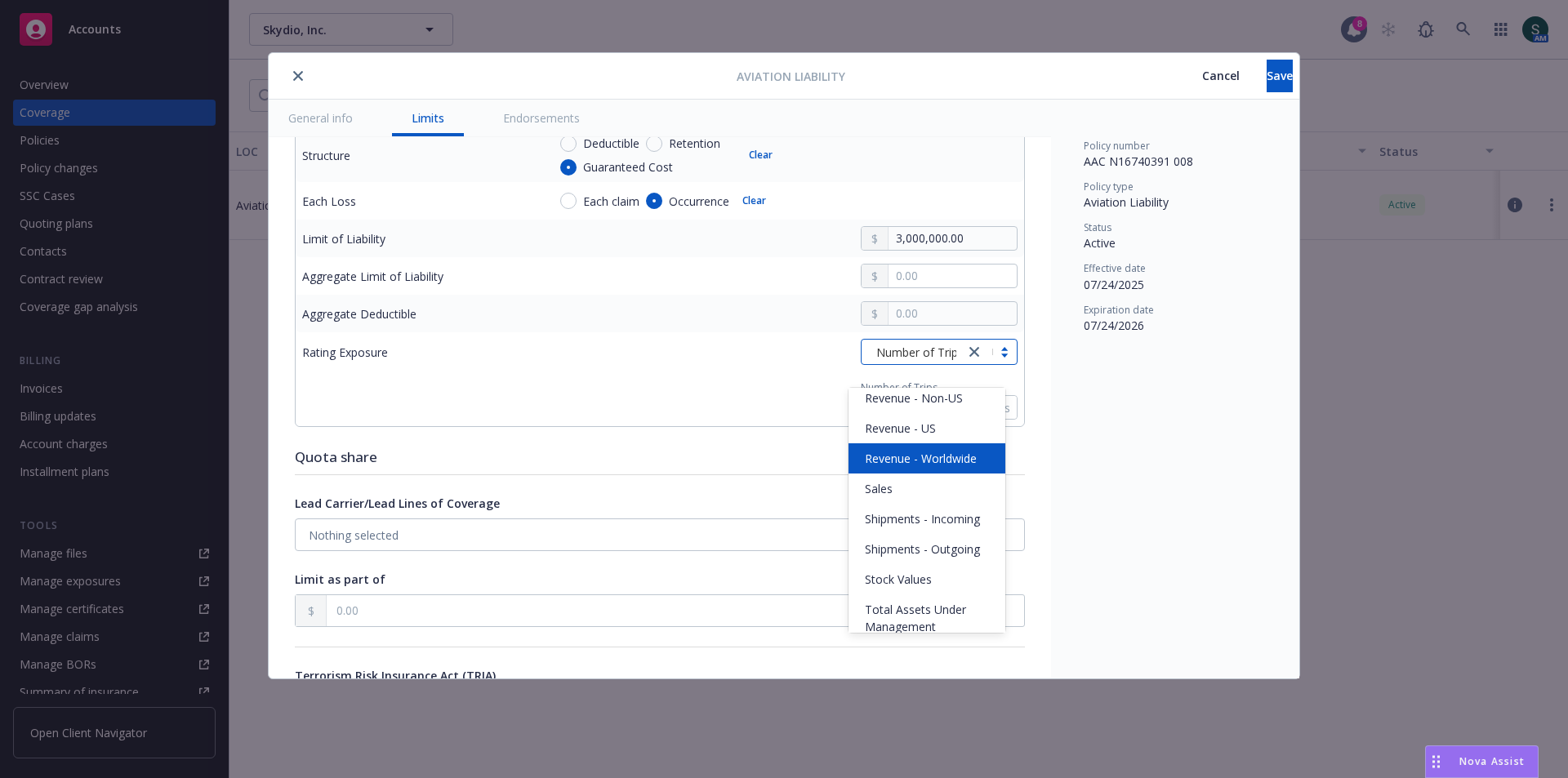 click on "Revenue - Worldwide" at bounding box center [920, 458] 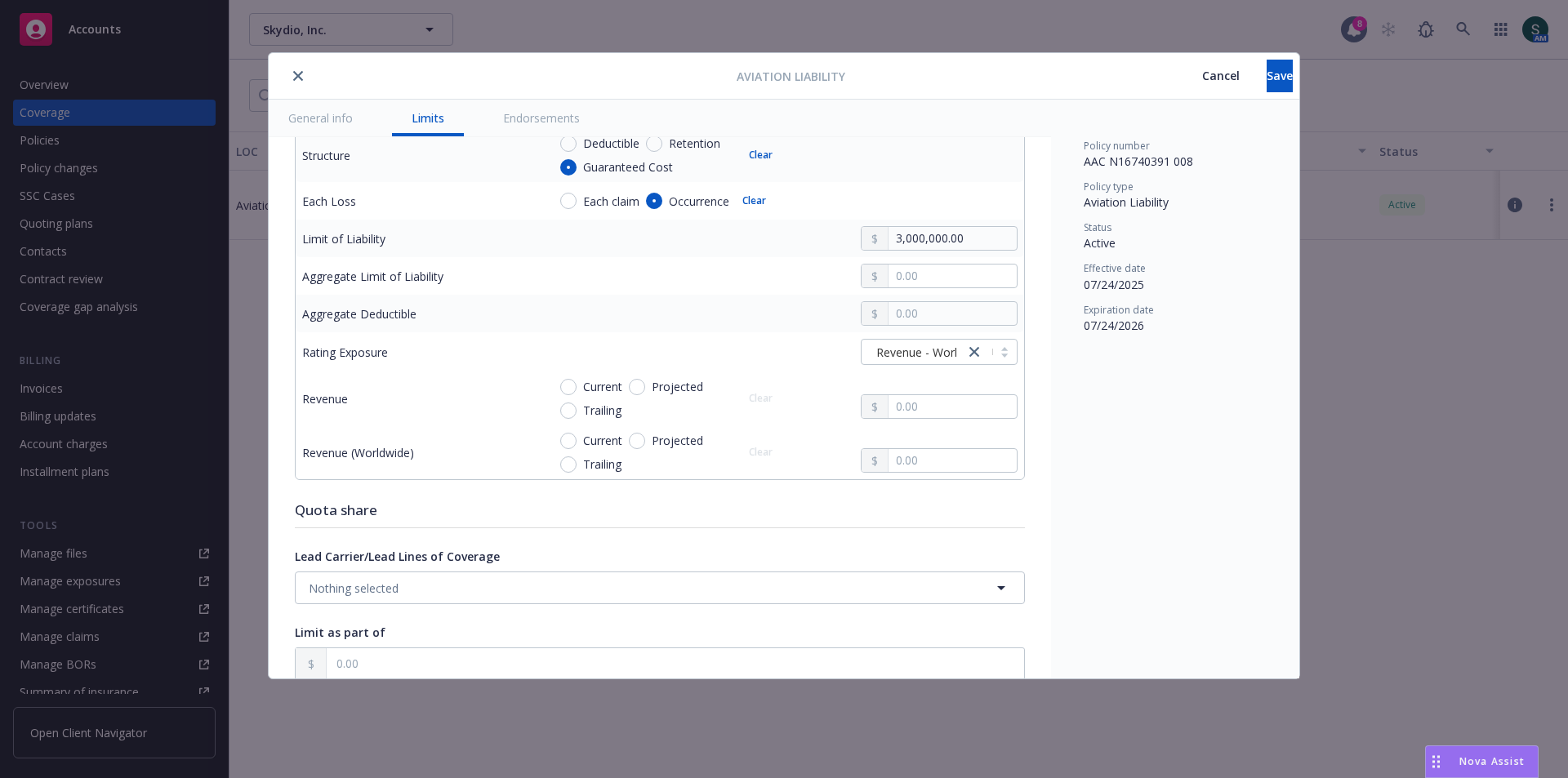 click on "Current" at bounding box center [591, 386] 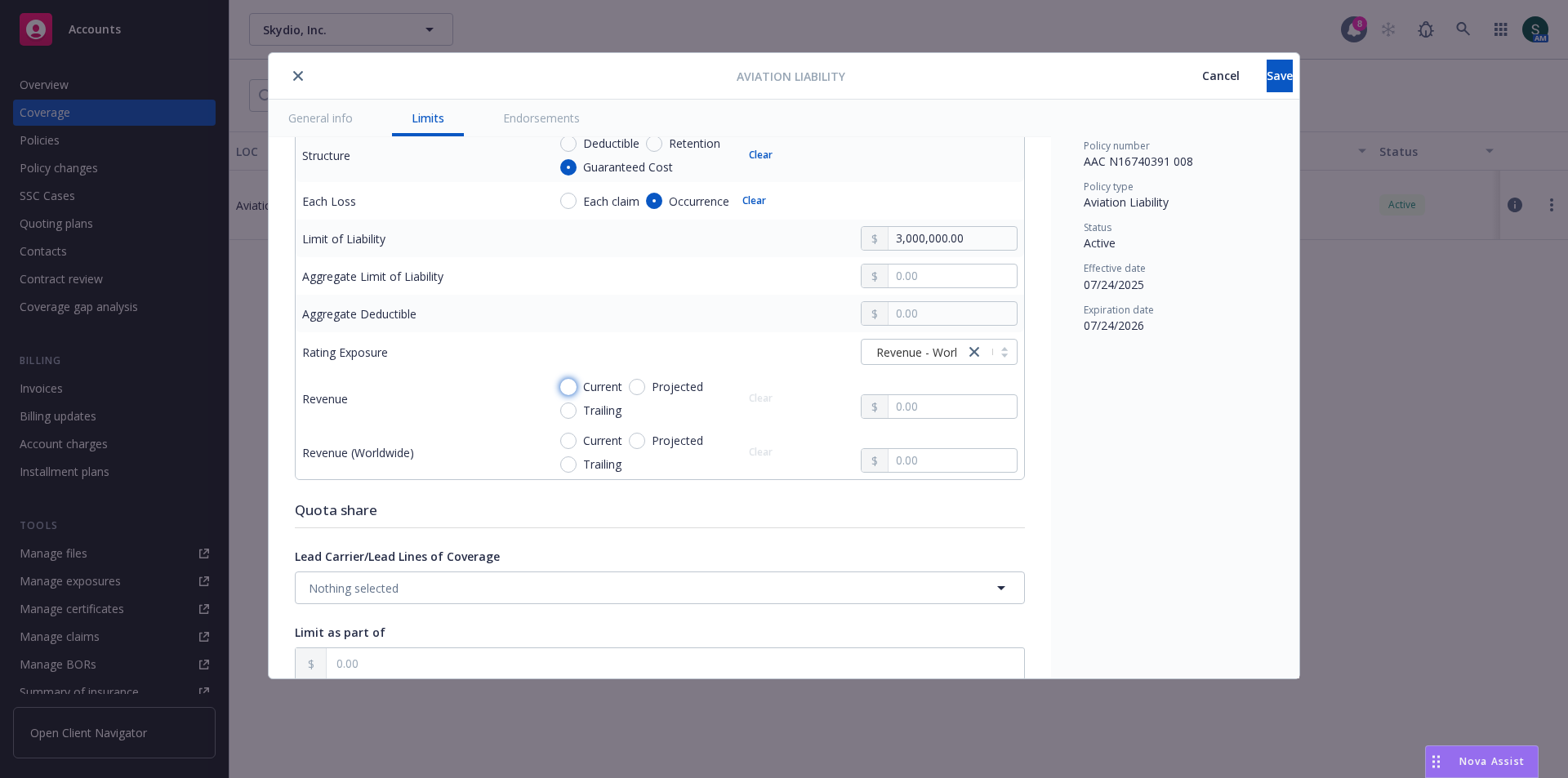 click on "Current" at bounding box center (568, 387) 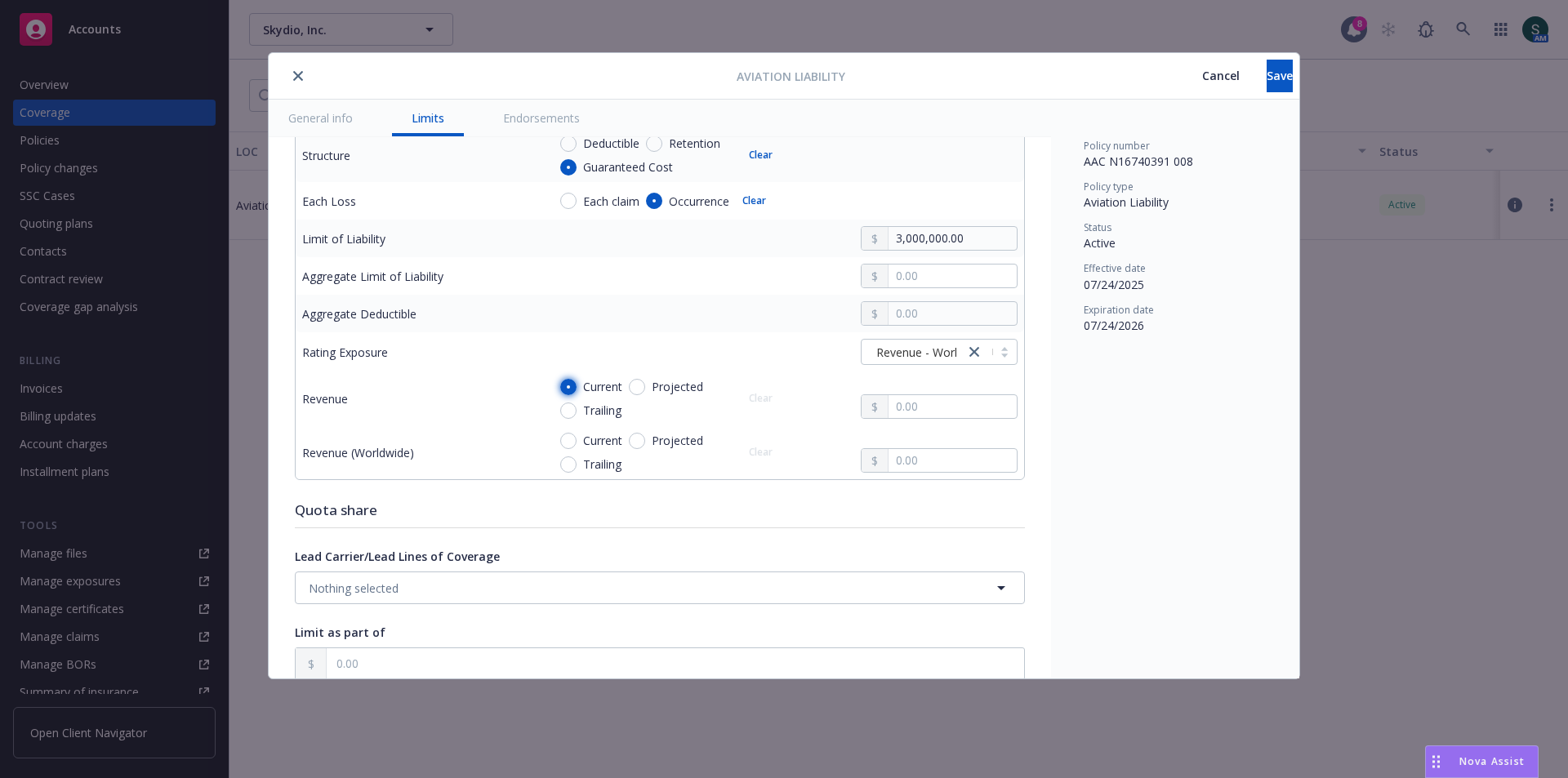 radio on "true" 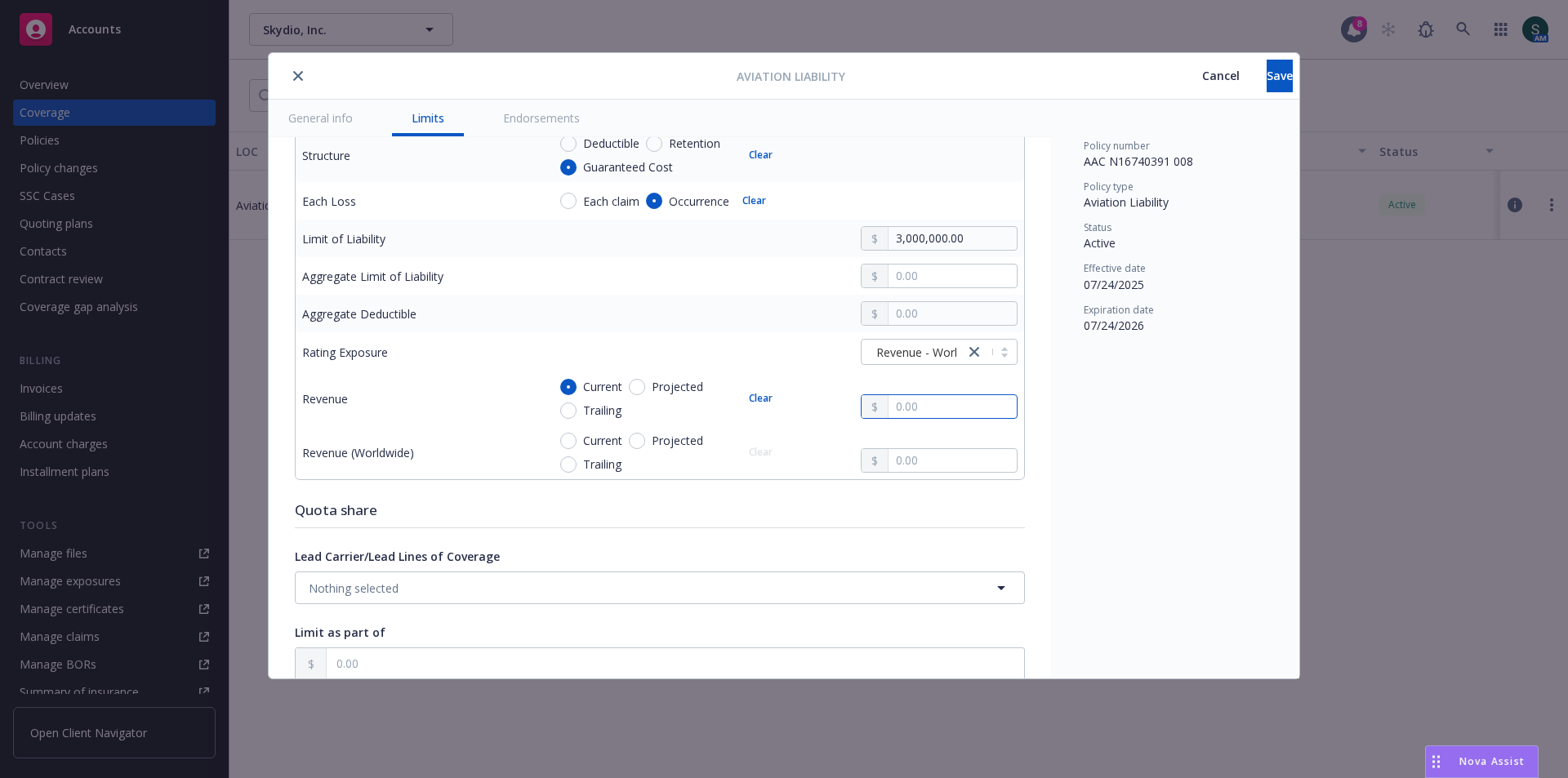 click at bounding box center (952, 407) 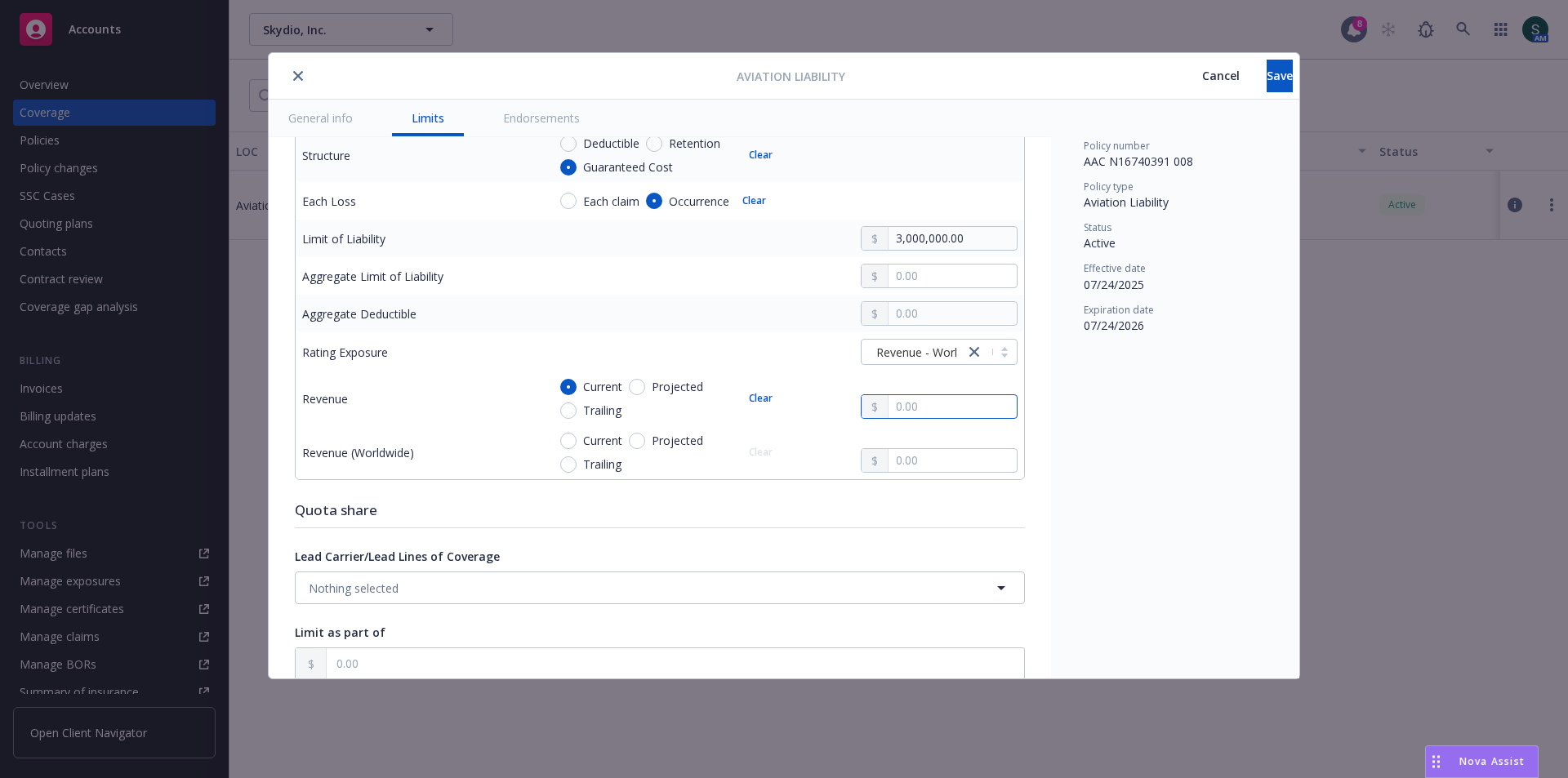 type on "x" 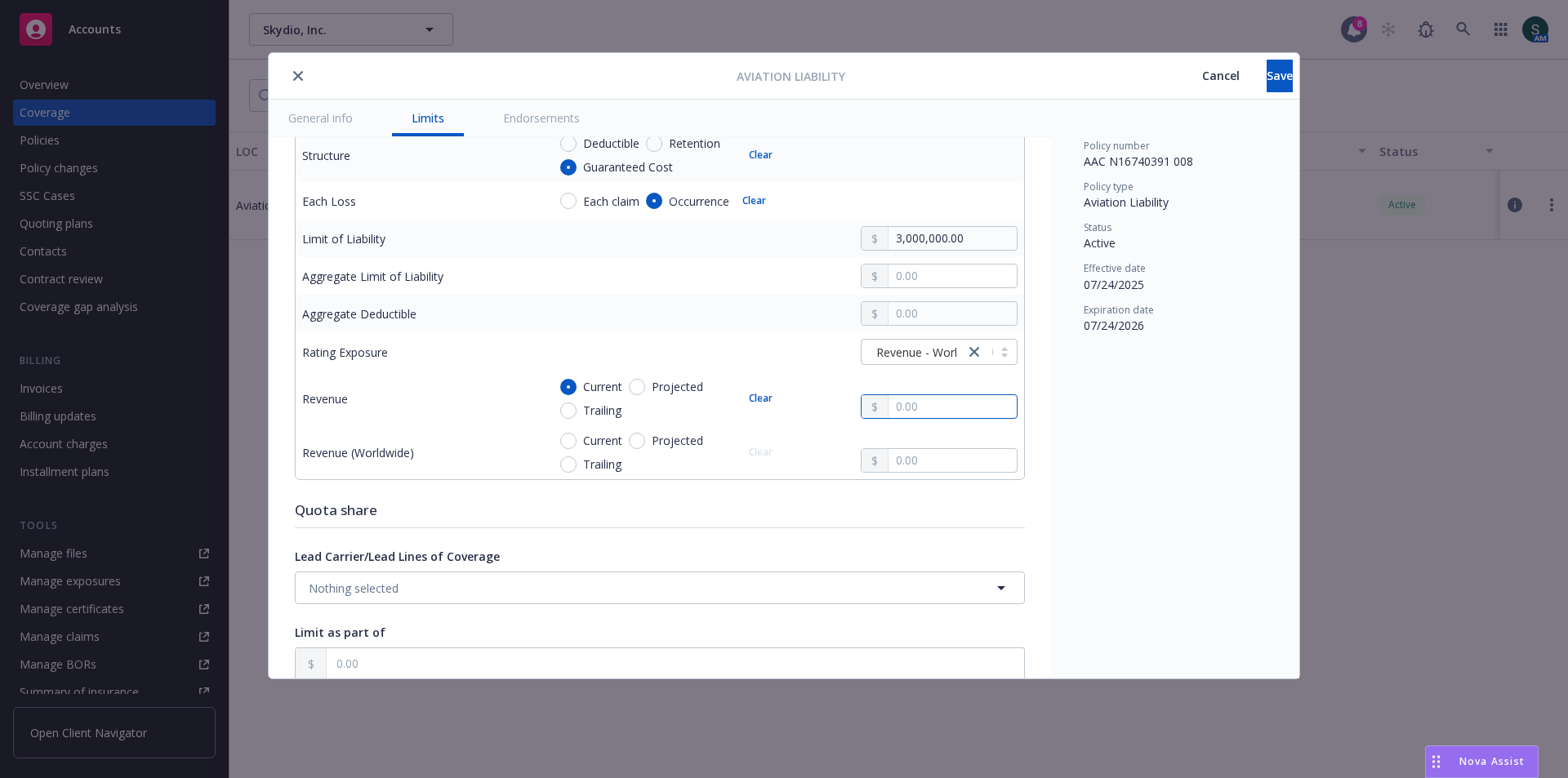 type on "1.00" 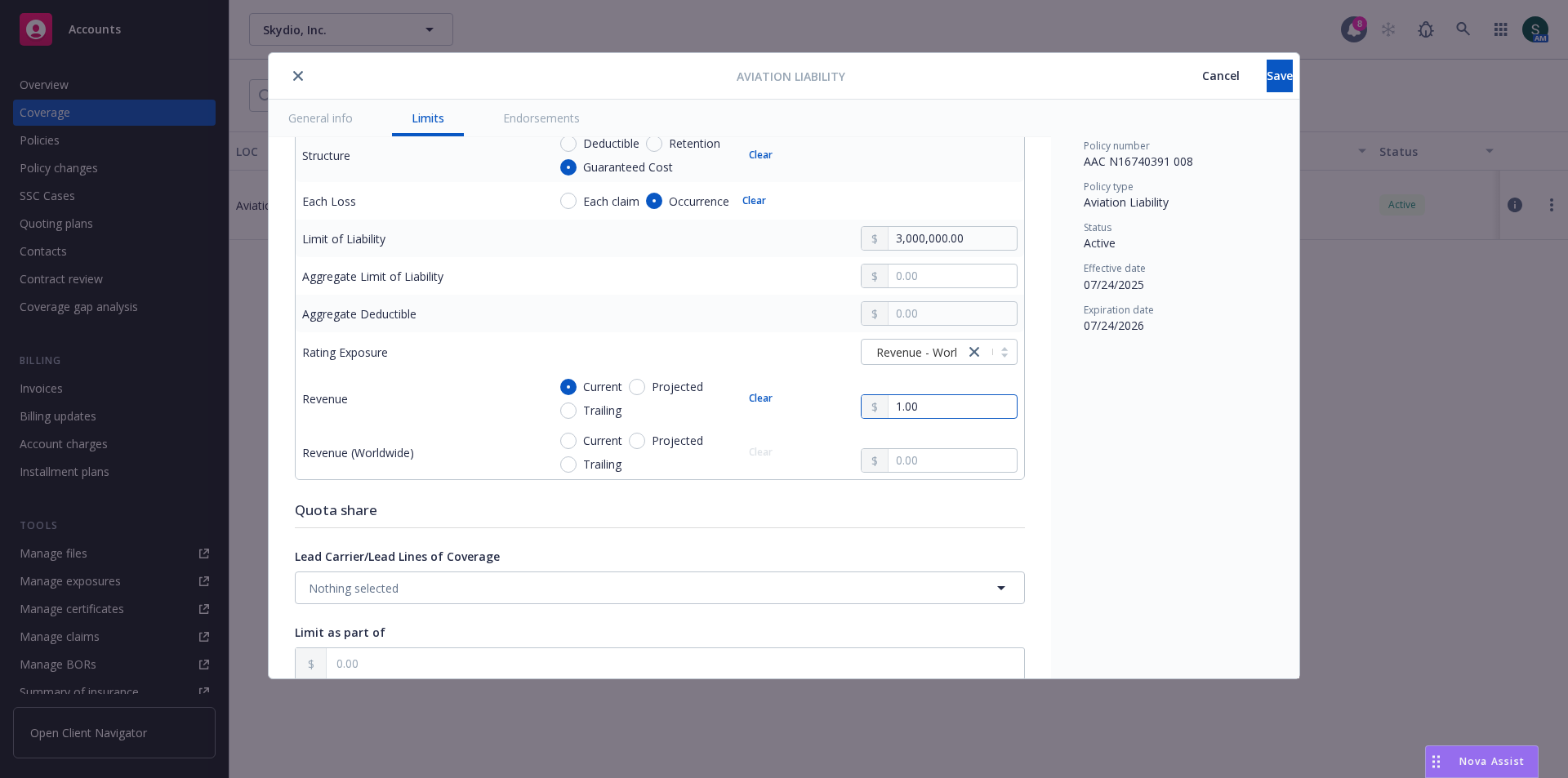 type on "x" 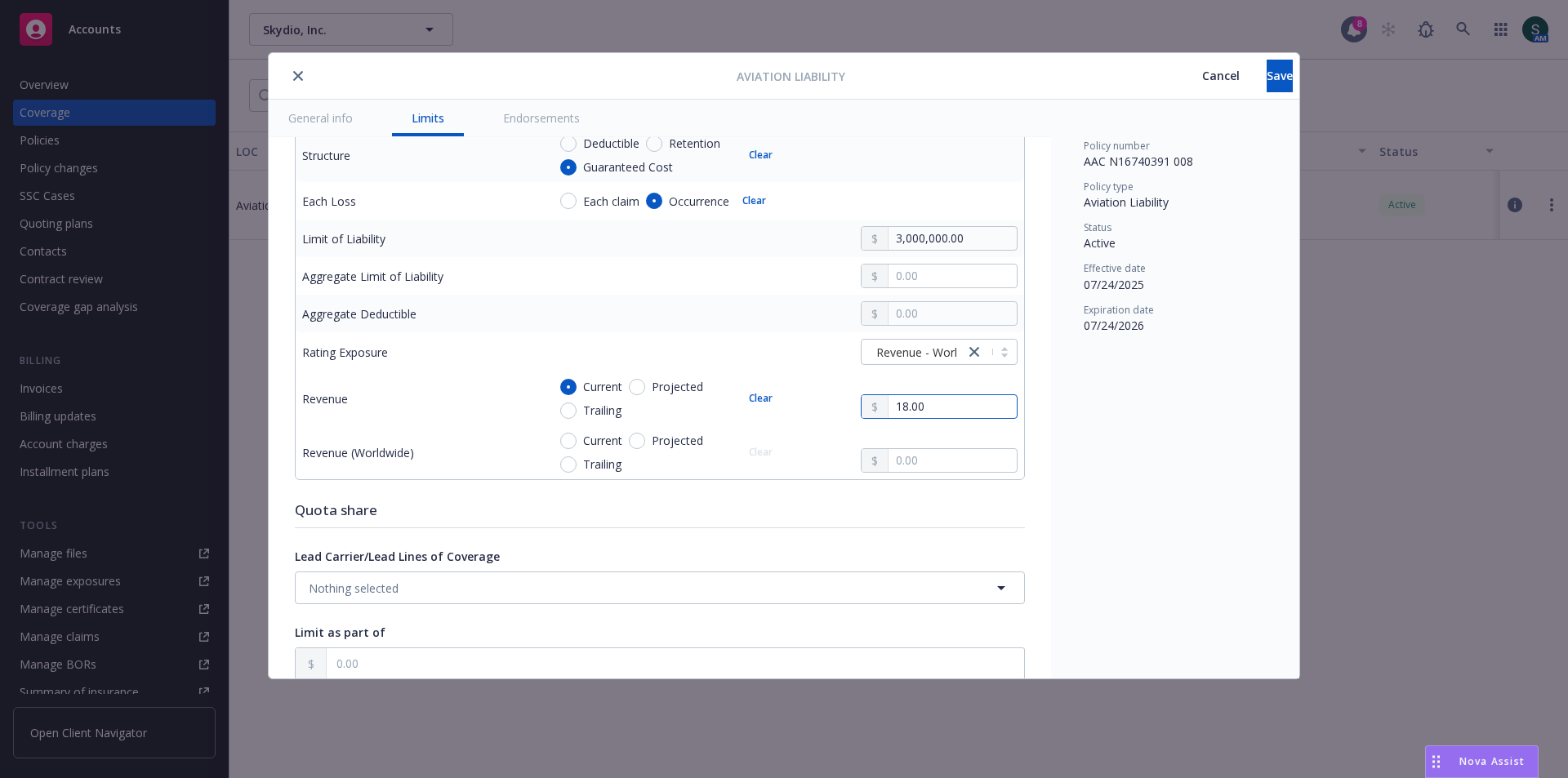 type on "x" 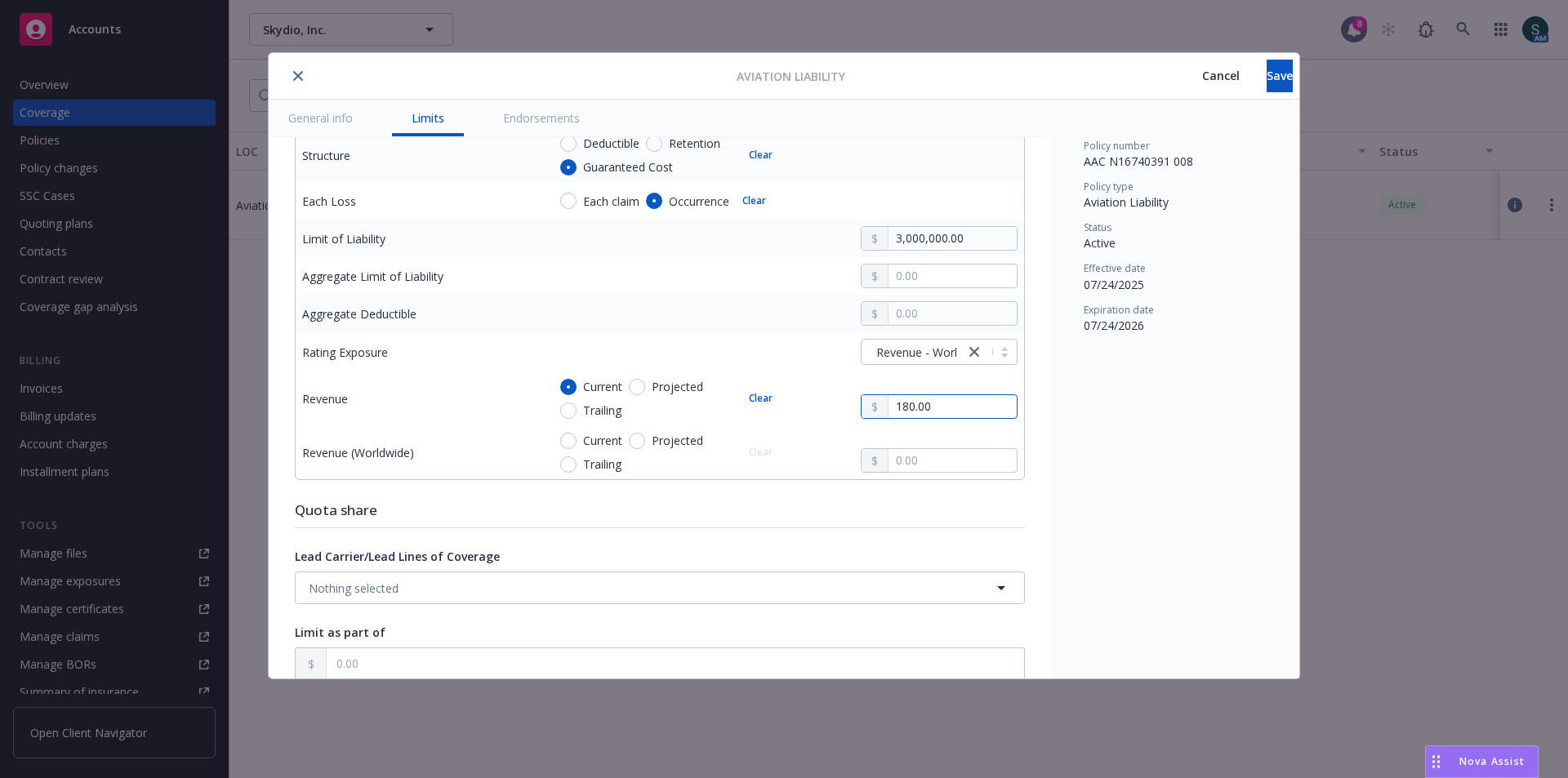 type on "x" 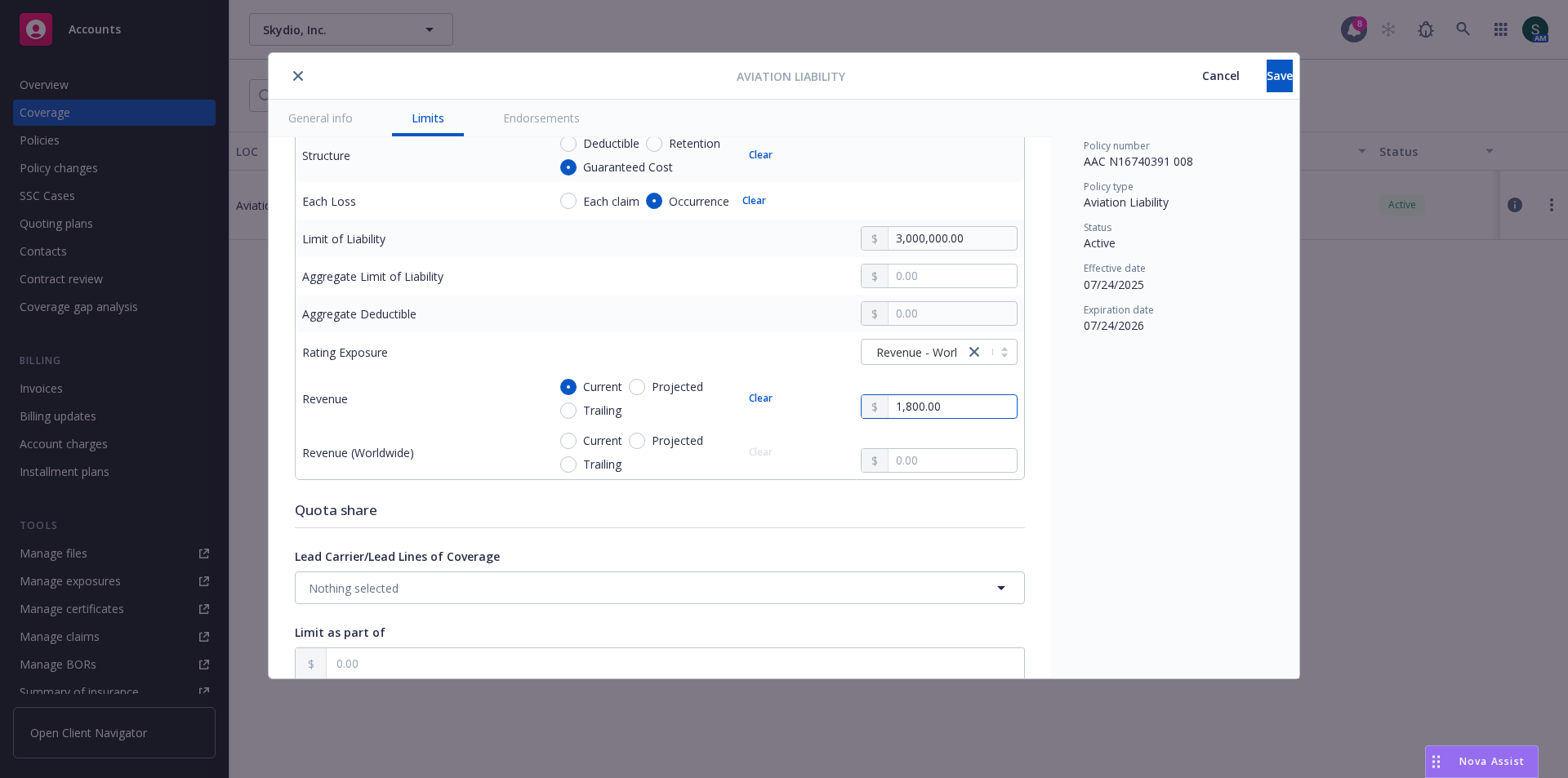 type on "x" 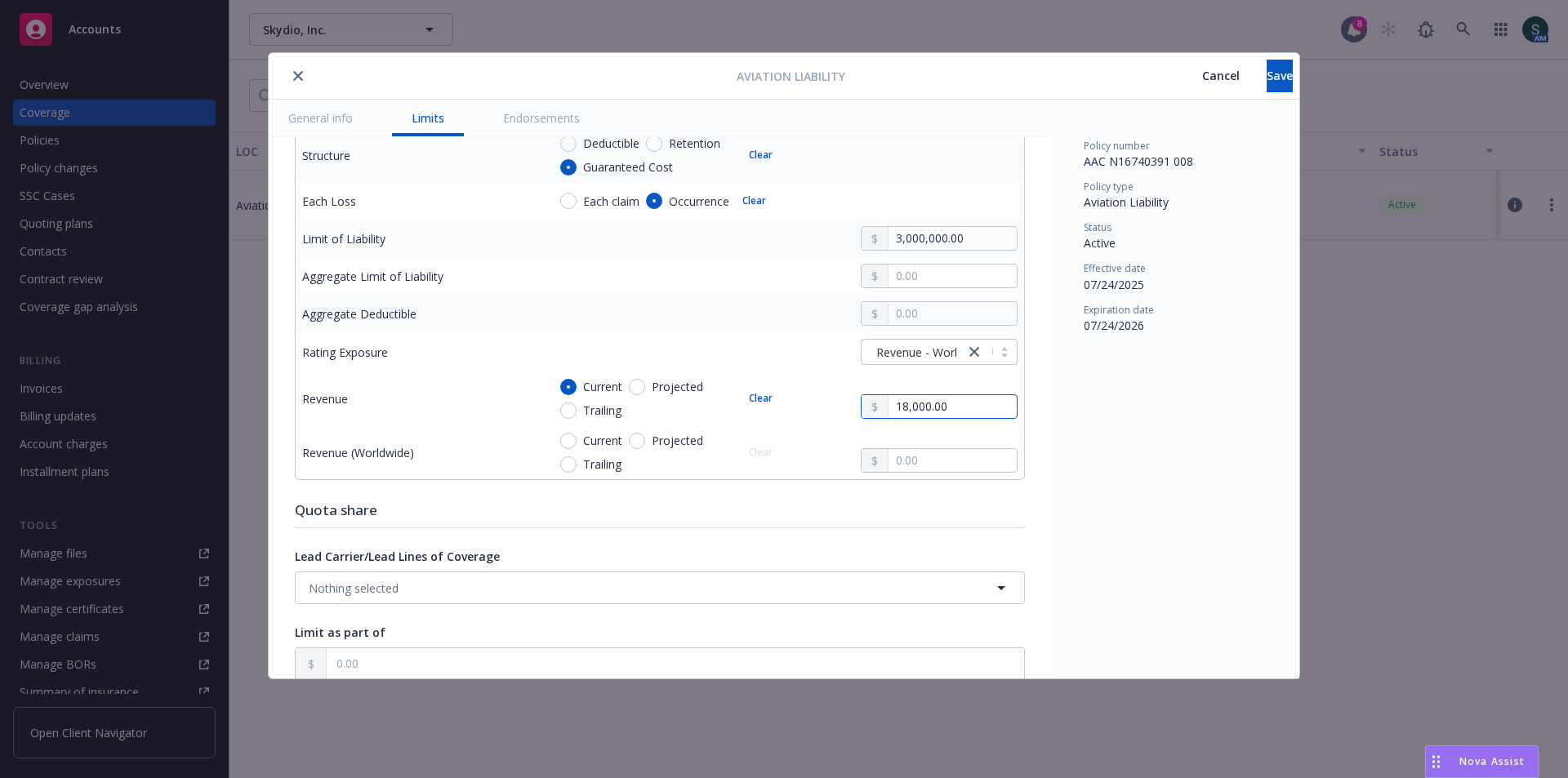 type on "x" 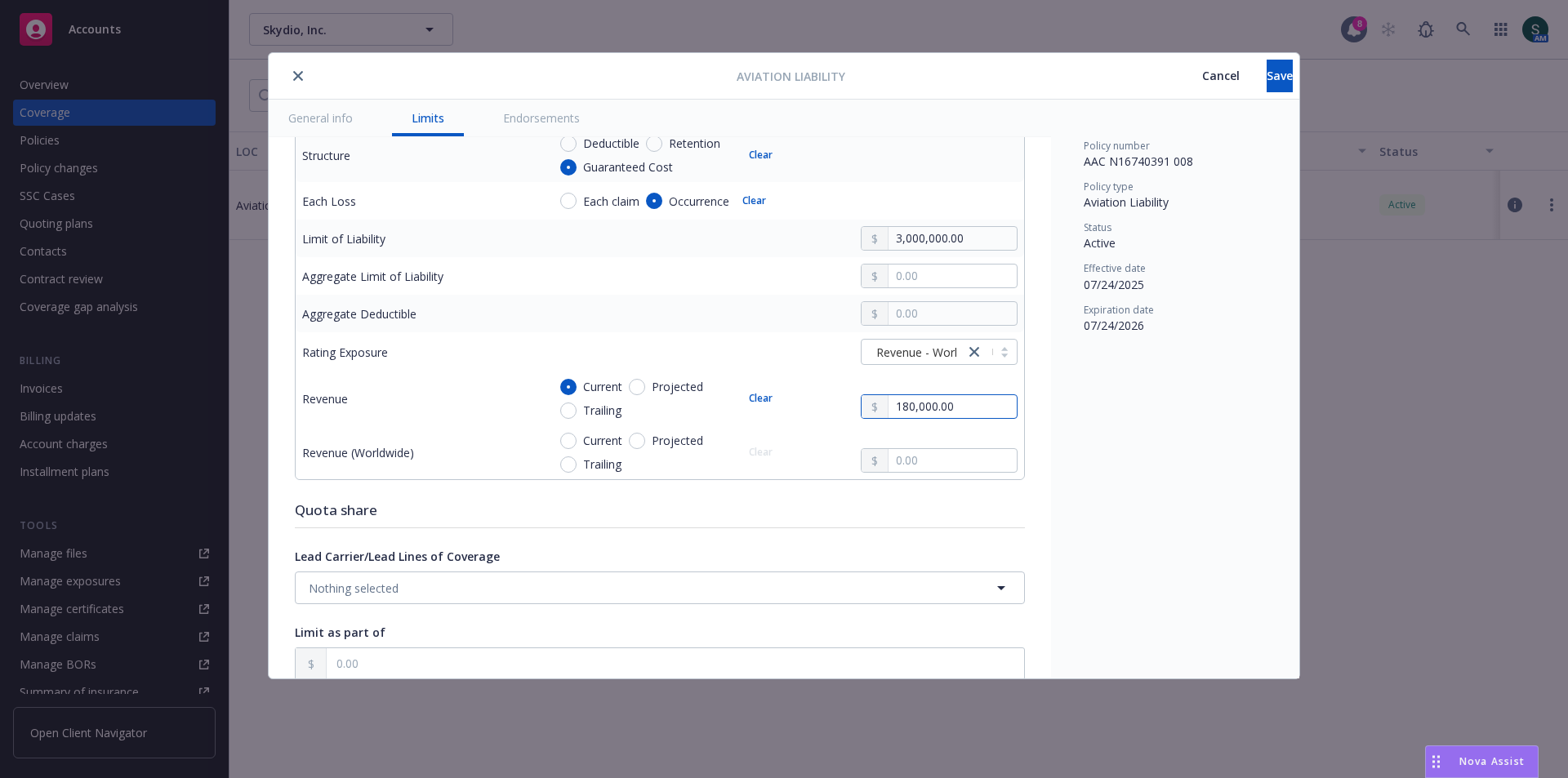 type on "x" 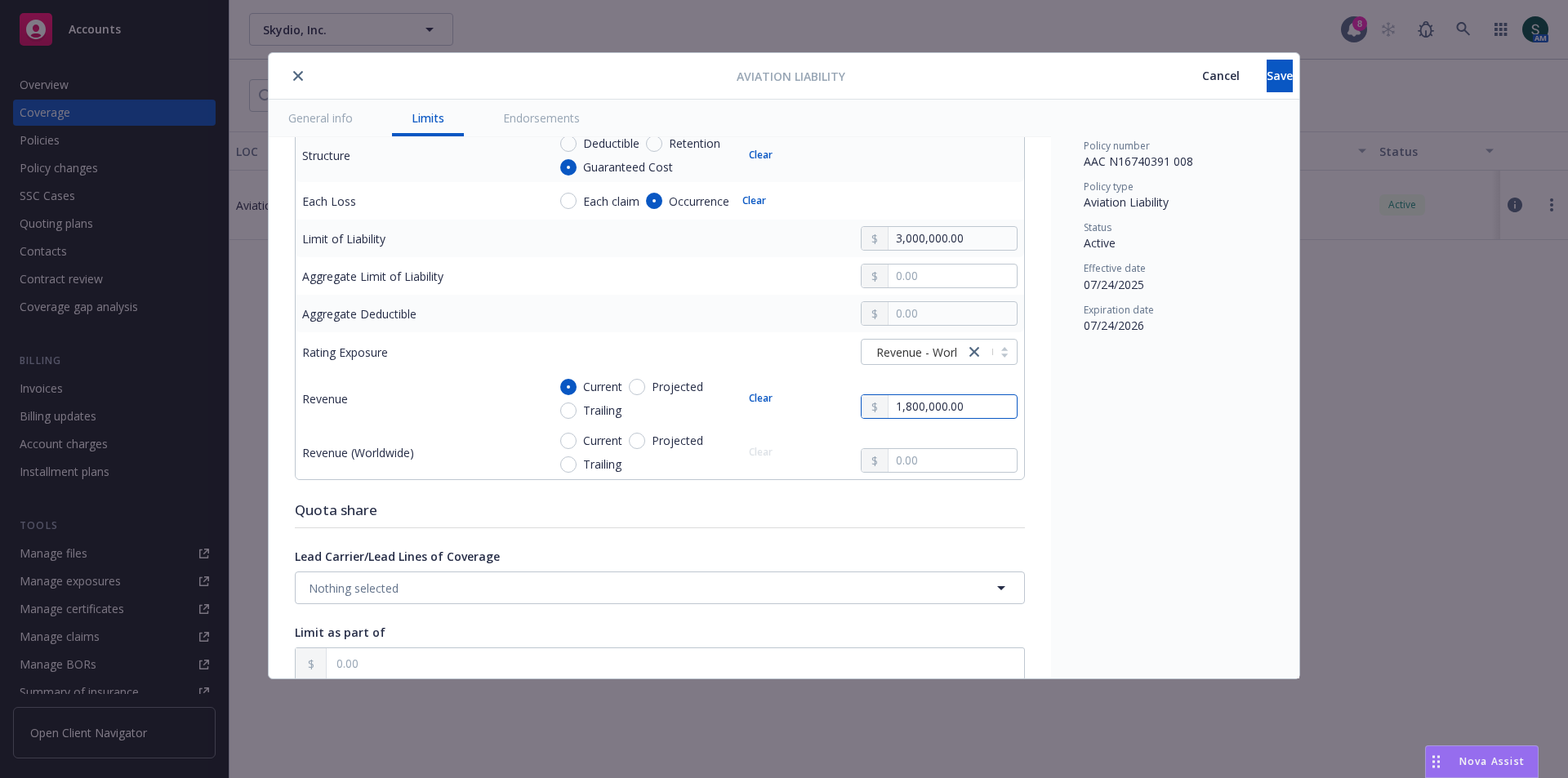 type on "x" 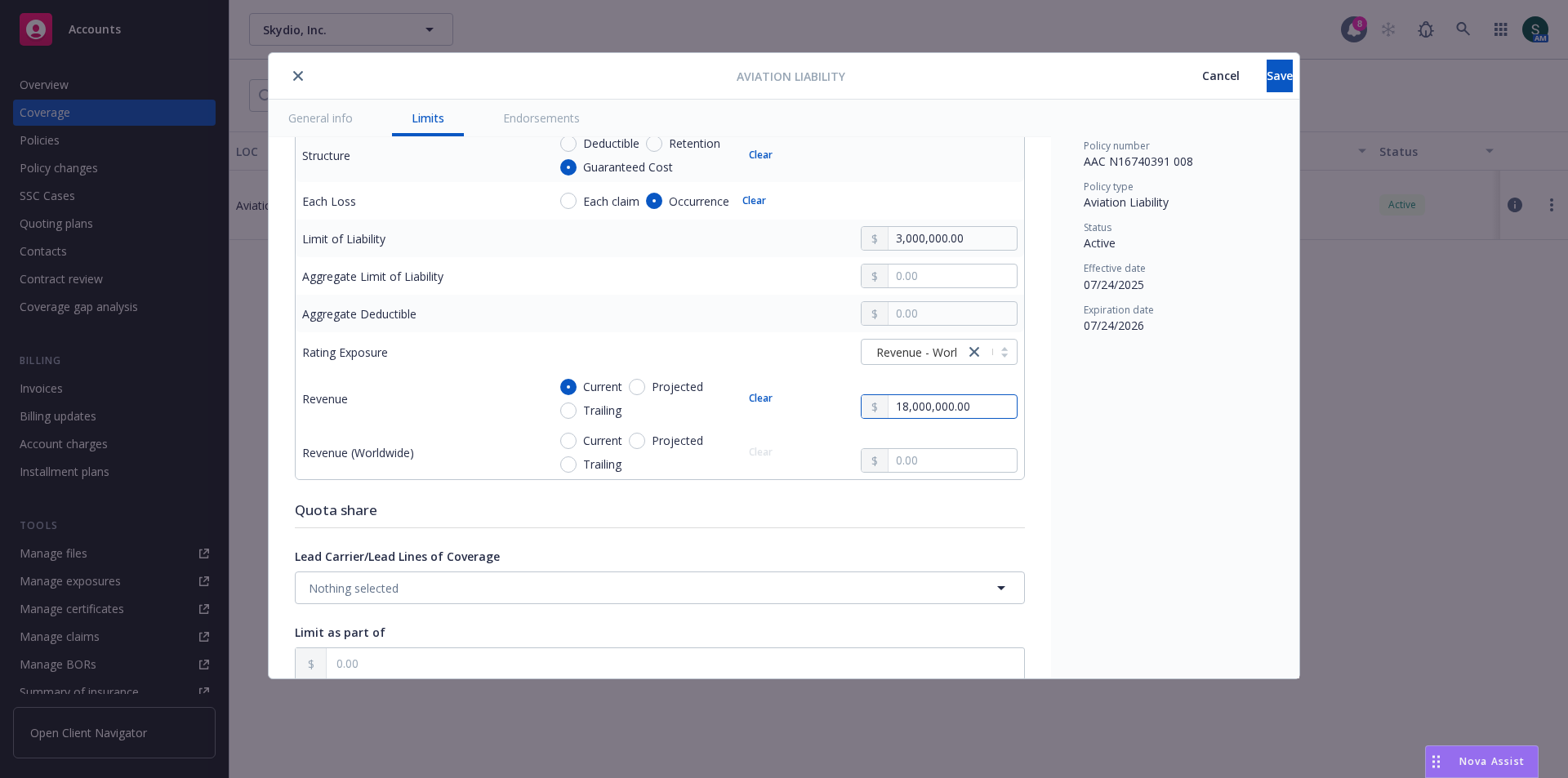 type on "x" 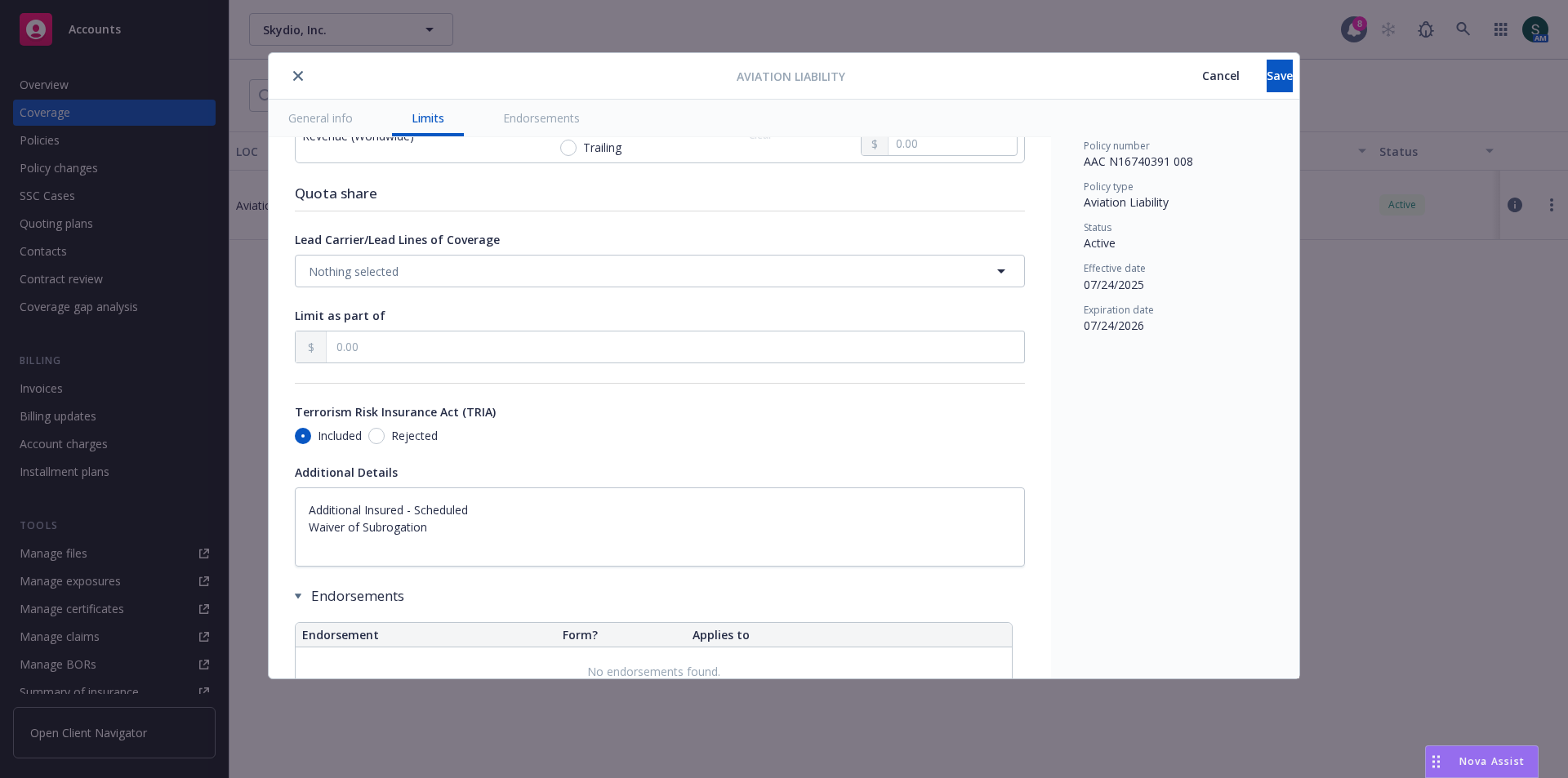 type on "x" 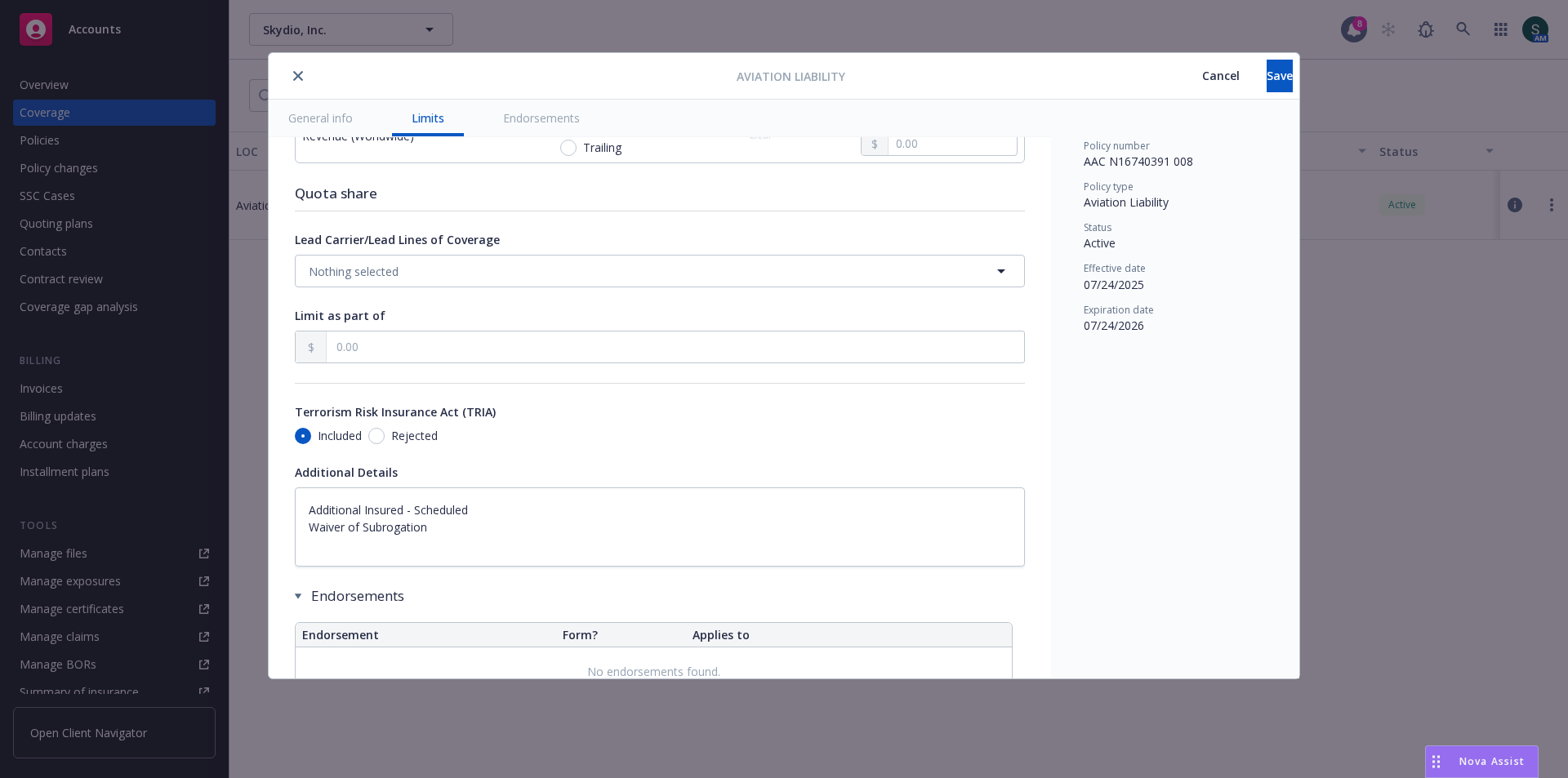scroll, scrollTop: 816, scrollLeft: 0, axis: vertical 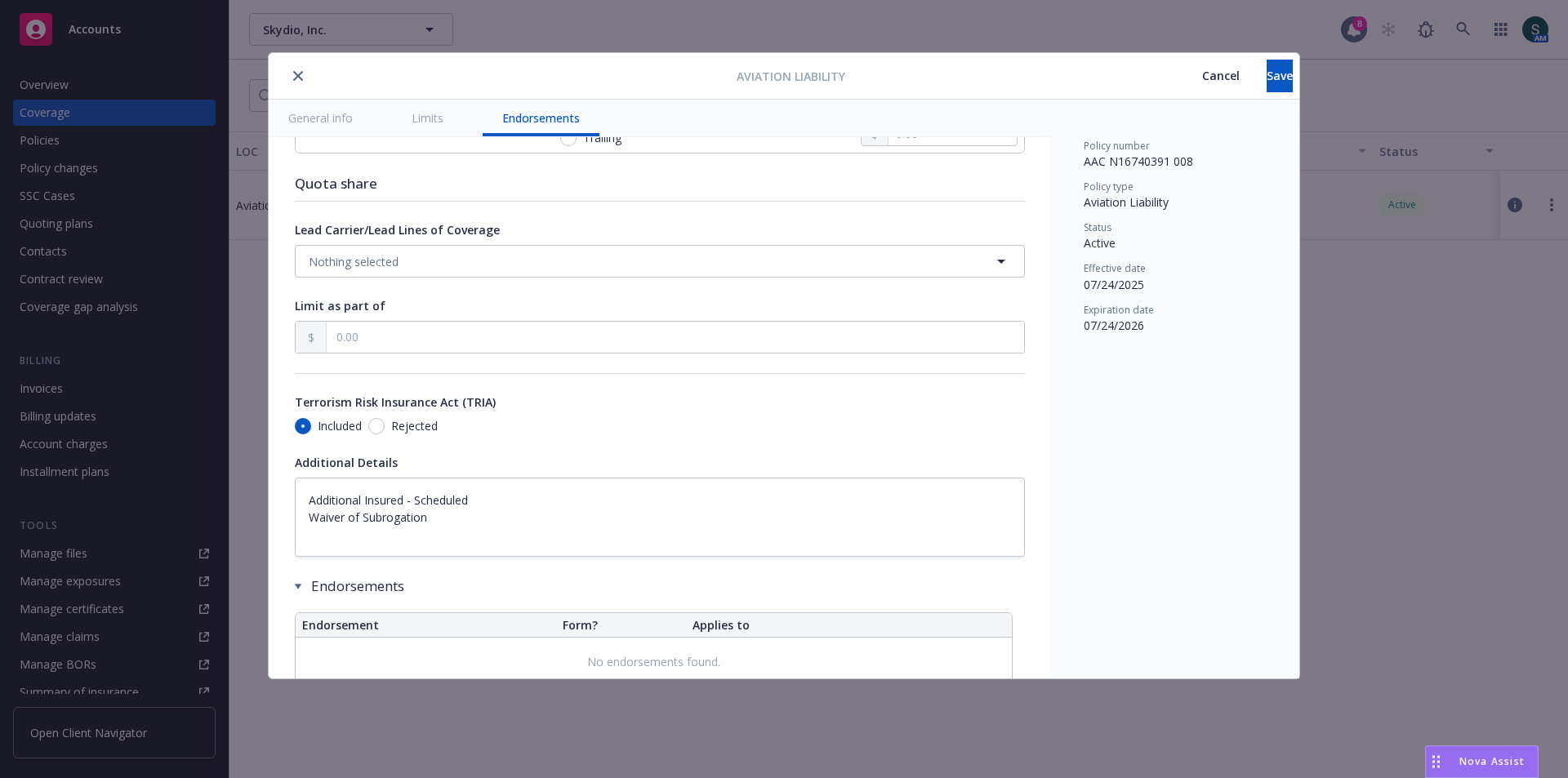 type on "180,000,000.00" 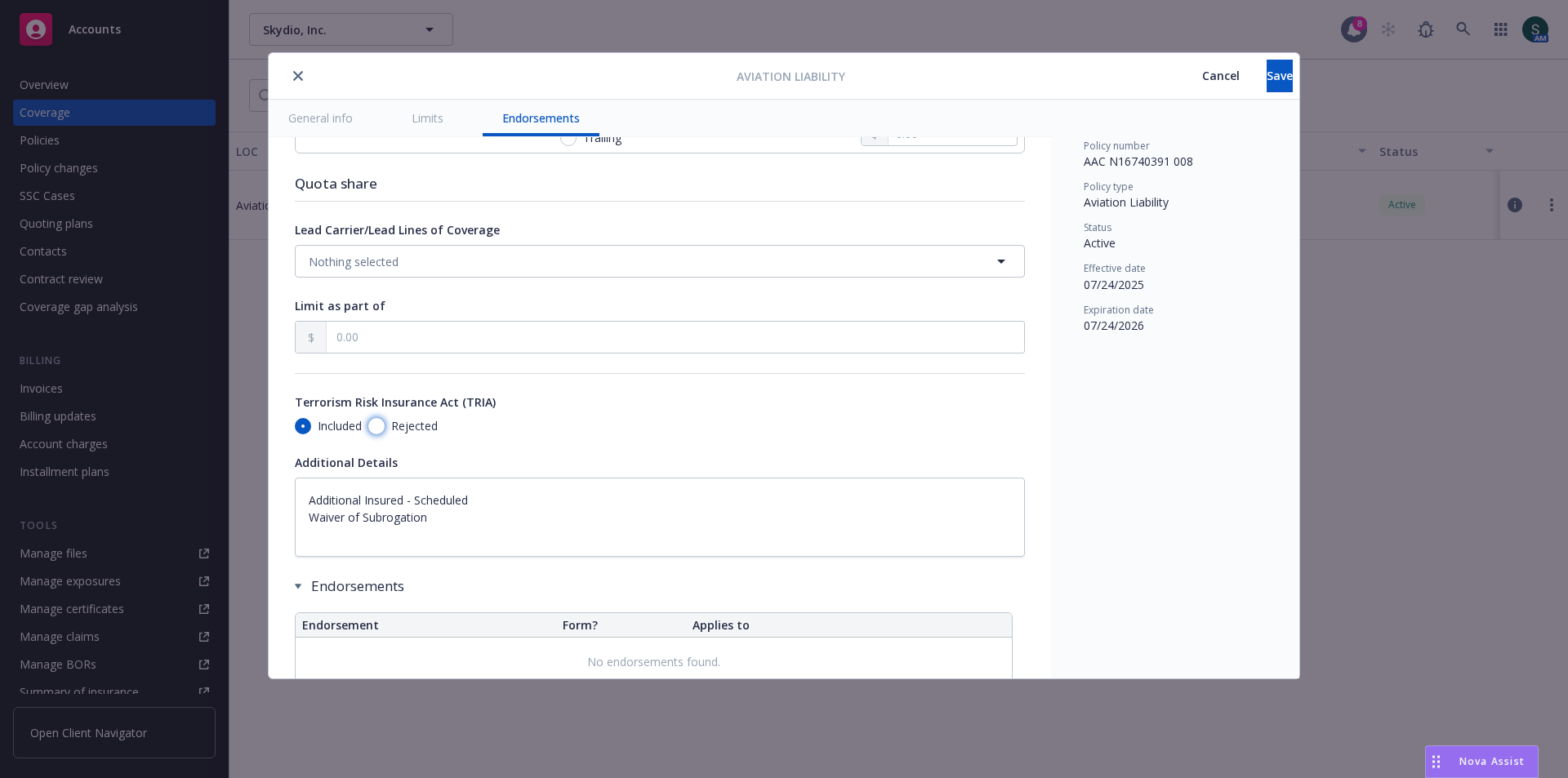 click on "Rejected" at bounding box center (376, 426) 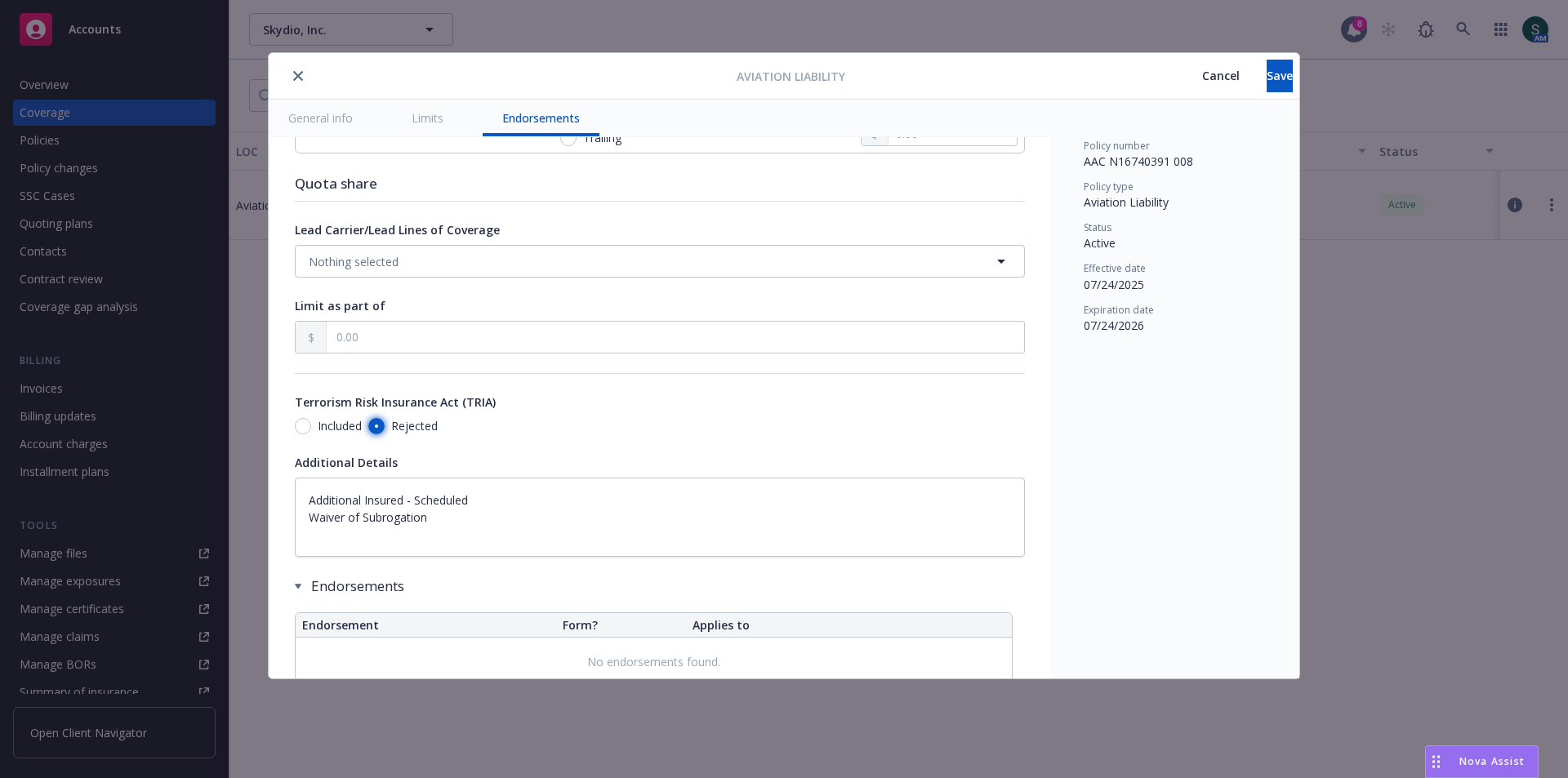 type on "x" 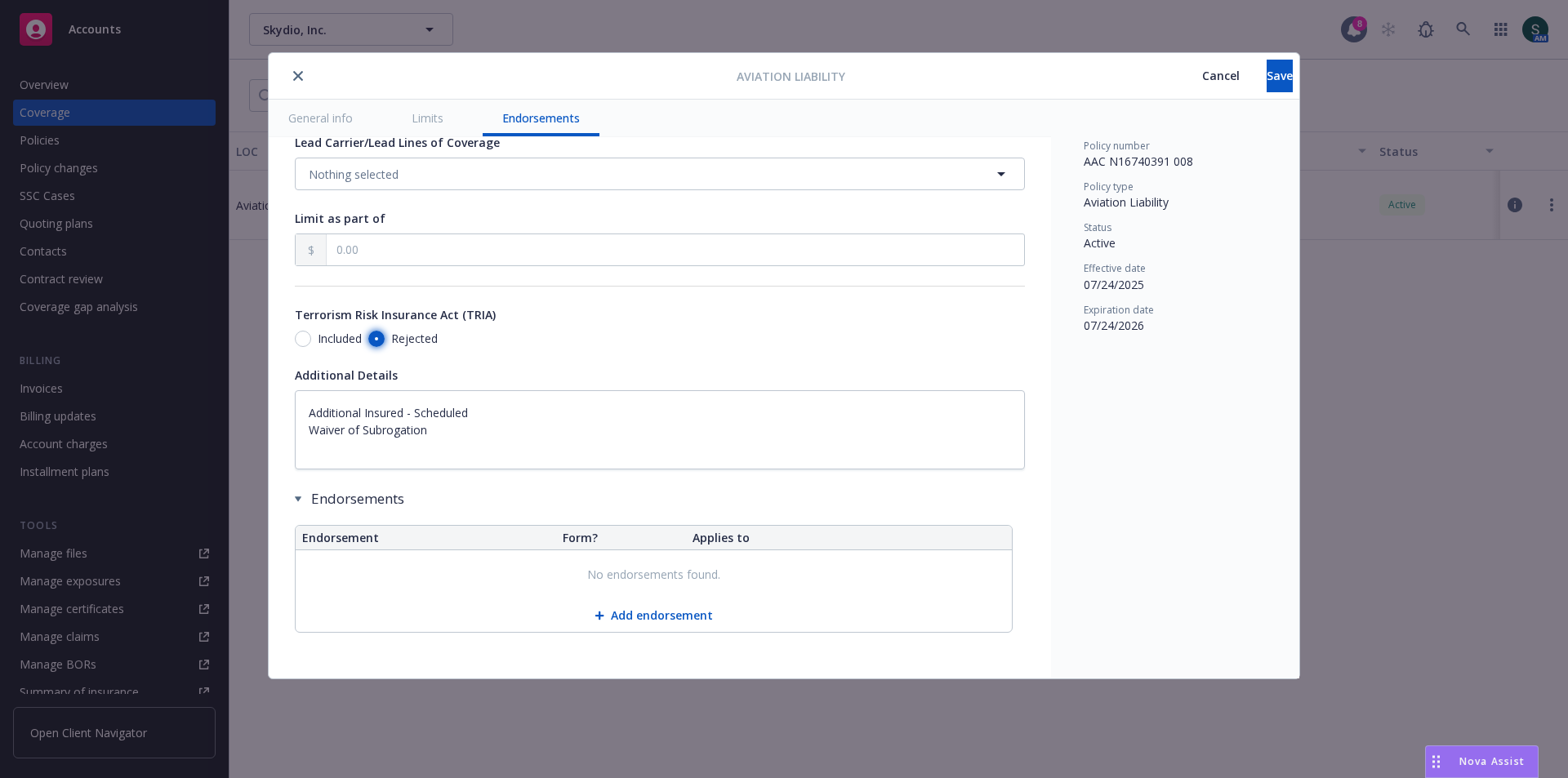 scroll, scrollTop: 920, scrollLeft: 0, axis: vertical 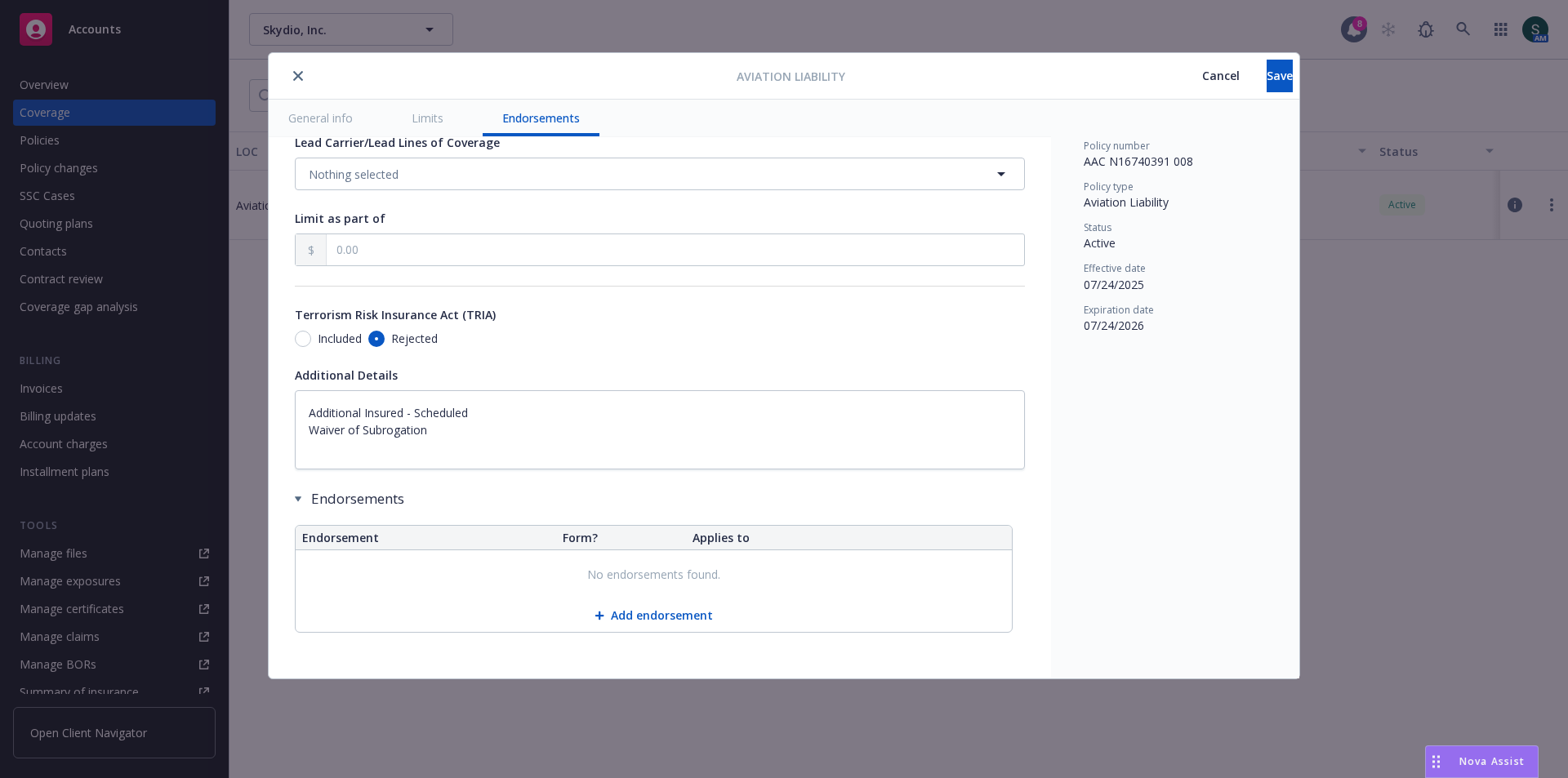 click 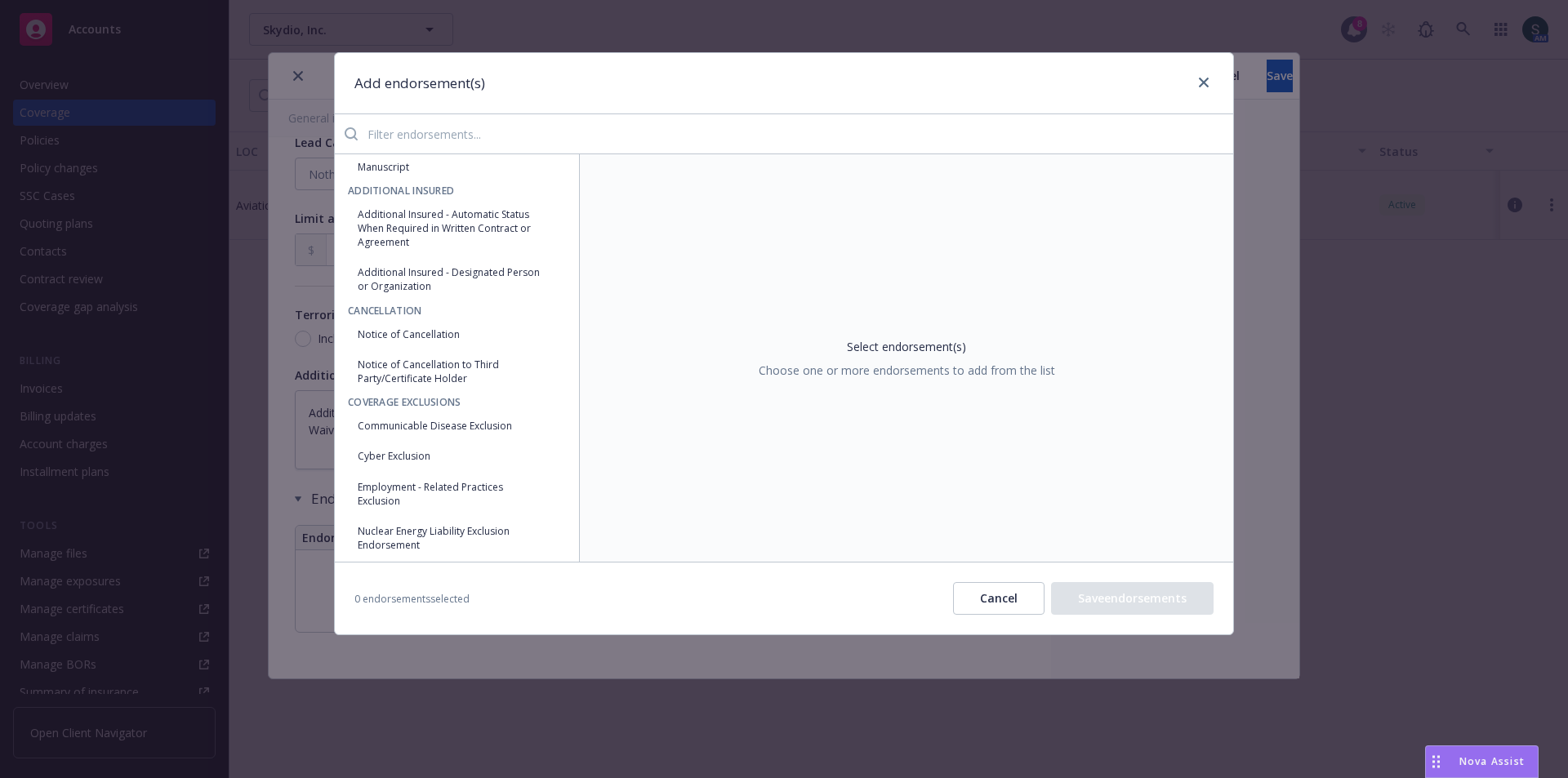 scroll, scrollTop: 0, scrollLeft: 0, axis: both 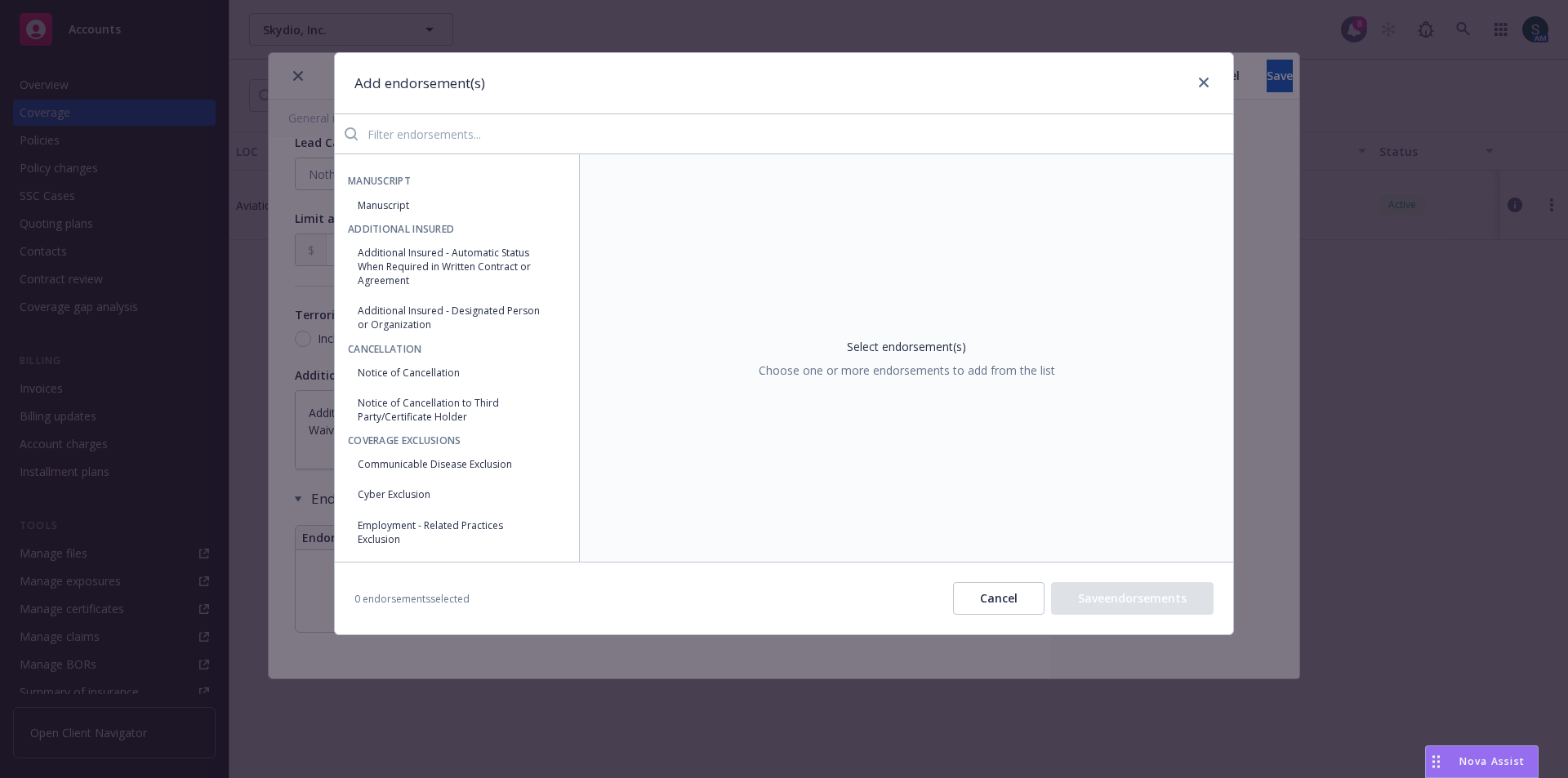 click on "Manuscript" at bounding box center (457, 205) 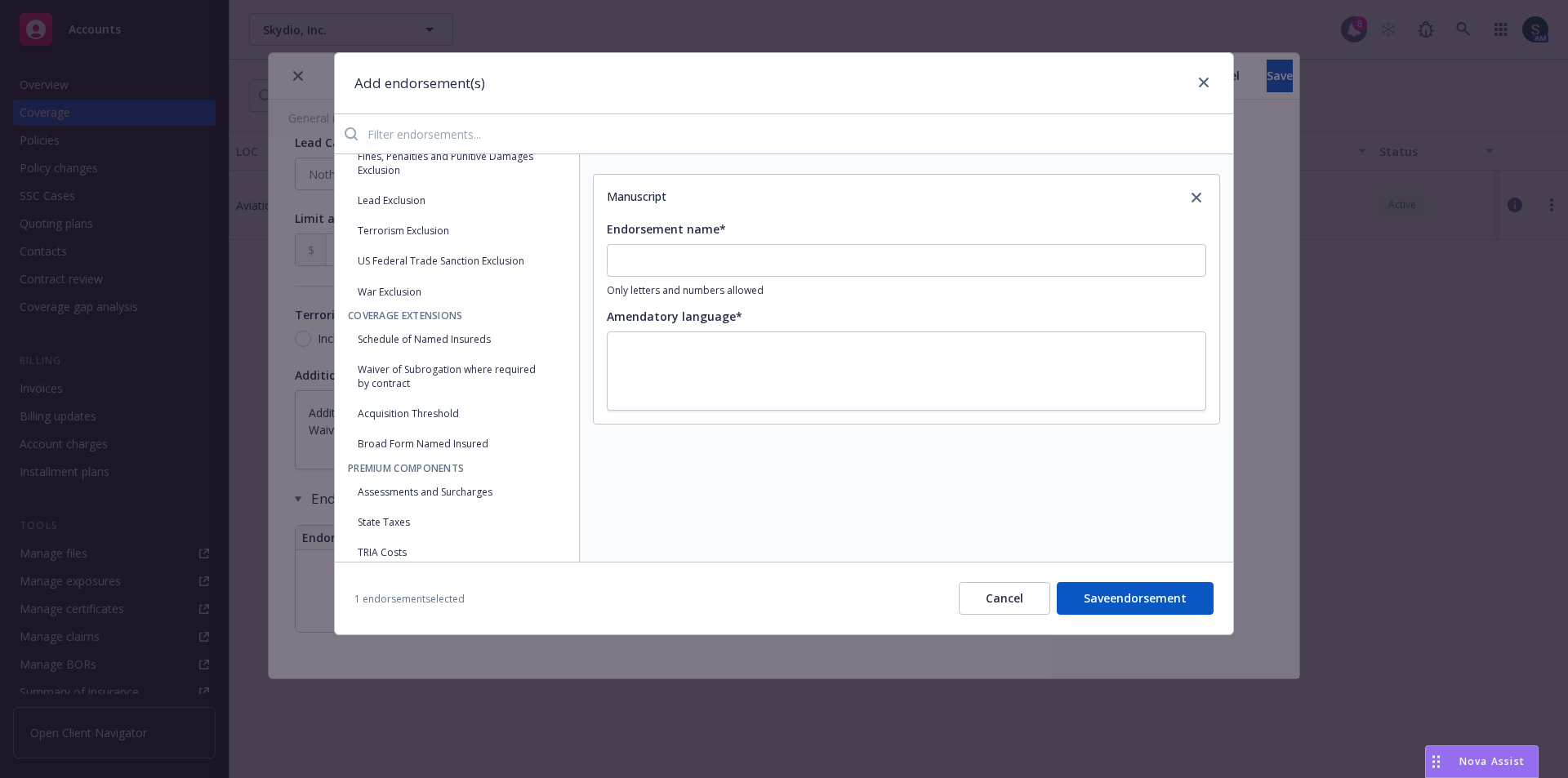 scroll, scrollTop: 616, scrollLeft: 0, axis: vertical 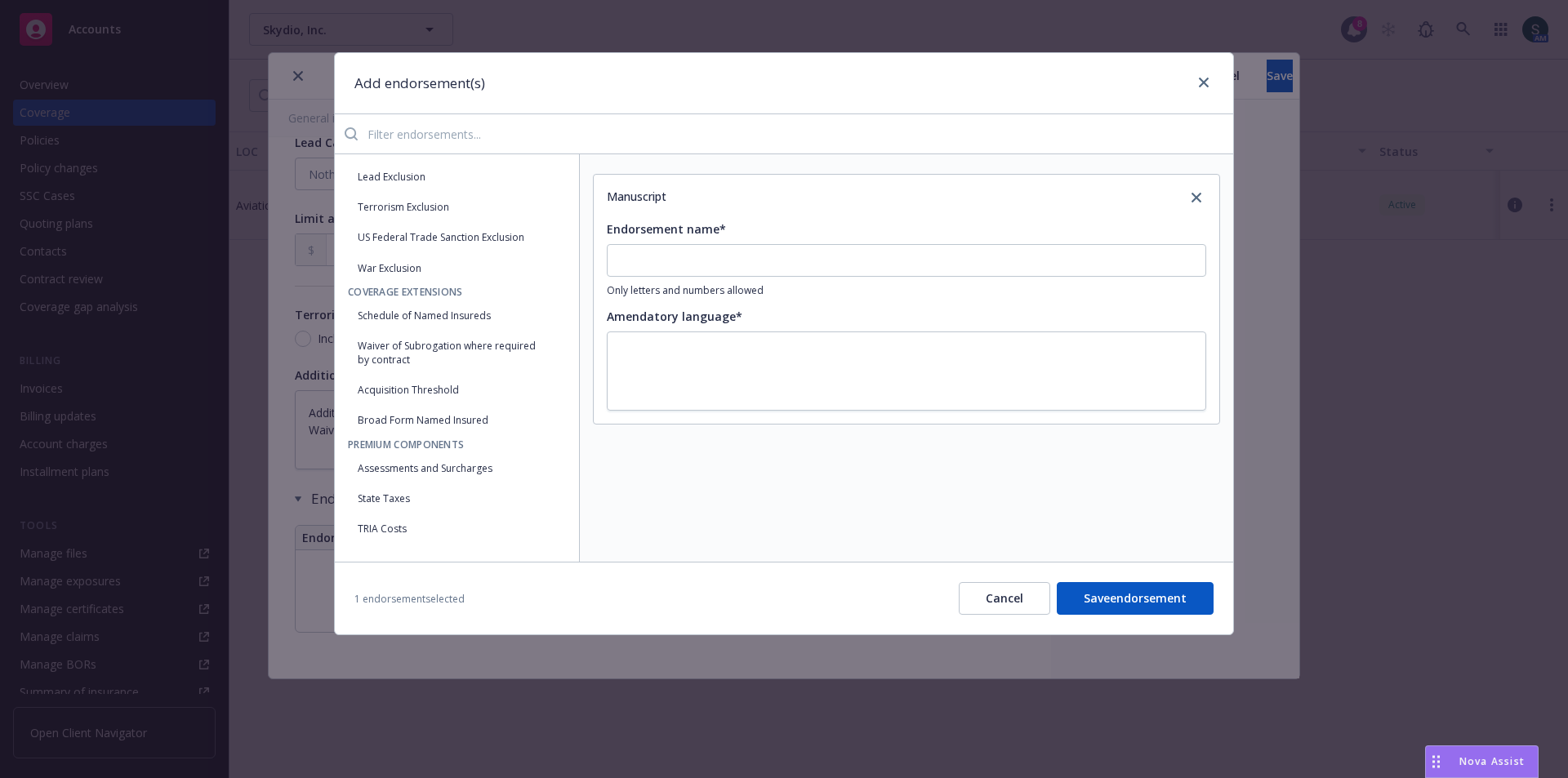click on "Cancel" at bounding box center [1004, 598] 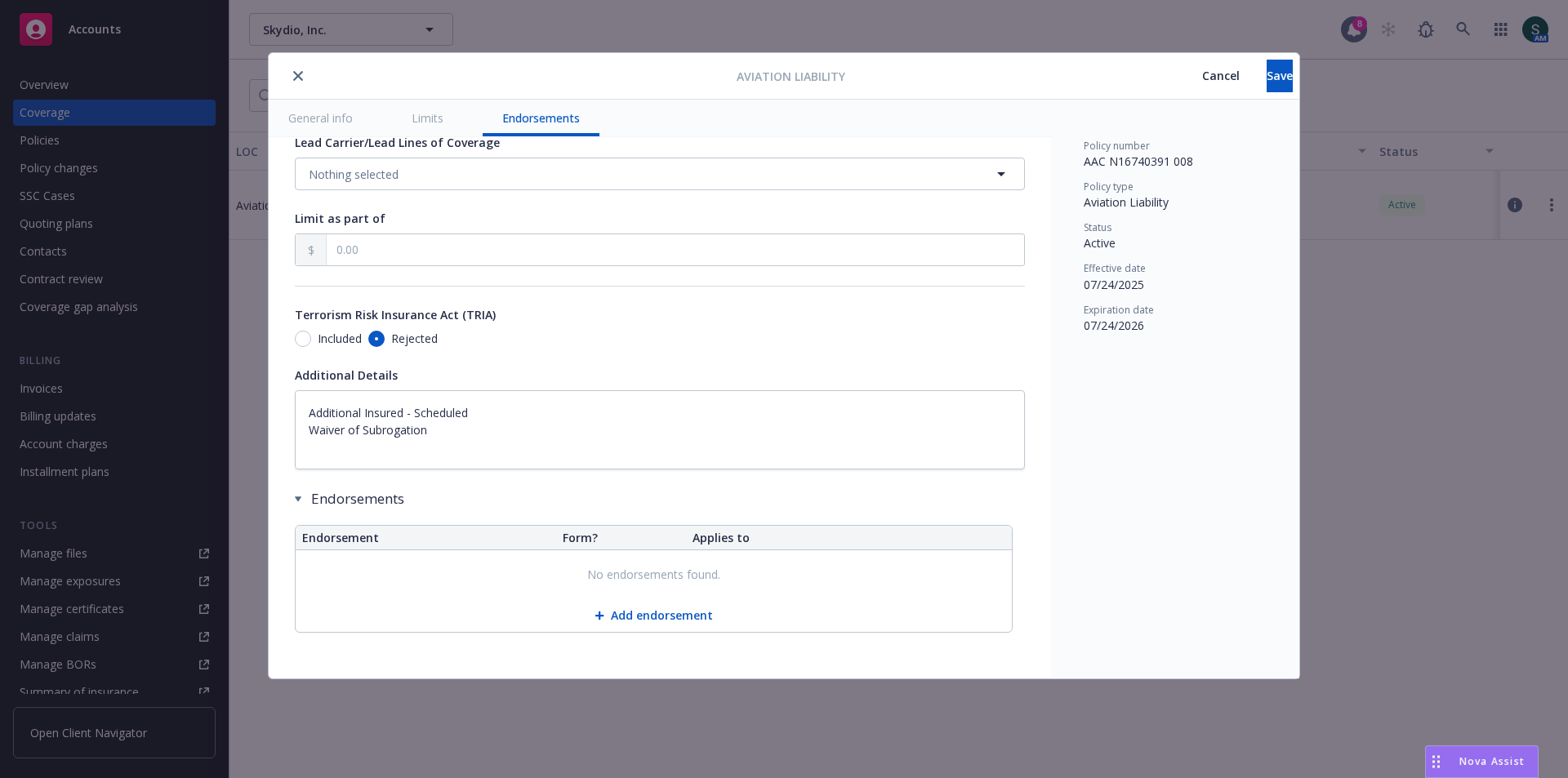 click on "Add endorsement" at bounding box center [653, 616] 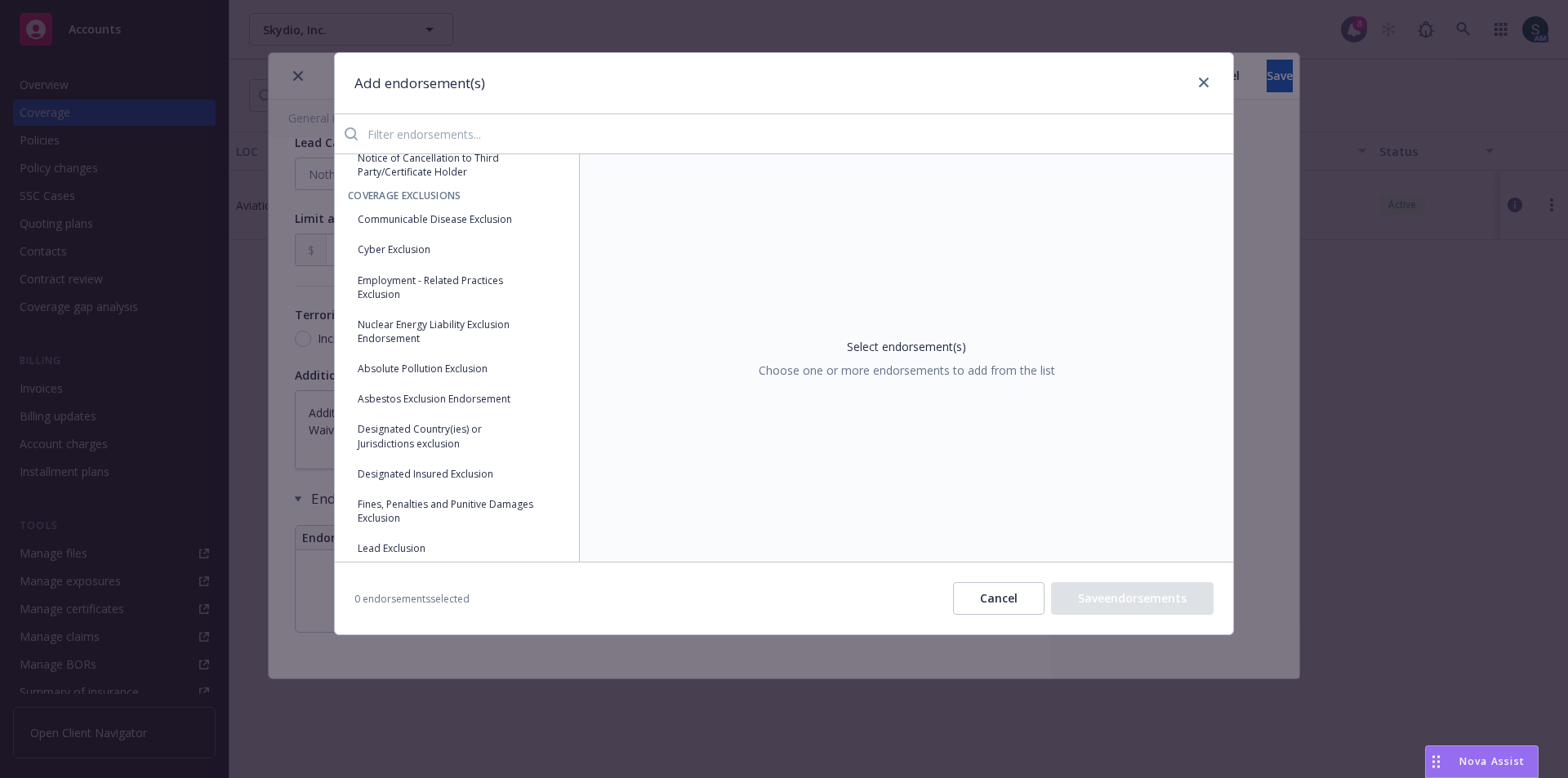 scroll, scrollTop: 0, scrollLeft: 0, axis: both 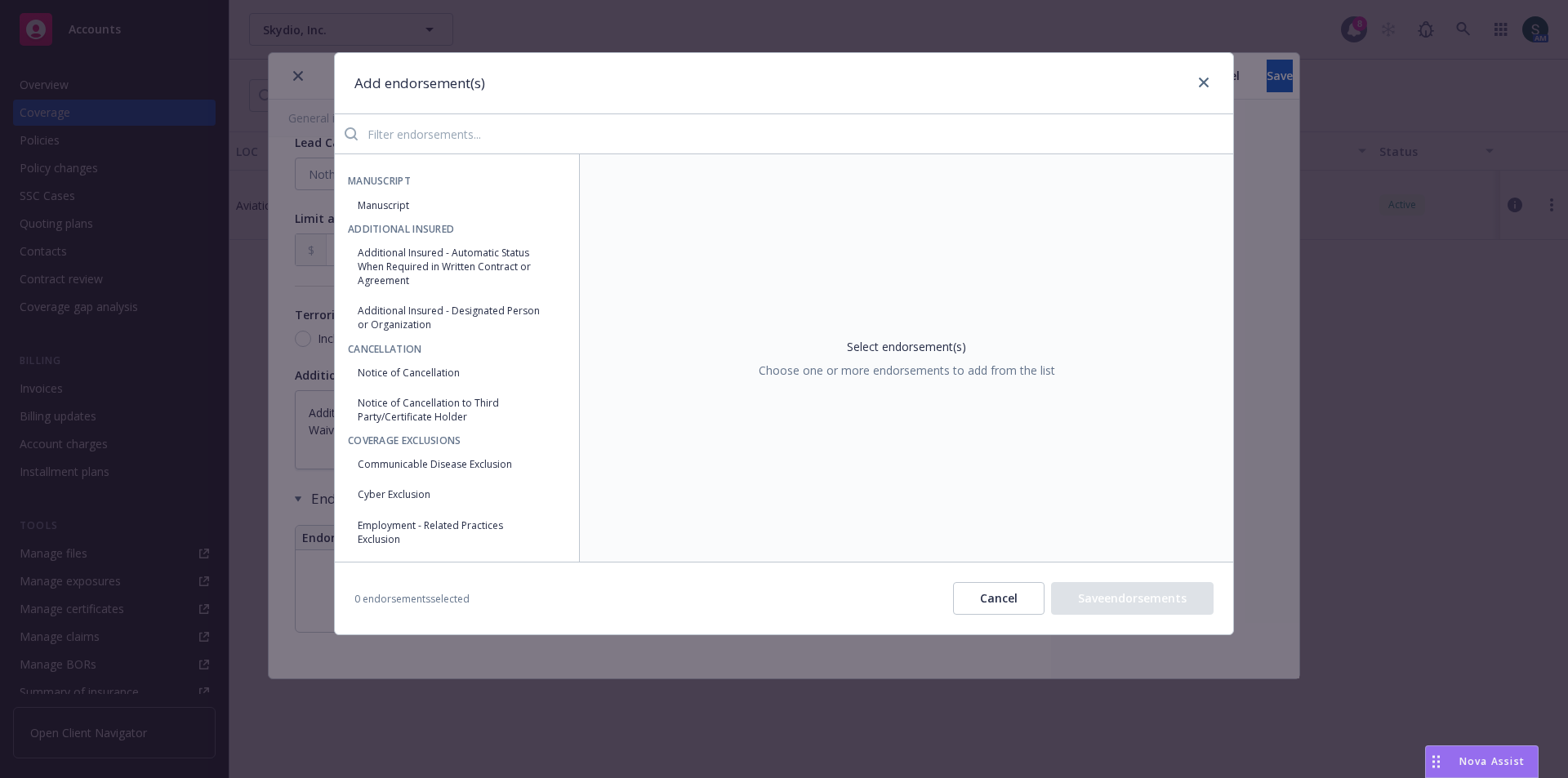 click on "Additional Insured - Automatic Status When Required in Written Contract or Agreement" at bounding box center (457, 266) 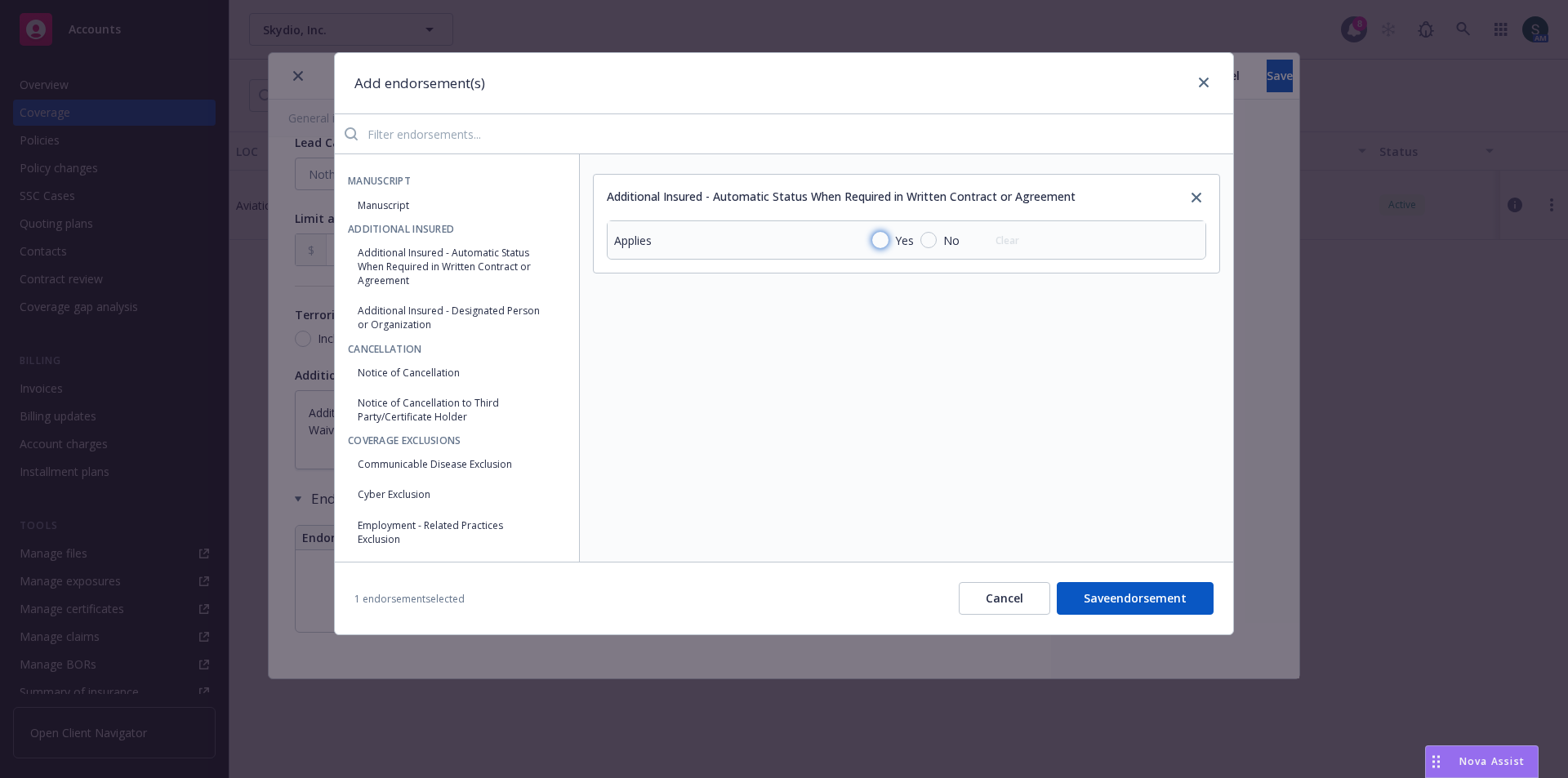 click on "Yes" at bounding box center (880, 240) 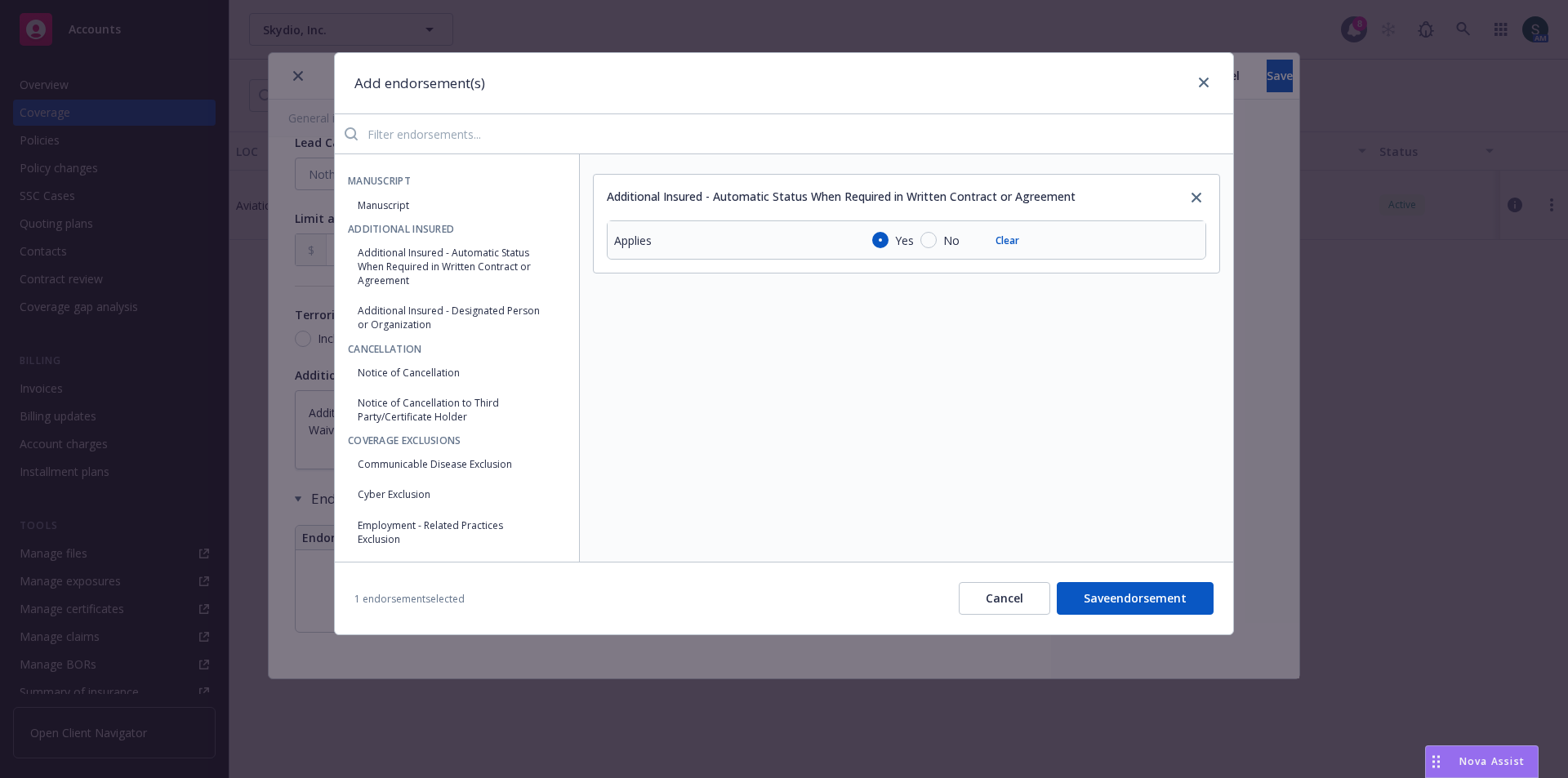 click on "Save  endorsement" at bounding box center (1135, 598) 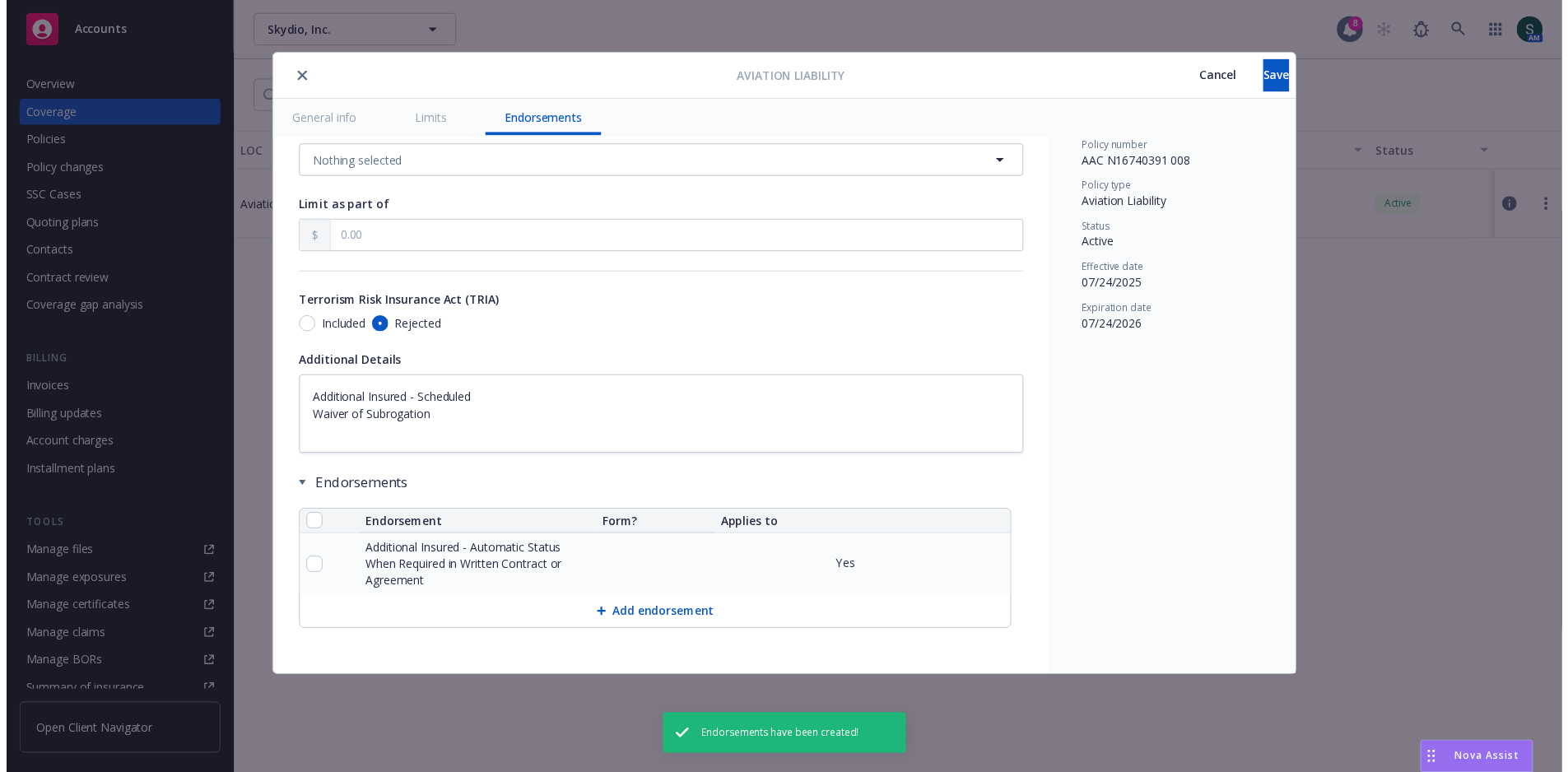scroll, scrollTop: 941, scrollLeft: 0, axis: vertical 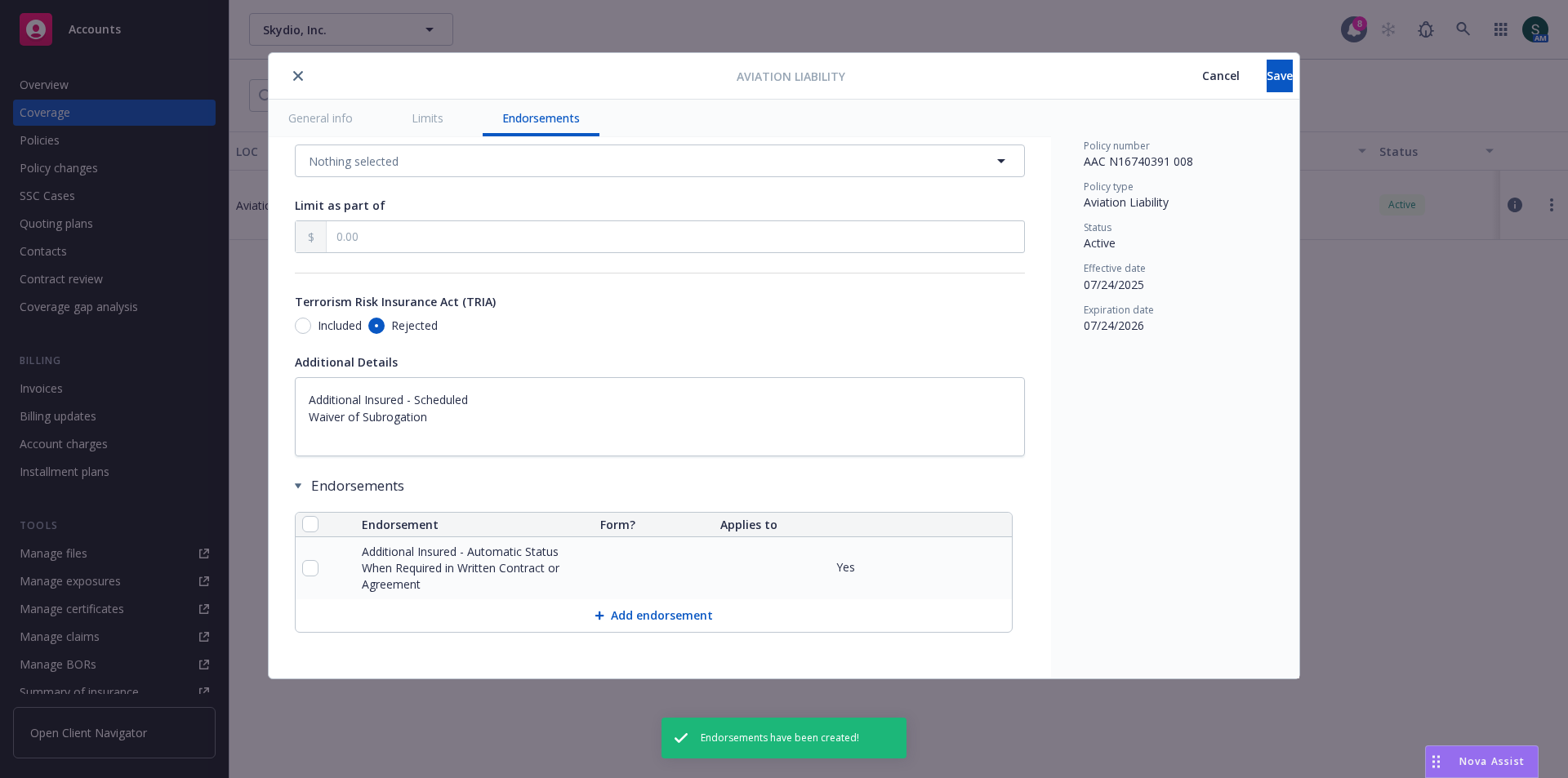 click on "Add endorsement" at bounding box center [653, 616] 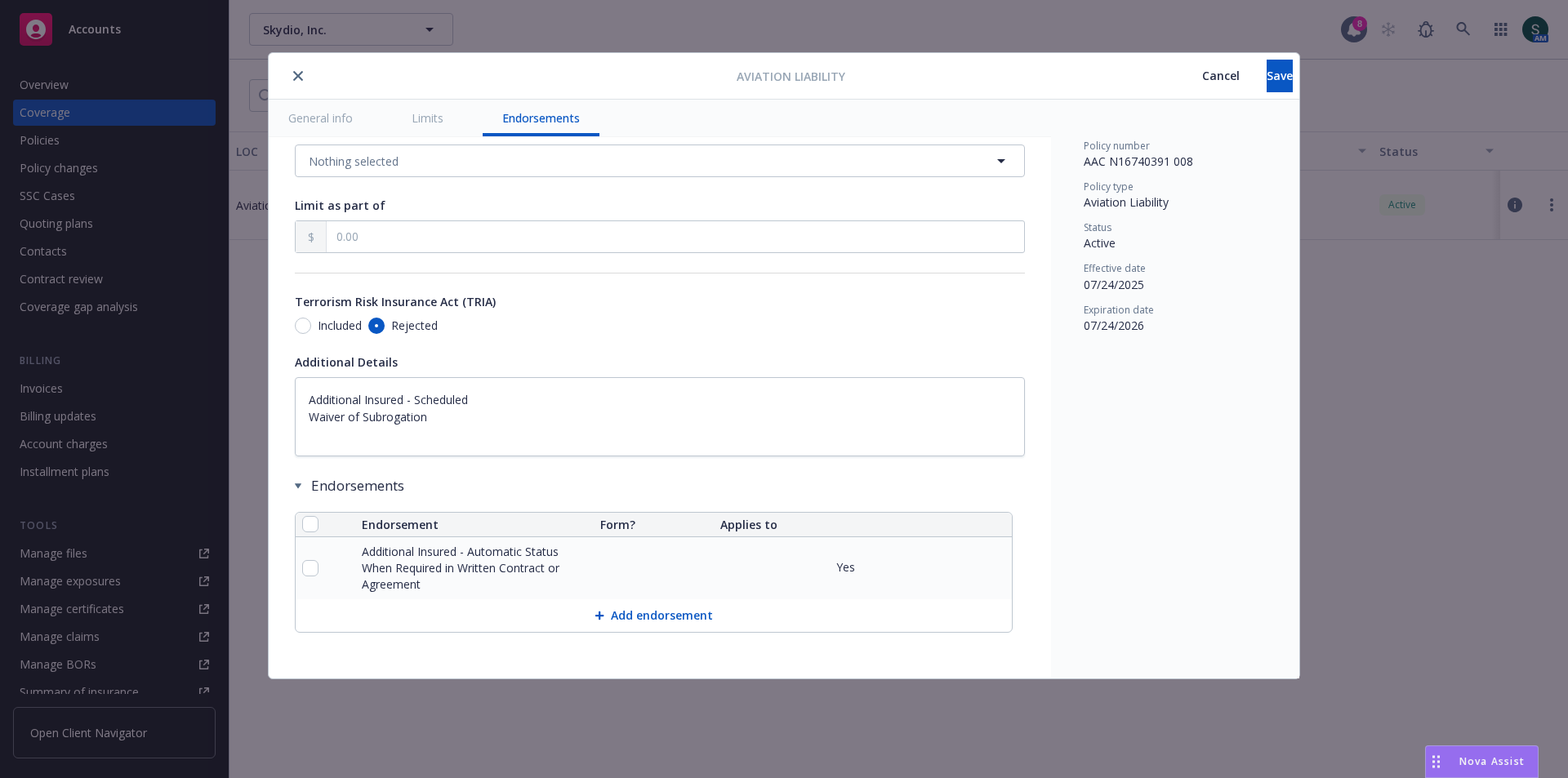 type on "x" 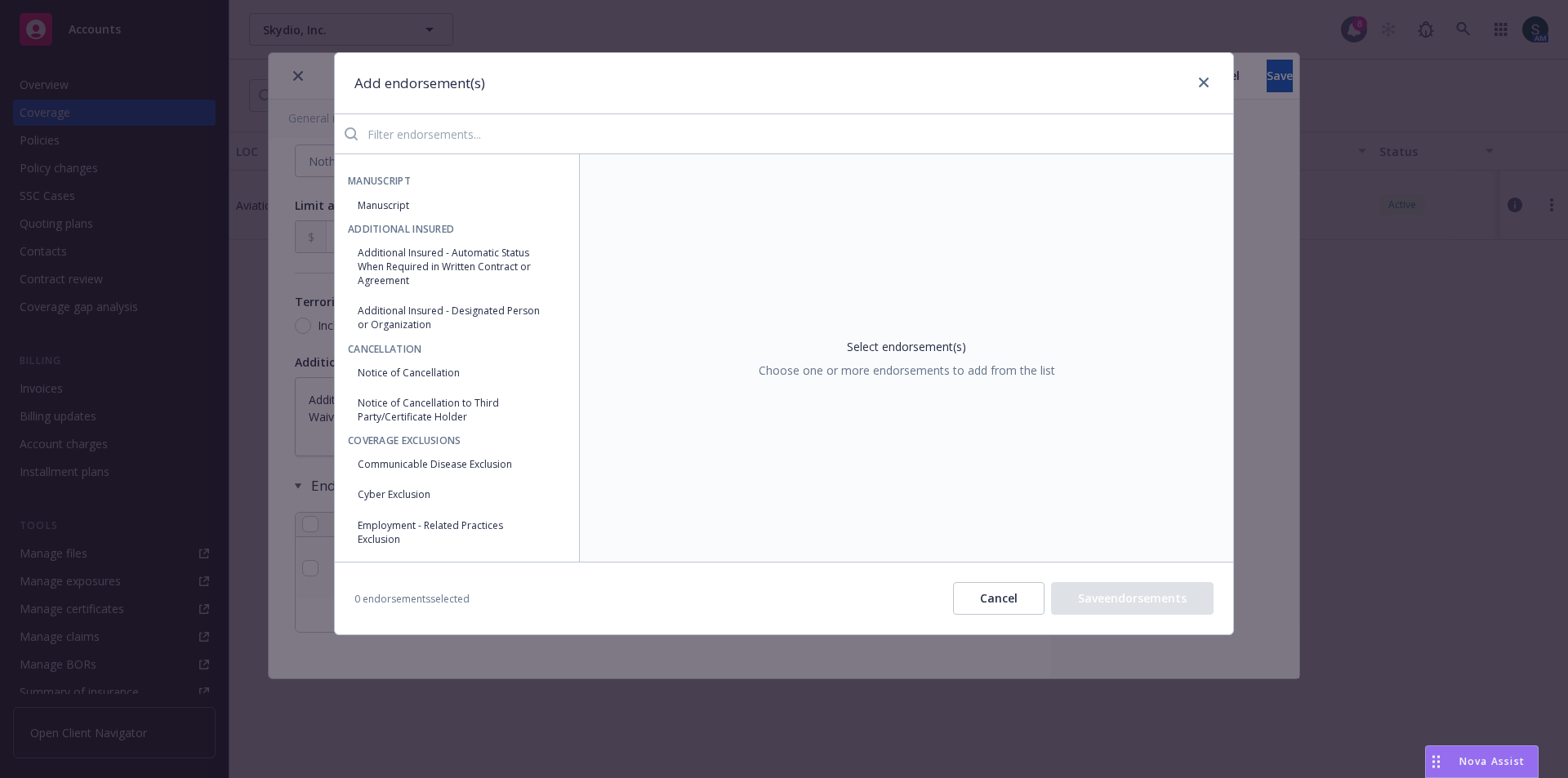 click on "Additional Insured - Designated Person or Organization" at bounding box center [457, 318] 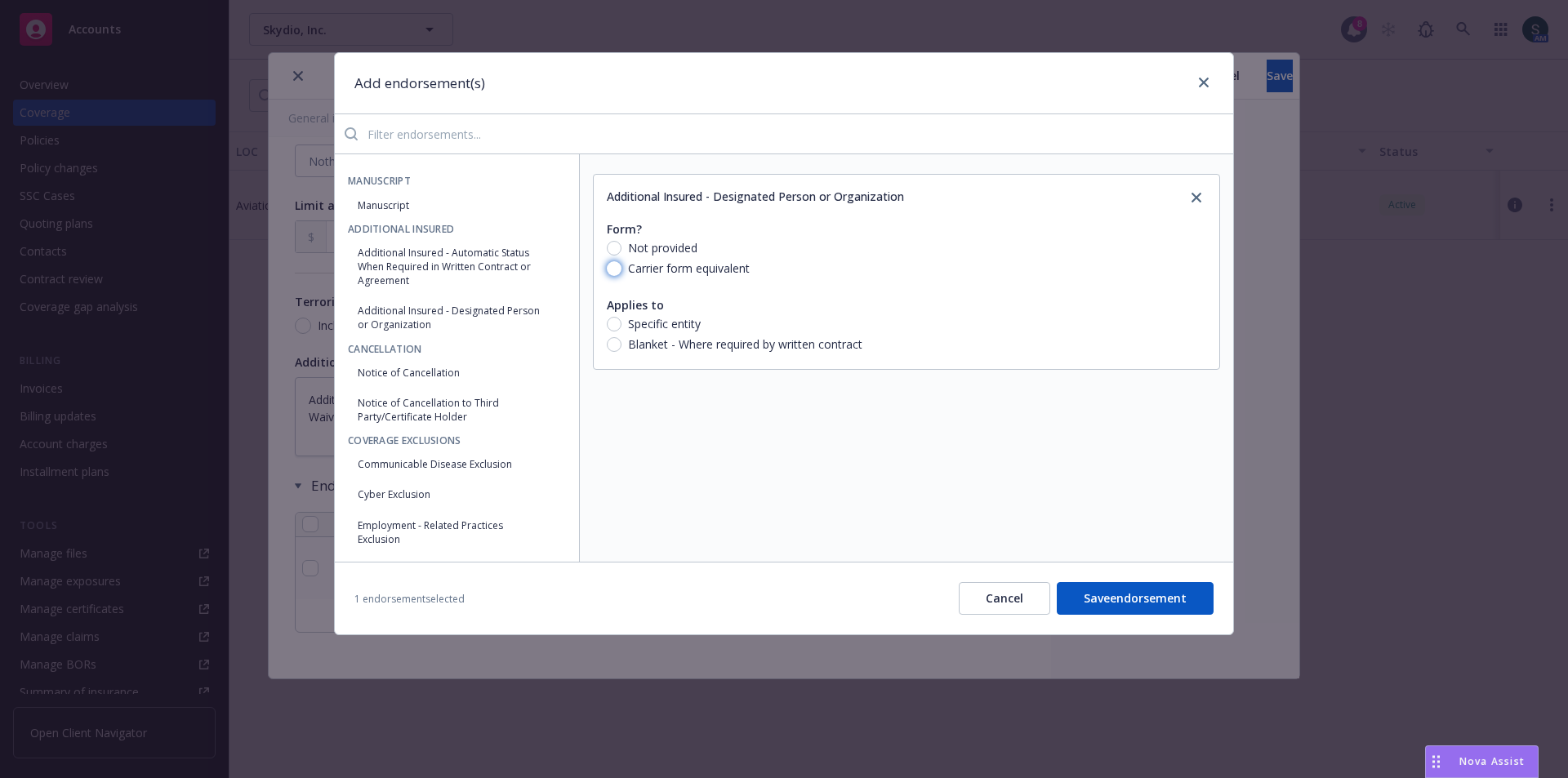 click on "Carrier form equivalent" at bounding box center (614, 269) 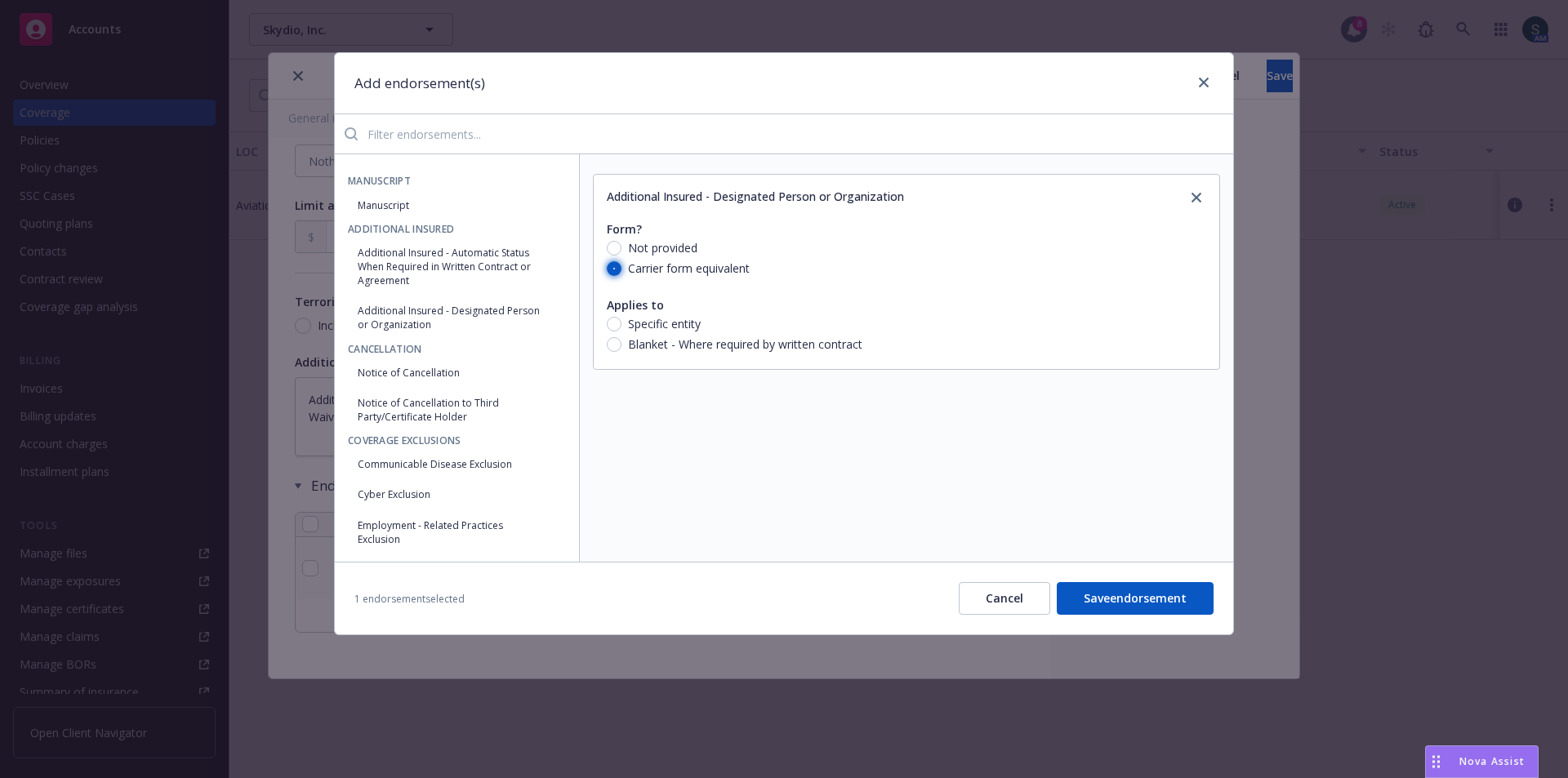 type 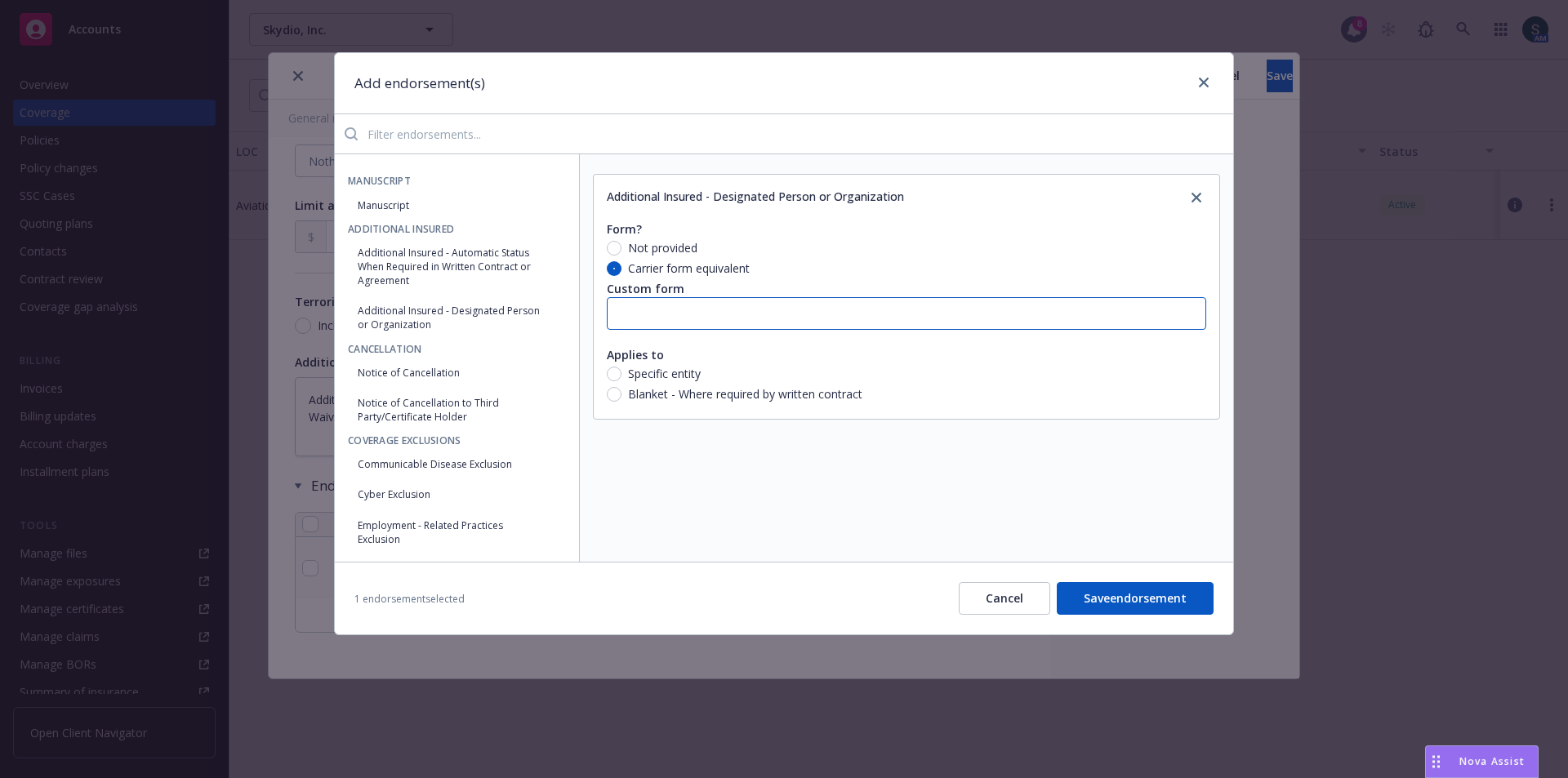 click at bounding box center [906, 313] 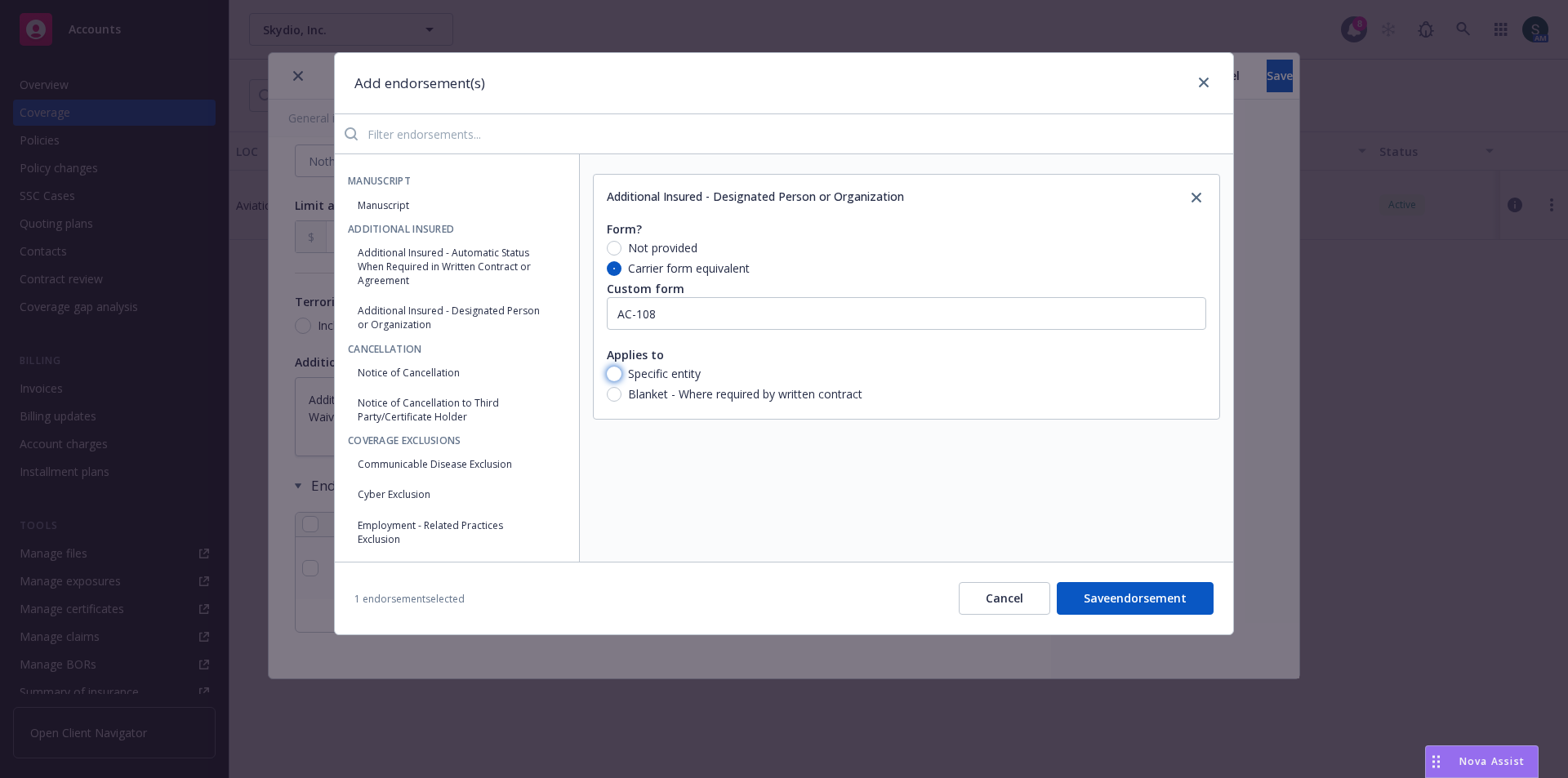 click on "Specific entity" at bounding box center (614, 374) 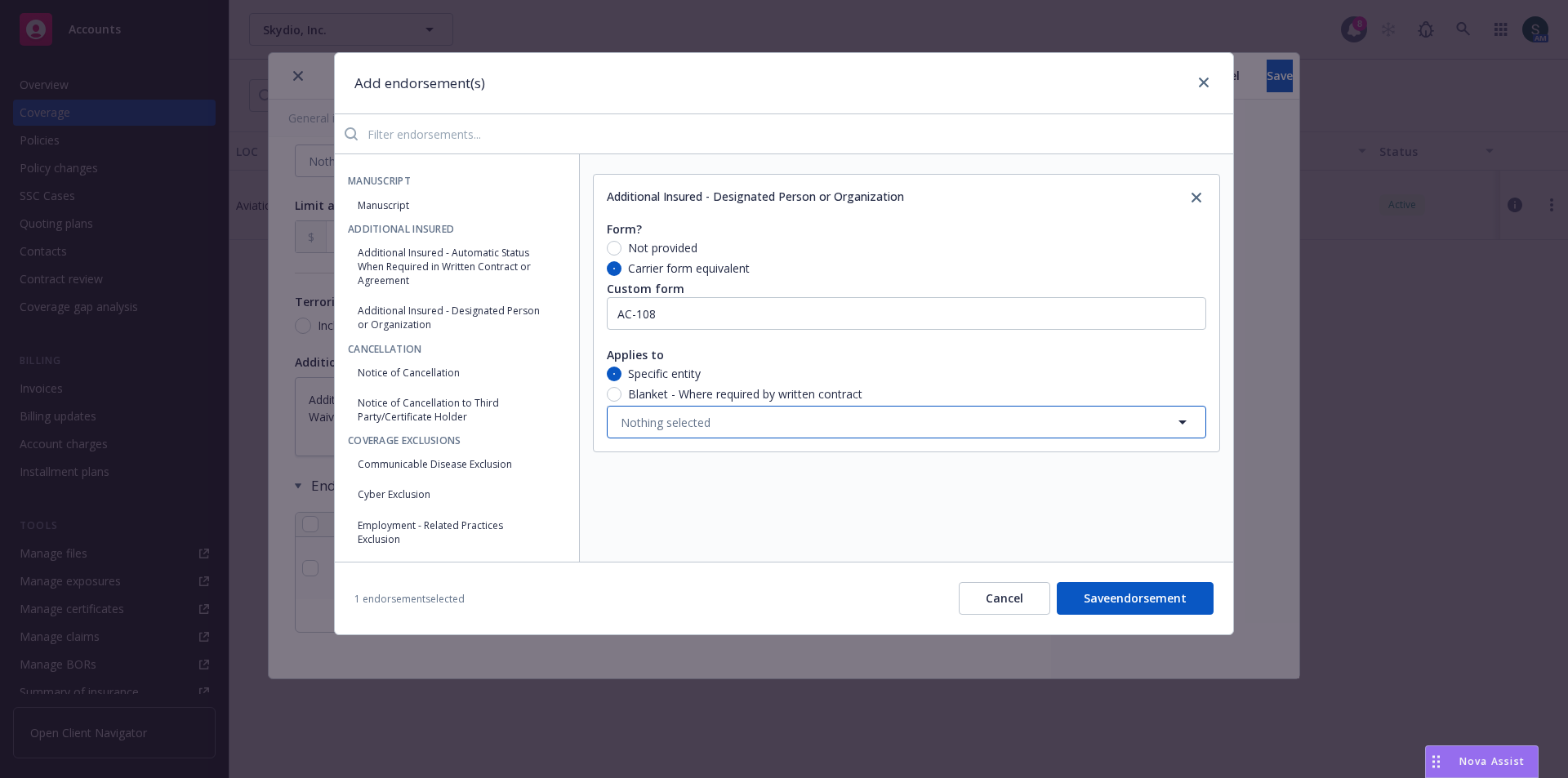 click on "Nothing selected" at bounding box center [666, 422] 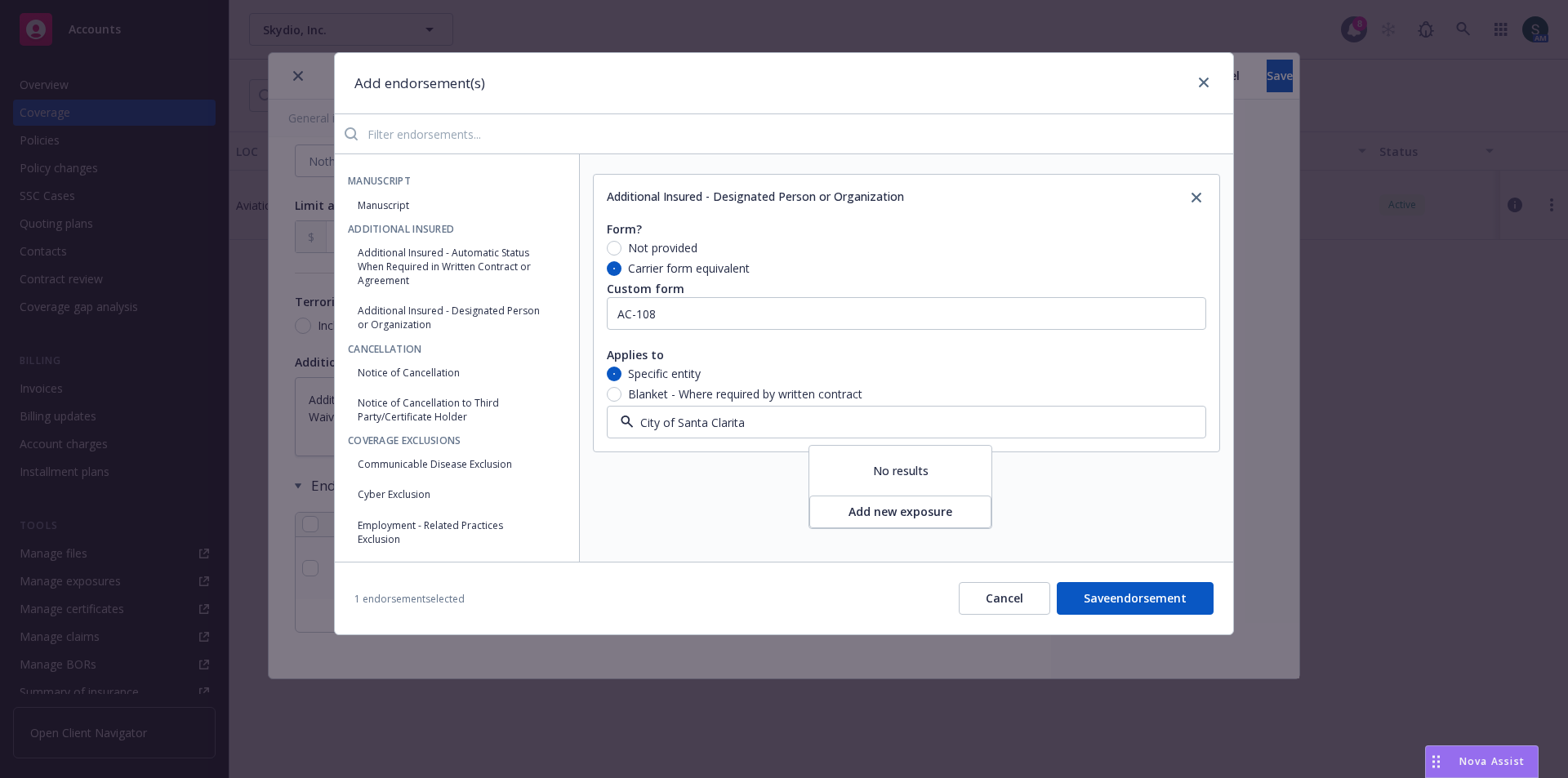 click on "Save  endorsement" at bounding box center [1135, 598] 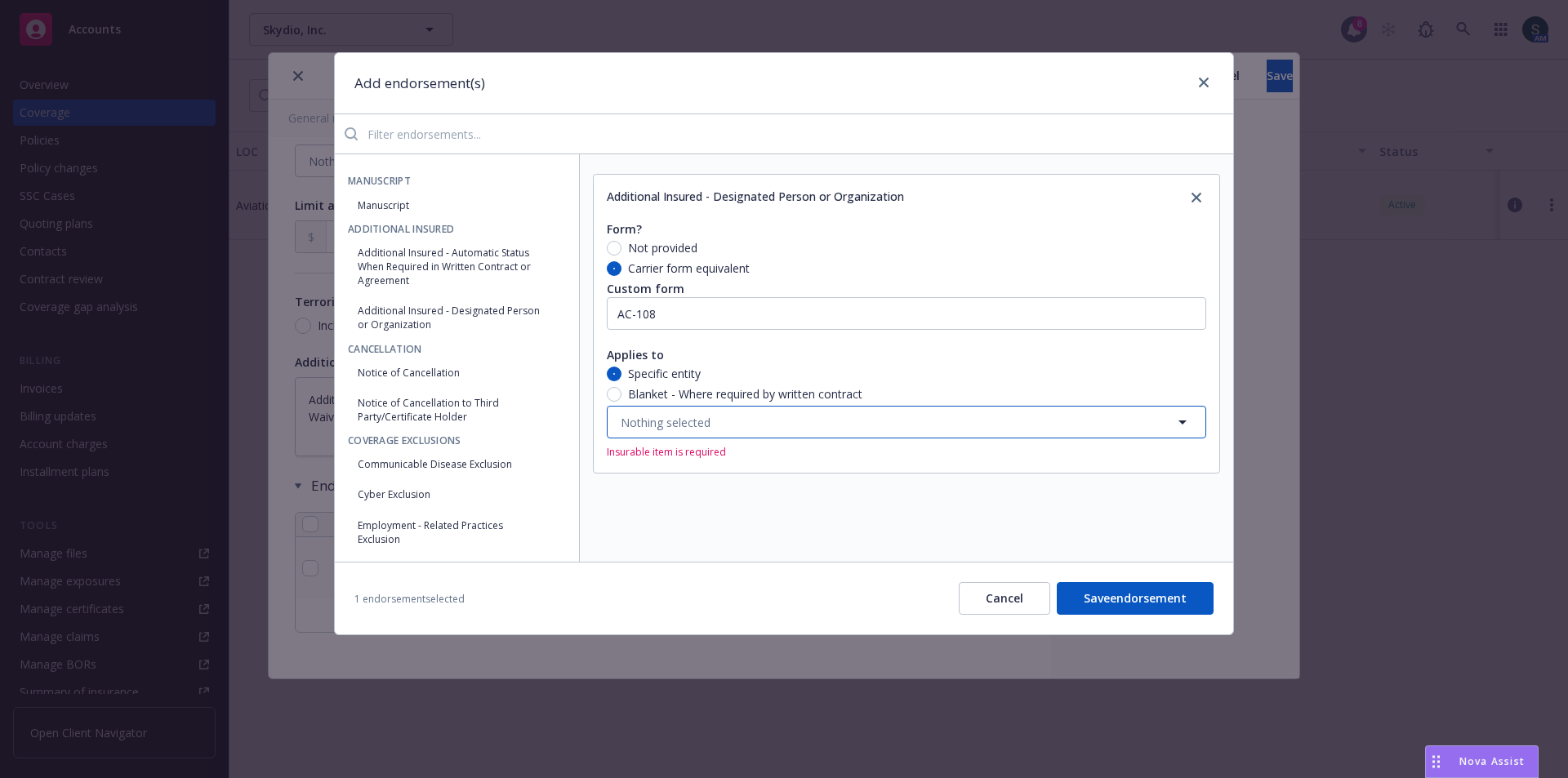 click on "Nothing selected" at bounding box center [666, 422] 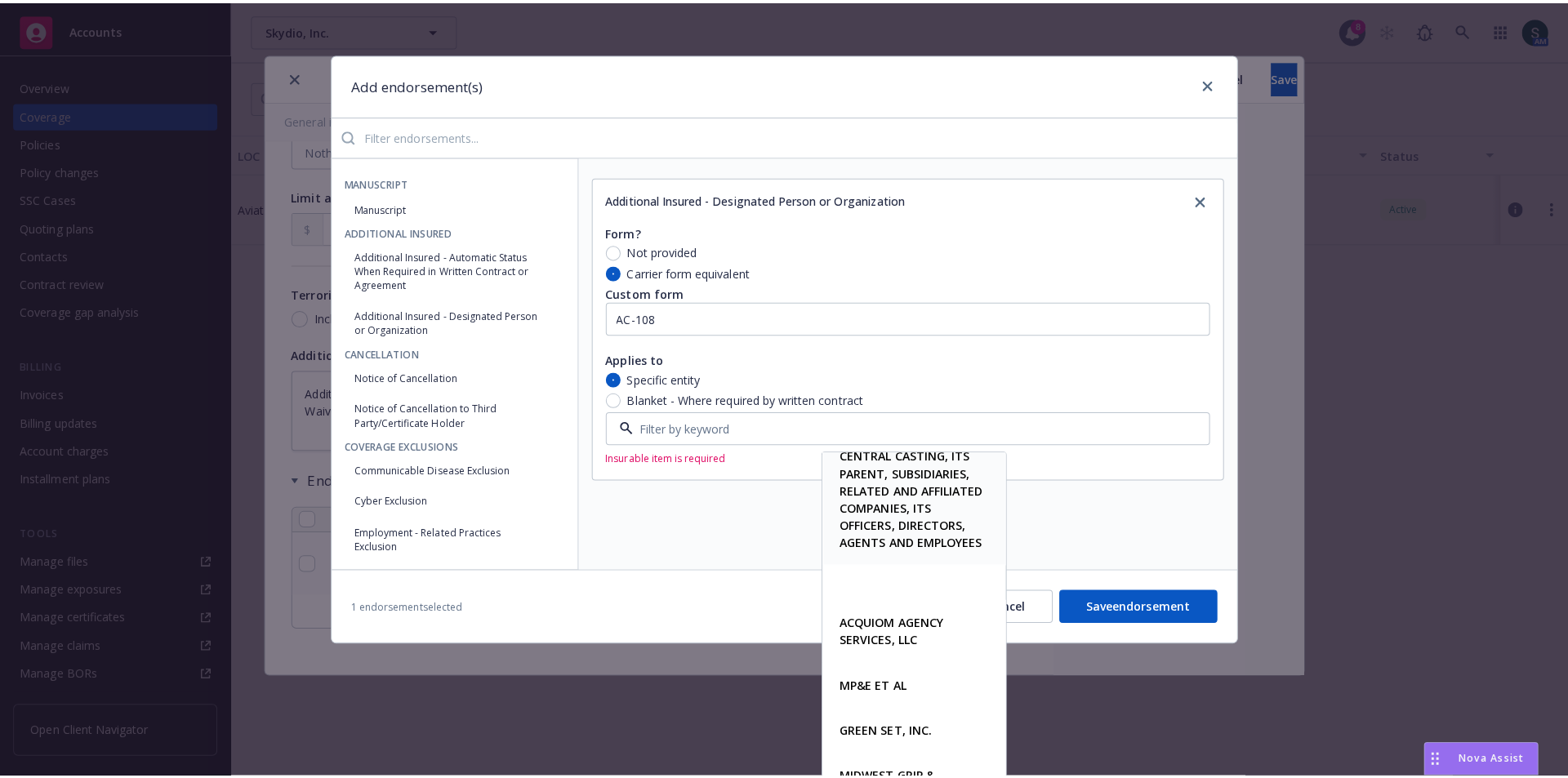 scroll, scrollTop: 0, scrollLeft: 0, axis: both 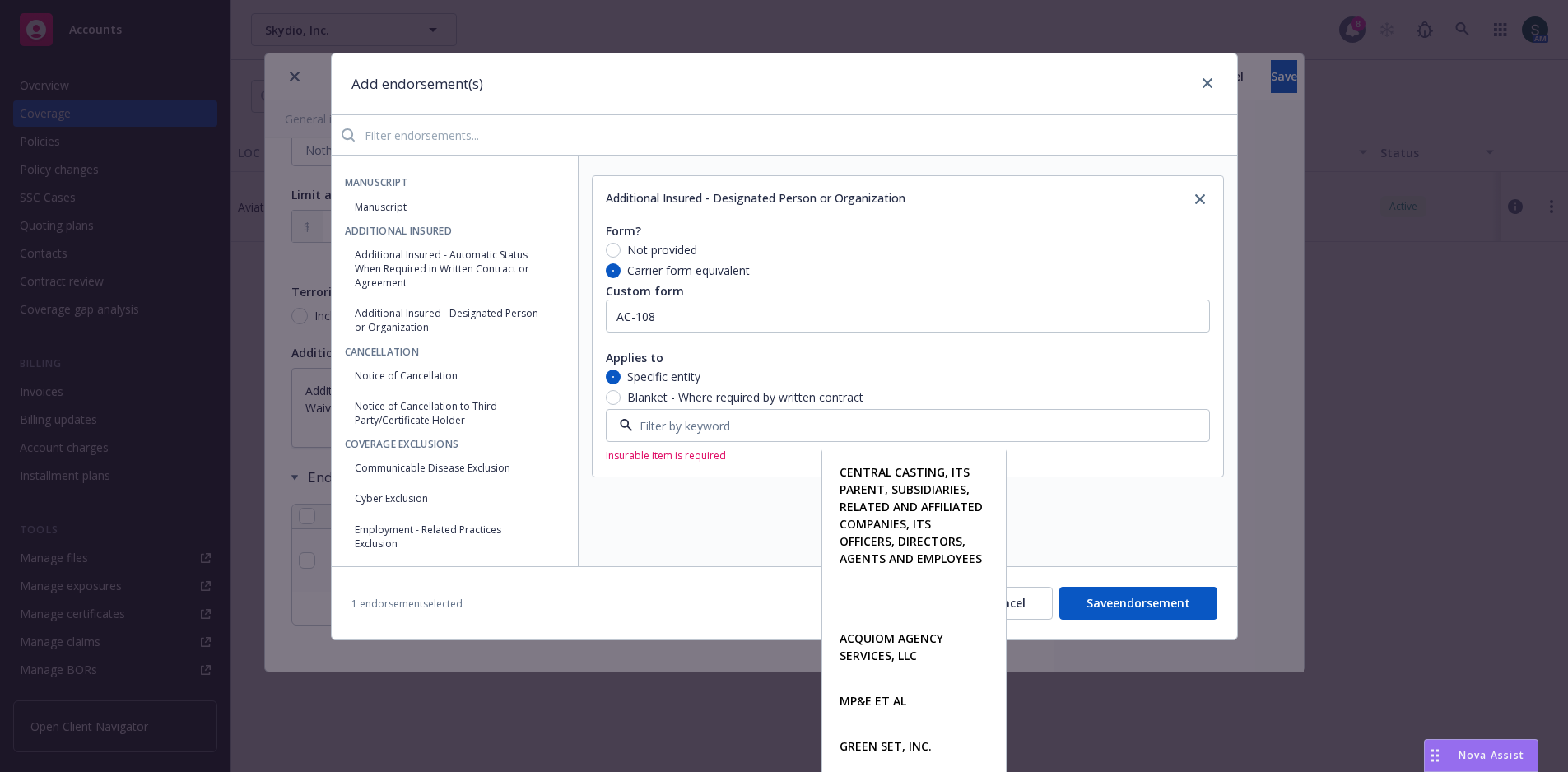 click at bounding box center (905, 426) 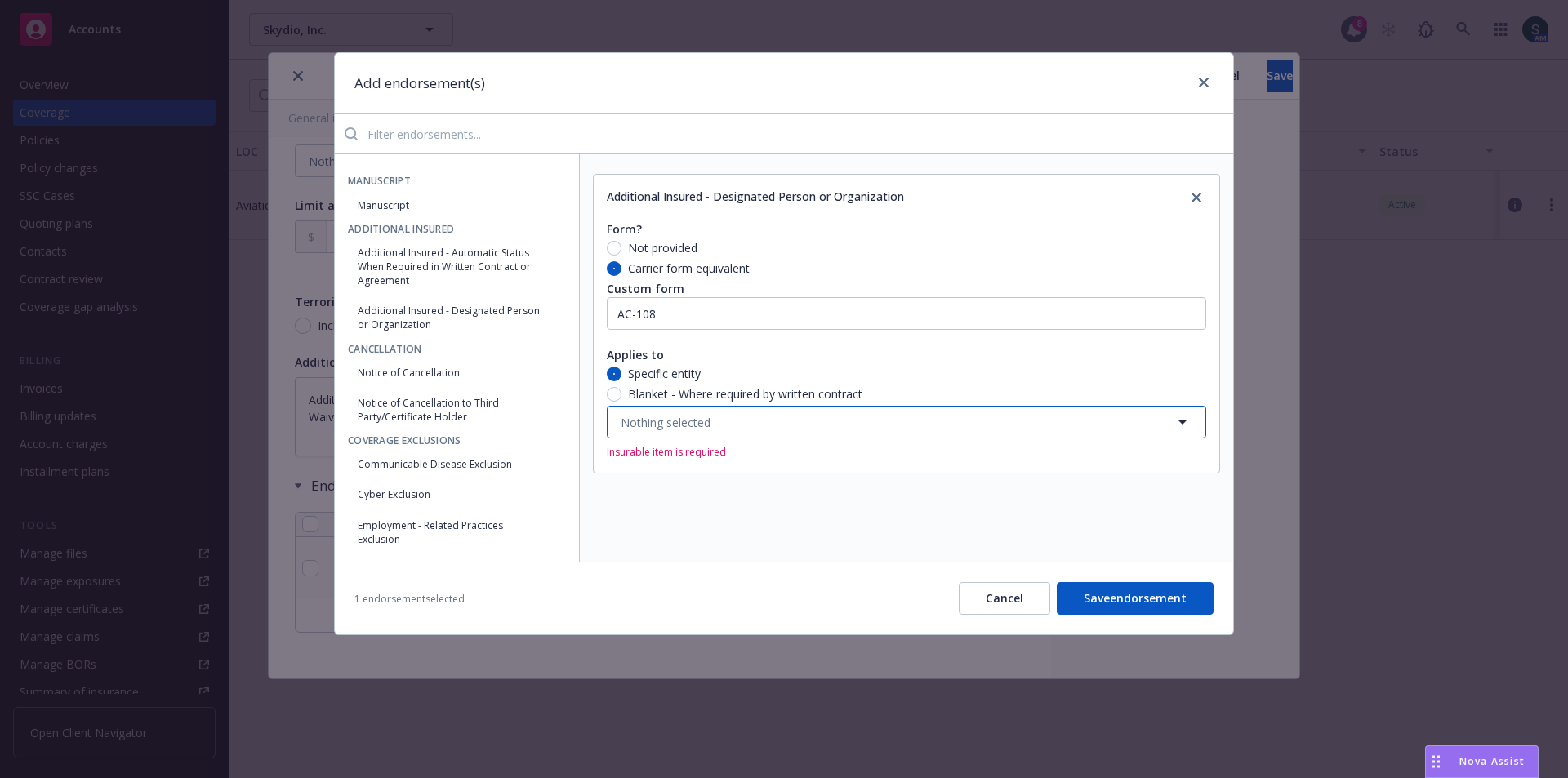 click on "Nothing selected" at bounding box center (666, 422) 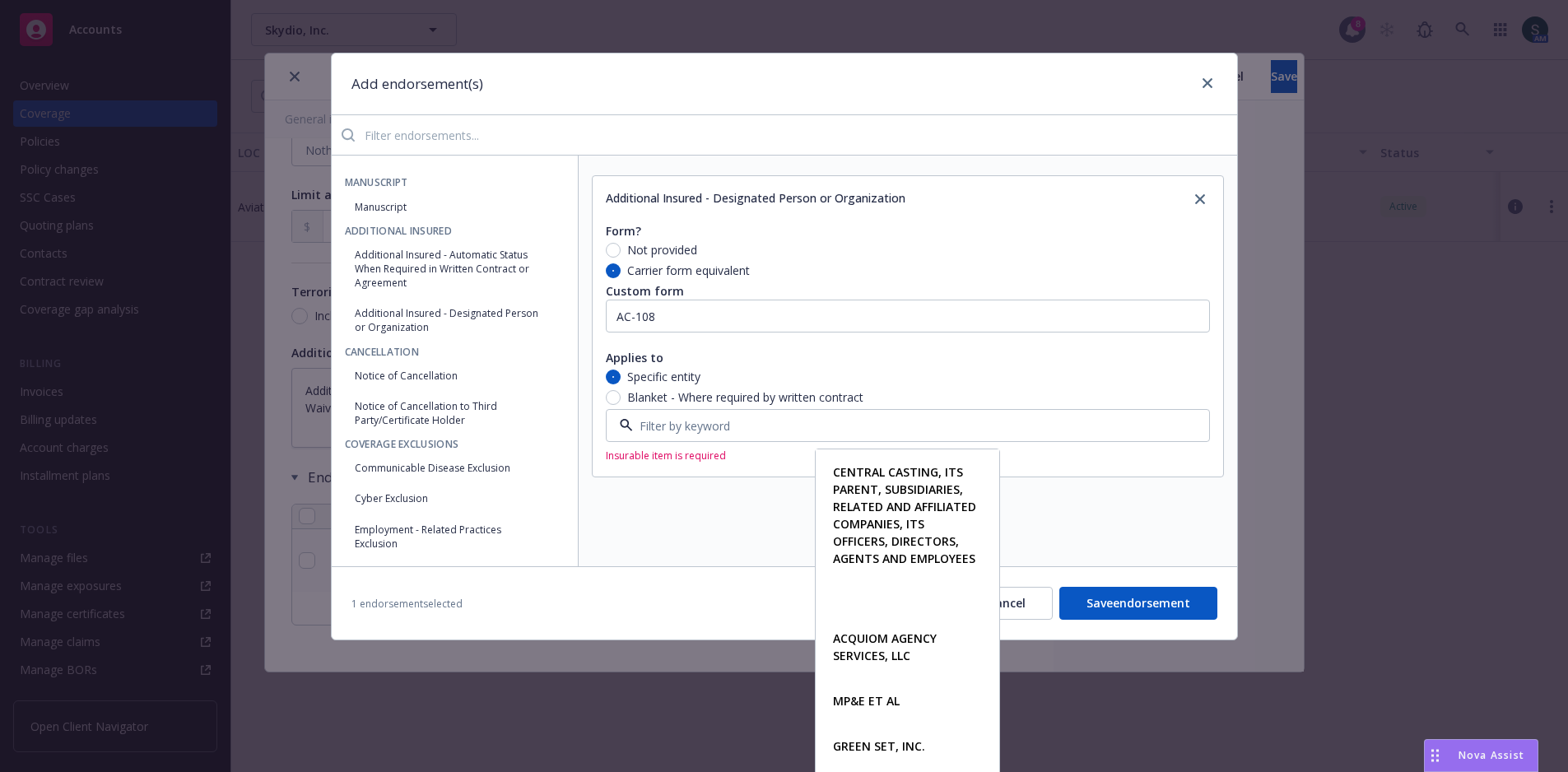 click at bounding box center [905, 426] 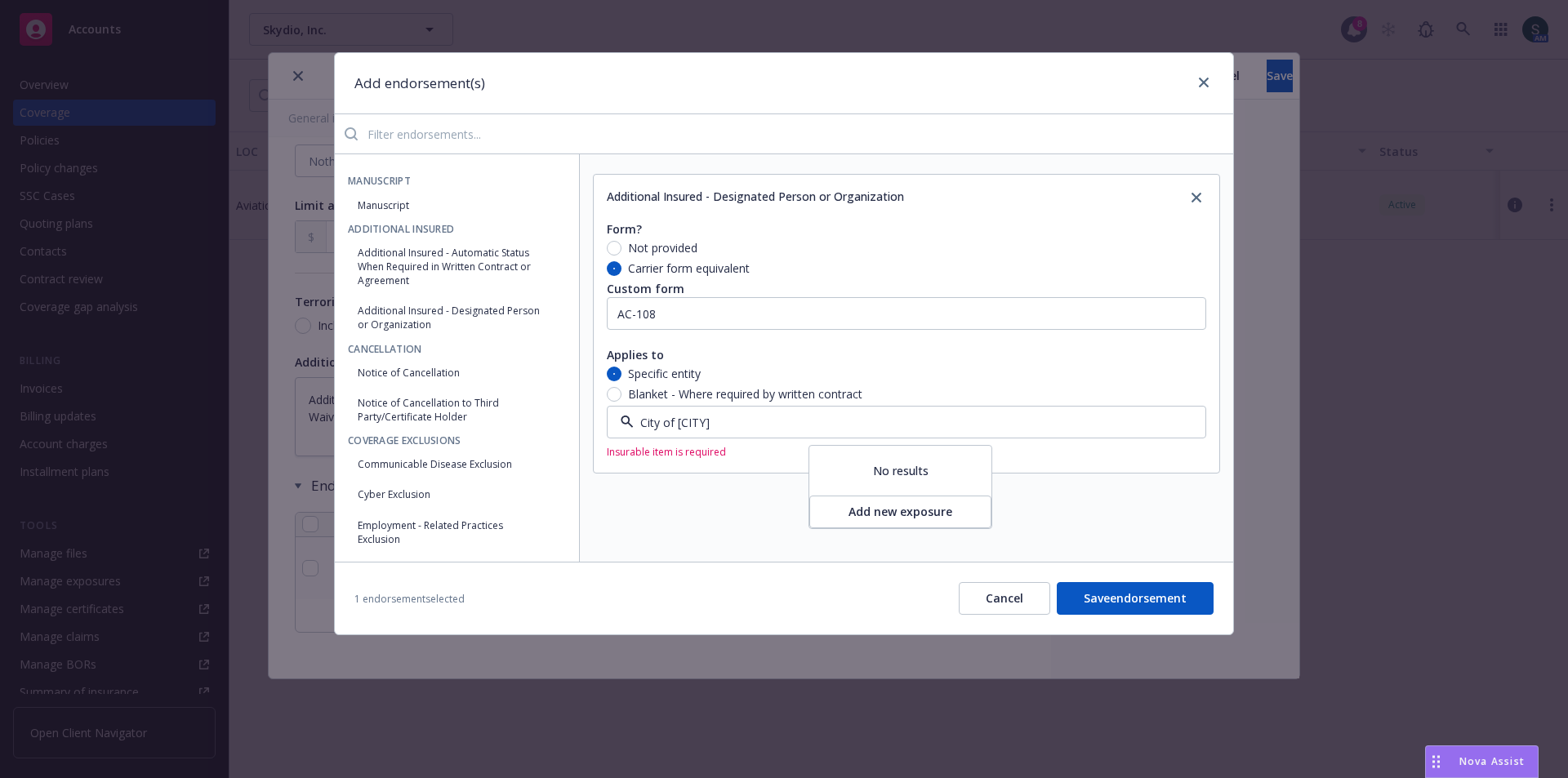 click on "Add new exposure" at bounding box center [900, 512] 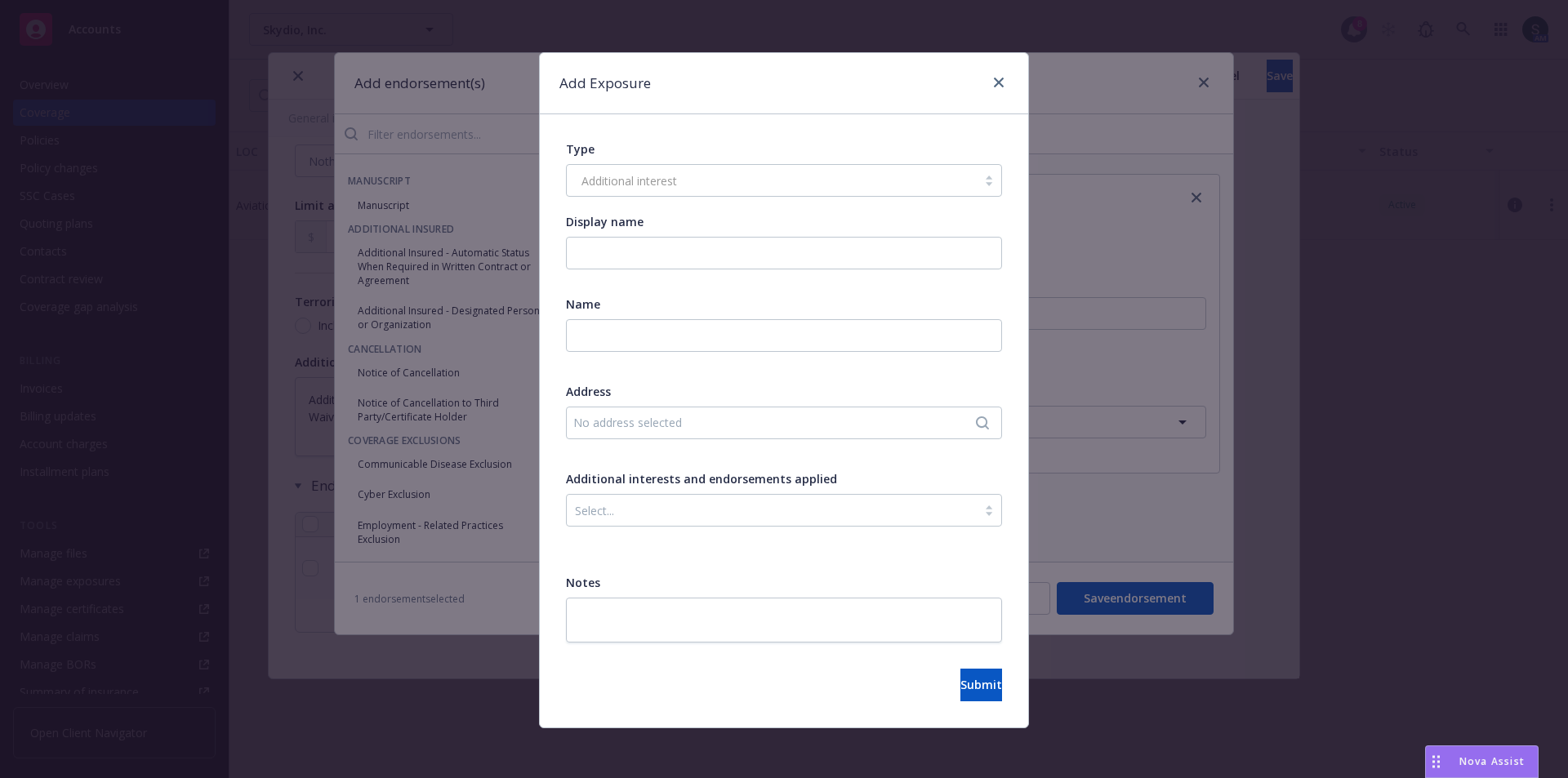 click on "Additional interest" at bounding box center [784, 180] 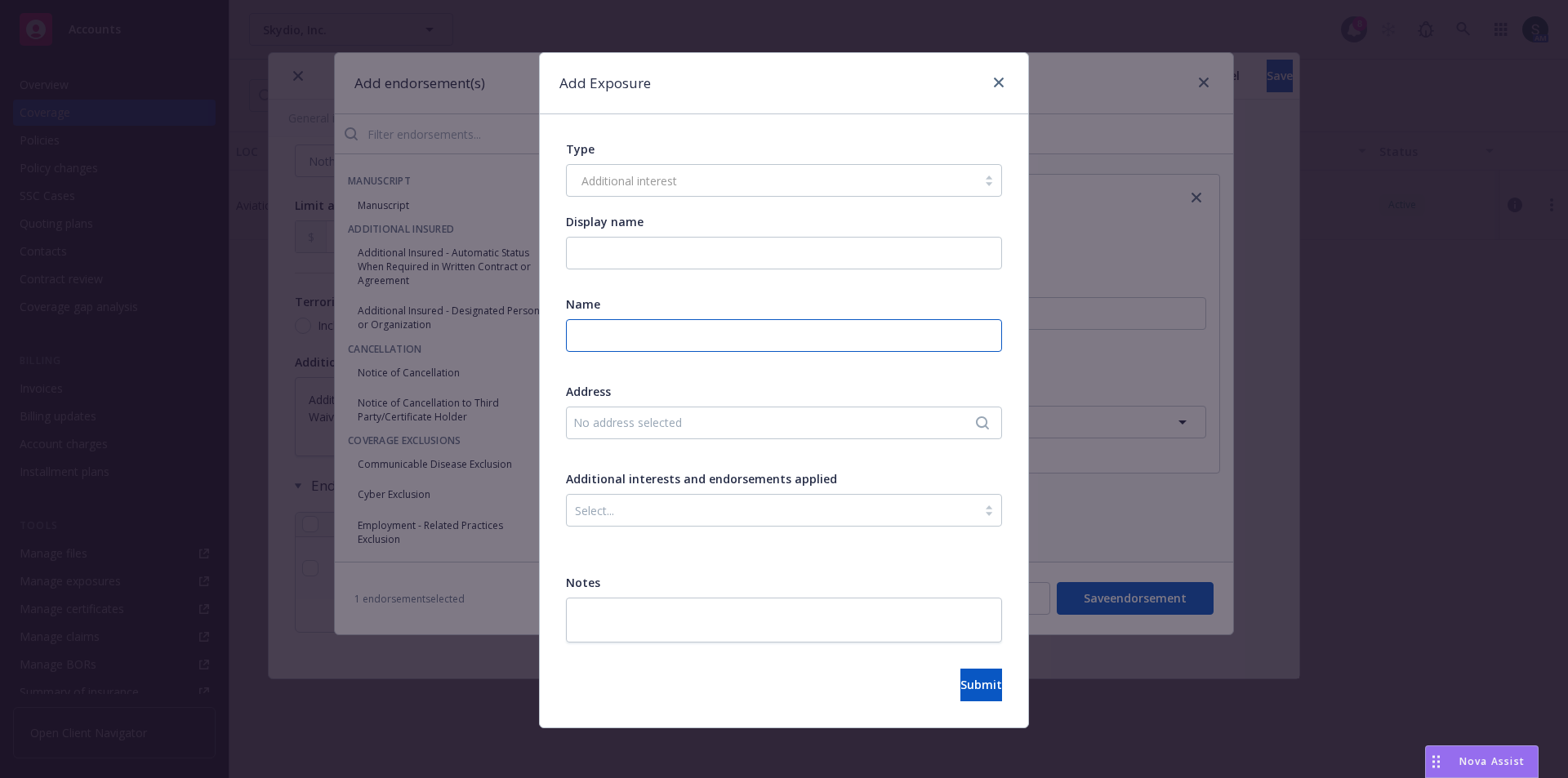 click at bounding box center (784, 336) 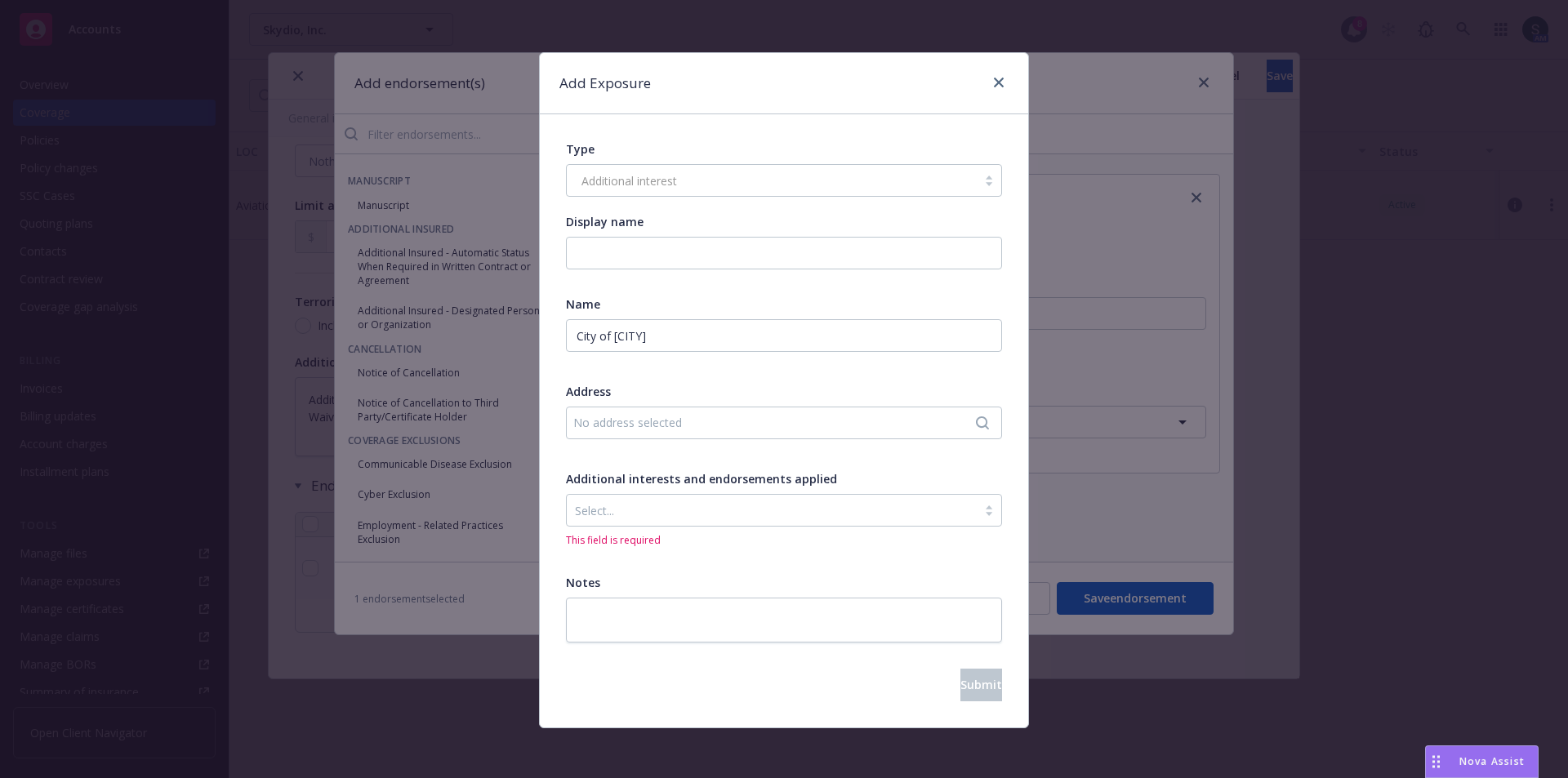 click on "No address selected" at bounding box center (784, 423) 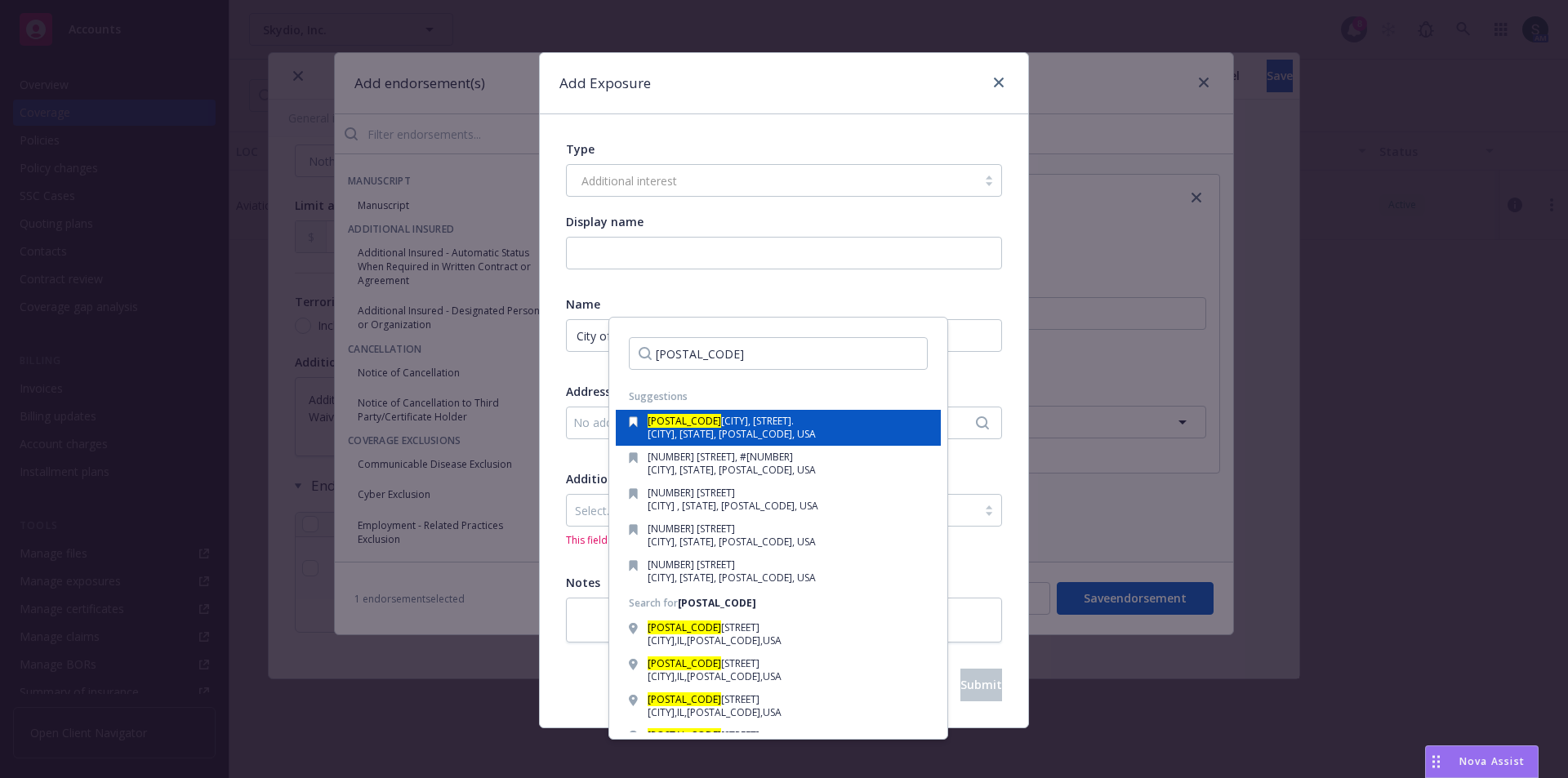 click on "[CITY], [STREET]." at bounding box center (757, 420) 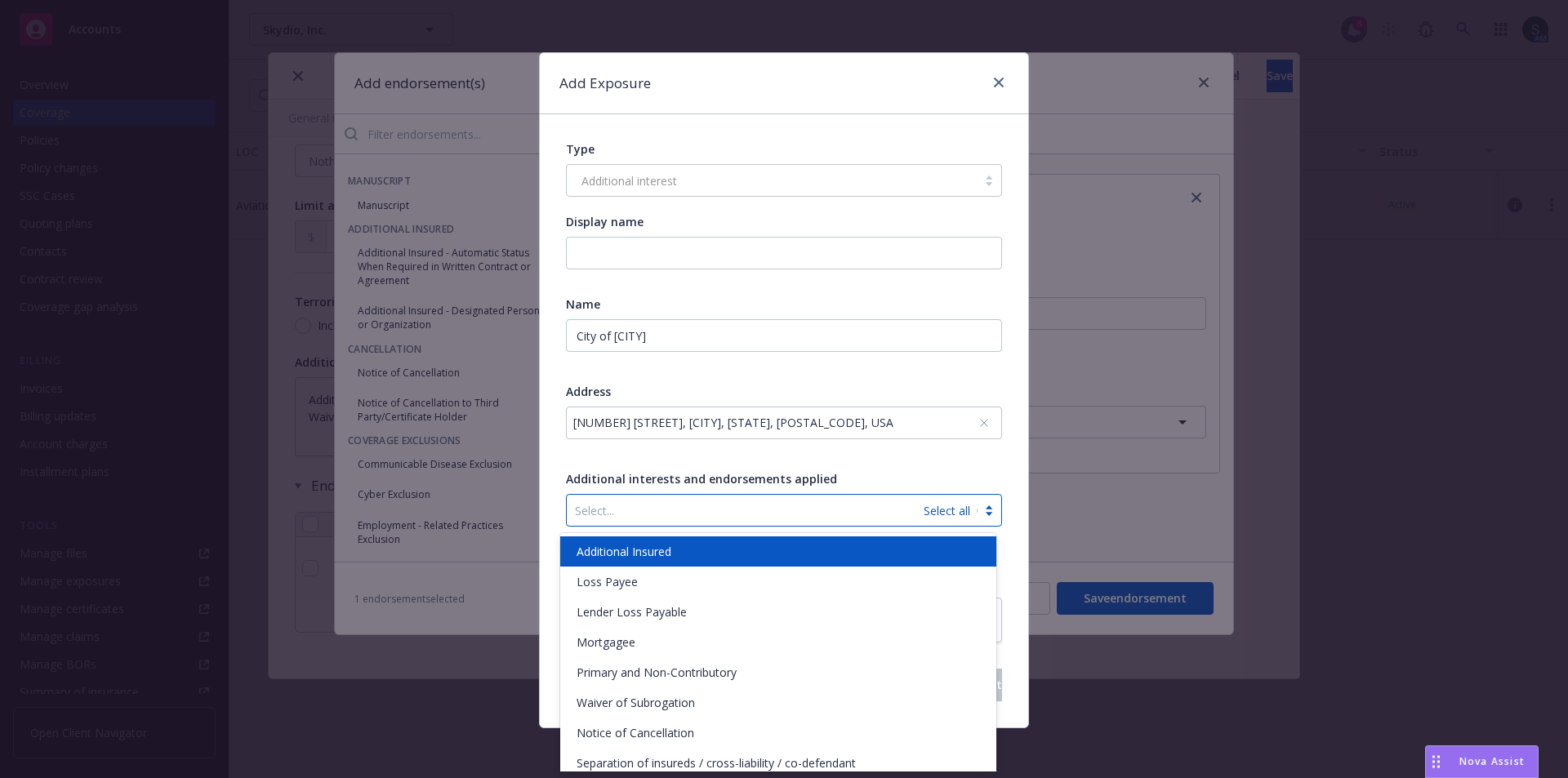 click on "Select... Select all" at bounding box center (784, 510) 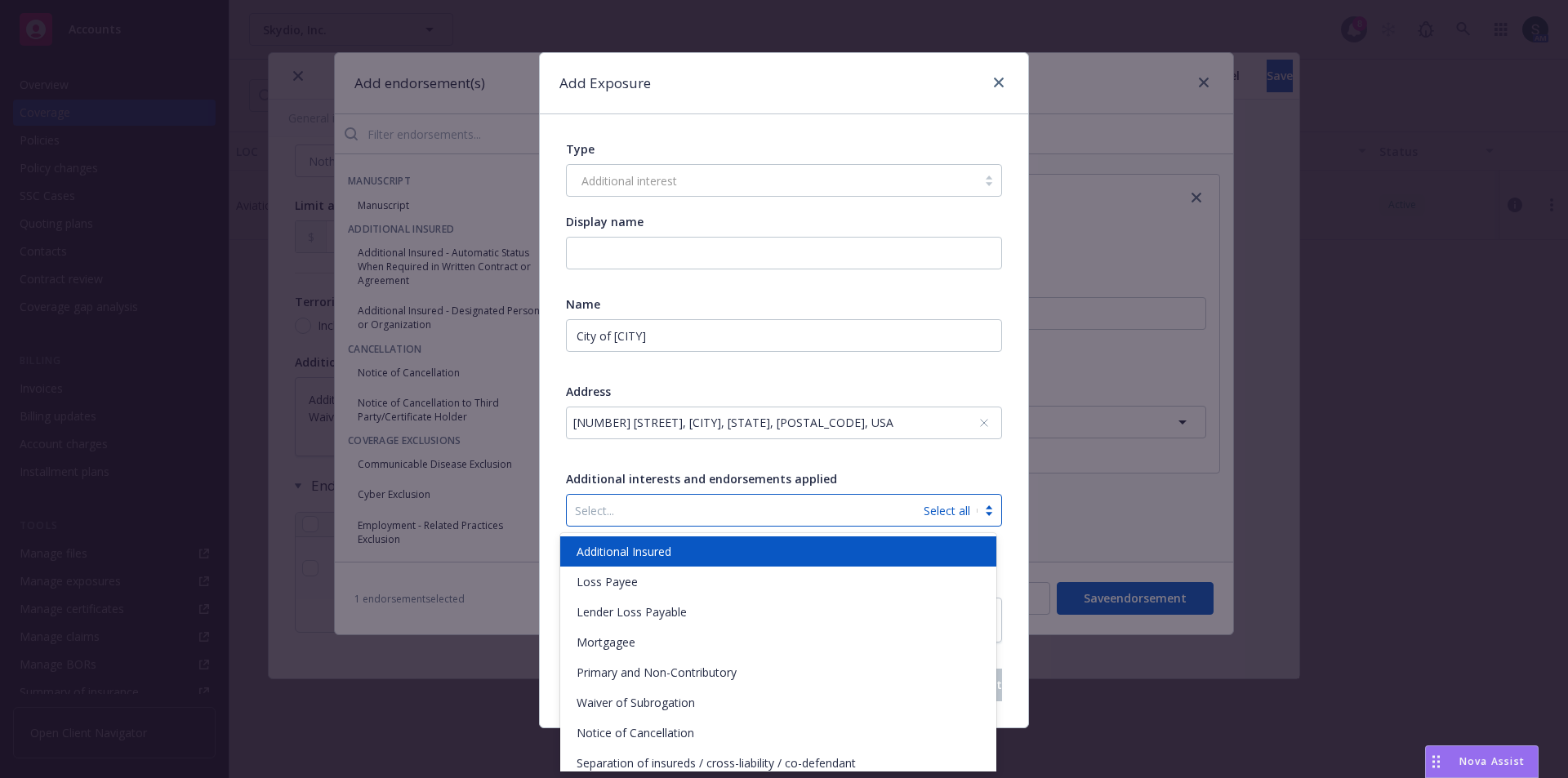 click on "Additional Insured" at bounding box center (778, 551) 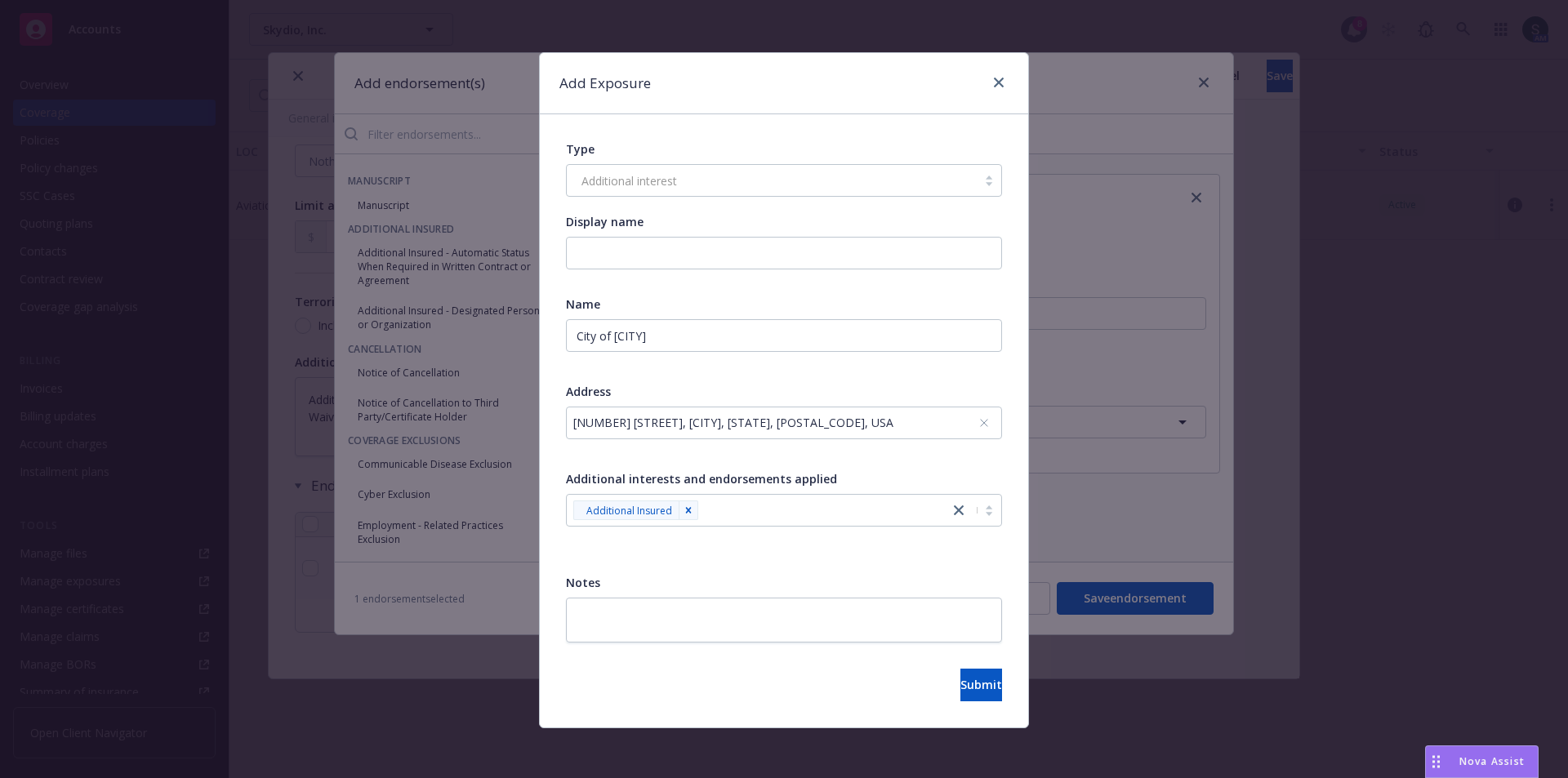 click at bounding box center [784, 453] 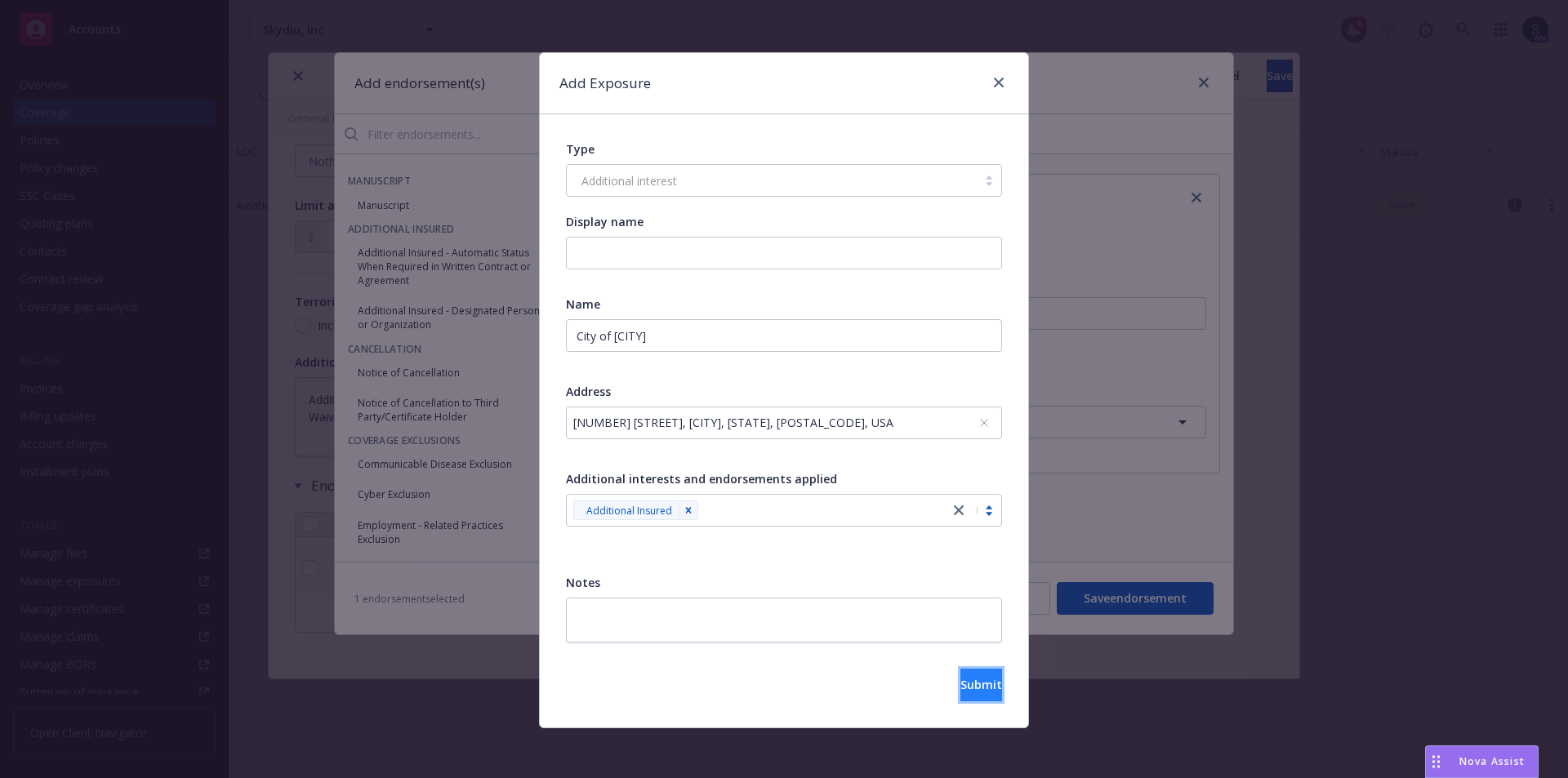 click on "Submit" at bounding box center [981, 684] 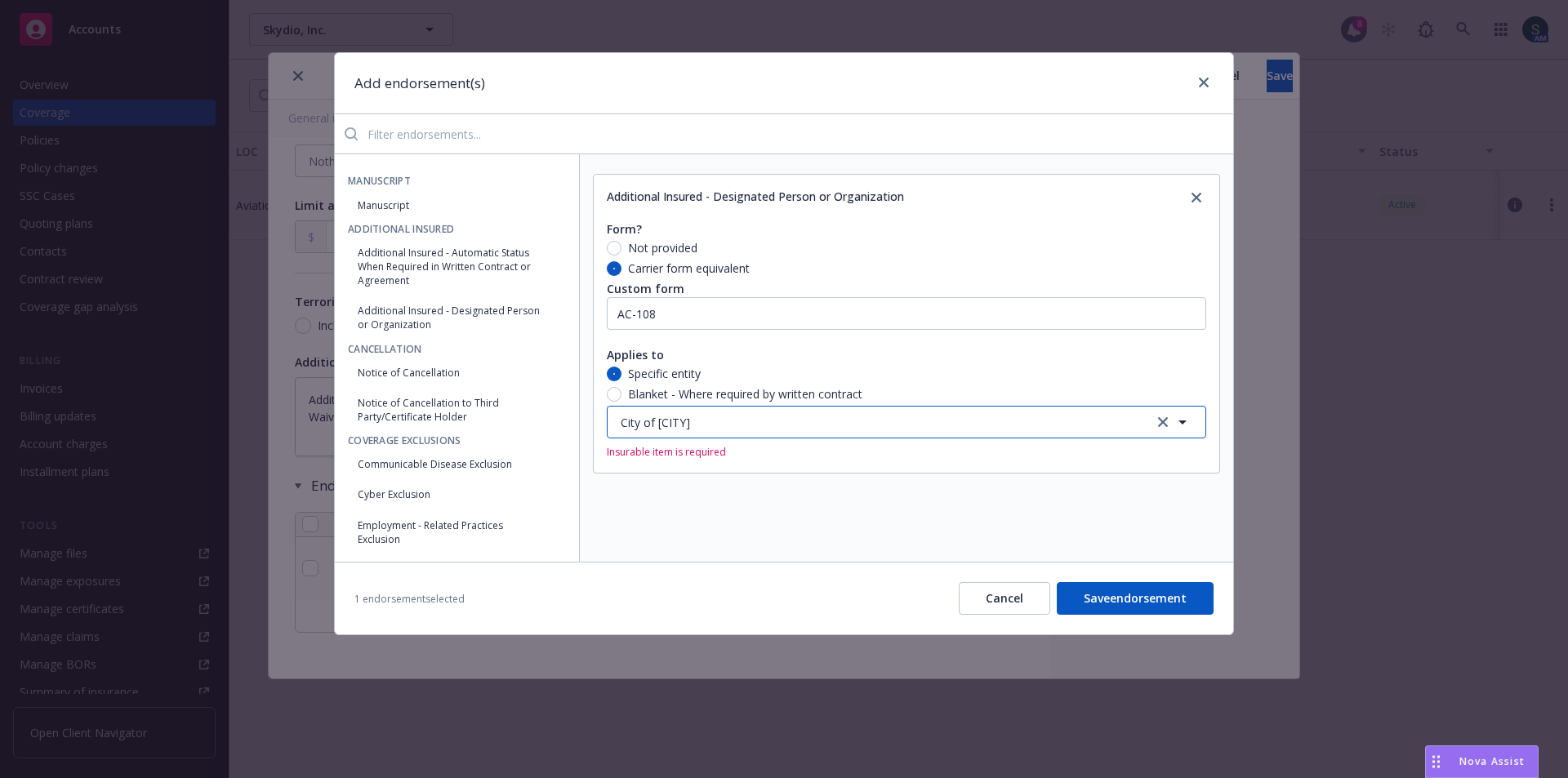 click on "City of [CITY]" at bounding box center [906, 422] 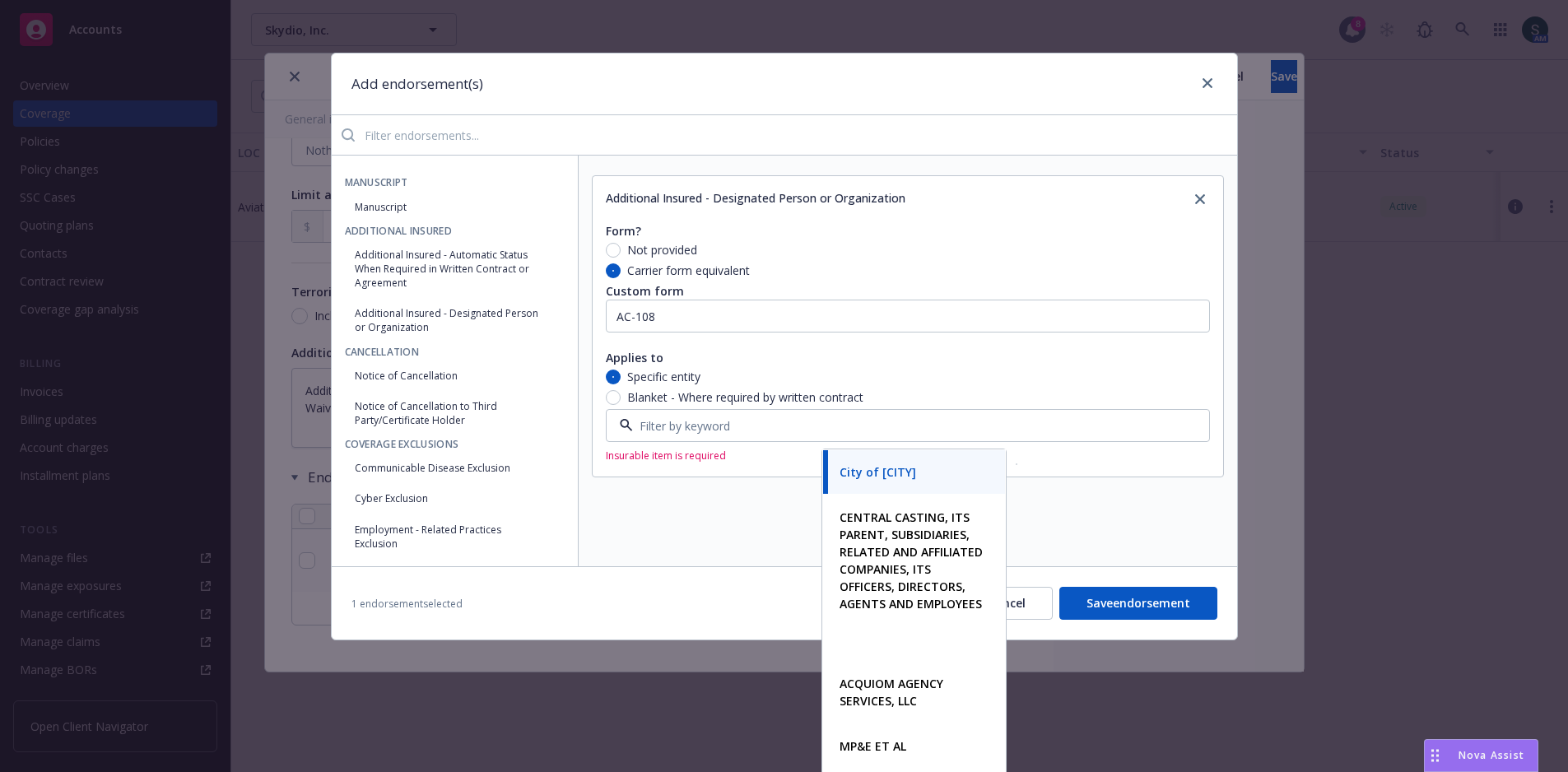 click on "City of [CITY]" at bounding box center (877, 472) 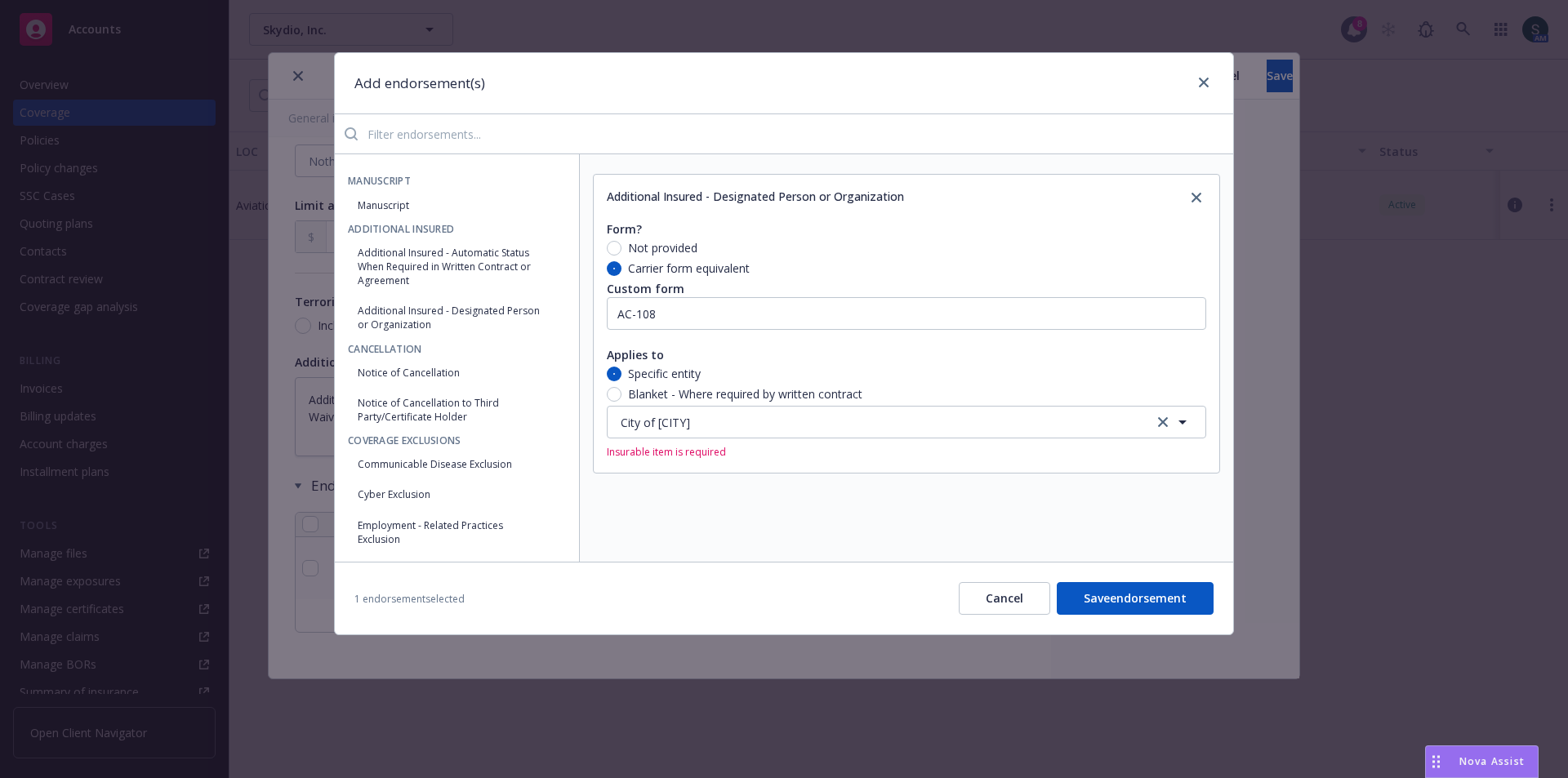 click on "Save  endorsement" at bounding box center [1135, 598] 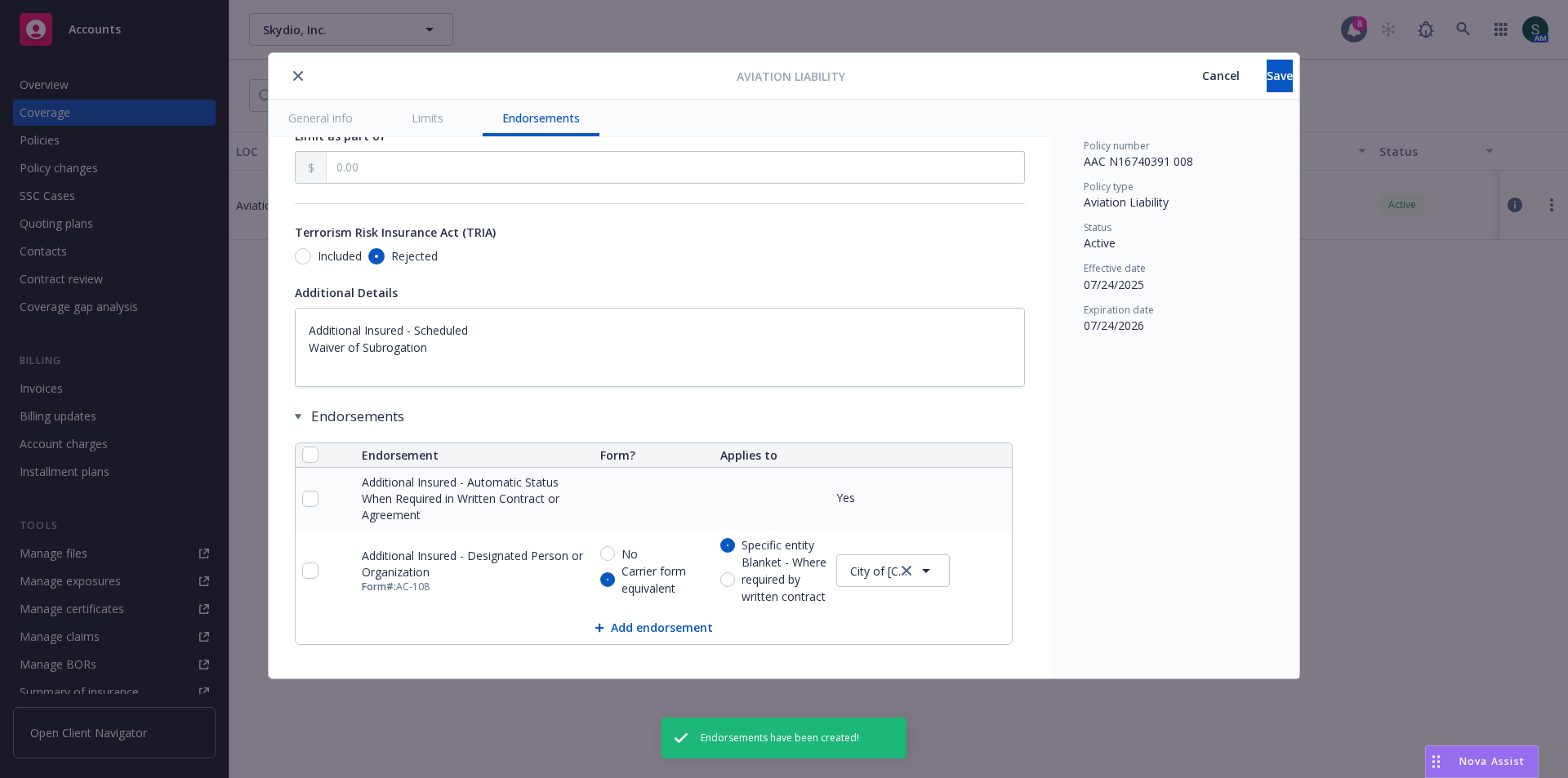 scroll, scrollTop: 1015, scrollLeft: 0, axis: vertical 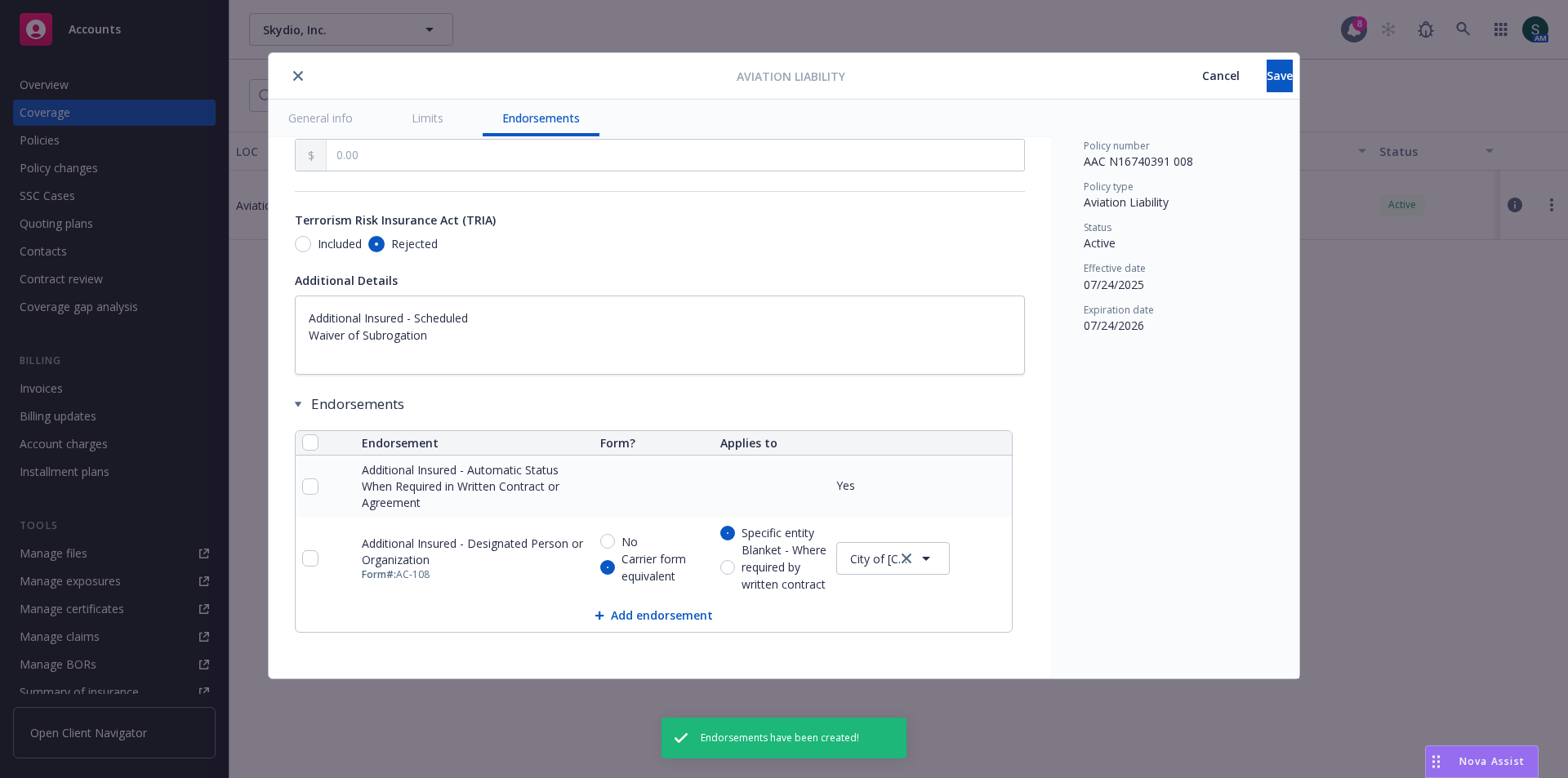 click on "Additional Insured - Automatic Status When Required in Written Contract or Agreement" at bounding box center (474, 487) 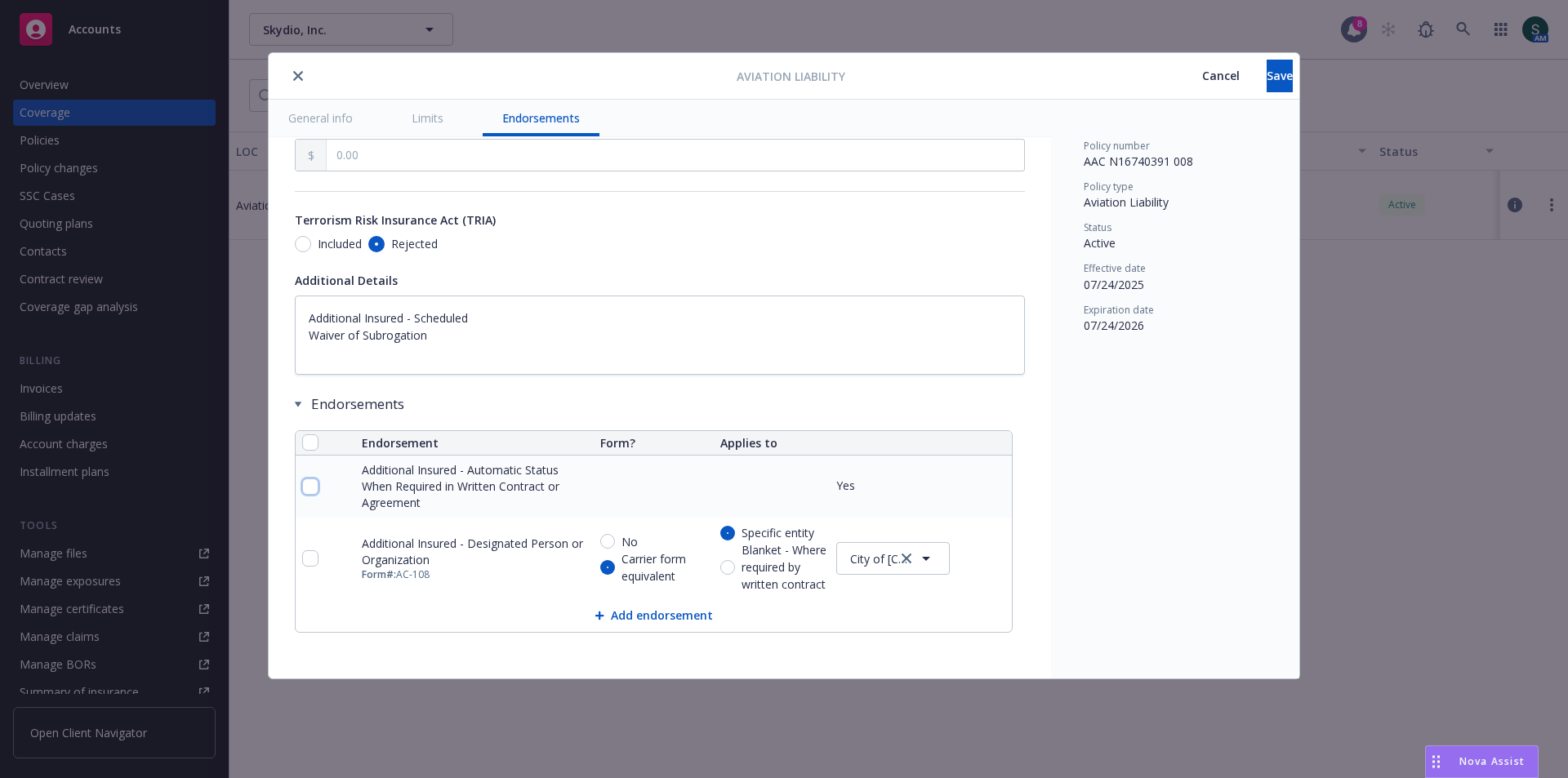 click at bounding box center (310, 487) 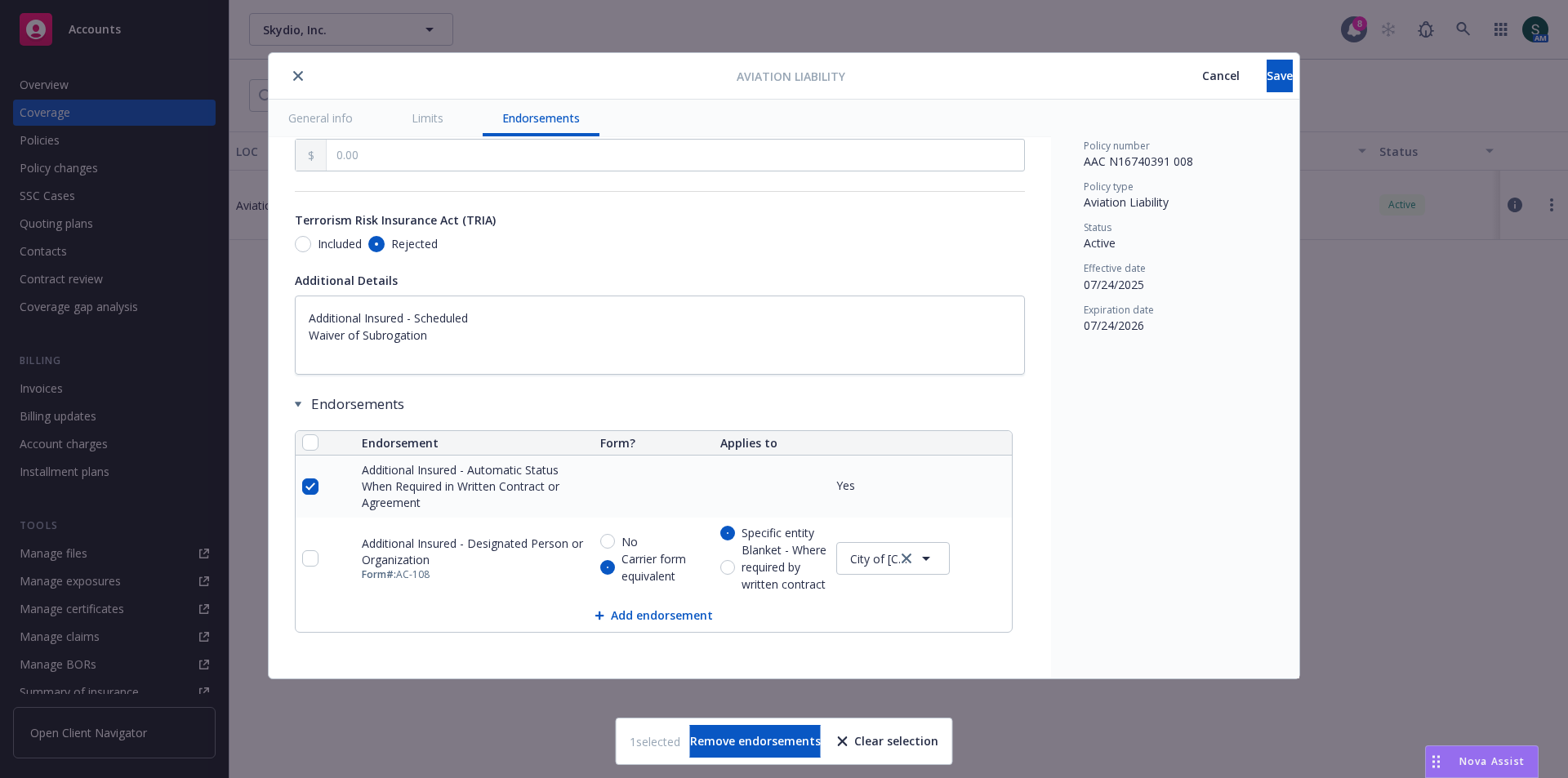 click 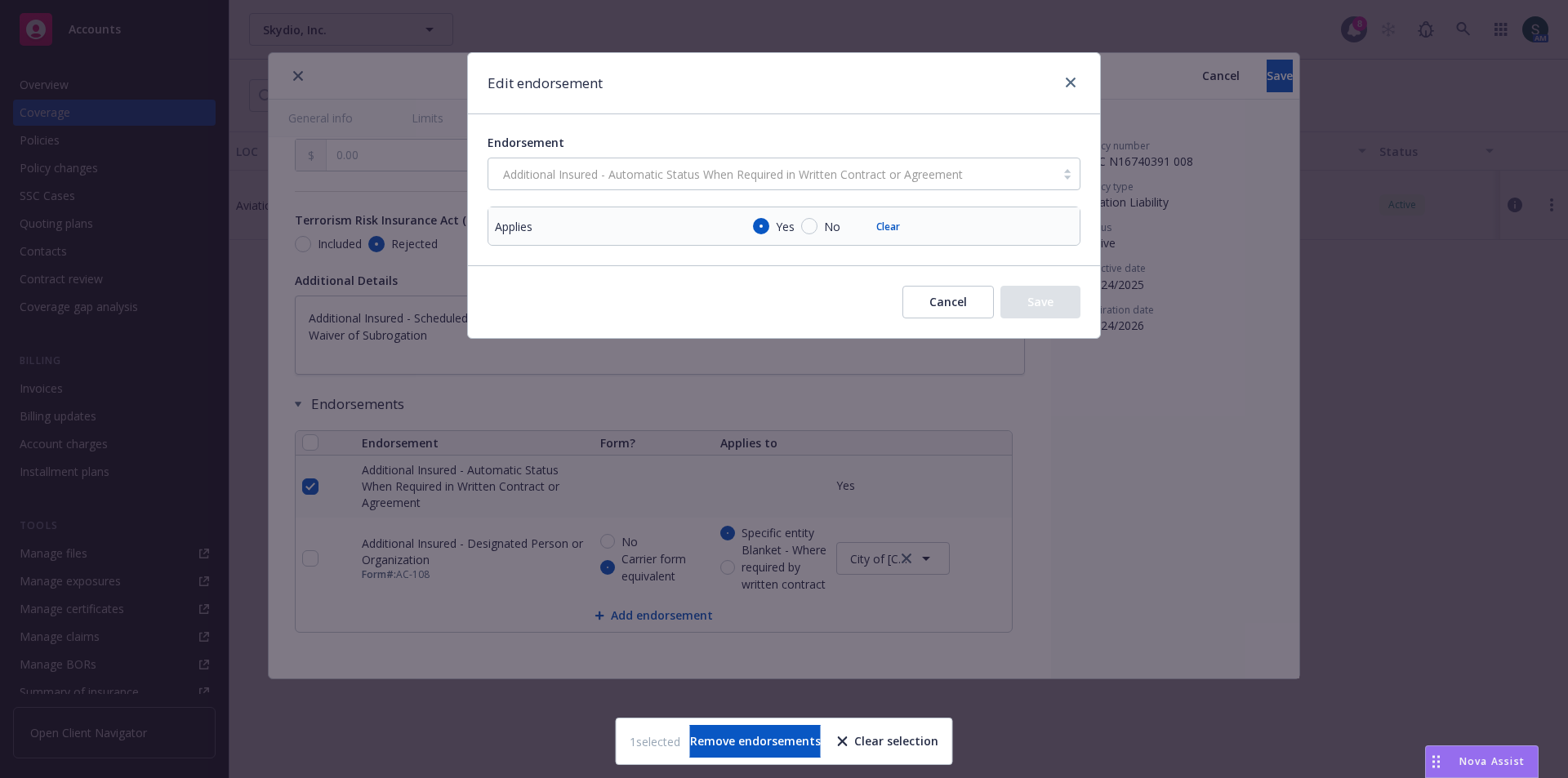 click on "Additional Insured - Automatic Status When Required in Written Contract or Agreement" at bounding box center (784, 174) 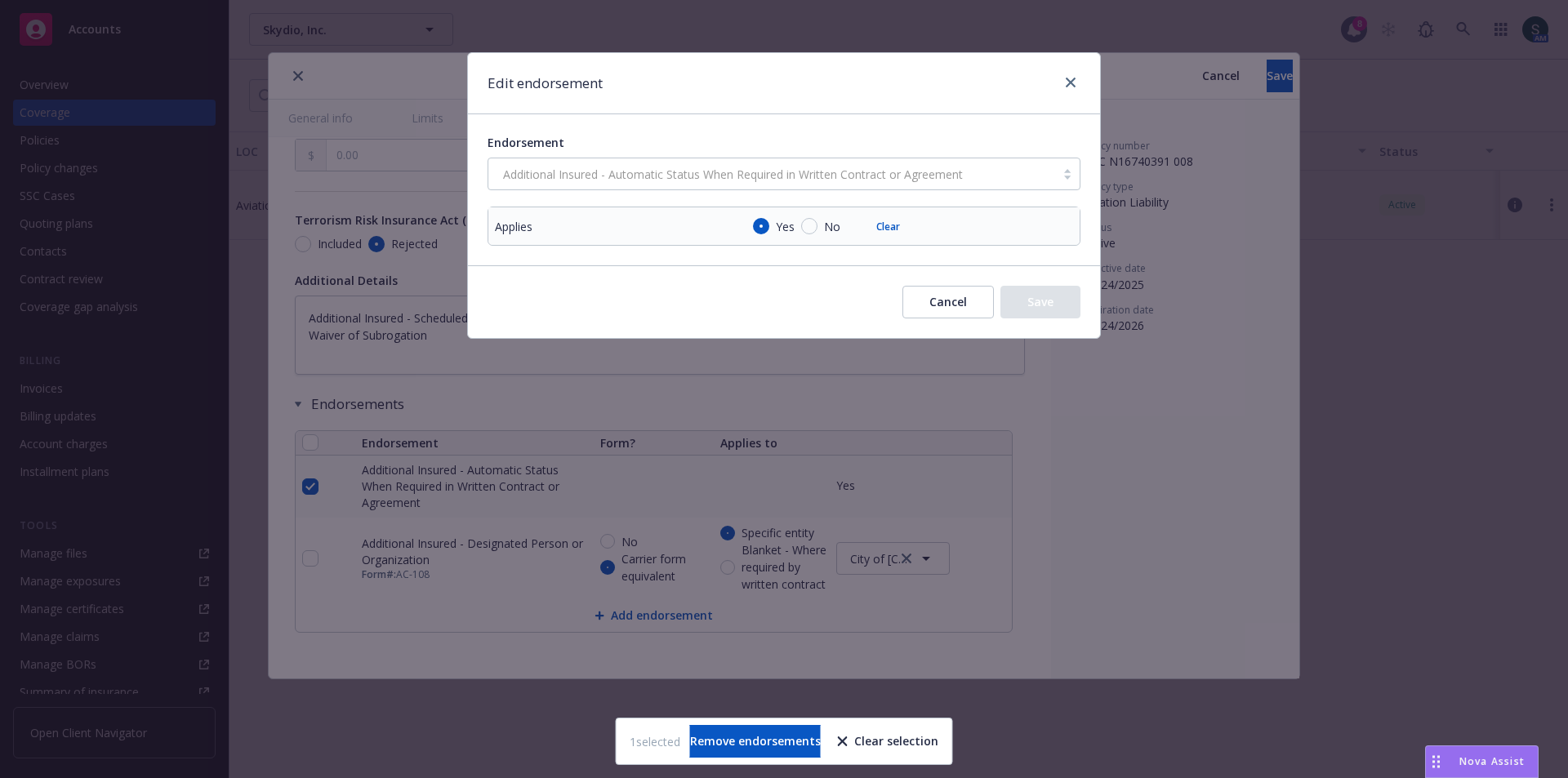 click on "Additional Insured - Automatic Status When Required in Written Contract or Agreement" at bounding box center [784, 174] 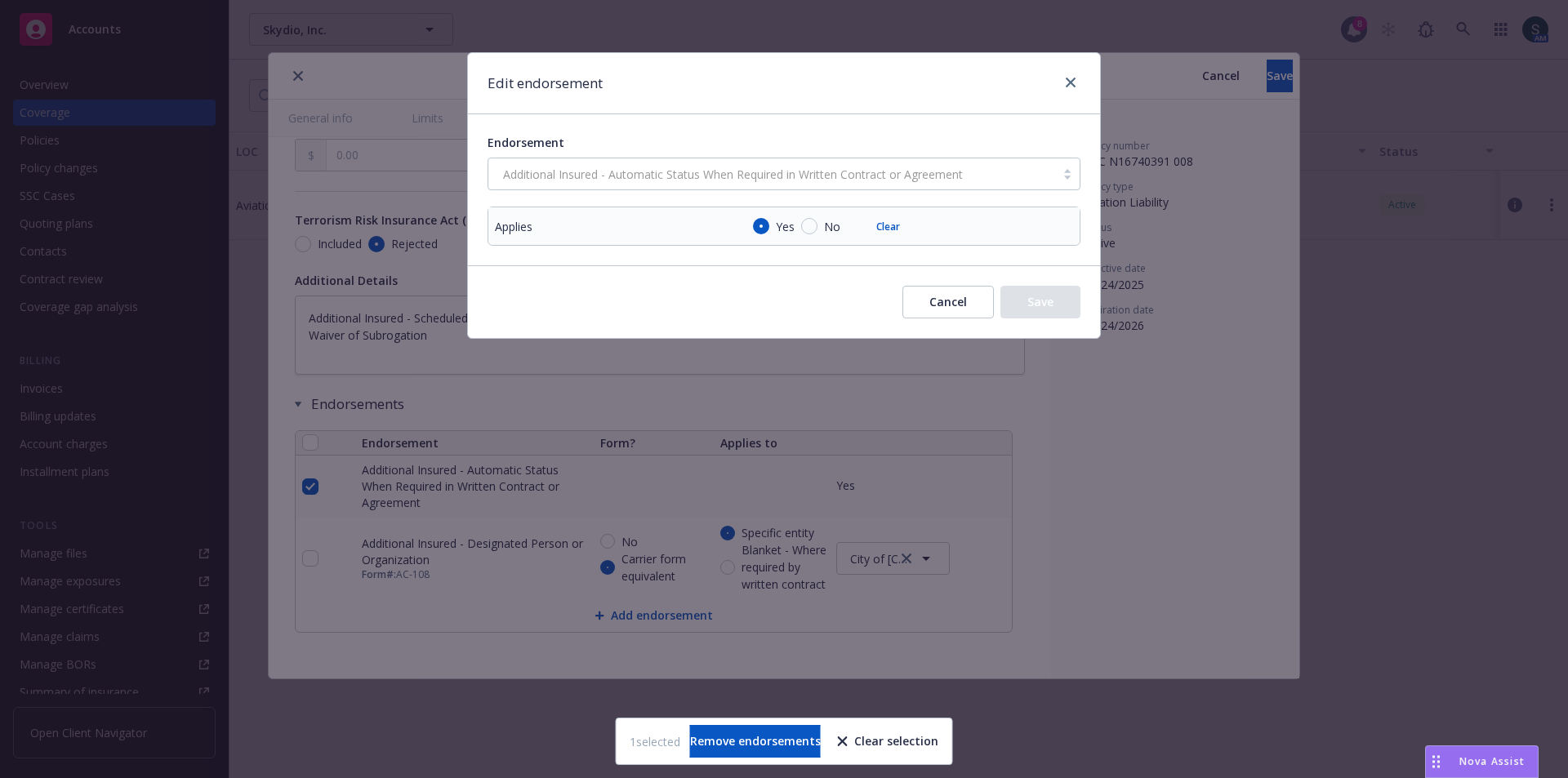 click on "Cancel" at bounding box center (948, 302) 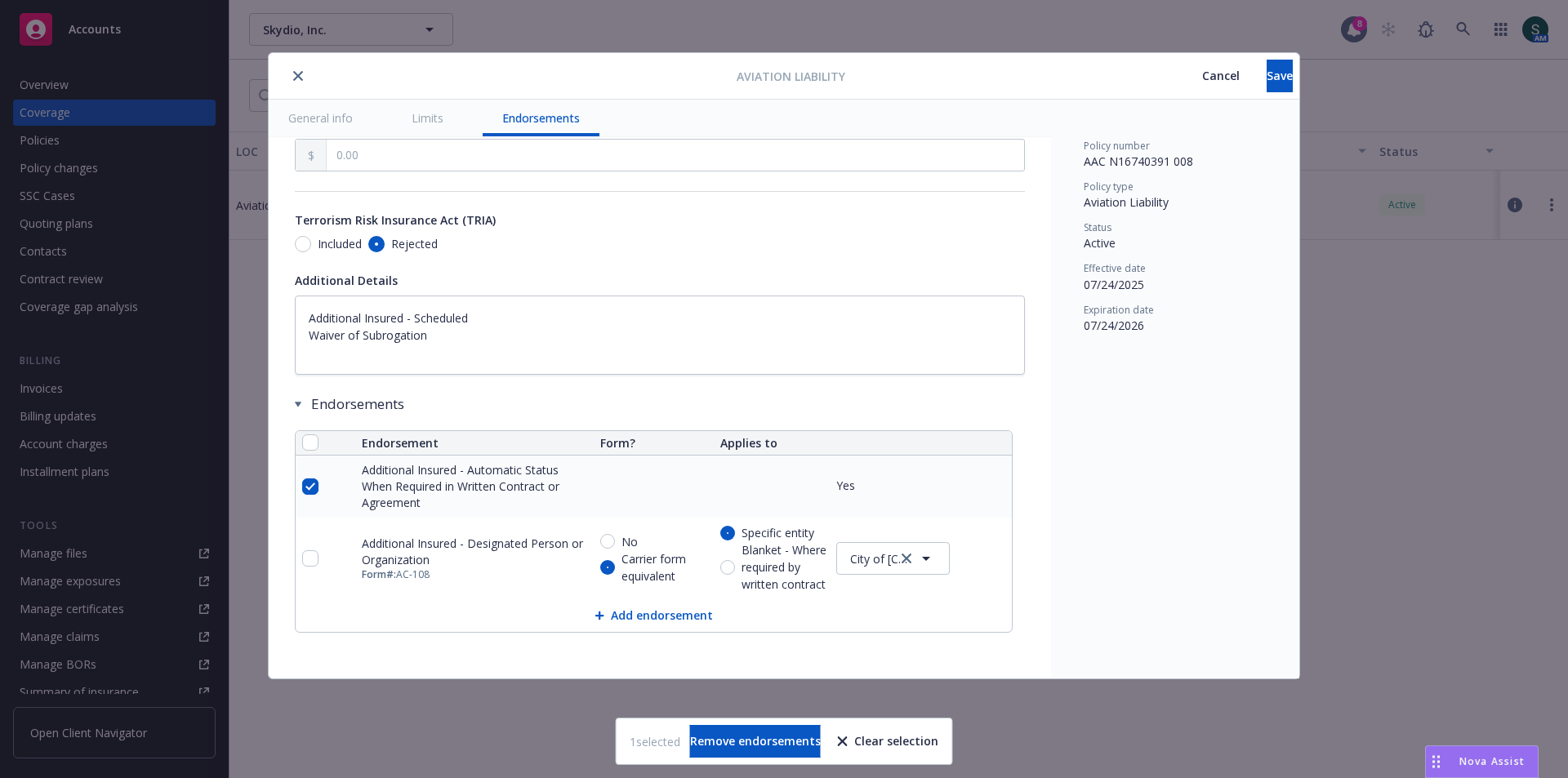 click on "Aviation Liability Cancel Save General info Limits Endorsements Display name Coverage trigger Claims-Made Occurrence Claims-Made and Reported Coverage territory Domestic Foreign Specified territories Worldwide Subject to audit Yes No Commission 17.5 % Percentage Dollar Premium 21,331.00 Included Minimum Earned Premium % Percentage Dollar Limits Amount Structure Deductible Retention Guaranteed Cost Clear Each Loss Each claim Occurrence Clear Limit of Liability 3,000,000.00 Aggregate Limit of Liability Aggregate Deductible Rating Exposure Revenue - Worldwide Revenue Current Projected Trailing Clear 180,000,000.00 Revenue (Worldwide) Current Projected Trailing Clear Quota share Lead Carrier/Lead Lines of Coverage Nothing selected Limit as part of Terrorism Risk Insurance Act (TRIA) Included Rejected Additional Details Additional Insured - Scheduled
Waiver of Subrogation
Endorsements Endorsement Form? Applies to Additional Insured - Automatic Status When Required in Written Contract or Agreement Yes Form  #:" at bounding box center [784, 389] 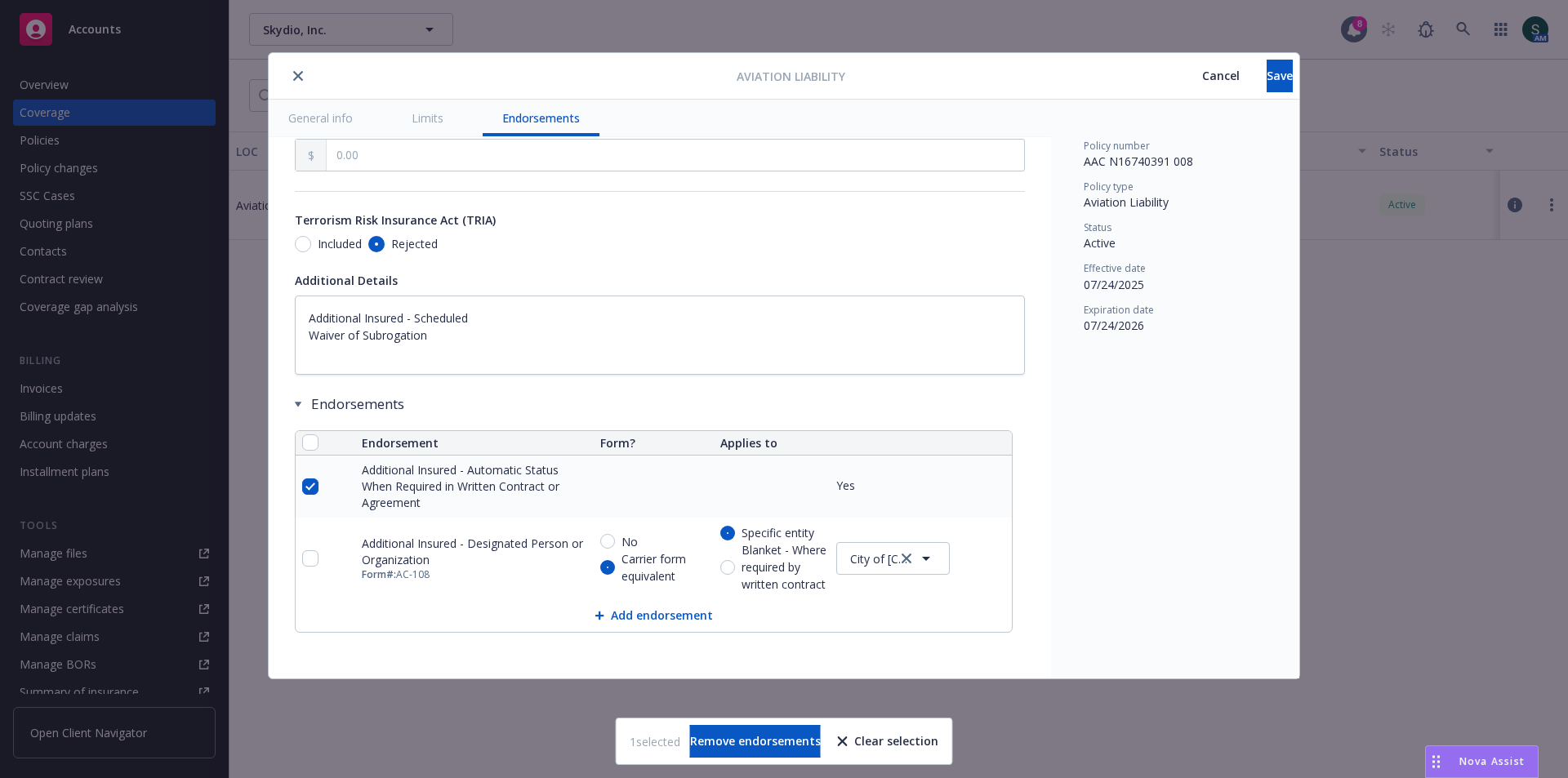 click on "Endorsements" at bounding box center (653, 404) 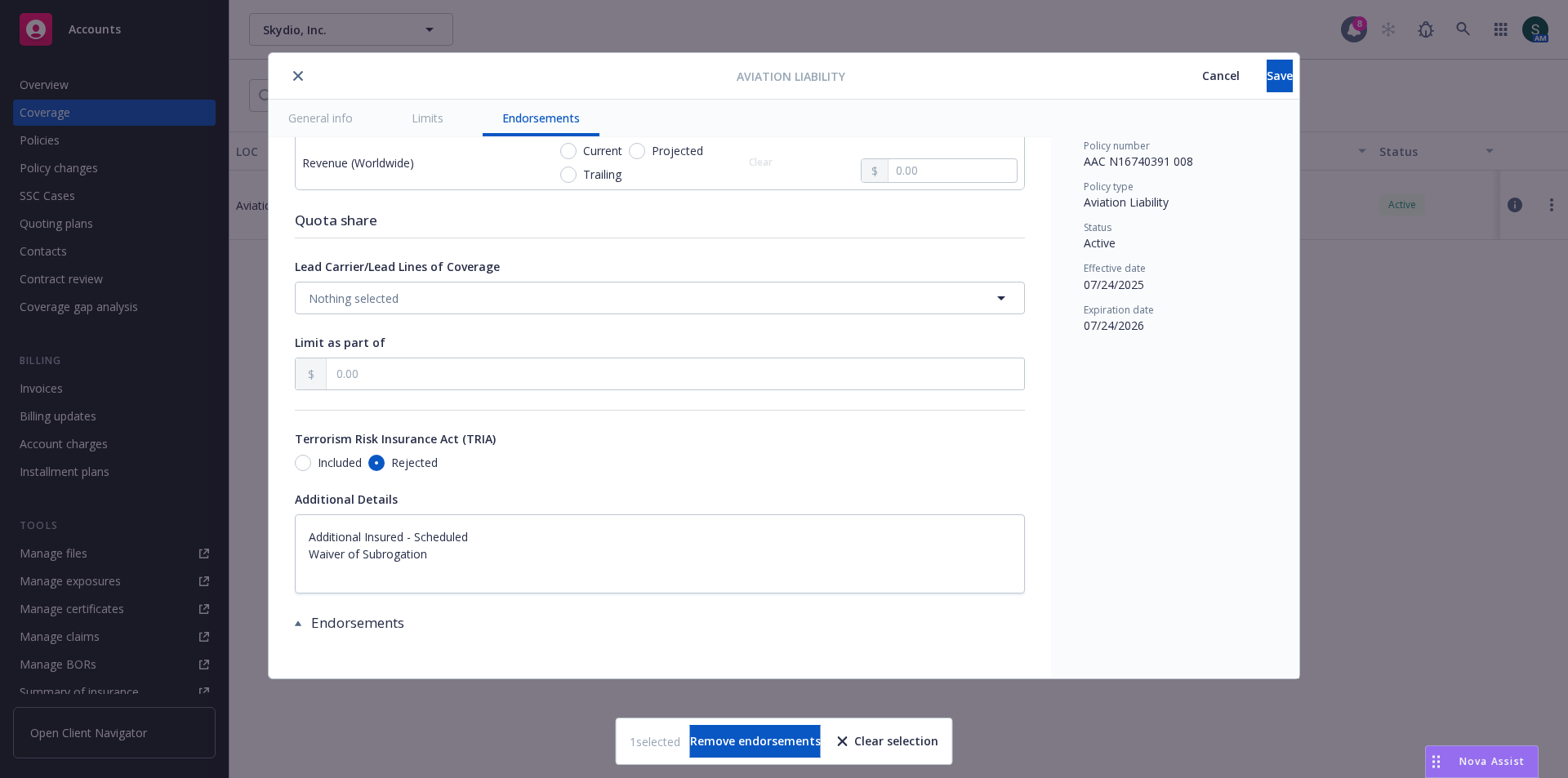 scroll, scrollTop: 796, scrollLeft: 0, axis: vertical 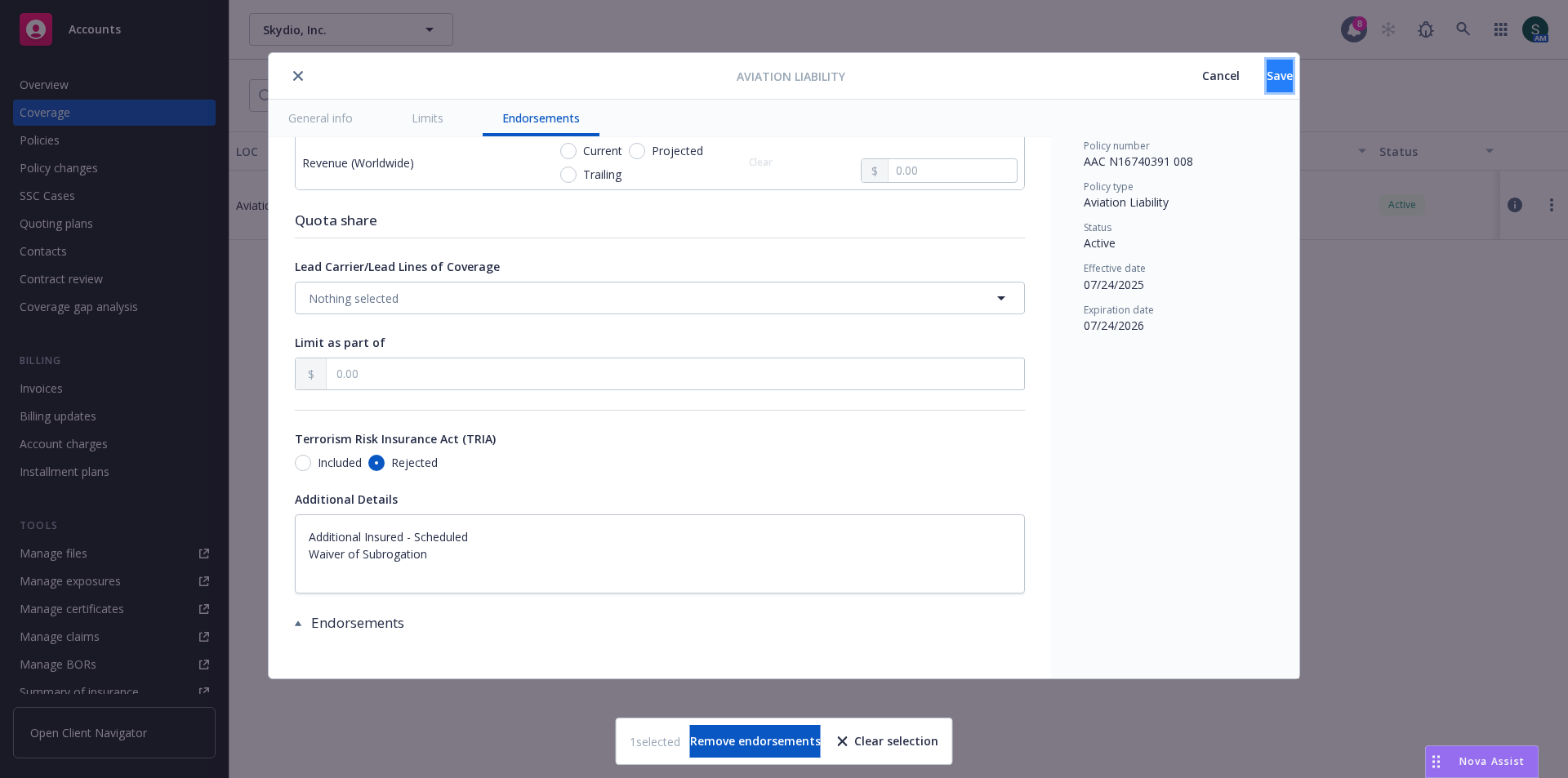 click on "Save" at bounding box center (1280, 76) 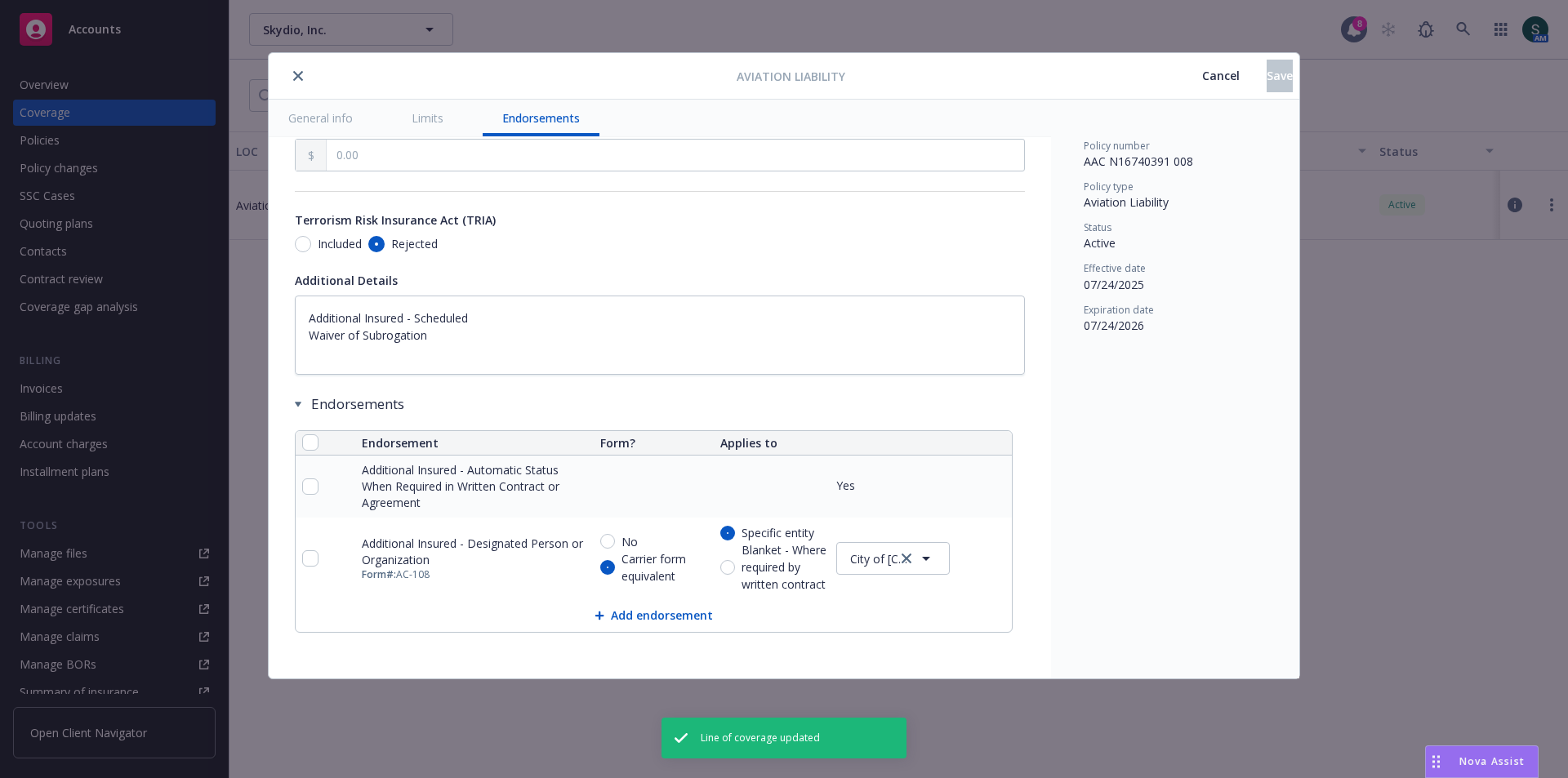 scroll, scrollTop: 1015, scrollLeft: 0, axis: vertical 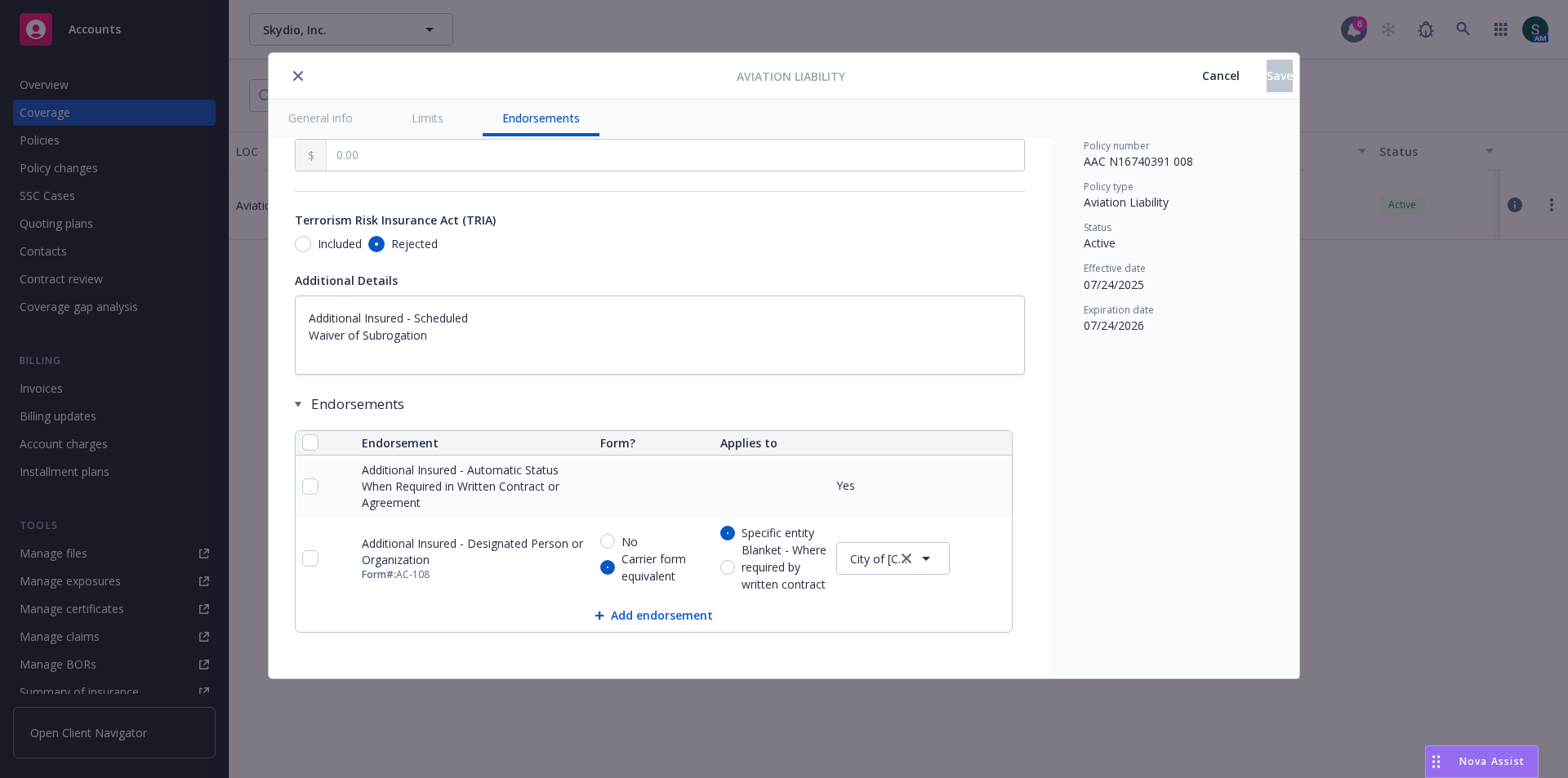click on "Endorsements" at bounding box center [653, 404] 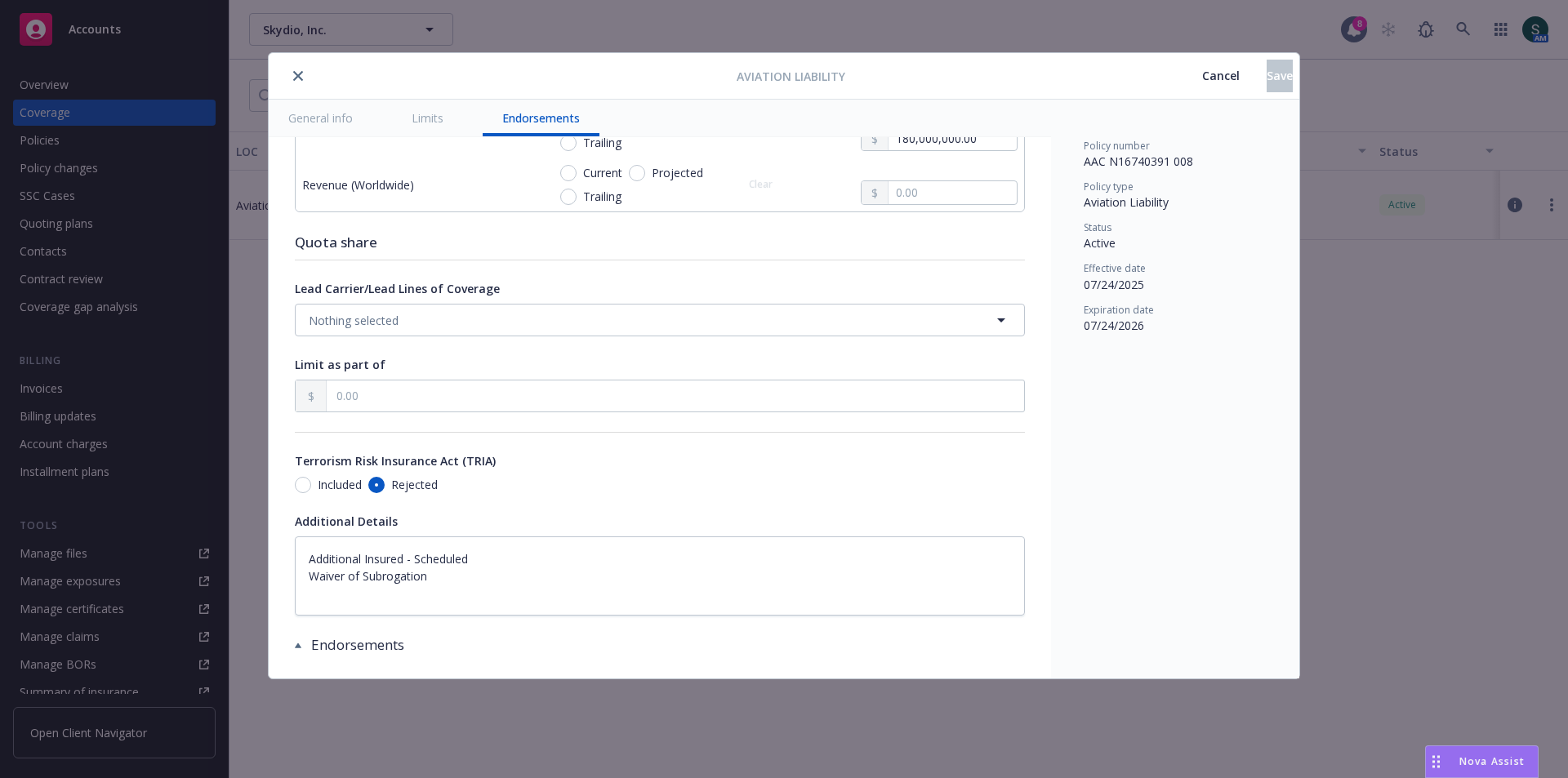 scroll, scrollTop: 796, scrollLeft: 0, axis: vertical 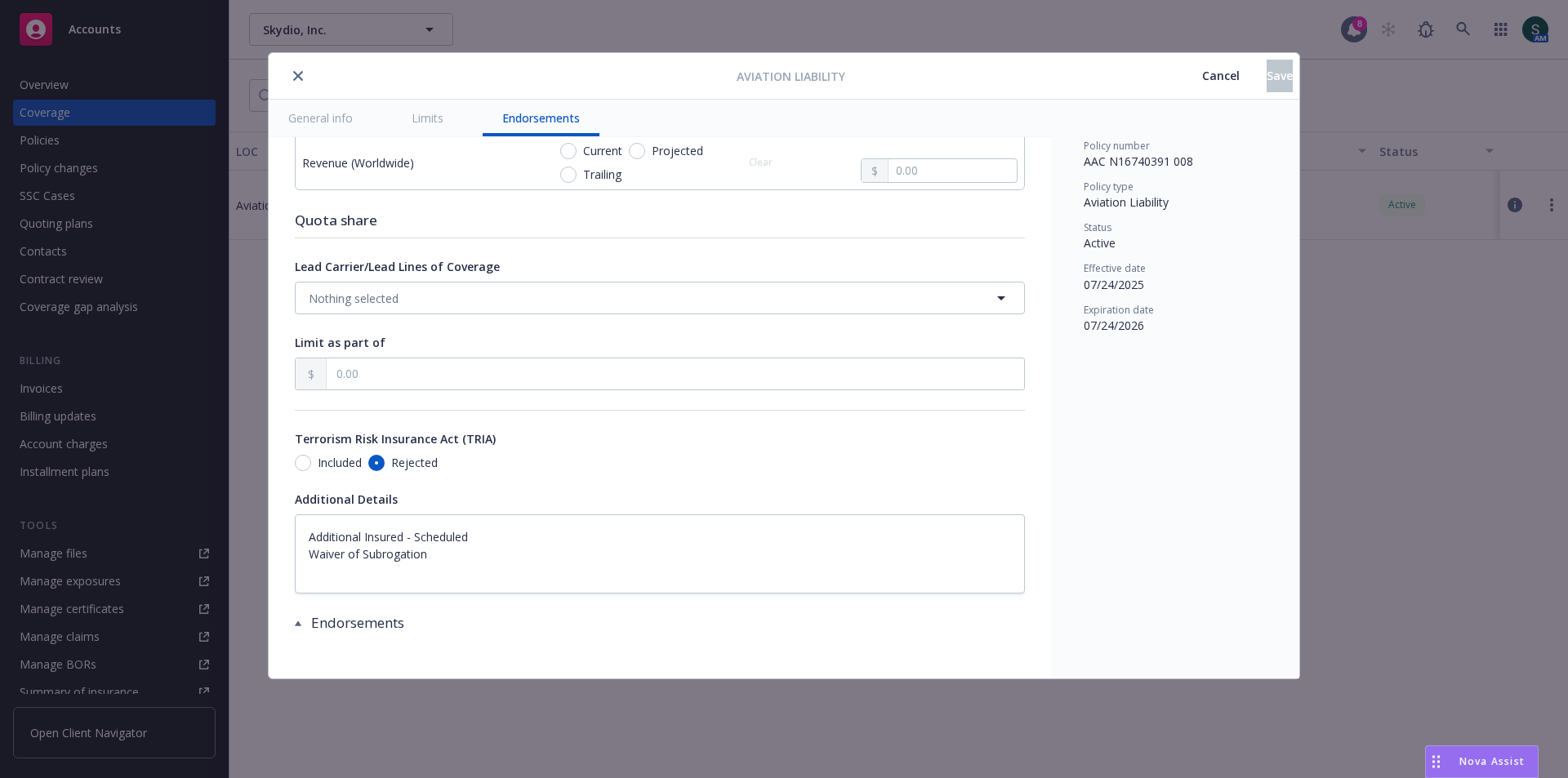 click on "Endorsements" at bounding box center [653, 623] 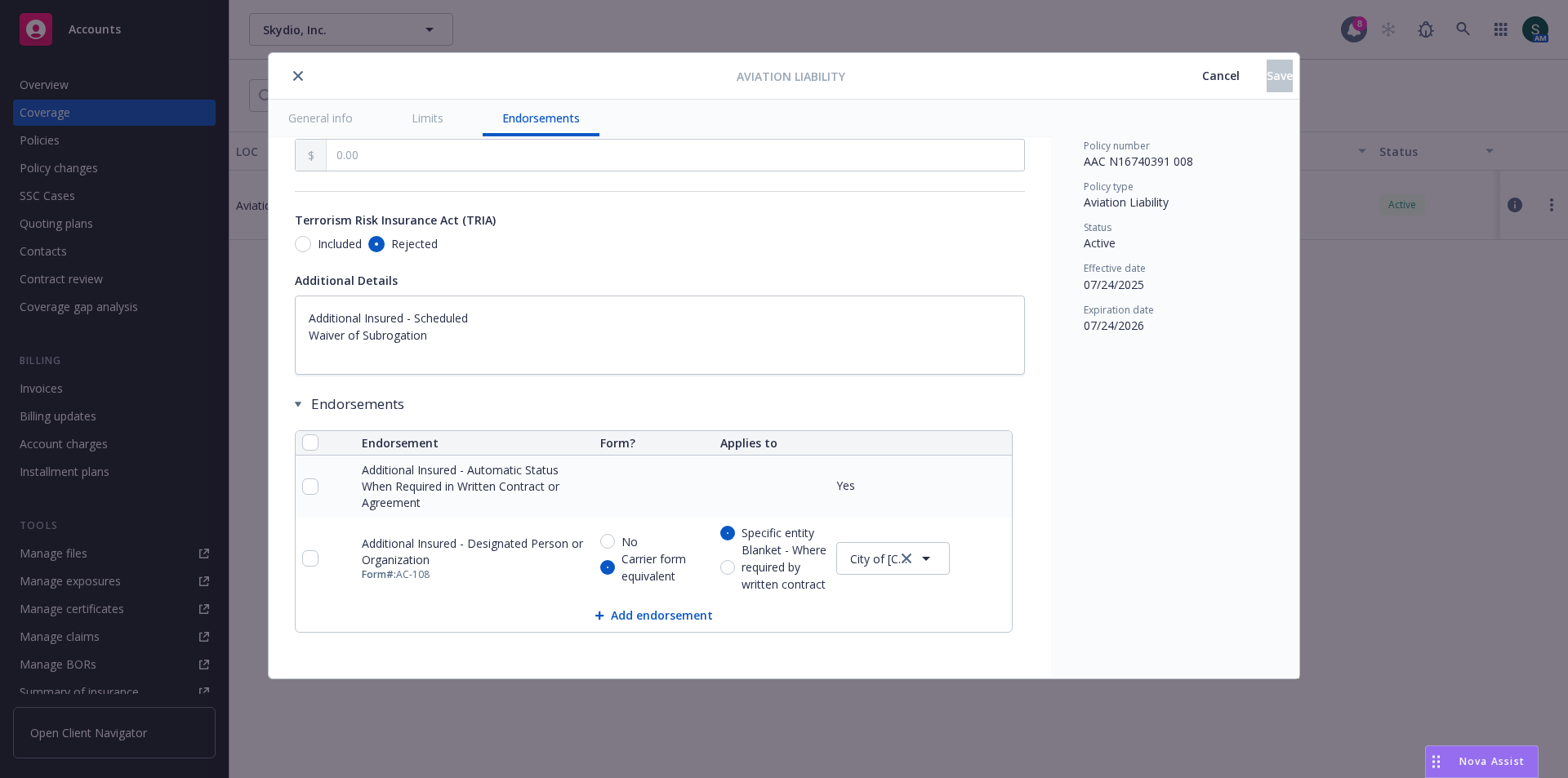 scroll, scrollTop: 1015, scrollLeft: 0, axis: vertical 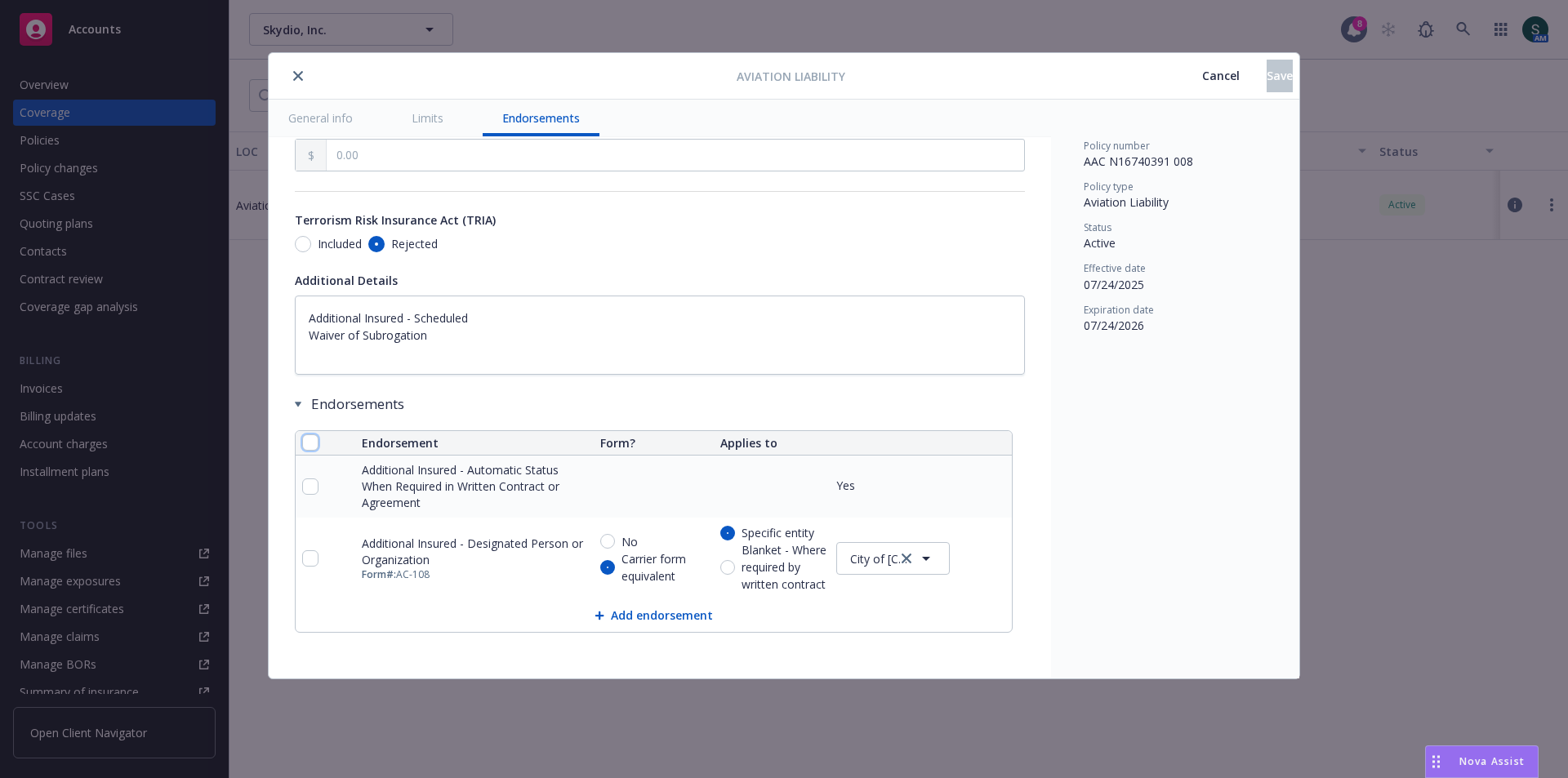 click at bounding box center [310, 442] 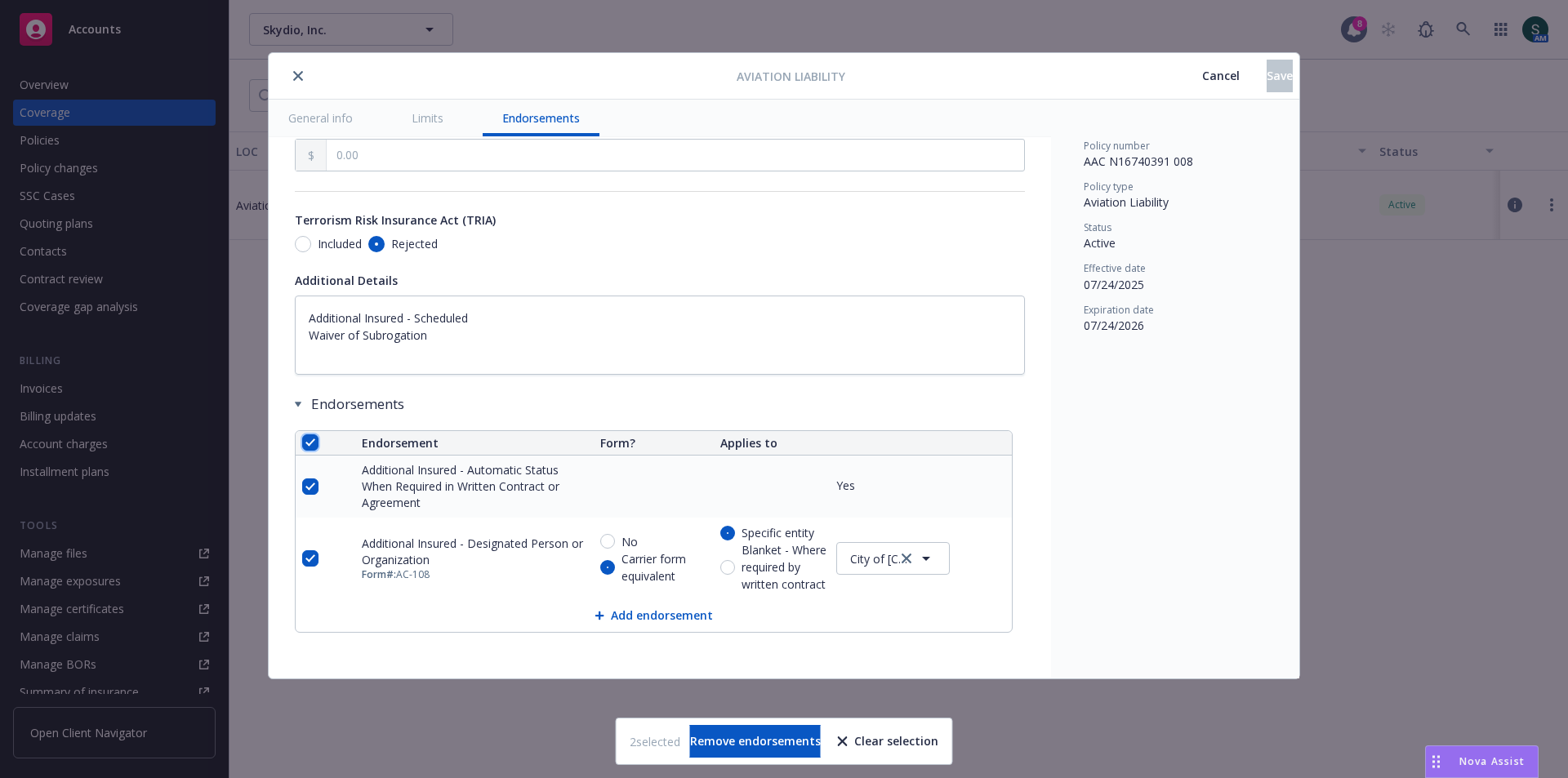 click at bounding box center (310, 442) 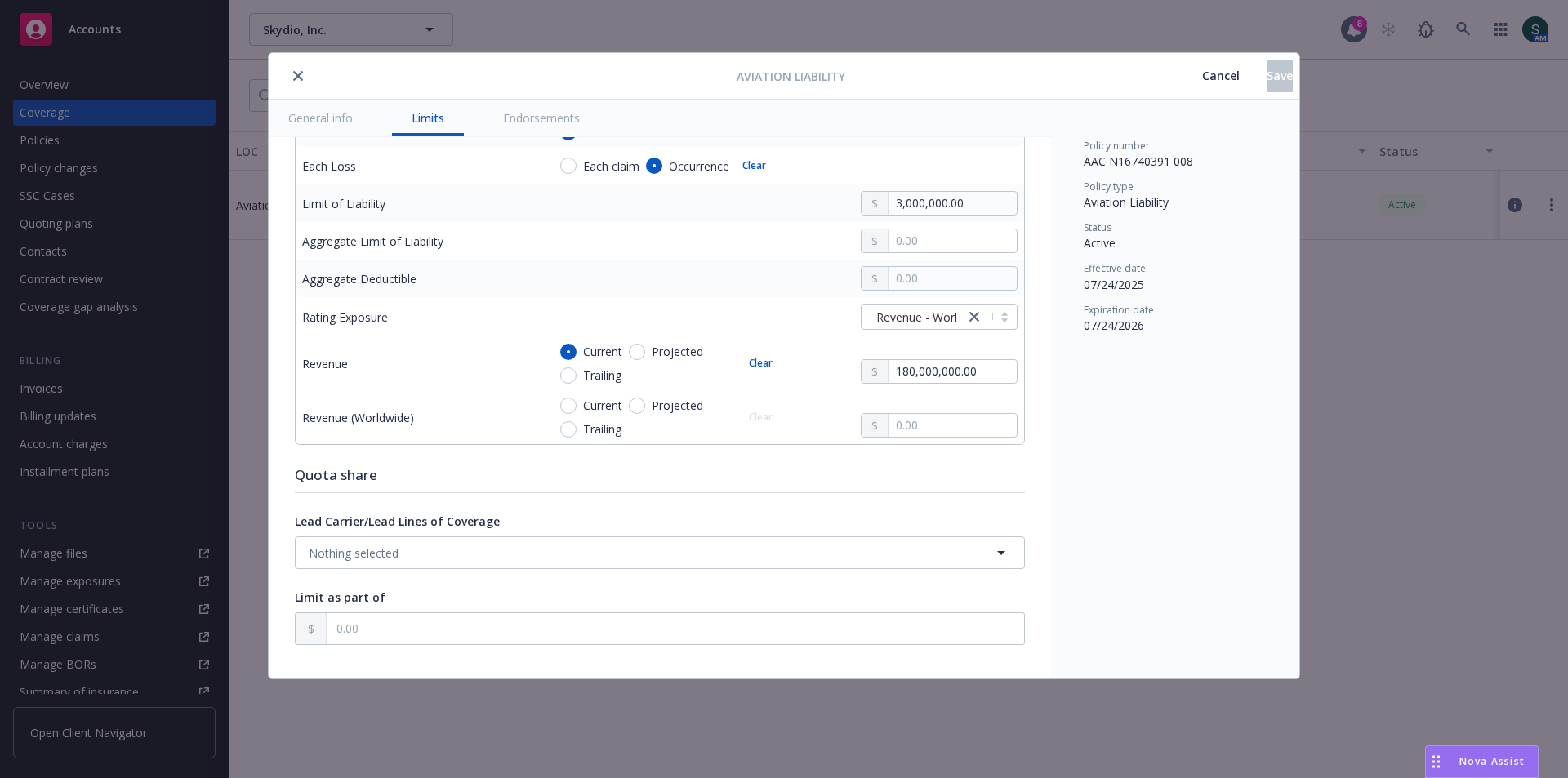 scroll, scrollTop: 0, scrollLeft: 0, axis: both 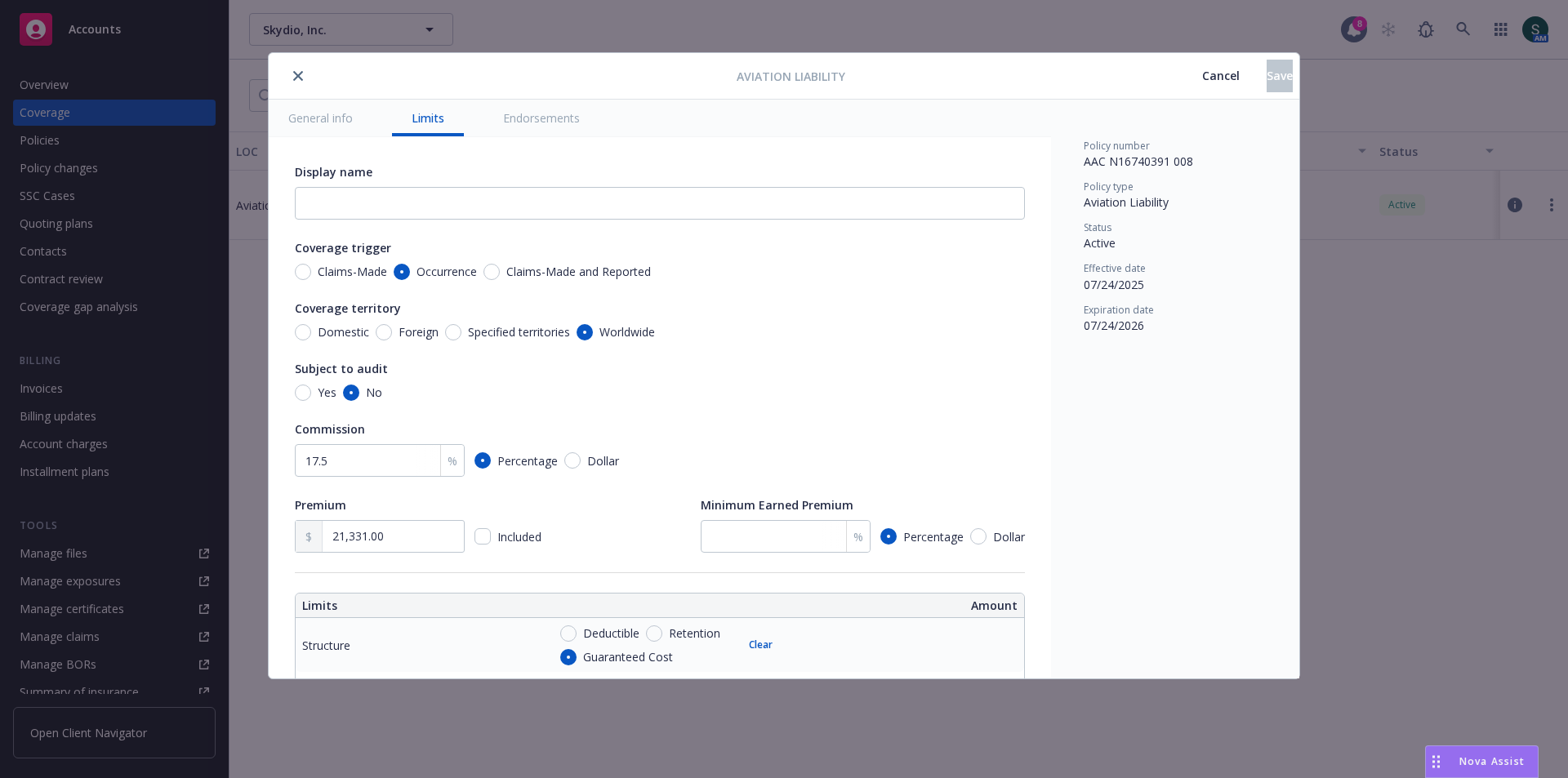 click on "Endorsements" at bounding box center (541, 118) 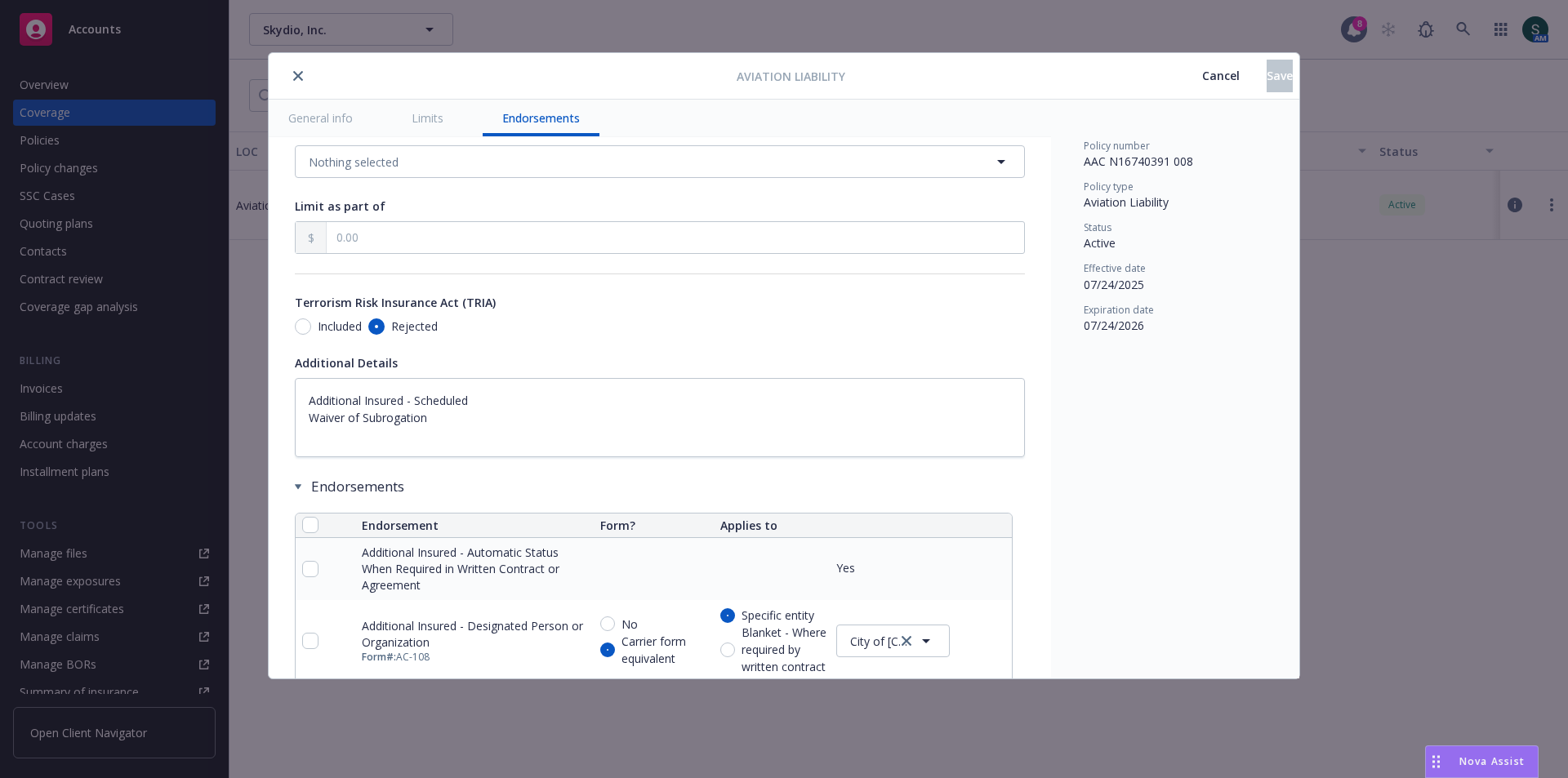 scroll, scrollTop: 995, scrollLeft: 0, axis: vertical 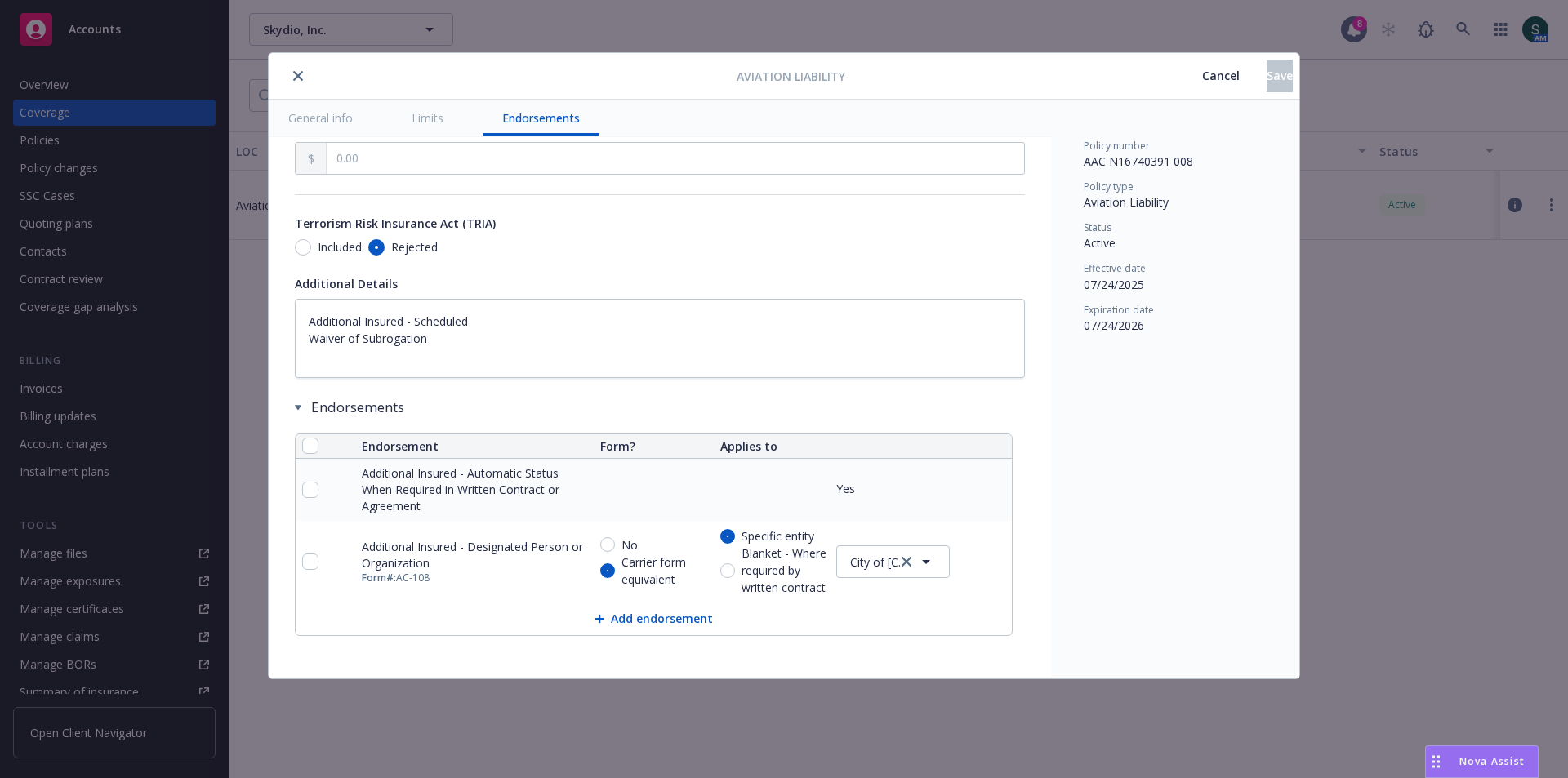 click on "Cancel" at bounding box center [1221, 75] 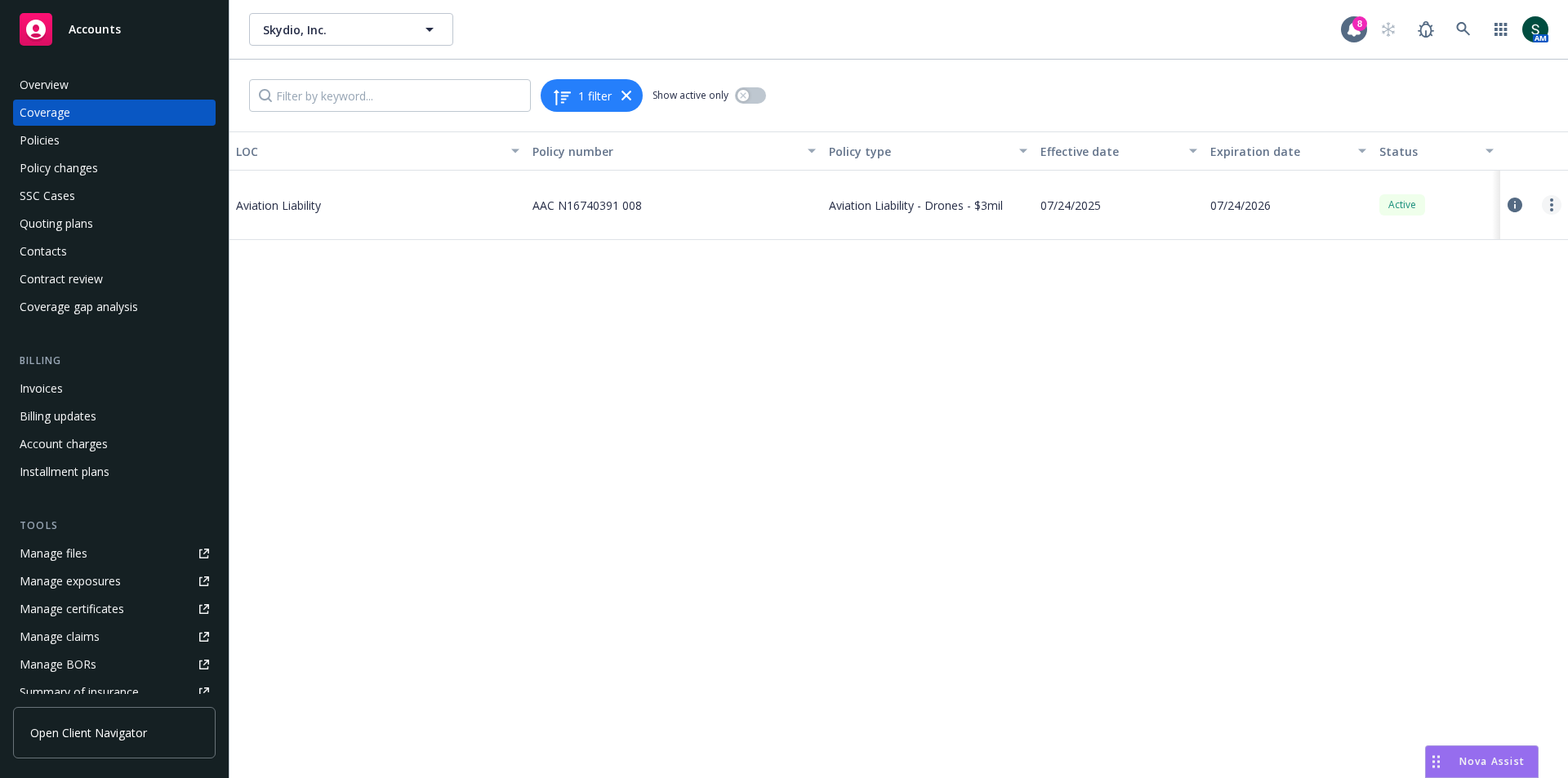 click at bounding box center (1552, 205) 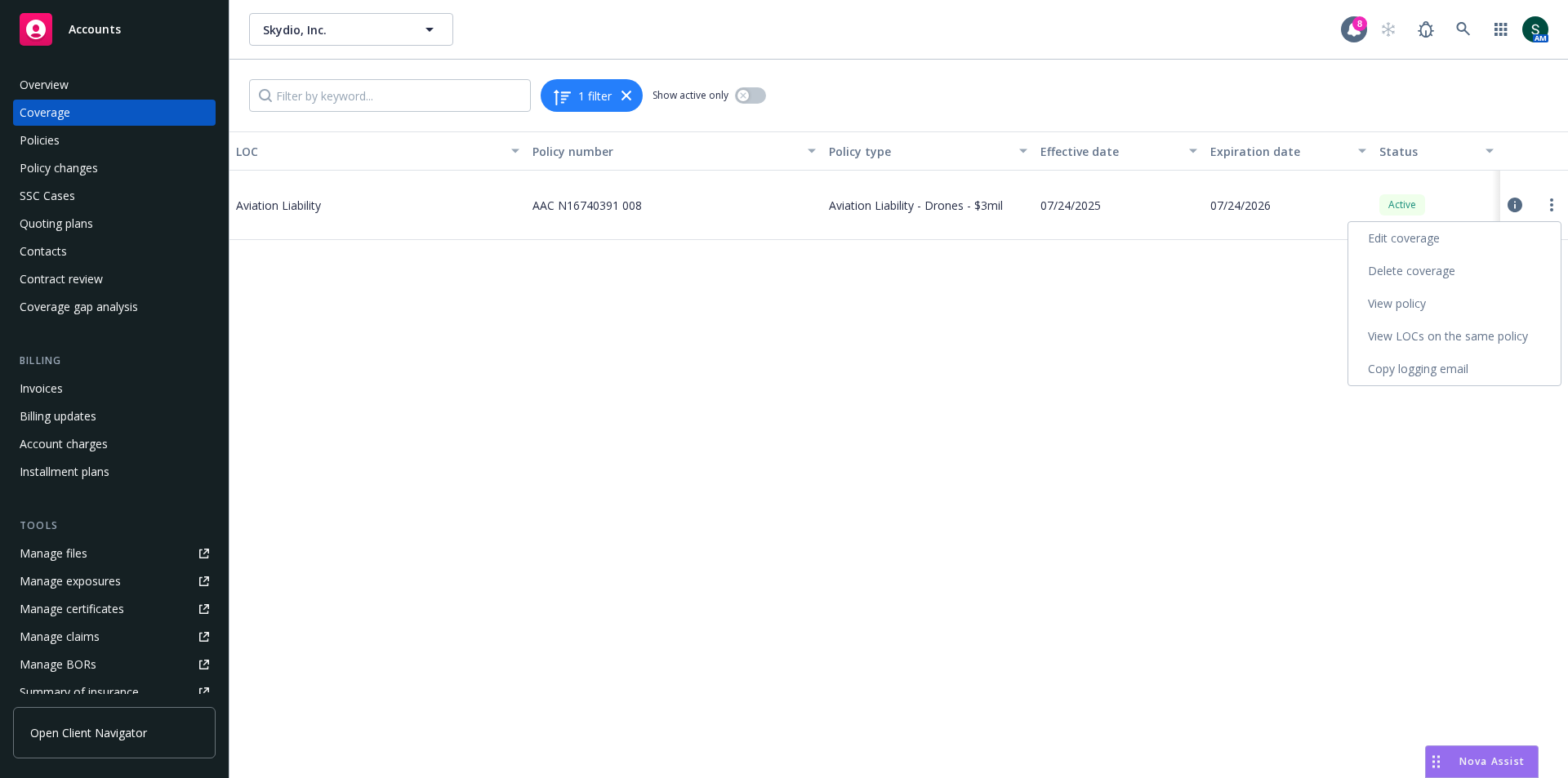 click on "Edit coverage" at bounding box center [1454, 238] 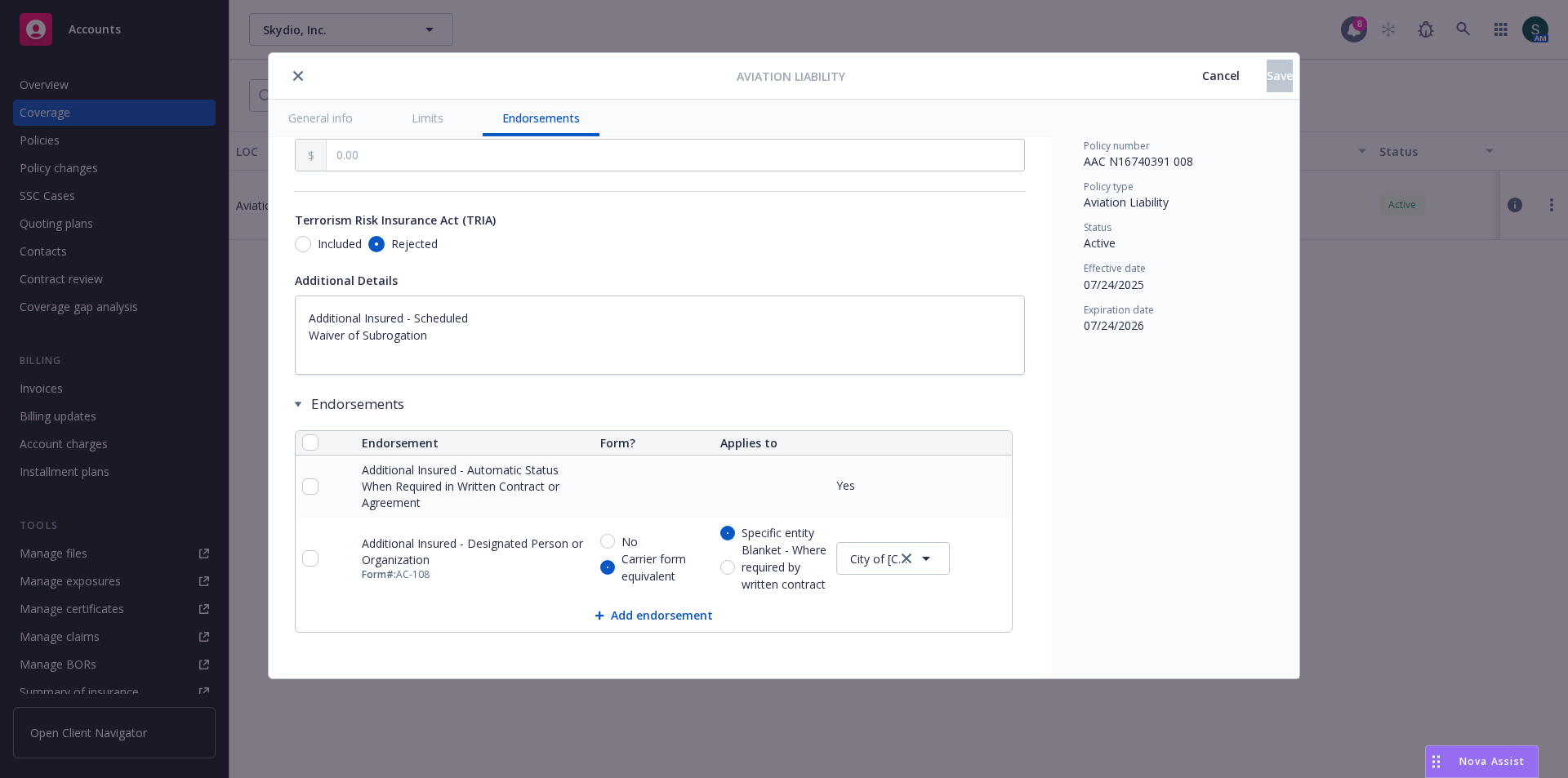scroll, scrollTop: 1015, scrollLeft: 0, axis: vertical 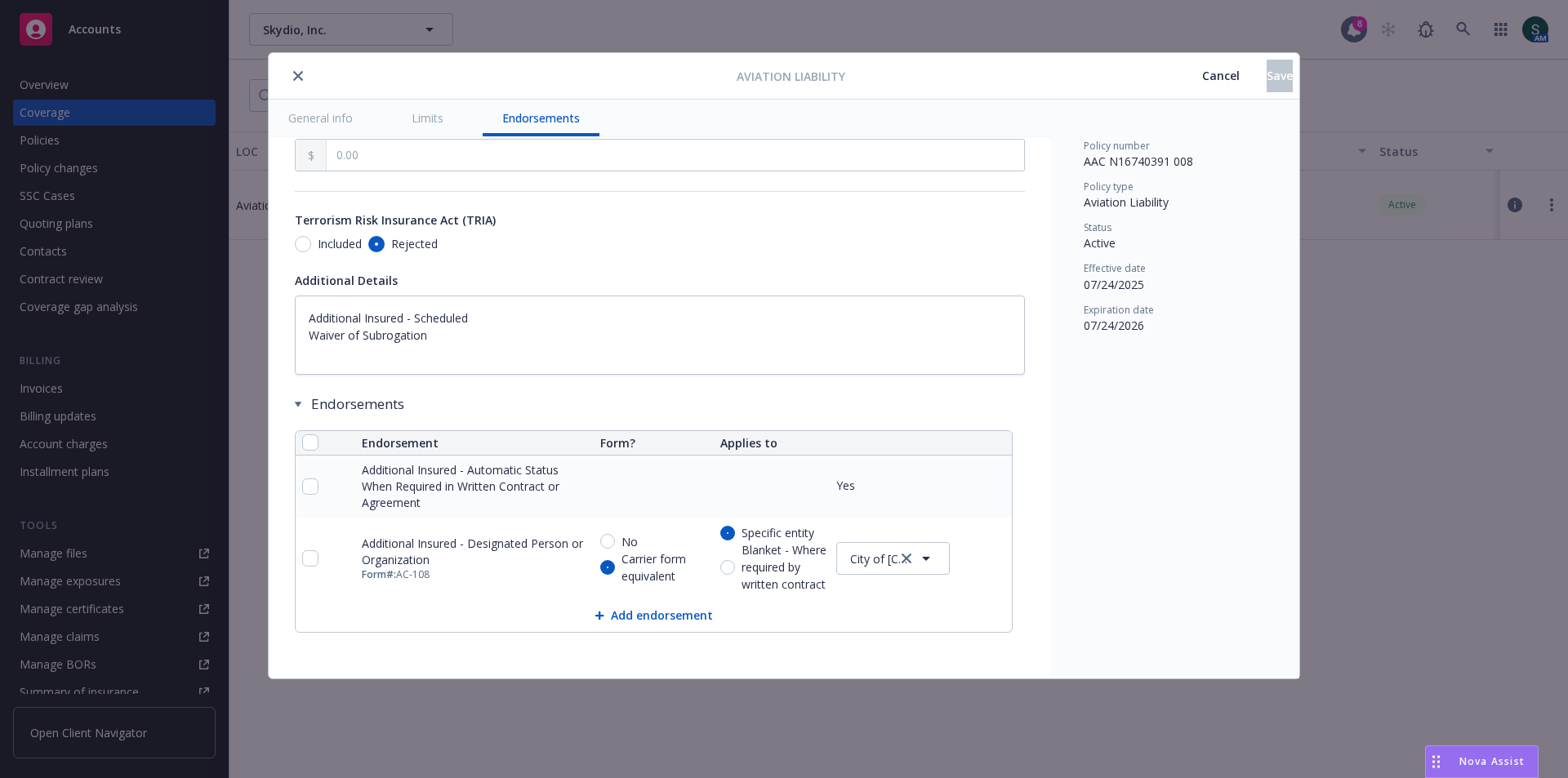 click on "Add endorsement" at bounding box center [653, 616] 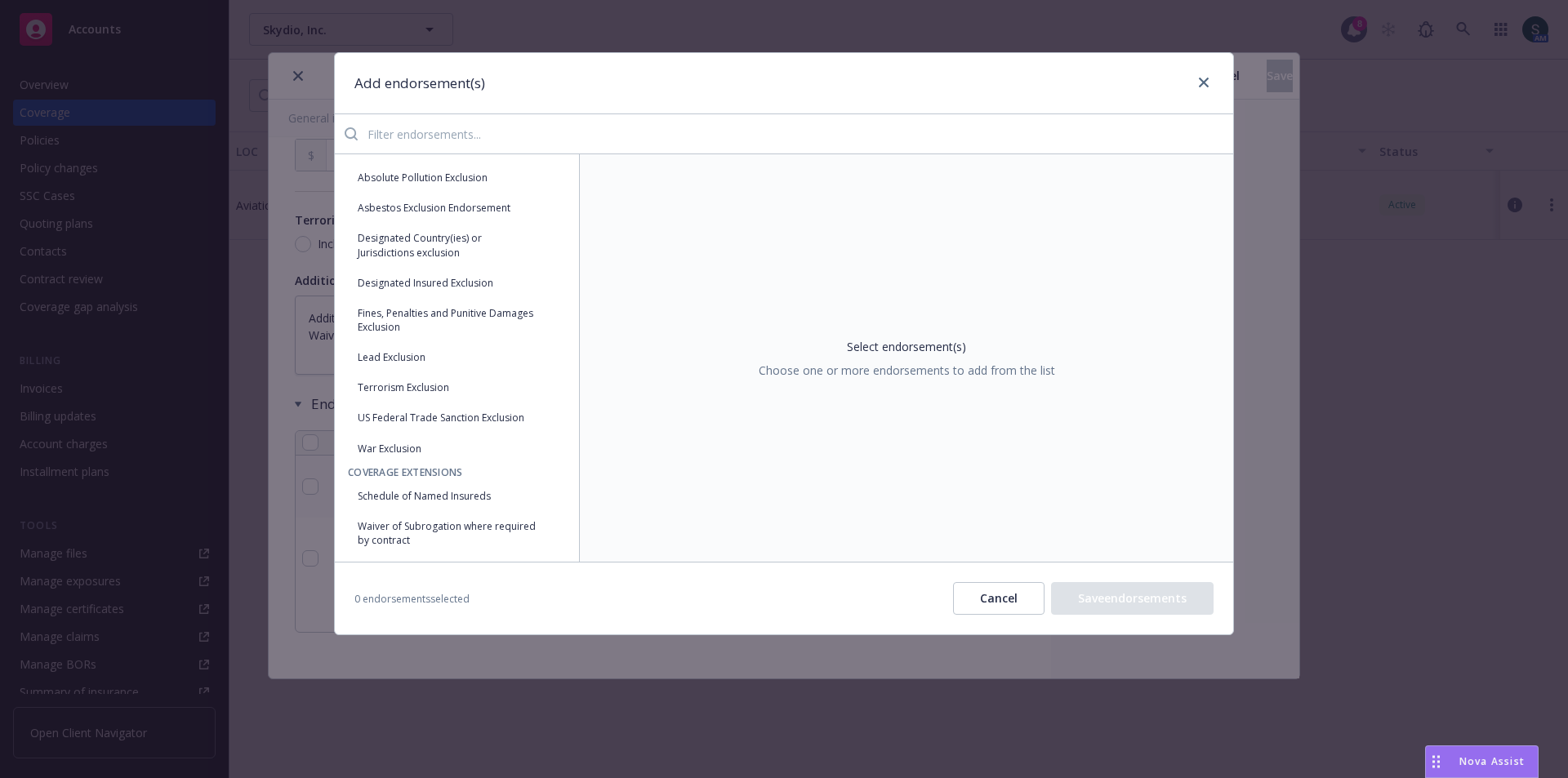 scroll, scrollTop: 490, scrollLeft: 0, axis: vertical 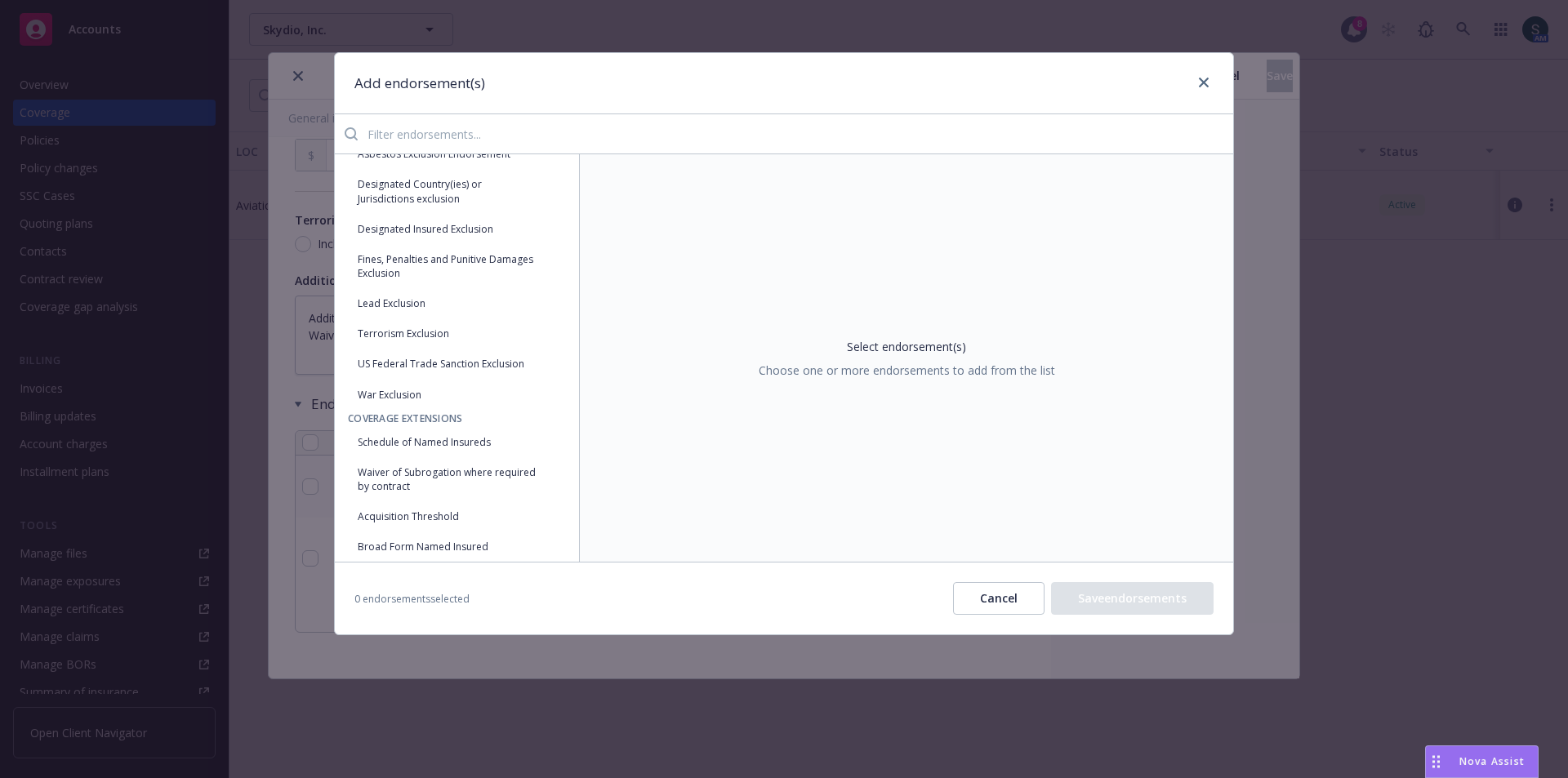 click on "Waiver of Subrogation where required by contract" at bounding box center (457, 479) 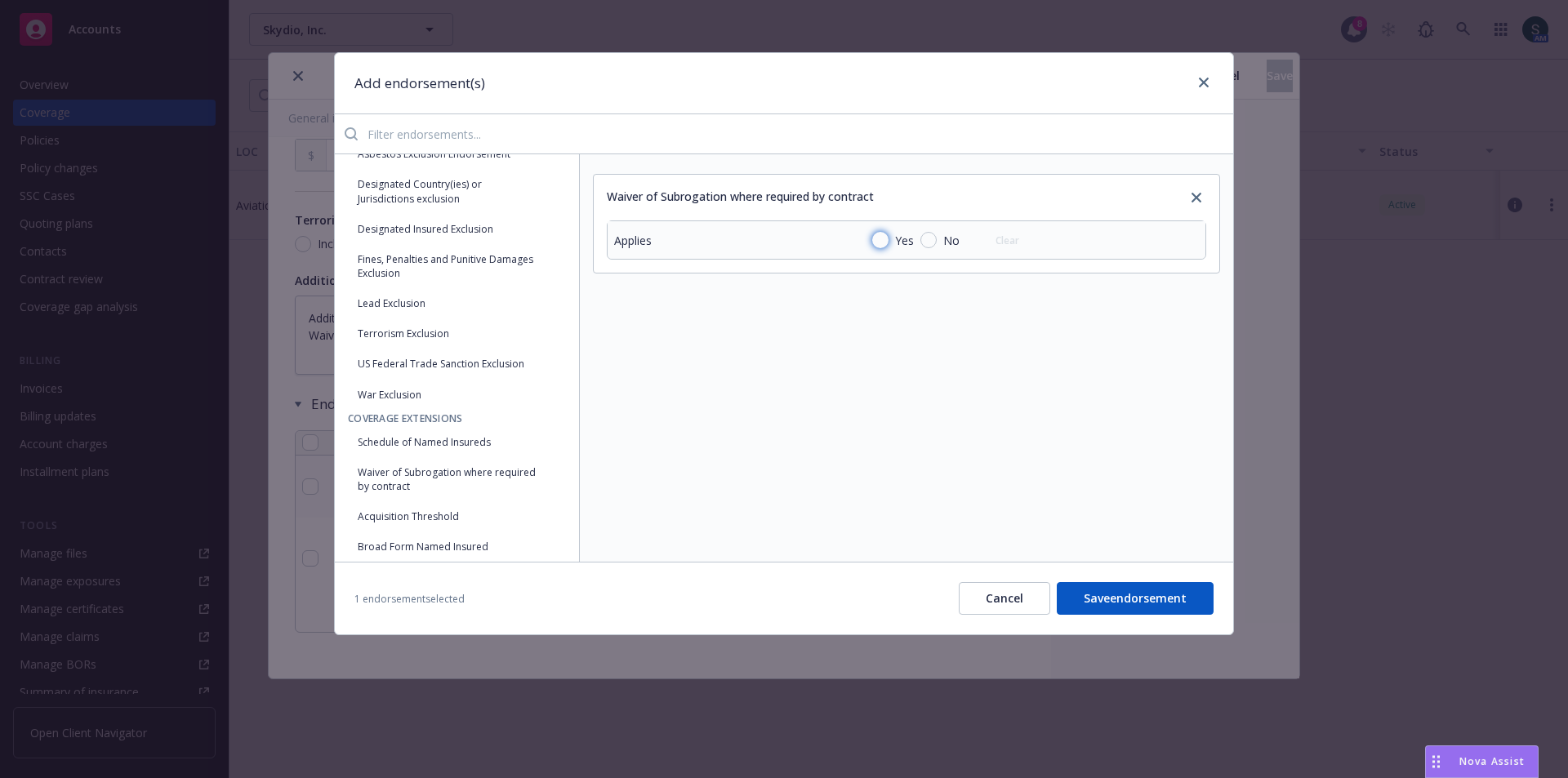 click on "Yes" at bounding box center (880, 240) 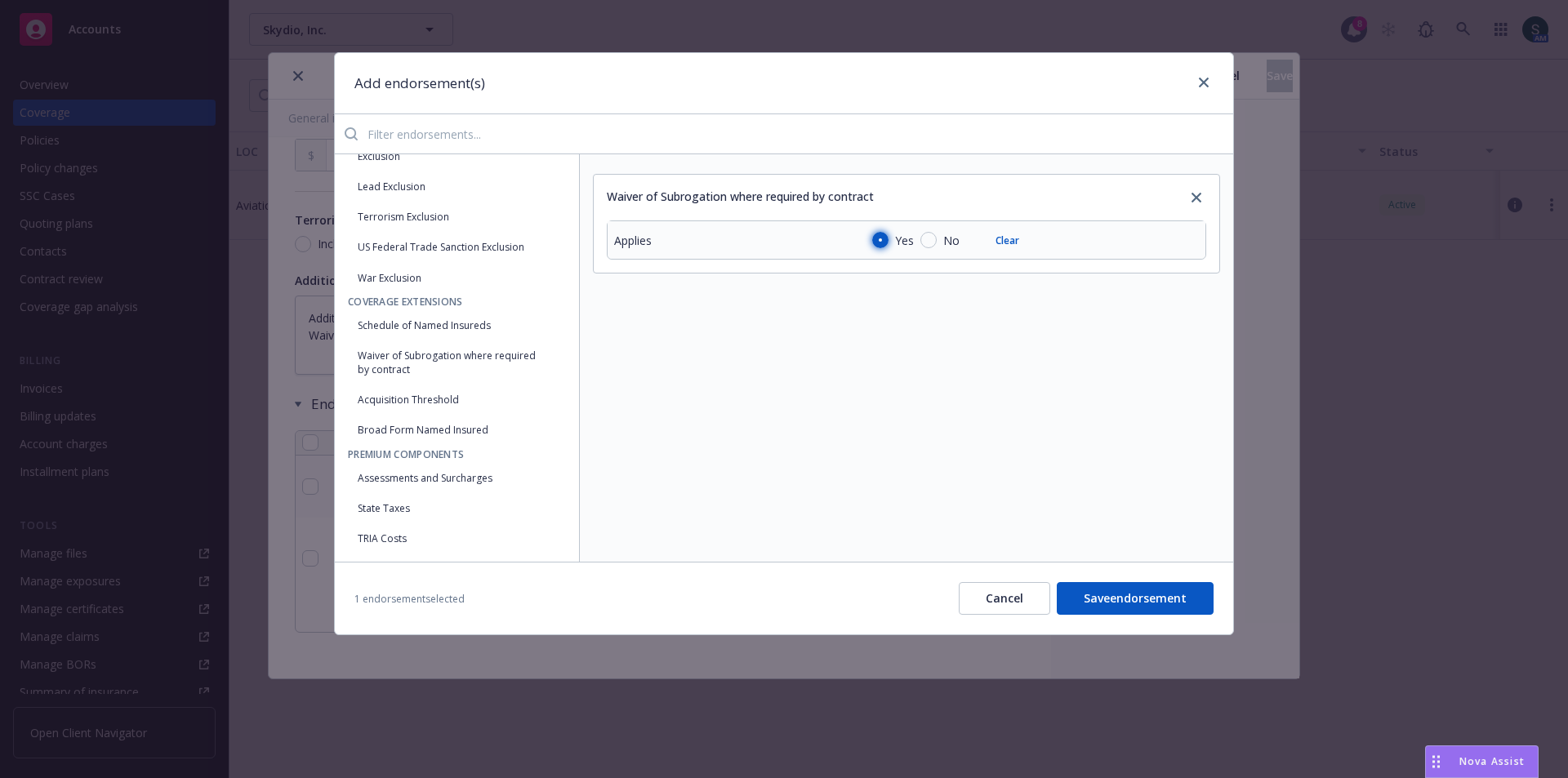 scroll, scrollTop: 616, scrollLeft: 0, axis: vertical 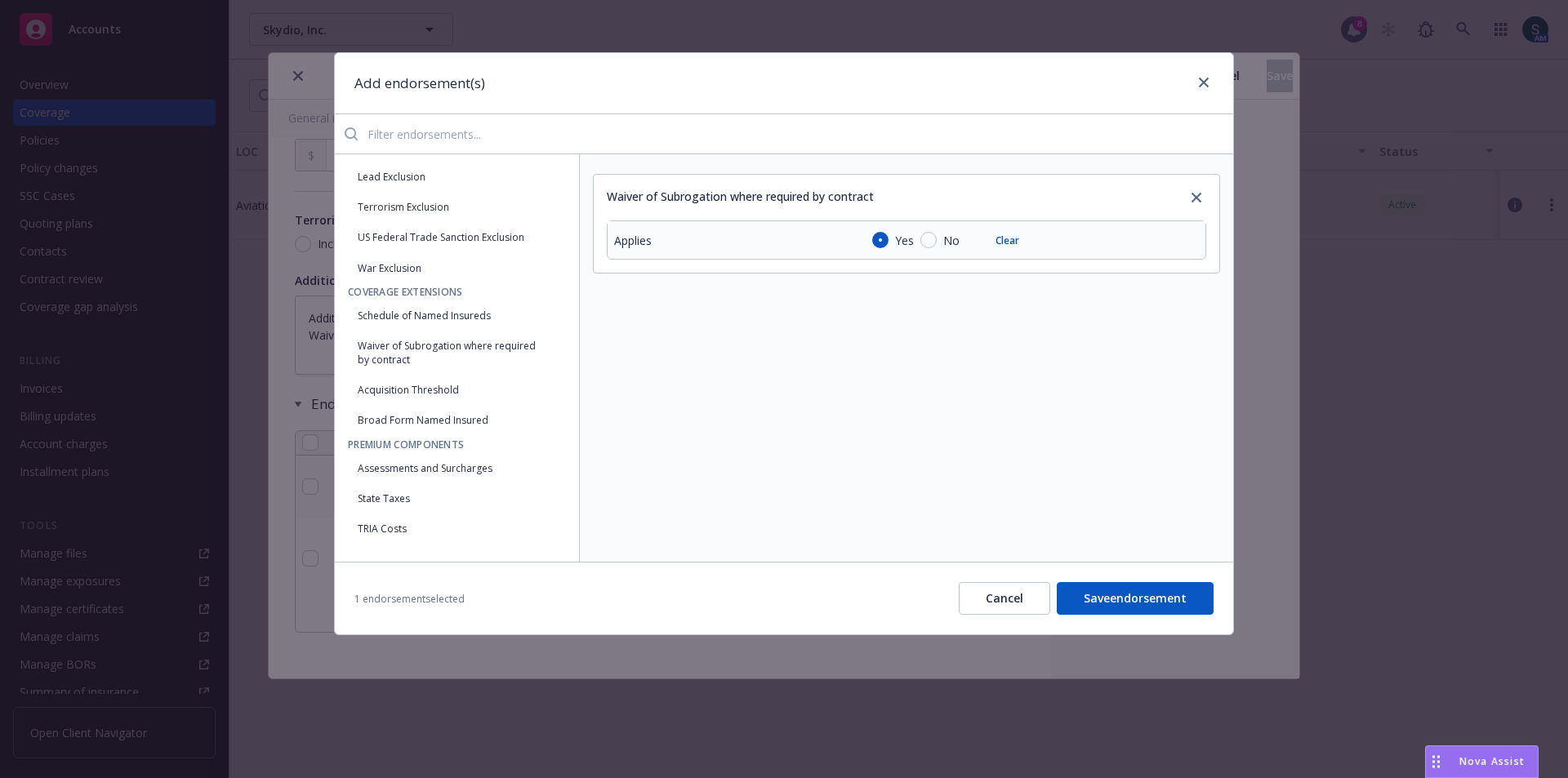 click on "Save  endorsement" at bounding box center (1135, 598) 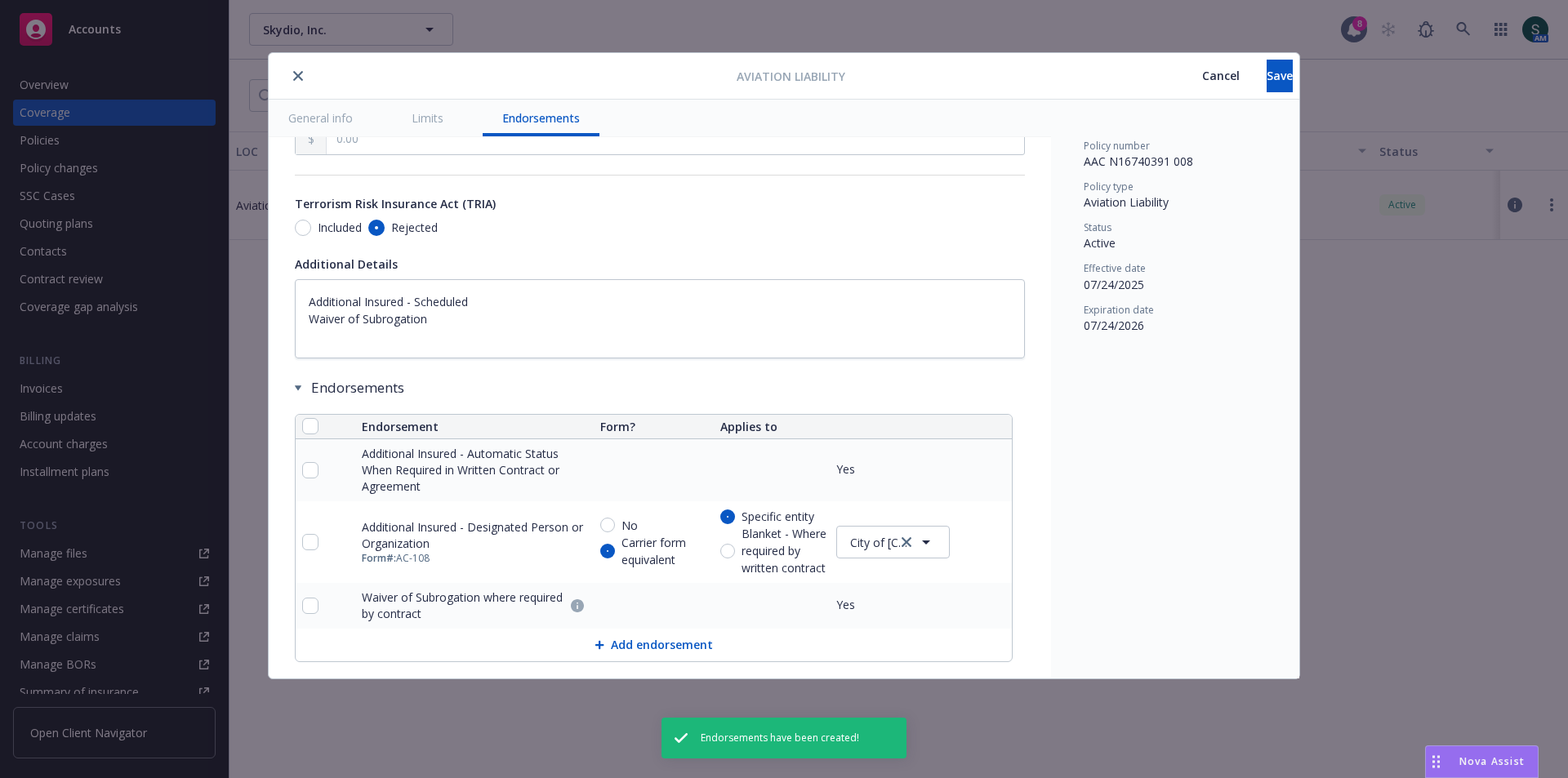 click on "Add endorsement" at bounding box center (653, 645) 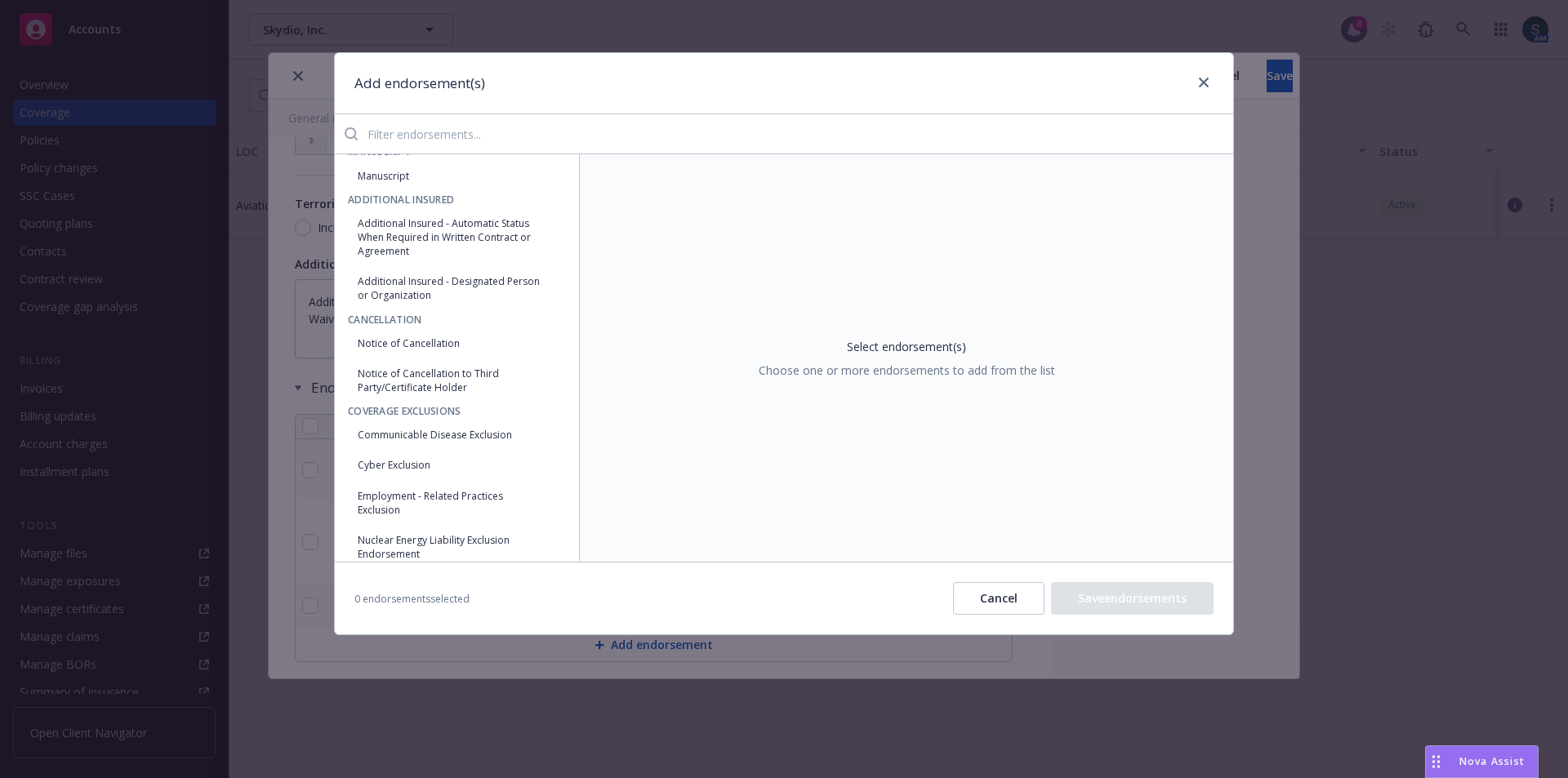 scroll, scrollTop: 0, scrollLeft: 0, axis: both 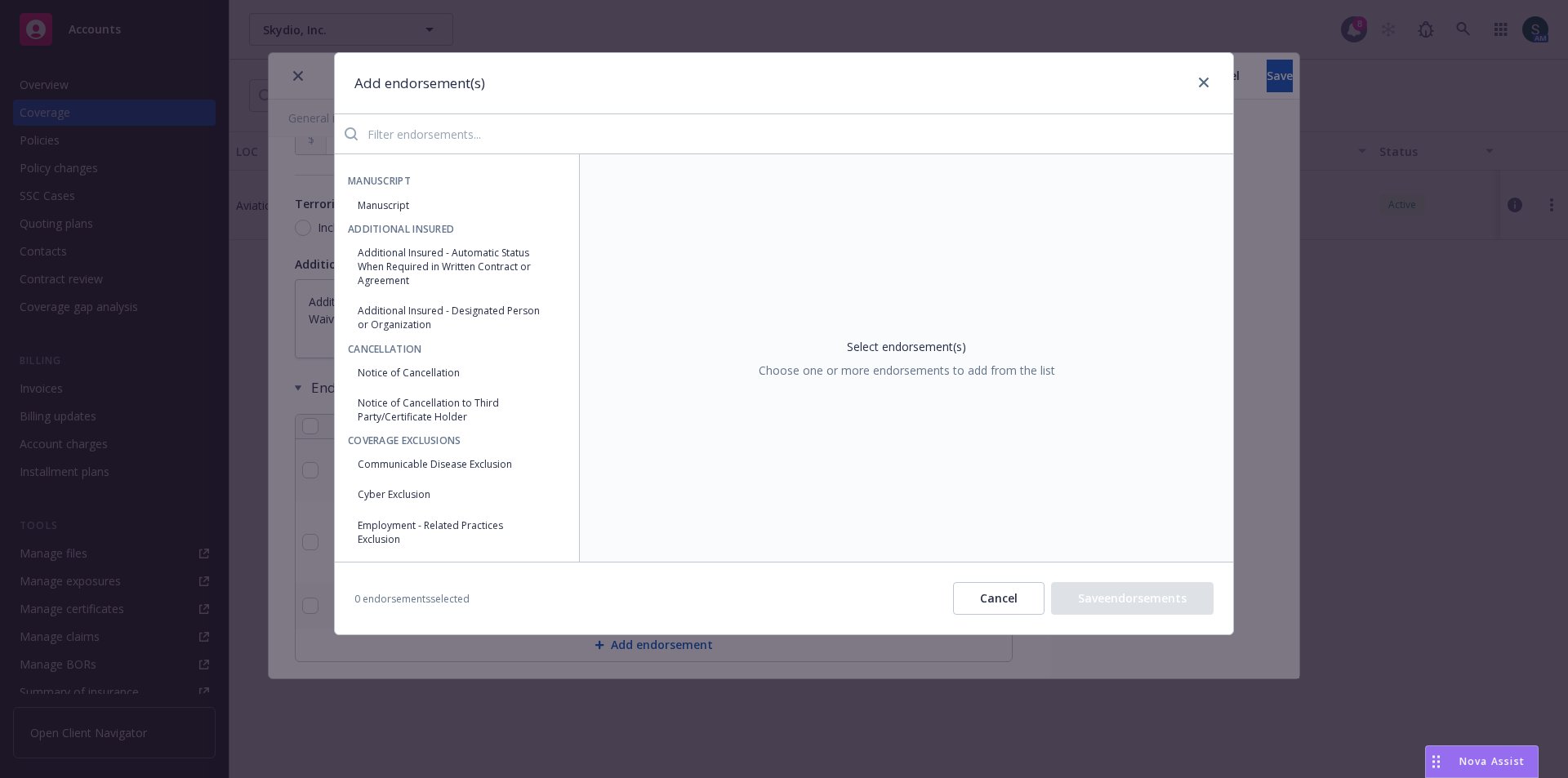 click on "Cancel" at bounding box center [999, 598] 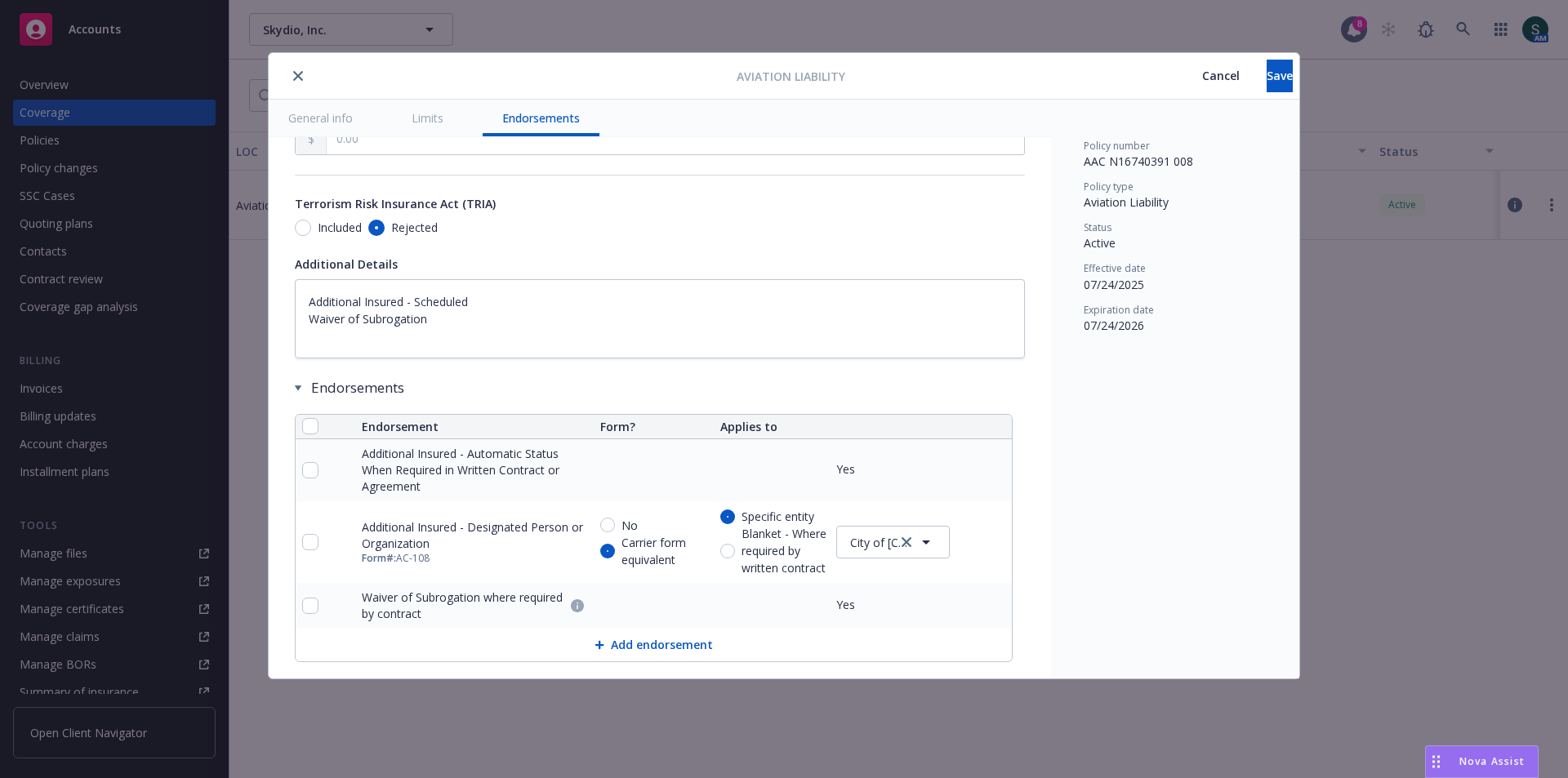 scroll, scrollTop: 1060, scrollLeft: 0, axis: vertical 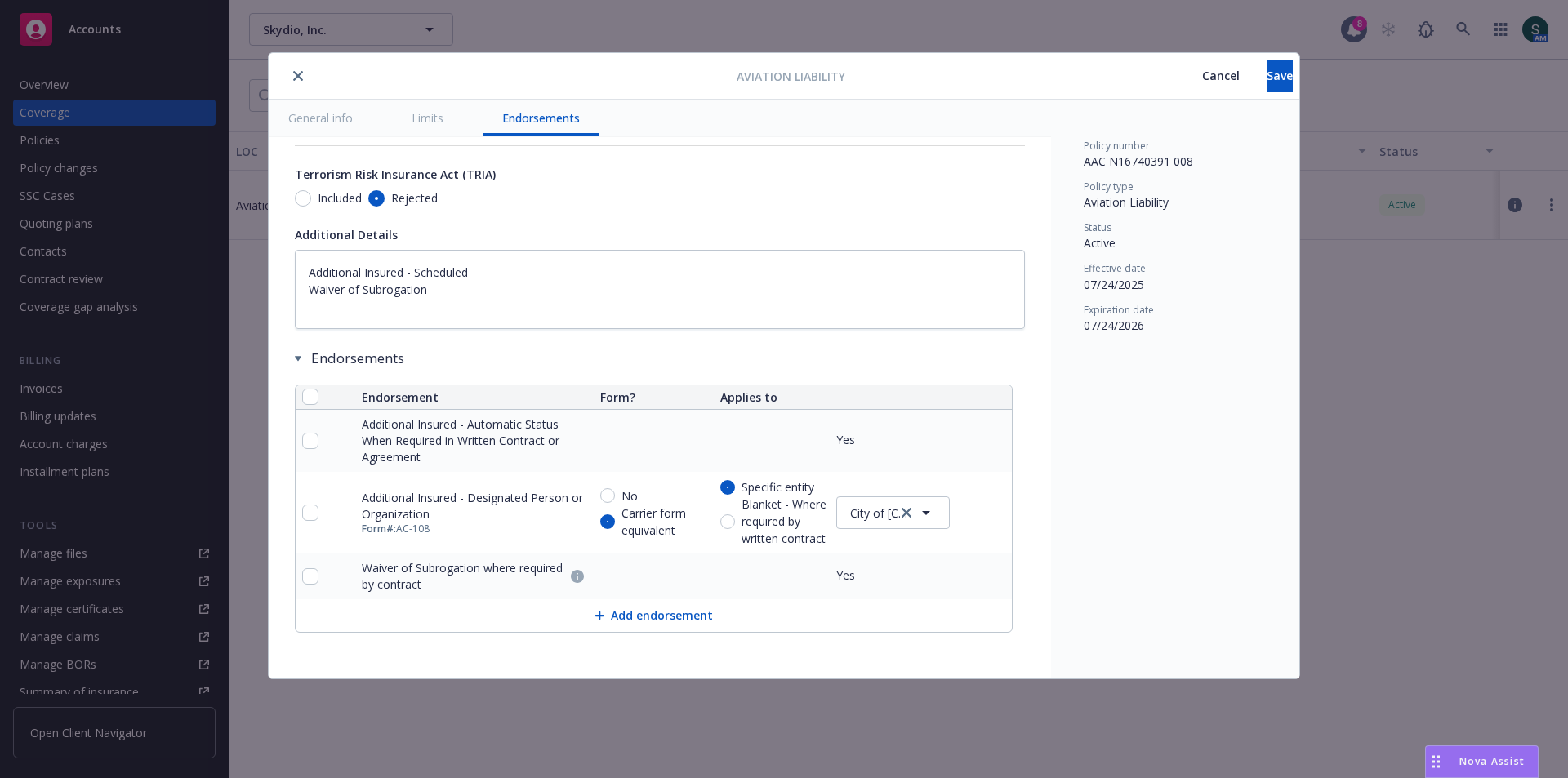 click at bounding box center (966, 513) 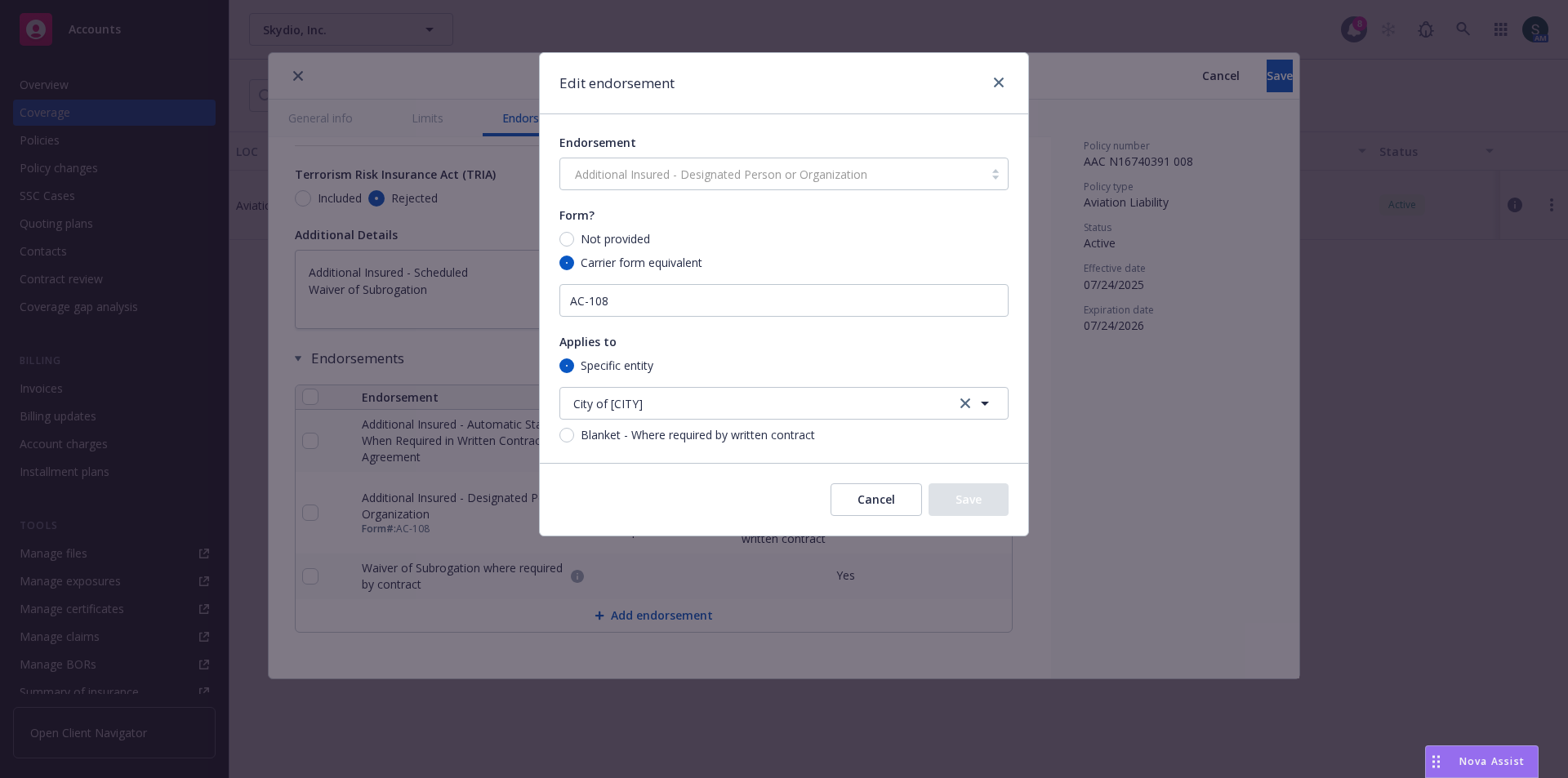 click on "Cancel" at bounding box center (876, 500) 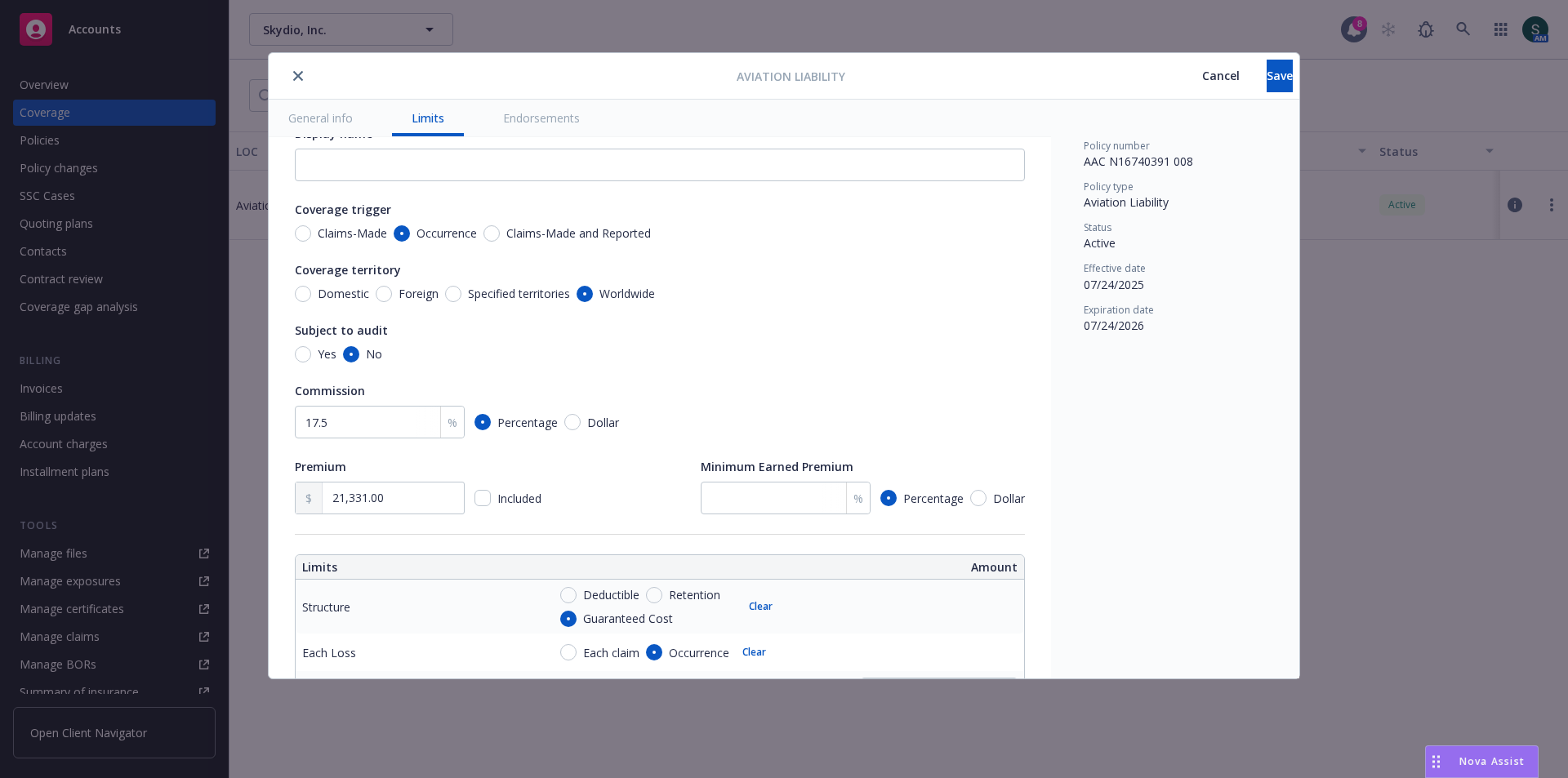 scroll, scrollTop: 0, scrollLeft: 0, axis: both 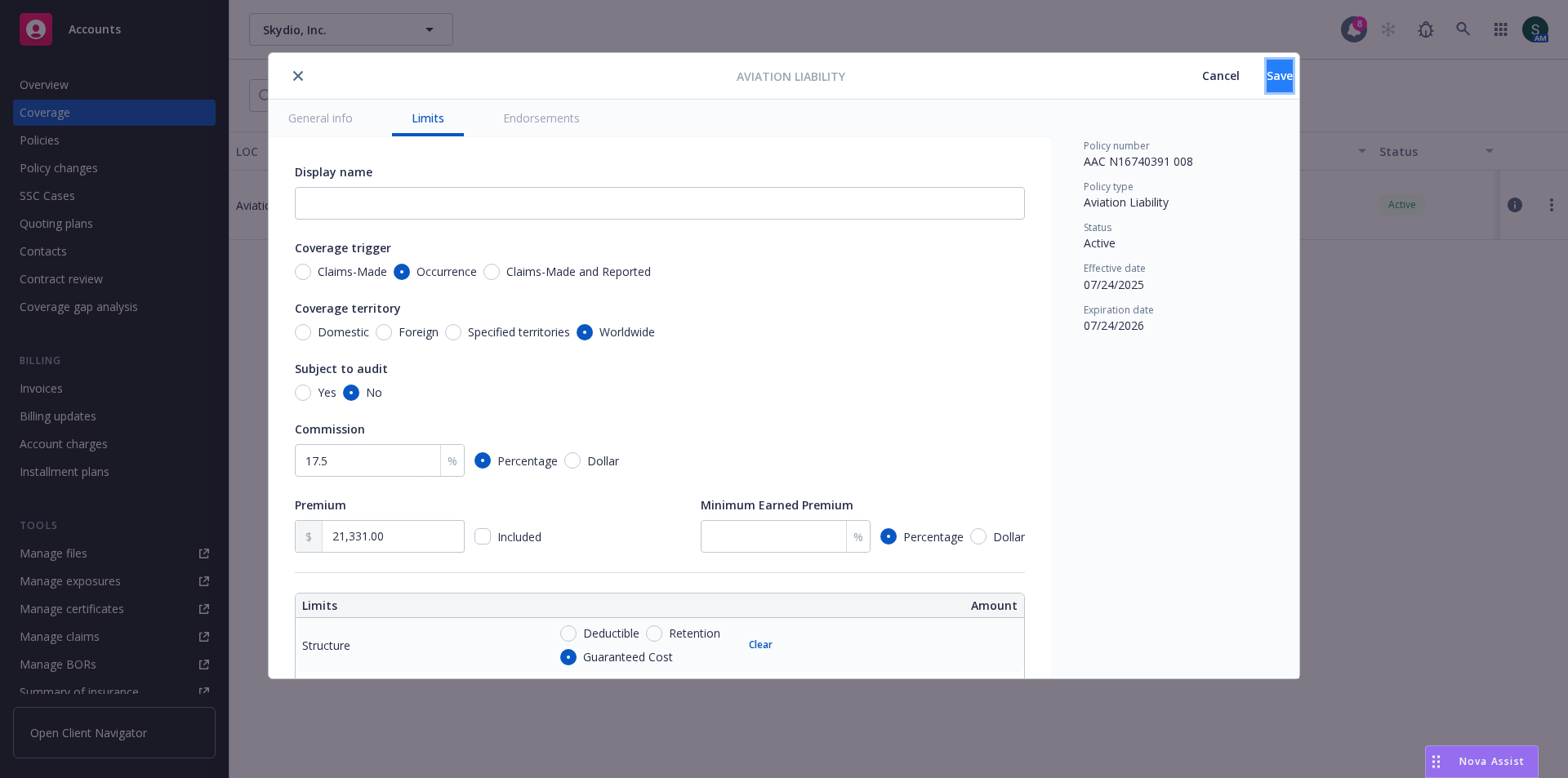 click on "Save" at bounding box center (1280, 76) 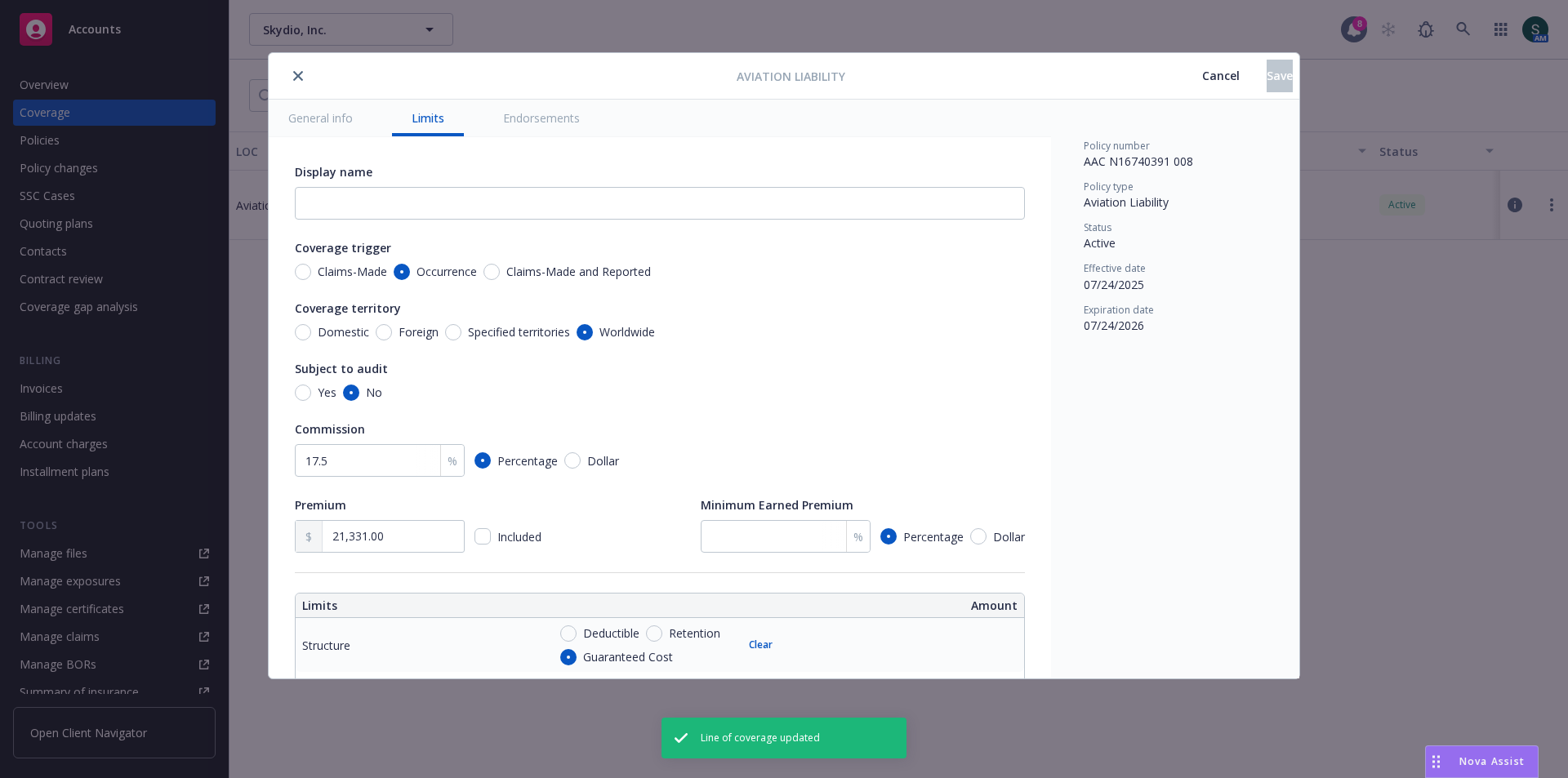 click 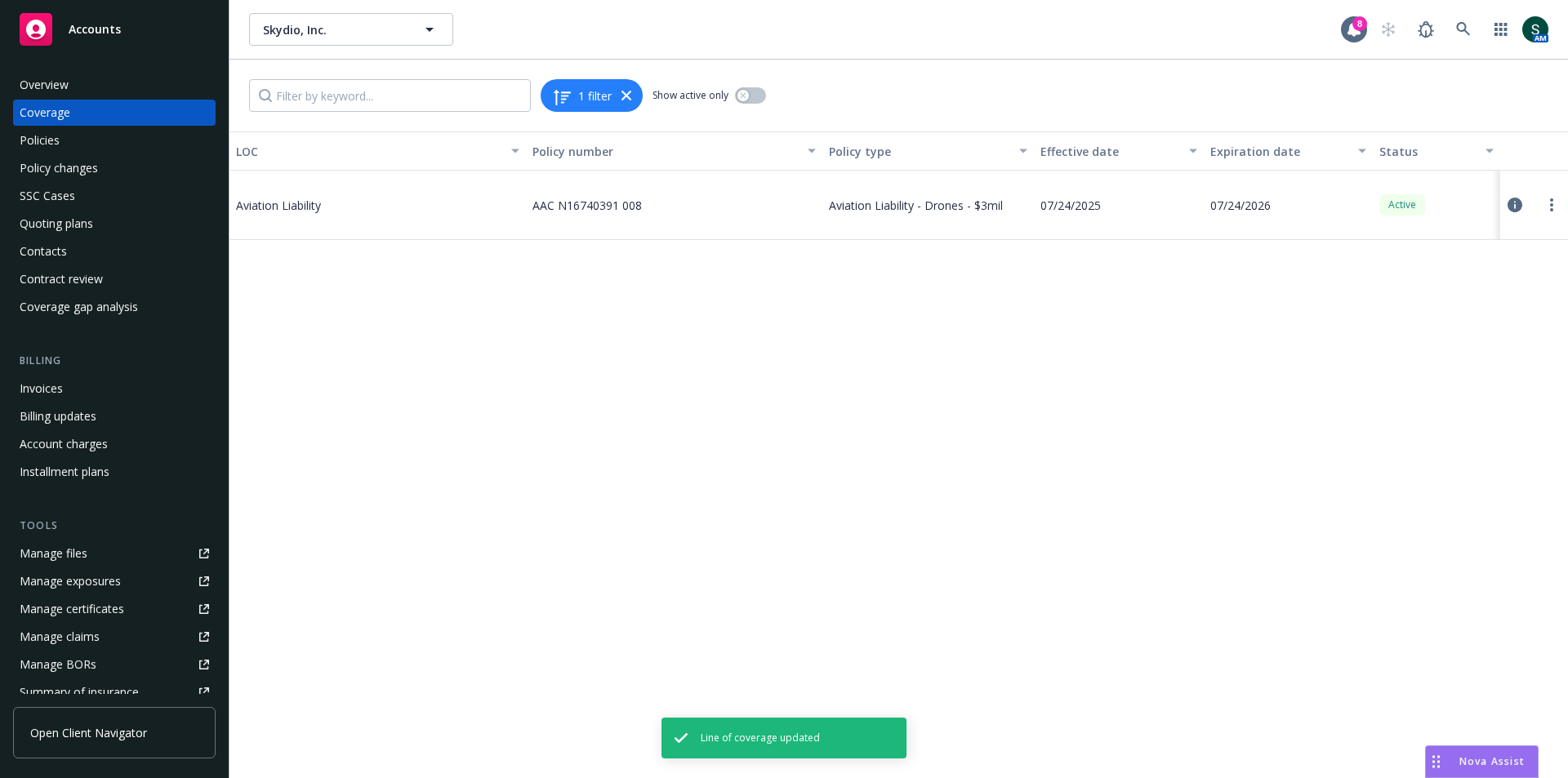 click on "Policies" at bounding box center [39, 140] 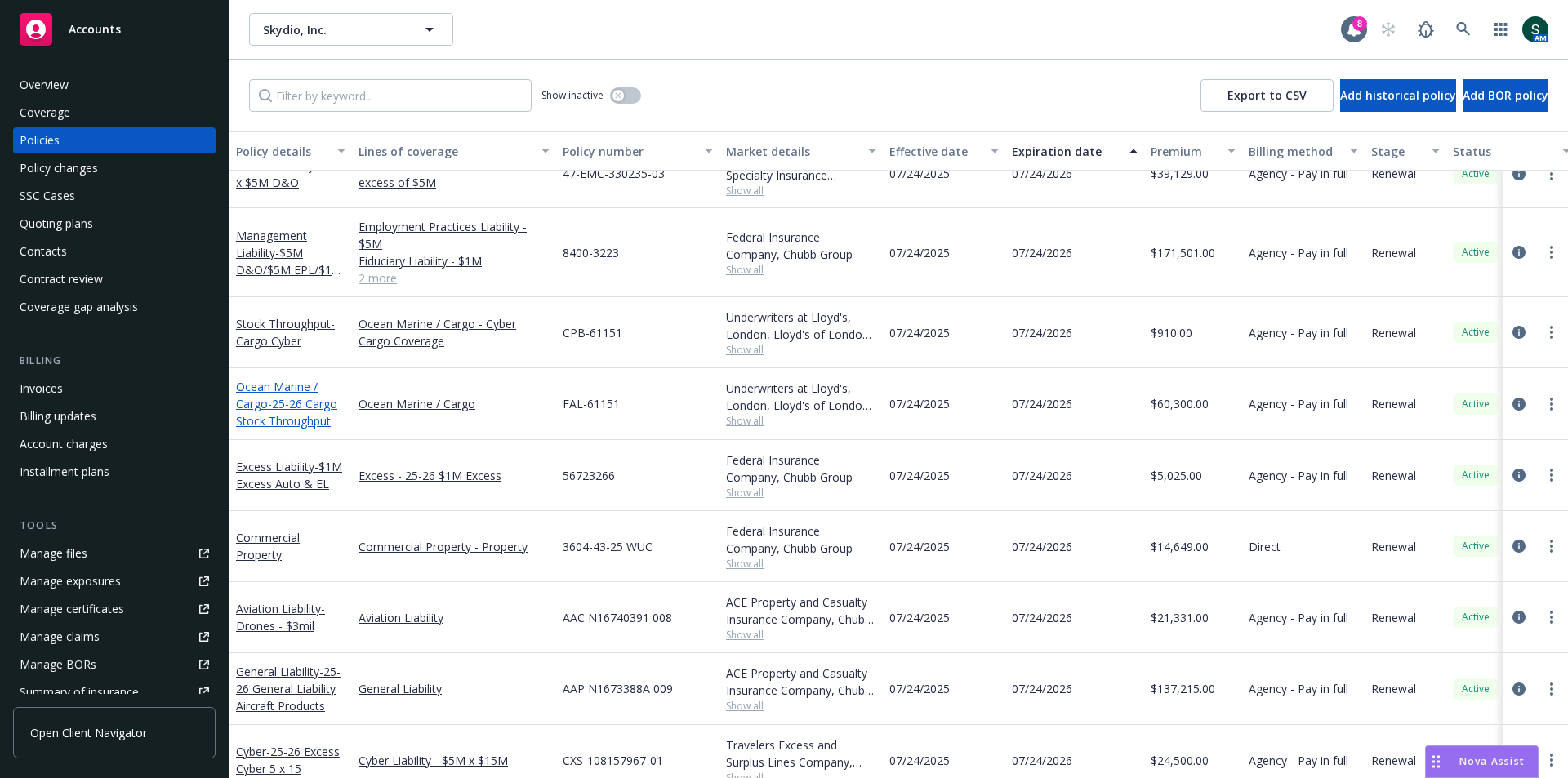 scroll, scrollTop: 245, scrollLeft: 0, axis: vertical 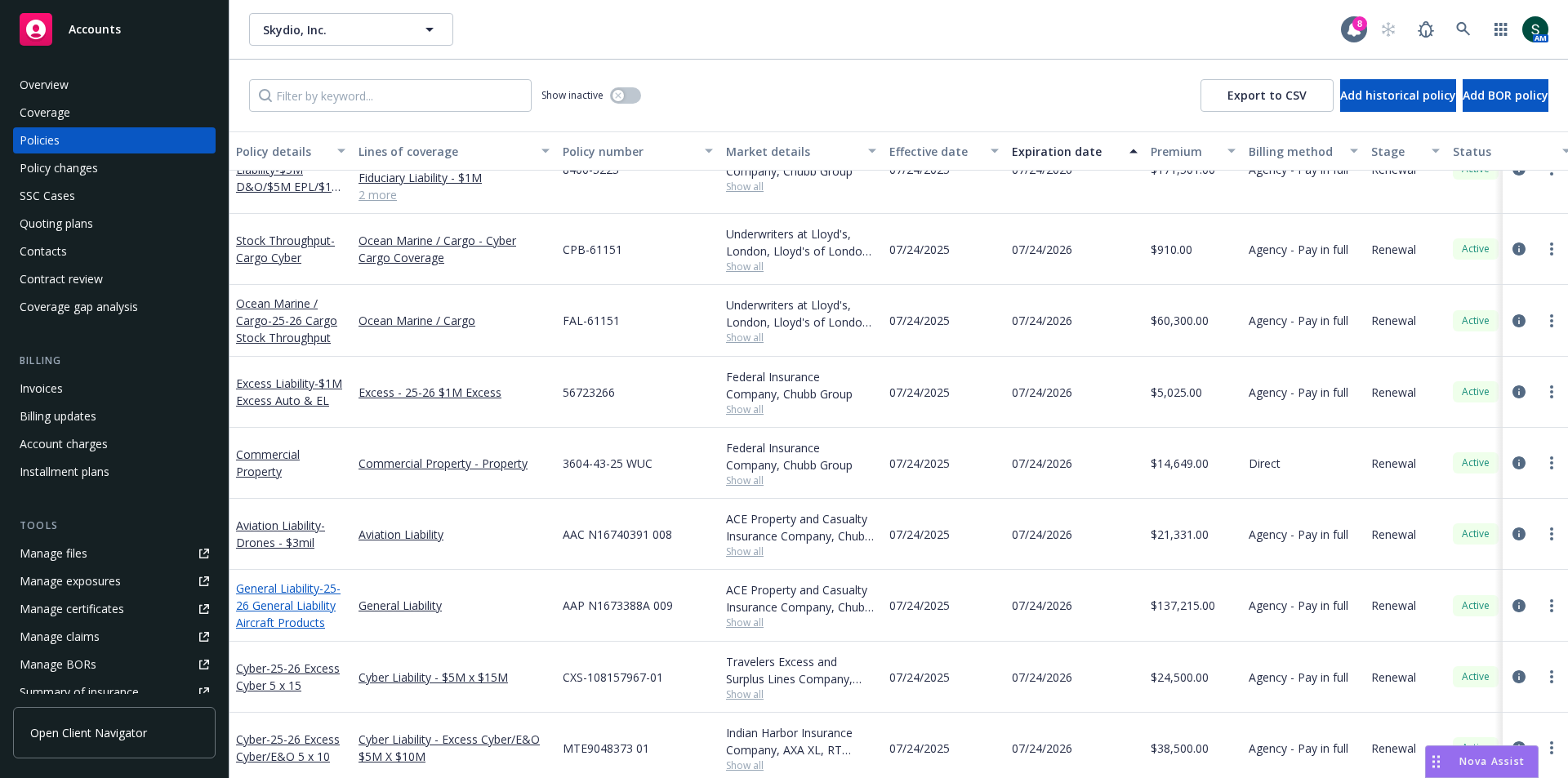 click on "-  25-26 General Liability Aircraft Products" at bounding box center (288, 605) 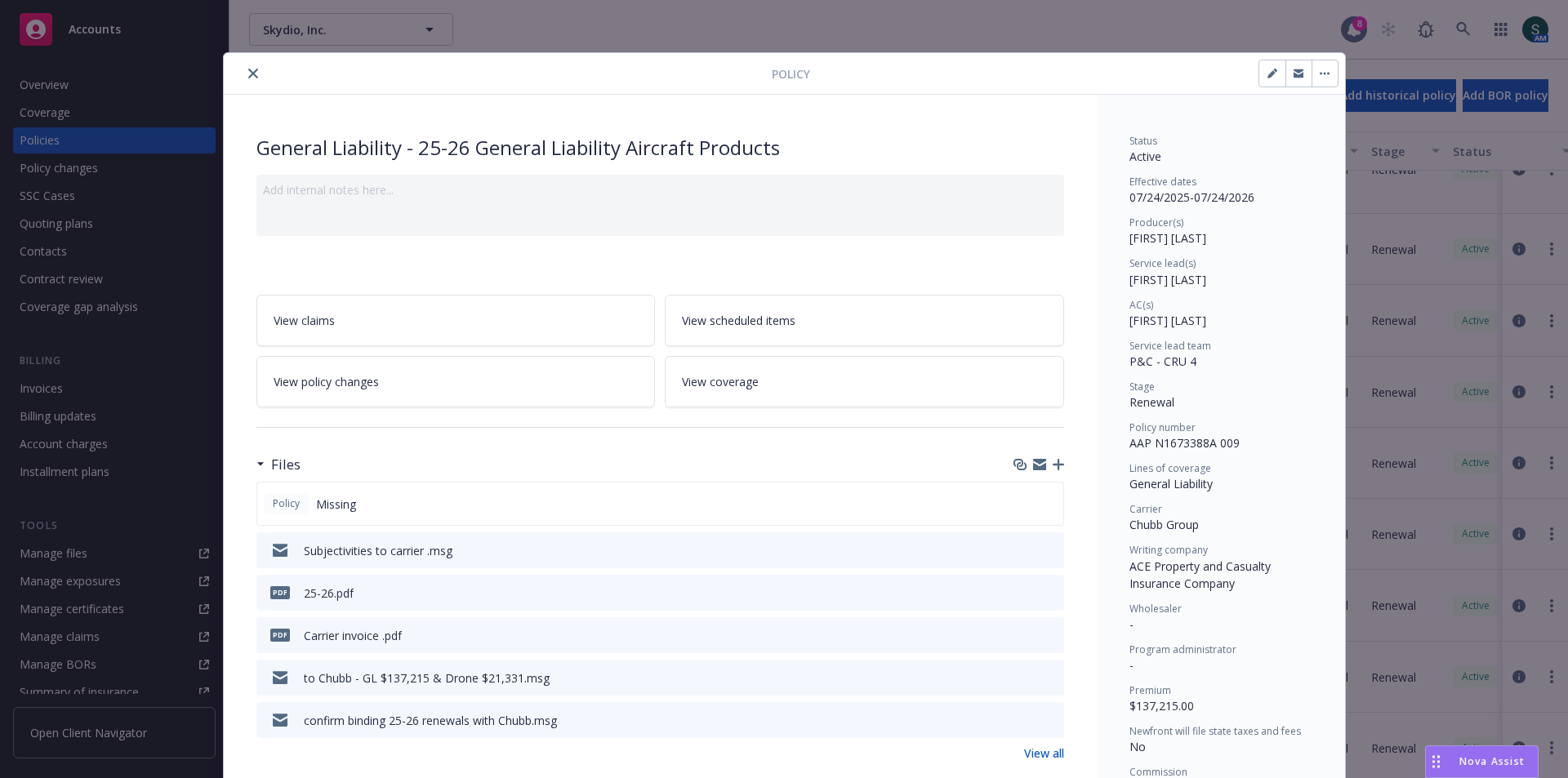 click 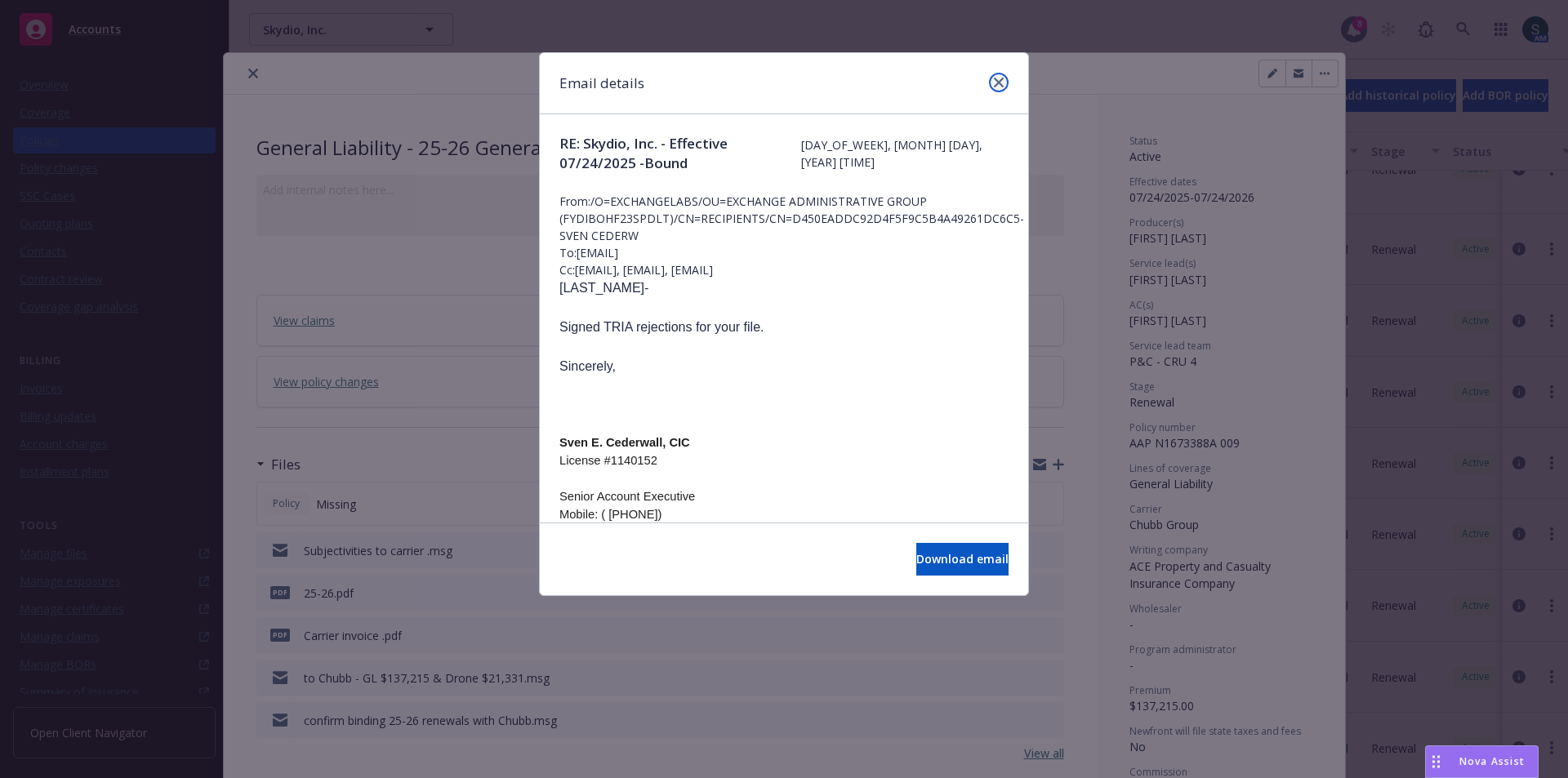 click at bounding box center (999, 82) 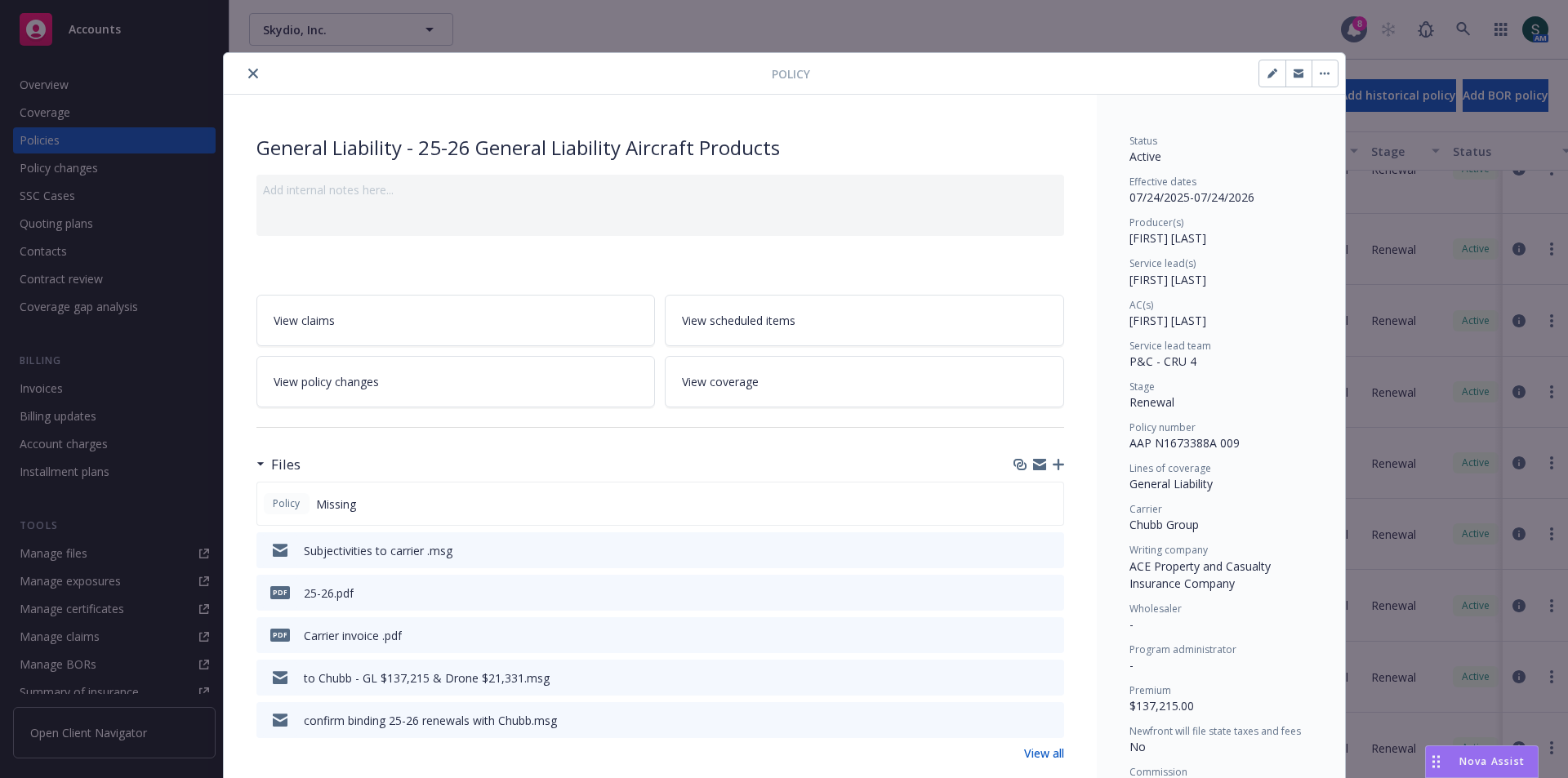 click on "View coverage" at bounding box center (864, 381) 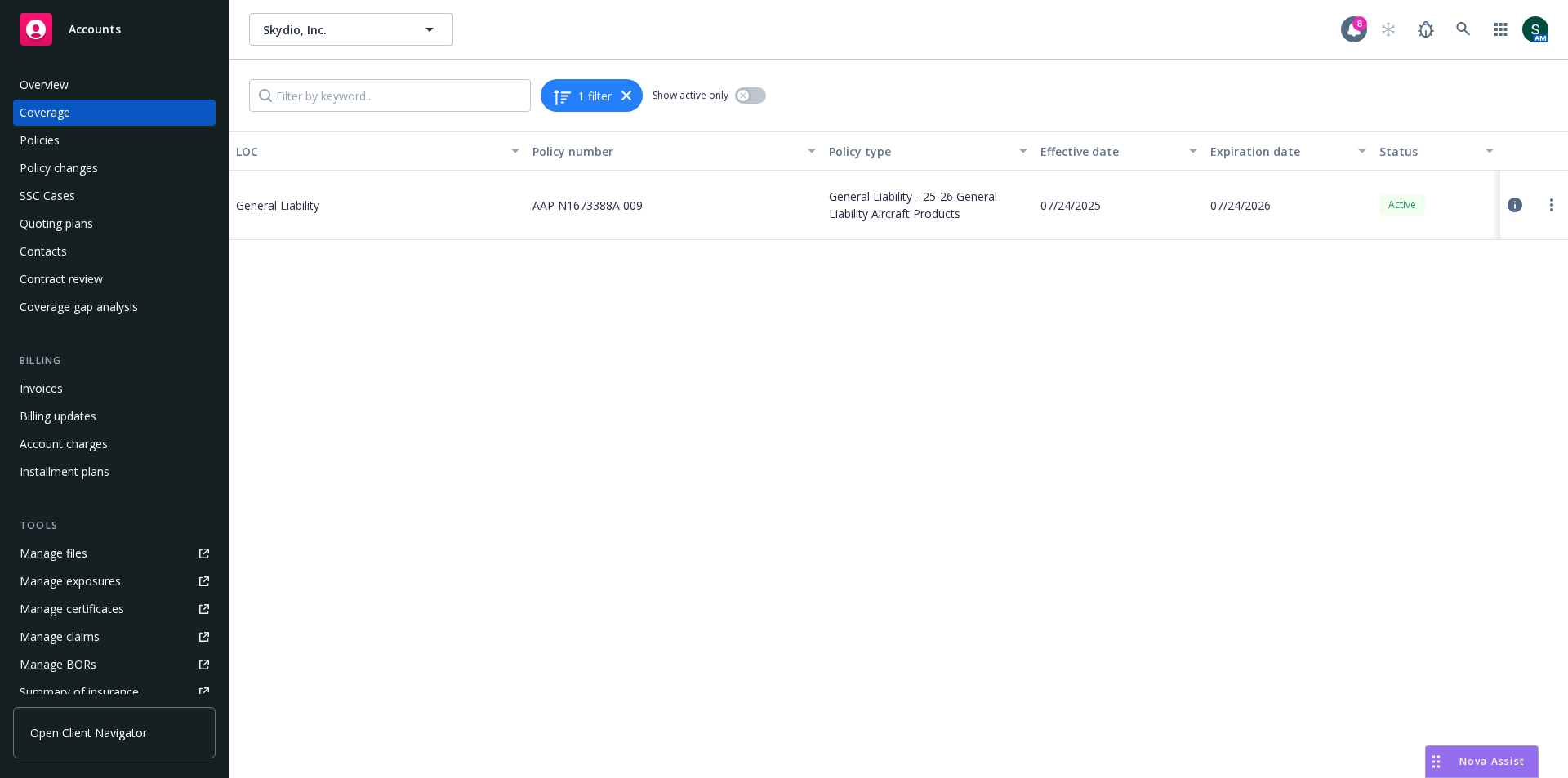 click on "General Liability" at bounding box center (359, 205) 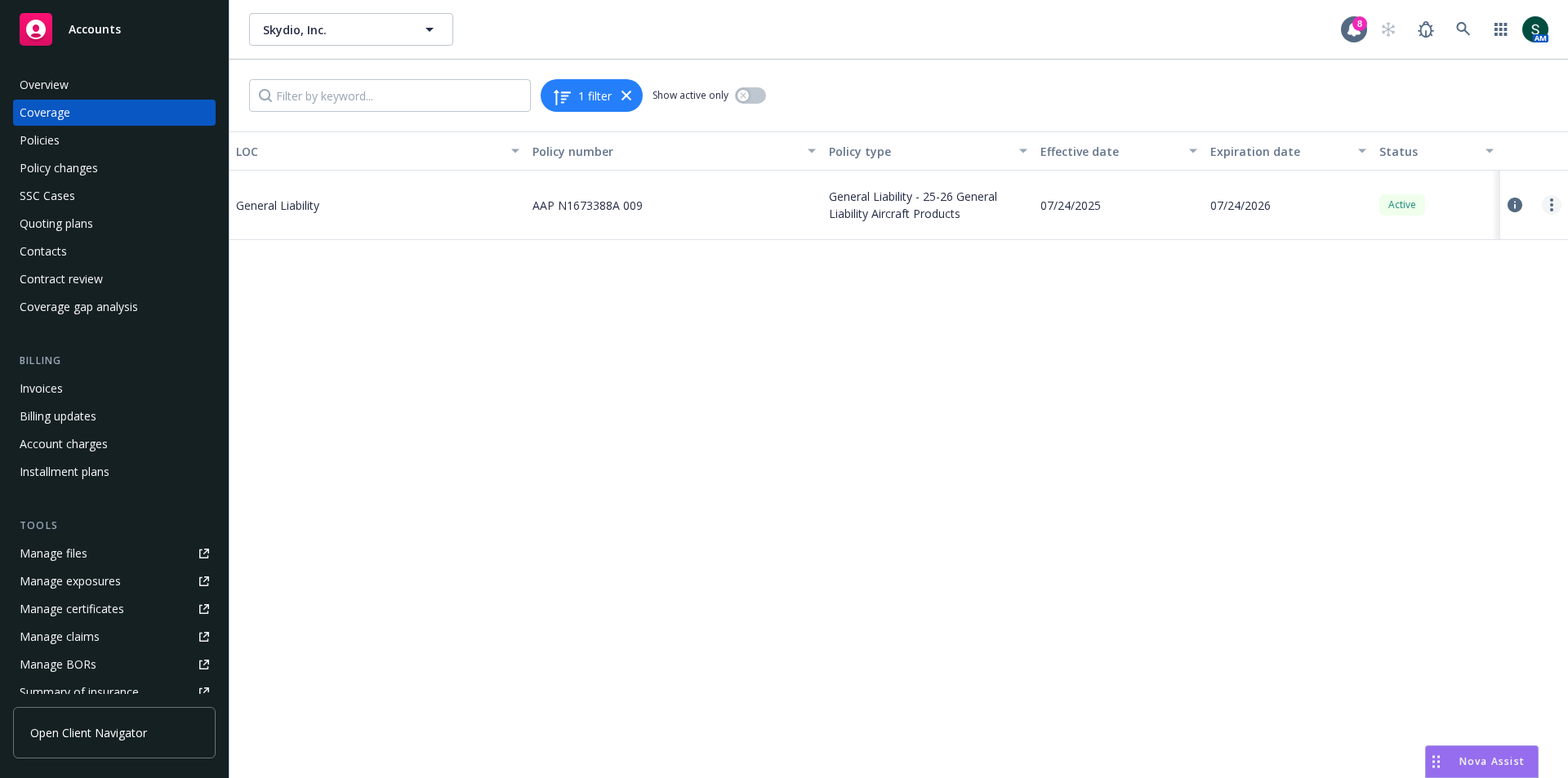 click at bounding box center (1552, 205) 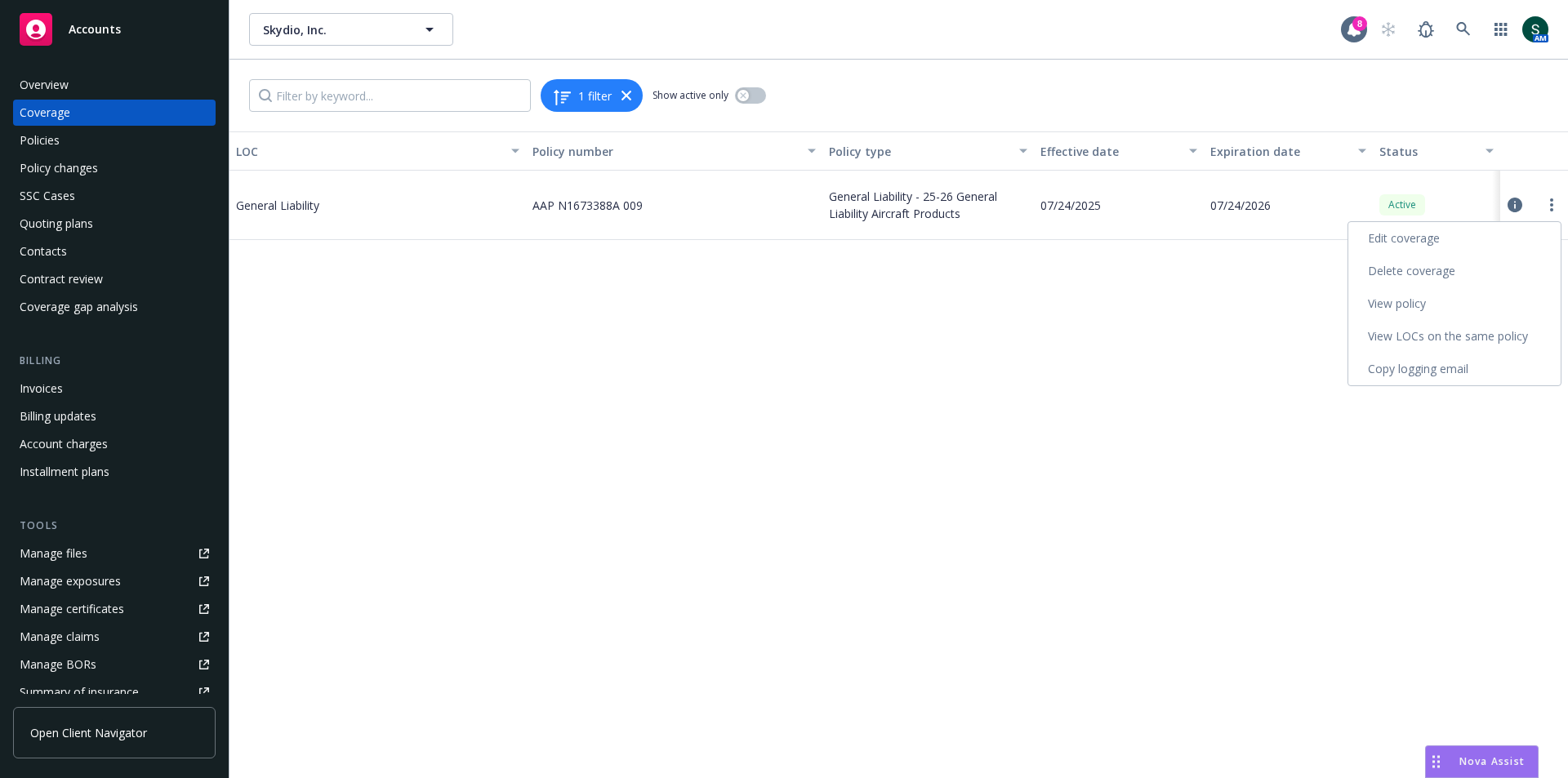 click on "Edit coverage" at bounding box center (1454, 238) 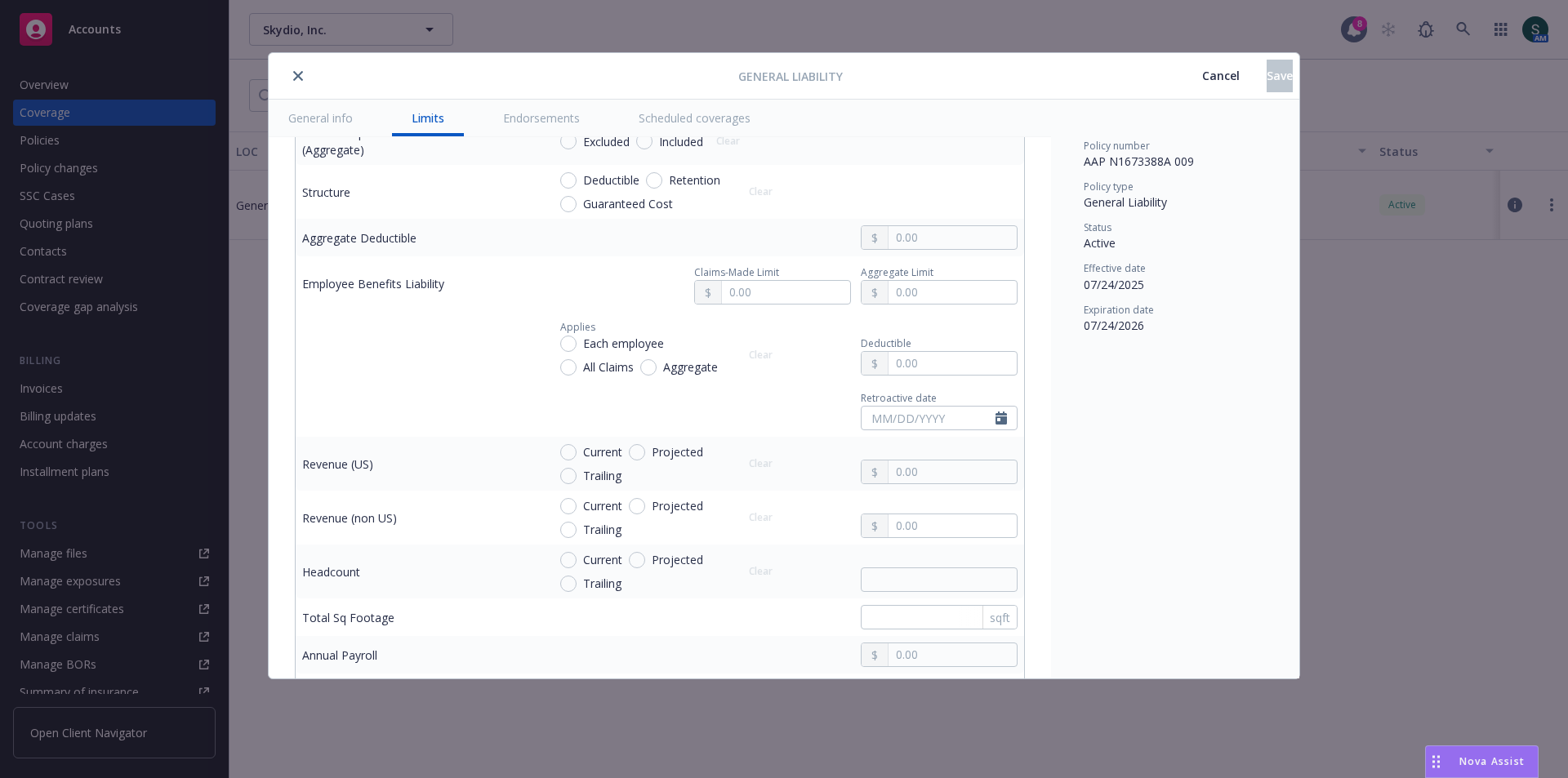 scroll, scrollTop: 898, scrollLeft: 0, axis: vertical 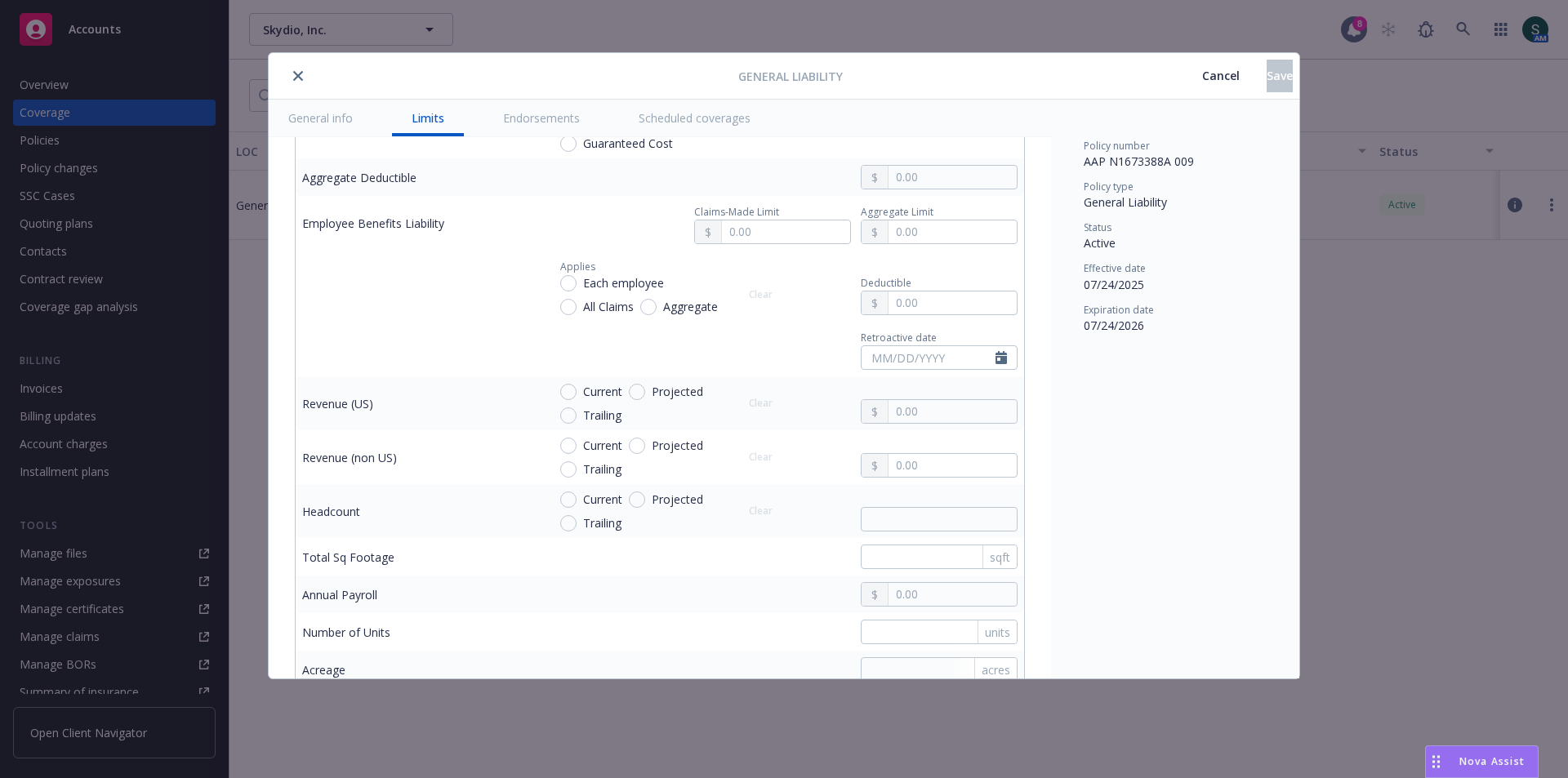 click on "Current" at bounding box center (599, 391) 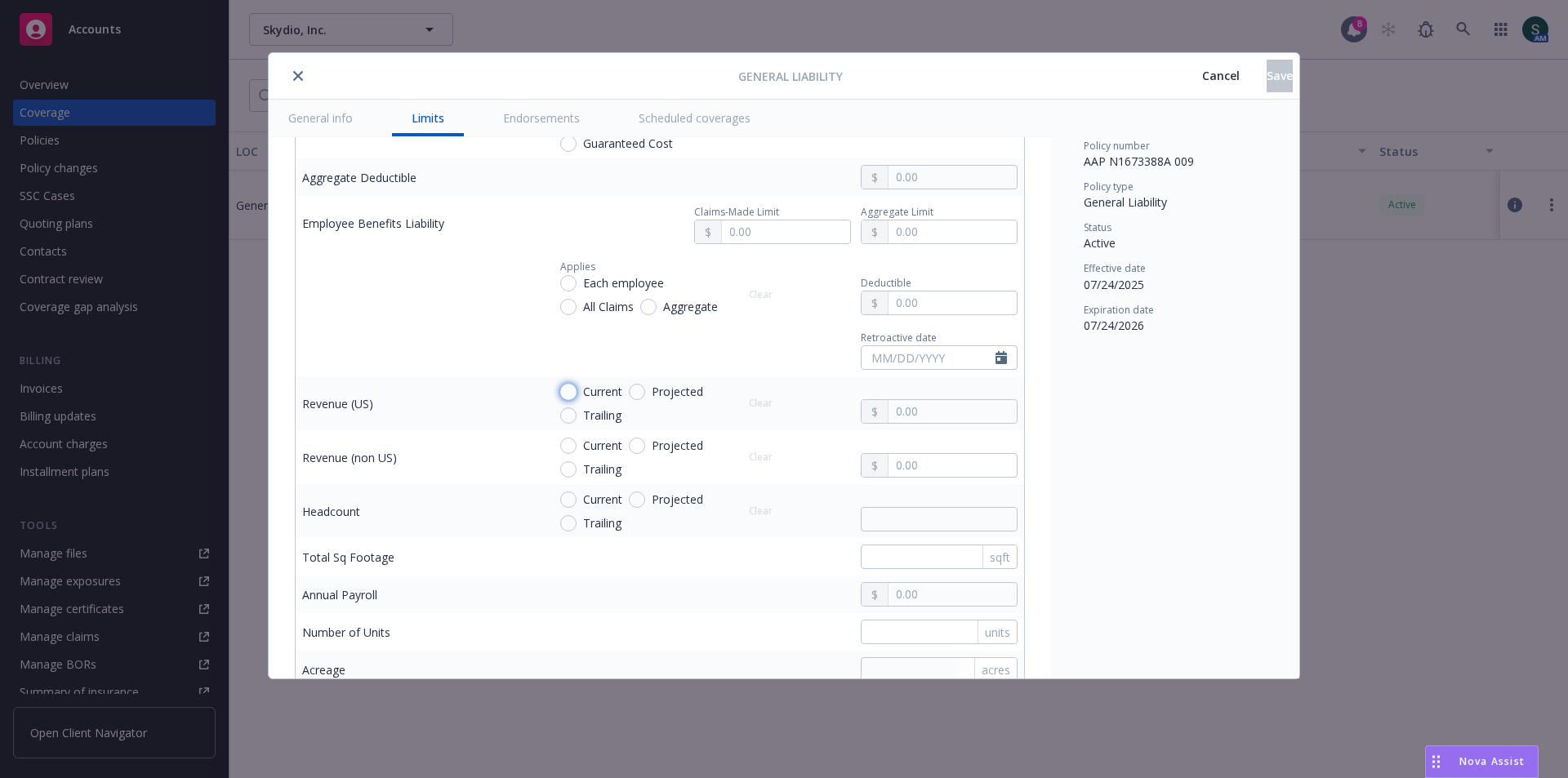 click on "Current" at bounding box center [568, 392] 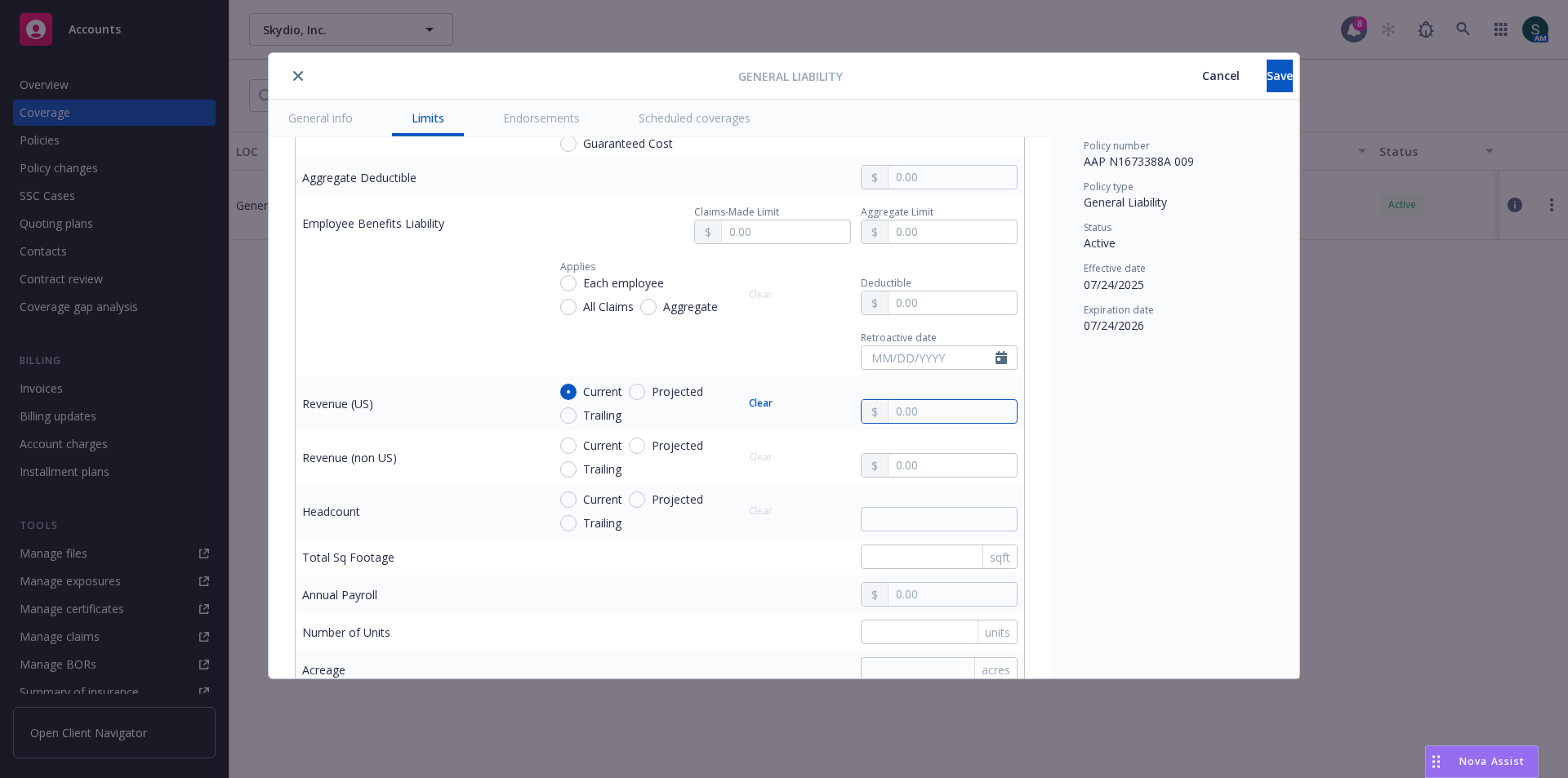 click at bounding box center [952, 411] 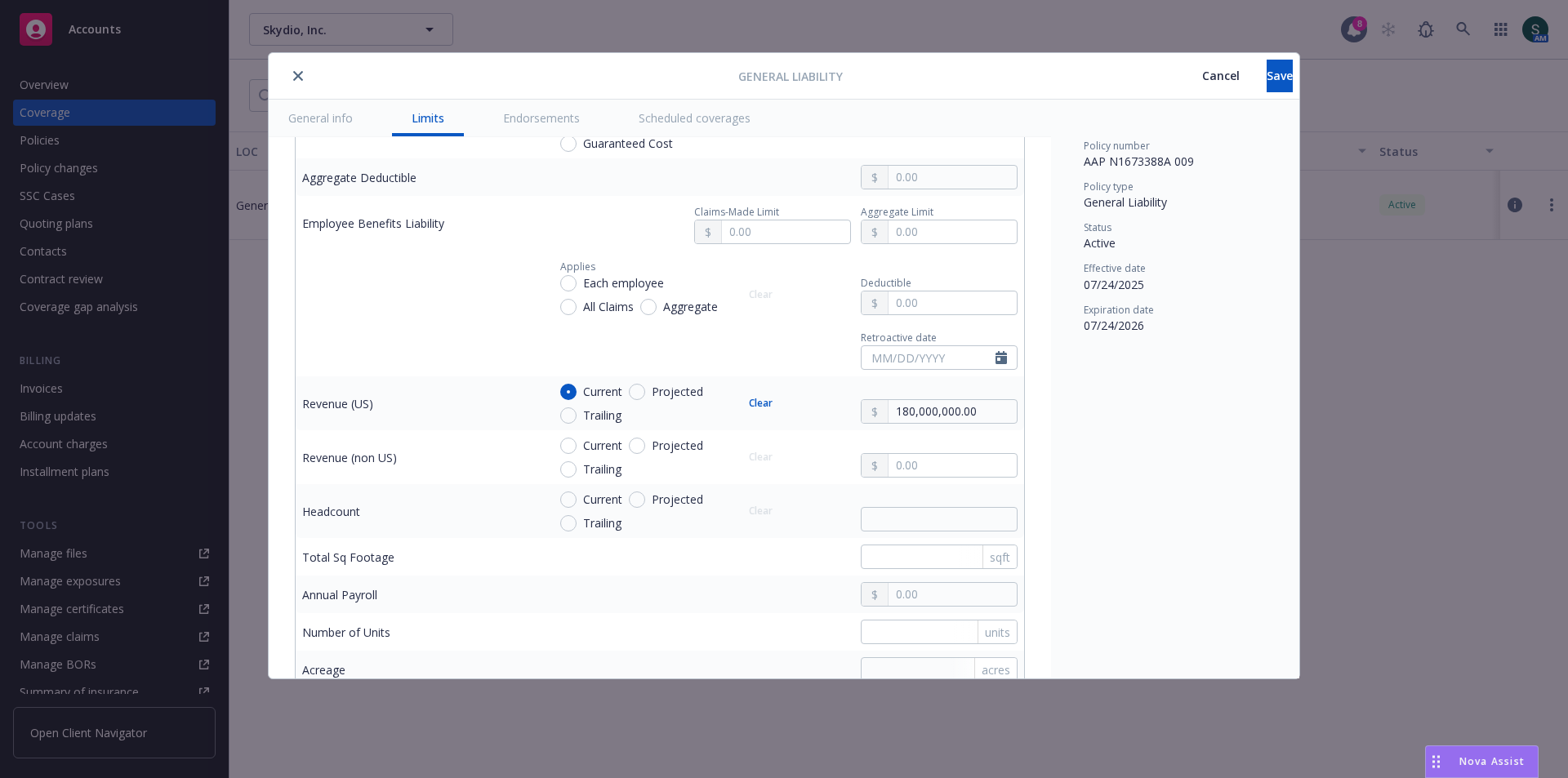 click on "Policy number AAP N1673388A 009 Policy type General Liability Status Active Effective date [DATE] Expiration date [DATE]" at bounding box center [1175, 389] 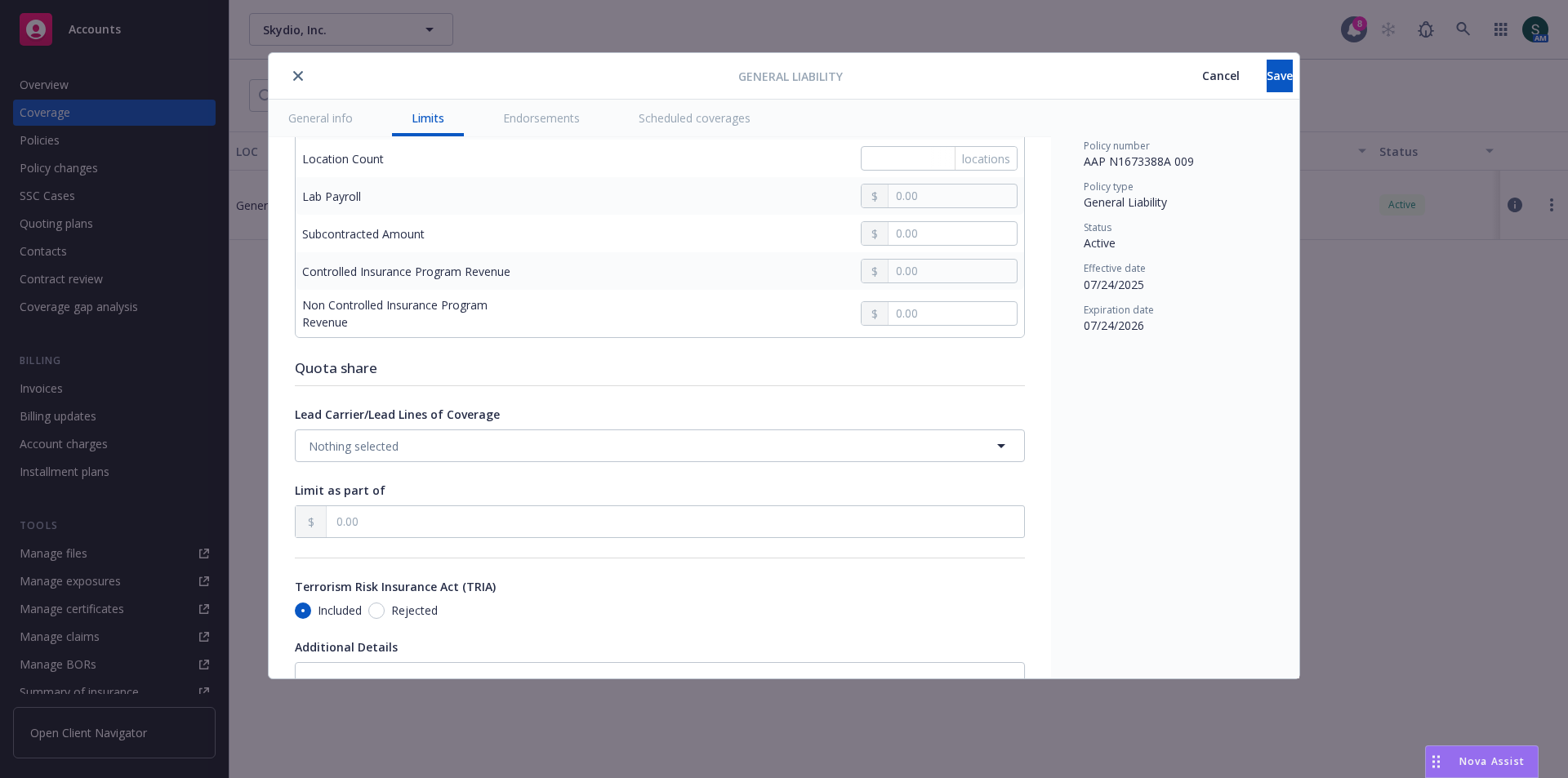 scroll, scrollTop: 1551, scrollLeft: 0, axis: vertical 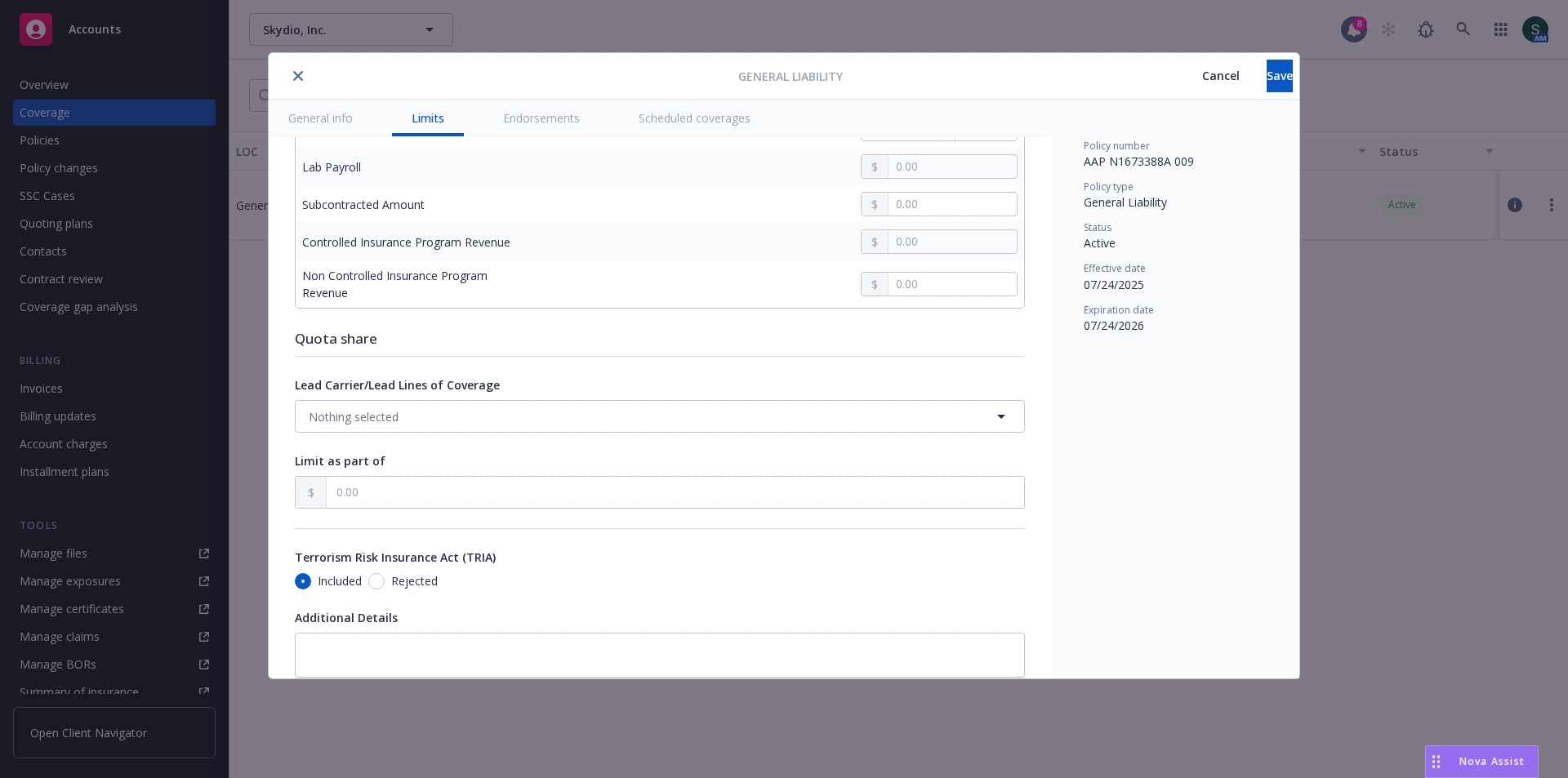 click on "Rejected" at bounding box center [411, 580] 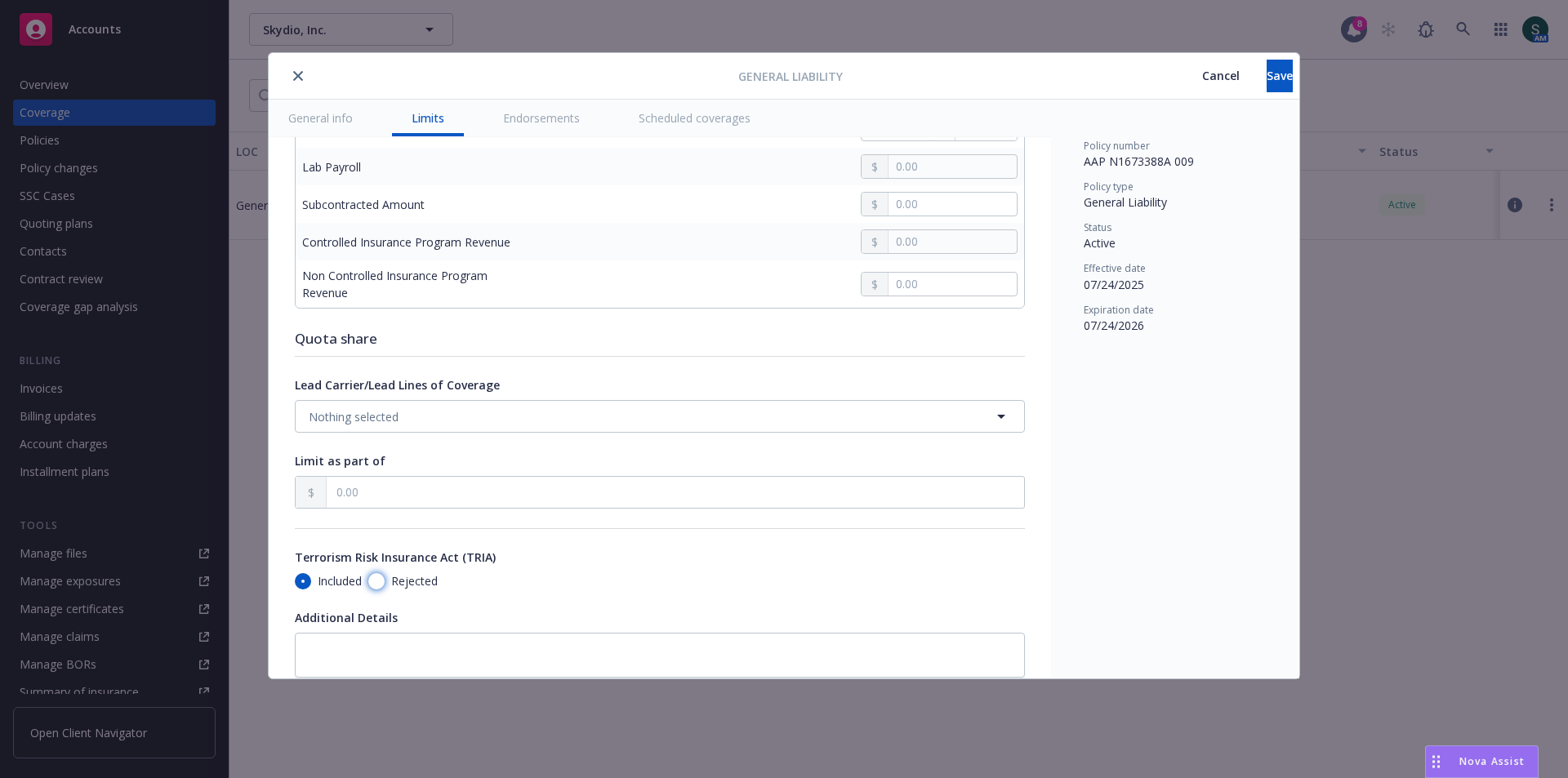click on "Rejected" at bounding box center (376, 581) 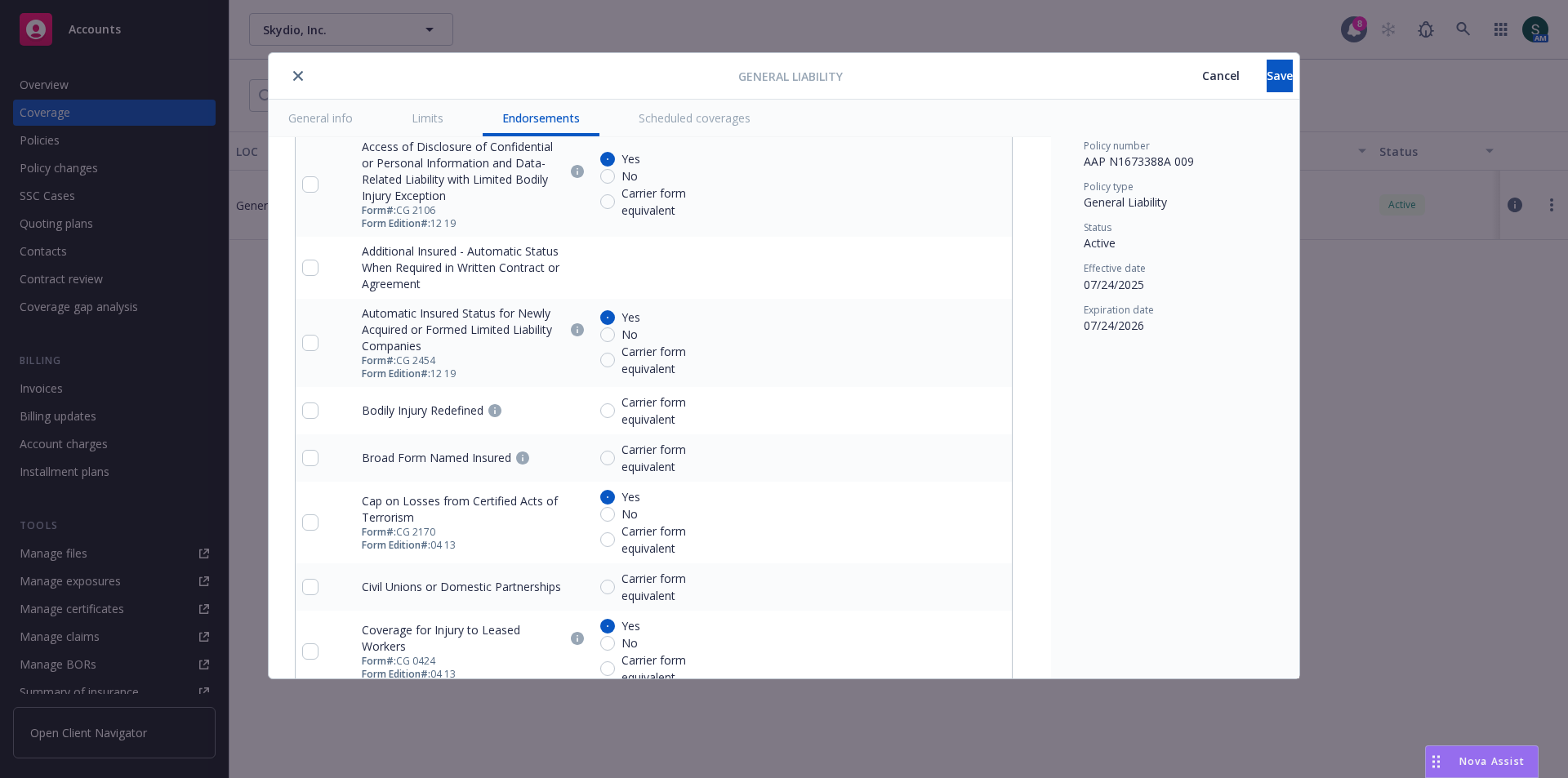 scroll, scrollTop: 2041, scrollLeft: 0, axis: vertical 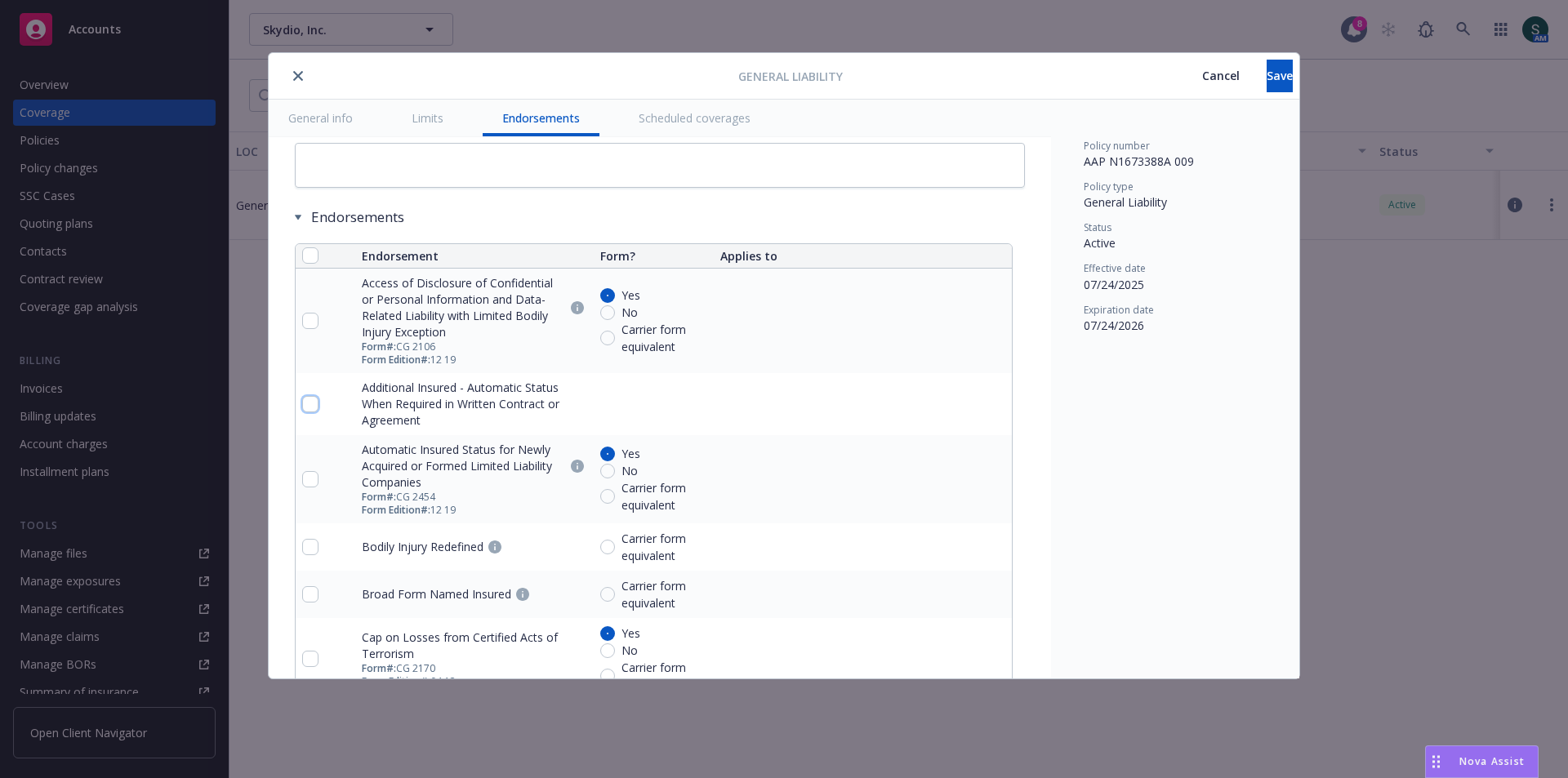 click at bounding box center [310, 404] 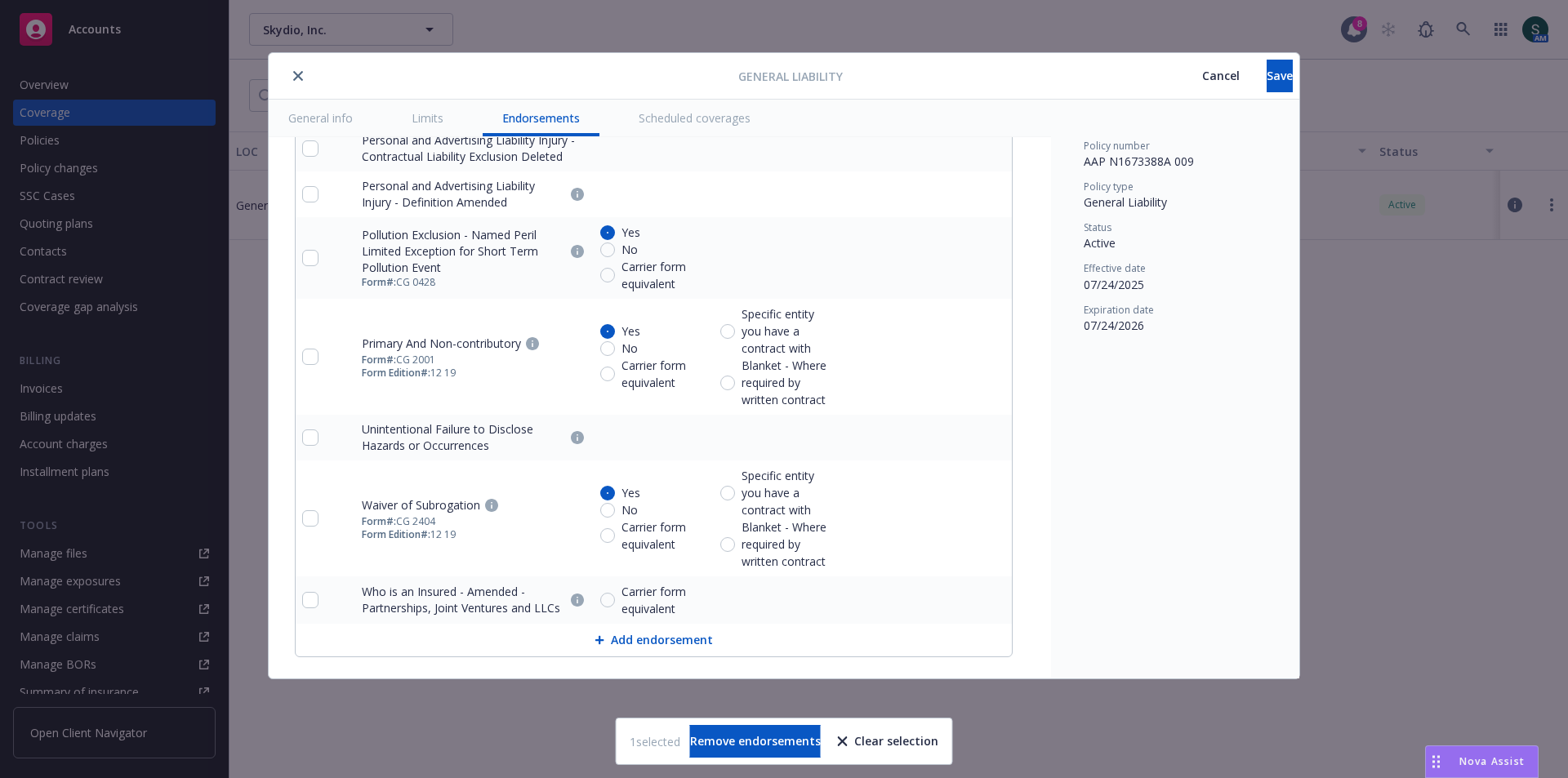 scroll, scrollTop: 3080, scrollLeft: 0, axis: vertical 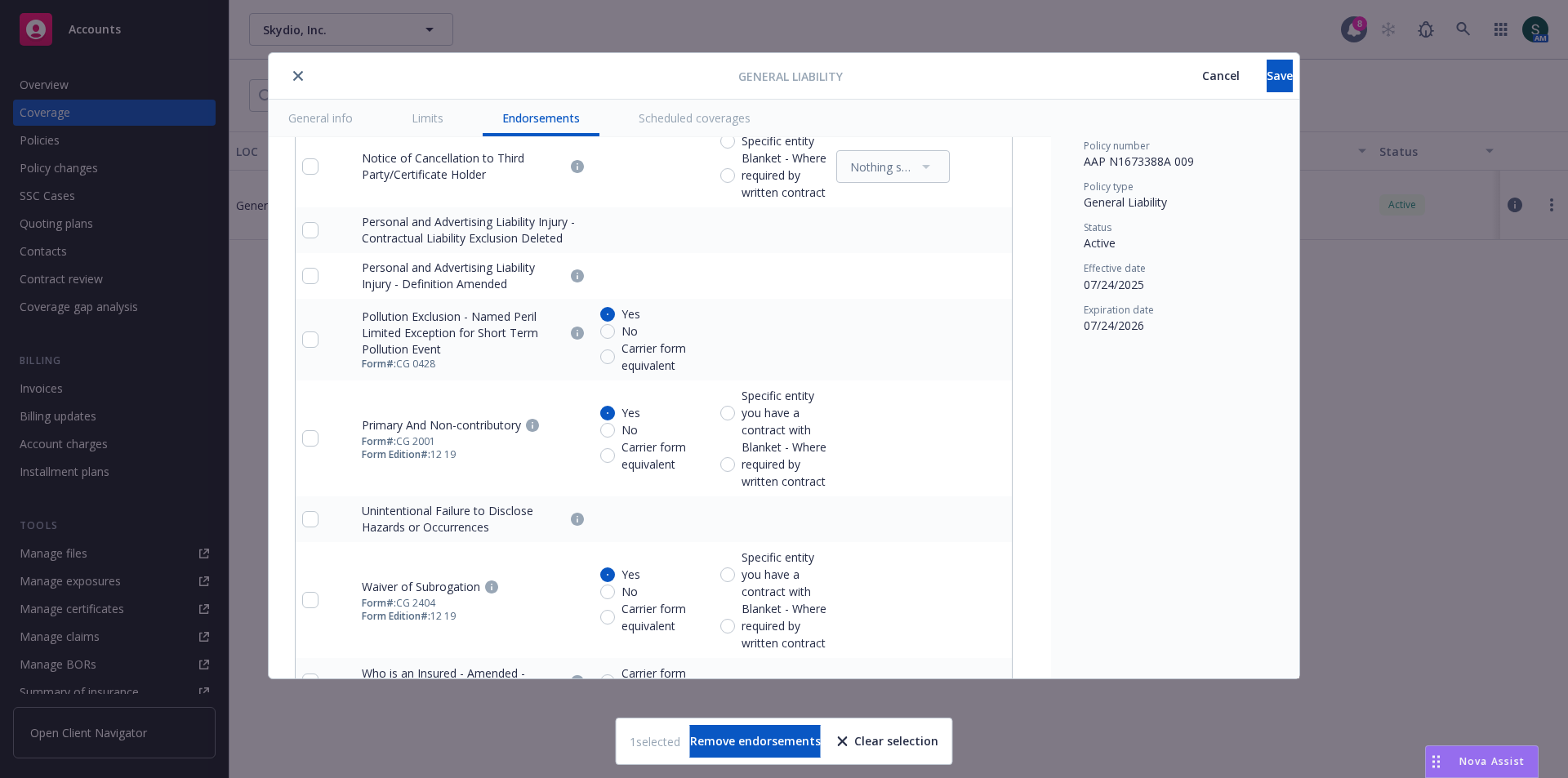 click on "Clear selection" at bounding box center [888, 741] 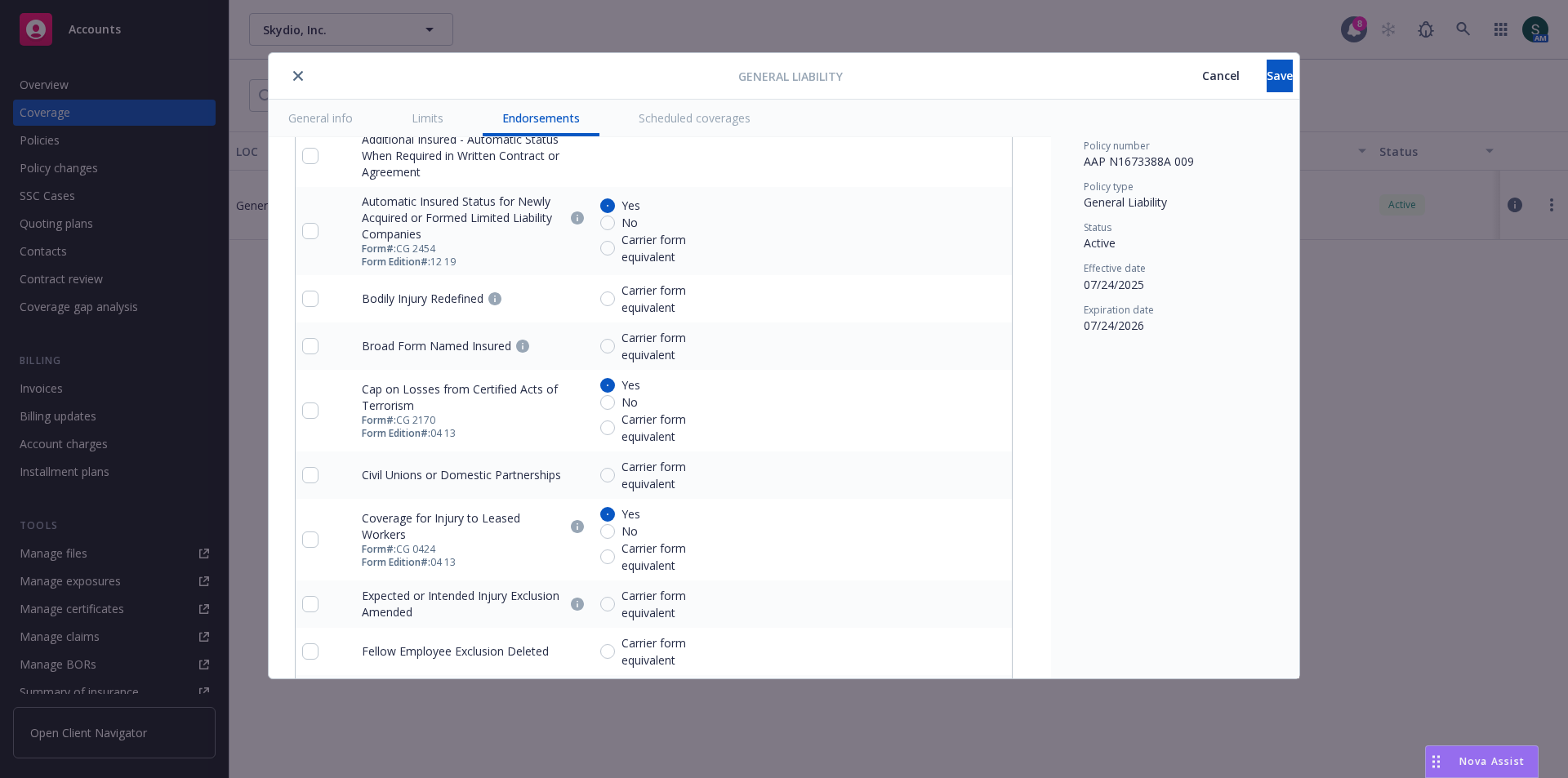 scroll, scrollTop: 1856, scrollLeft: 0, axis: vertical 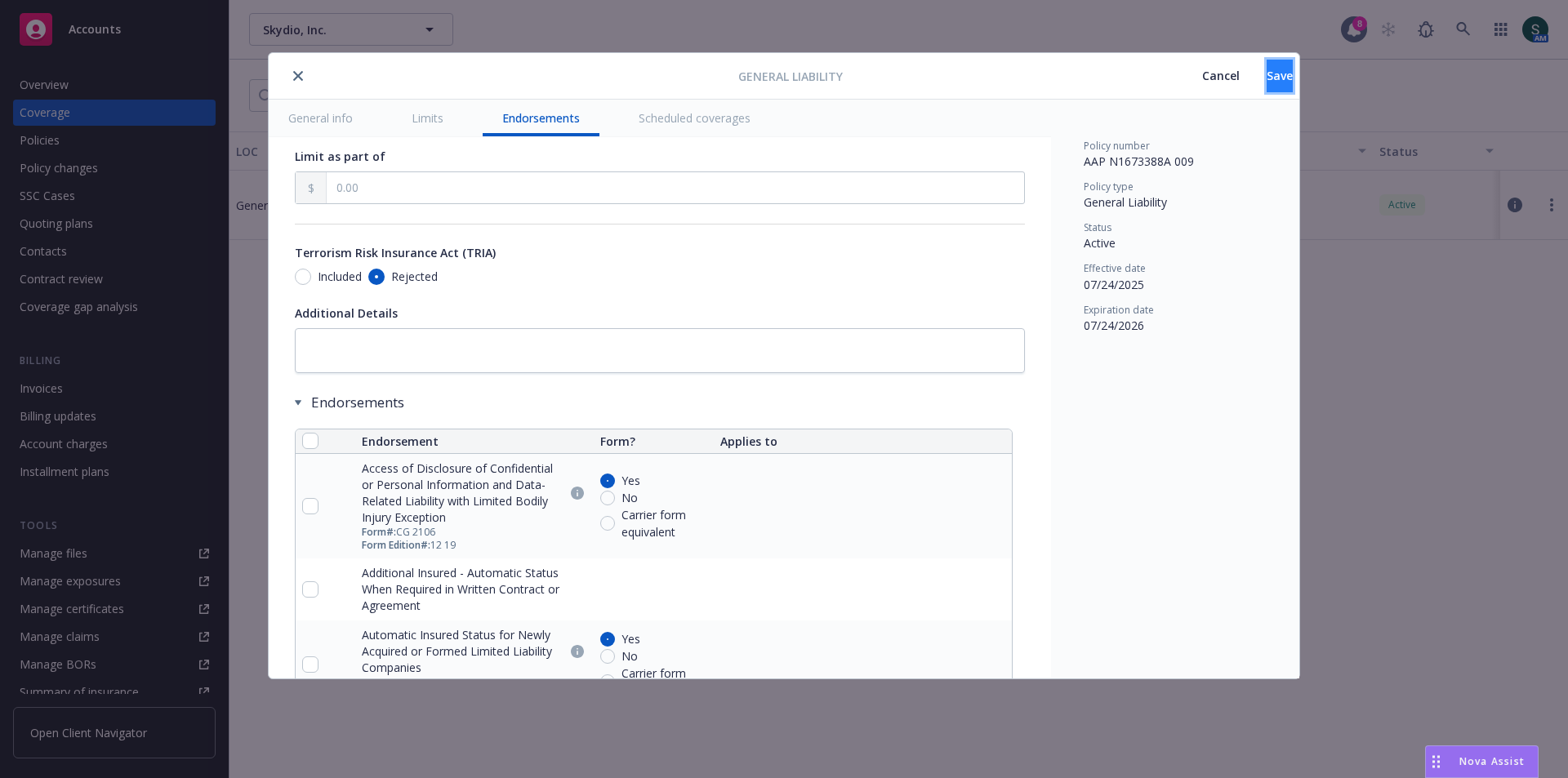 click on "Save" at bounding box center [1280, 76] 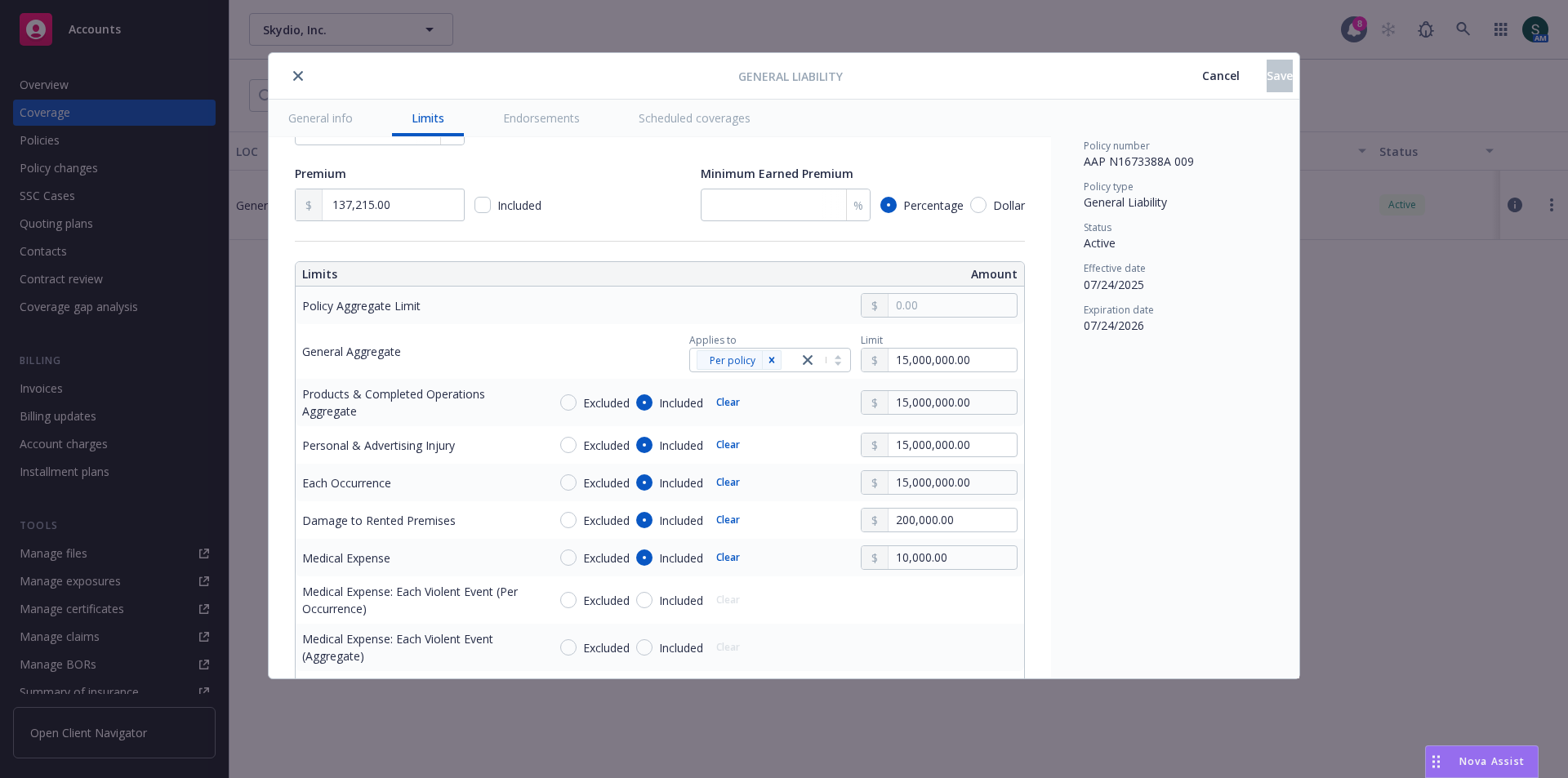 scroll, scrollTop: 327, scrollLeft: 0, axis: vertical 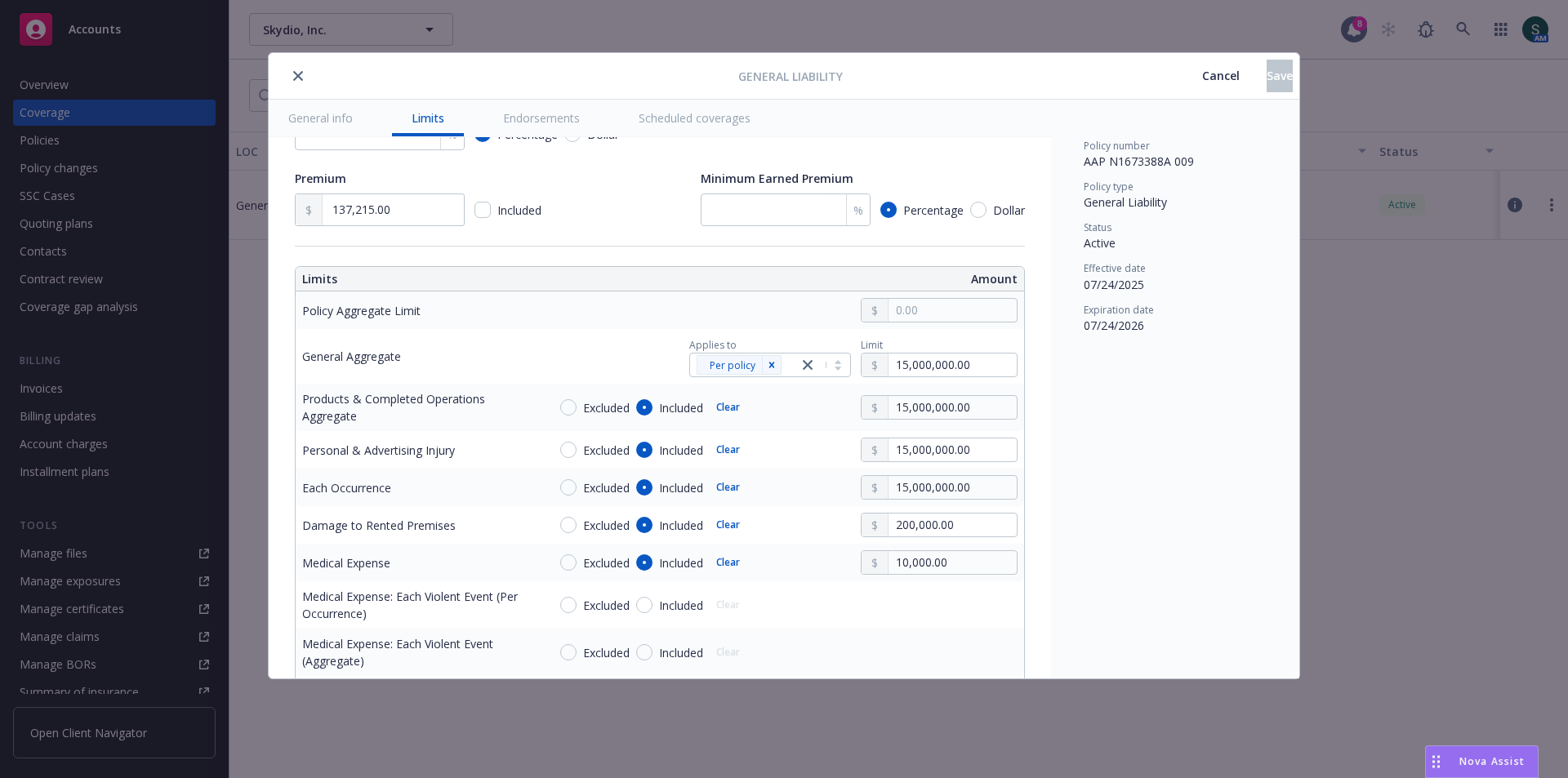 click at bounding box center (298, 76) 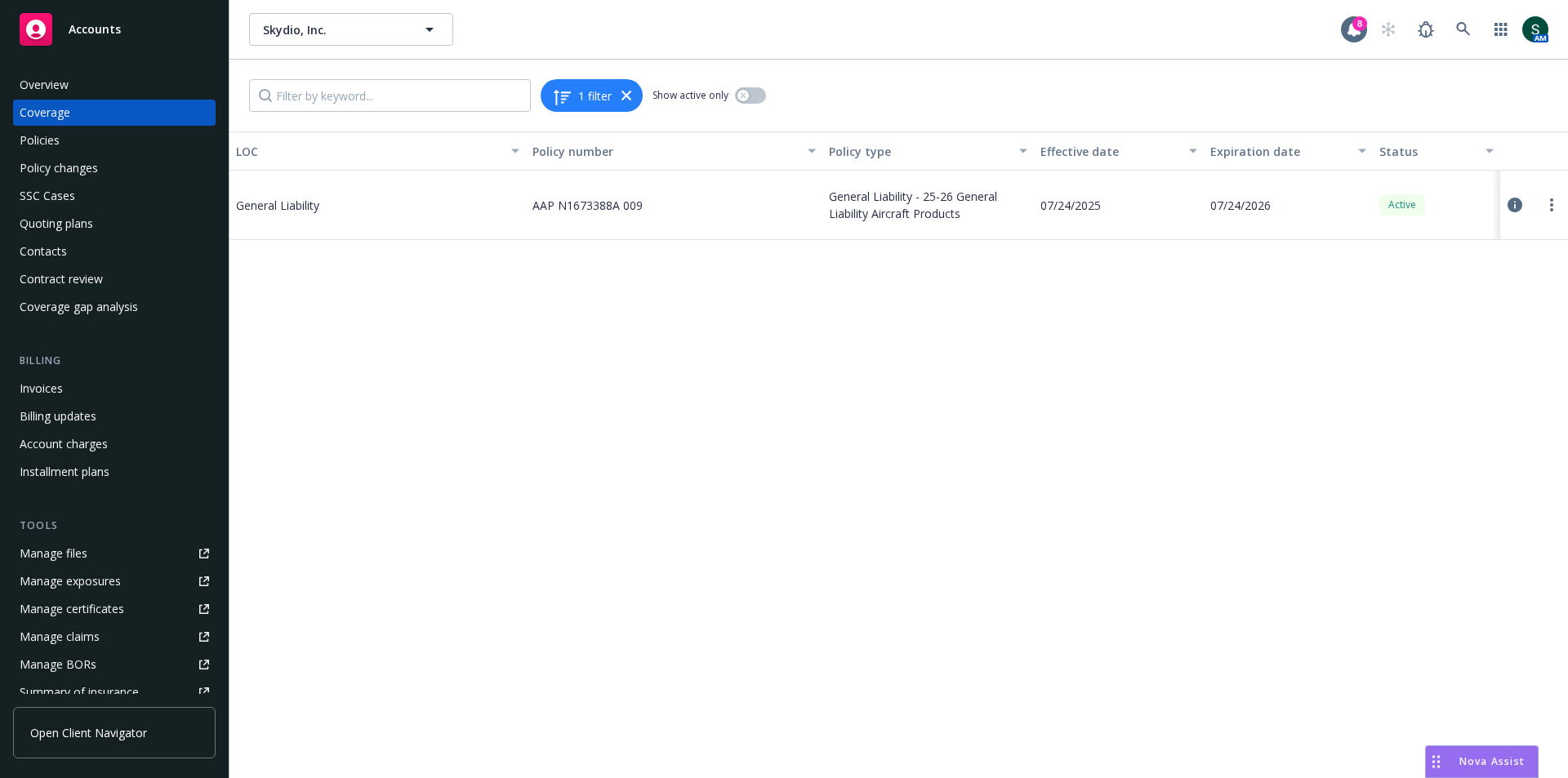 click on "Policies" at bounding box center (114, 140) 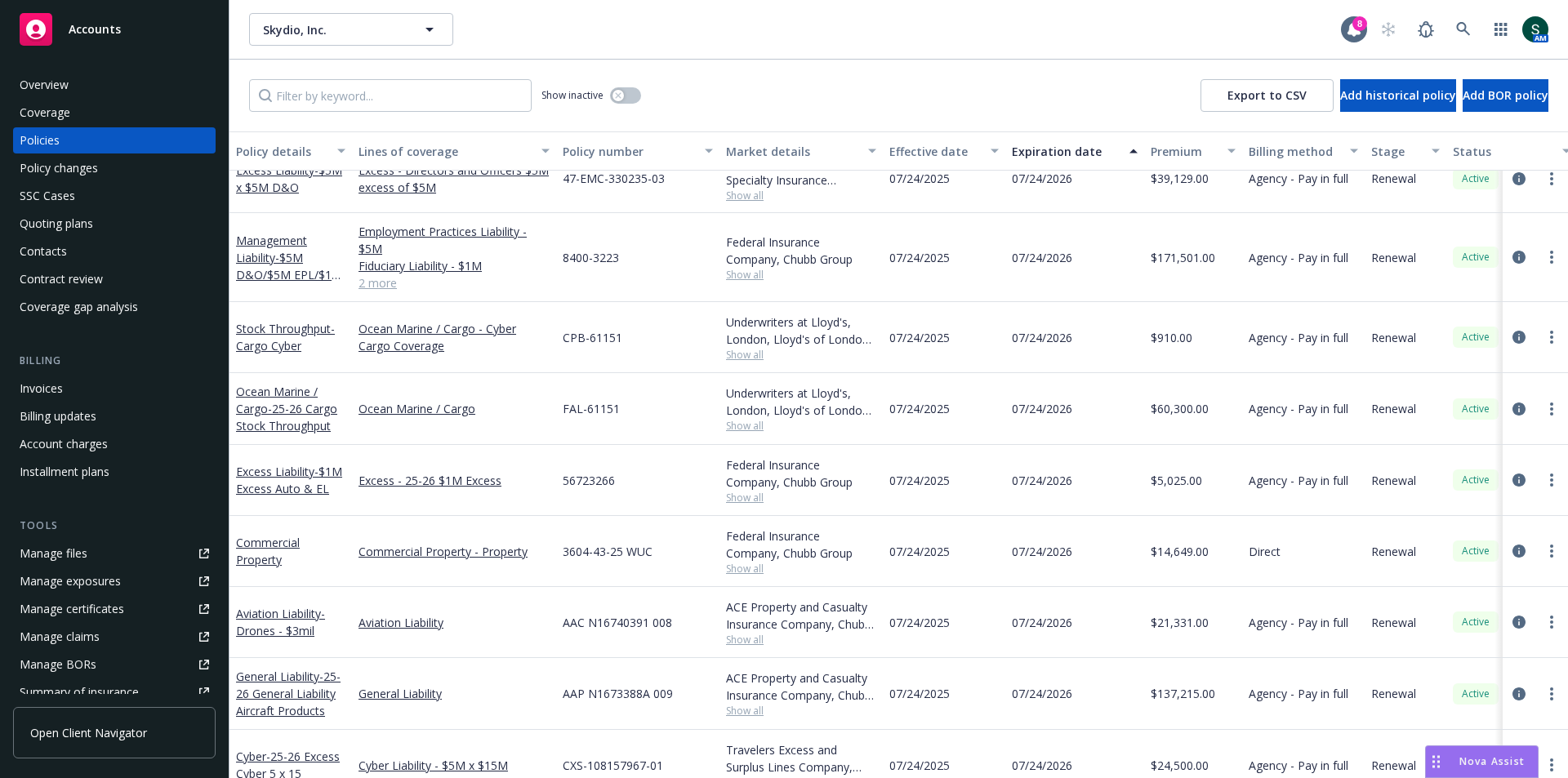 scroll, scrollTop: 245, scrollLeft: 0, axis: vertical 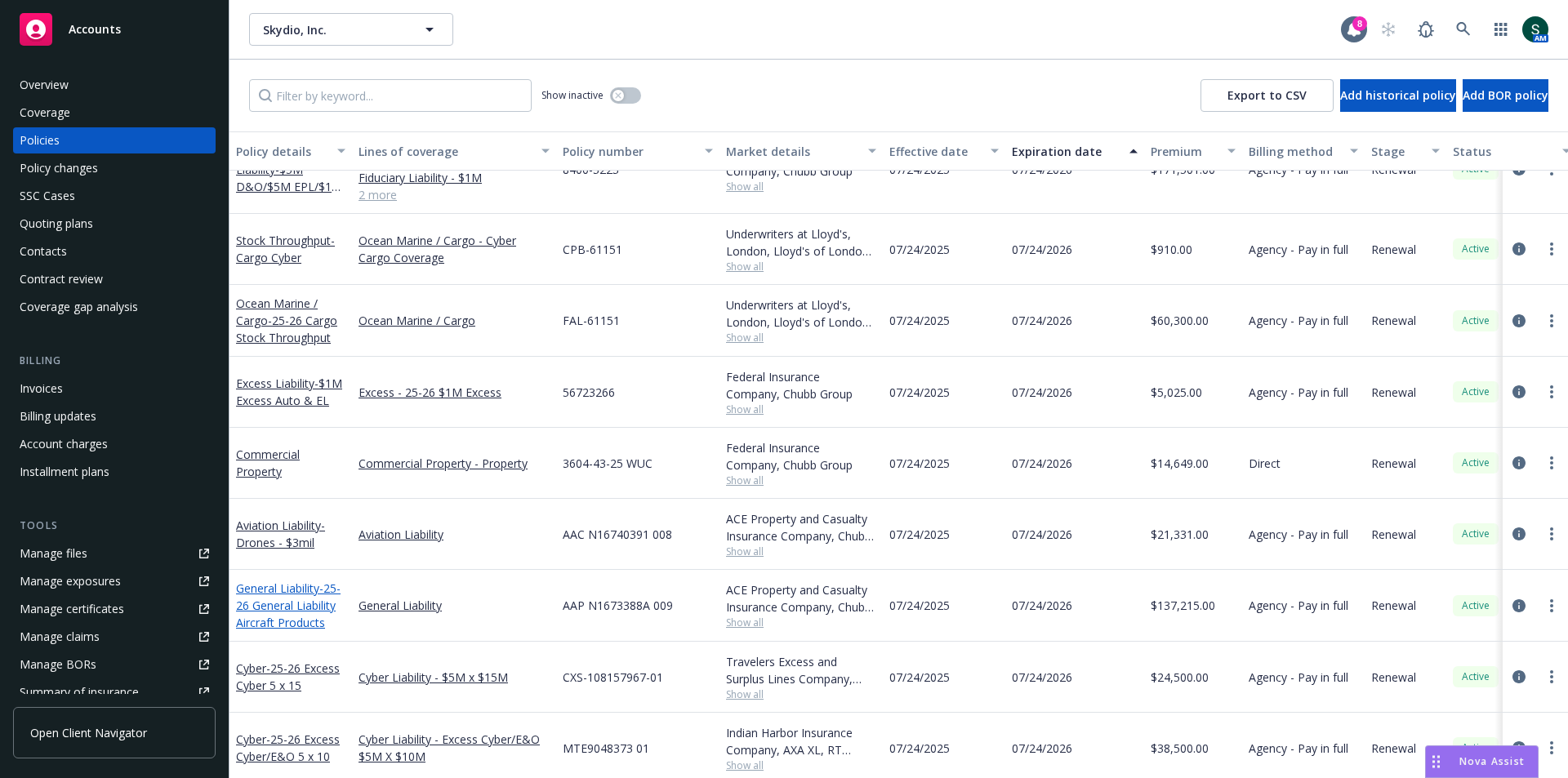 click on "-  25-26 General Liability Aircraft Products" at bounding box center (288, 605) 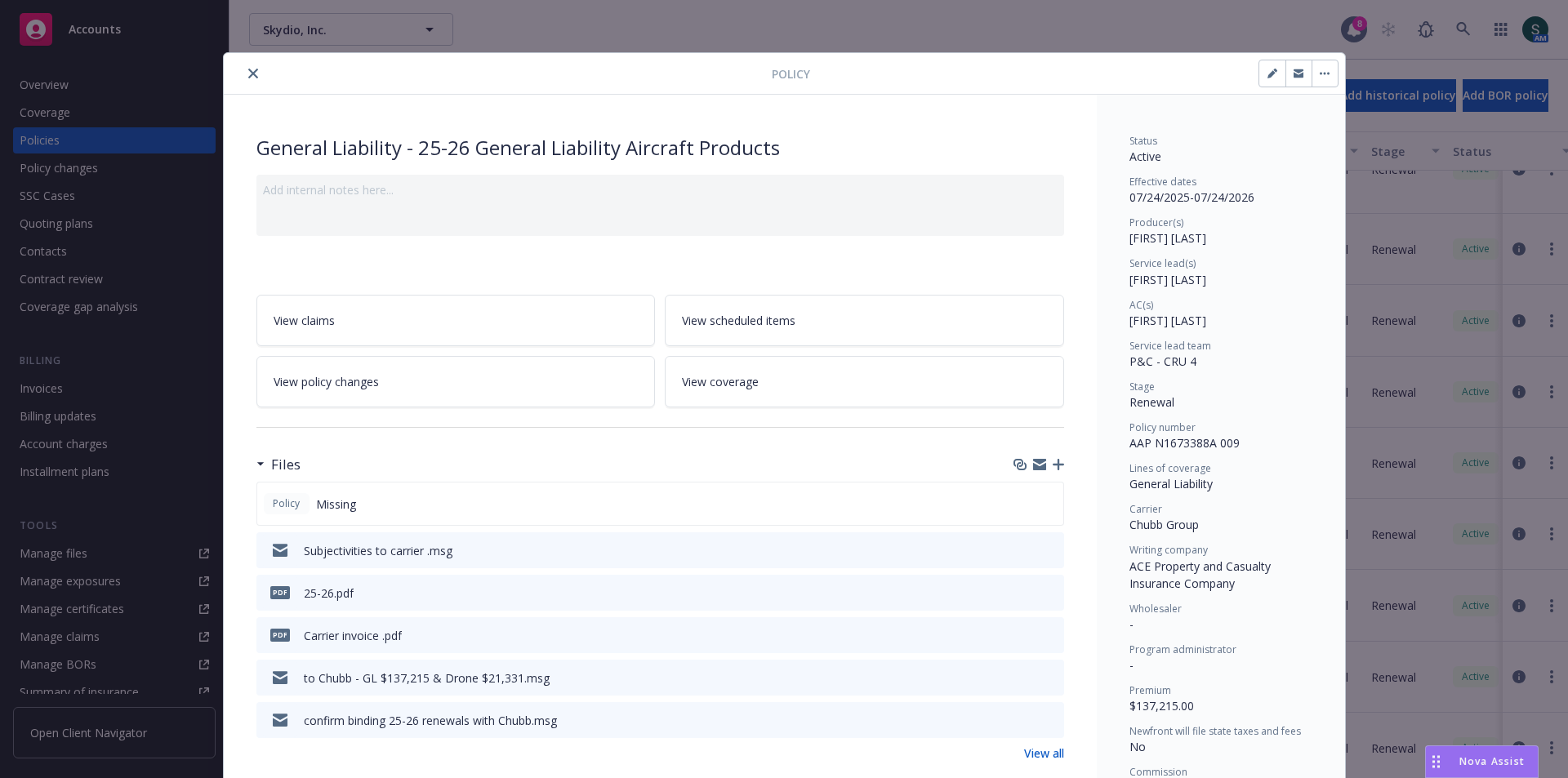 scroll, scrollTop: 49, scrollLeft: 0, axis: vertical 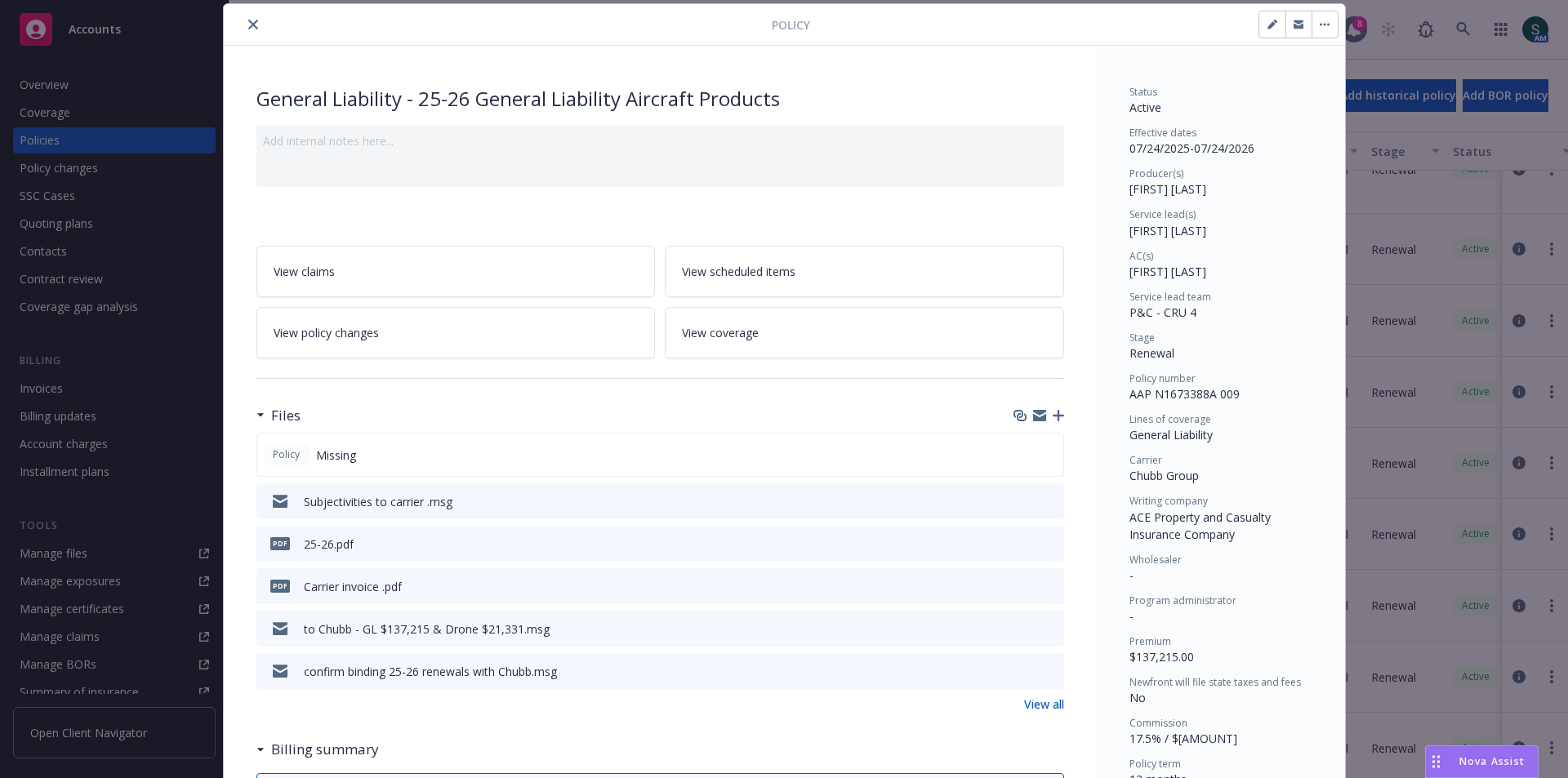 click 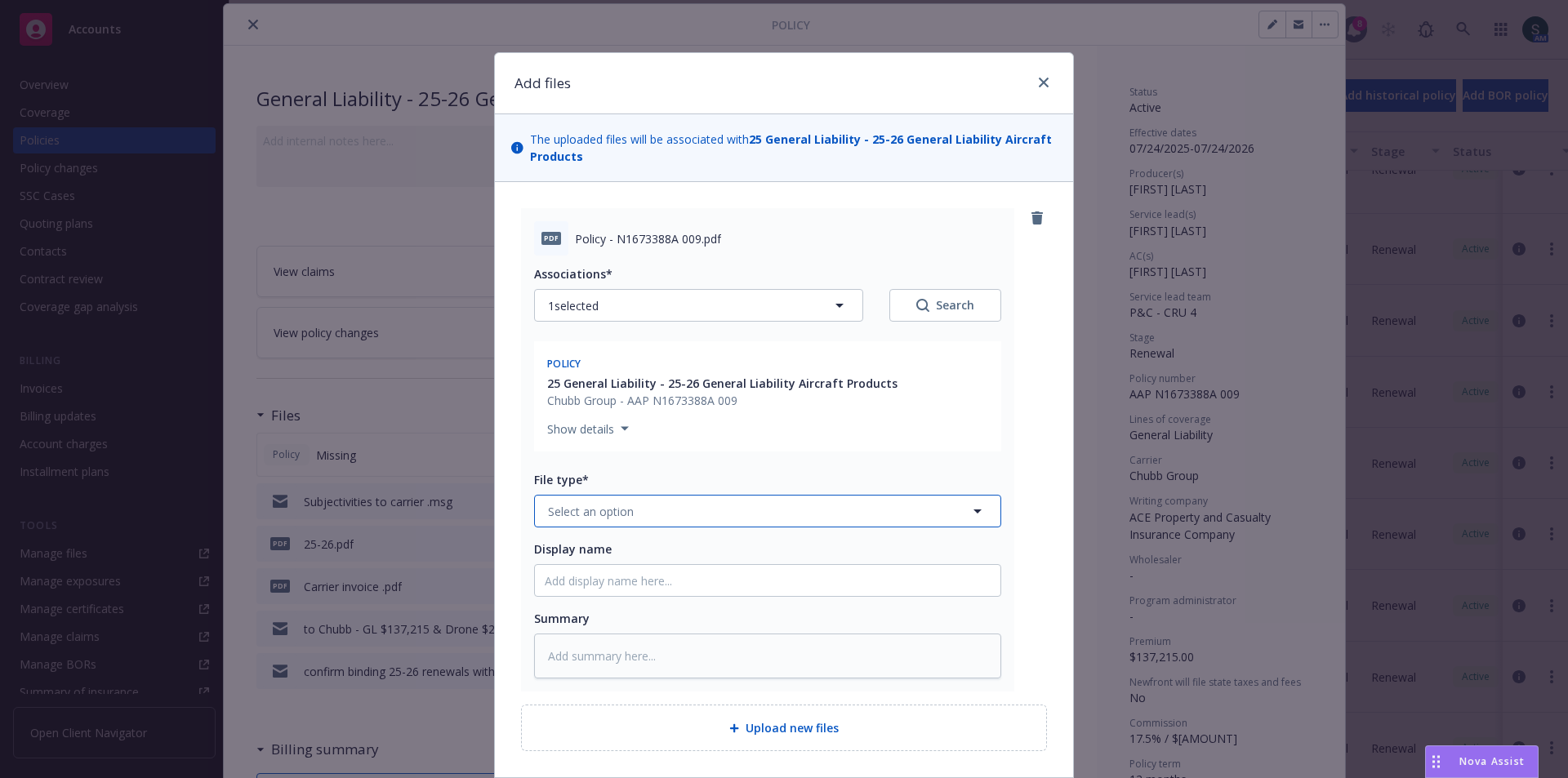 click on "Select an option" at bounding box center (590, 511) 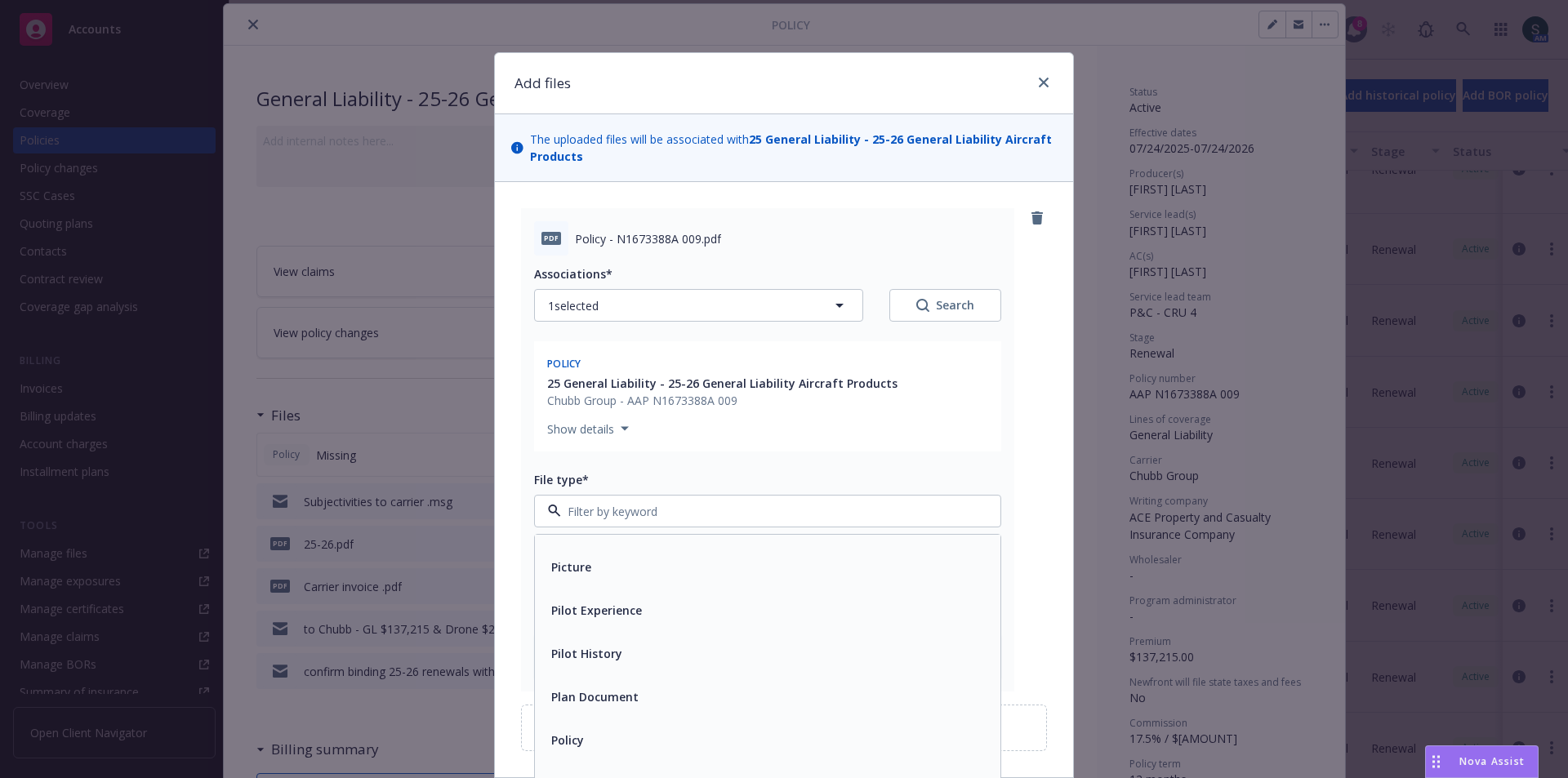 scroll, scrollTop: 5306, scrollLeft: 0, axis: vertical 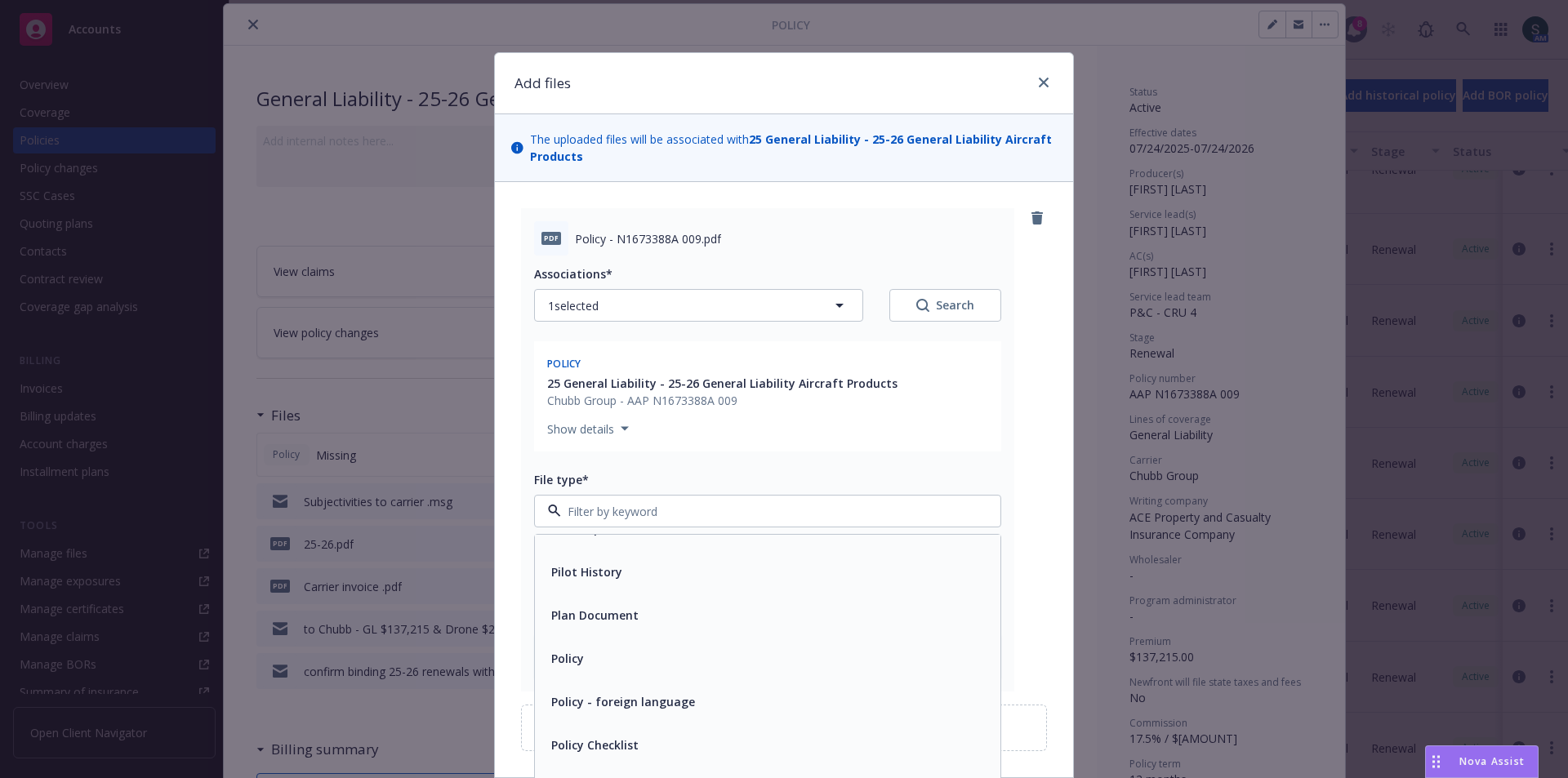 click on "Policy" at bounding box center (768, 658) 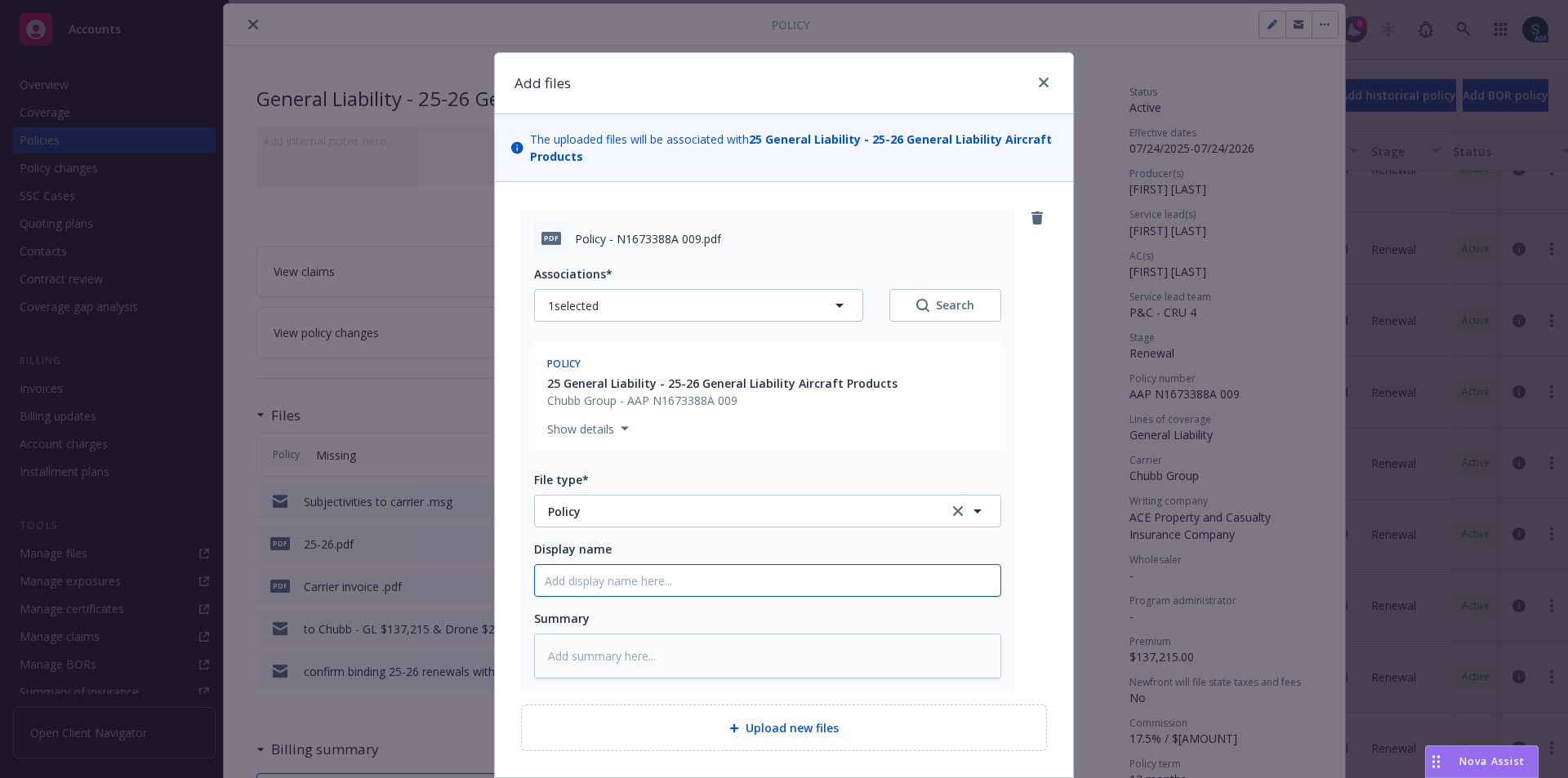 click on "Display name" at bounding box center (768, 580) 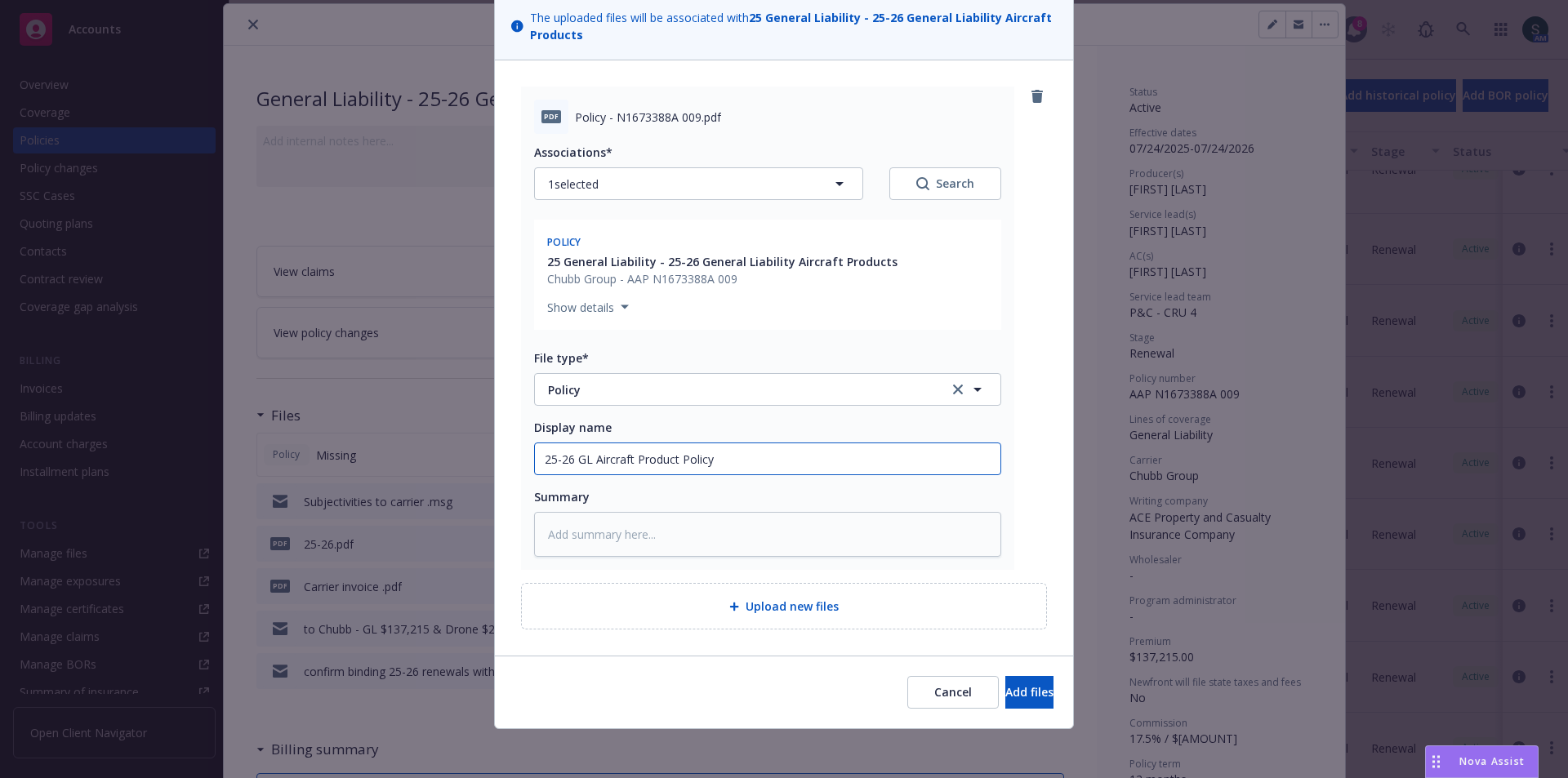 scroll, scrollTop: 125, scrollLeft: 0, axis: vertical 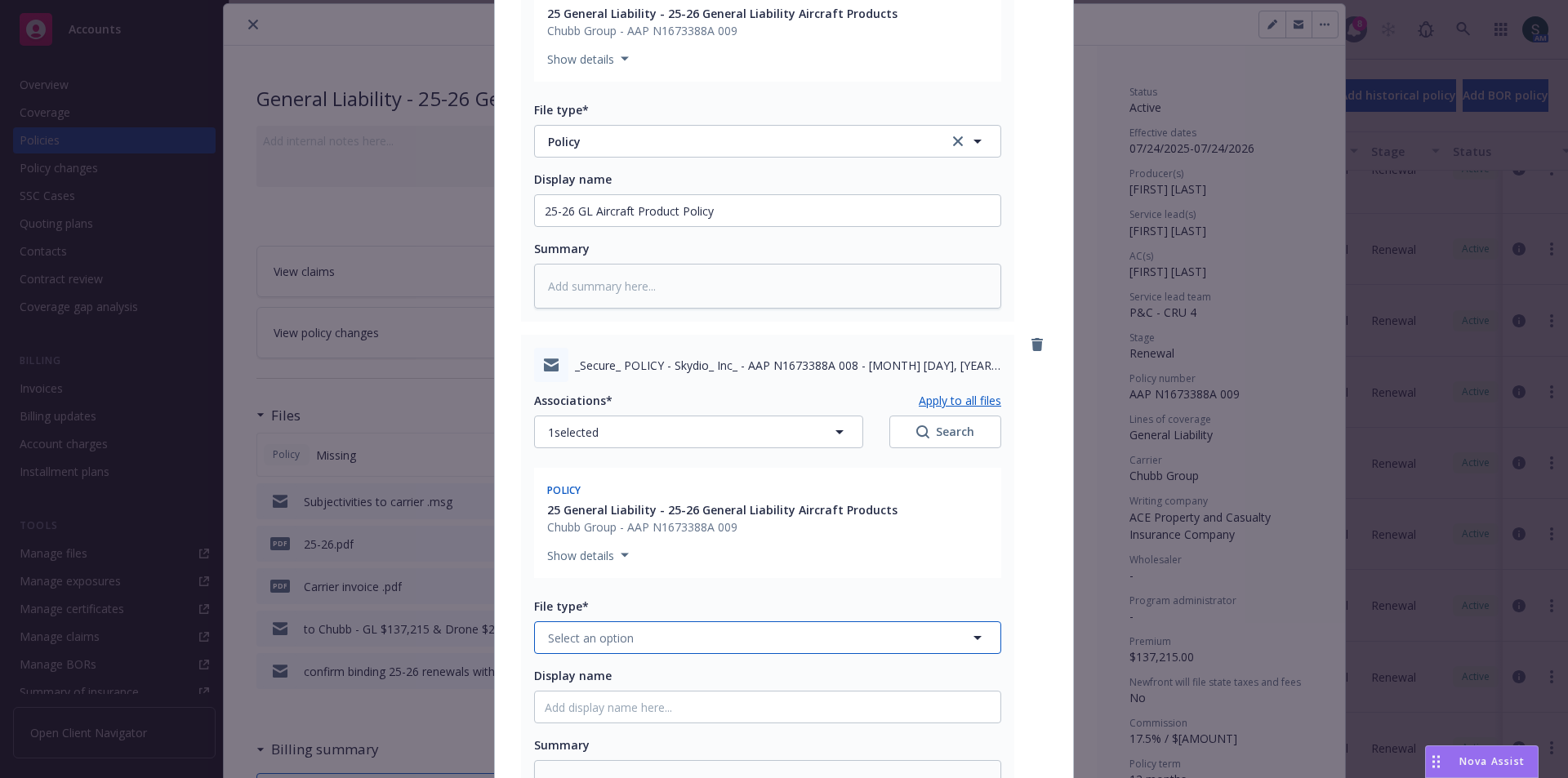 click on "Select an option" at bounding box center (768, 638) 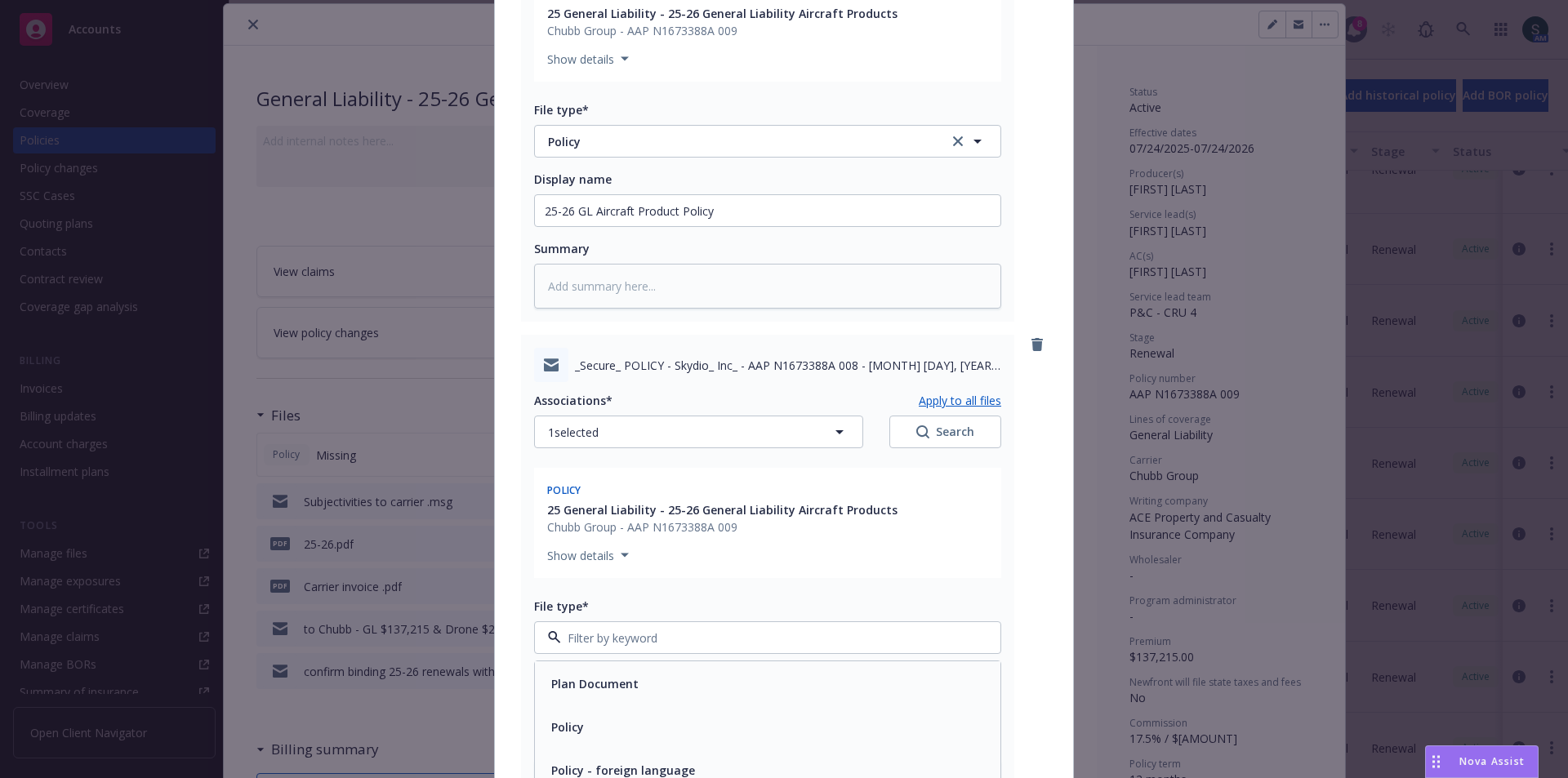 scroll, scrollTop: 5470, scrollLeft: 0, axis: vertical 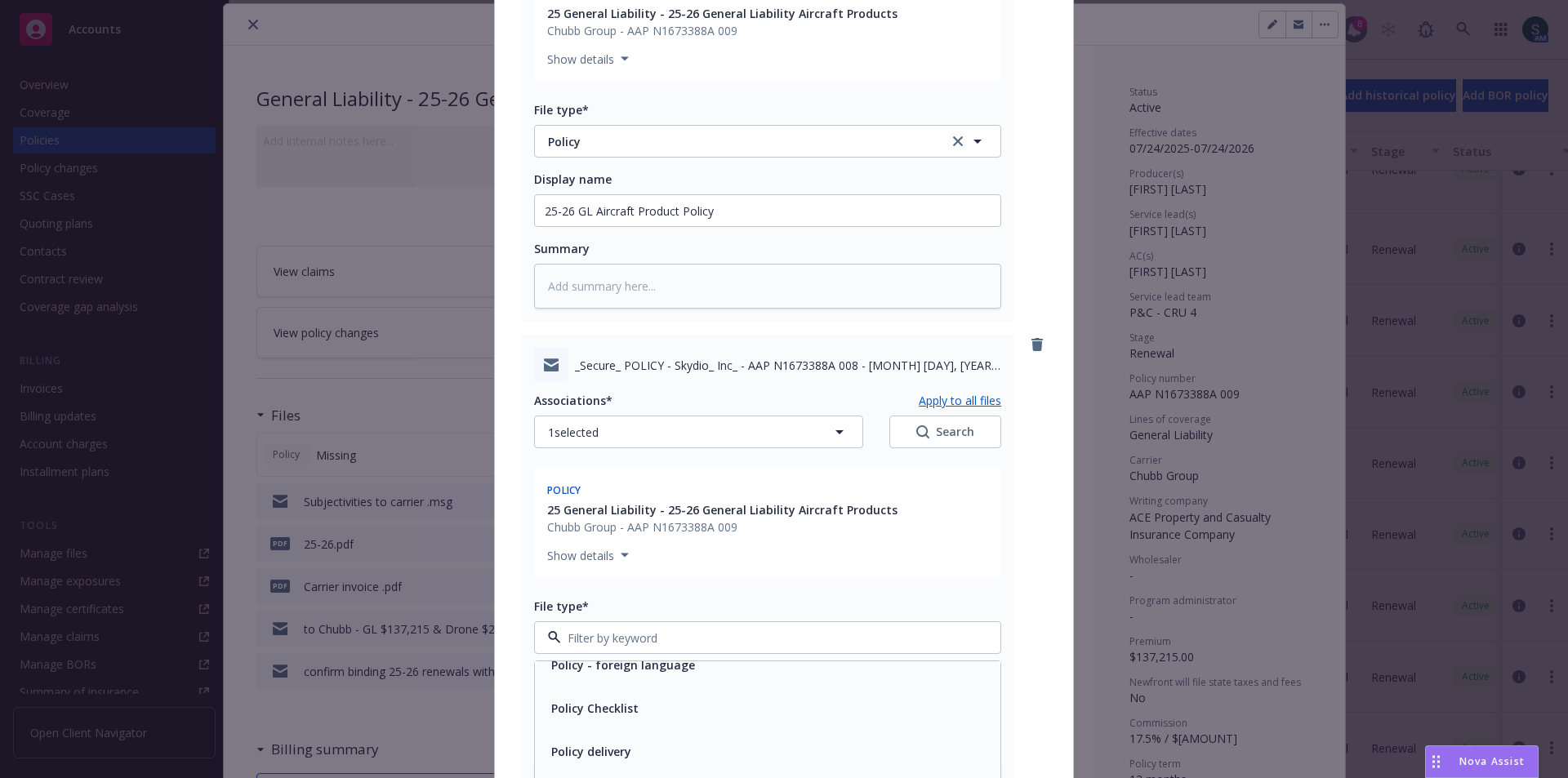 click on "Policy delivery" at bounding box center (591, 751) 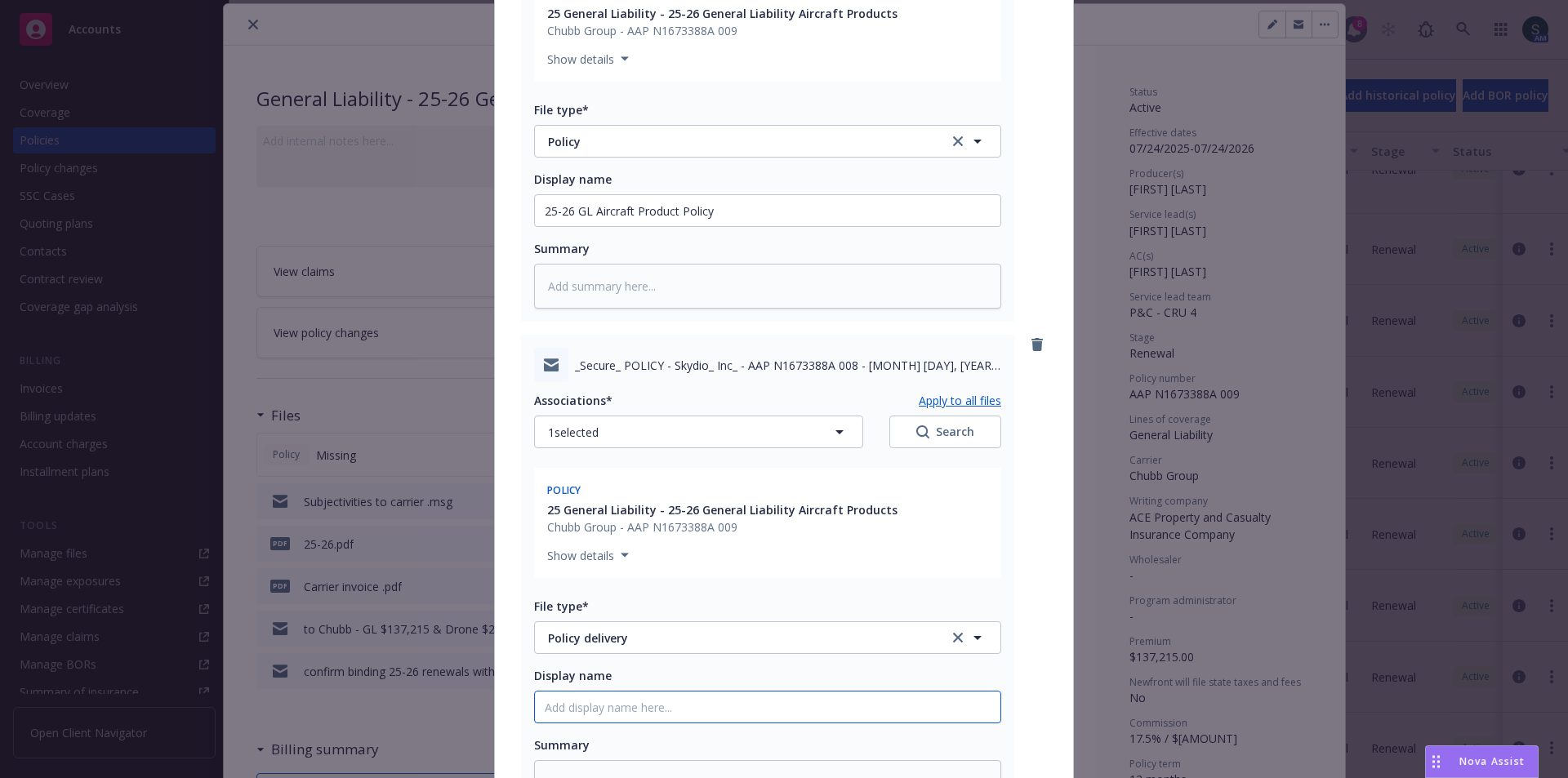 click on "Display name" at bounding box center (768, 211) 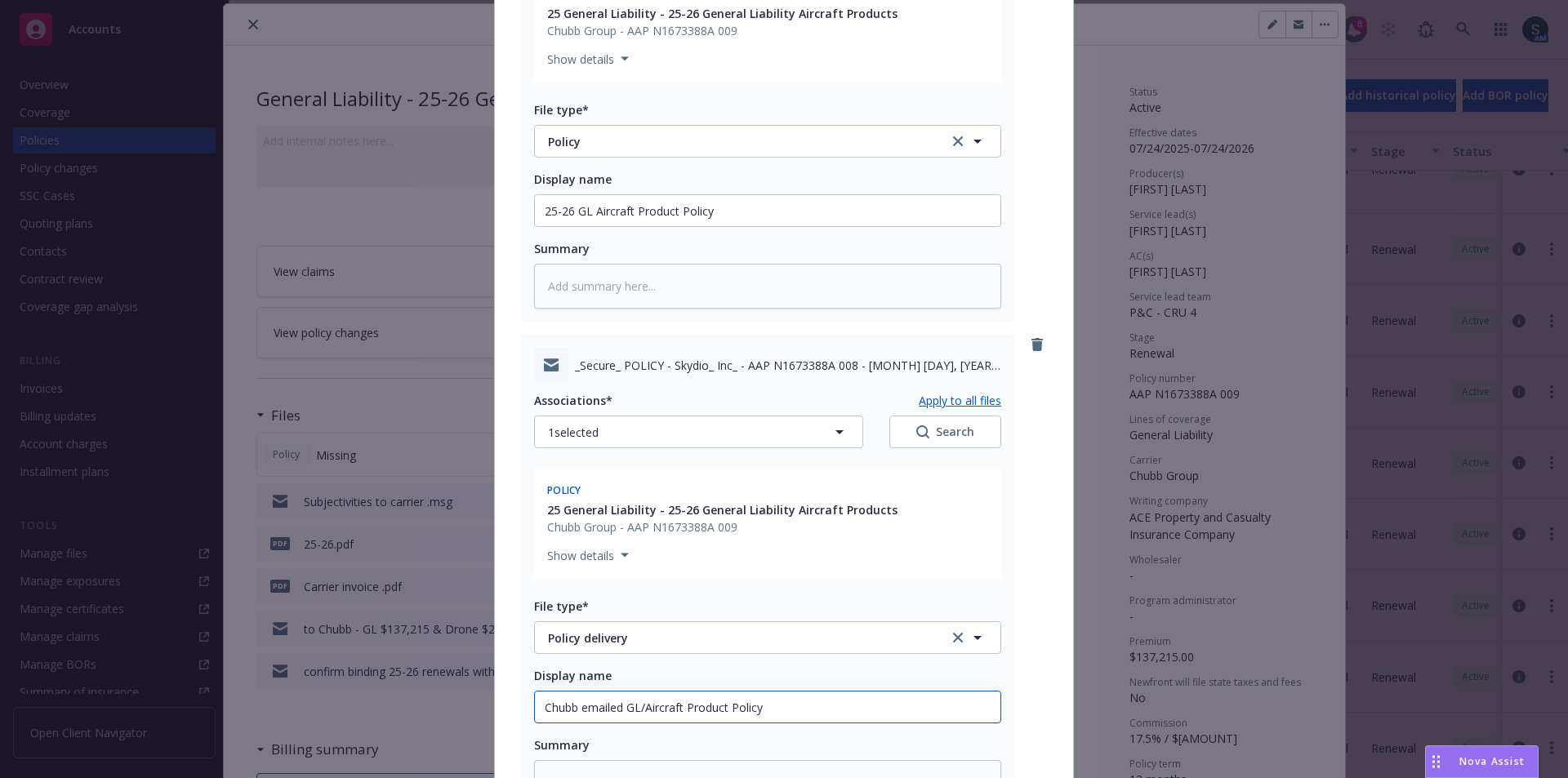 scroll, scrollTop: 621, scrollLeft: 0, axis: vertical 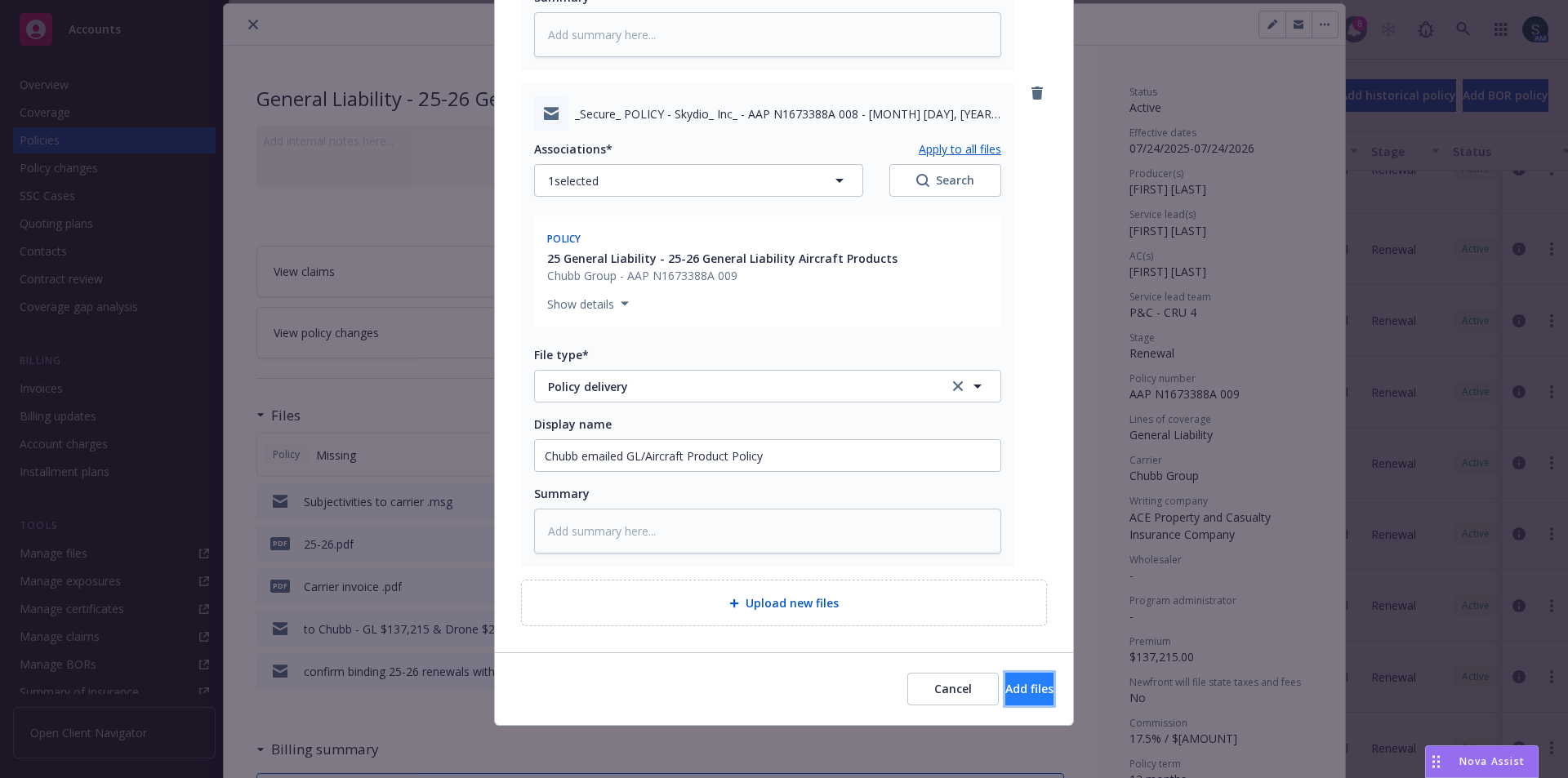 click on "Add files" at bounding box center (1029, 689) 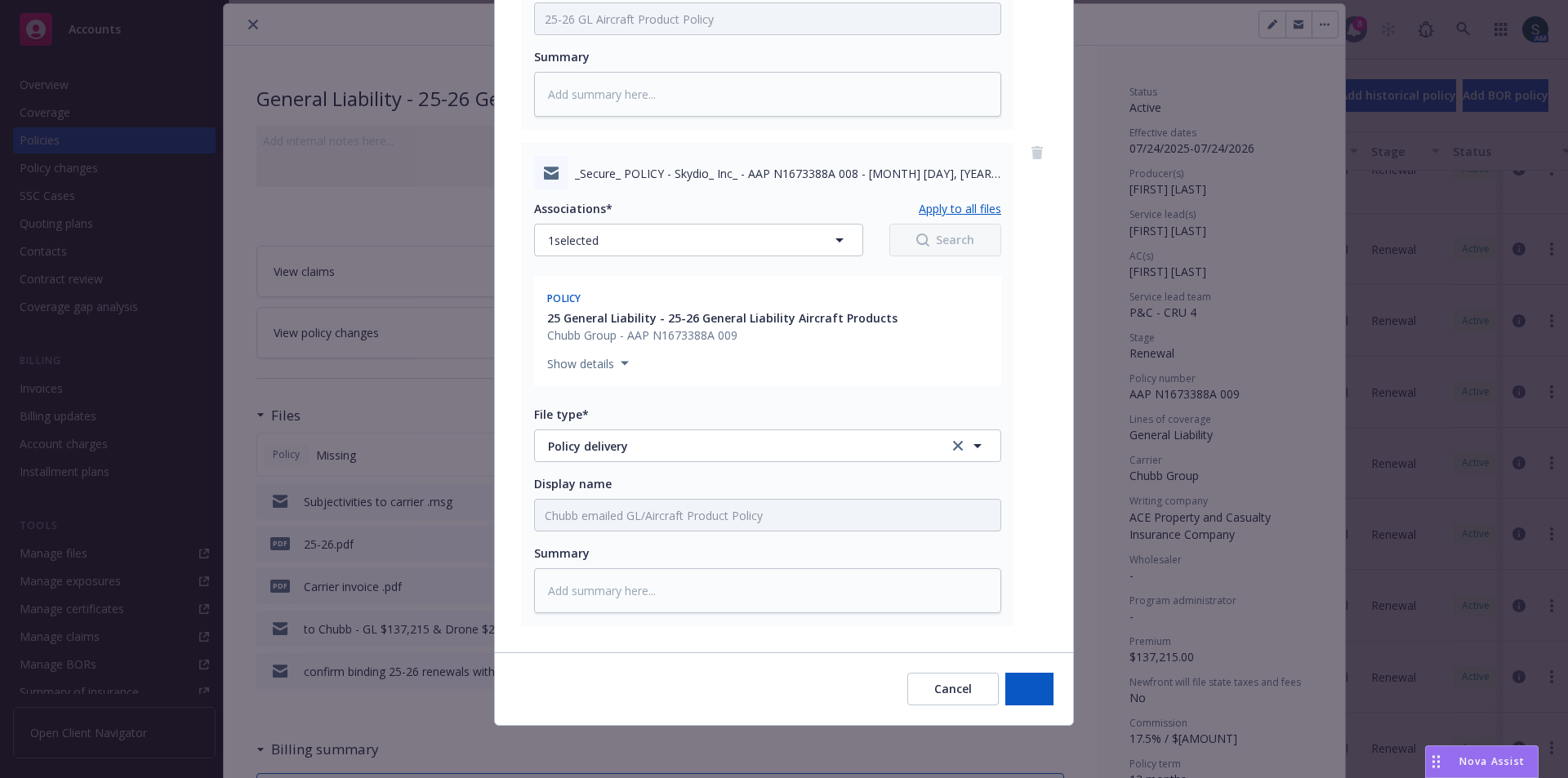 scroll, scrollTop: 562, scrollLeft: 0, axis: vertical 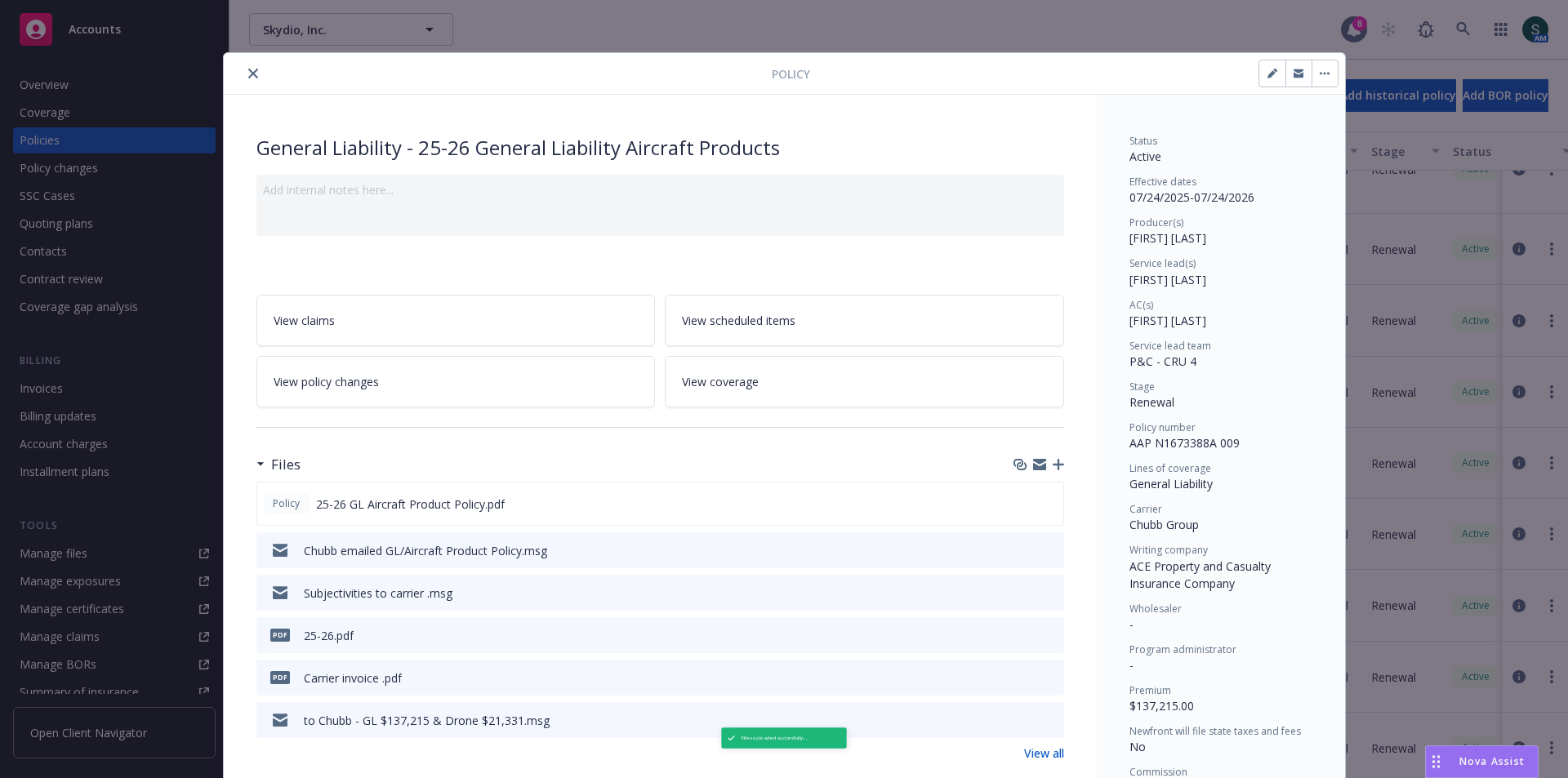 click at bounding box center (253, 73) 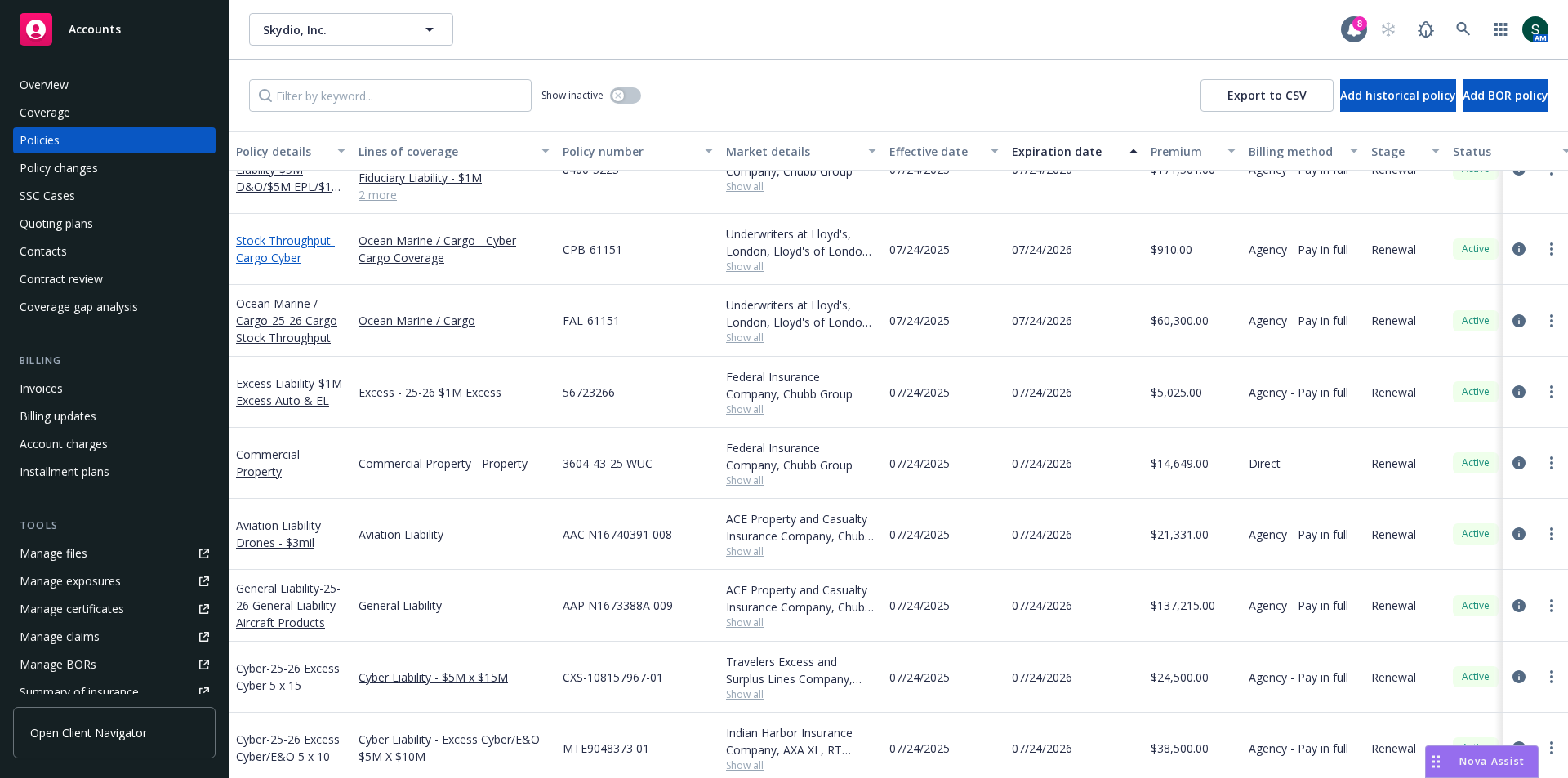 scroll, scrollTop: 0, scrollLeft: 0, axis: both 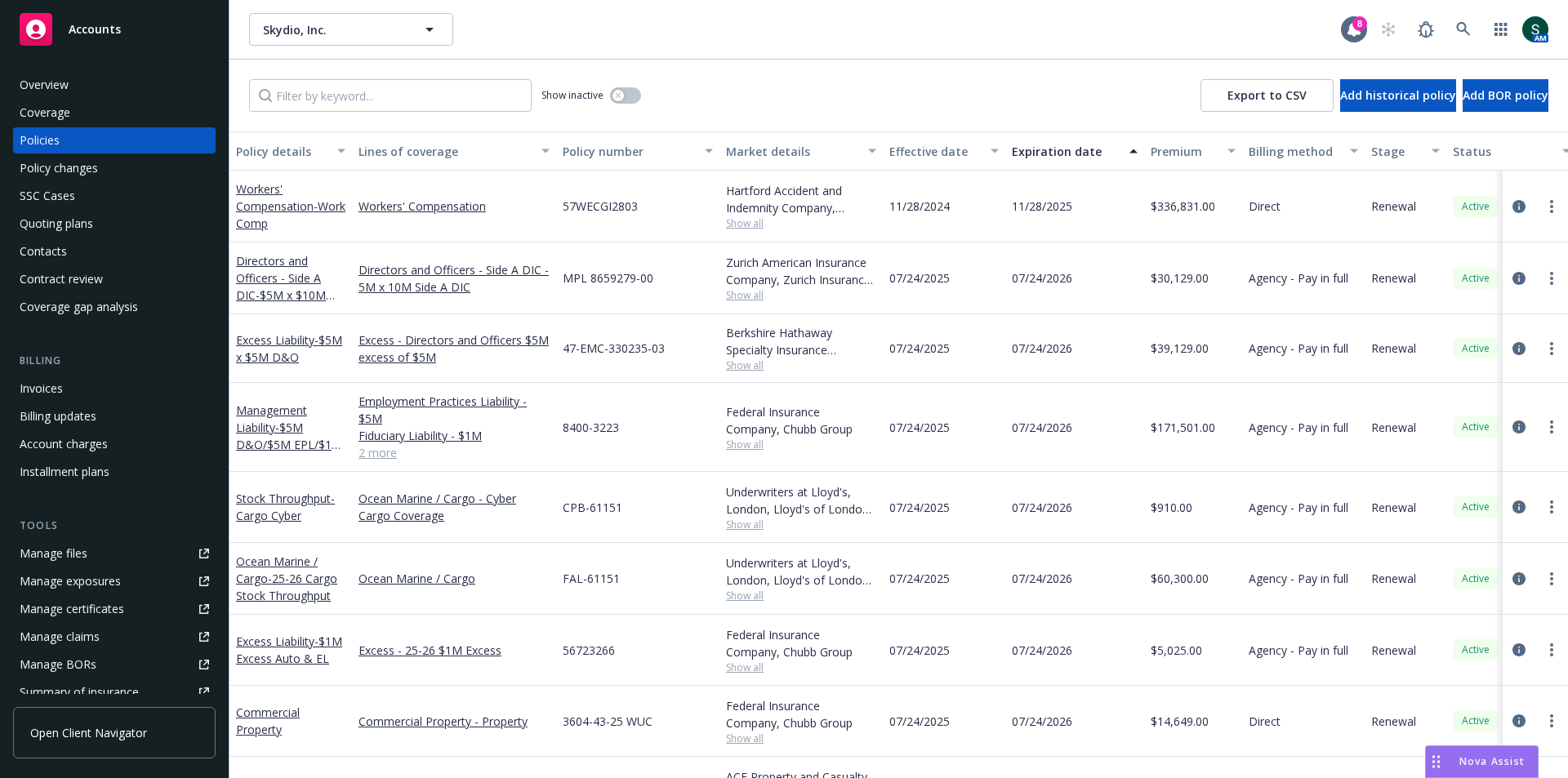 click on "Manage files" at bounding box center (53, 553) 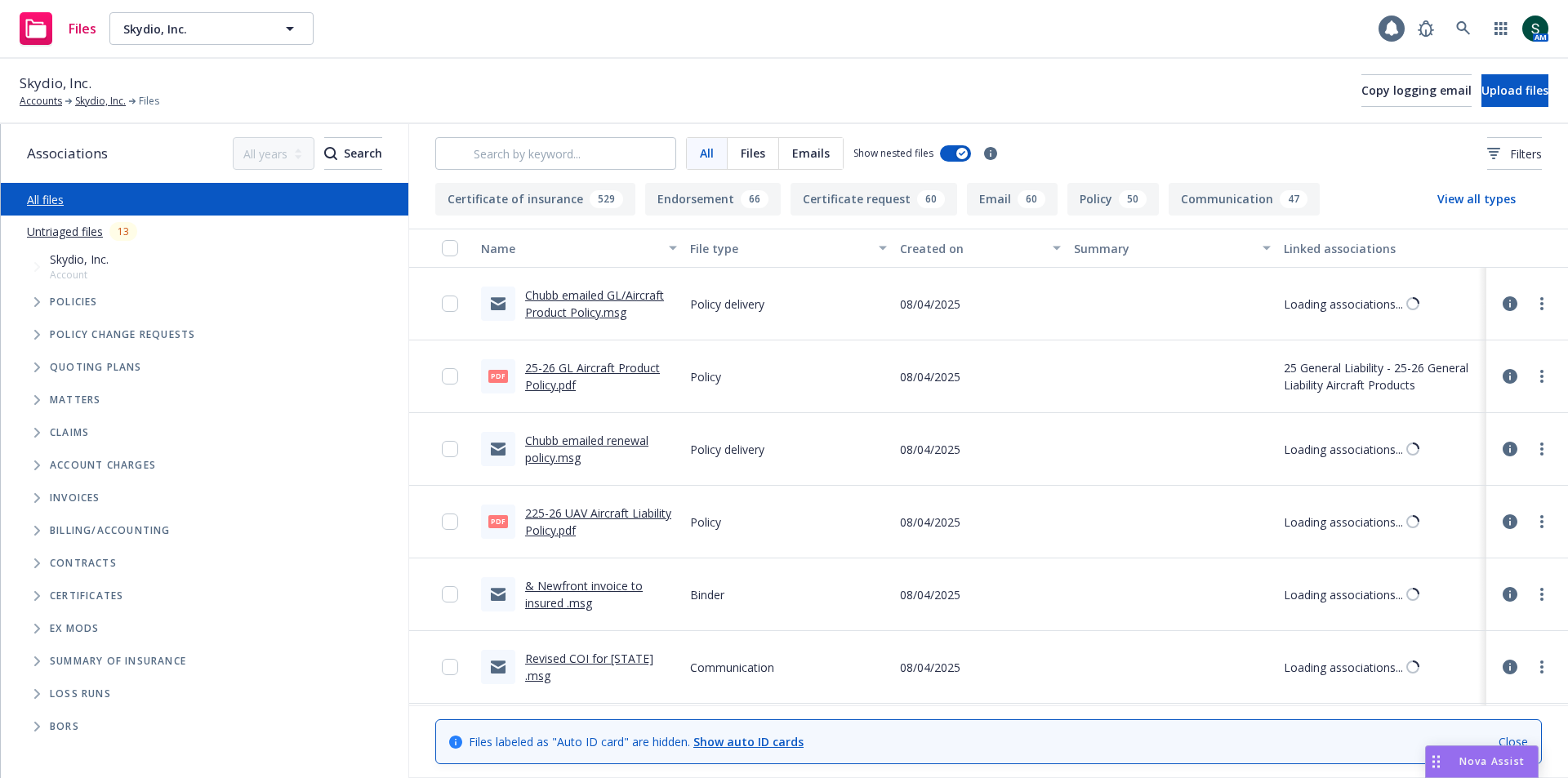 scroll, scrollTop: 0, scrollLeft: 0, axis: both 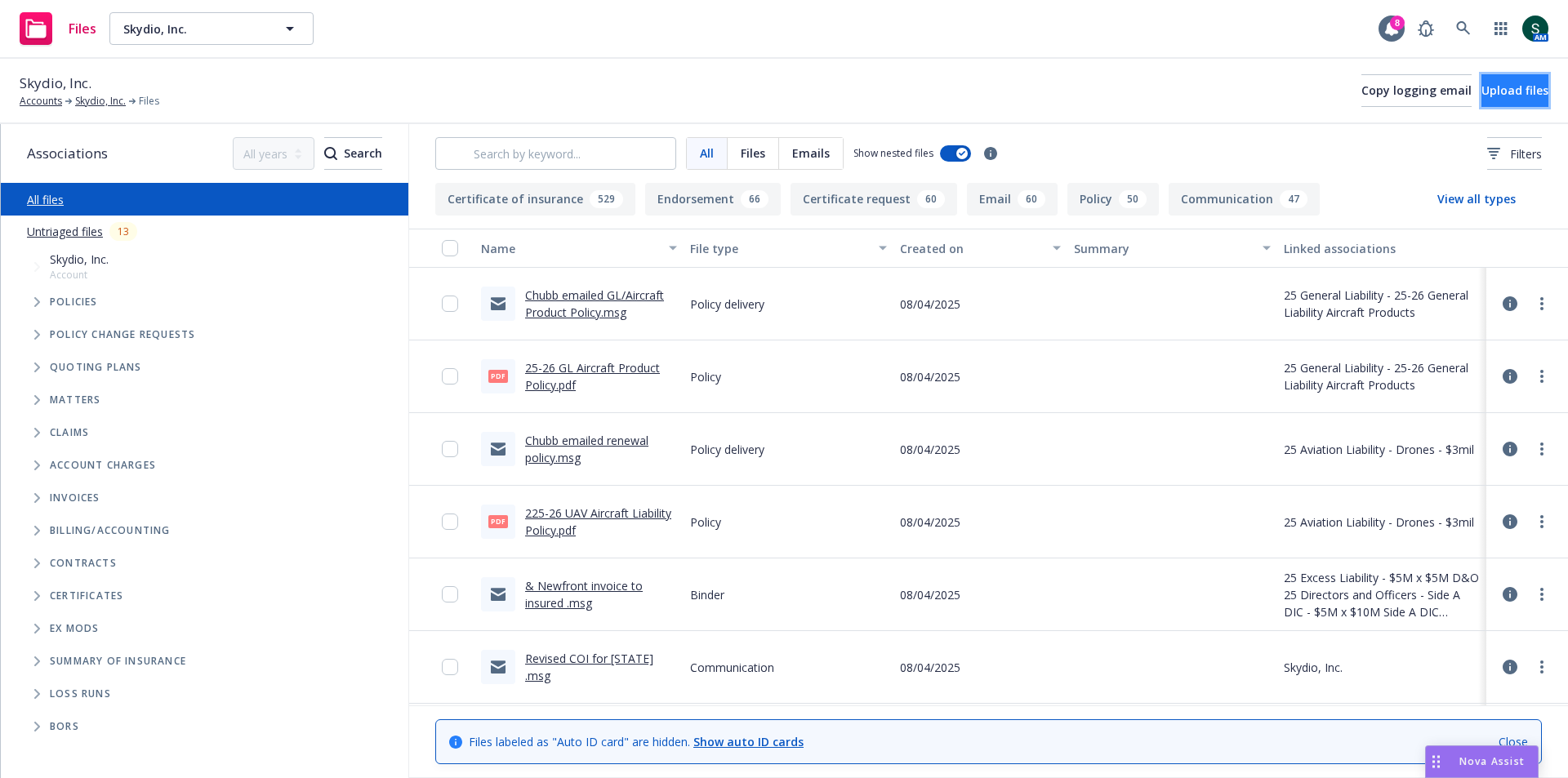 click on "Upload files" at bounding box center (1515, 90) 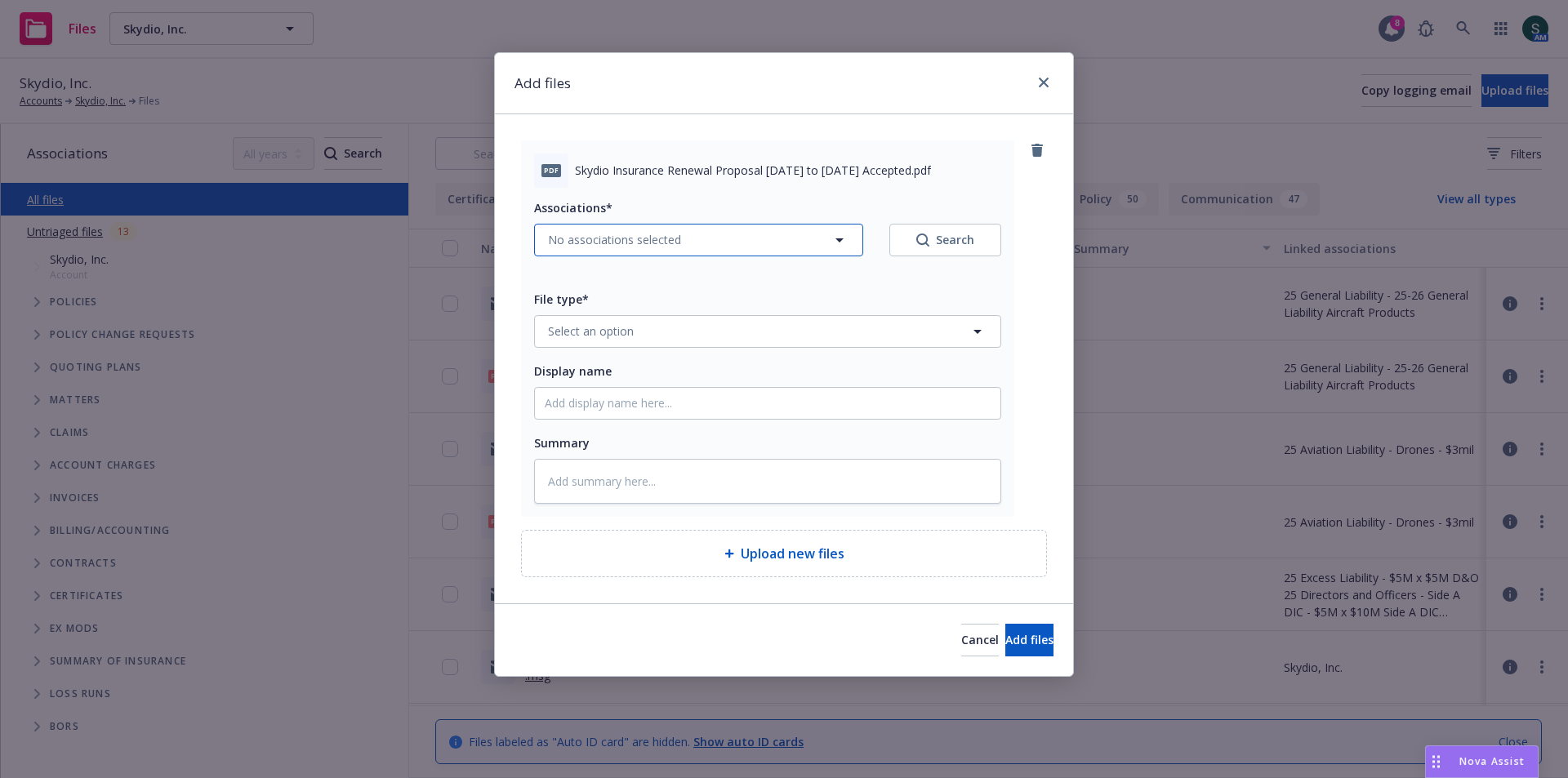 click on "No associations selected" at bounding box center [614, 239] 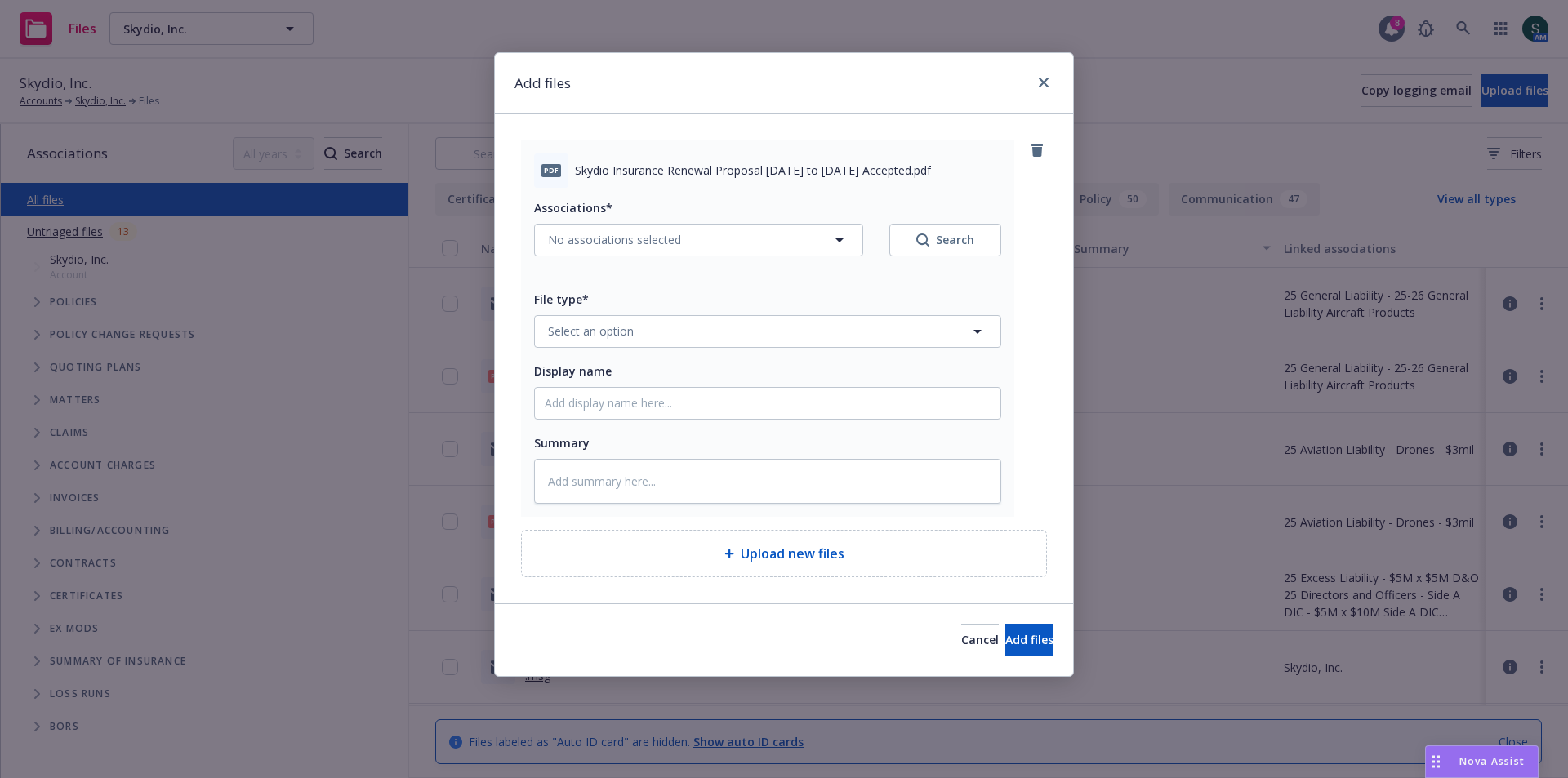 type on "x" 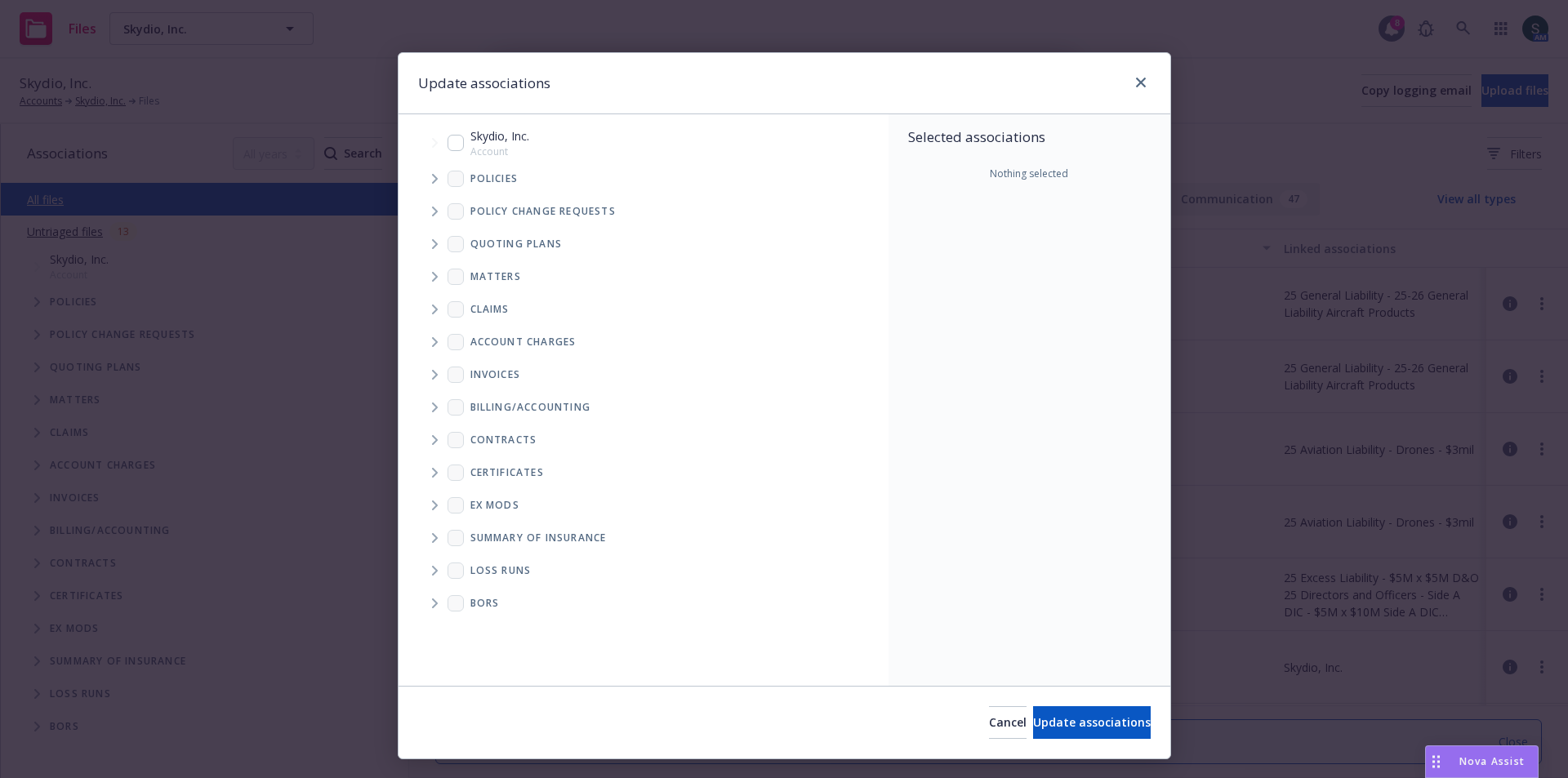 click at bounding box center [456, 143] 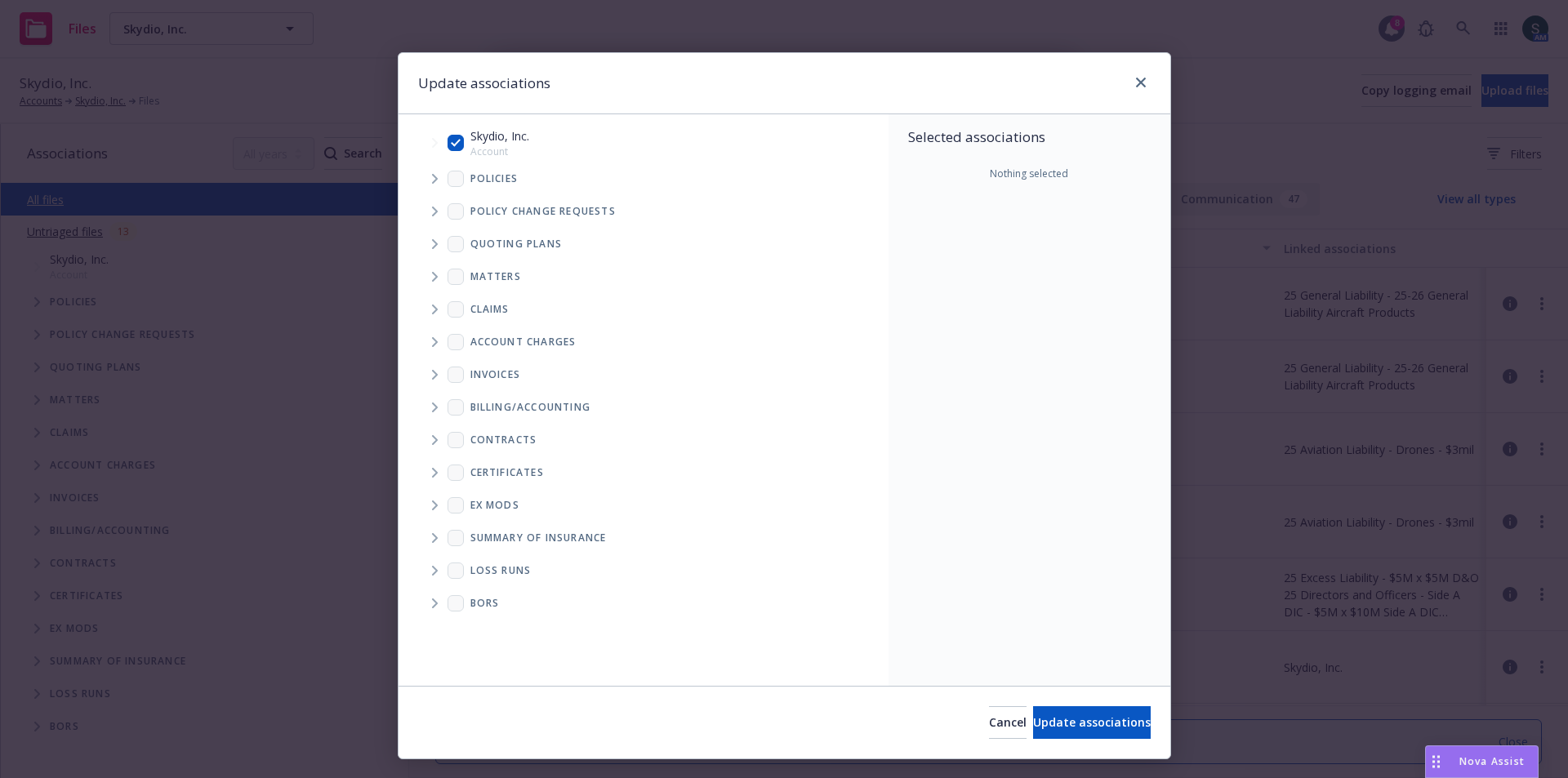 checkbox on "true" 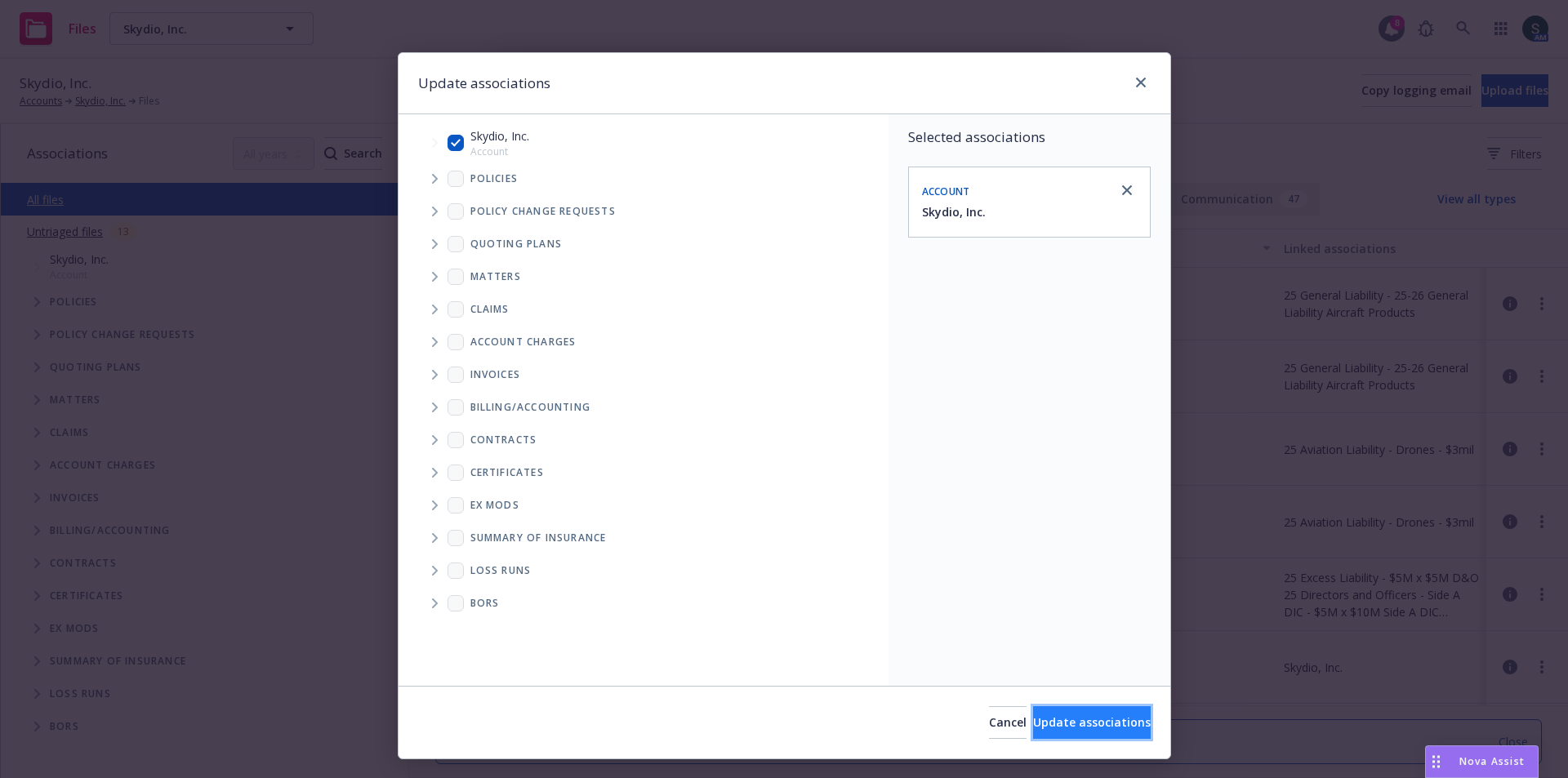 click on "Update associations" at bounding box center [1092, 722] 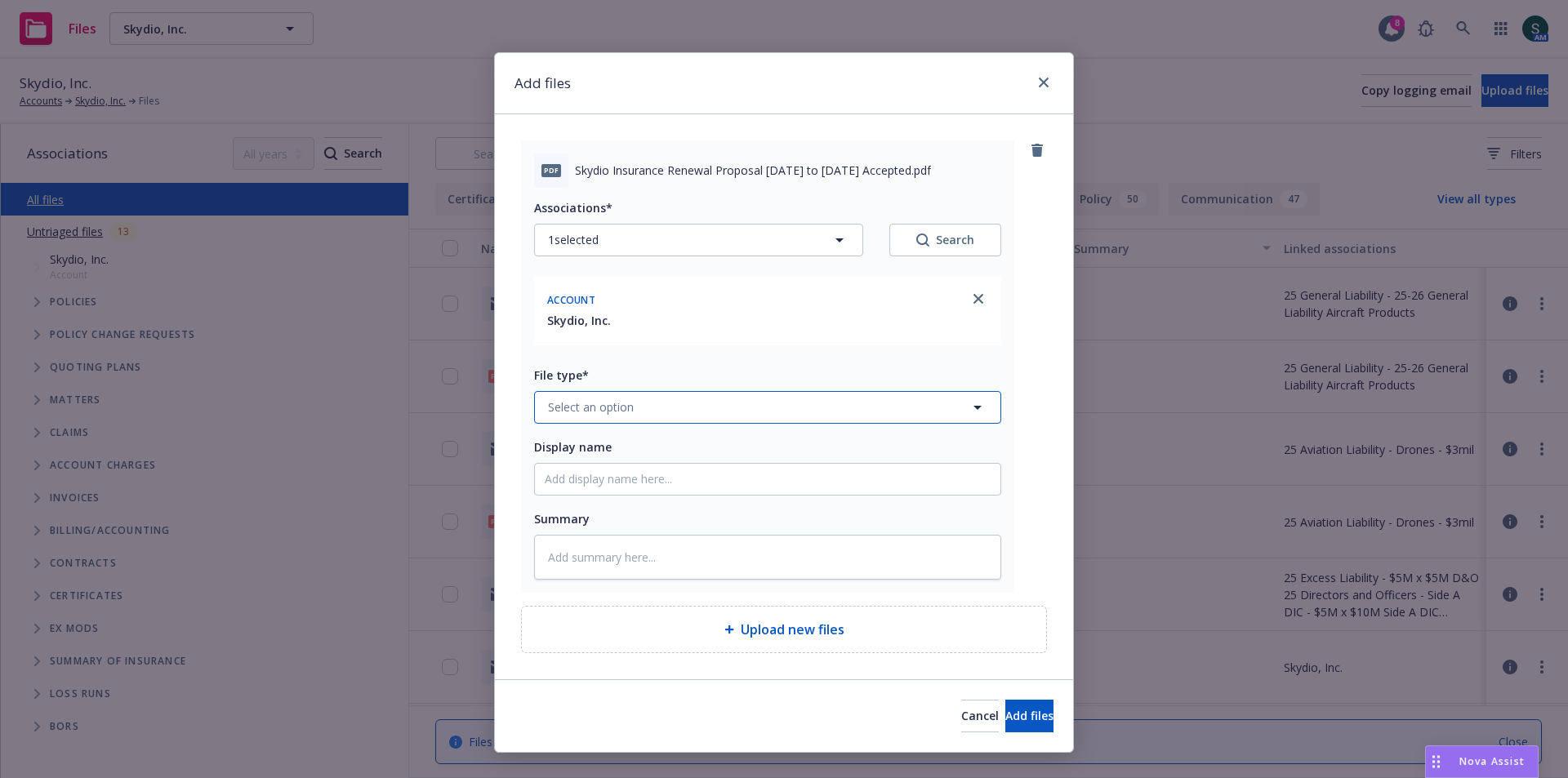 click on "Select an option" at bounding box center (590, 407) 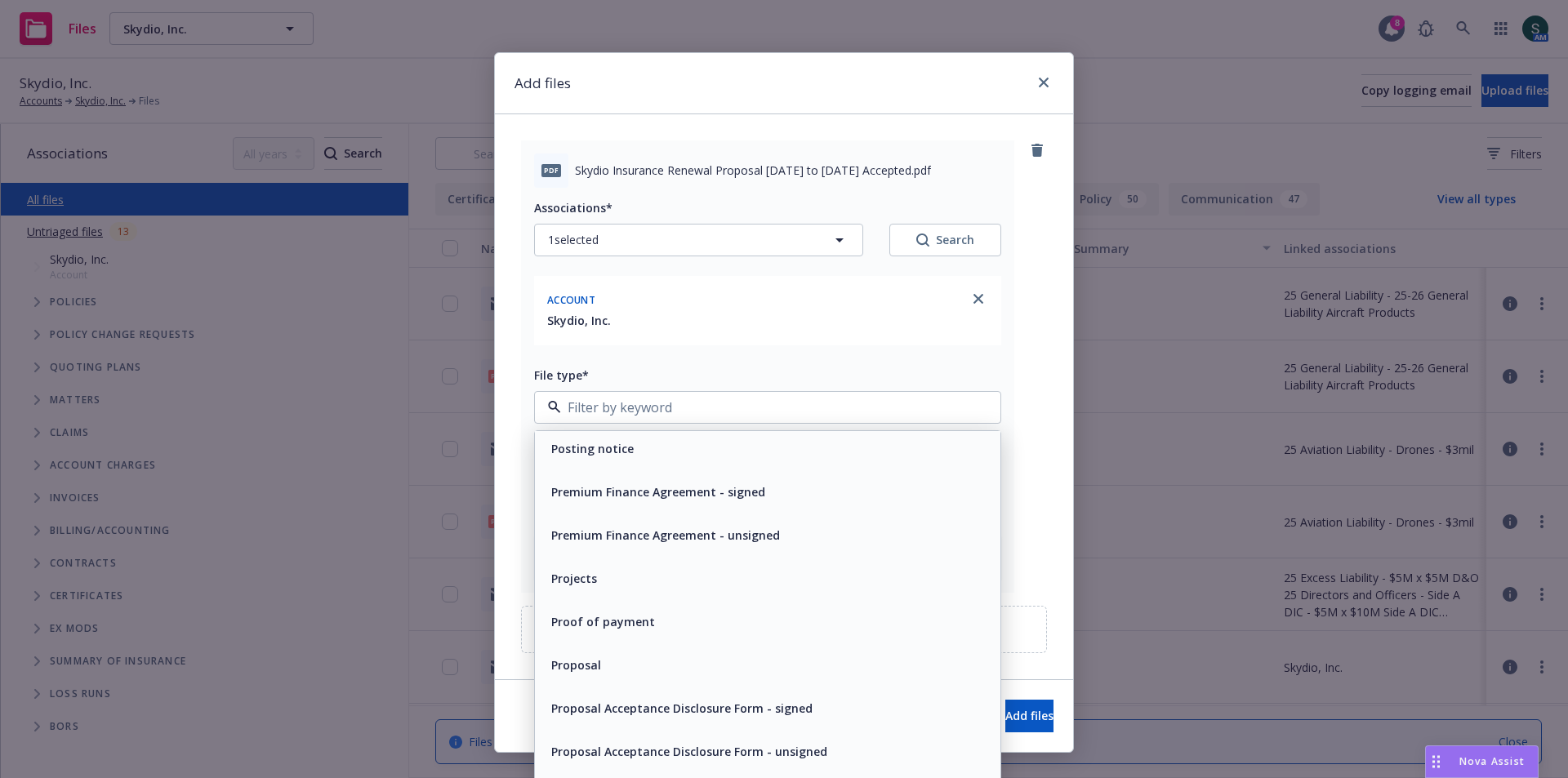 scroll, scrollTop: 5633, scrollLeft: 0, axis: vertical 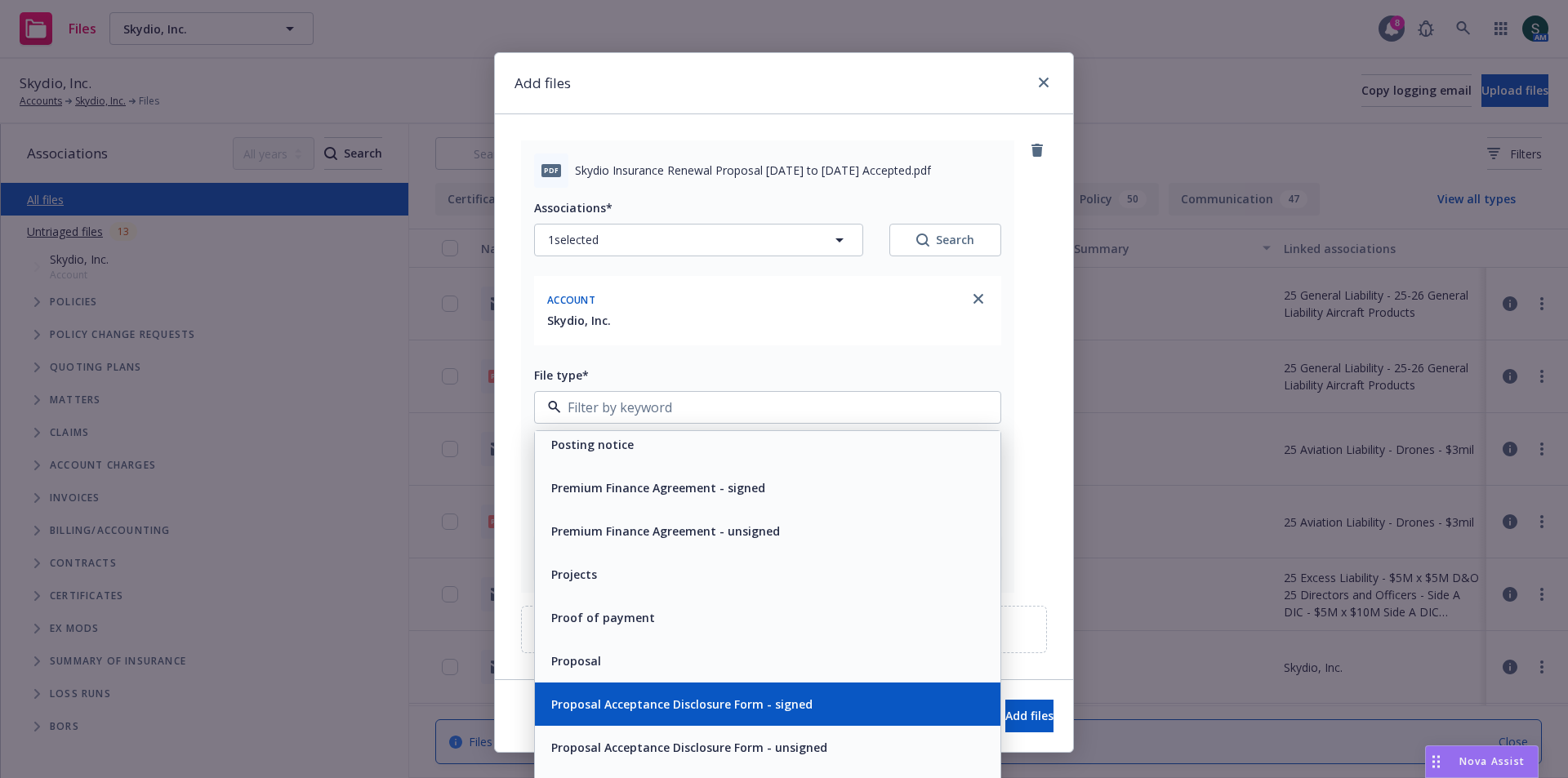 click on "Proposal Acceptance Disclosure Form - signed" at bounding box center (768, 704) 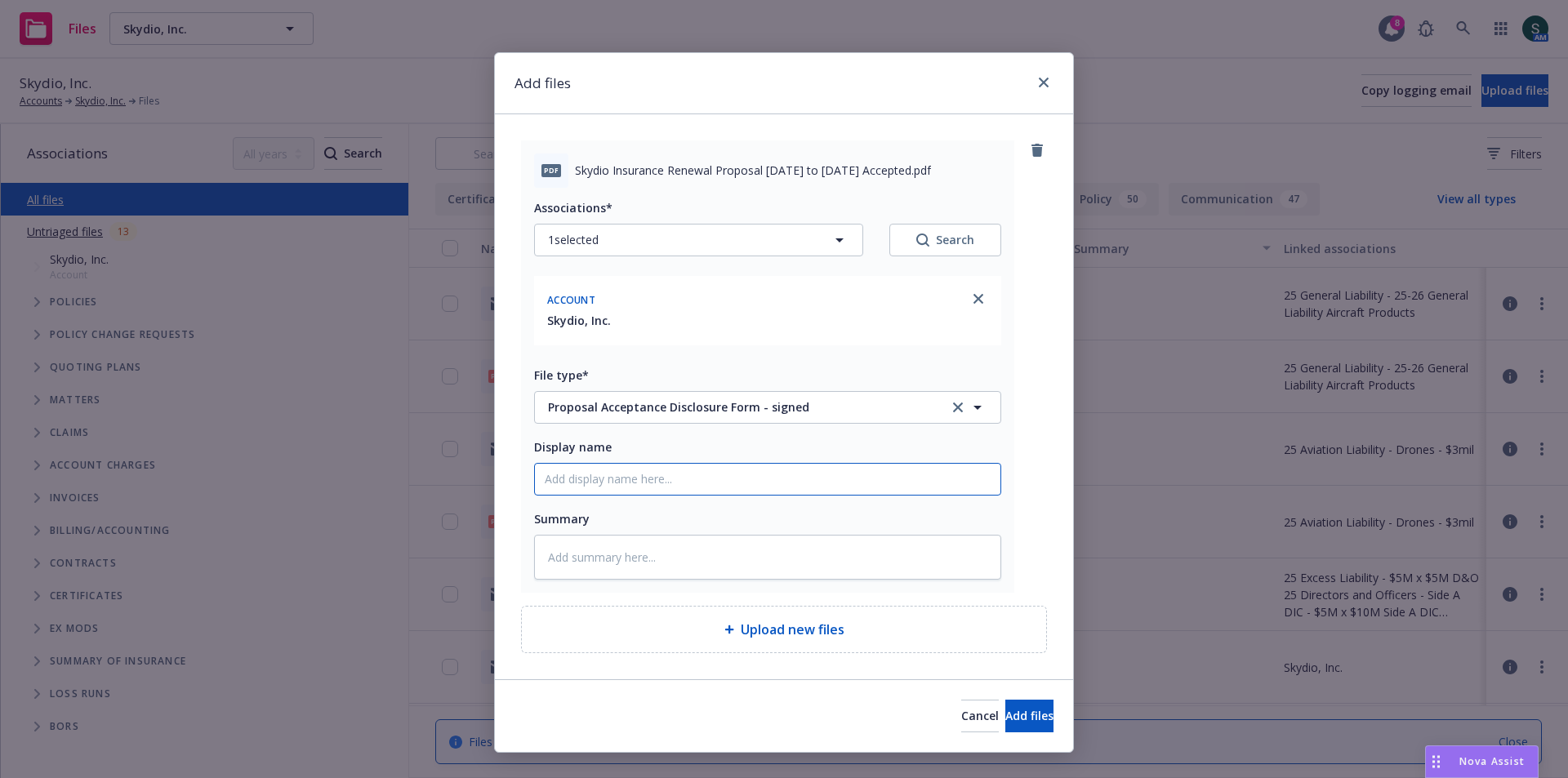 click on "Display name" at bounding box center [768, 479] 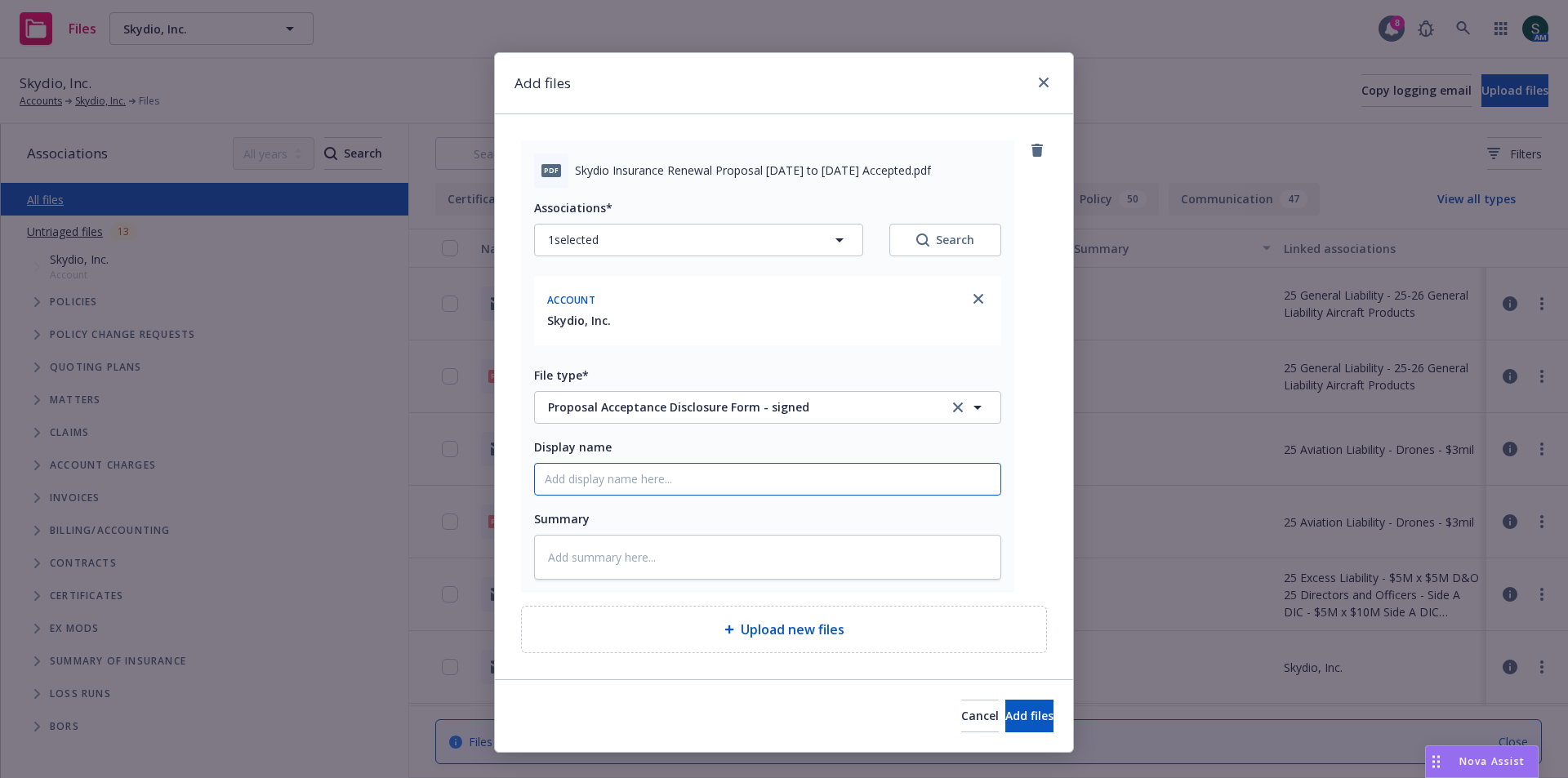 type on "x" 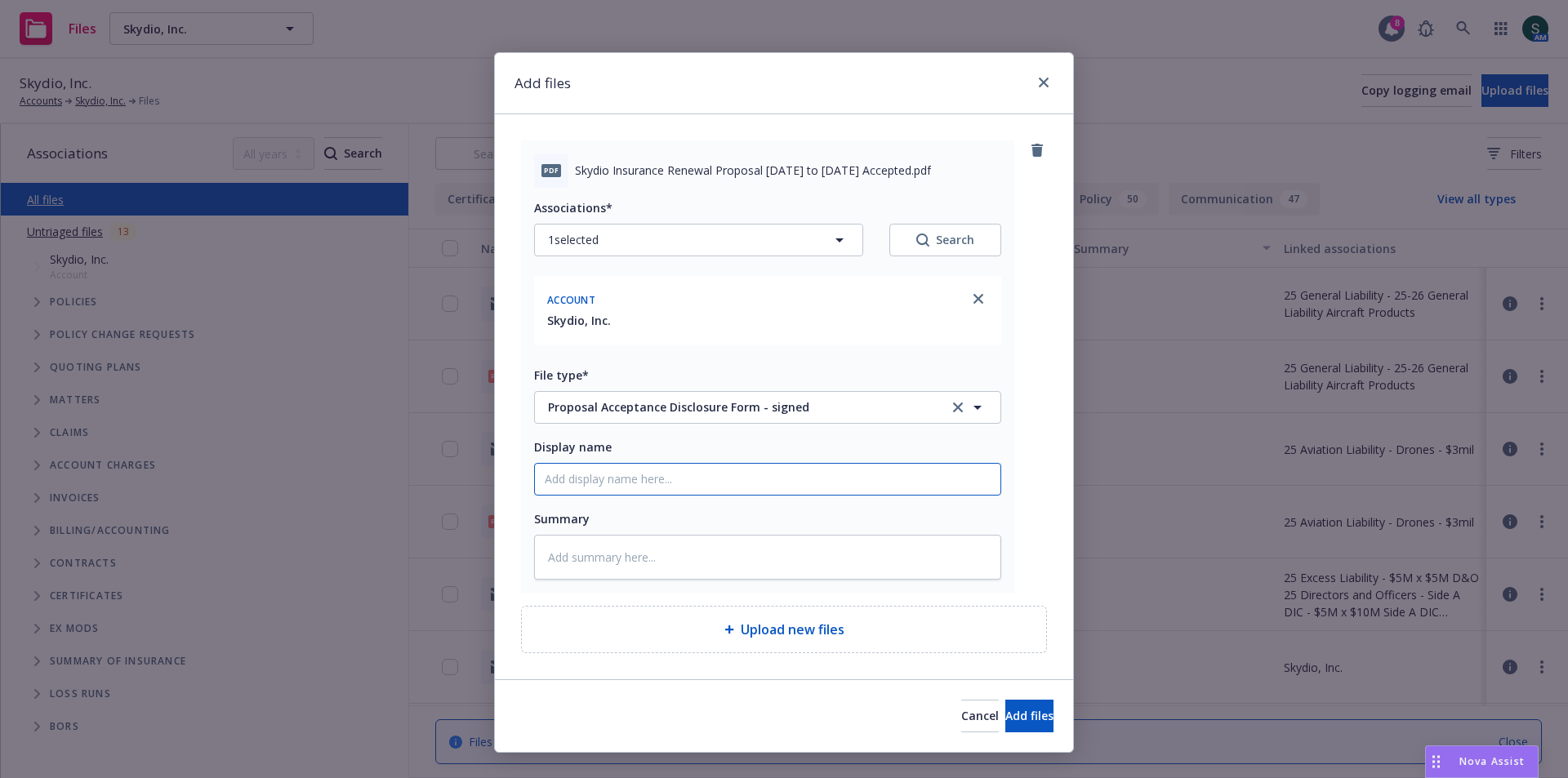 type on "2" 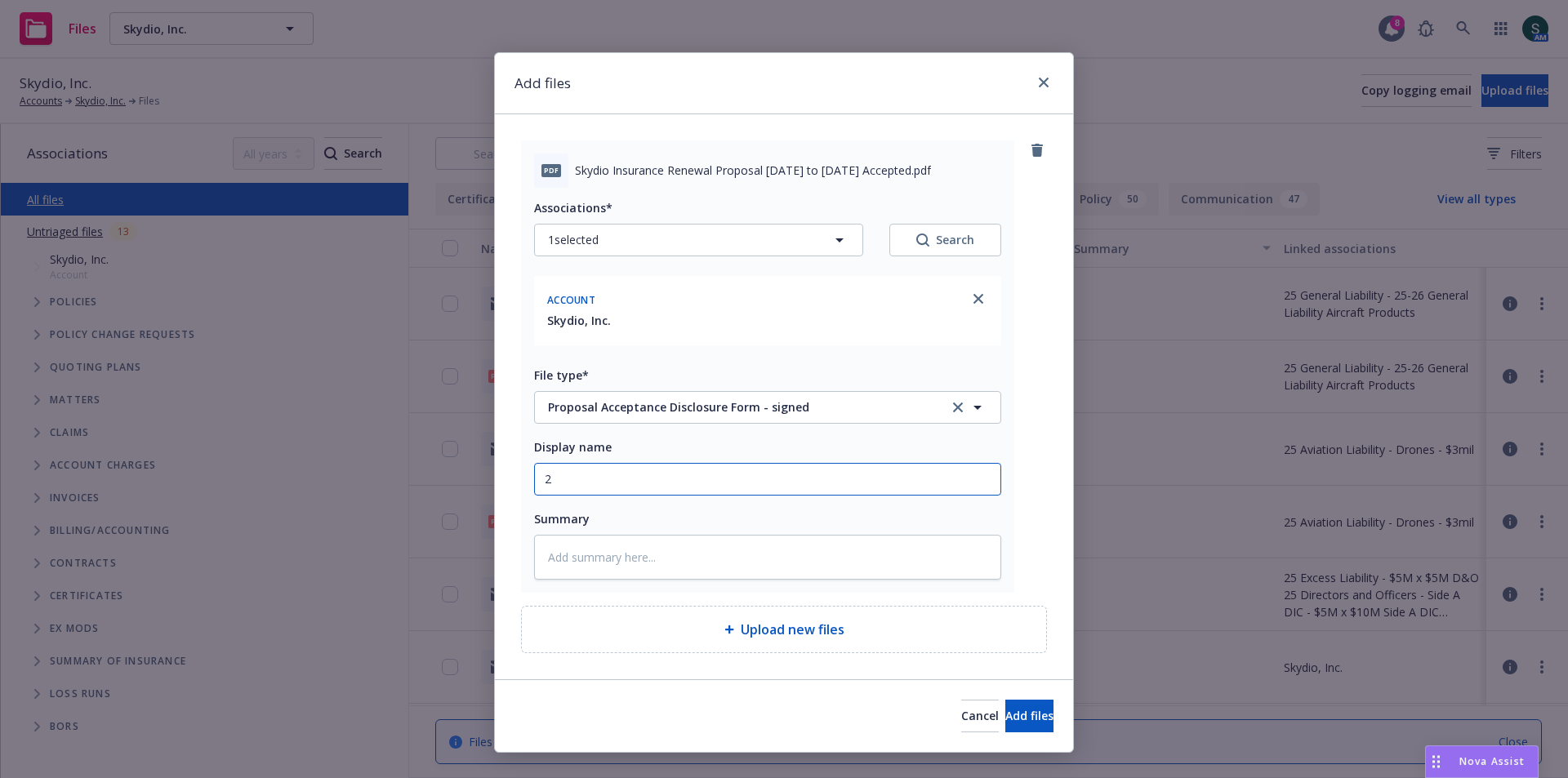 type on "x" 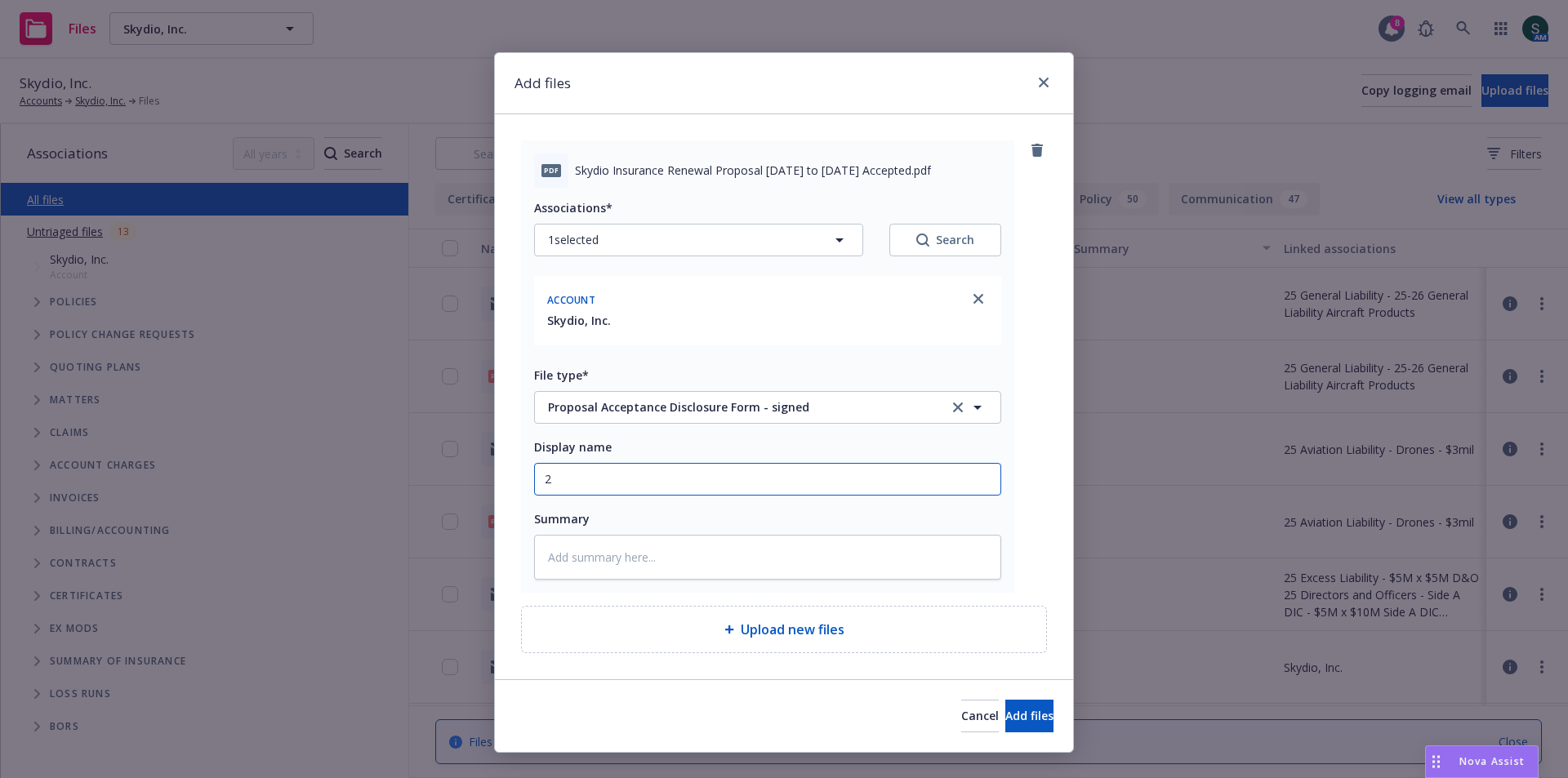 type on "25" 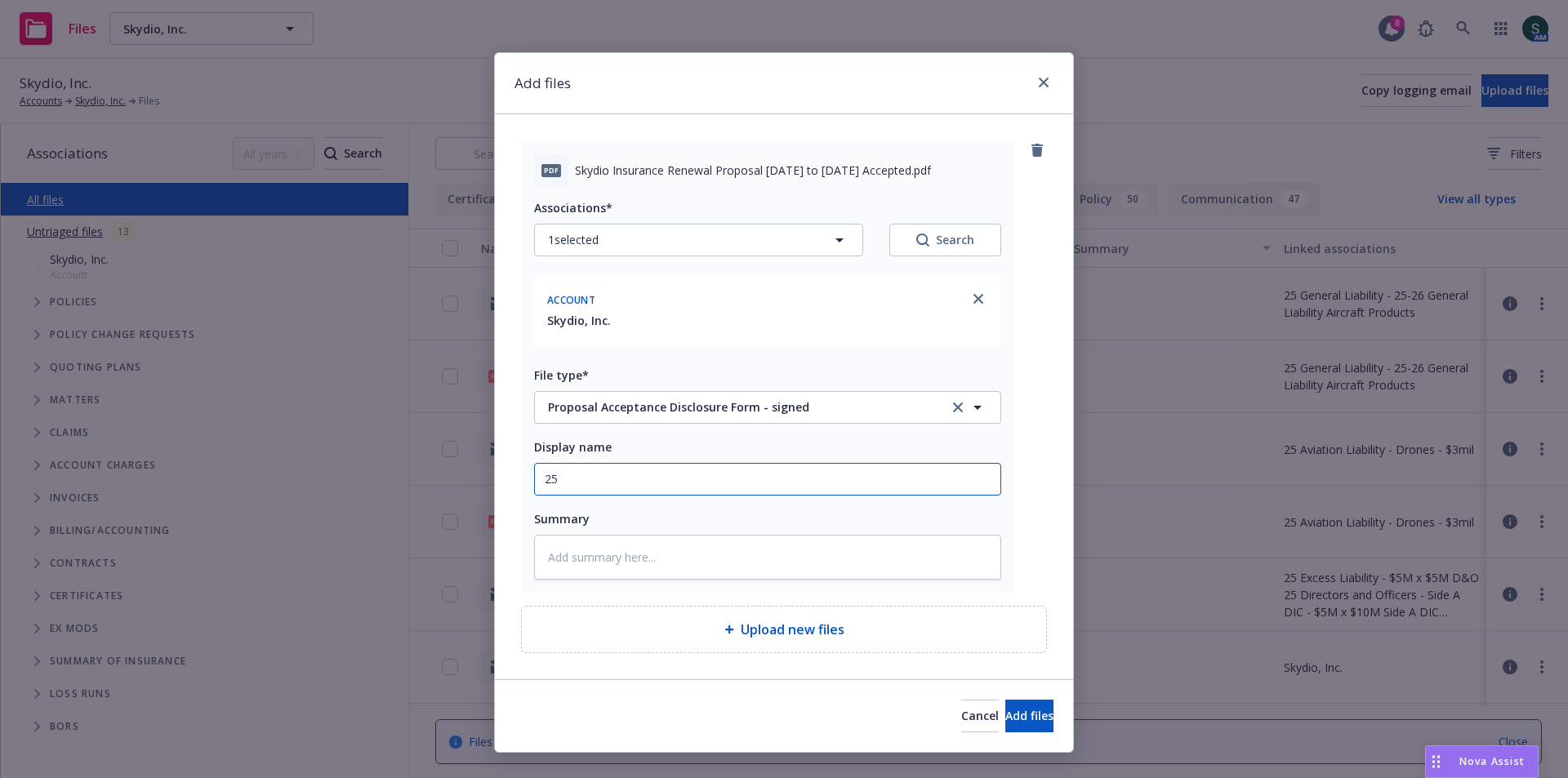 type on "x" 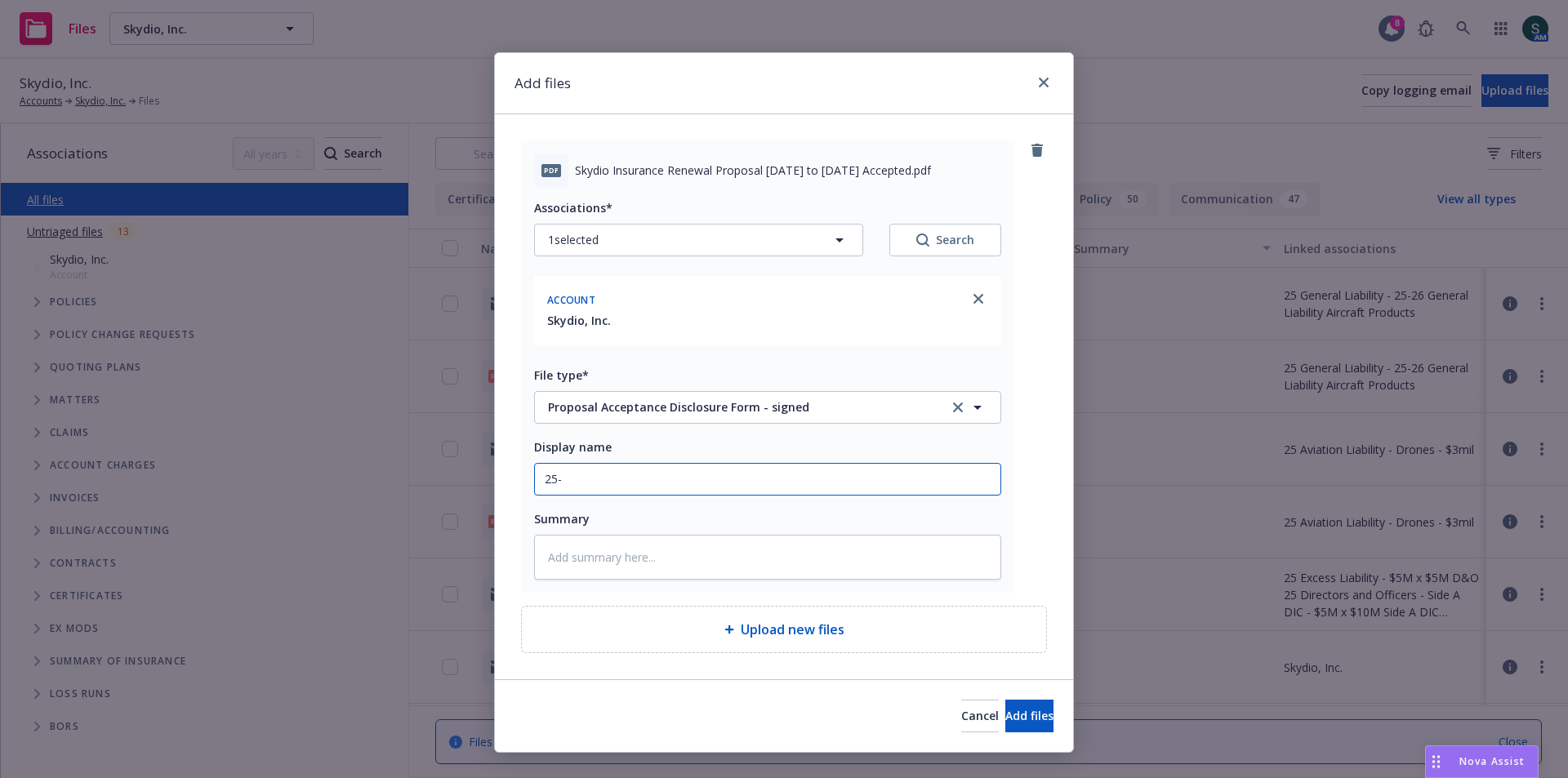 type on "x" 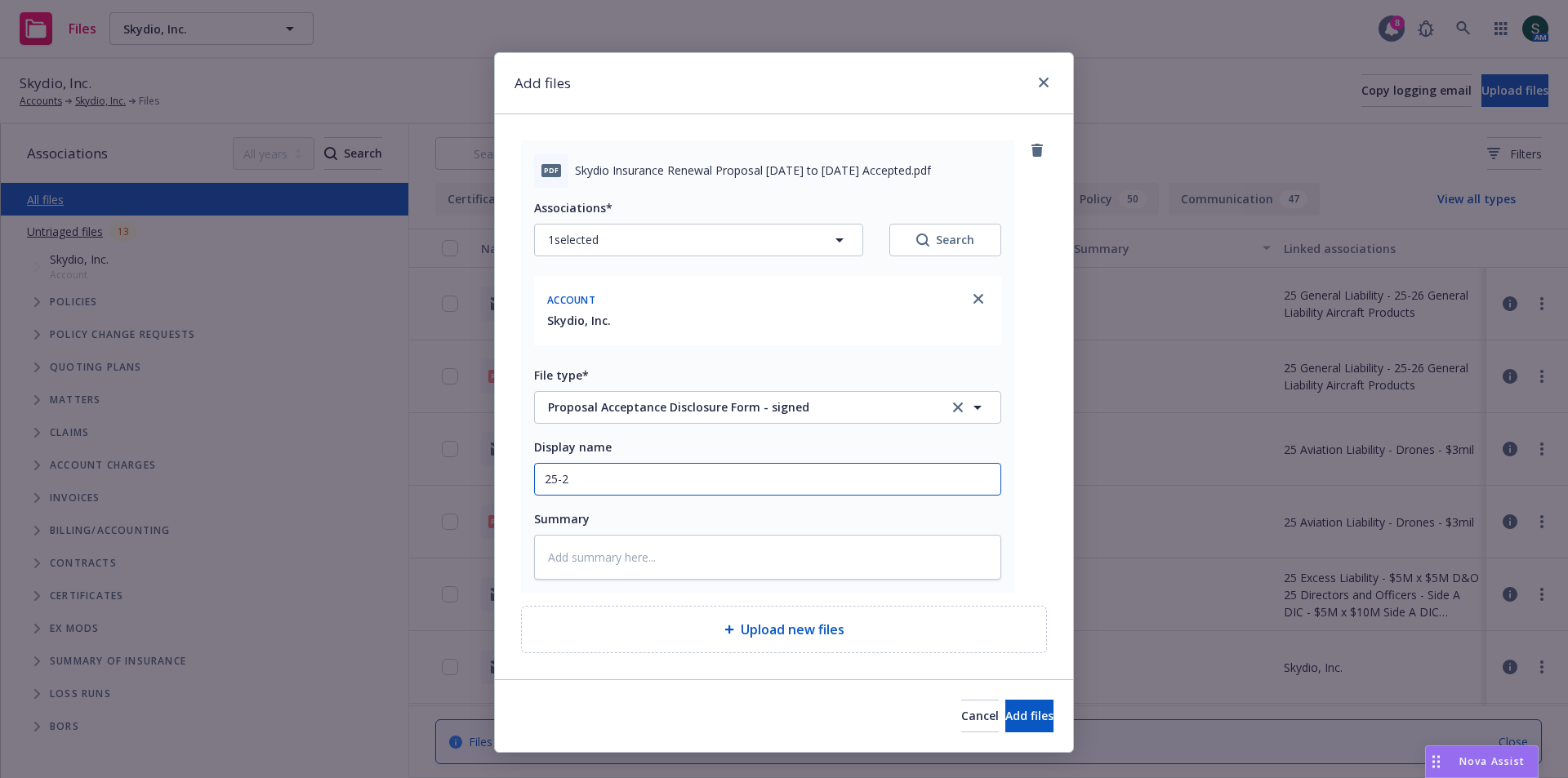 type on "x" 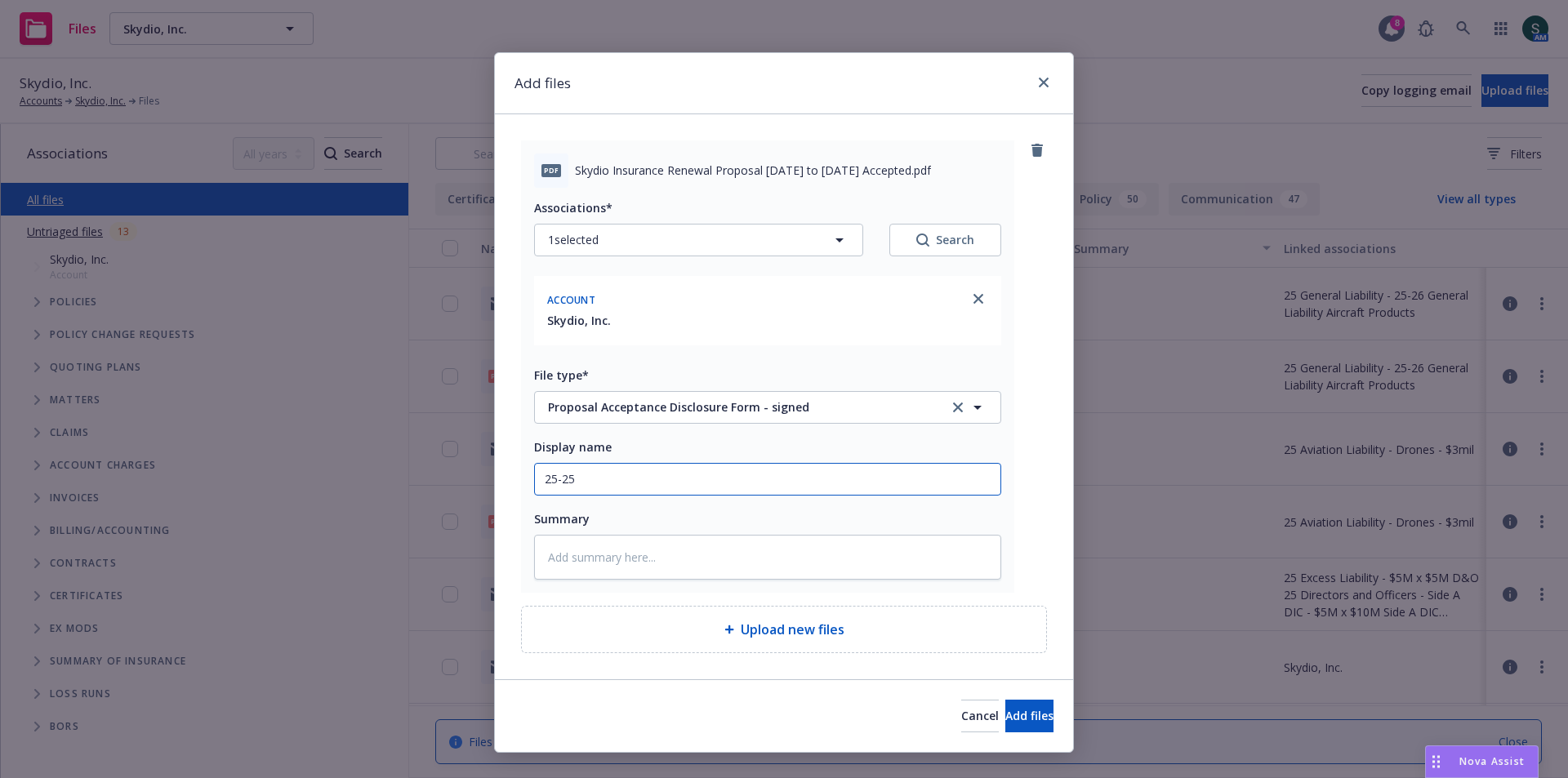 type on "x" 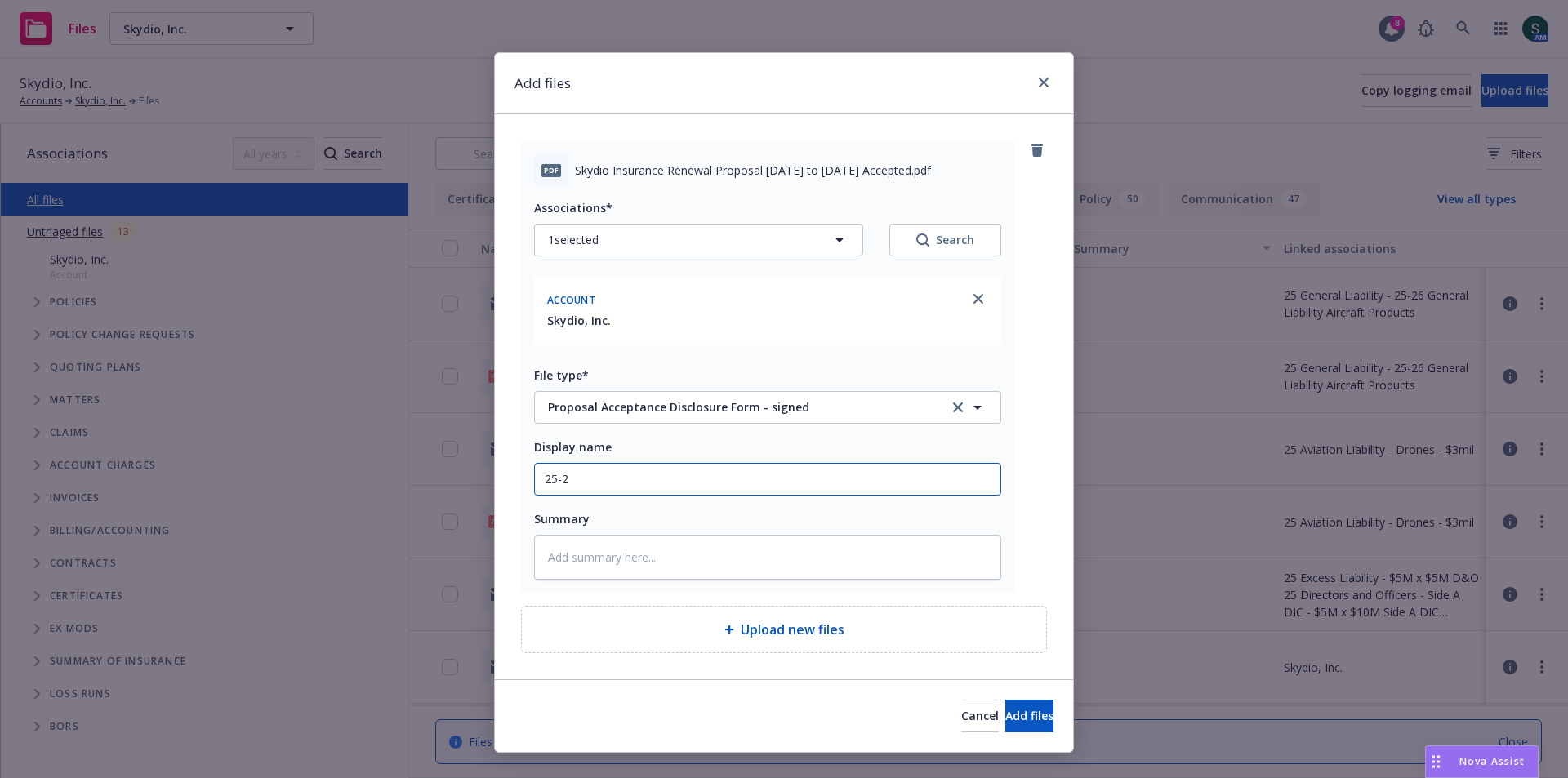 type on "x" 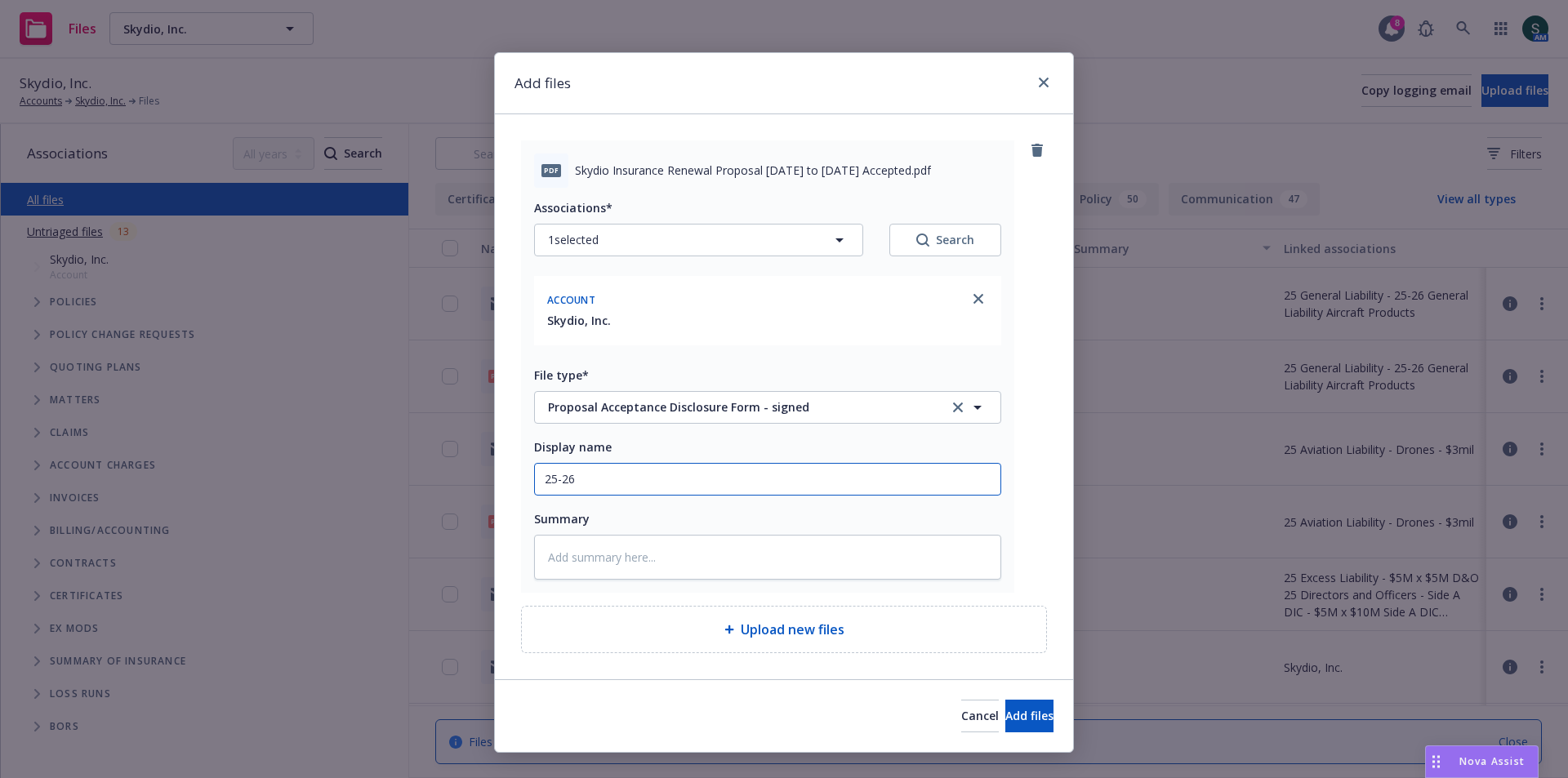 type on "x" 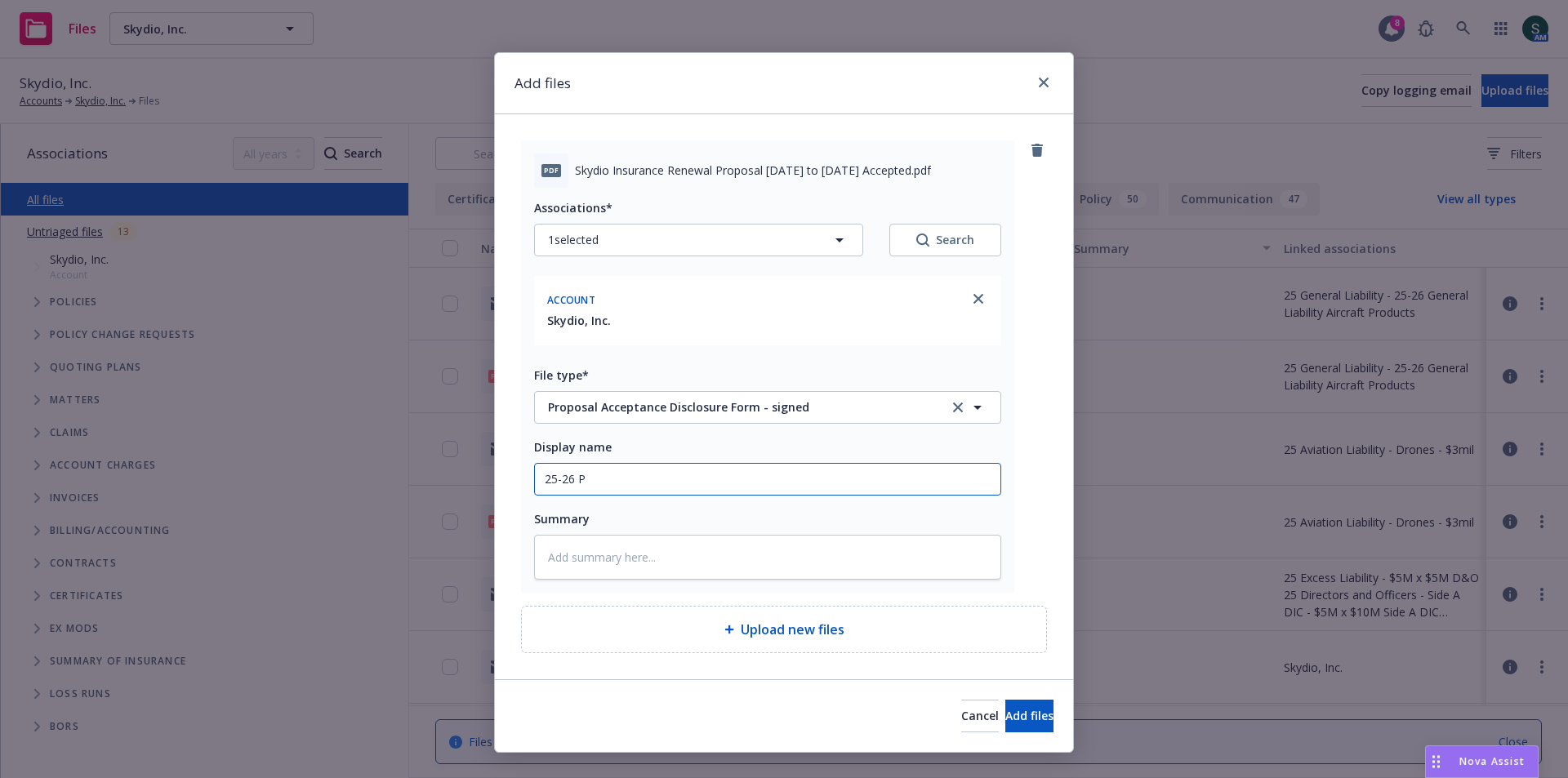 type on "x" 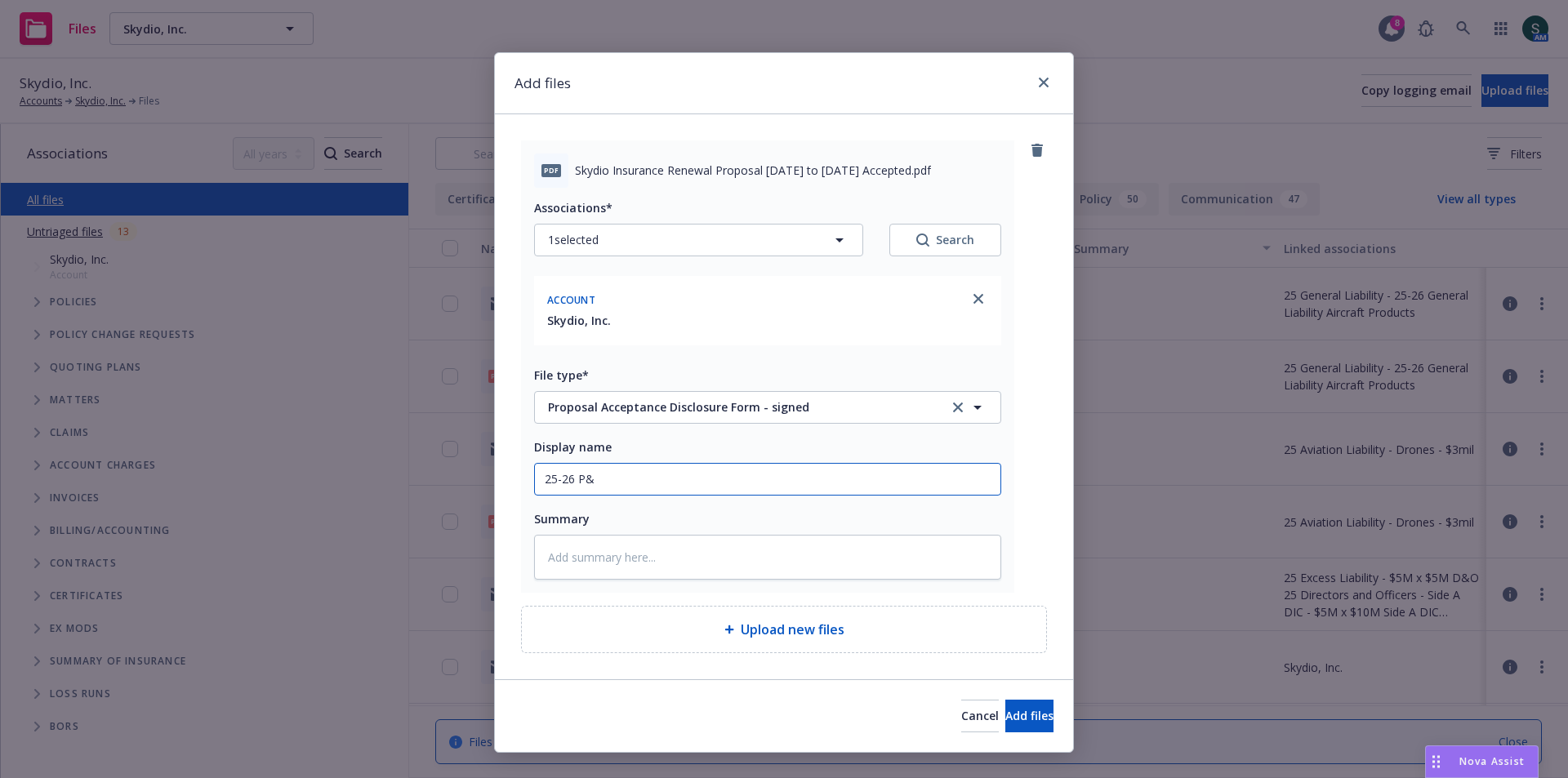 type on "x" 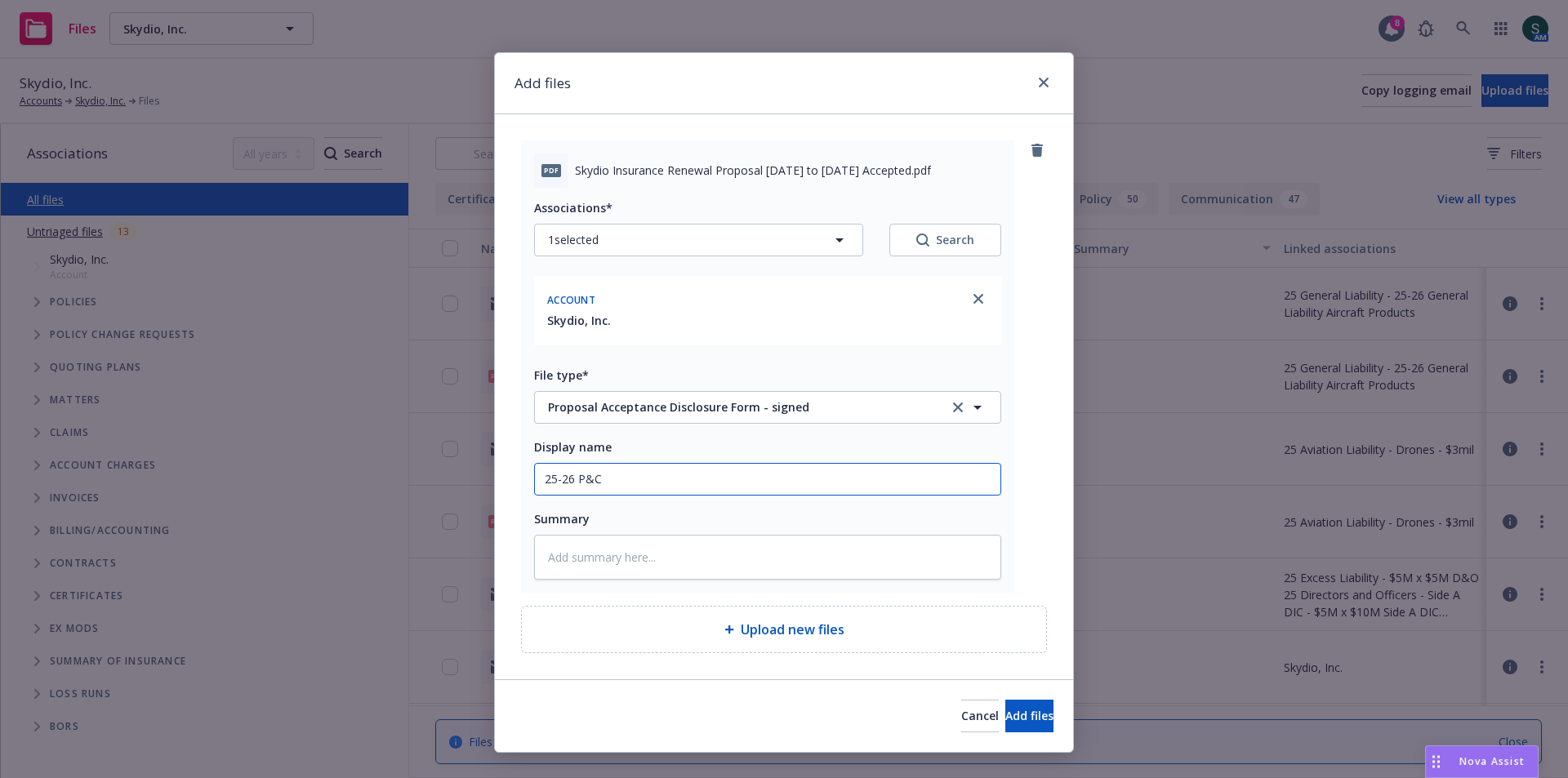 type on "x" 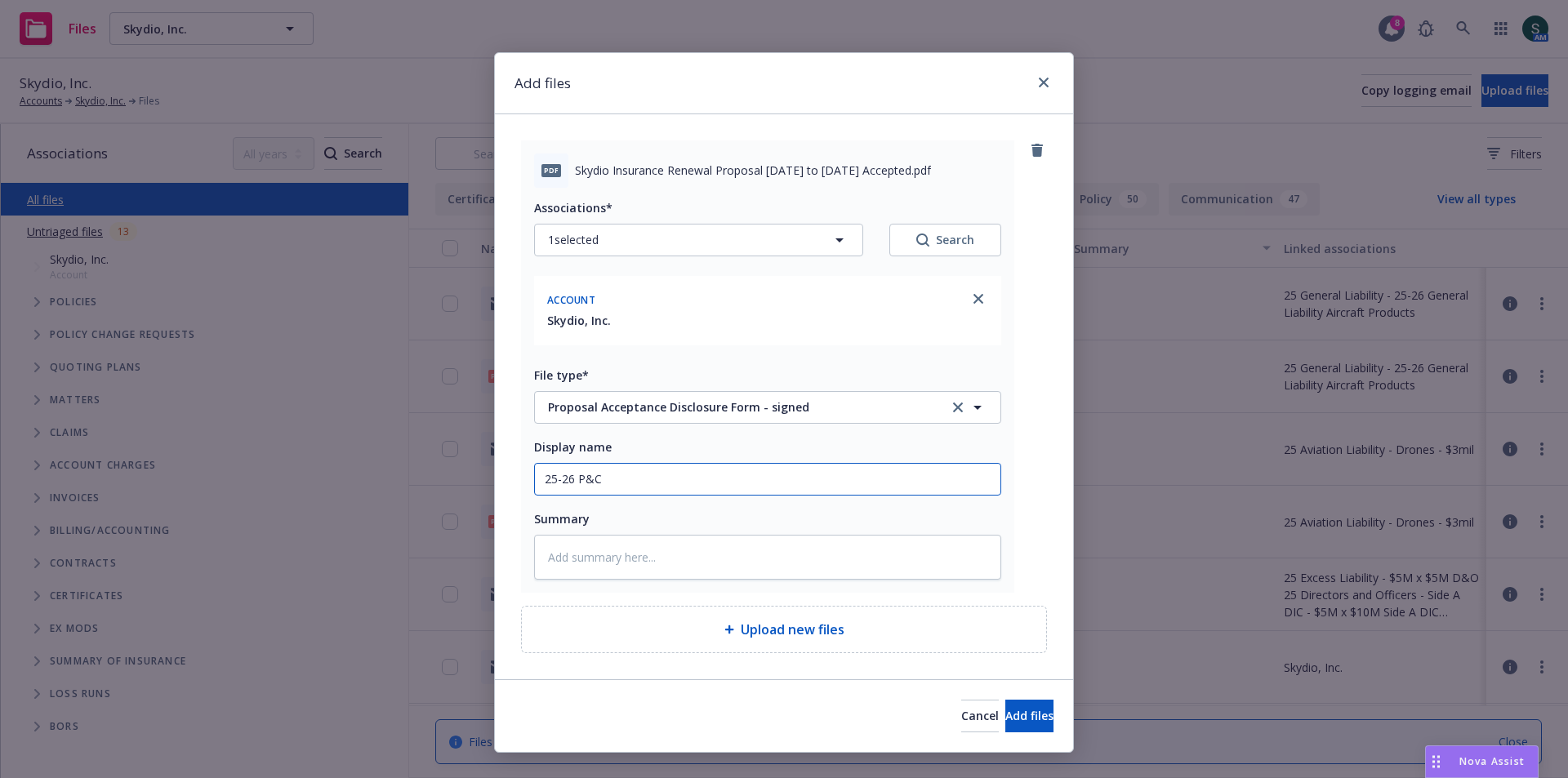 type on "x" 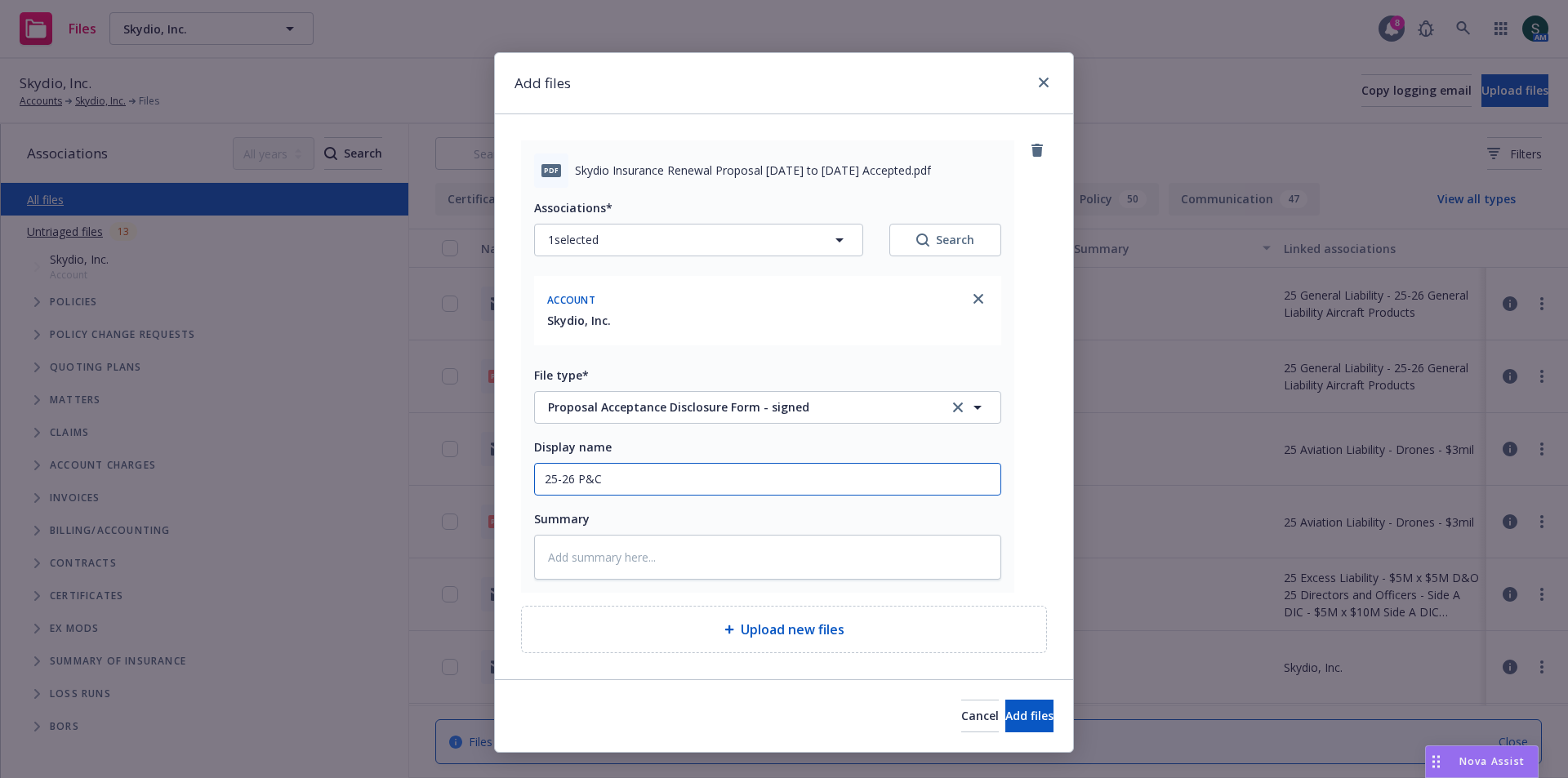 type on "25-26 P&C S" 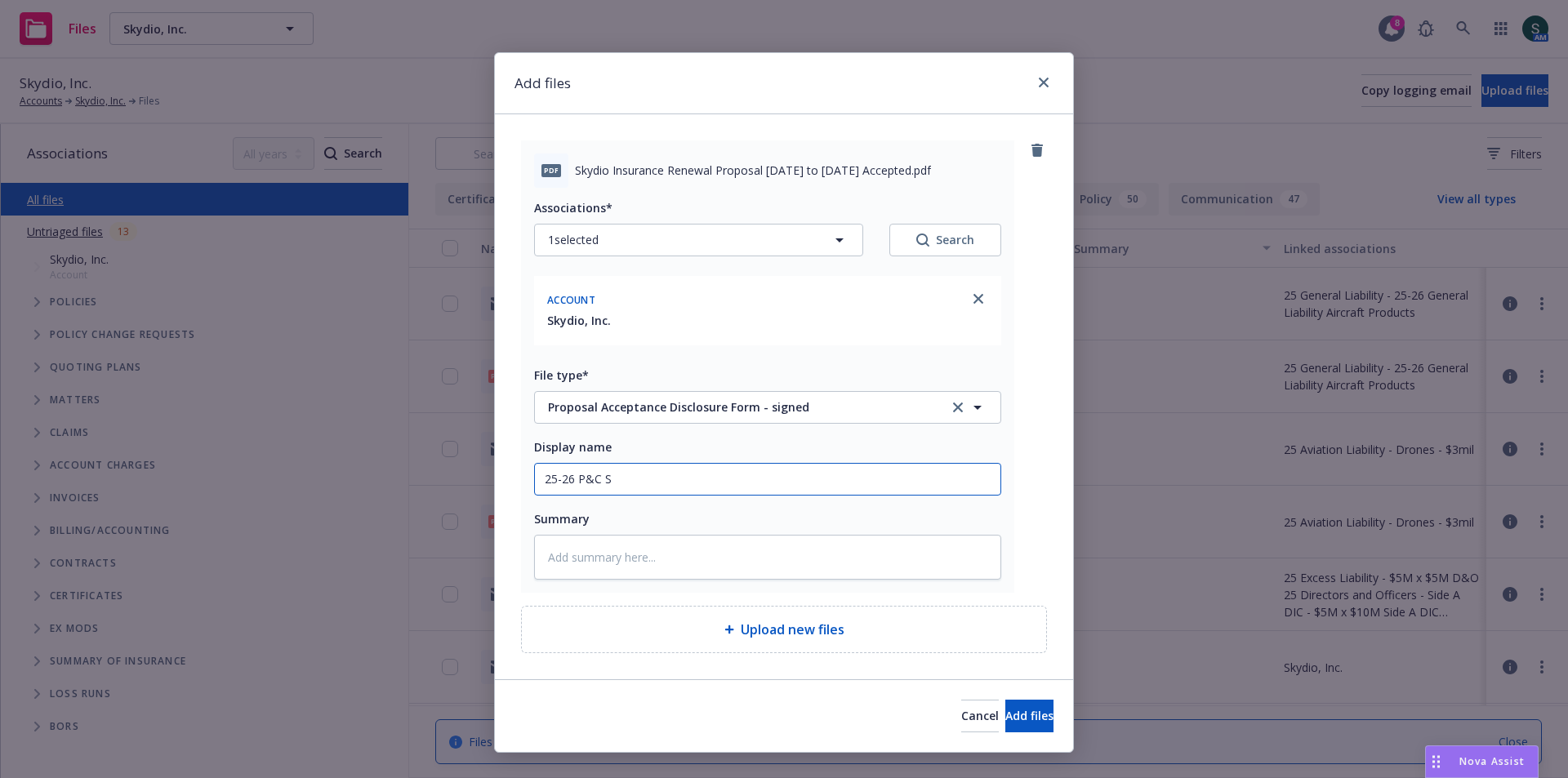 type on "x" 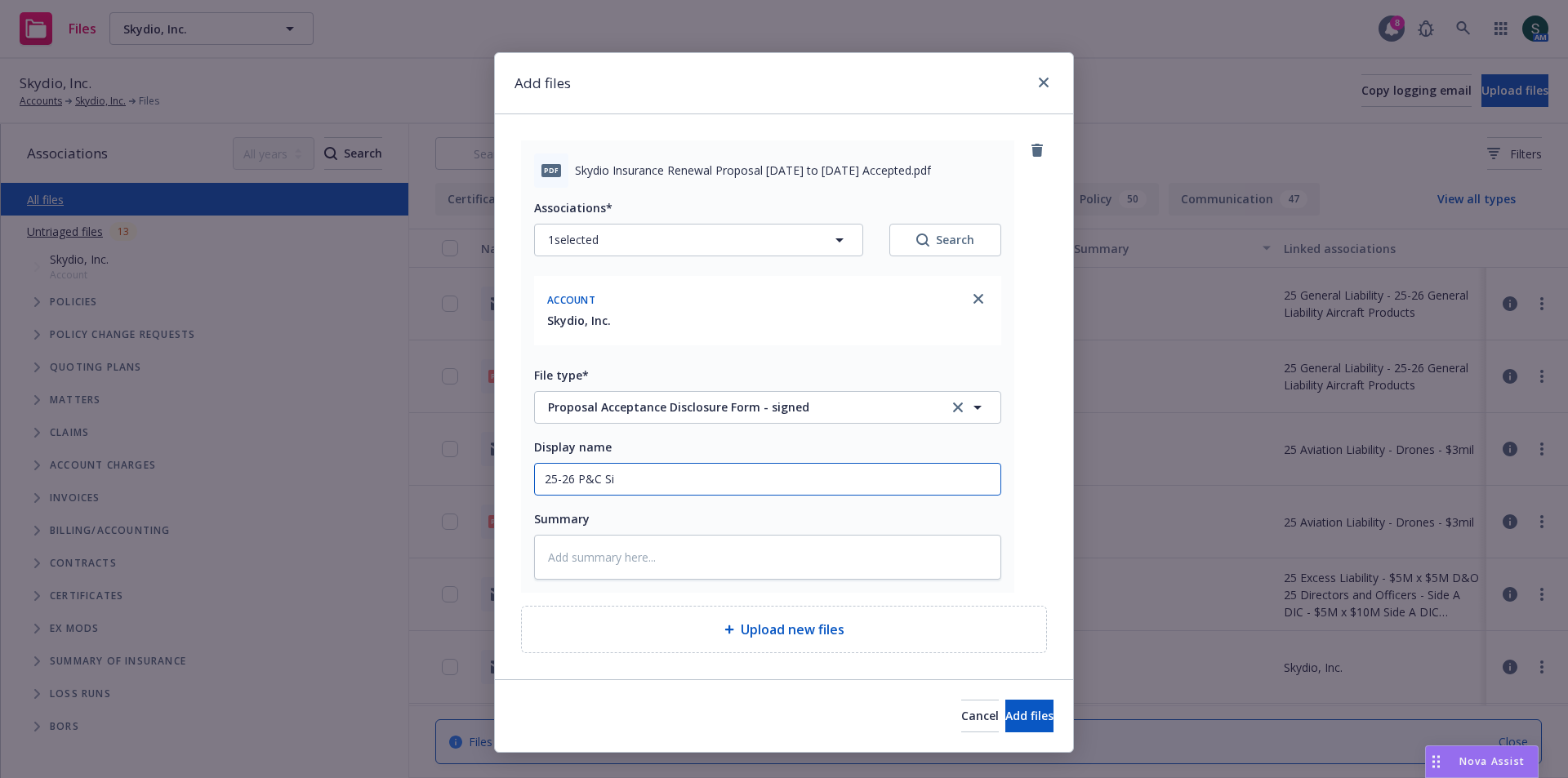 type on "x" 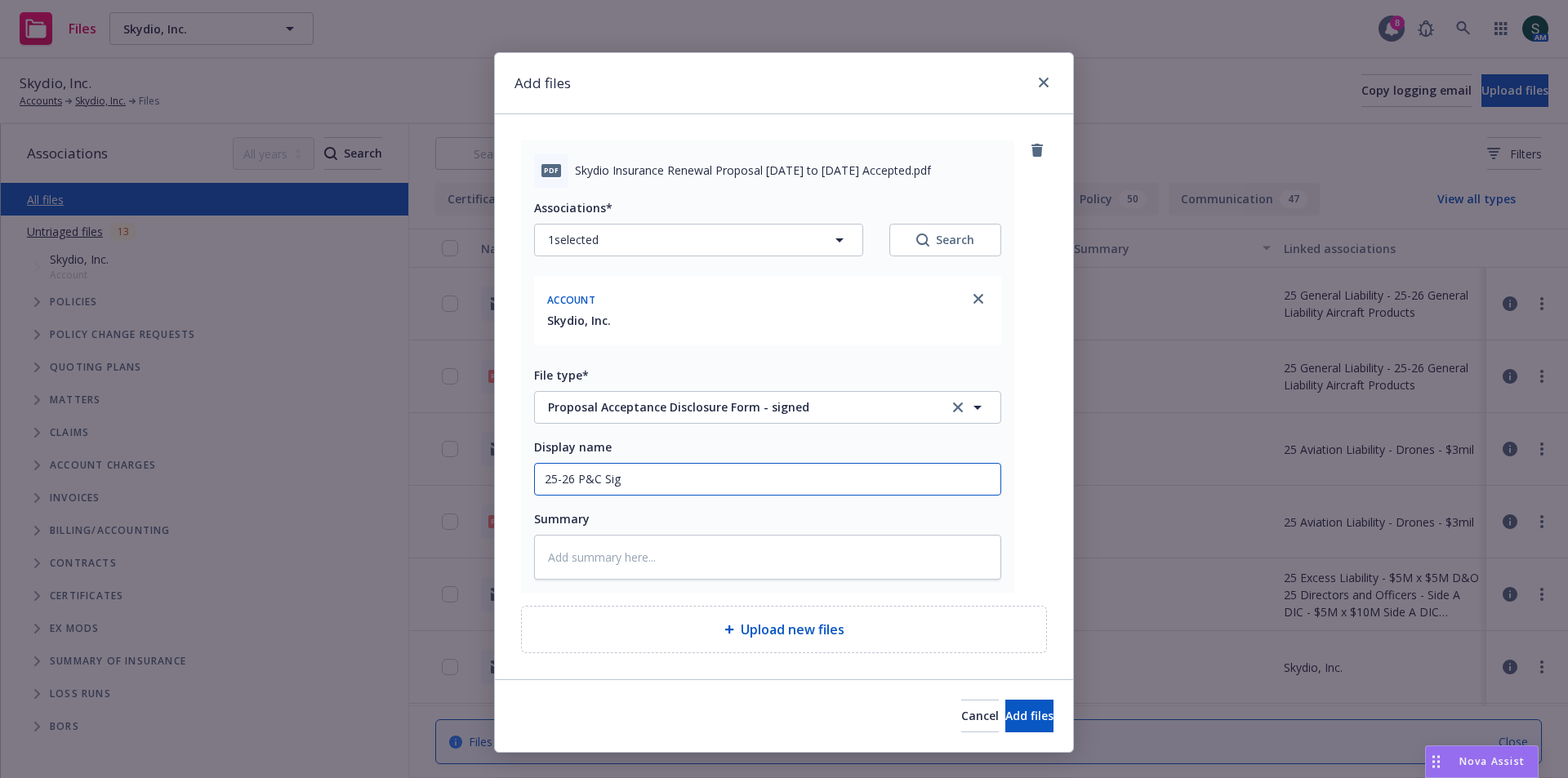 type on "x" 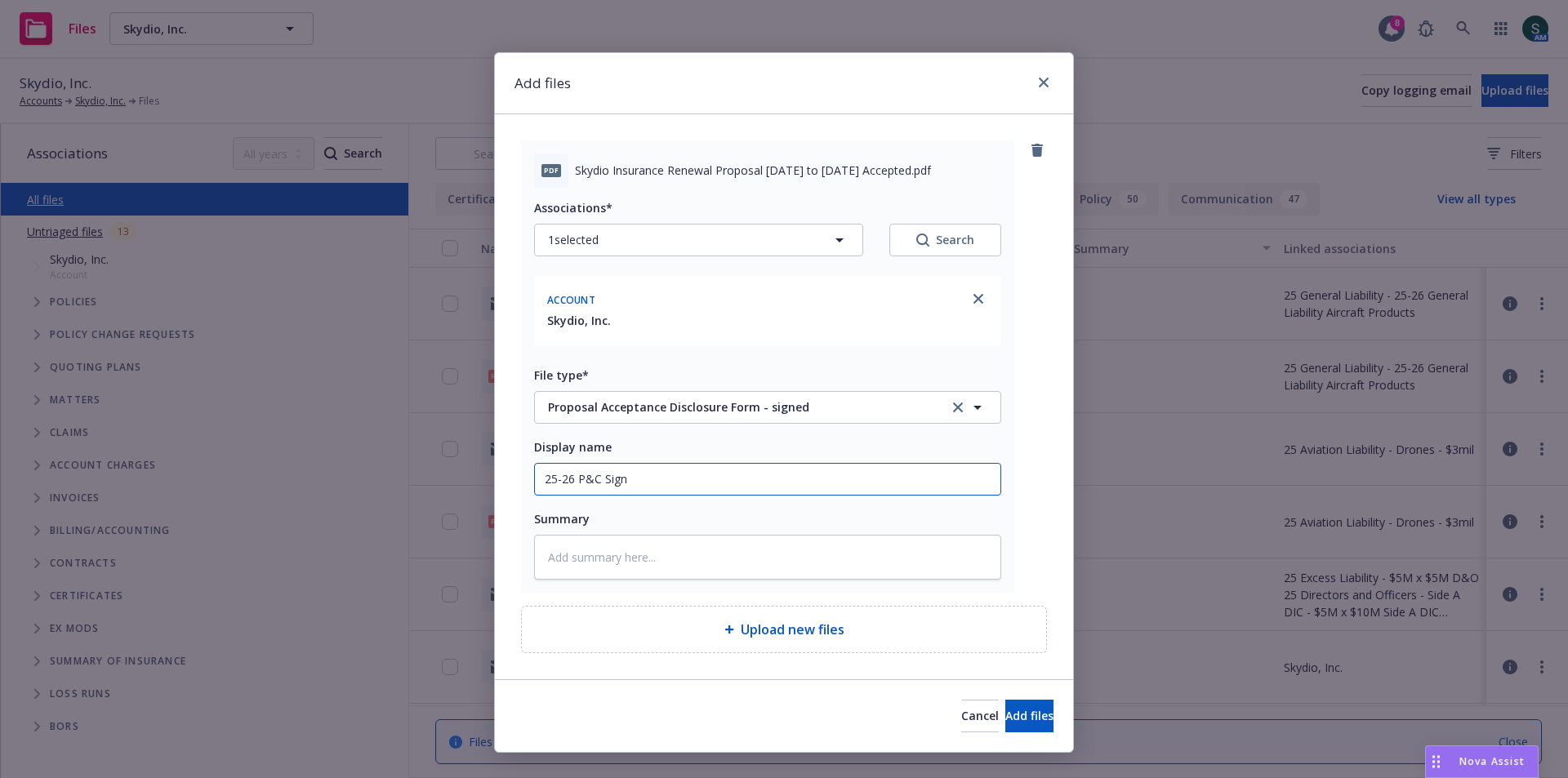 type on "x" 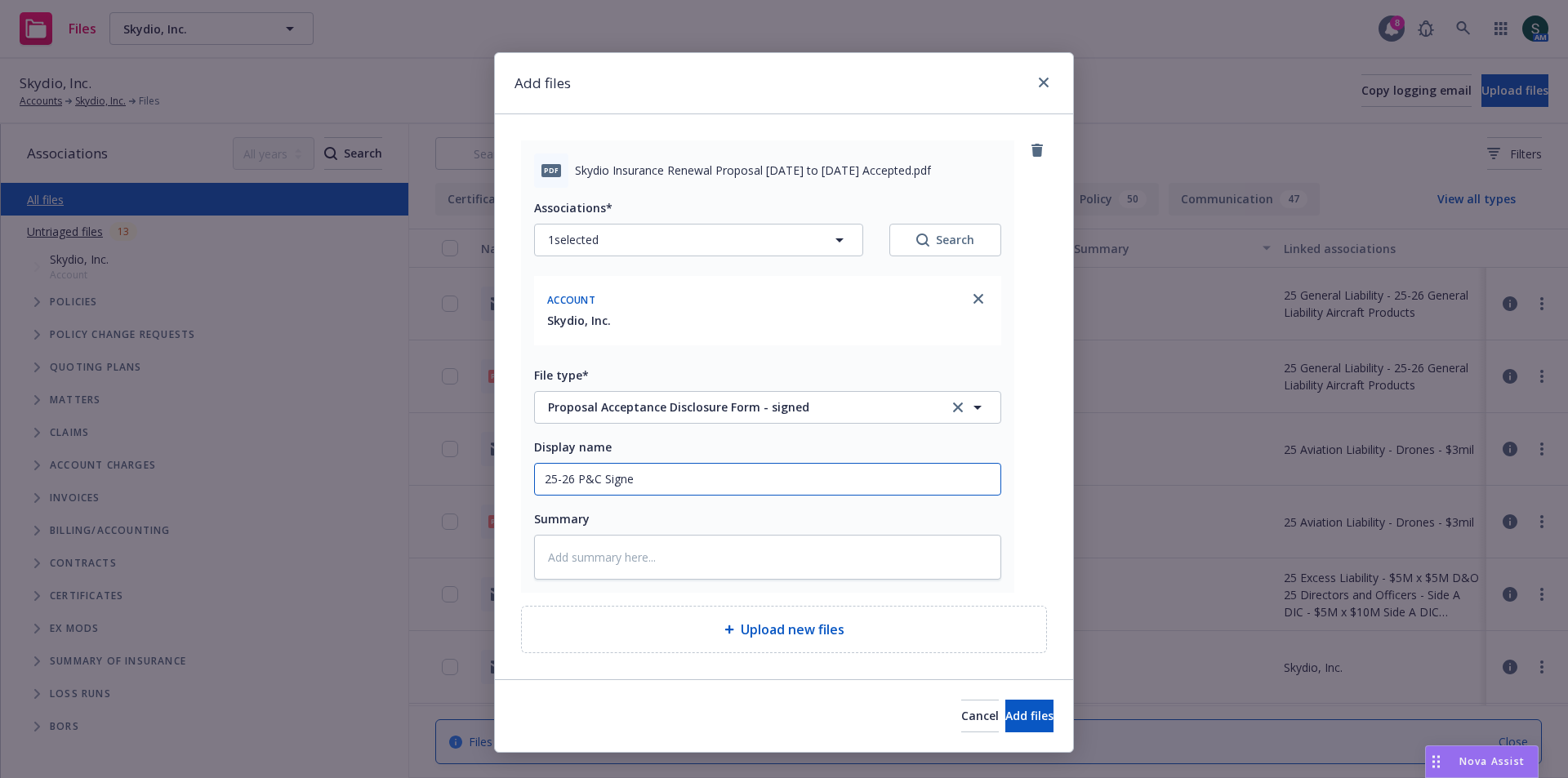 type on "x" 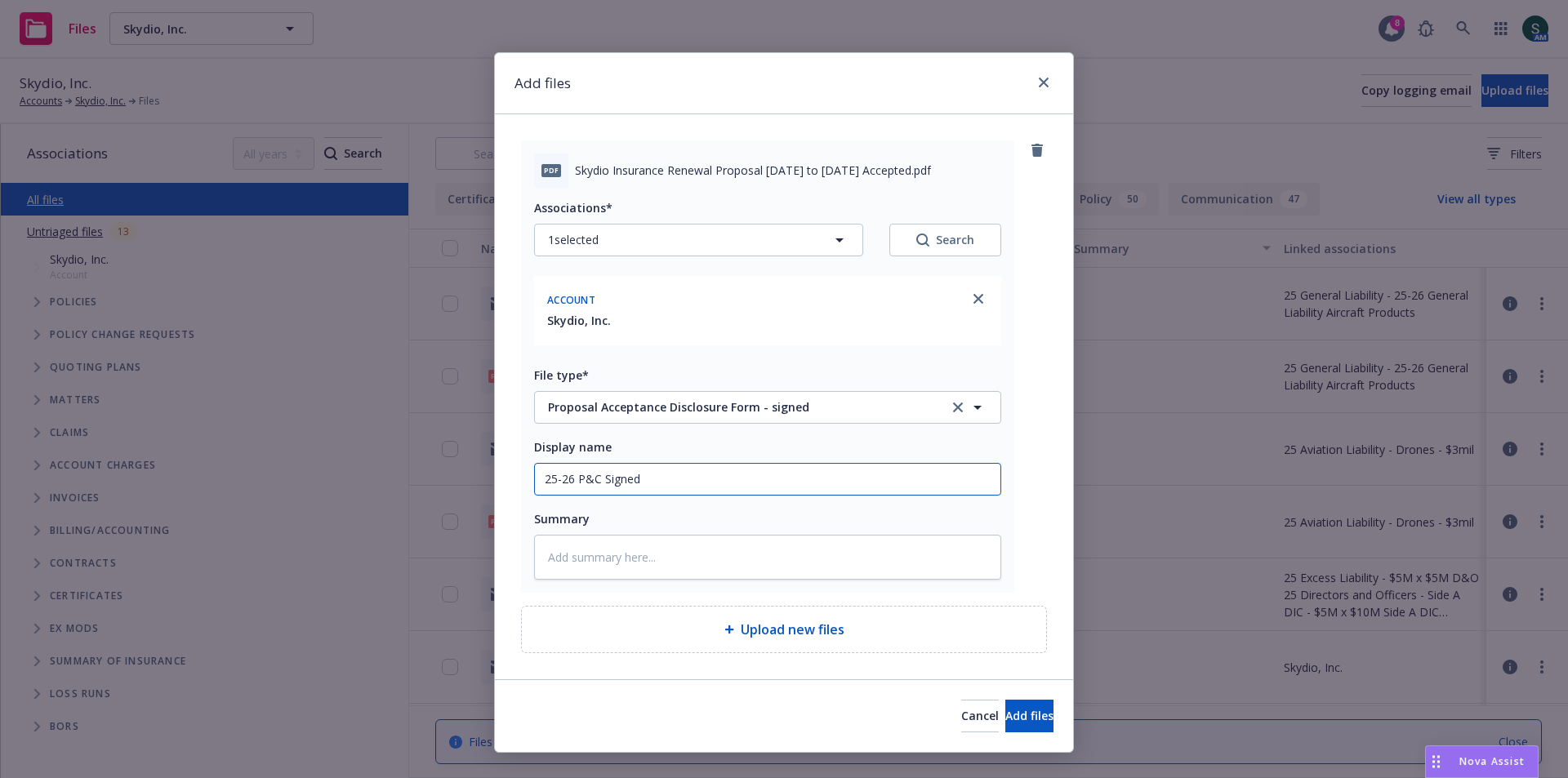 type on "x" 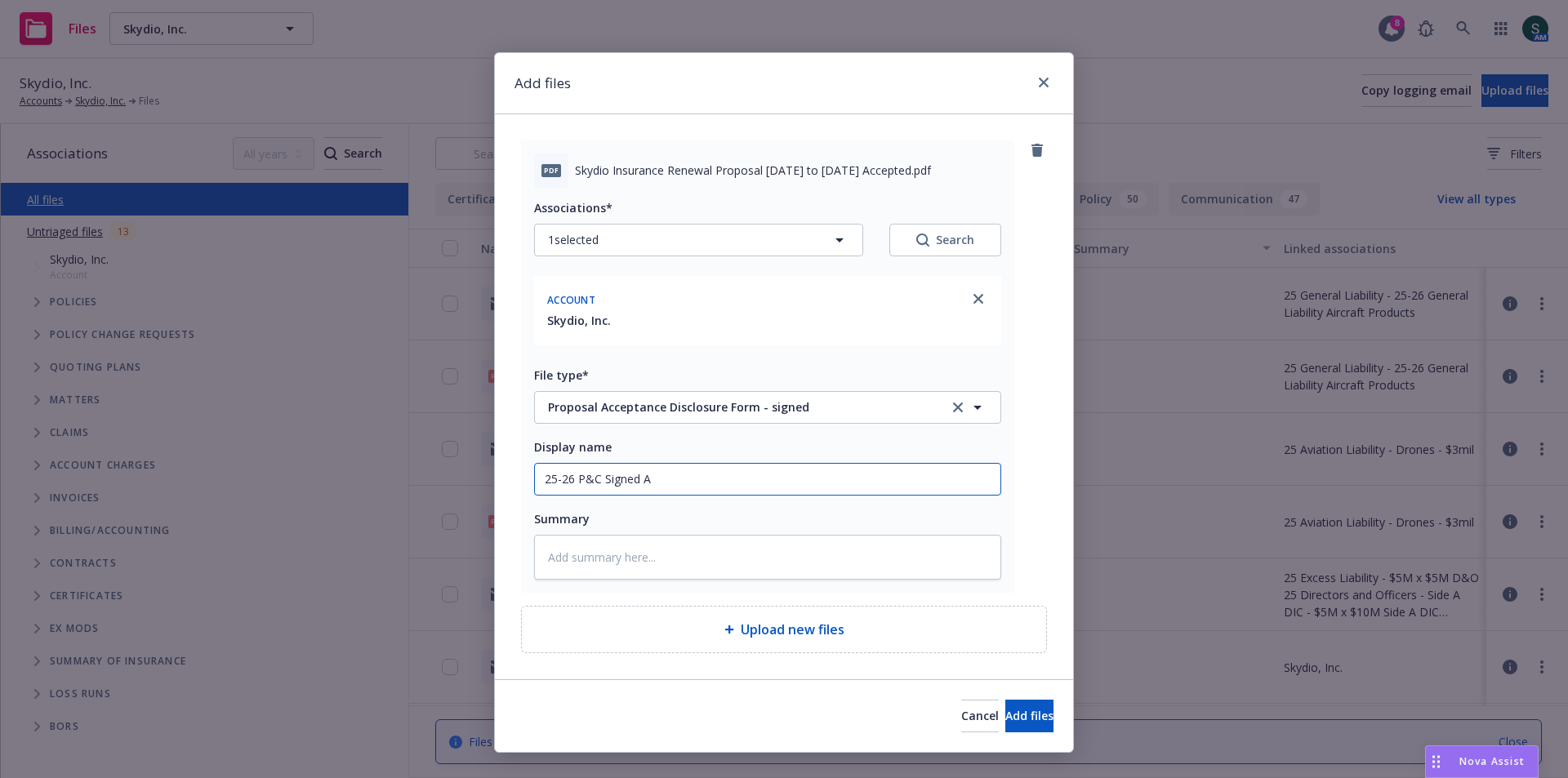 type on "x" 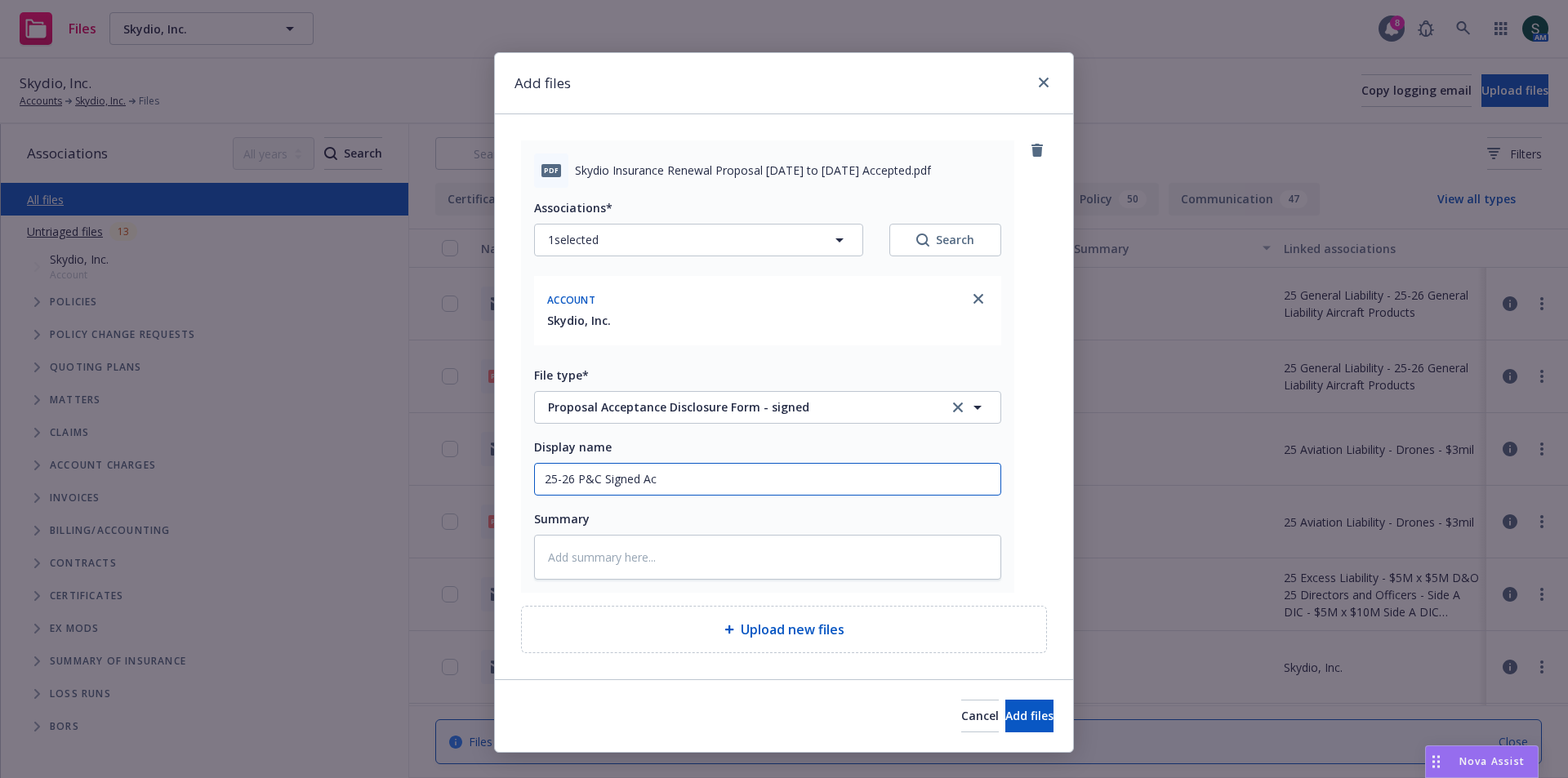 type on "x" 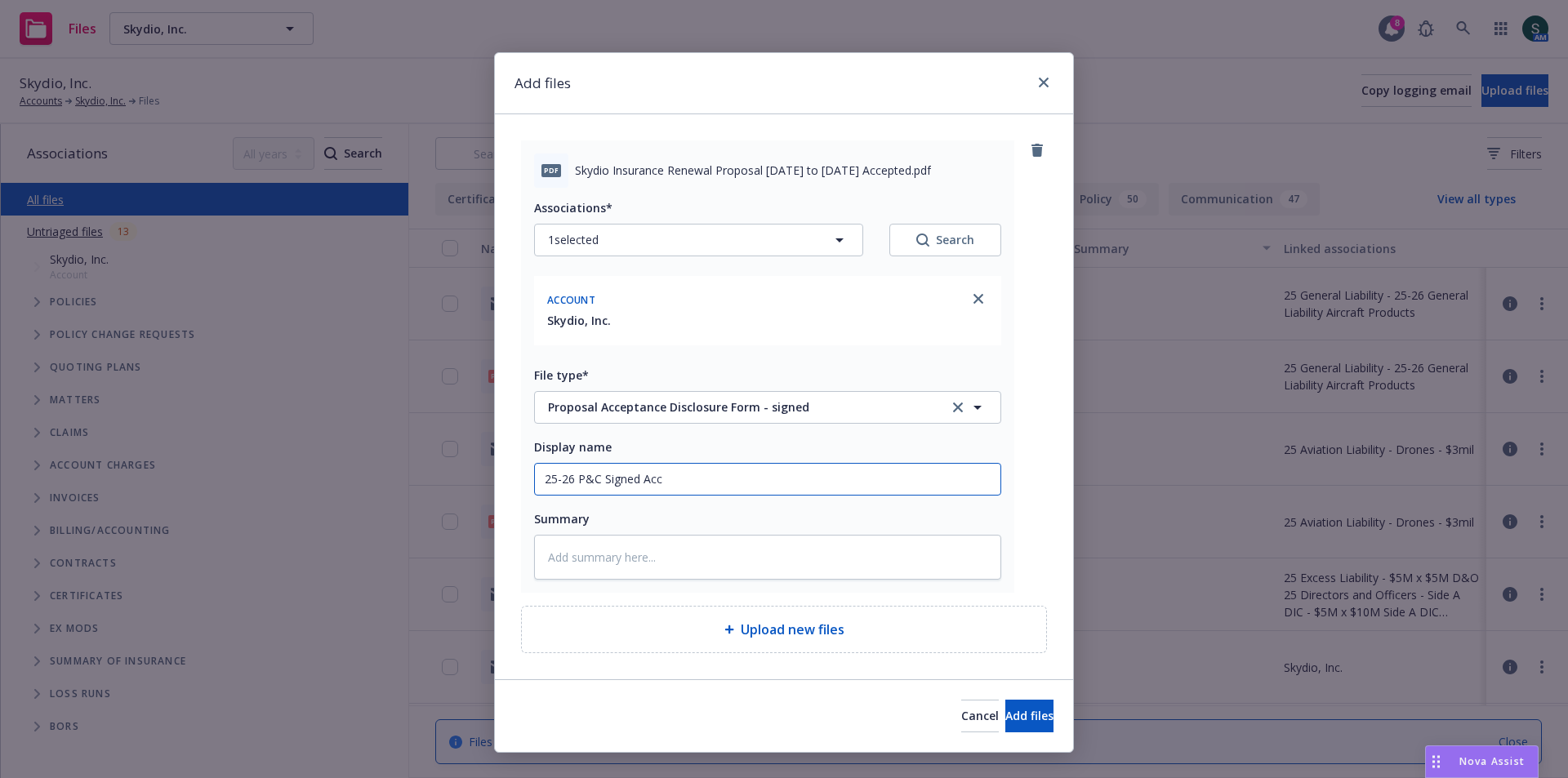 type on "x" 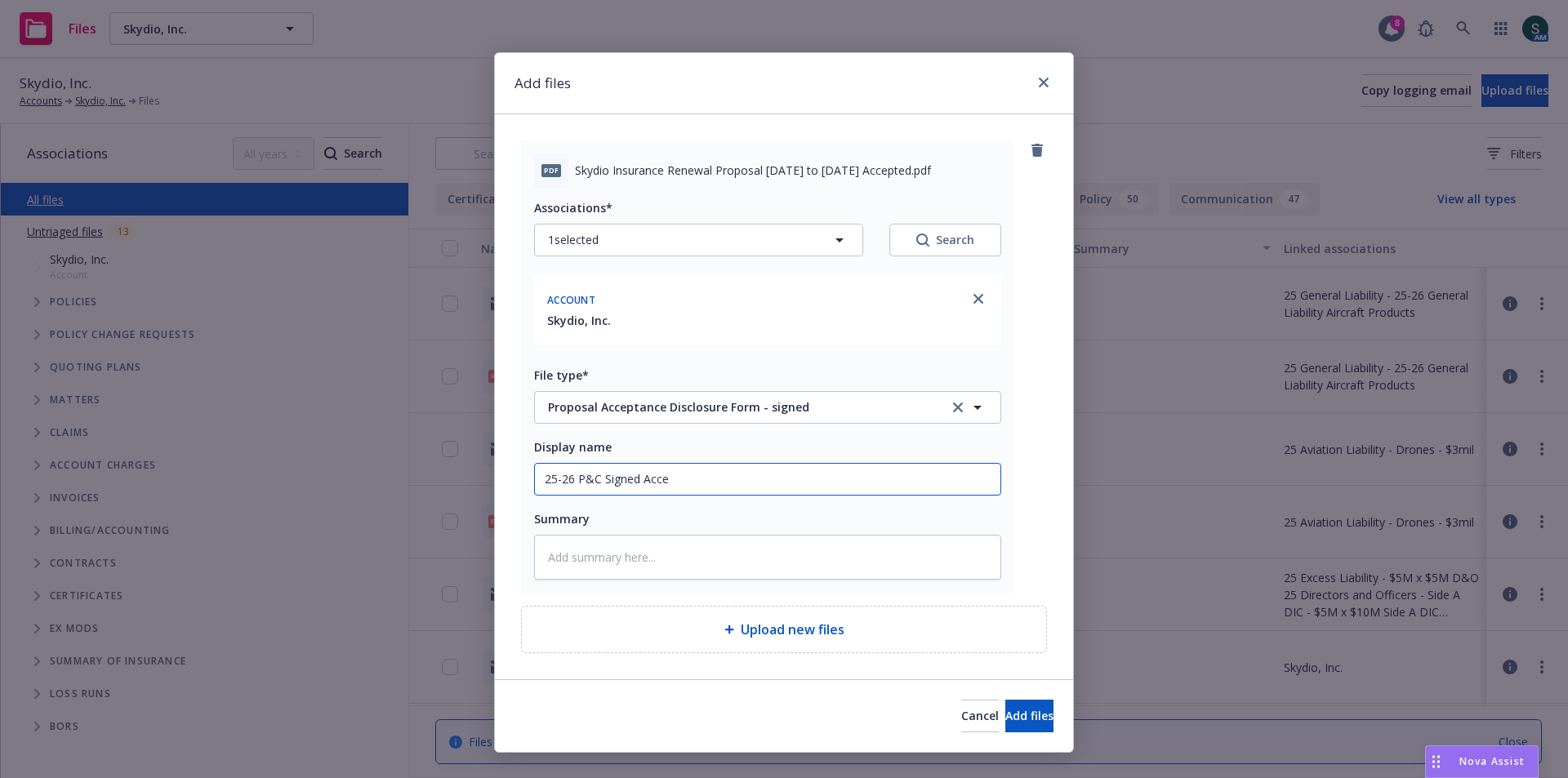 type on "x" 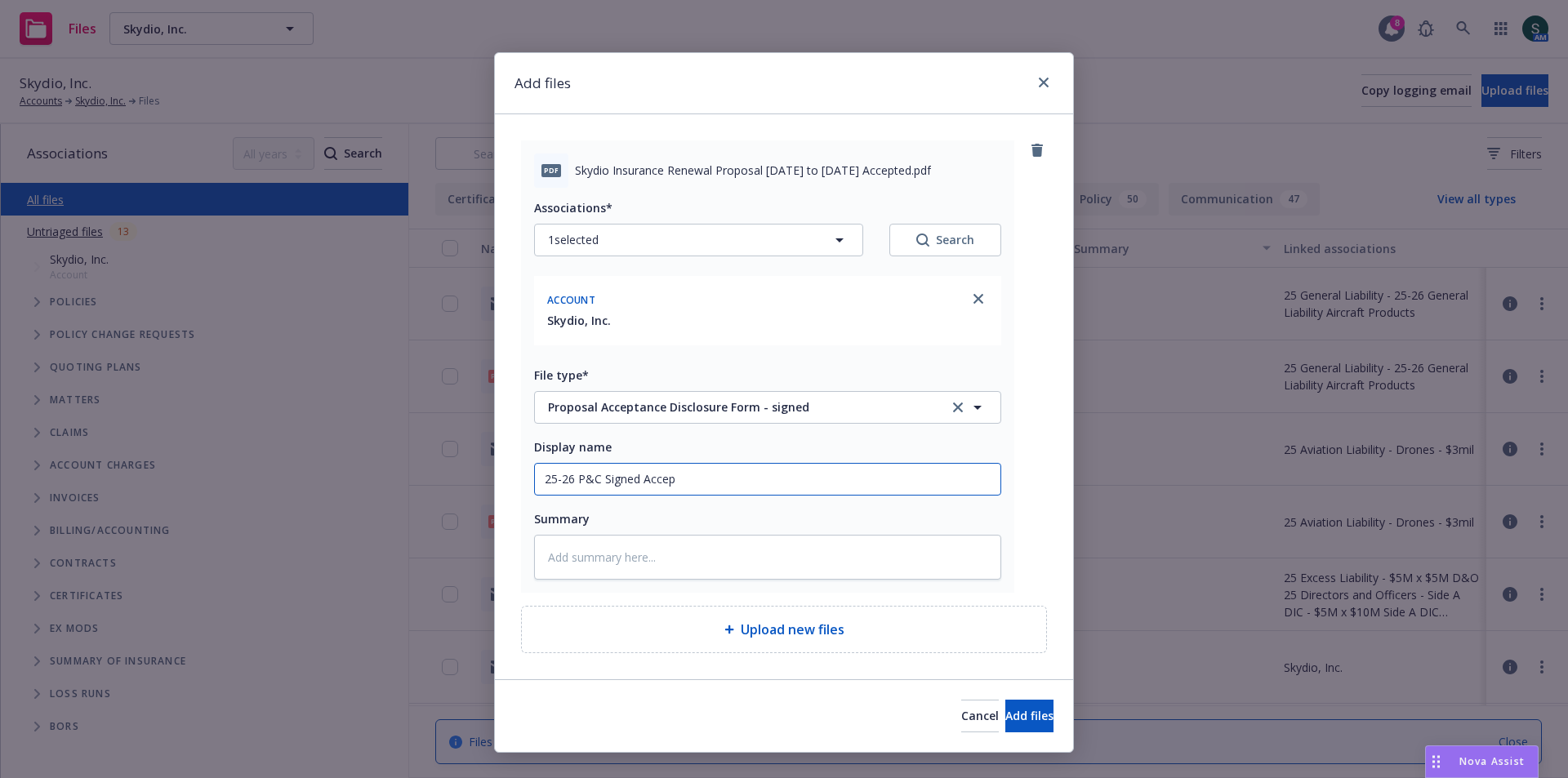 type on "x" 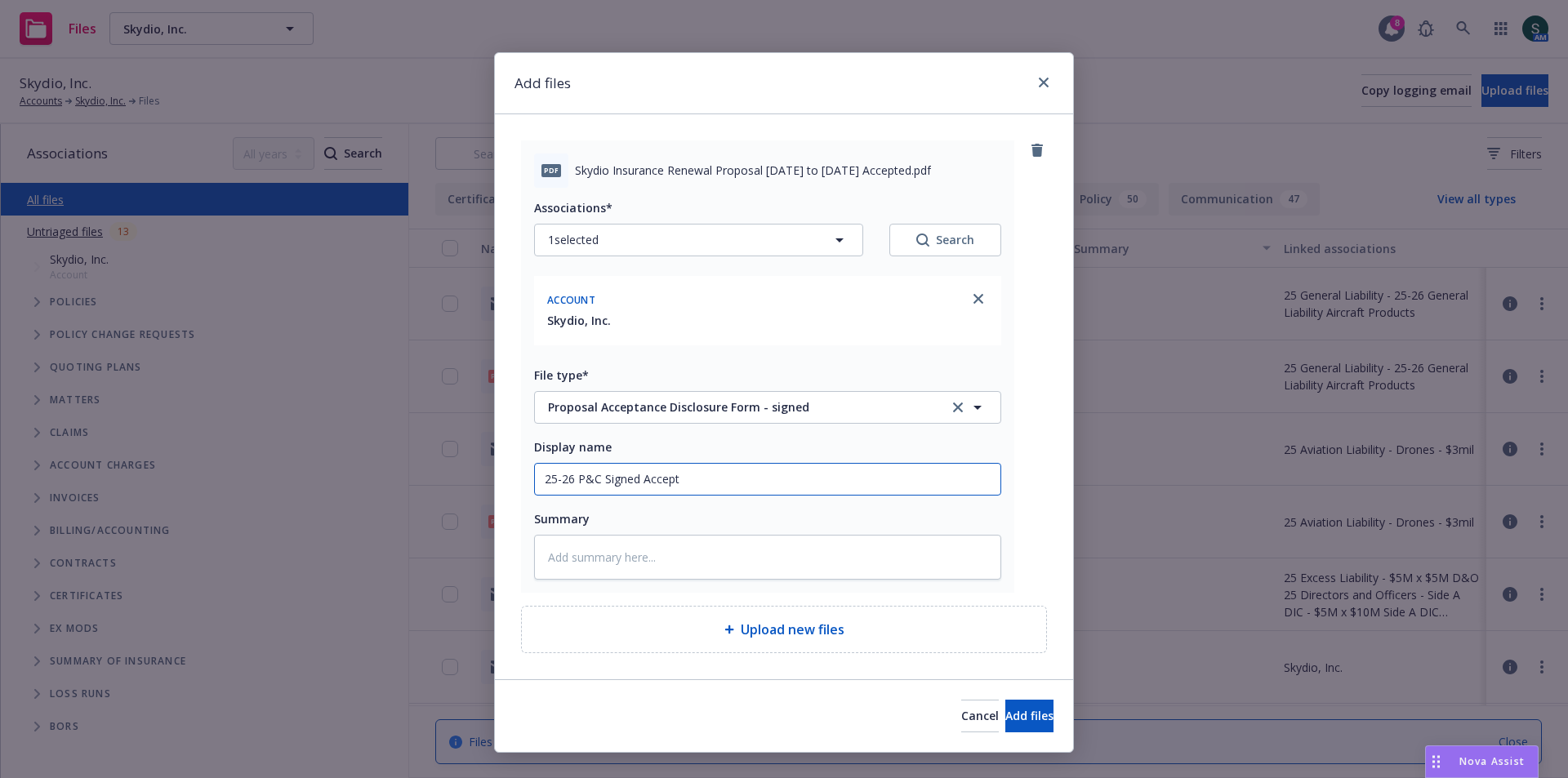type on "x" 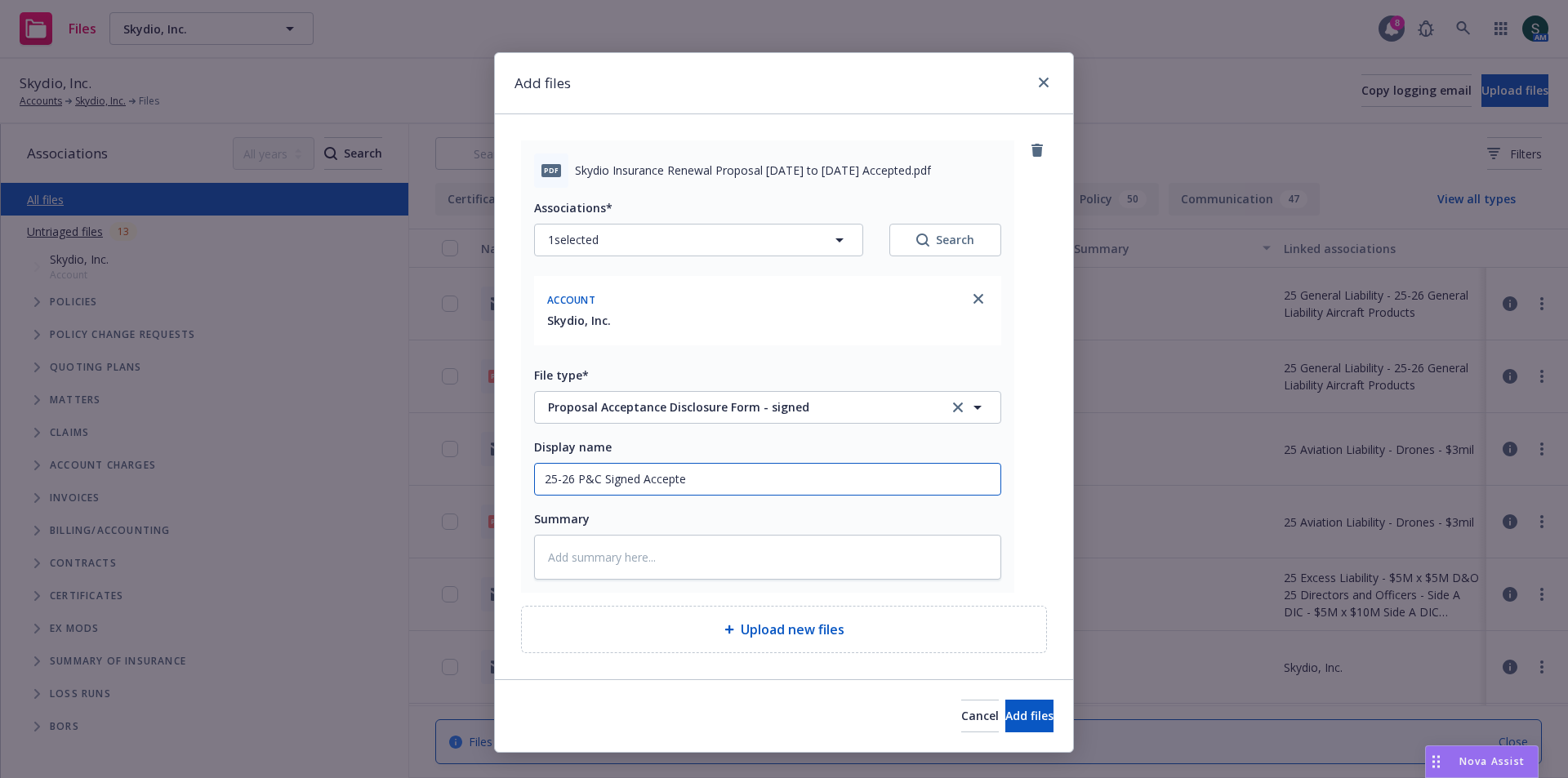 type on "x" 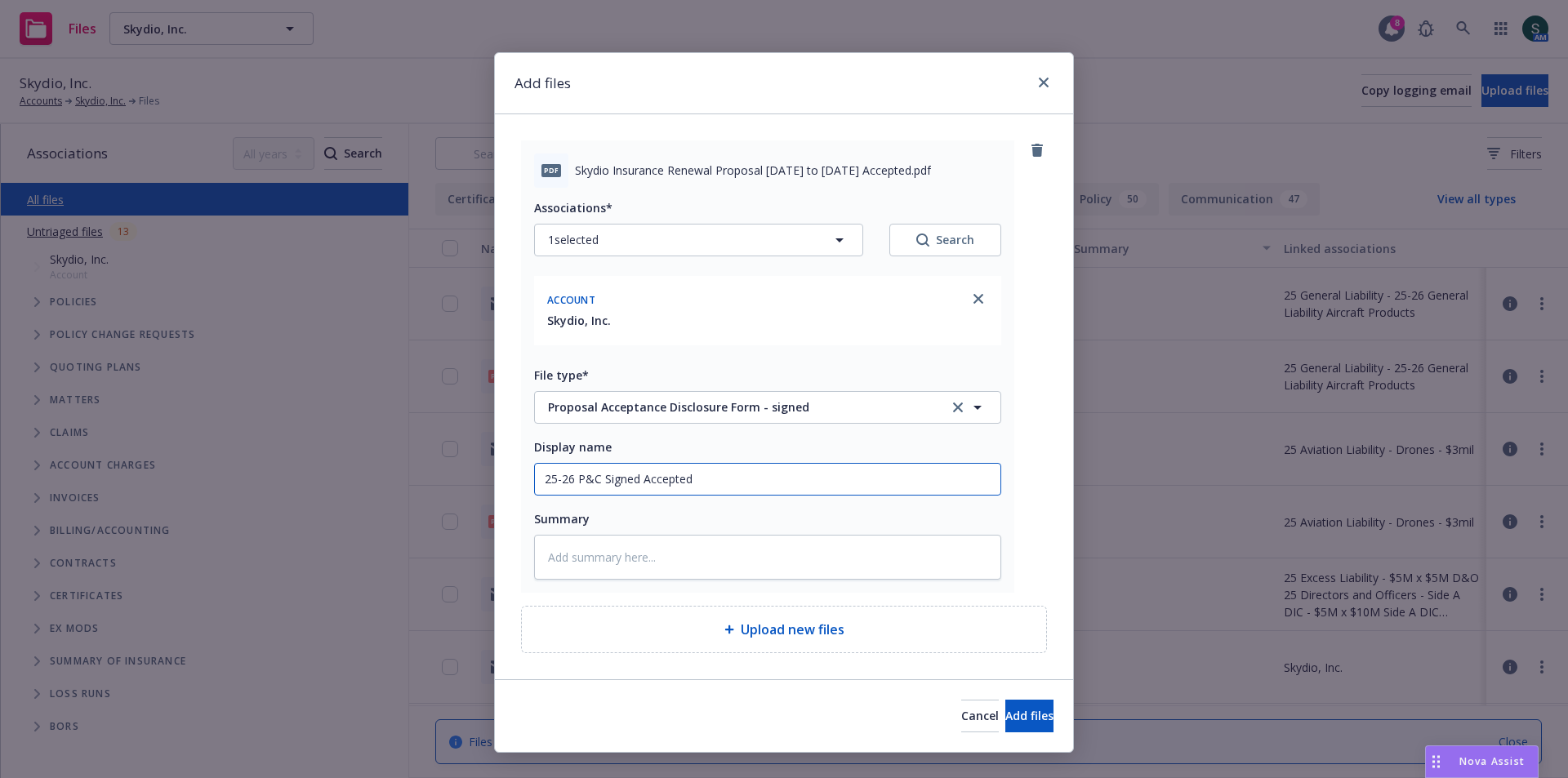 type on "x" 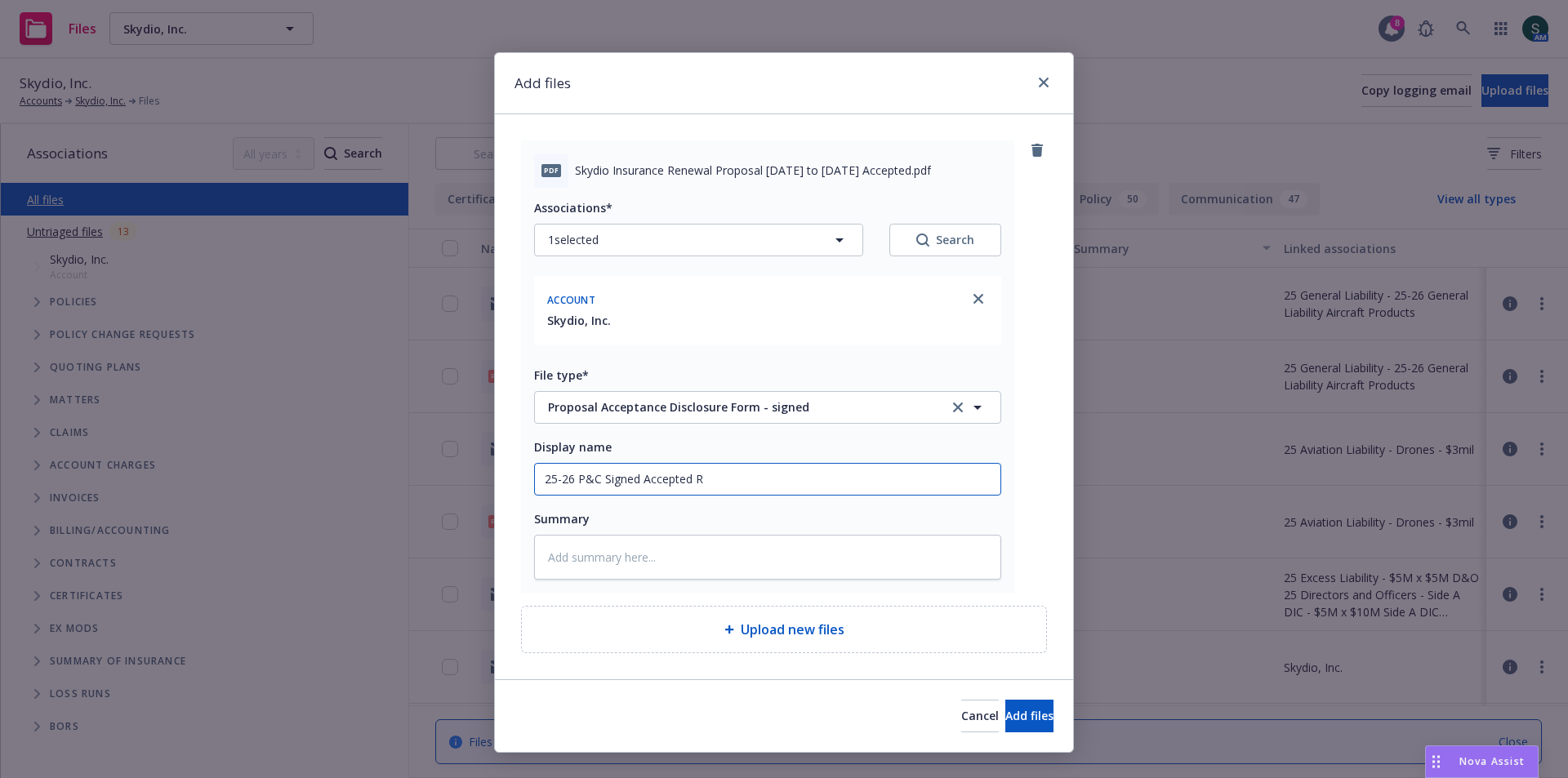 type on "x" 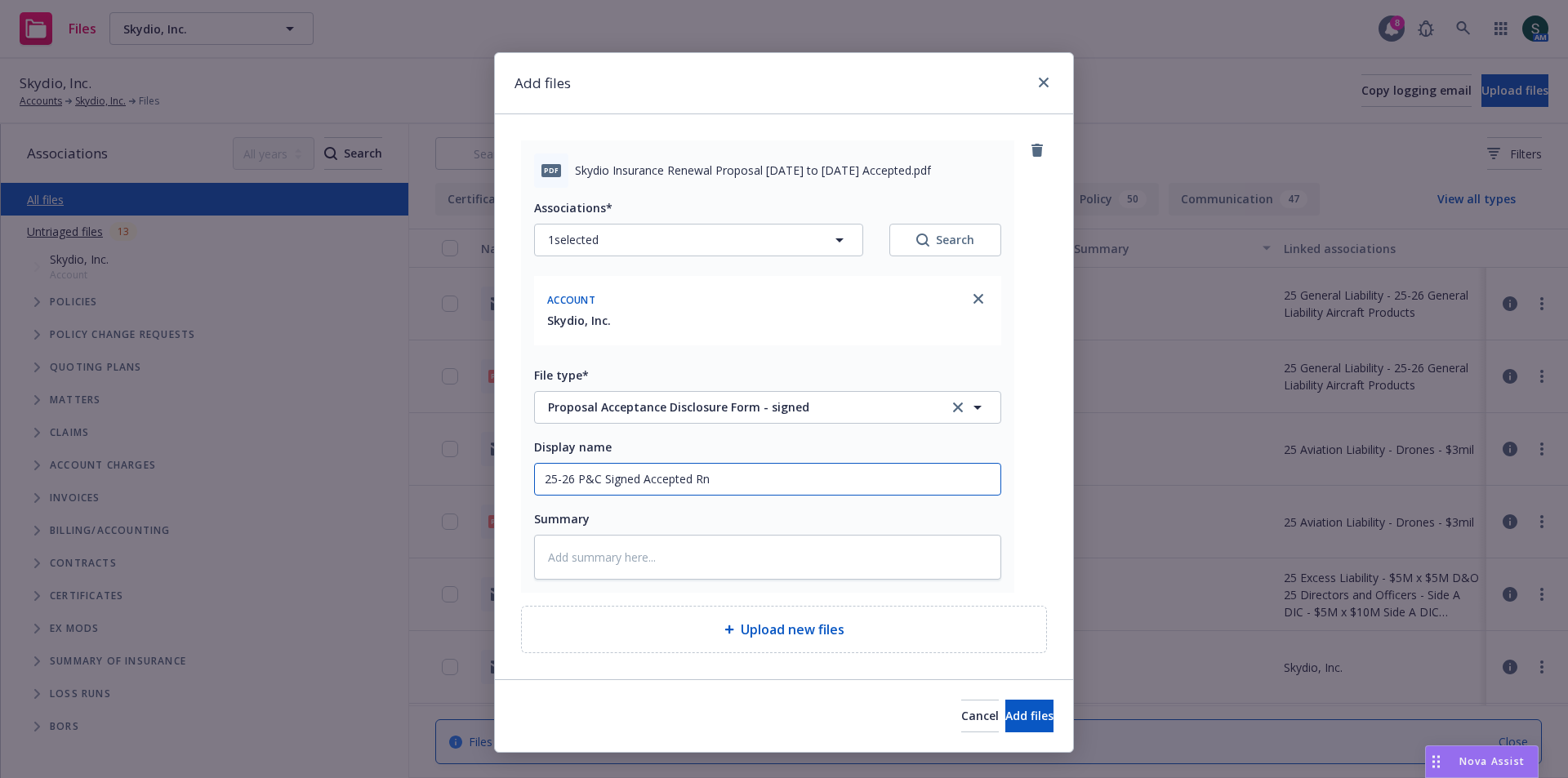 type on "x" 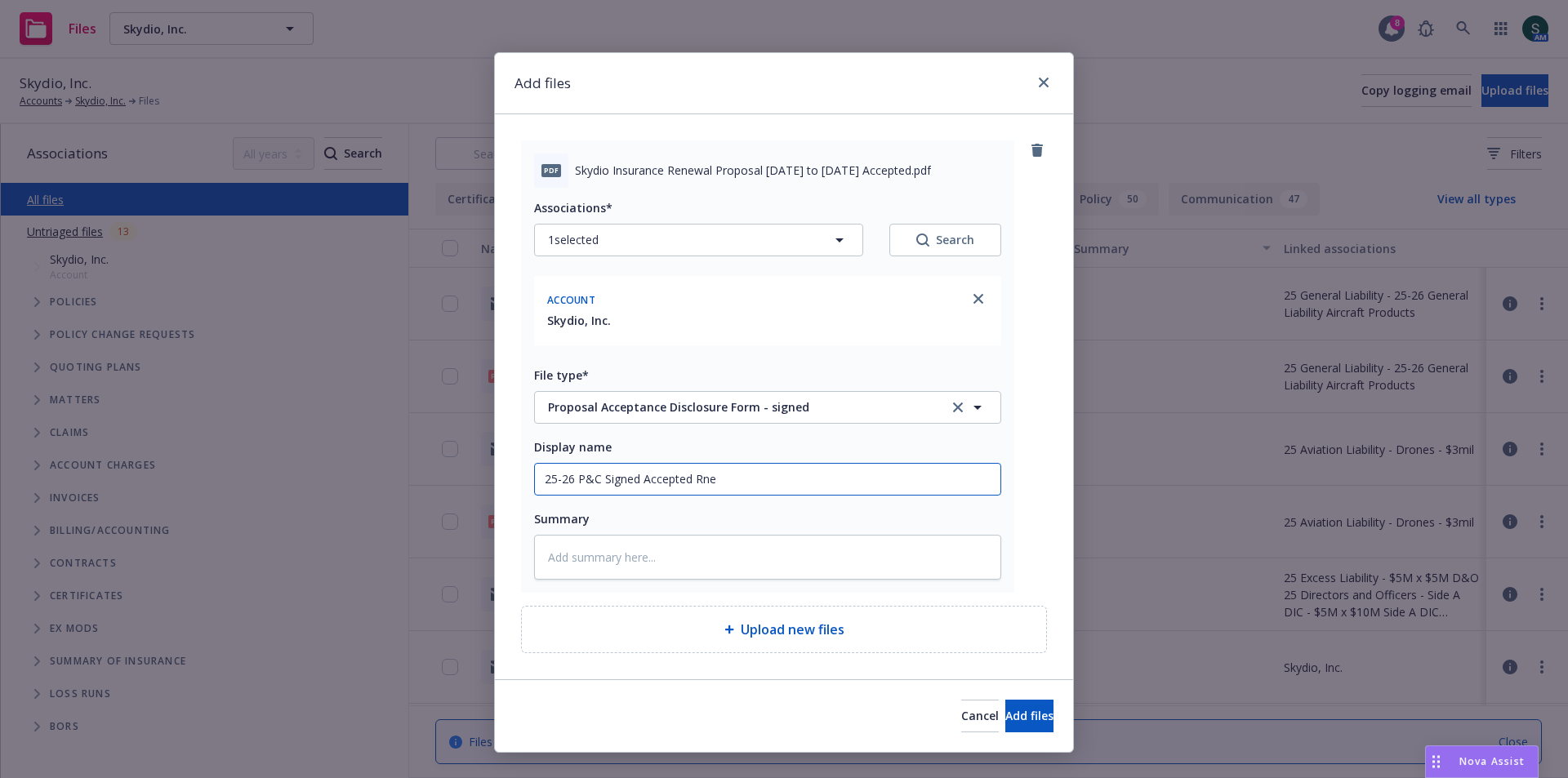 type on "x" 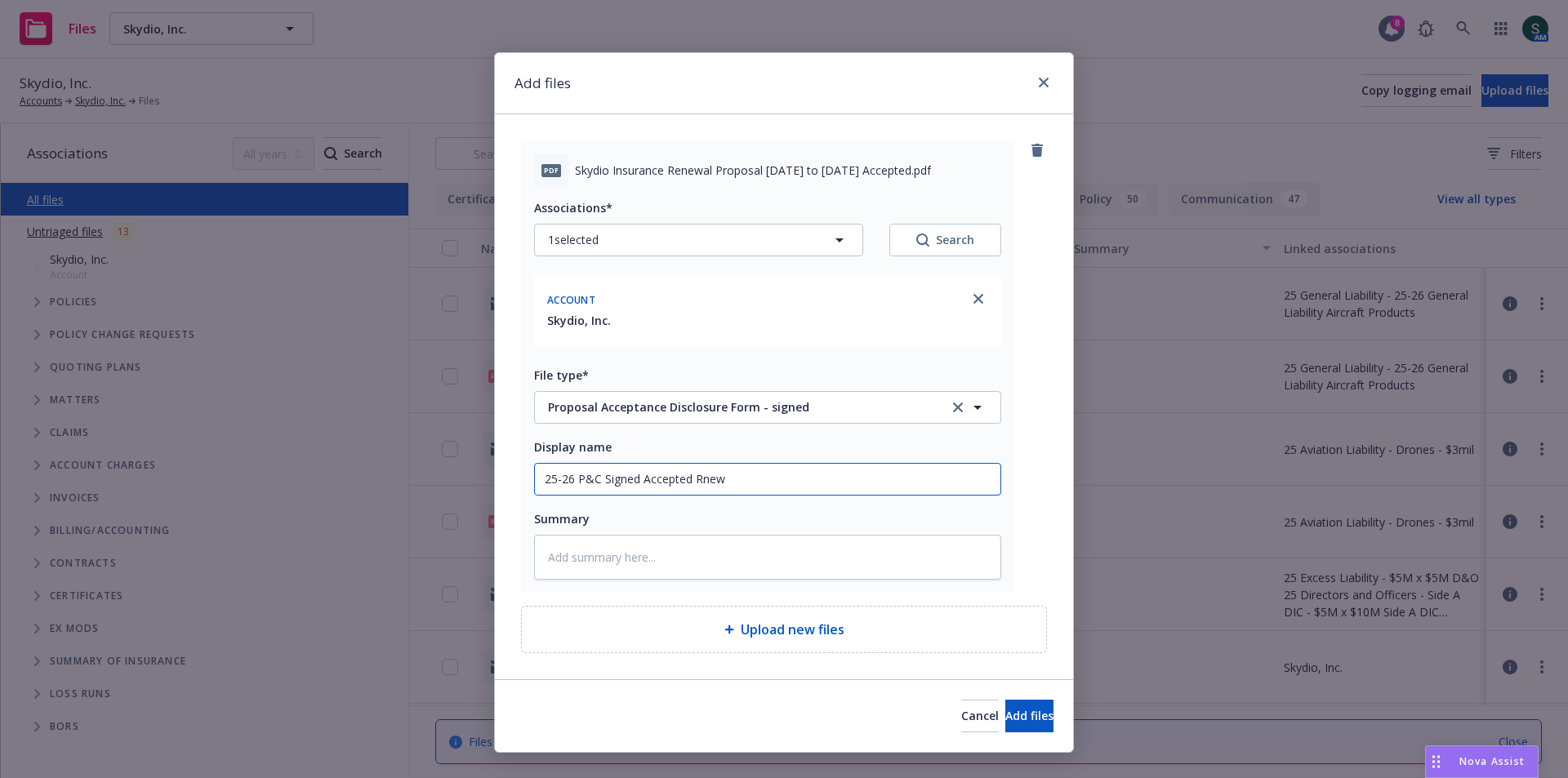 type on "x" 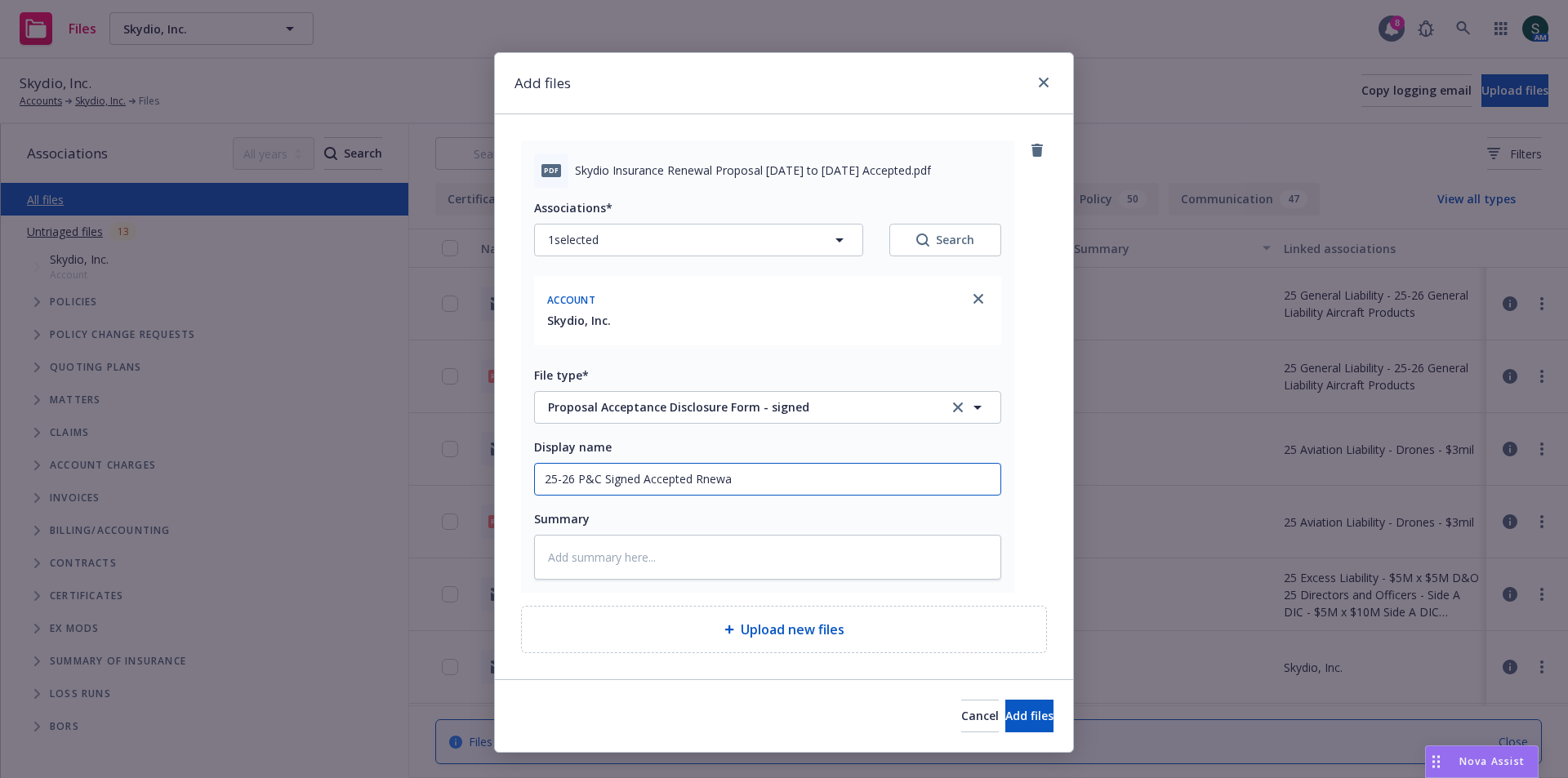 type on "x" 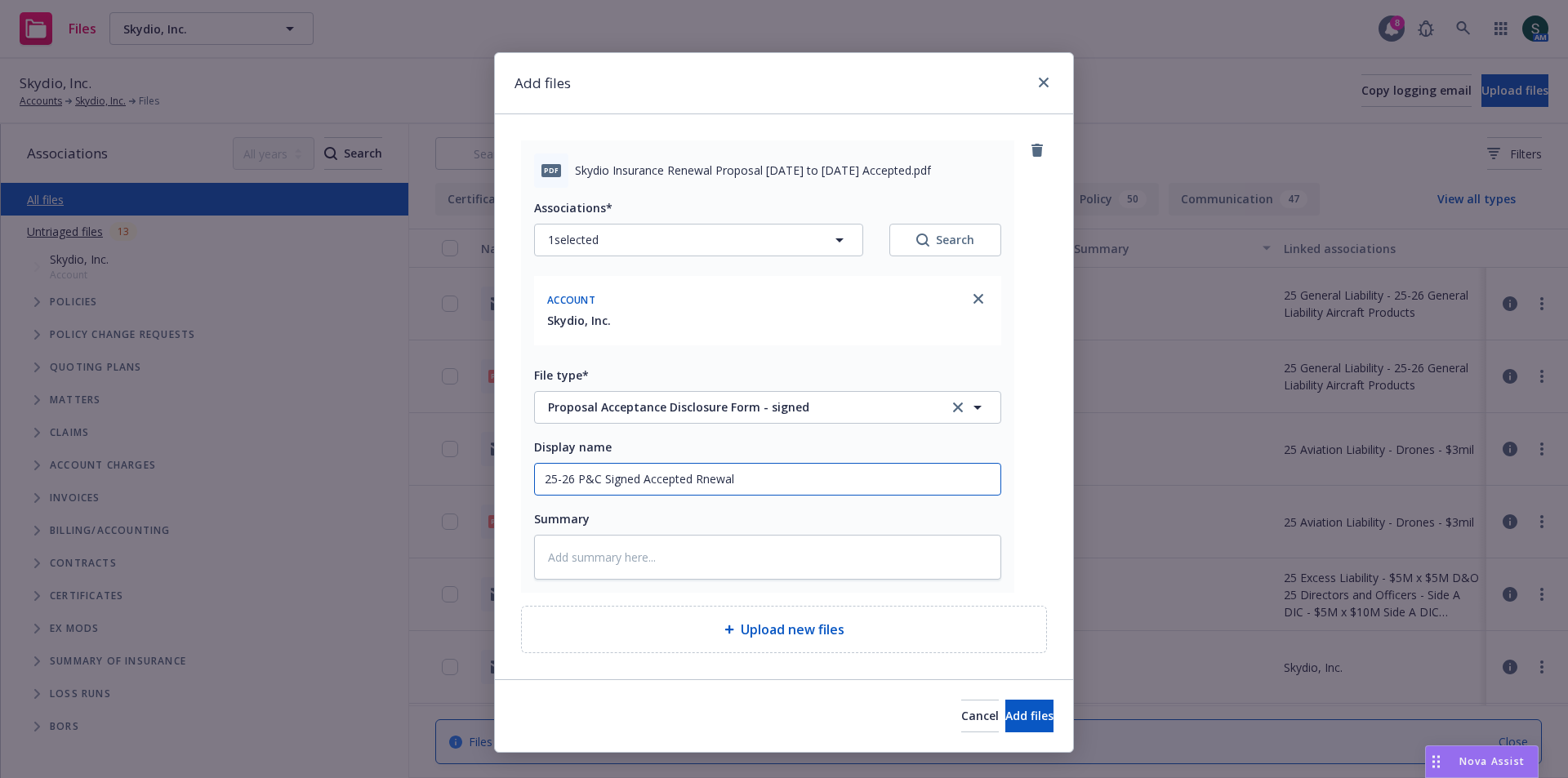 type on "x" 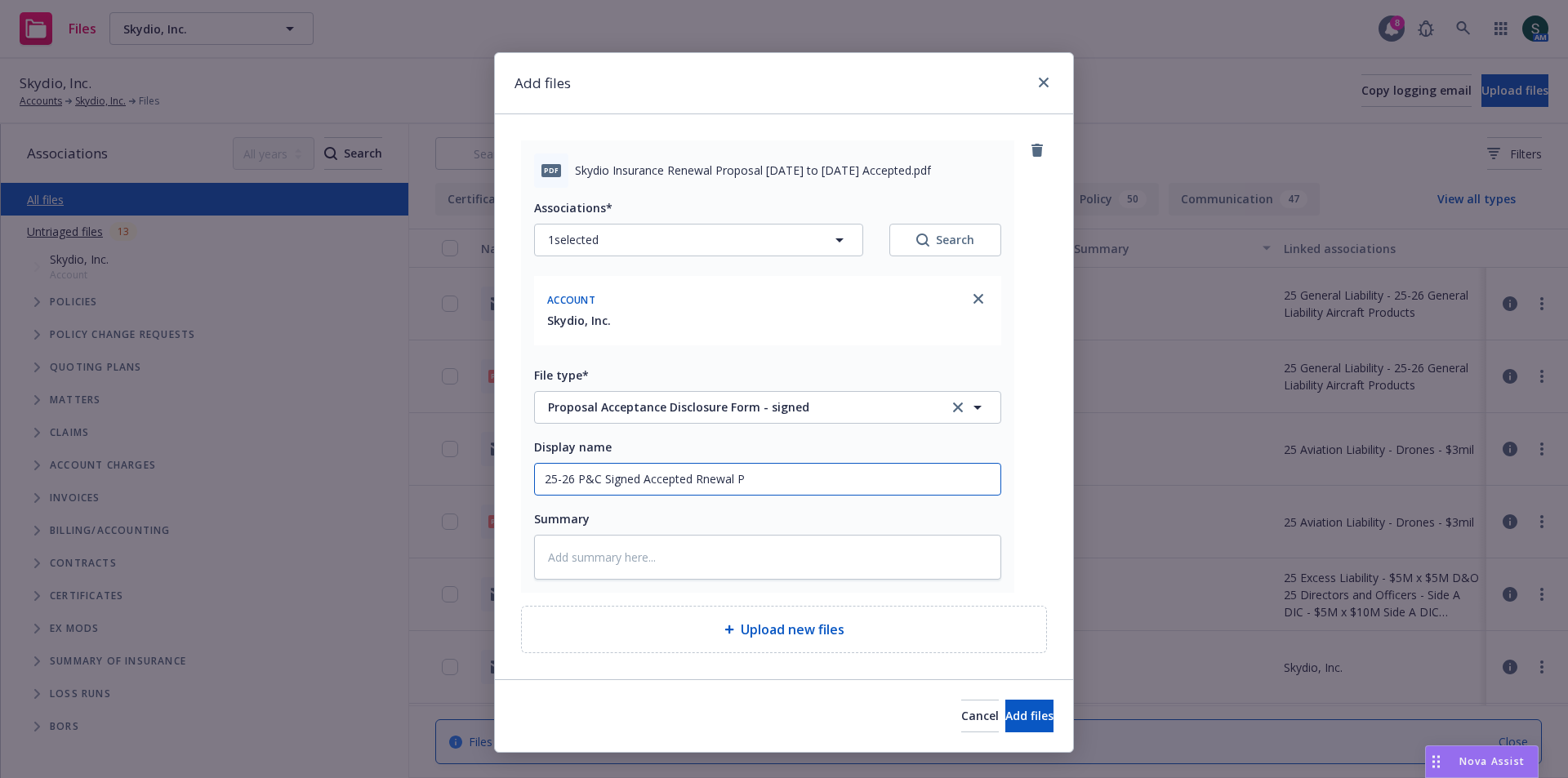 type on "x" 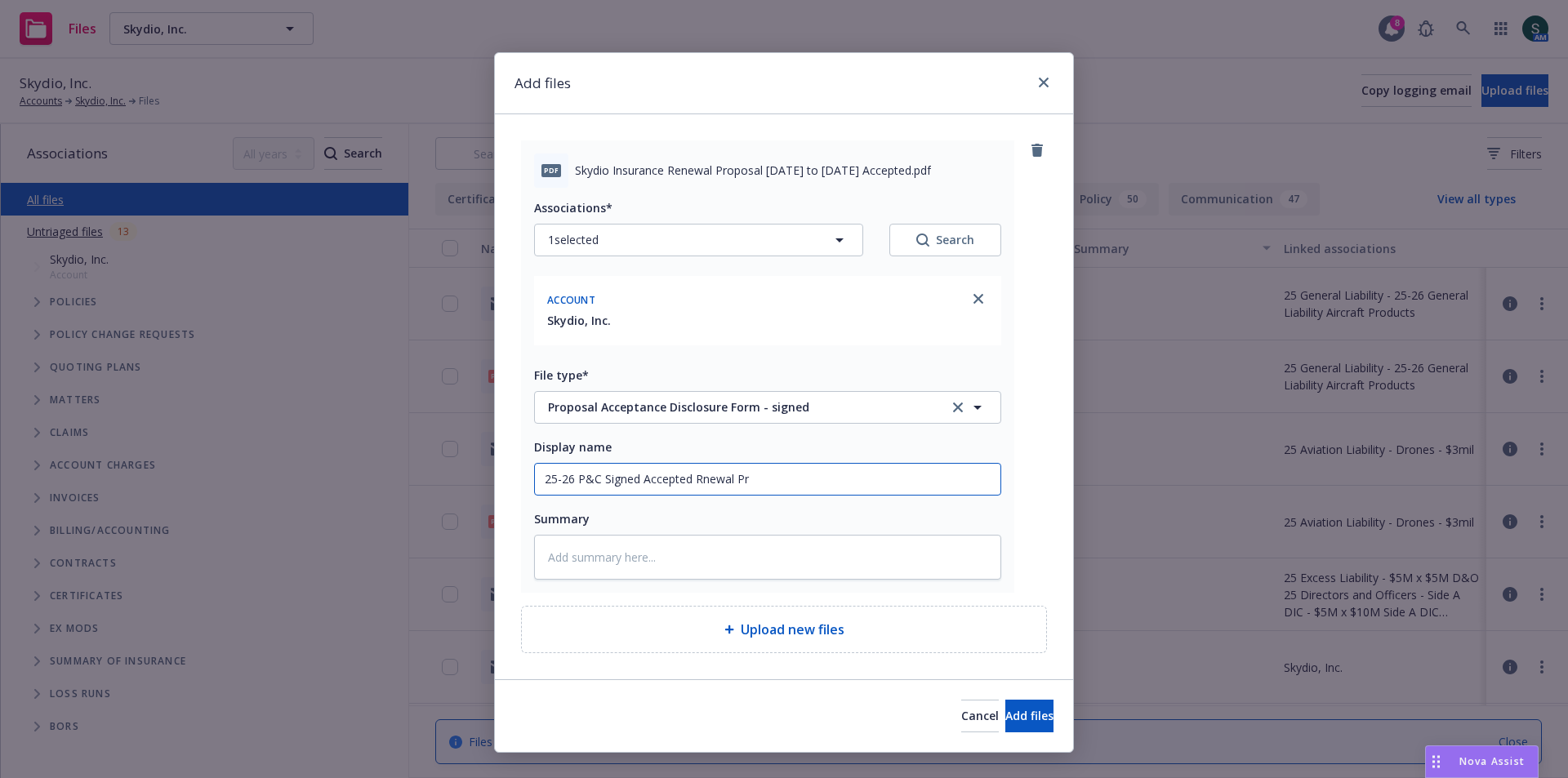 type on "x" 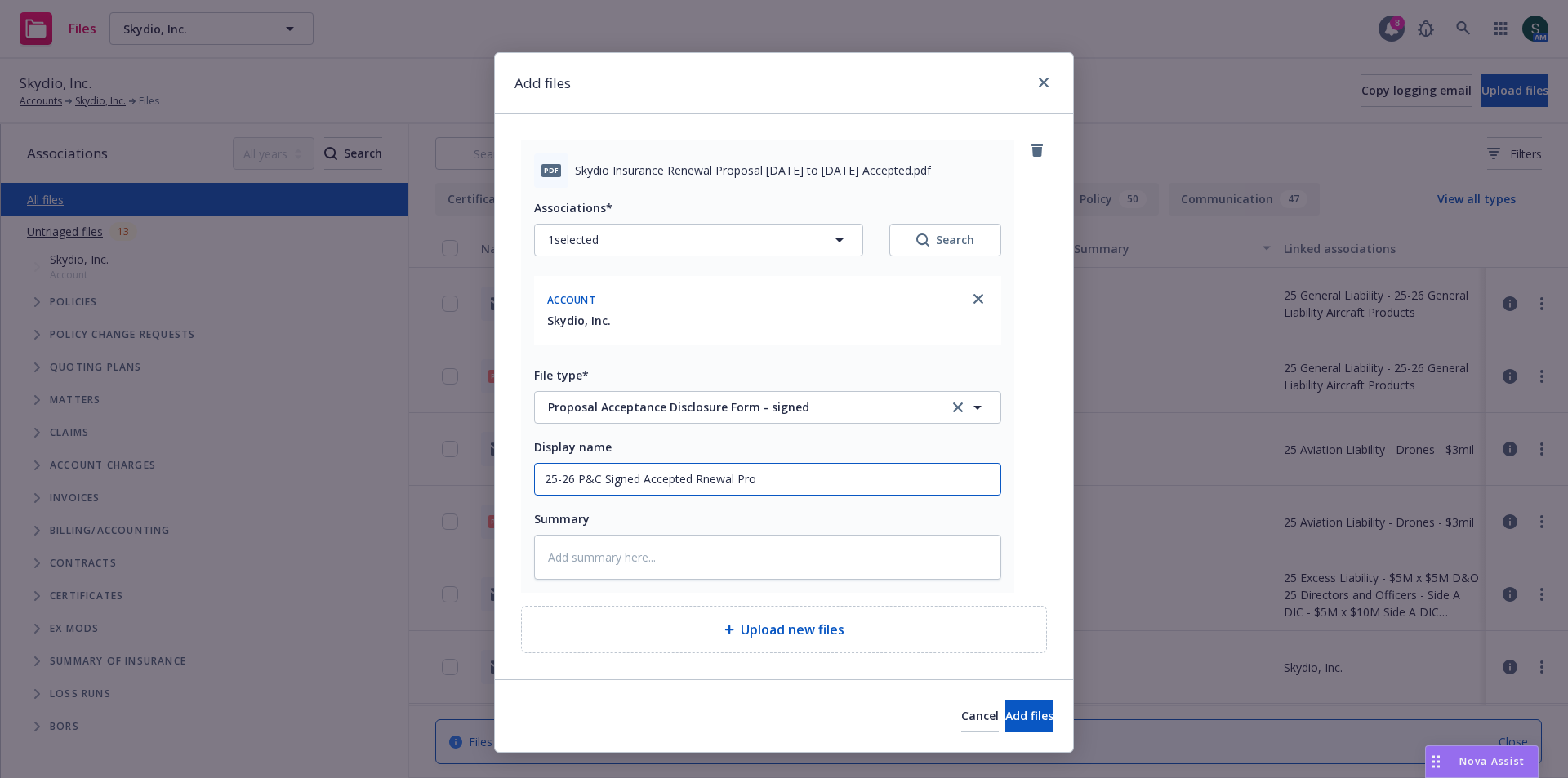 type on "x" 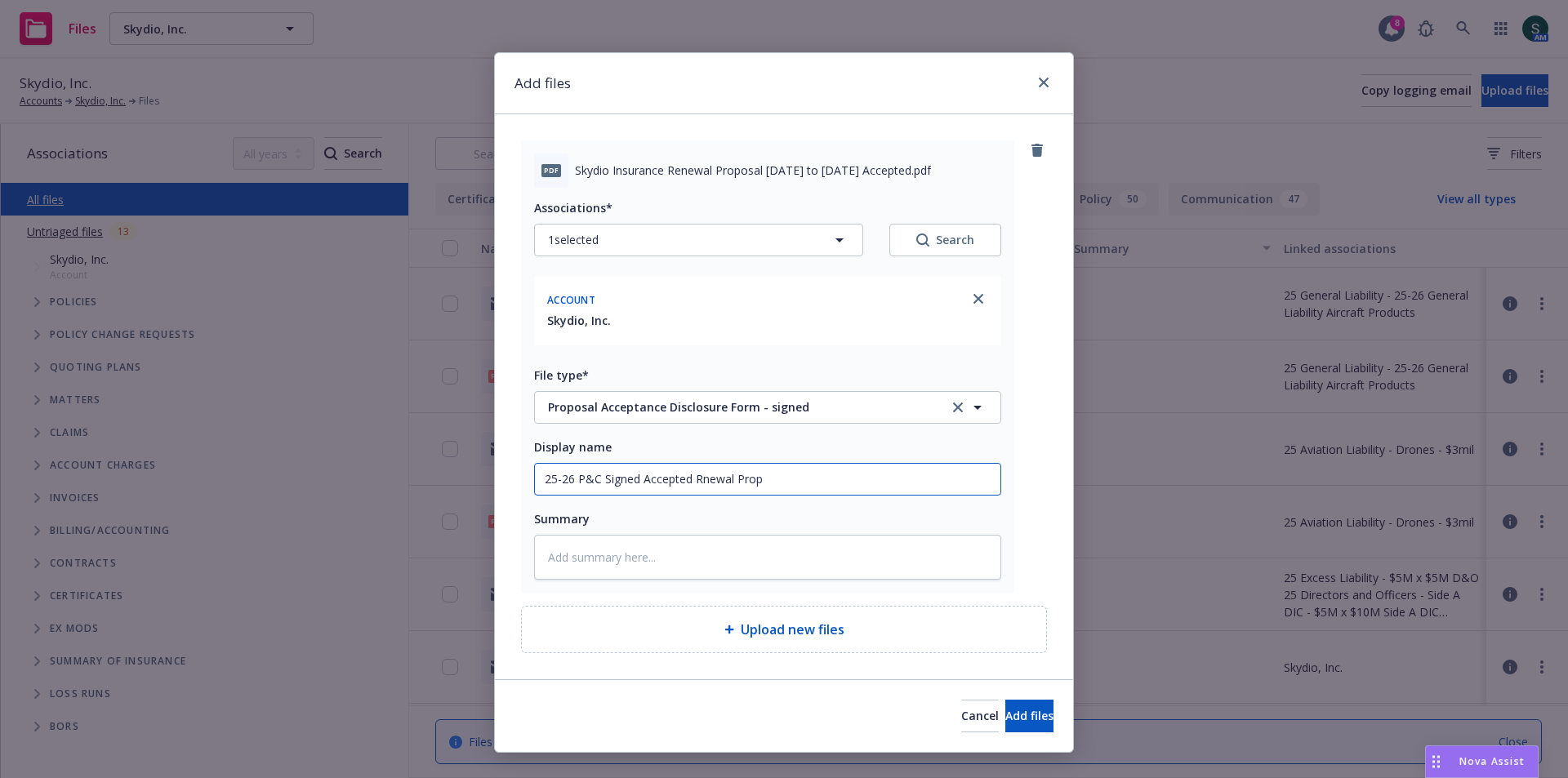 type on "x" 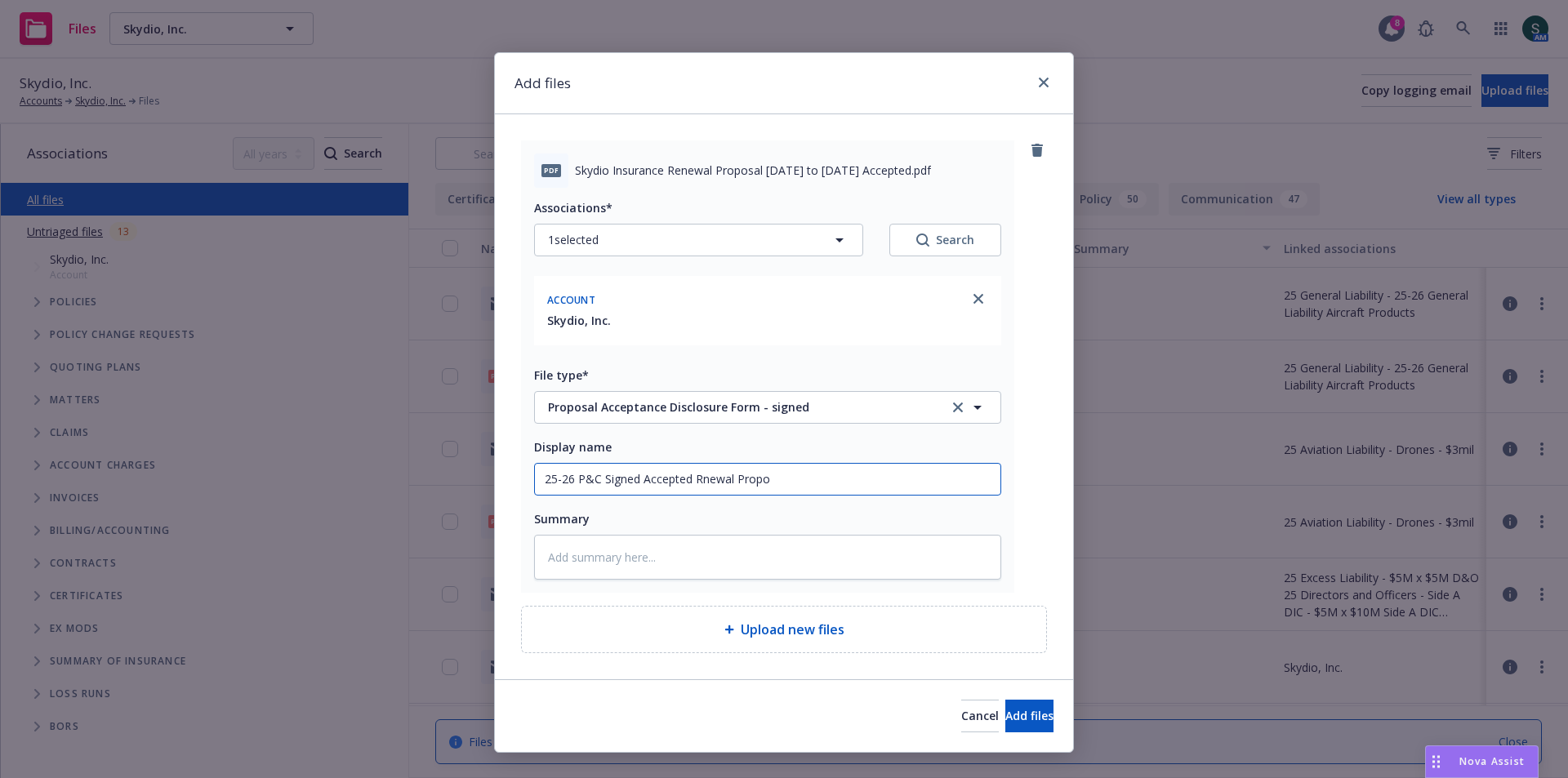 type on "x" 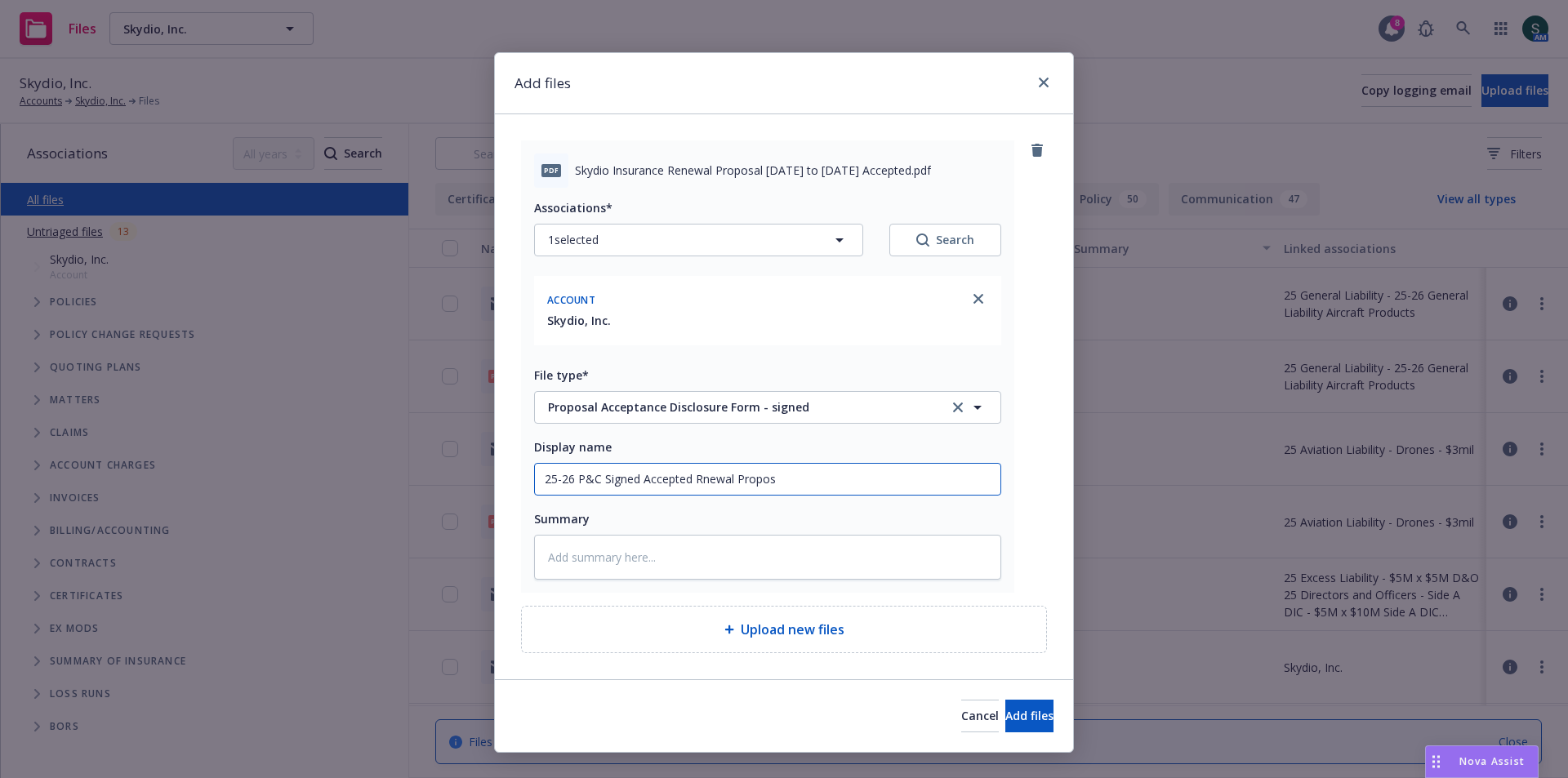 type on "x" 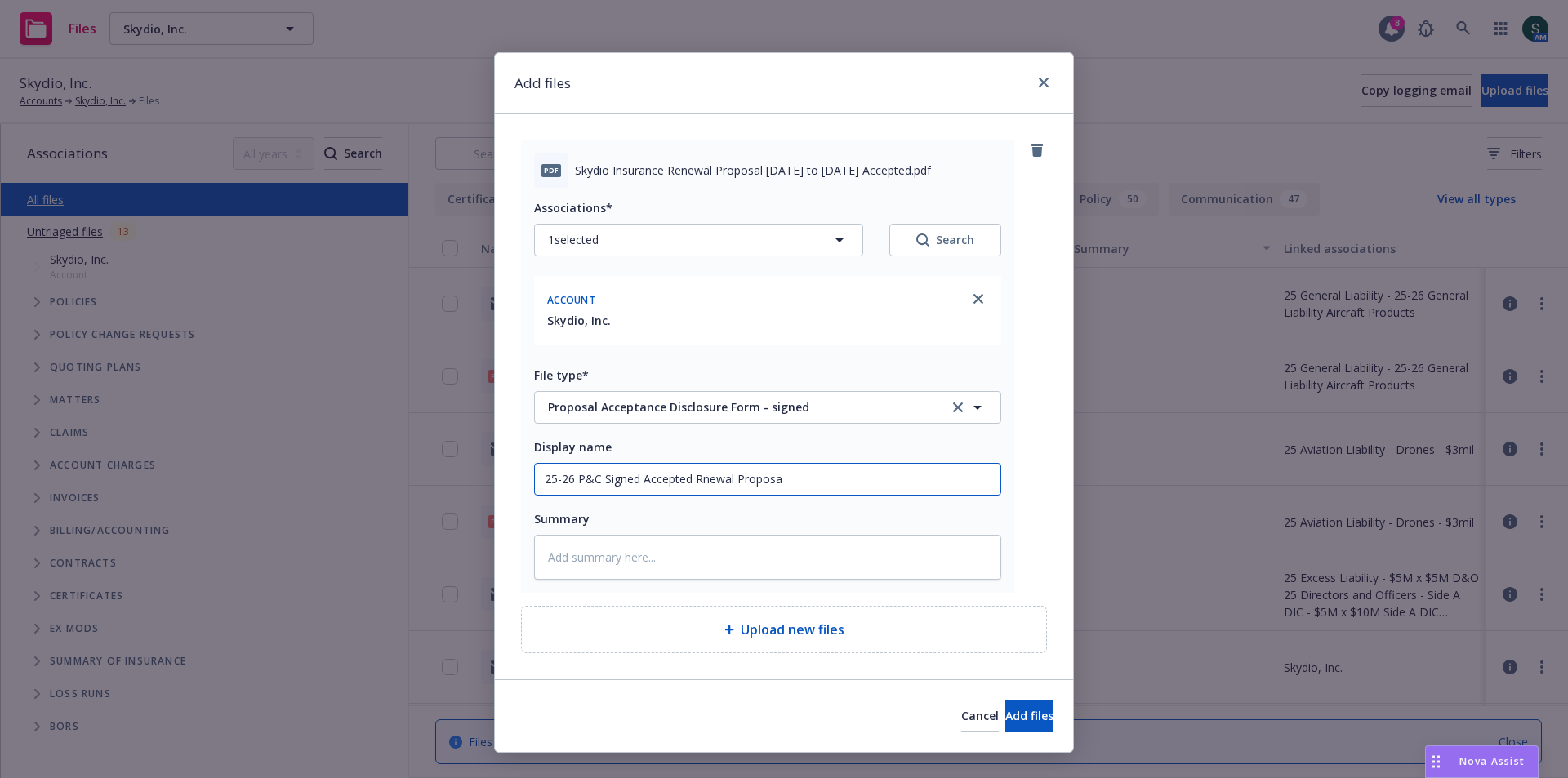 type on "x" 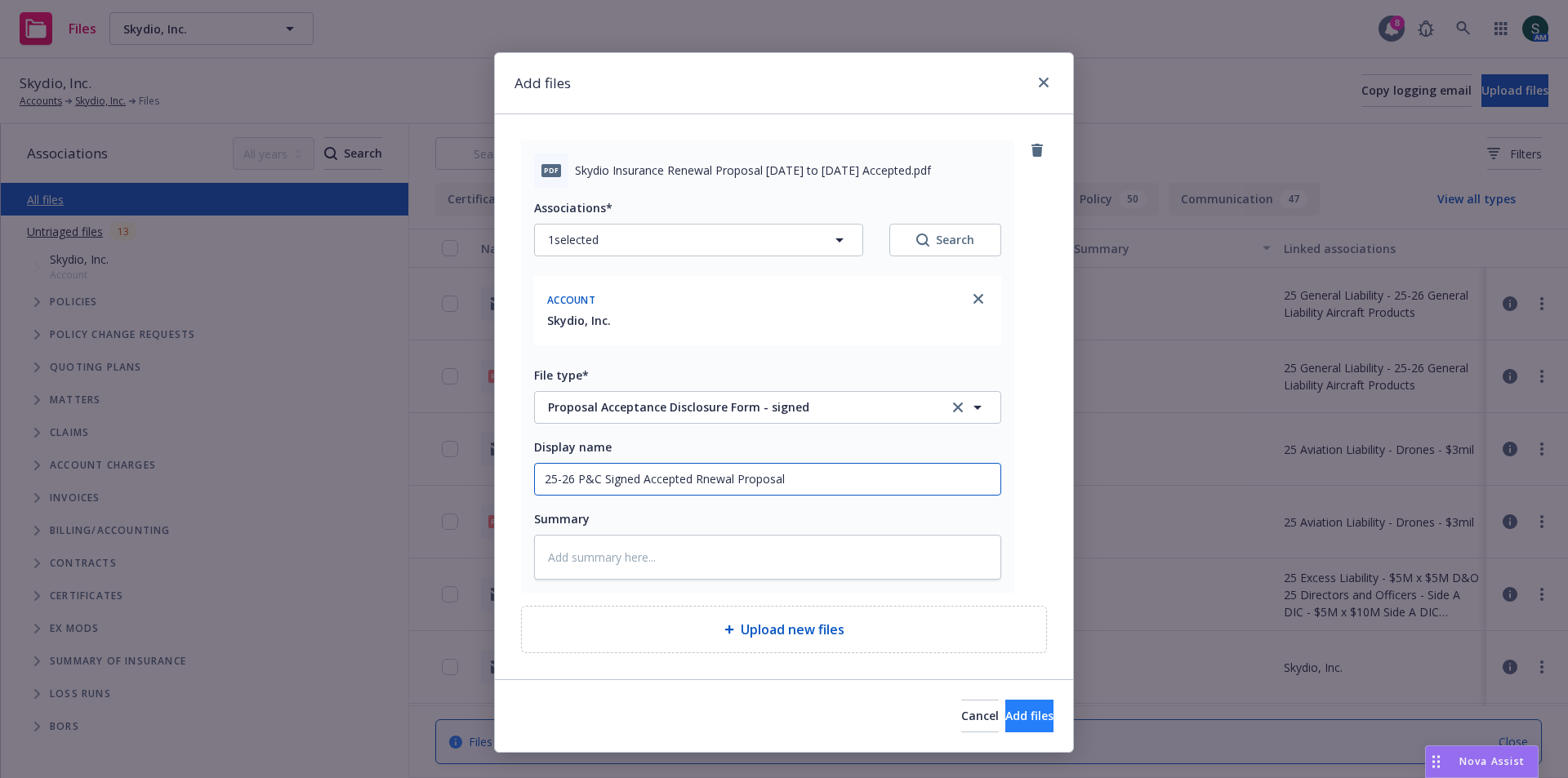 type on "25-26 P&C Signed Accepted Rnewal Proposal" 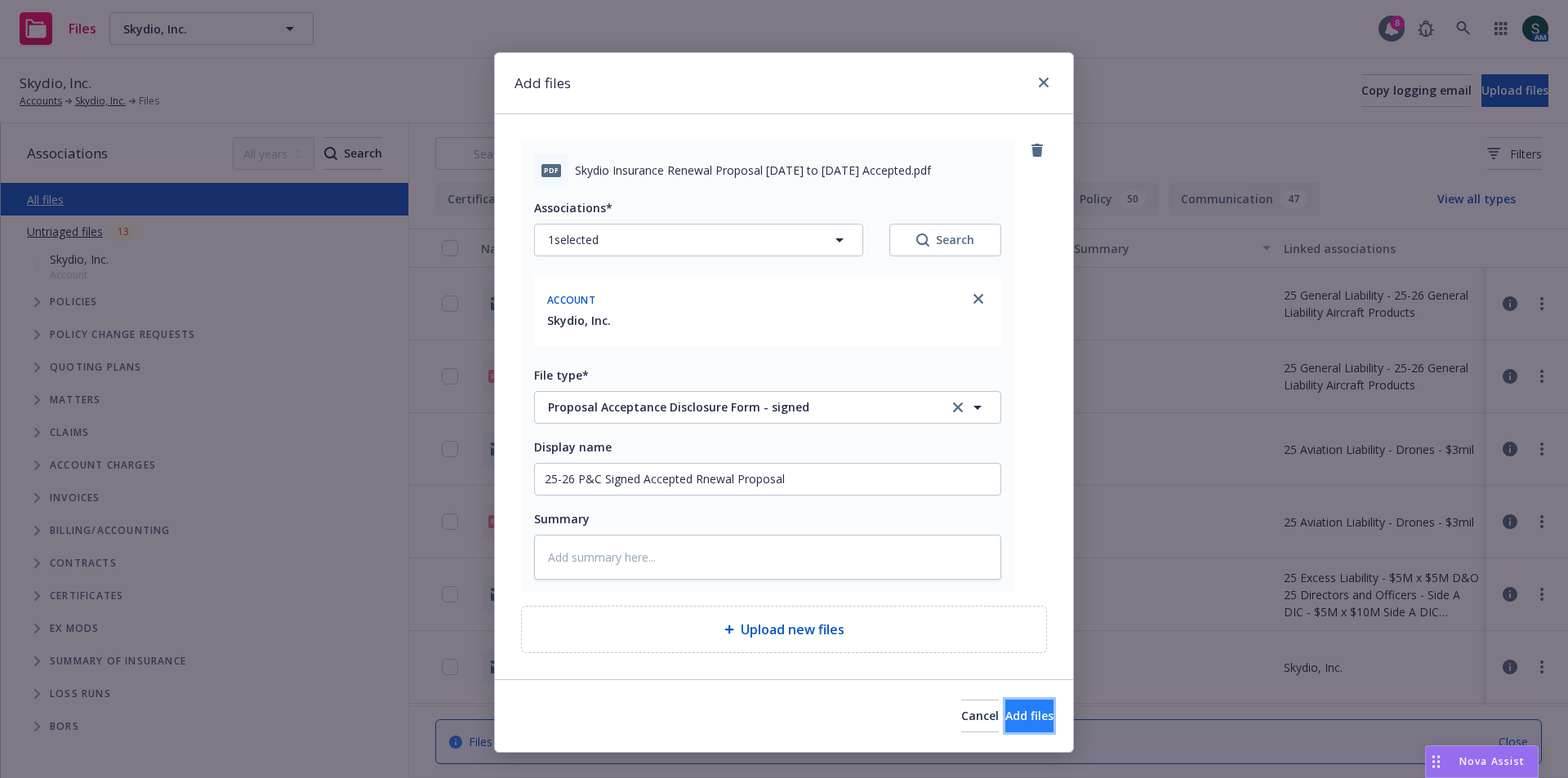 click on "Add files" at bounding box center (1029, 716) 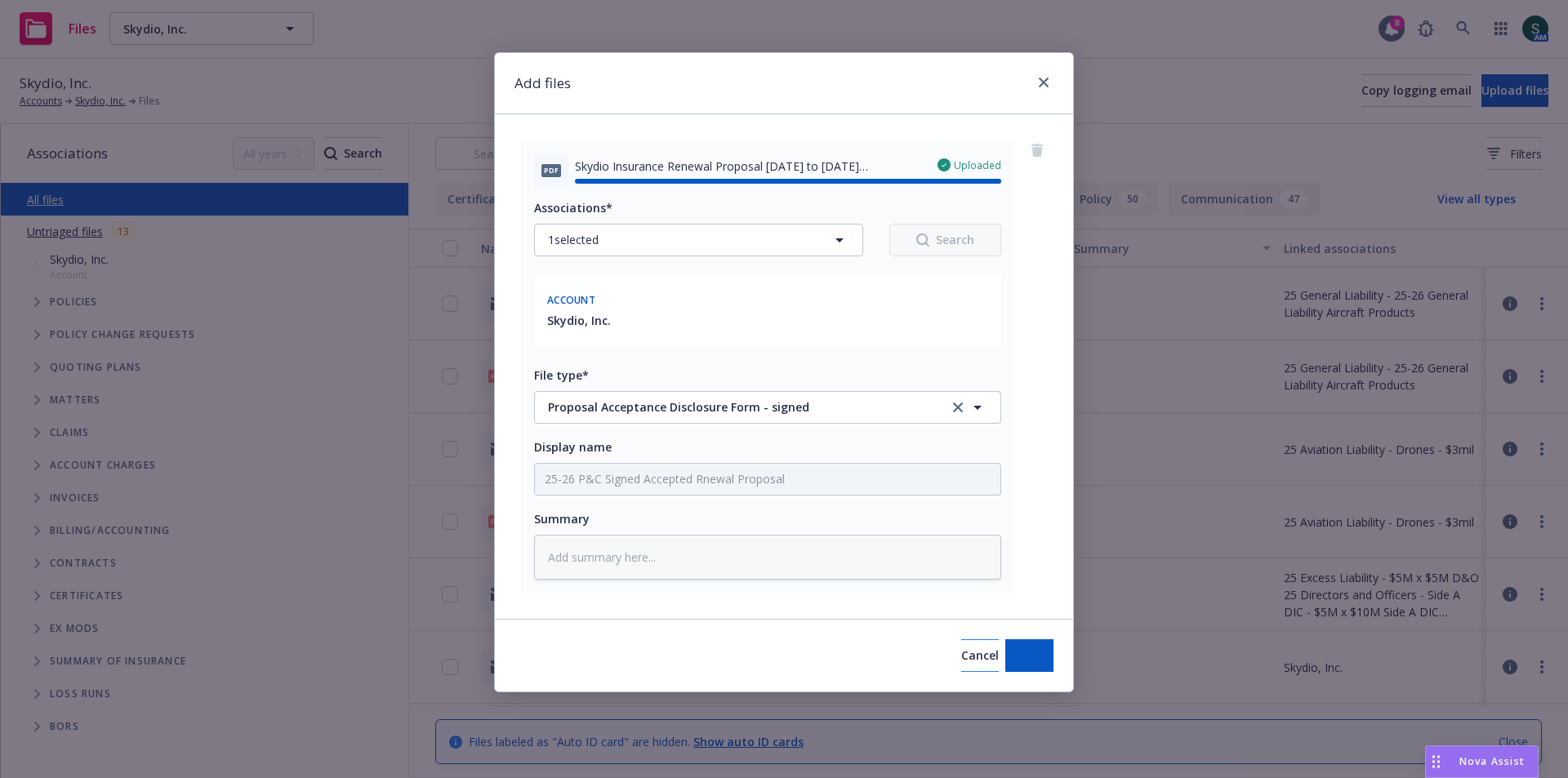 type on "x" 